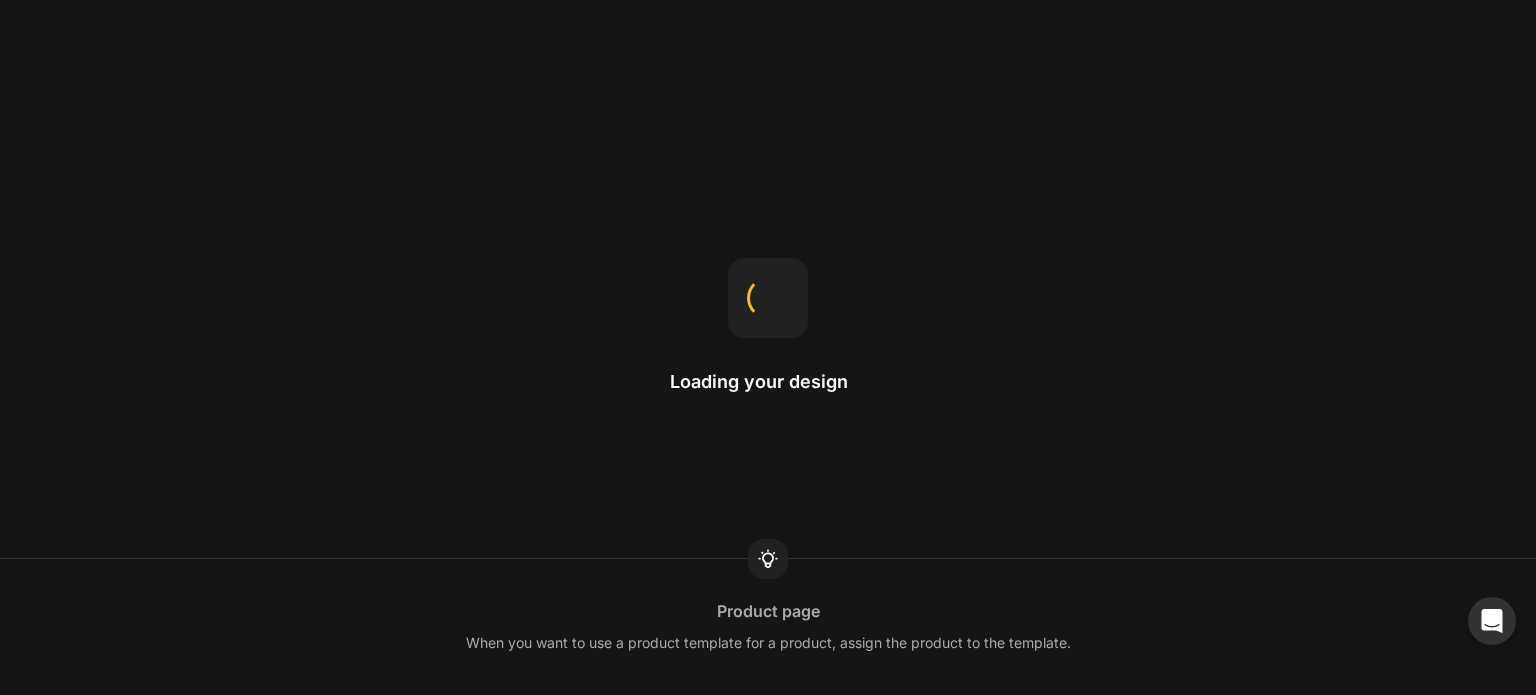 scroll, scrollTop: 0, scrollLeft: 0, axis: both 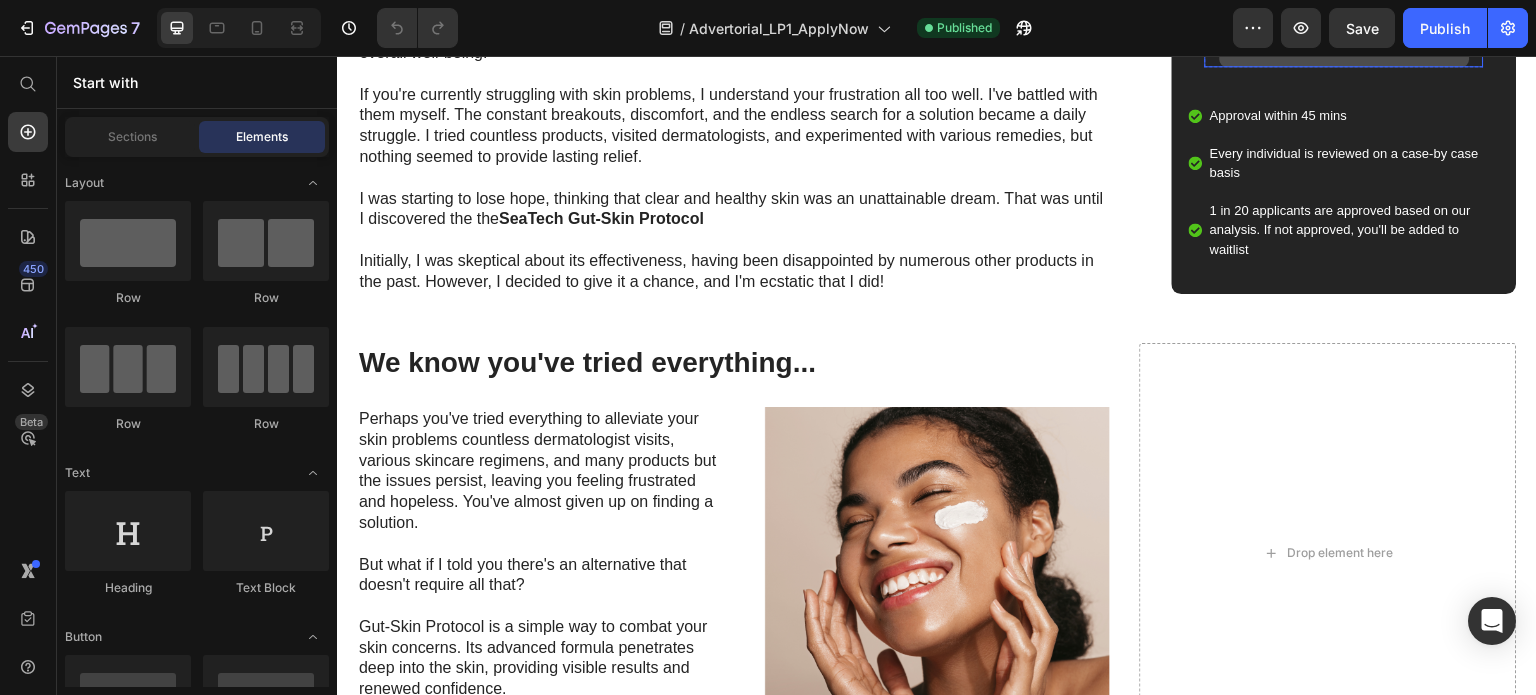 click on "APPLY NOW" at bounding box center (1345, 45) 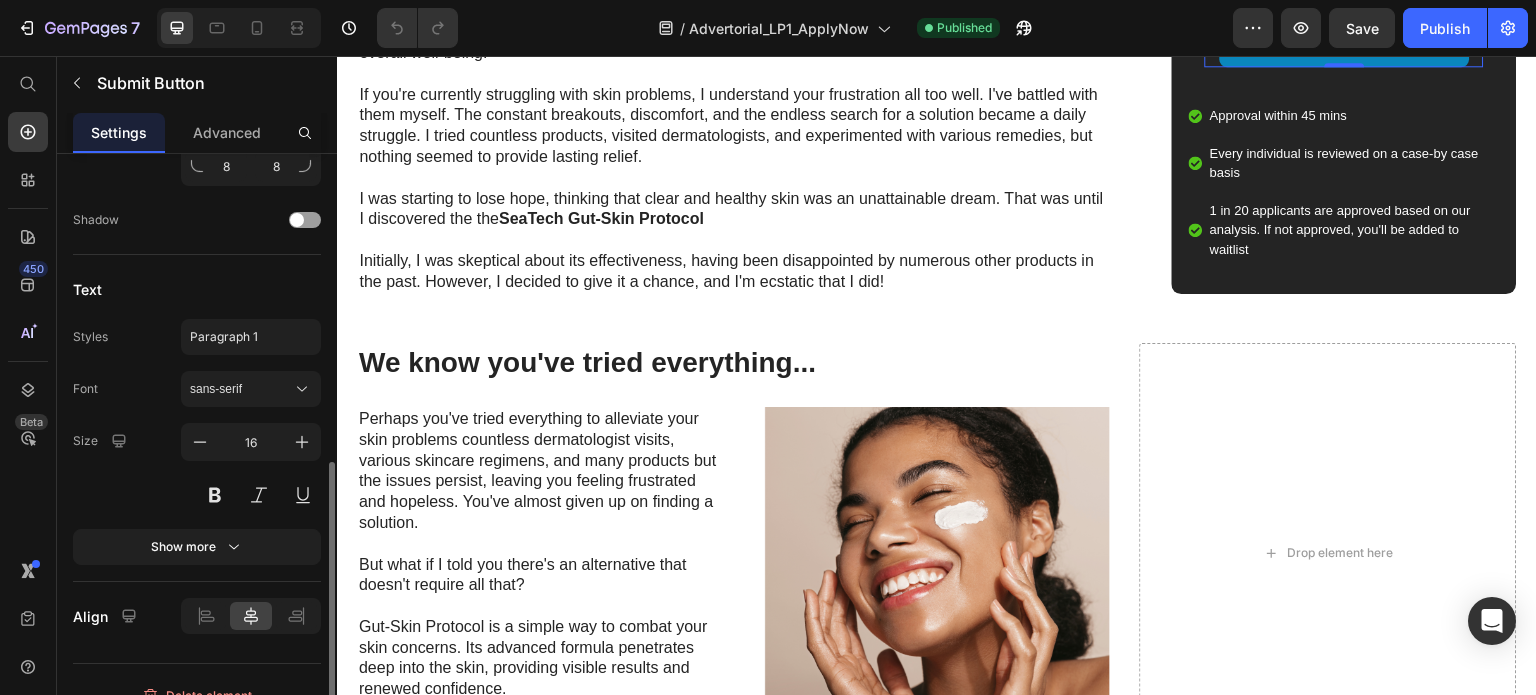 scroll, scrollTop: 684, scrollLeft: 0, axis: vertical 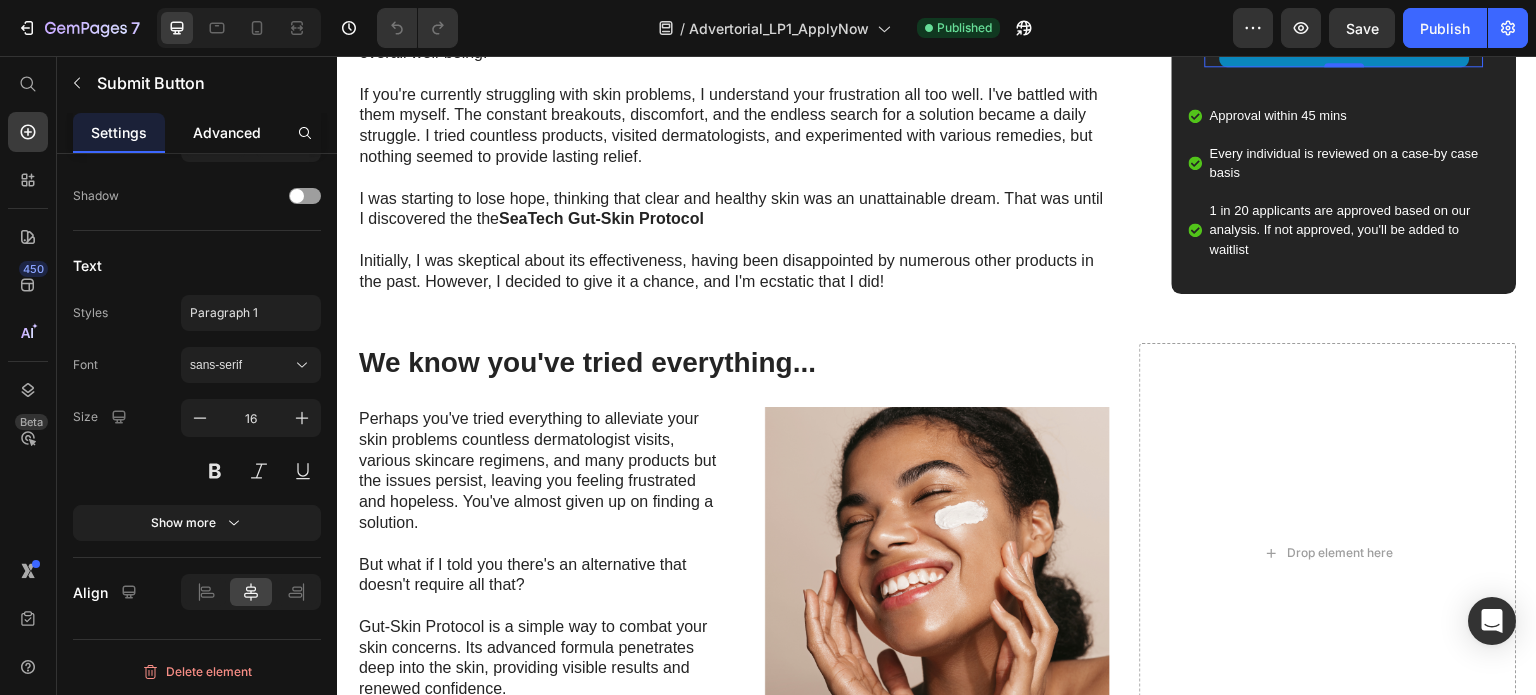 click on "Advanced" at bounding box center [227, 132] 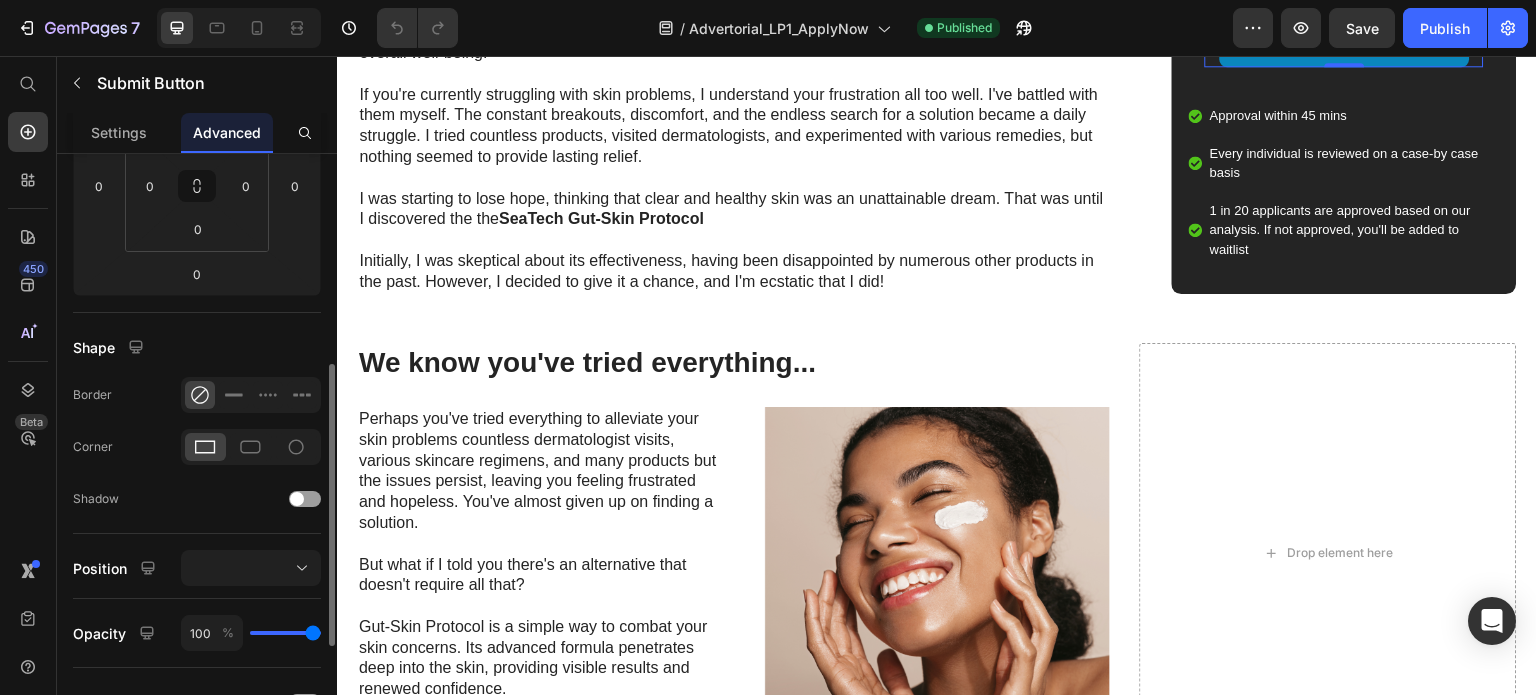 scroll, scrollTop: 0, scrollLeft: 0, axis: both 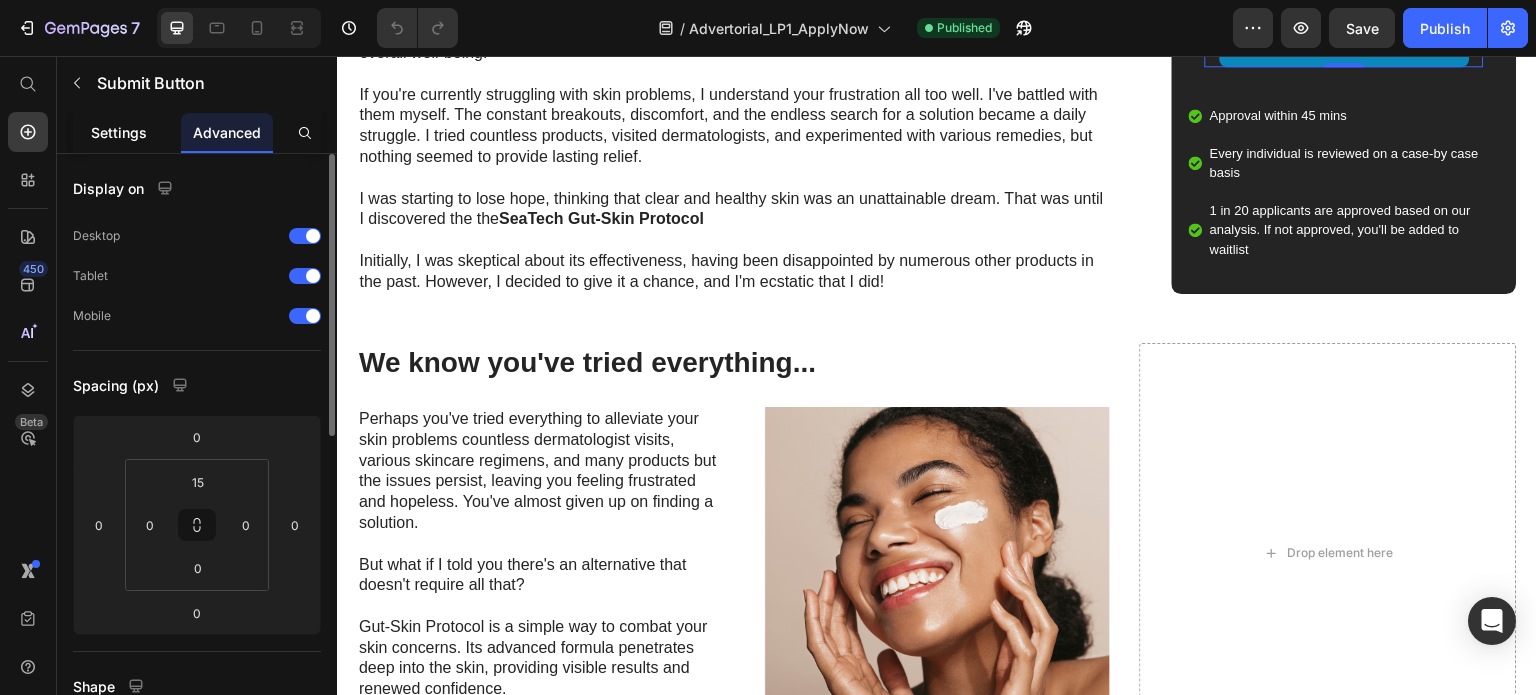 click on "Settings" at bounding box center (119, 132) 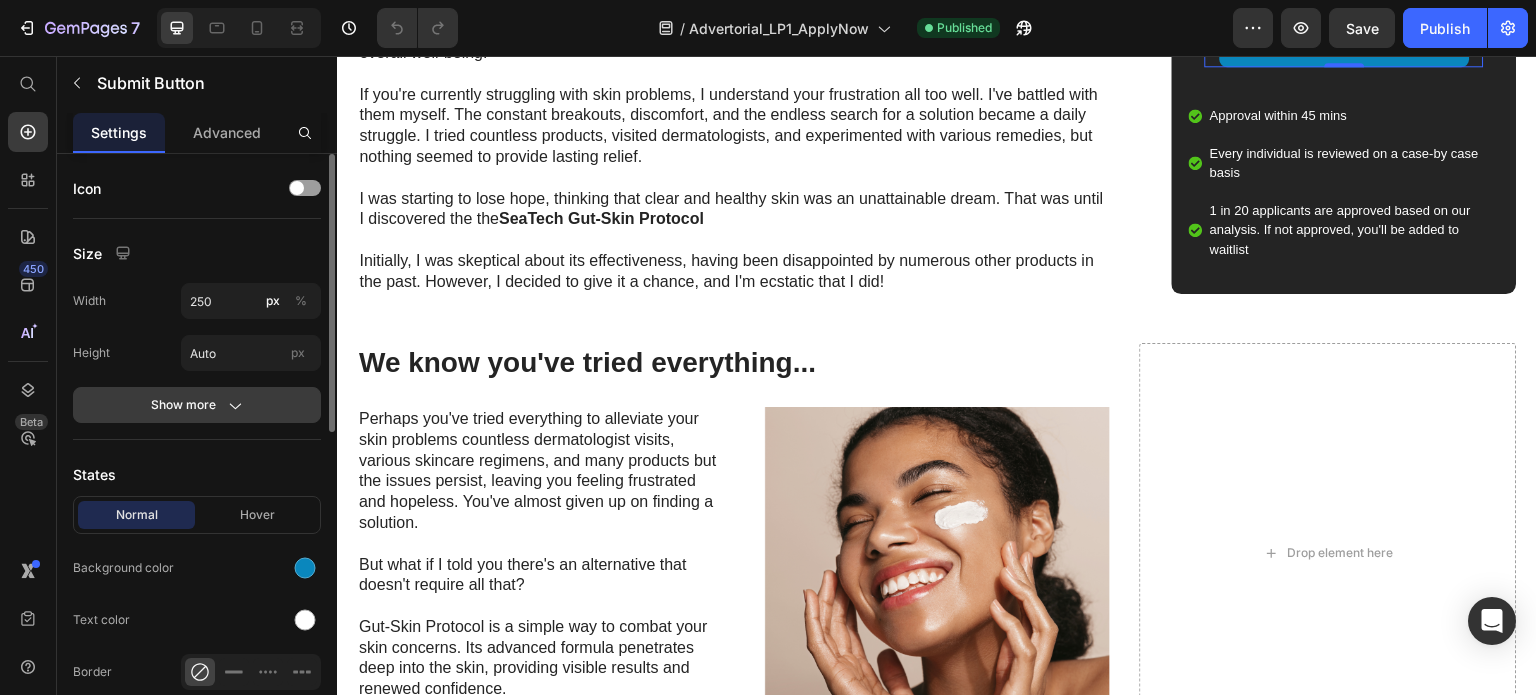 click on "Show more" 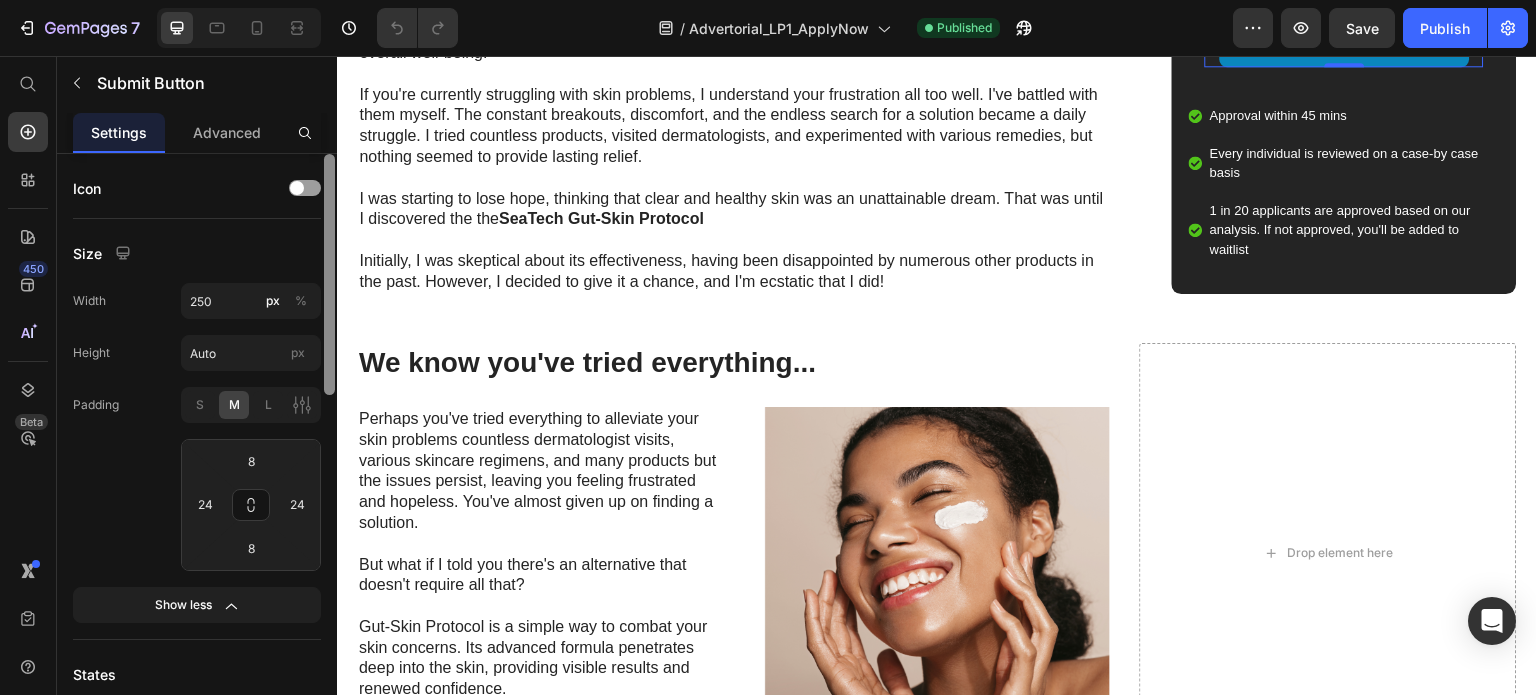 scroll, scrollTop: 0, scrollLeft: 0, axis: both 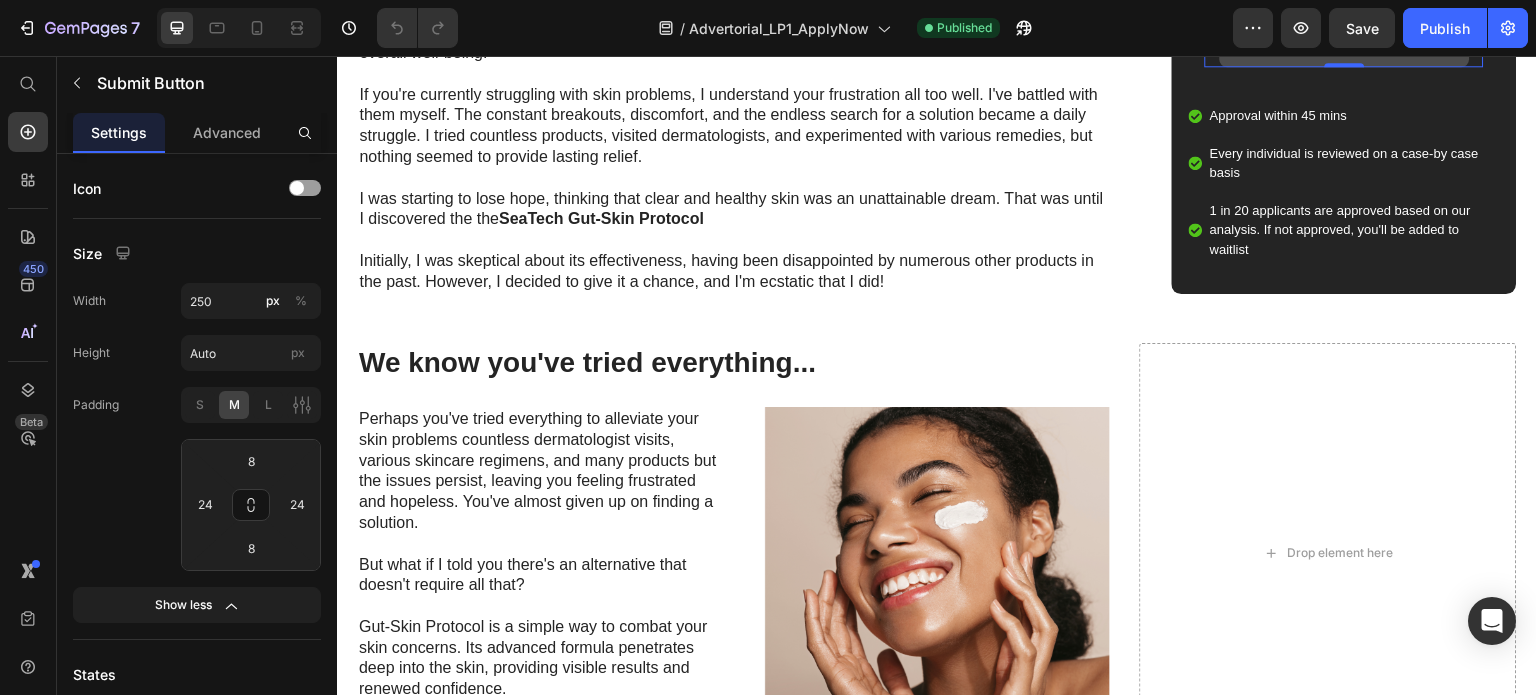 click on "APPLY NOW" at bounding box center (1345, 45) 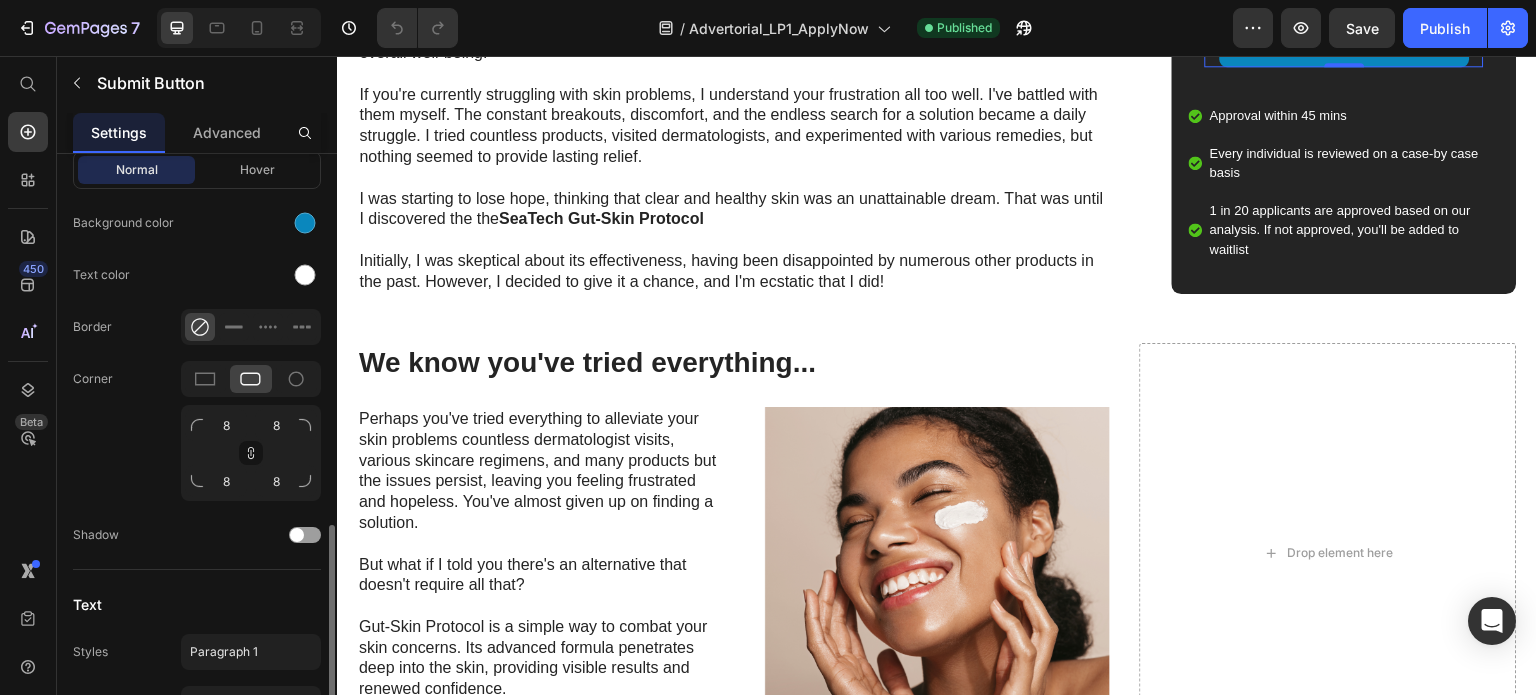 scroll, scrollTop: 467, scrollLeft: 0, axis: vertical 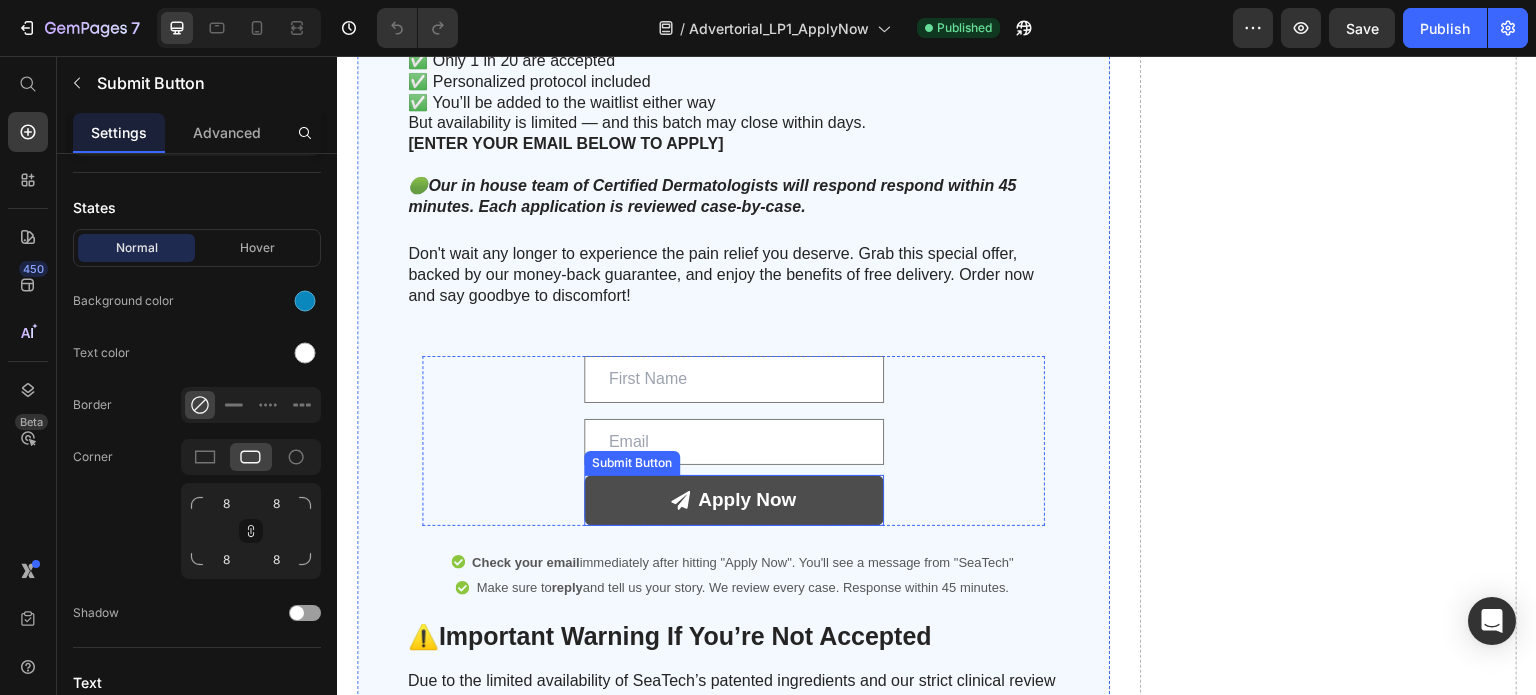 click on "Apply Now" at bounding box center (734, 500) 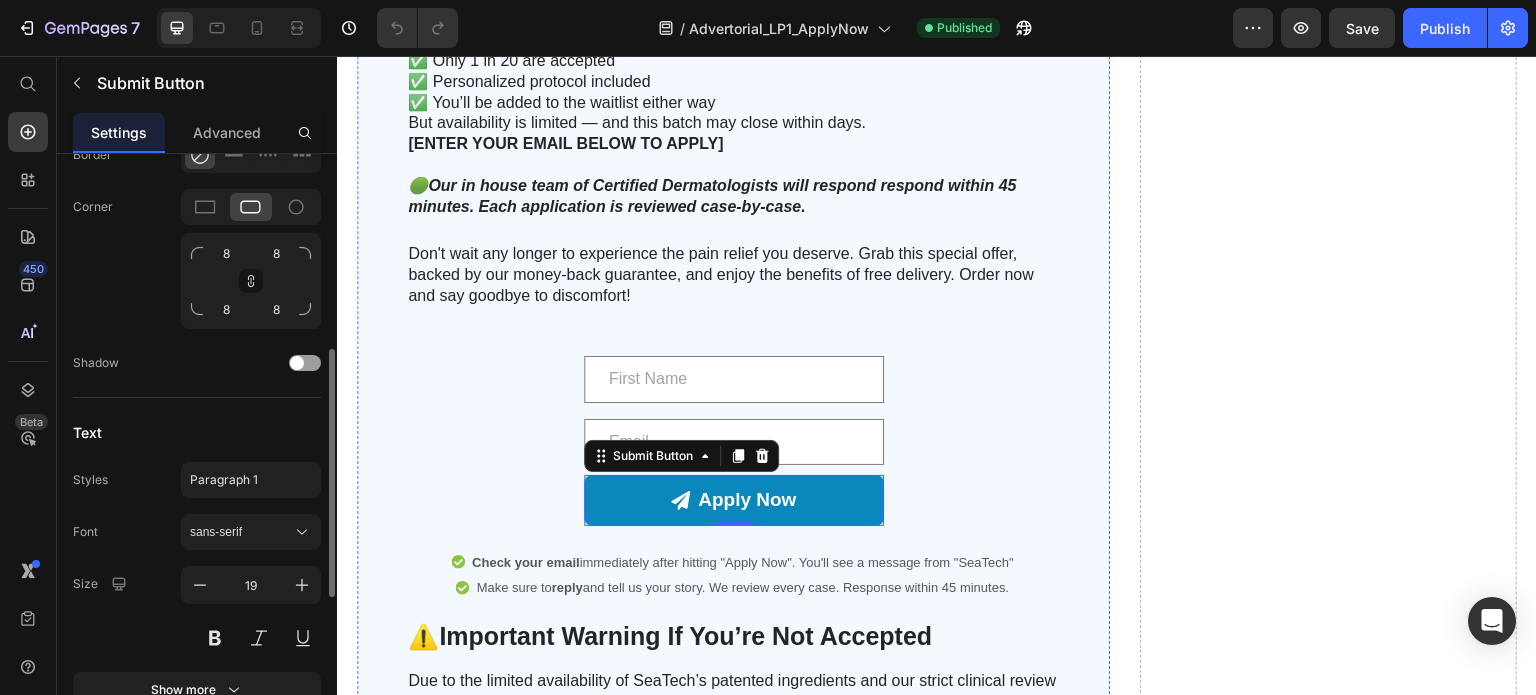 scroll, scrollTop: 840, scrollLeft: 0, axis: vertical 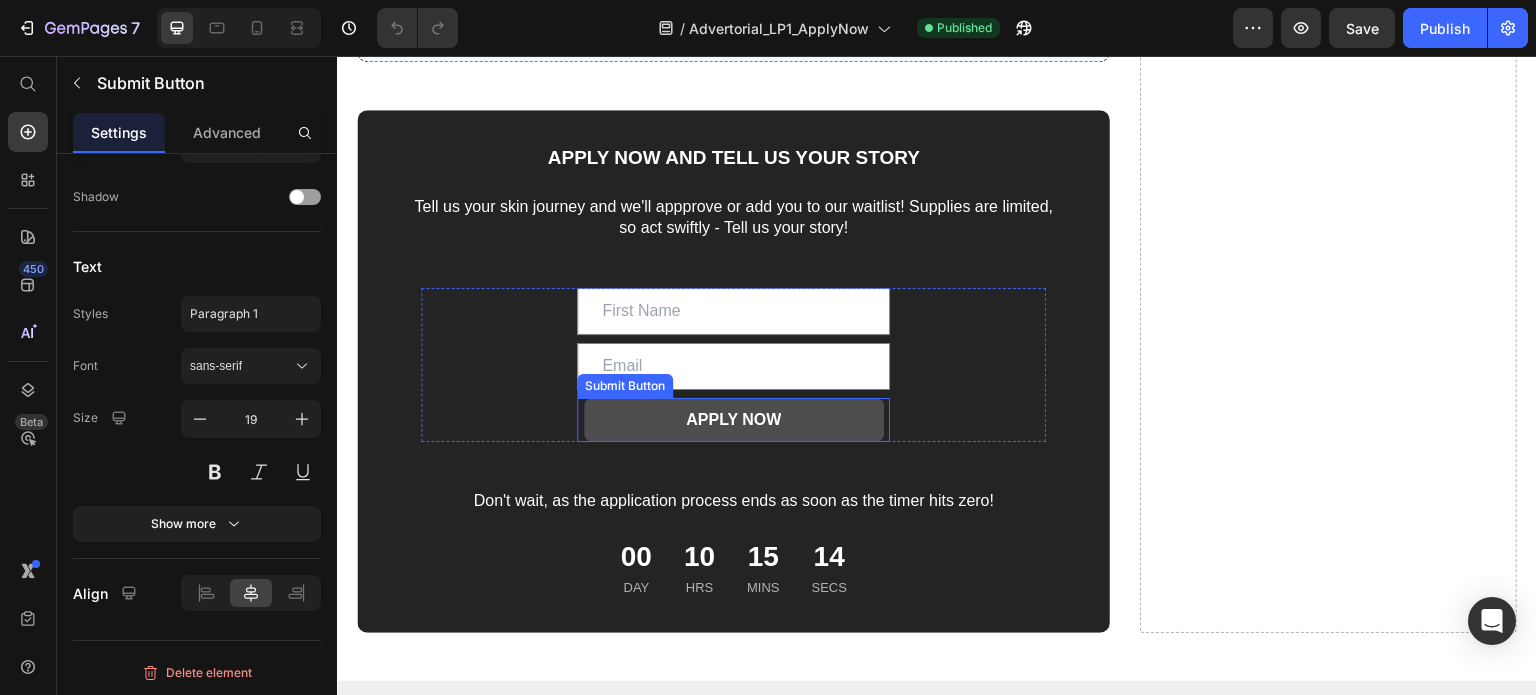 click on "APPLY NOW" at bounding box center (734, 420) 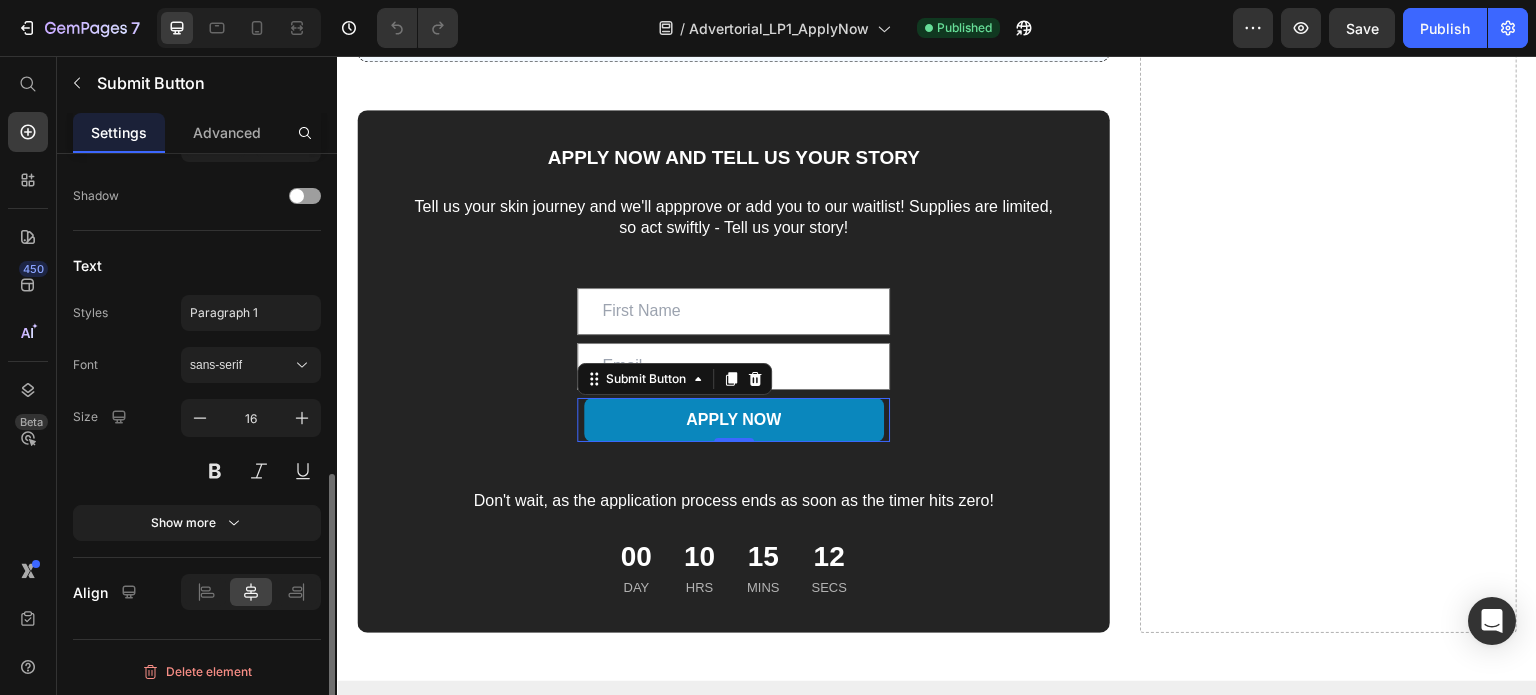 scroll, scrollTop: 0, scrollLeft: 0, axis: both 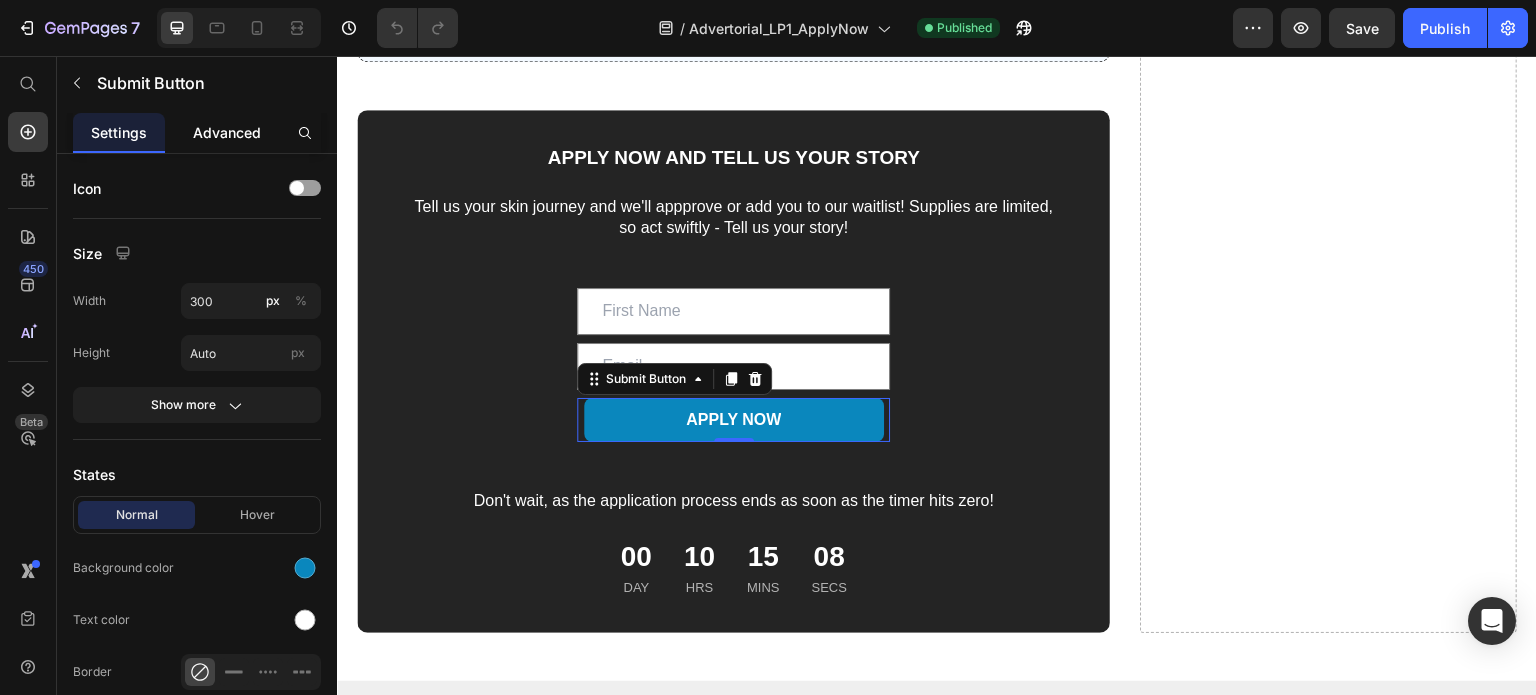 click on "Advanced" at bounding box center [227, 132] 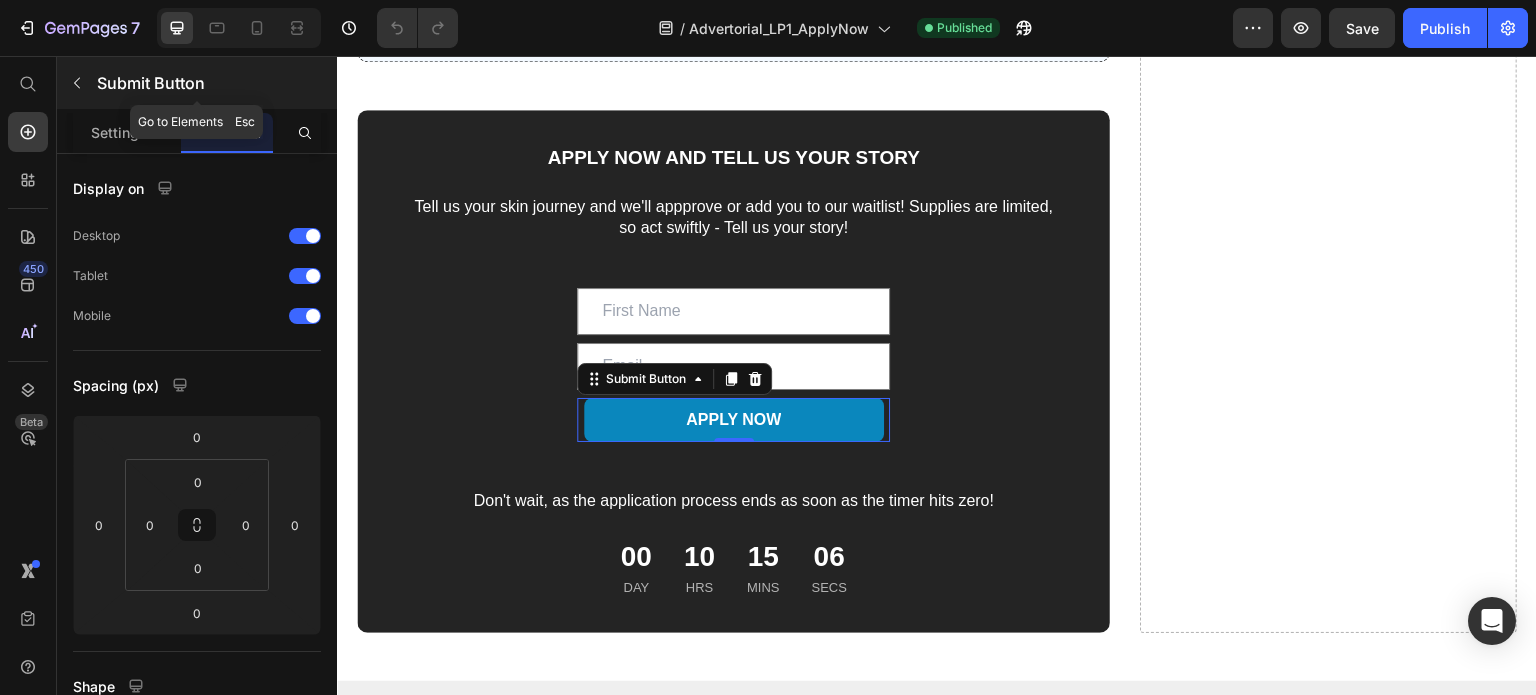 click at bounding box center [77, 83] 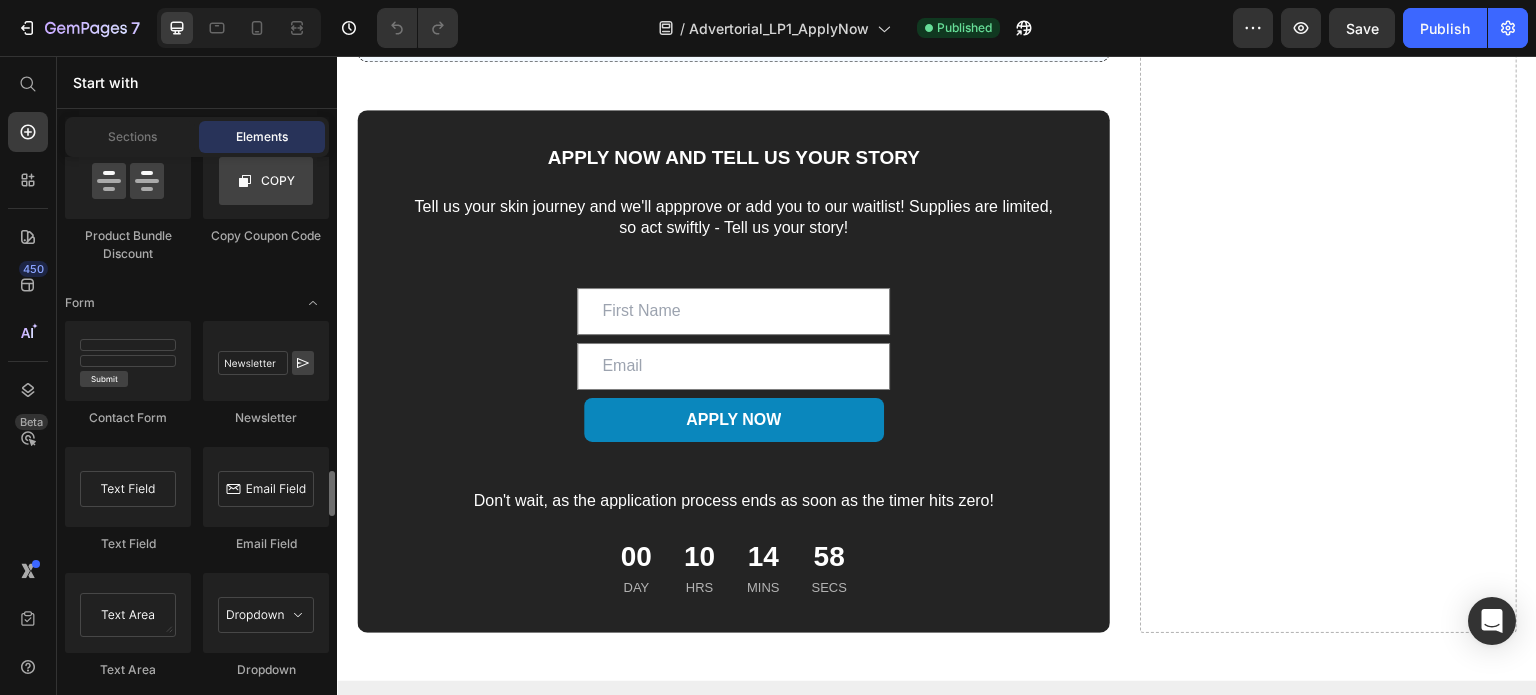 scroll, scrollTop: 4680, scrollLeft: 0, axis: vertical 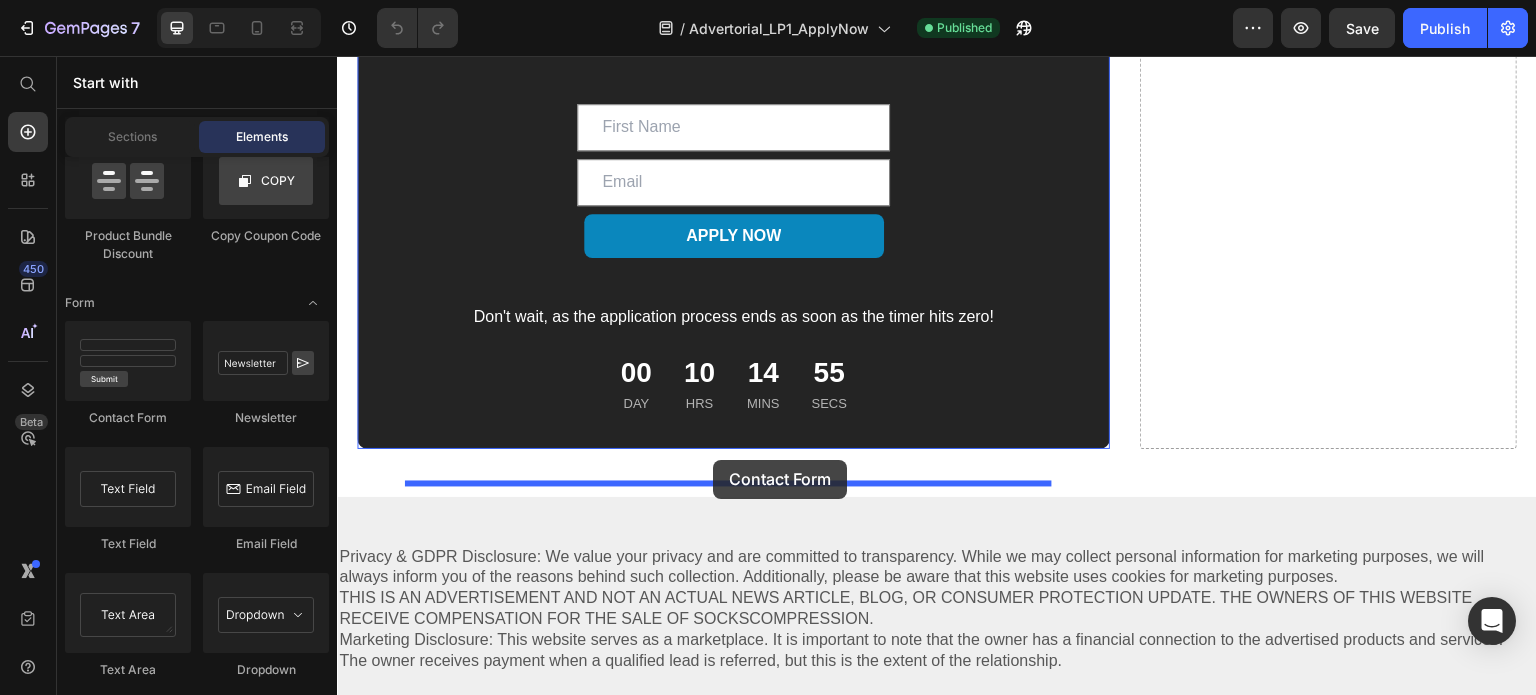drag, startPoint x: 481, startPoint y: 421, endPoint x: 713, endPoint y: 460, distance: 235.25519 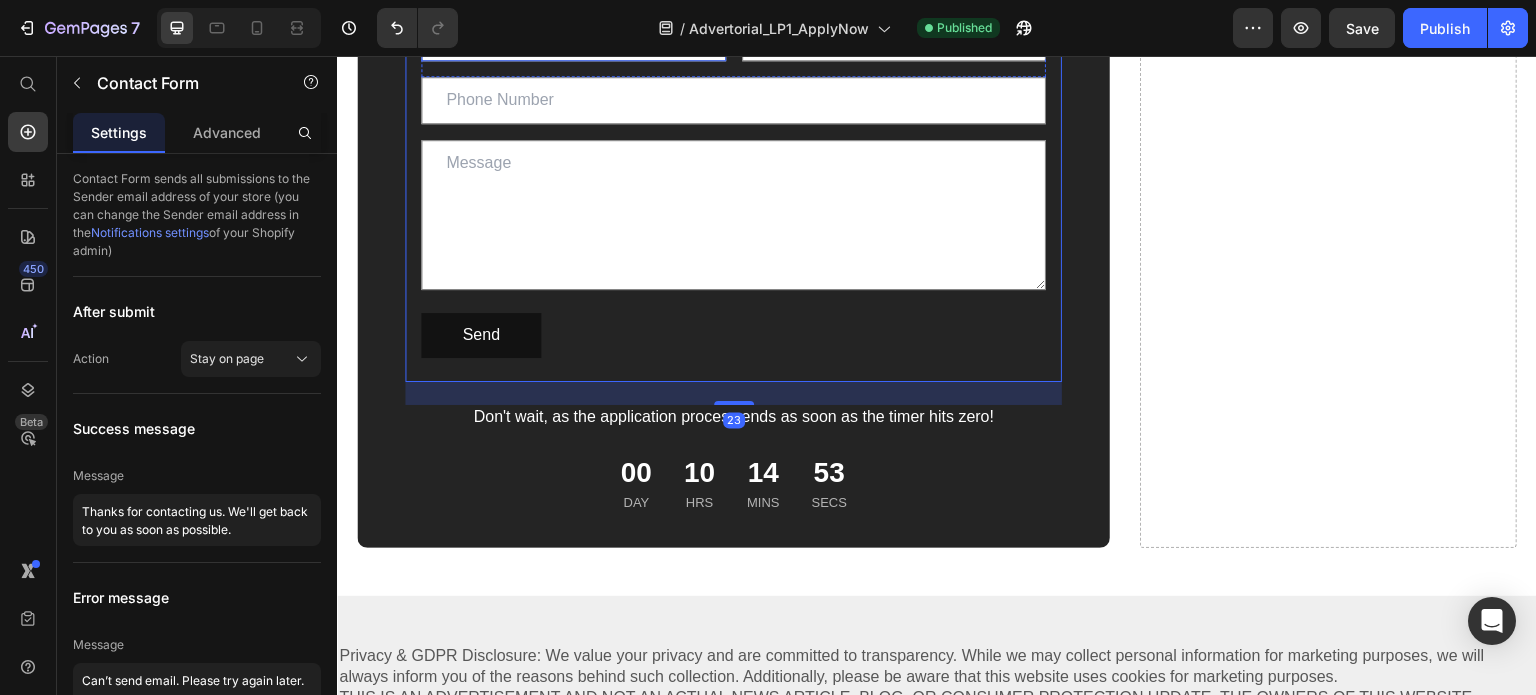 scroll, scrollTop: 8944, scrollLeft: 0, axis: vertical 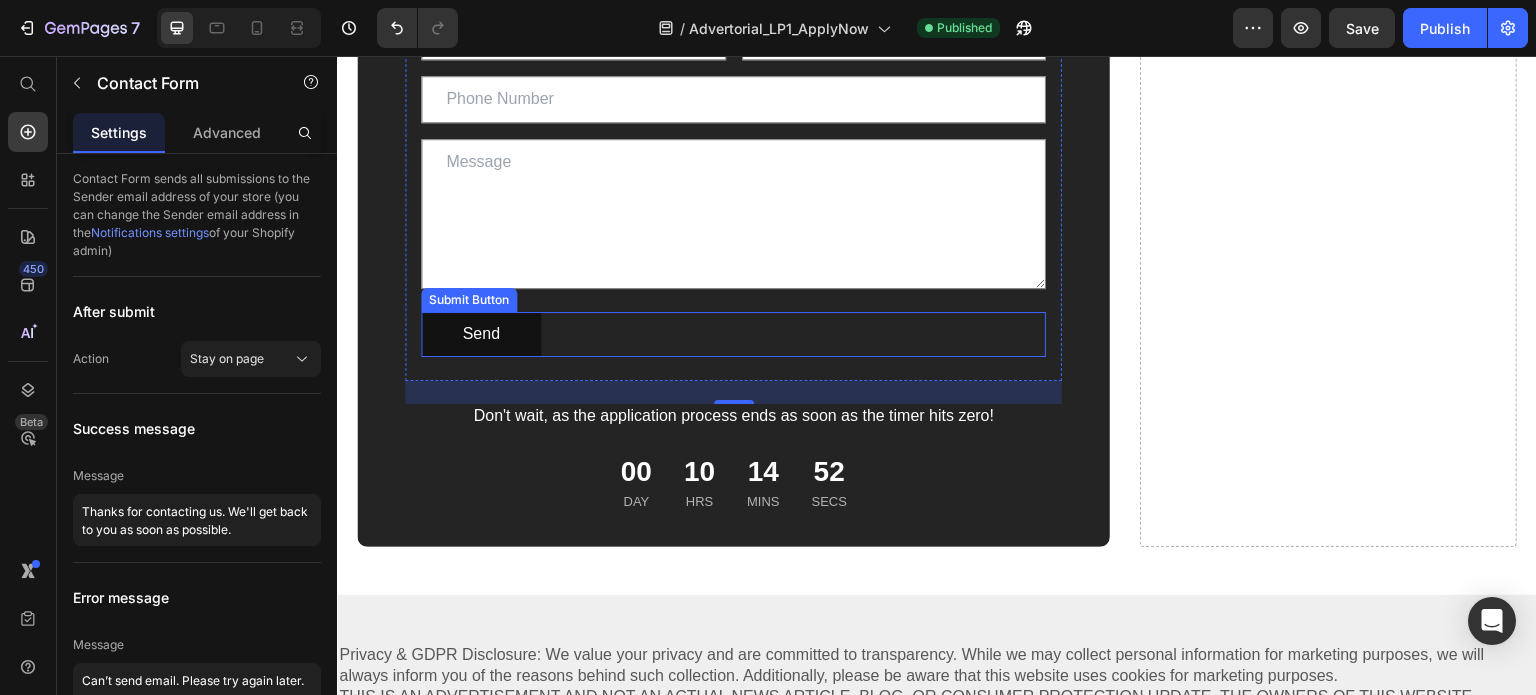 click on "Send Submit Button" at bounding box center [733, 334] 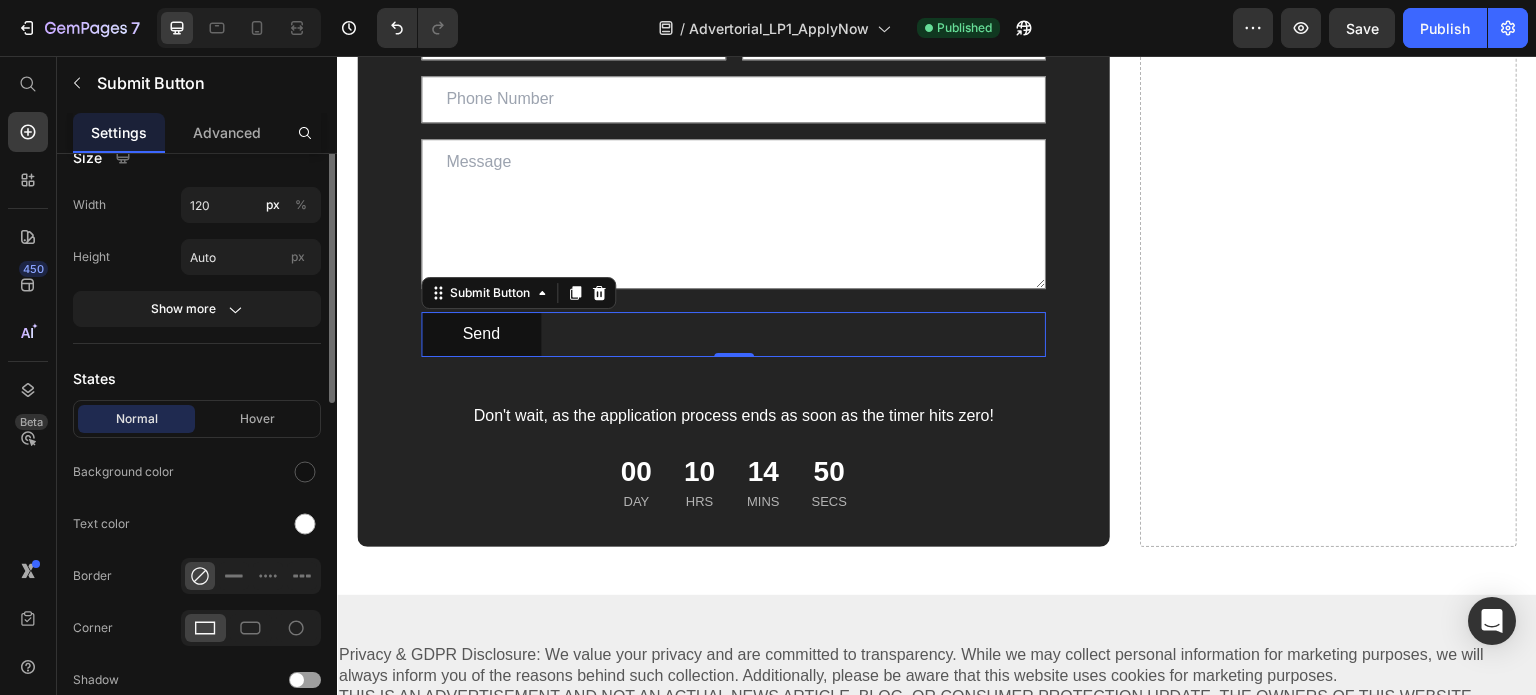 scroll, scrollTop: 96, scrollLeft: 0, axis: vertical 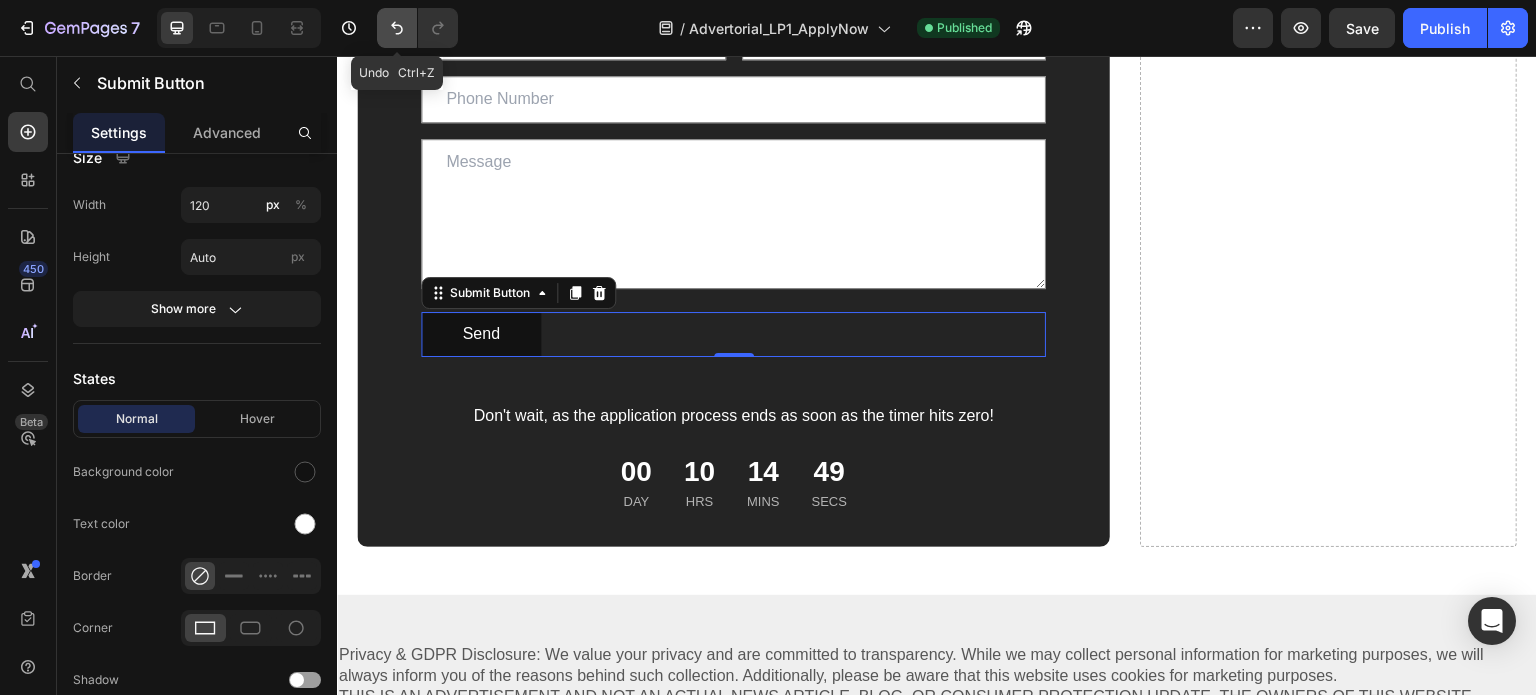 click 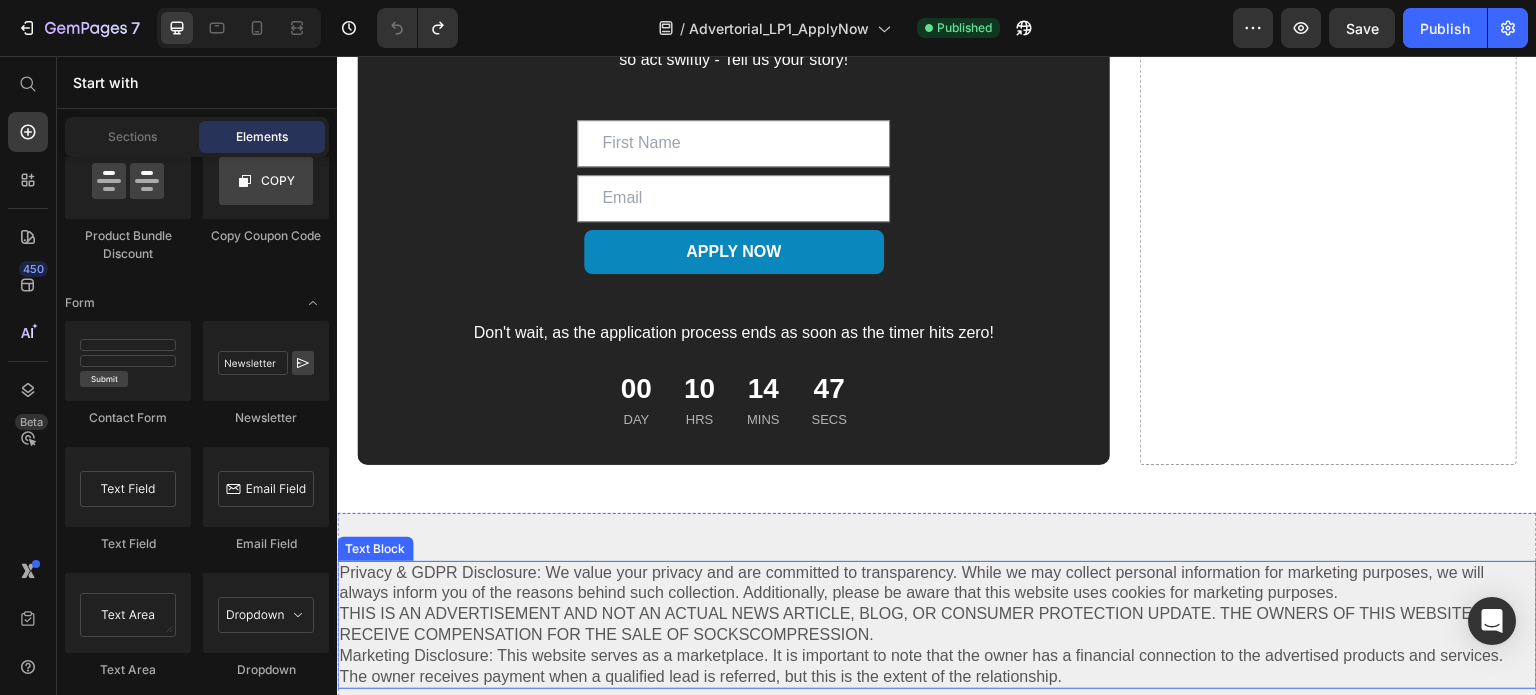 scroll, scrollTop: 8608, scrollLeft: 0, axis: vertical 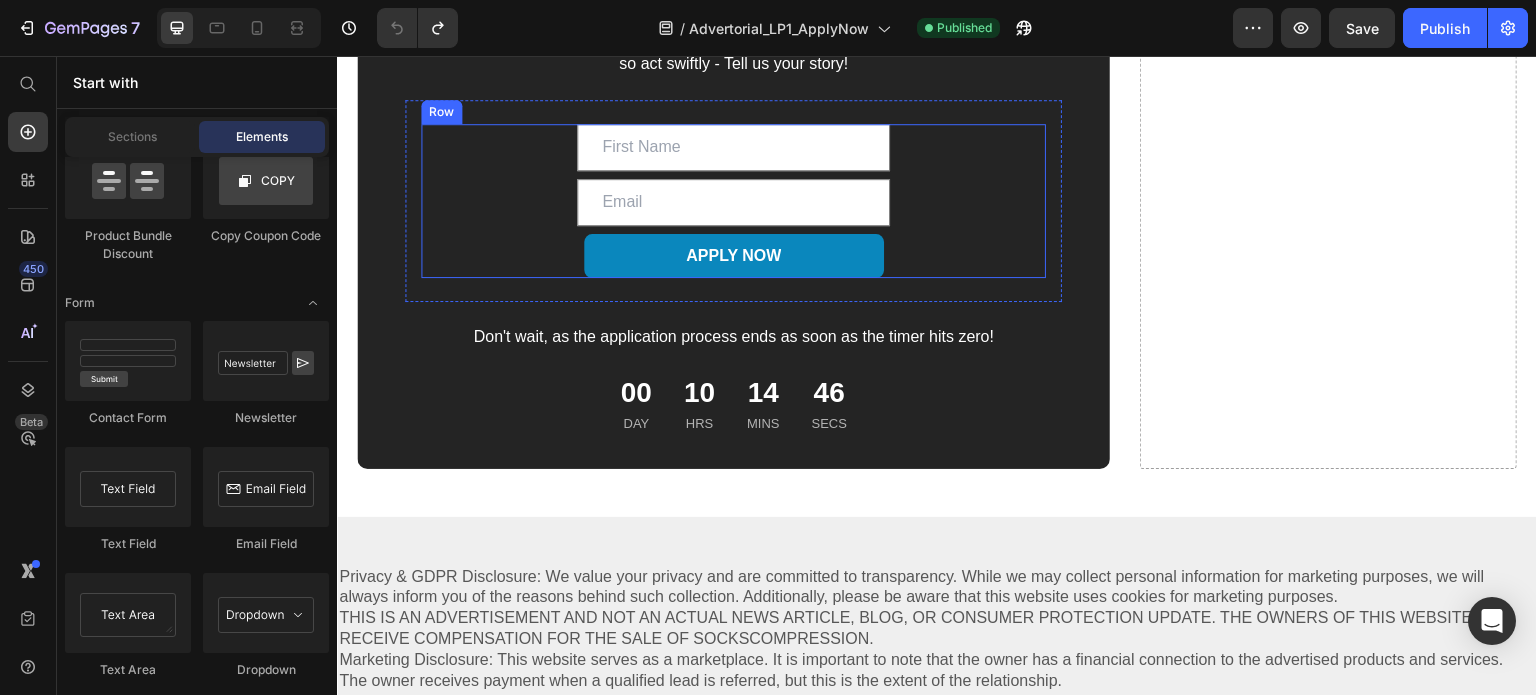 click on "Text Field Email Field APPLY NOW Submit Button Row" at bounding box center (733, 201) 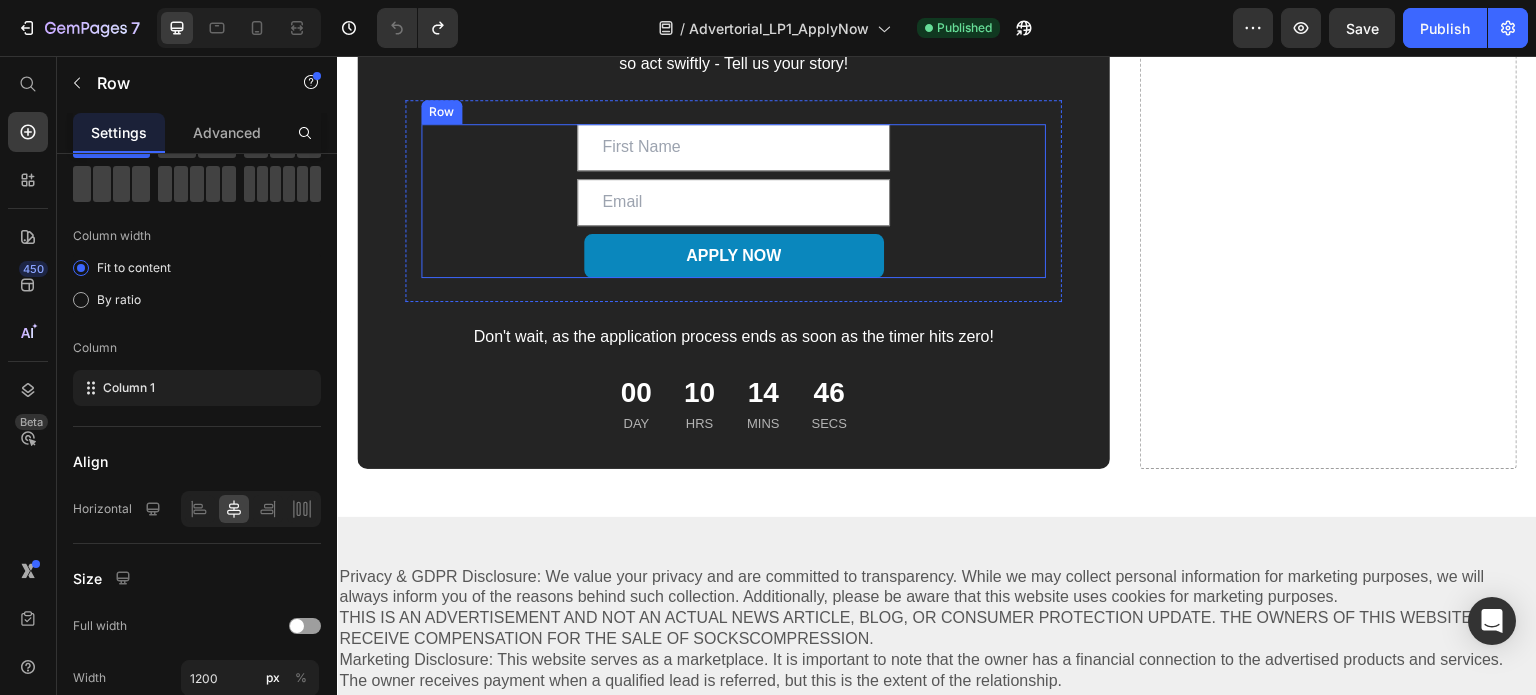 scroll, scrollTop: 0, scrollLeft: 0, axis: both 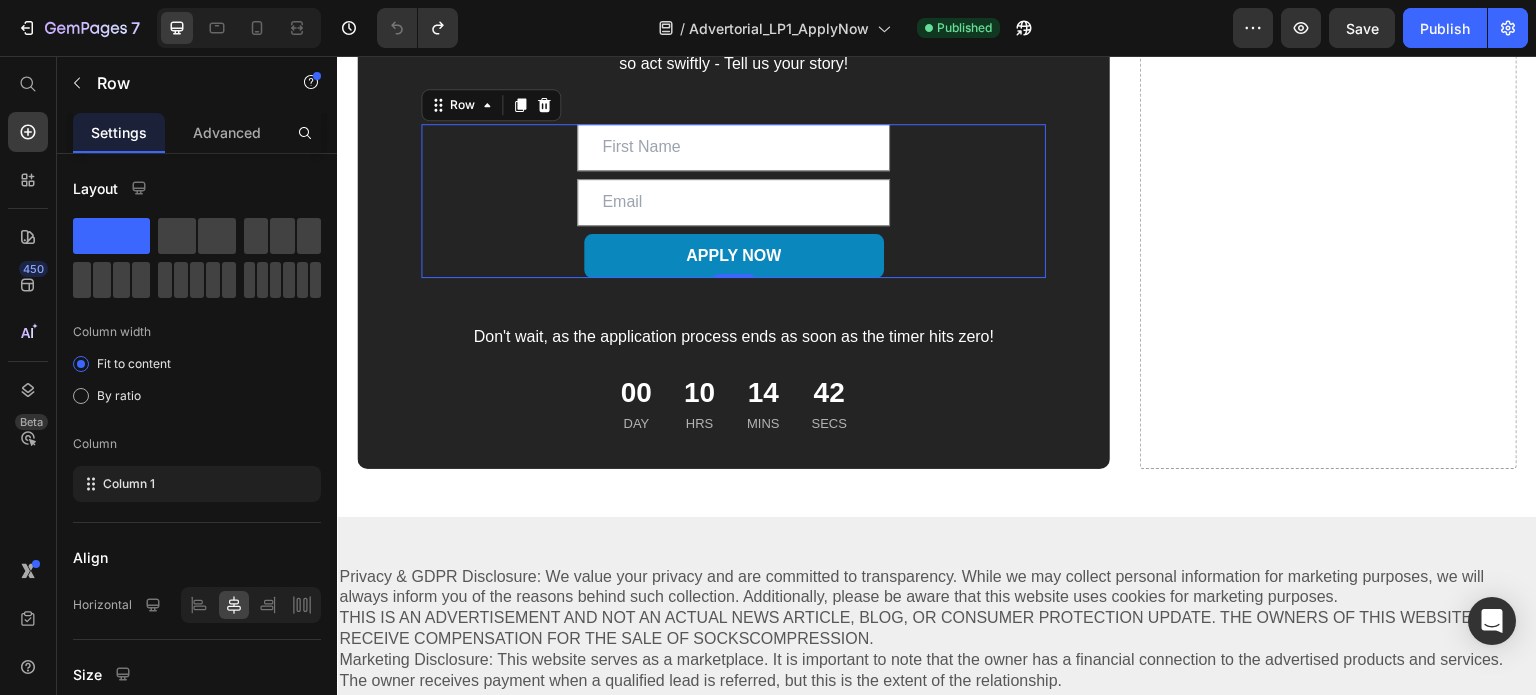 click on "Text Field Email Field APPLY NOW Submit Button Row   0" at bounding box center [733, 201] 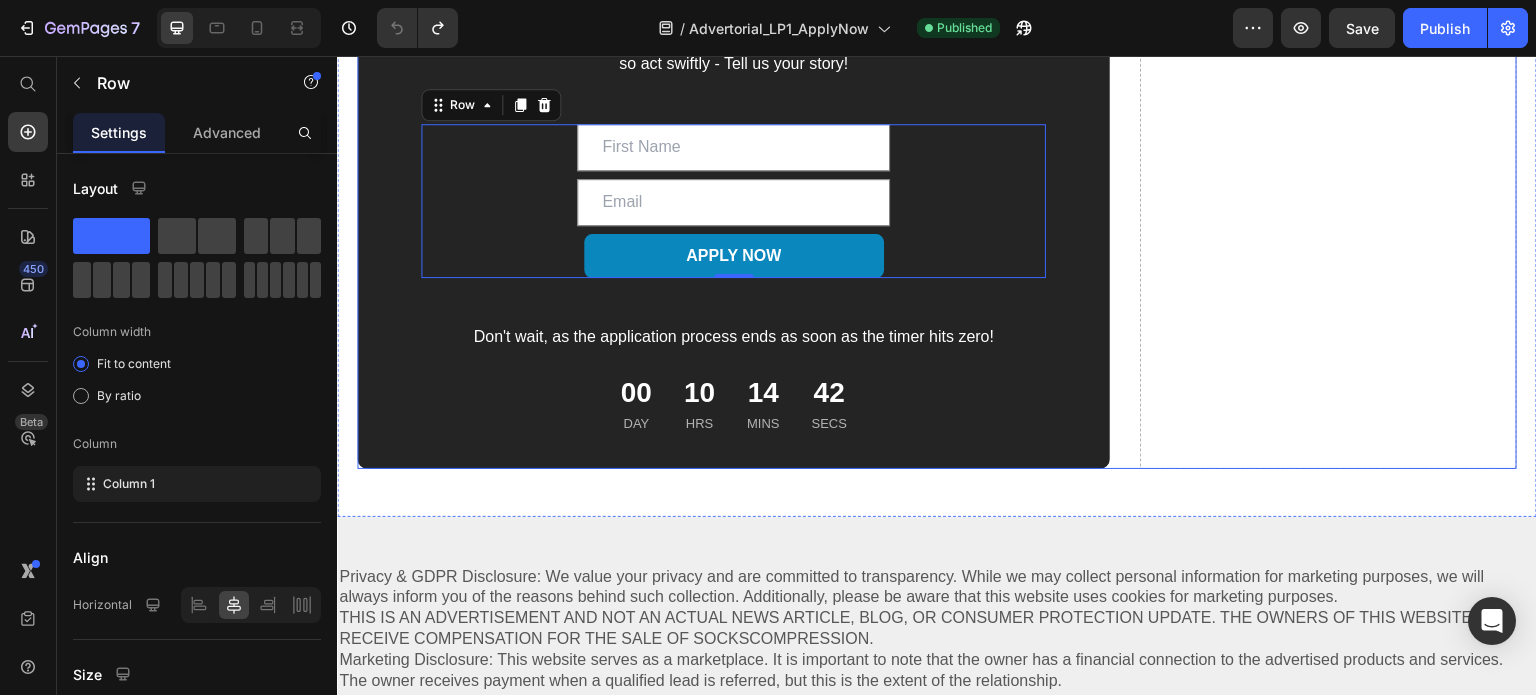 click on "Drop element here" at bounding box center [1328, -1010] 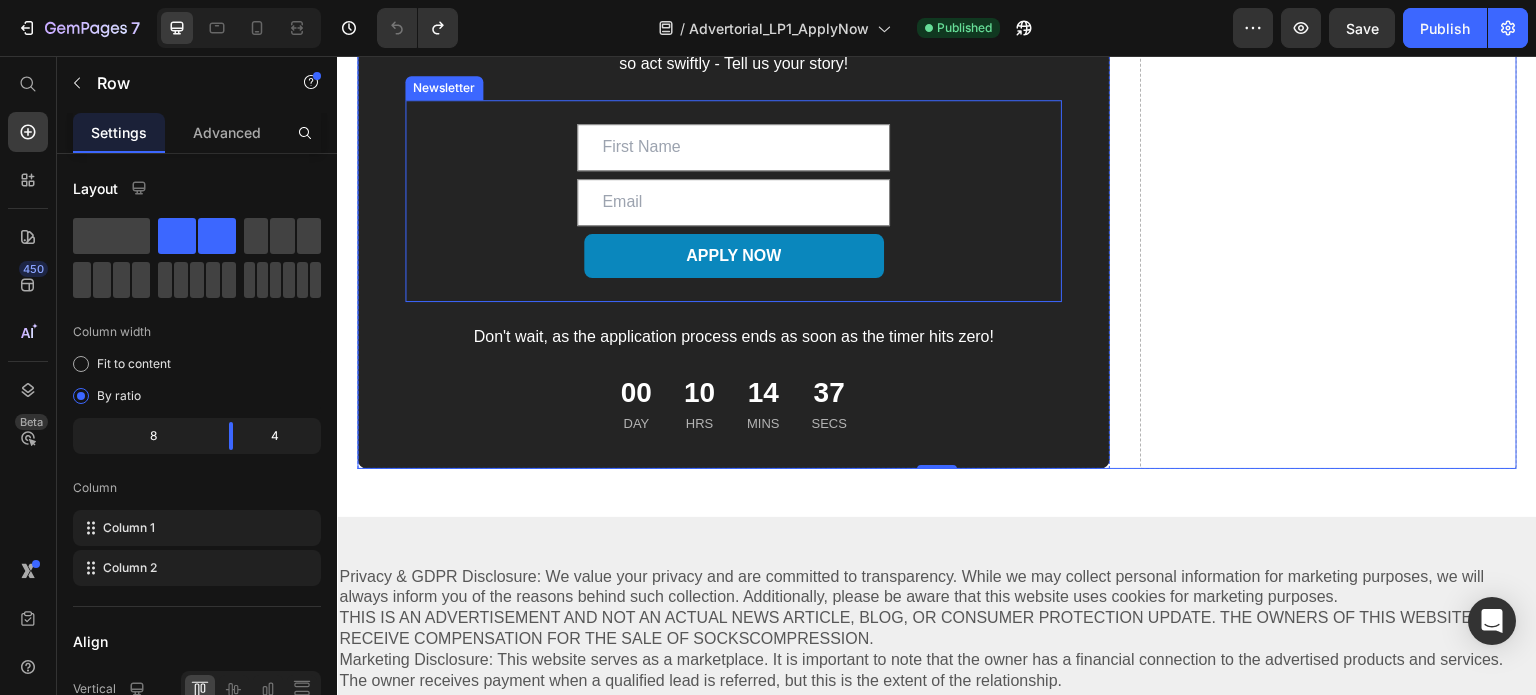 click on "Text Field Email Field APPLY NOW Submit Button Row Newsletter" at bounding box center (733, 201) 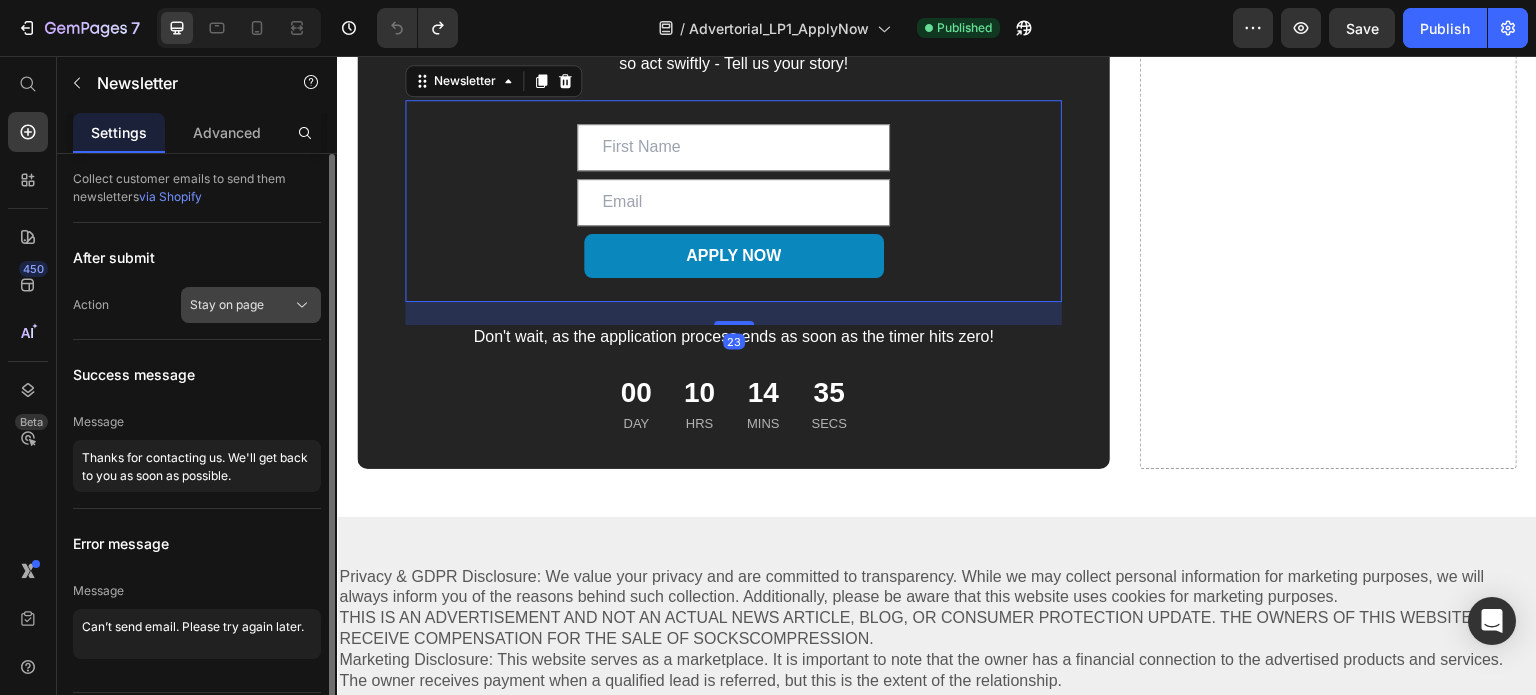 click on "Stay on page" at bounding box center [251, 305] 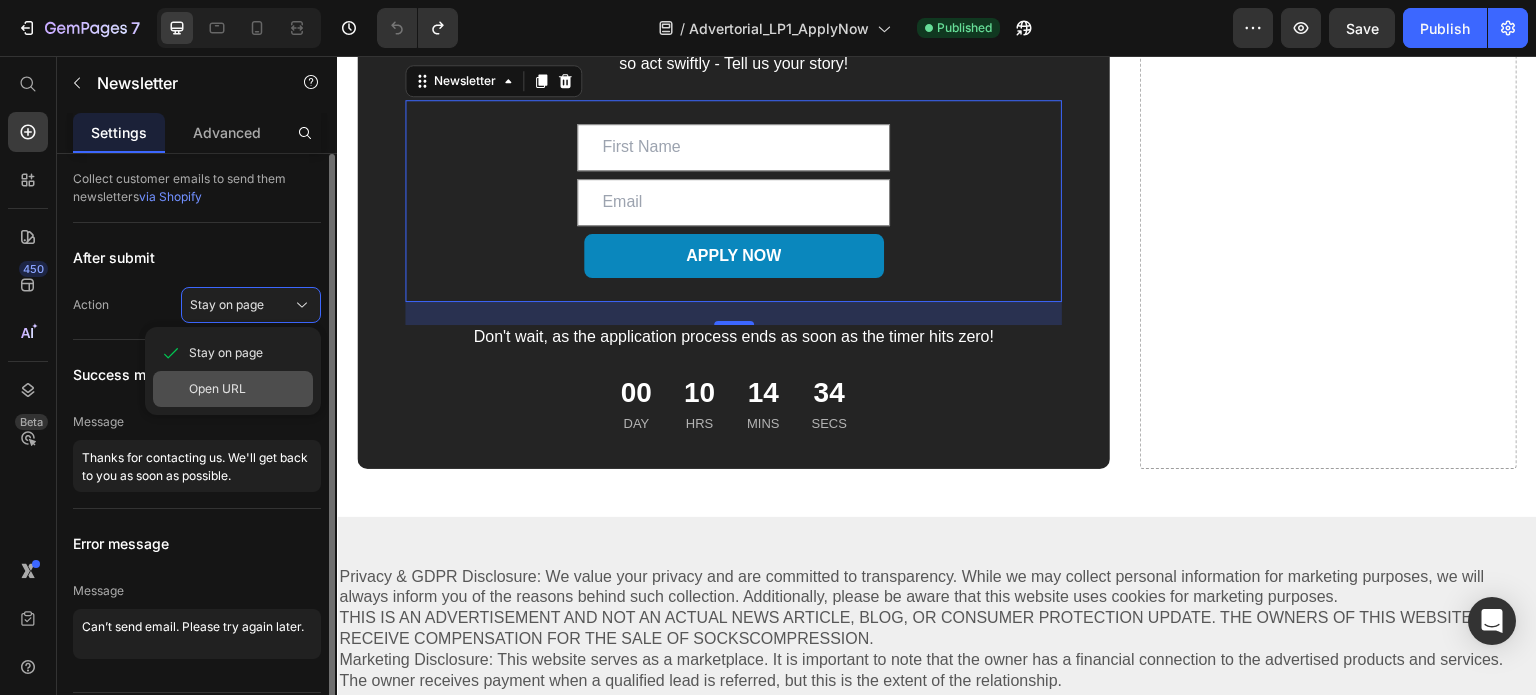 click on "Open URL" at bounding box center (217, 389) 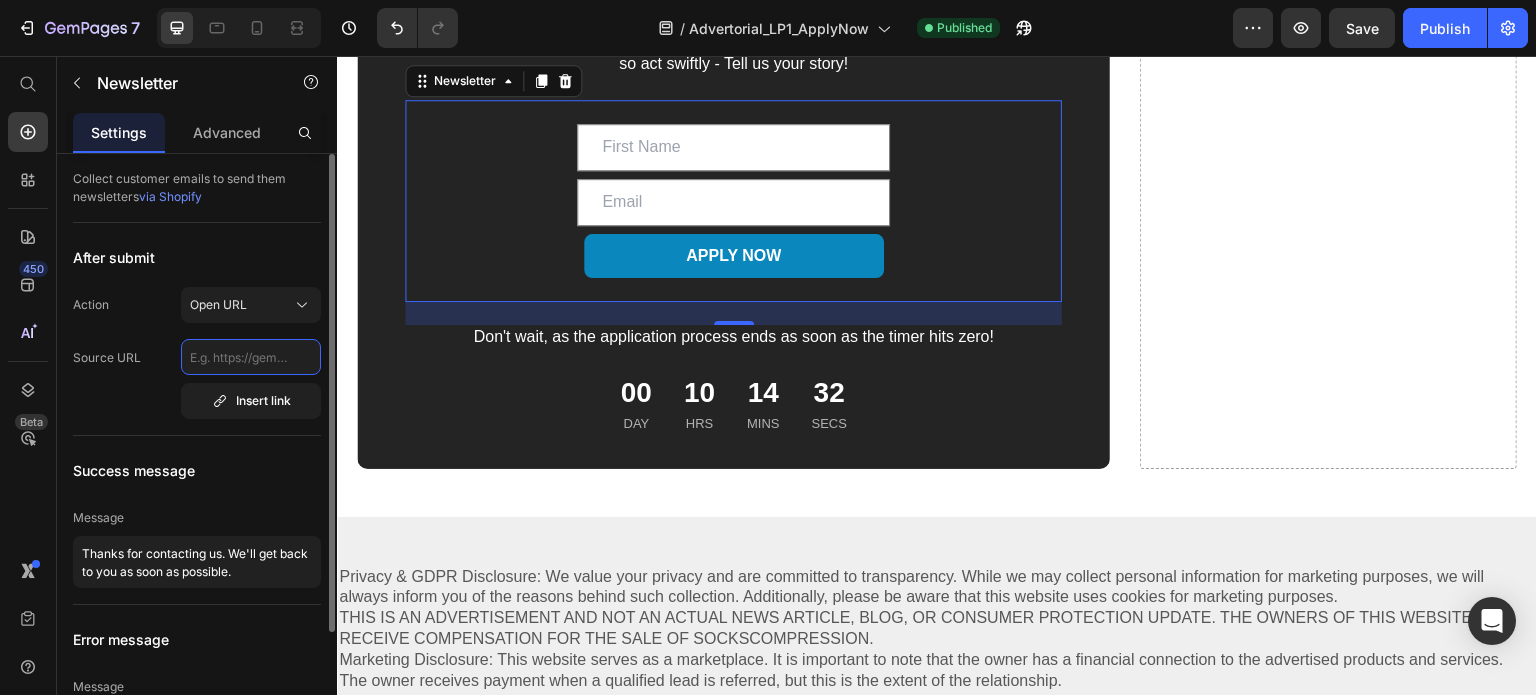 click 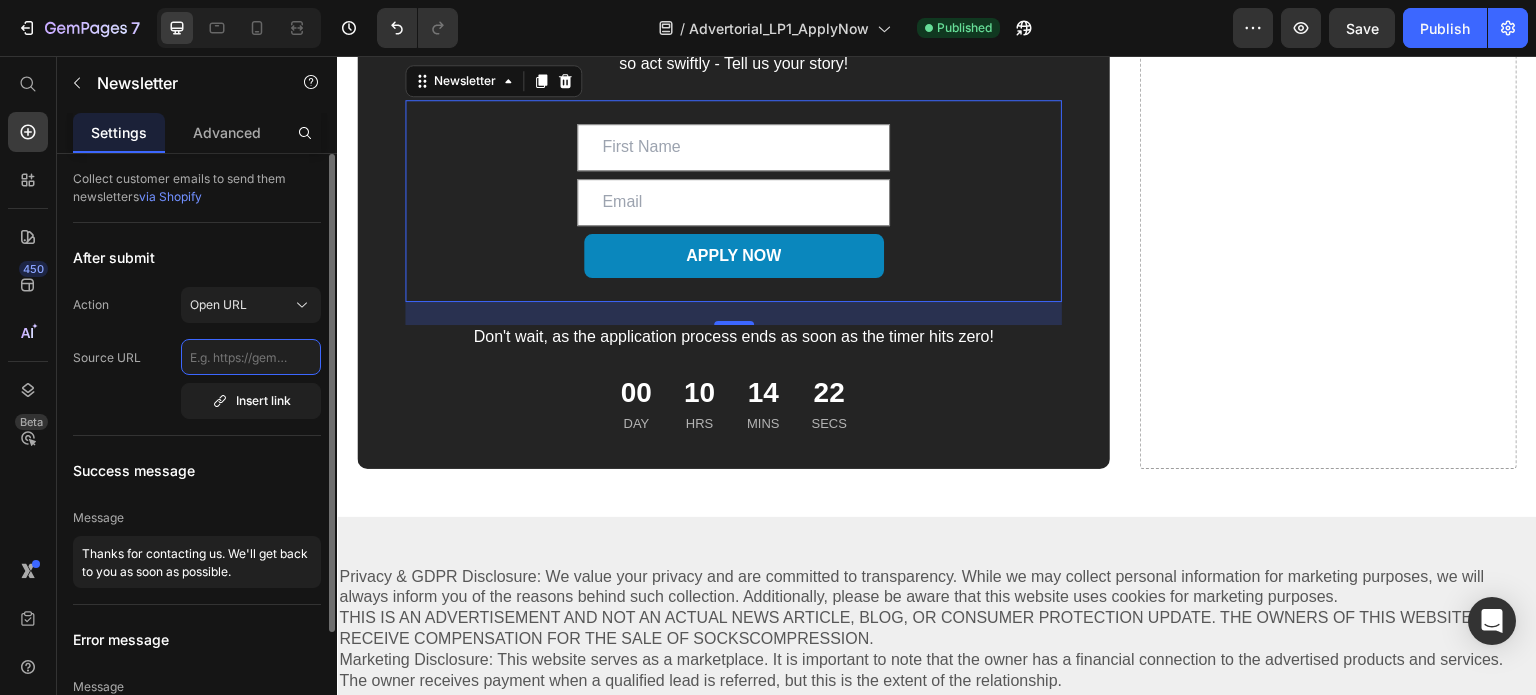 click 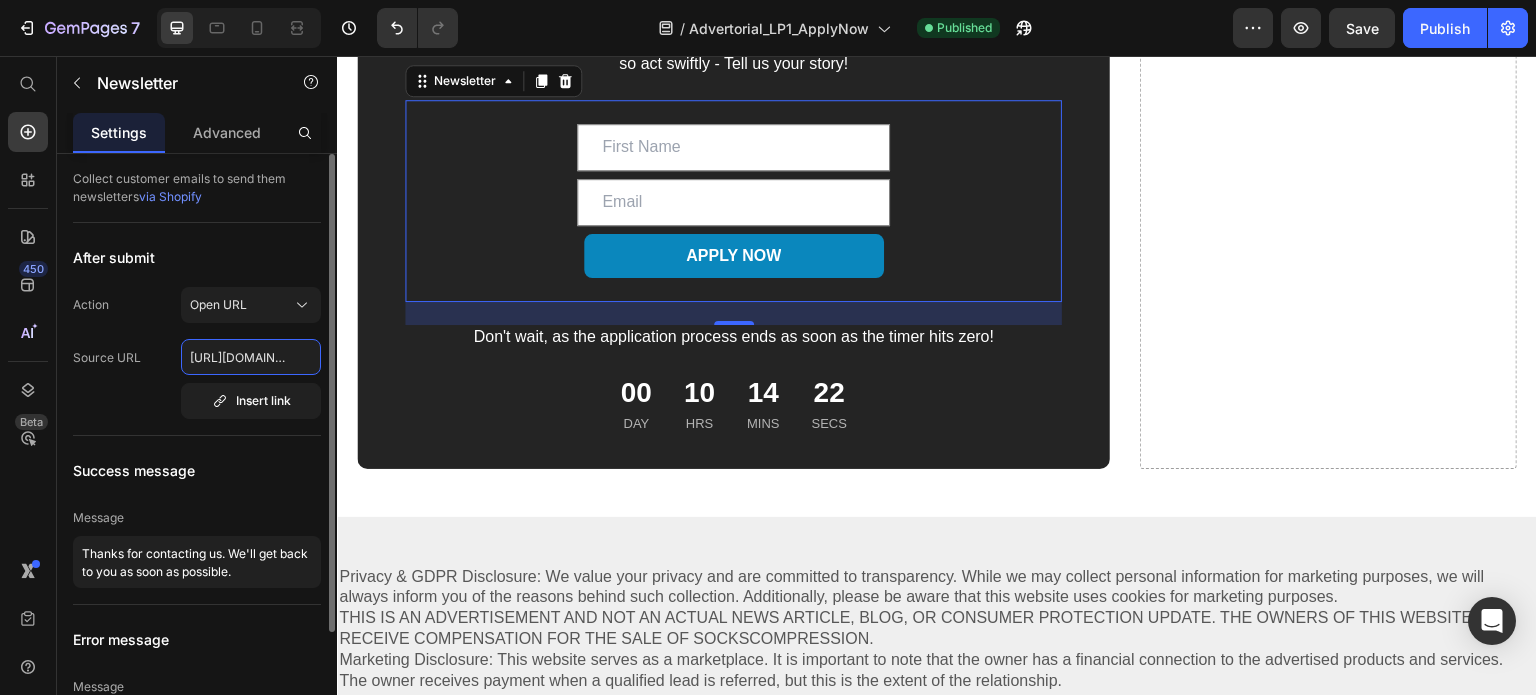scroll, scrollTop: 0, scrollLeft: 230, axis: horizontal 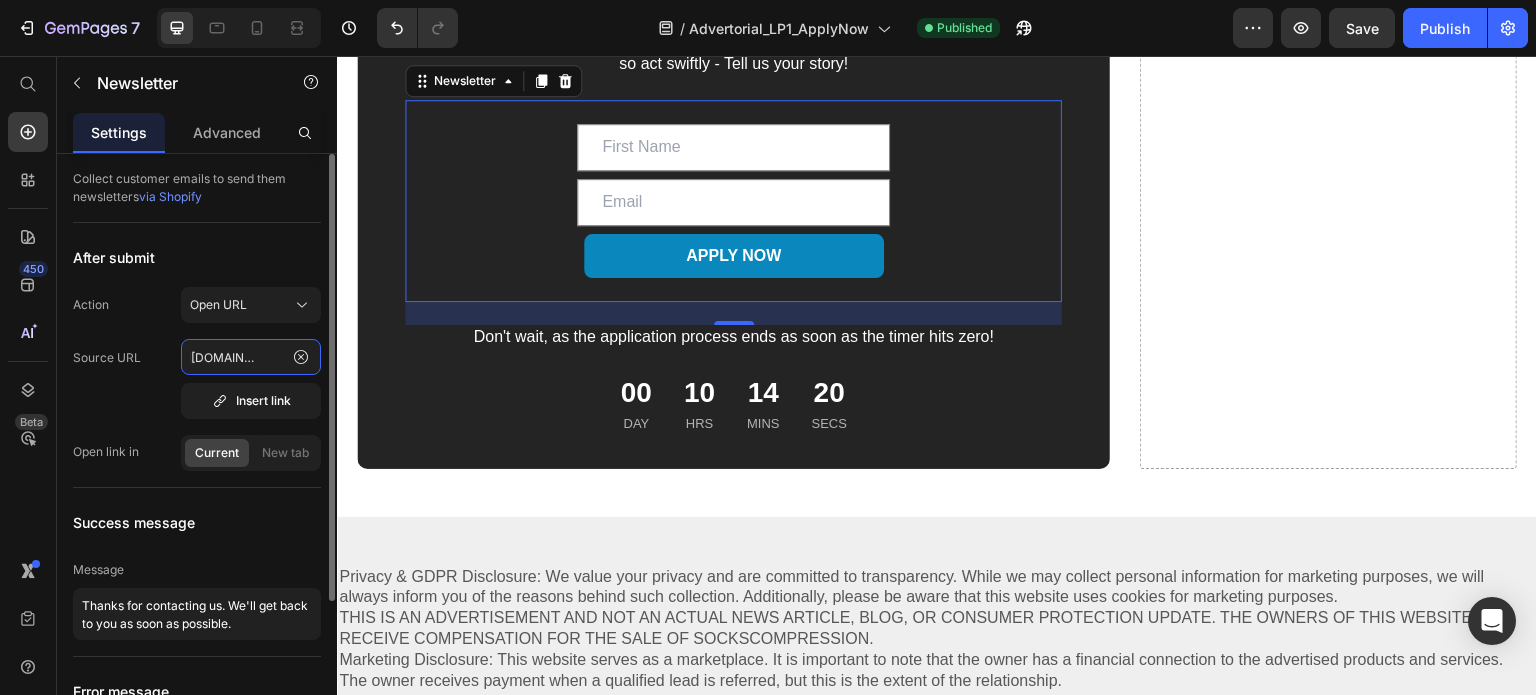 type on "https://tryseatech.com//products/gutfix-gut-skin-protocol" 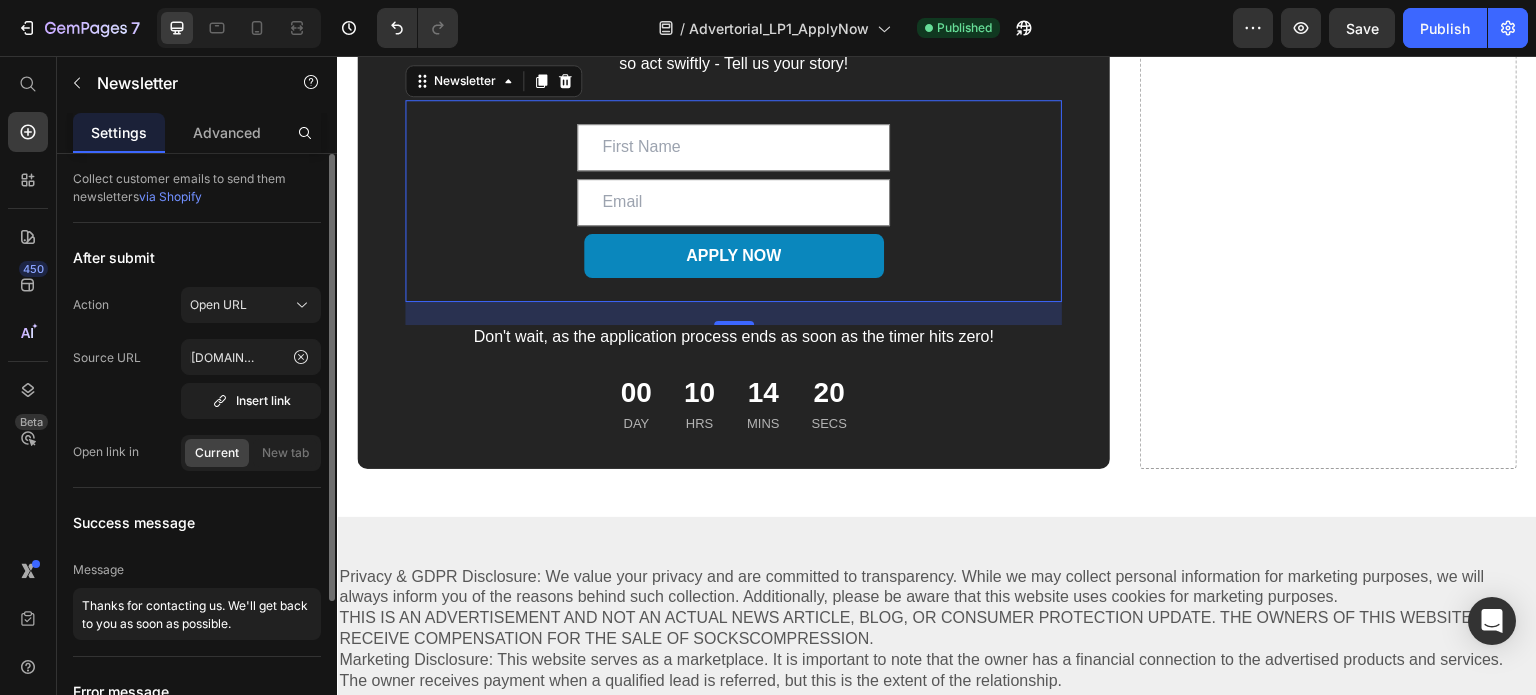 click on "Source URL https://tryseatech.com//products/gutfix-gut-skin-protocol  Insert link" at bounding box center [197, 379] 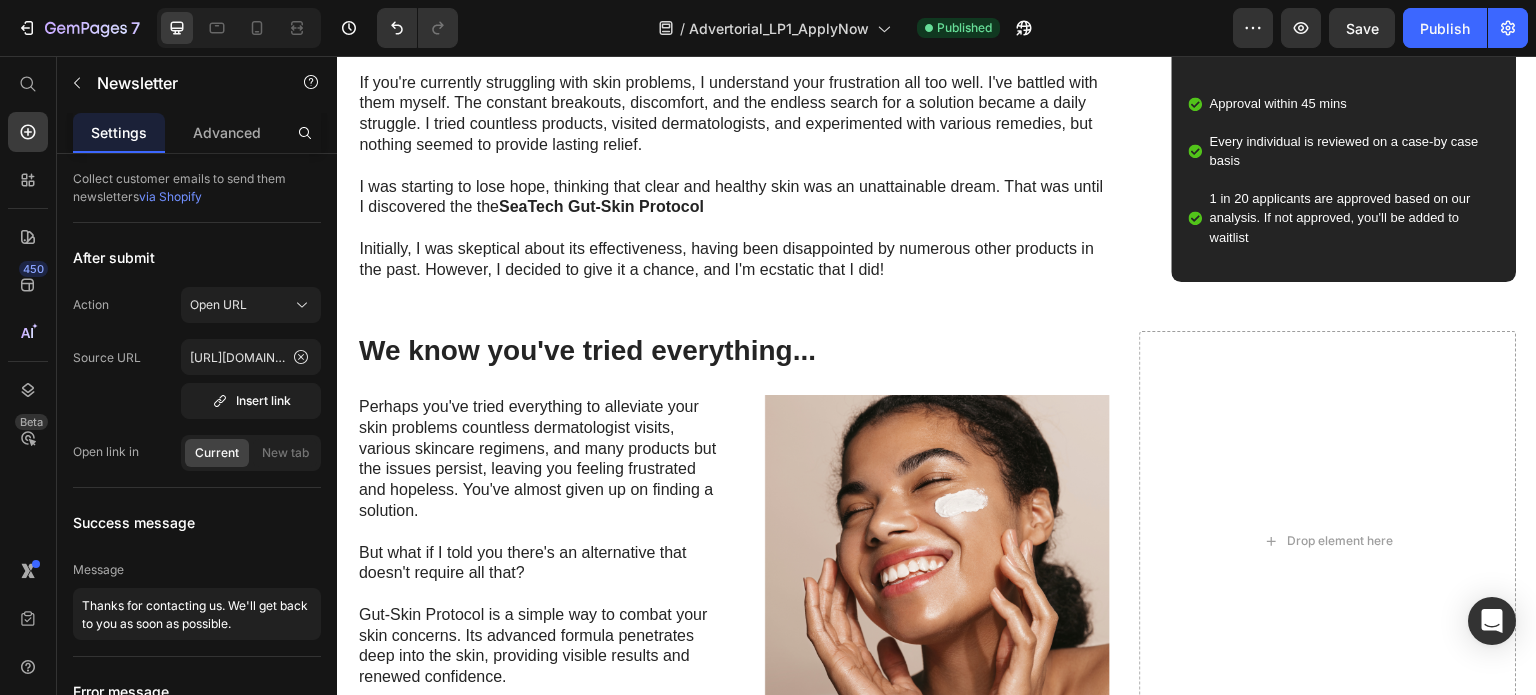 scroll, scrollTop: 1922, scrollLeft: 0, axis: vertical 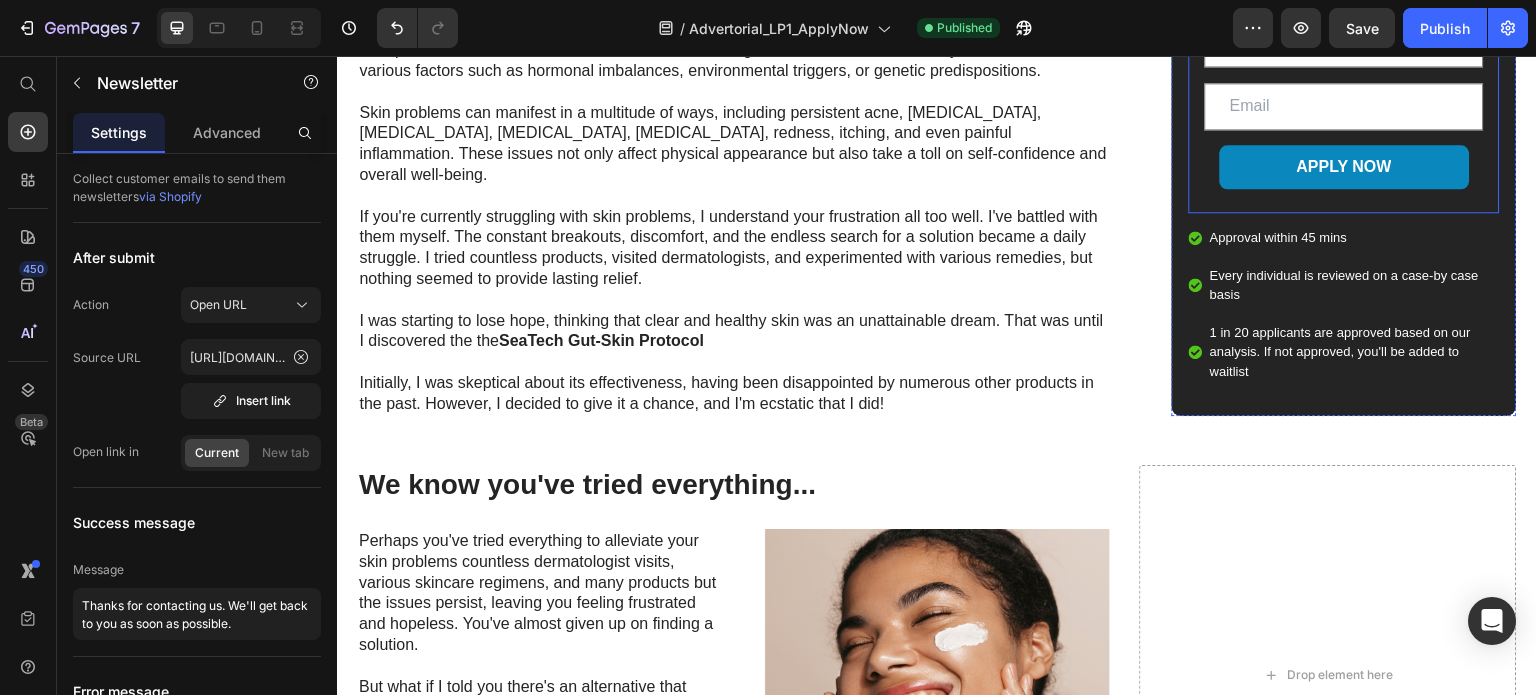 click on "Text Field Email Field APPLY NOW Submit Button Row Newsletter" at bounding box center [1344, 104] 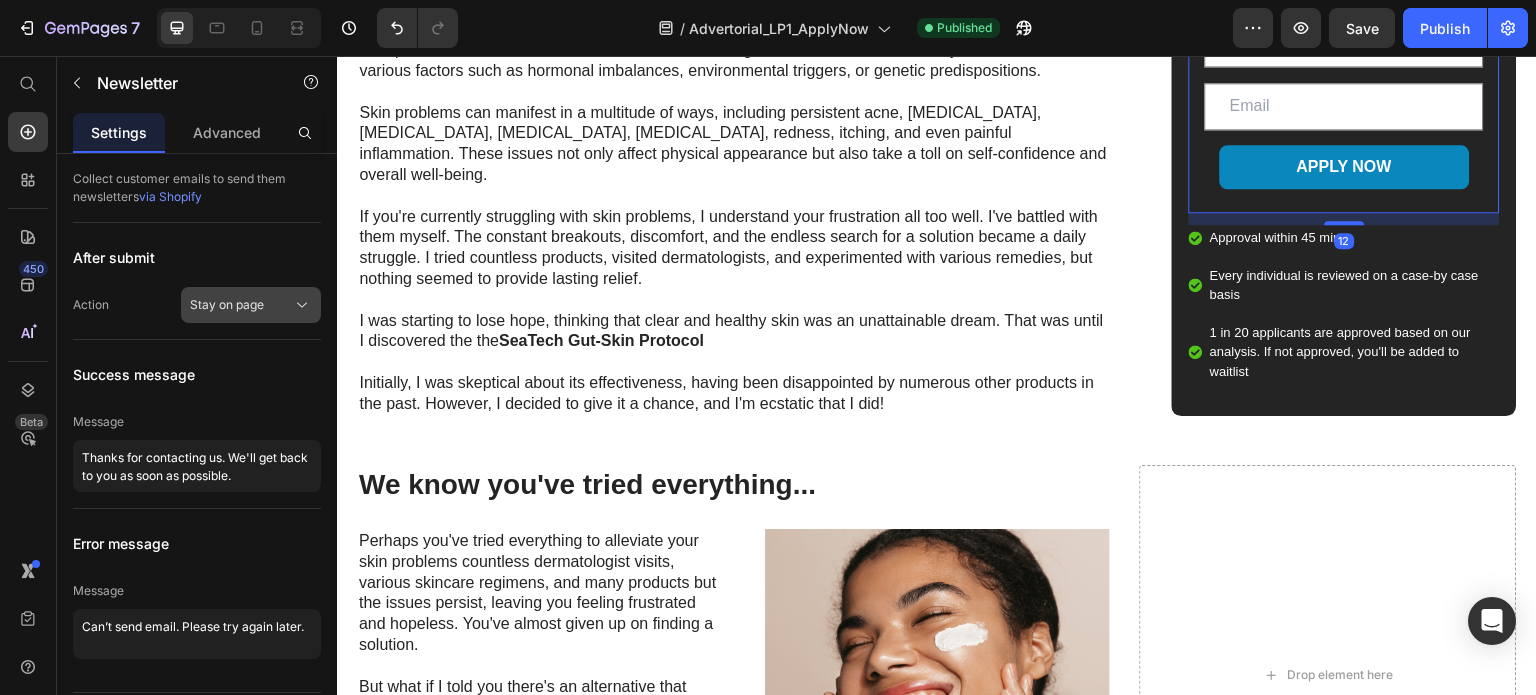 click on "Stay on page" at bounding box center [227, 305] 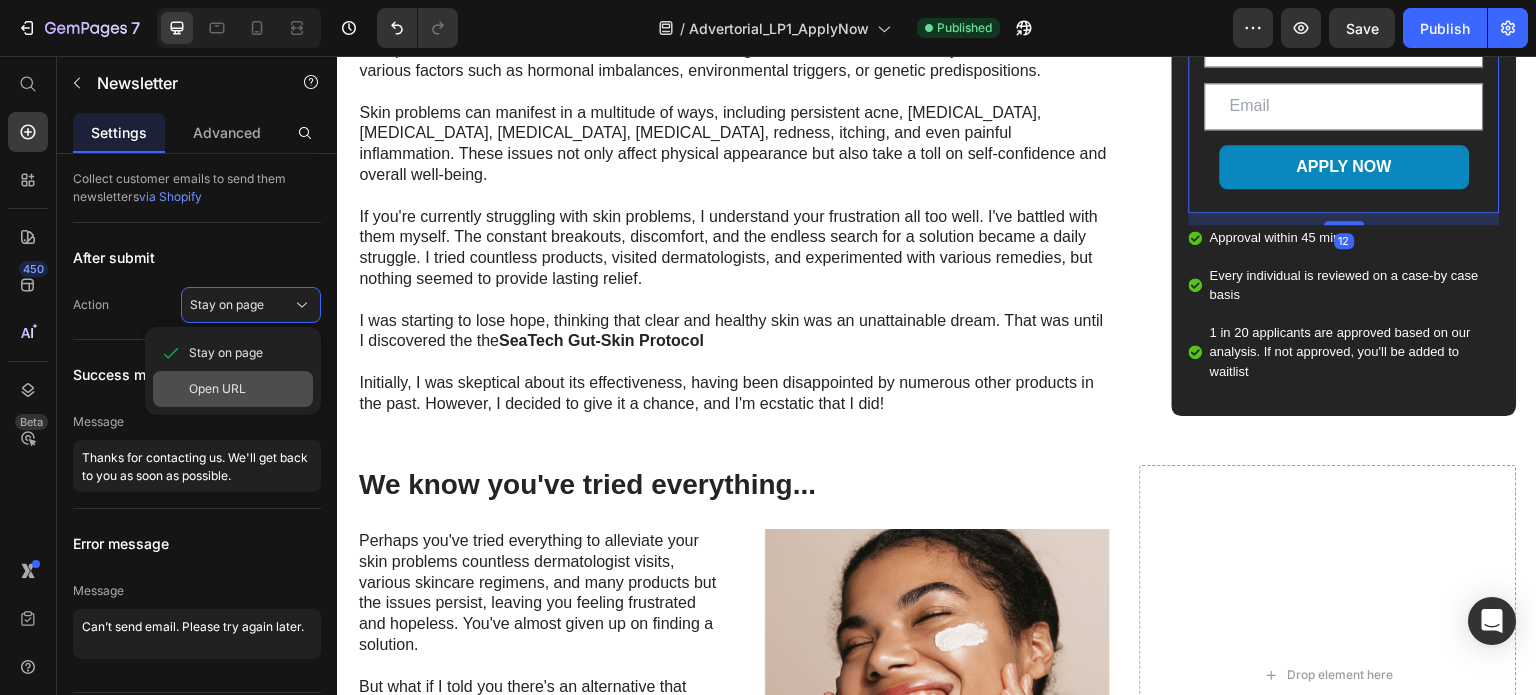 click on "Open URL" 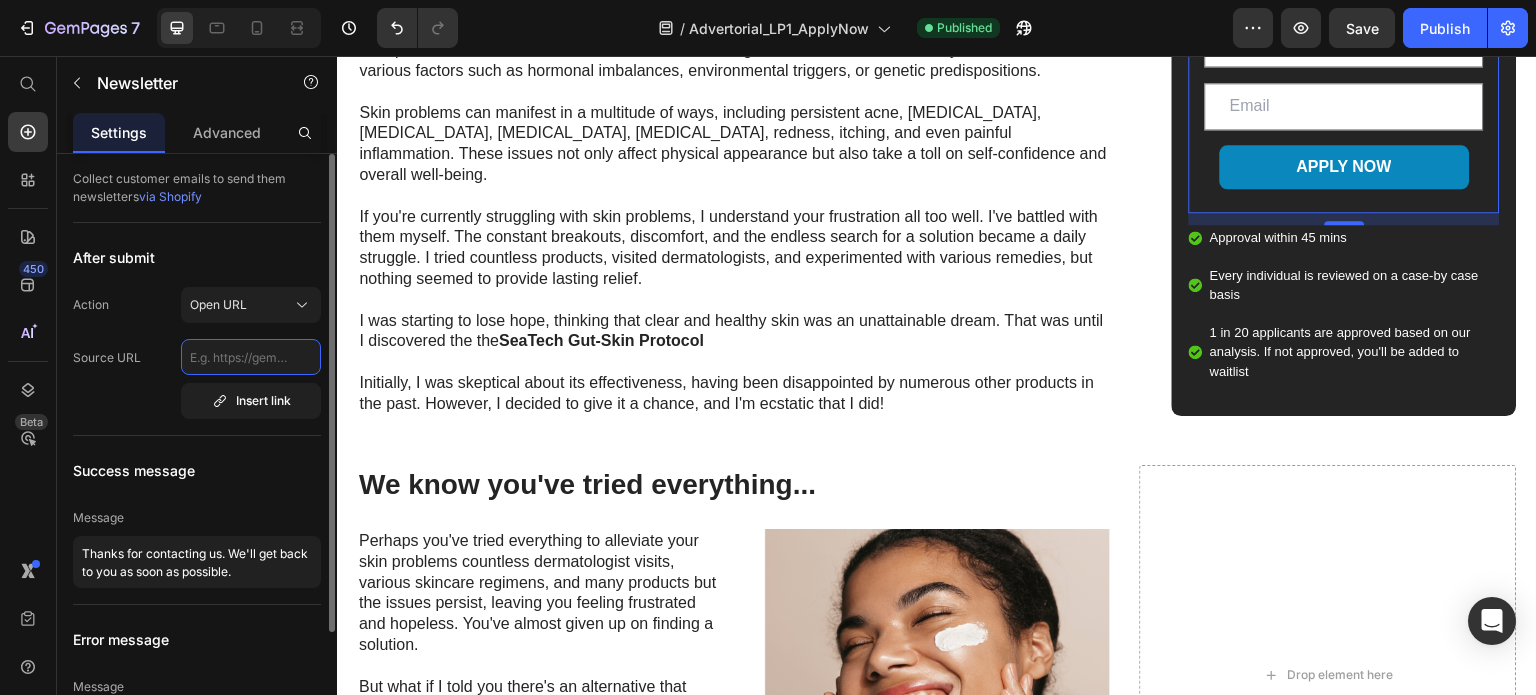 click 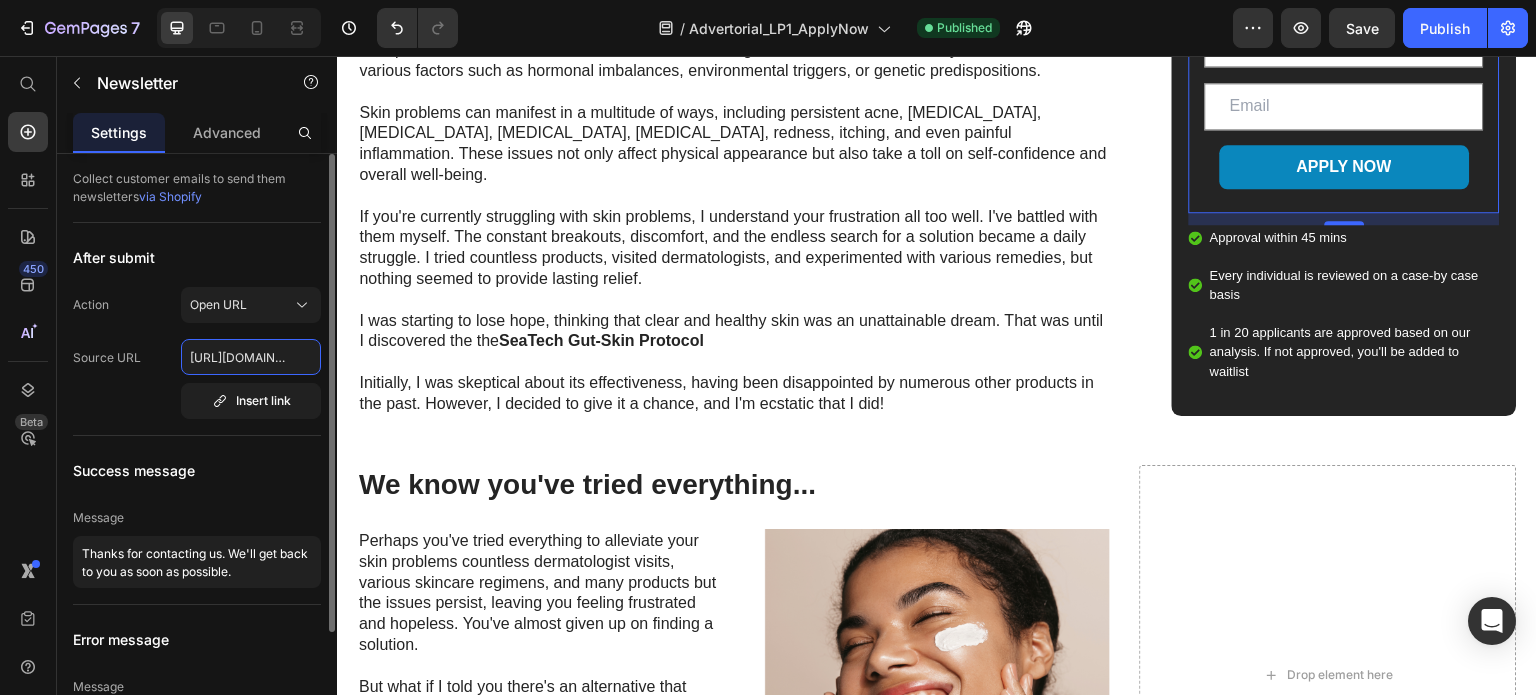 scroll, scrollTop: 0, scrollLeft: 230, axis: horizontal 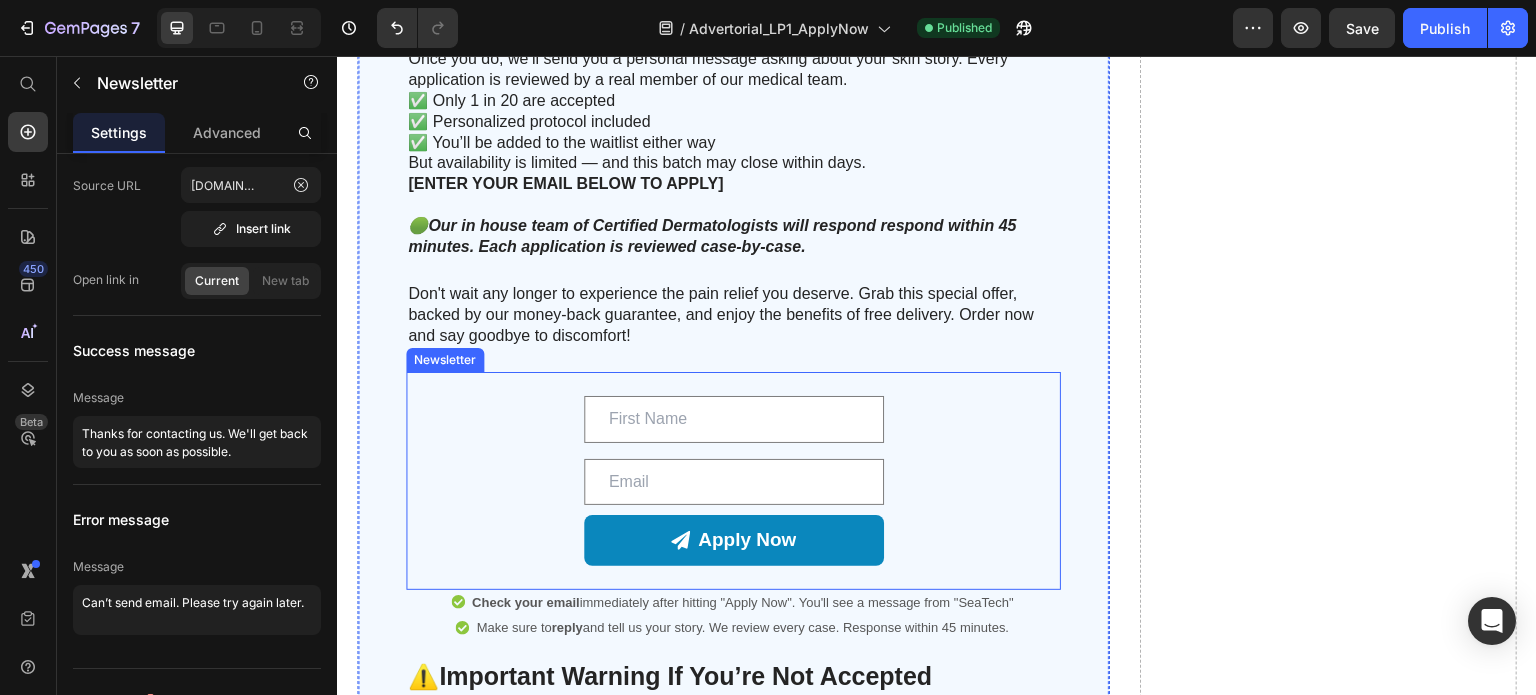 click on "Text Field Email Field
Apply Now Submit Button Row Newsletter" at bounding box center [733, 481] 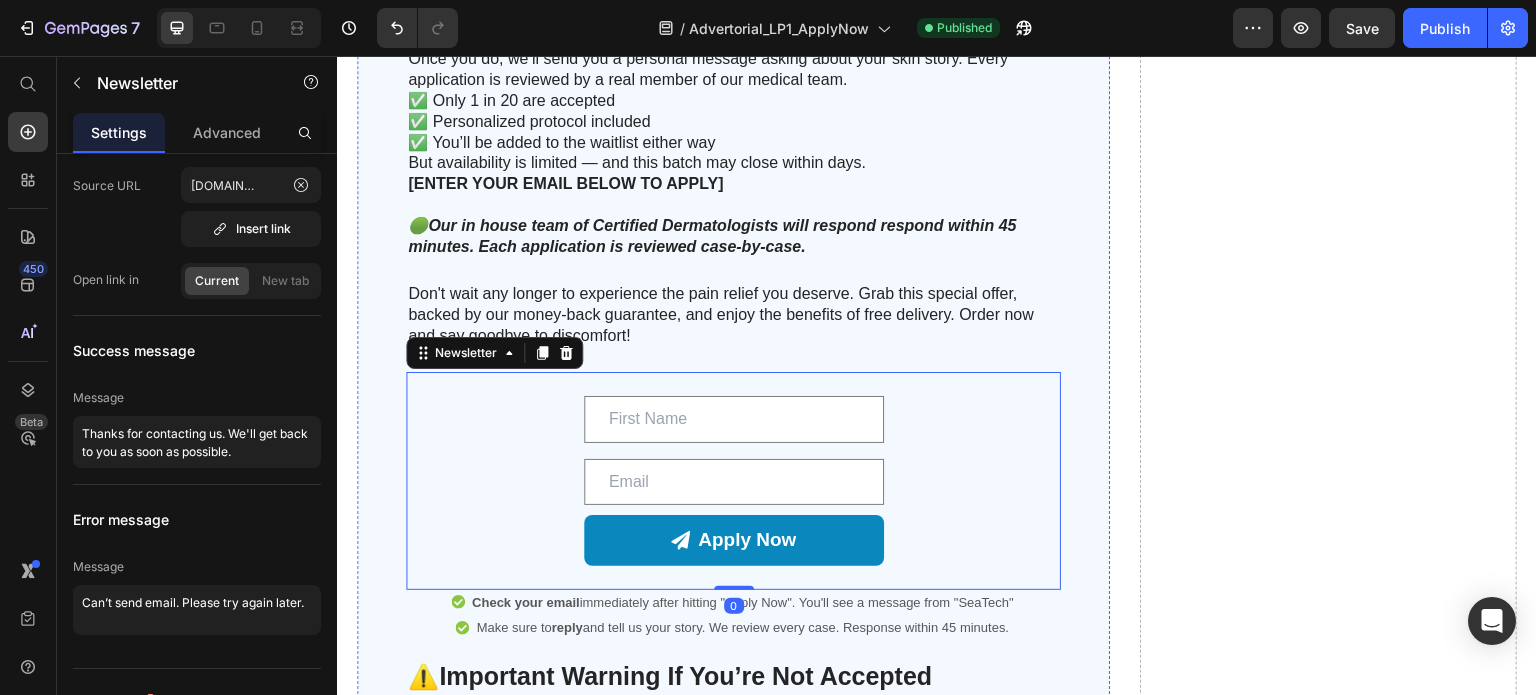 scroll, scrollTop: 56, scrollLeft: 0, axis: vertical 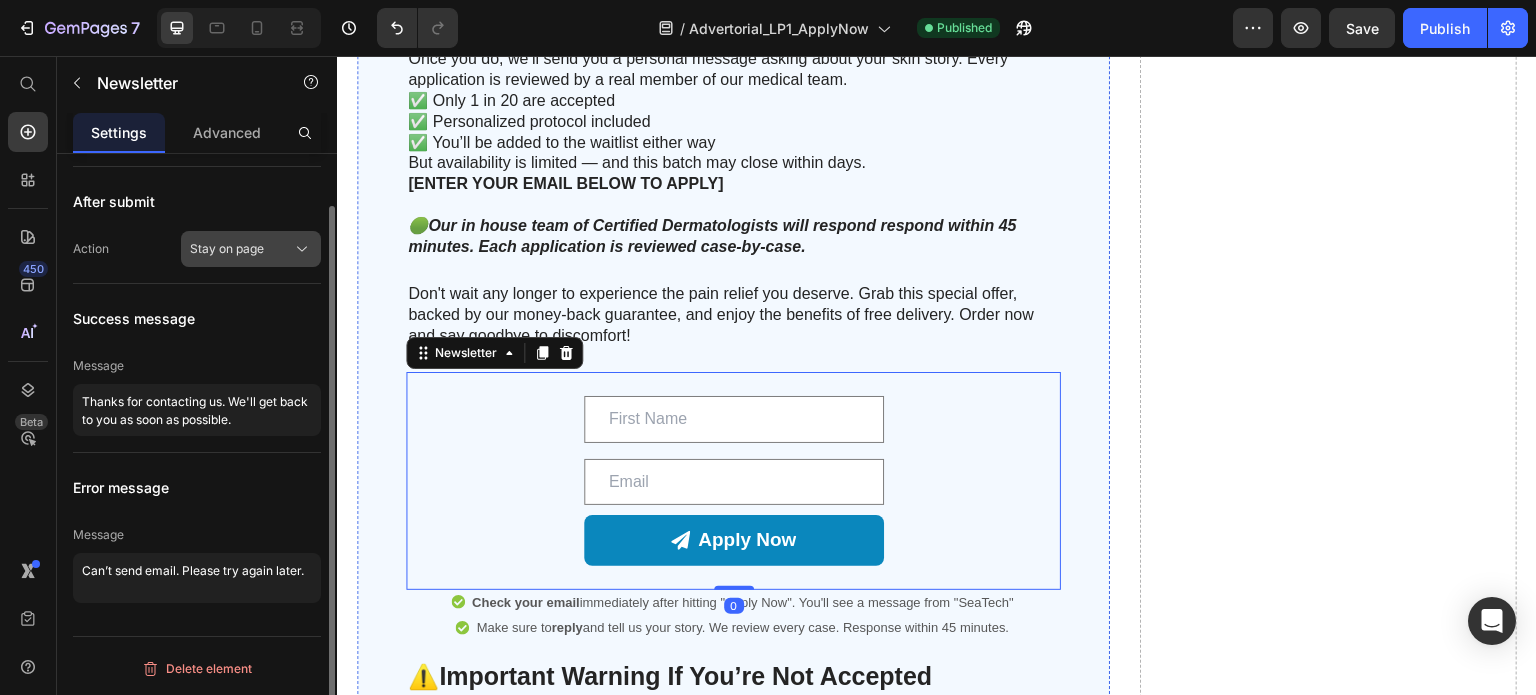 click on "Stay on page" at bounding box center [227, 249] 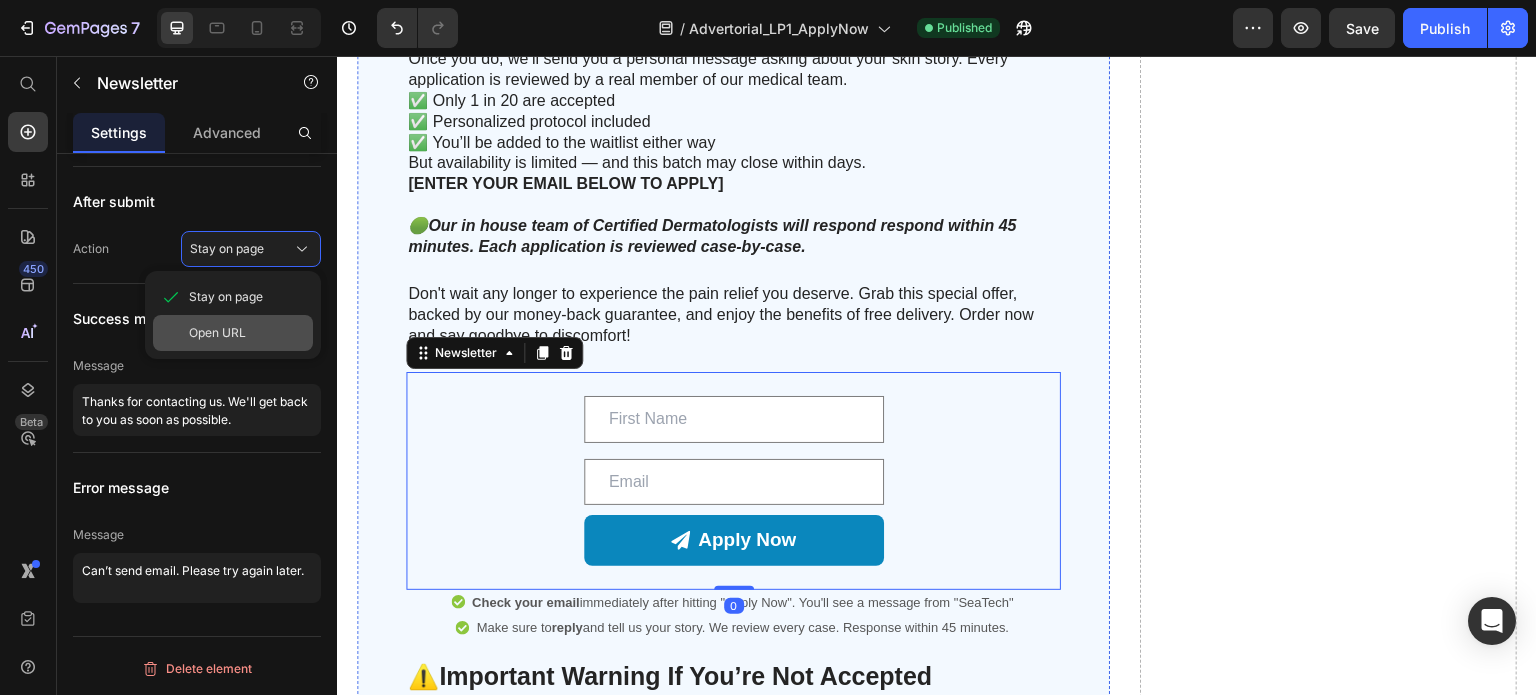 click on "Open URL" at bounding box center [217, 333] 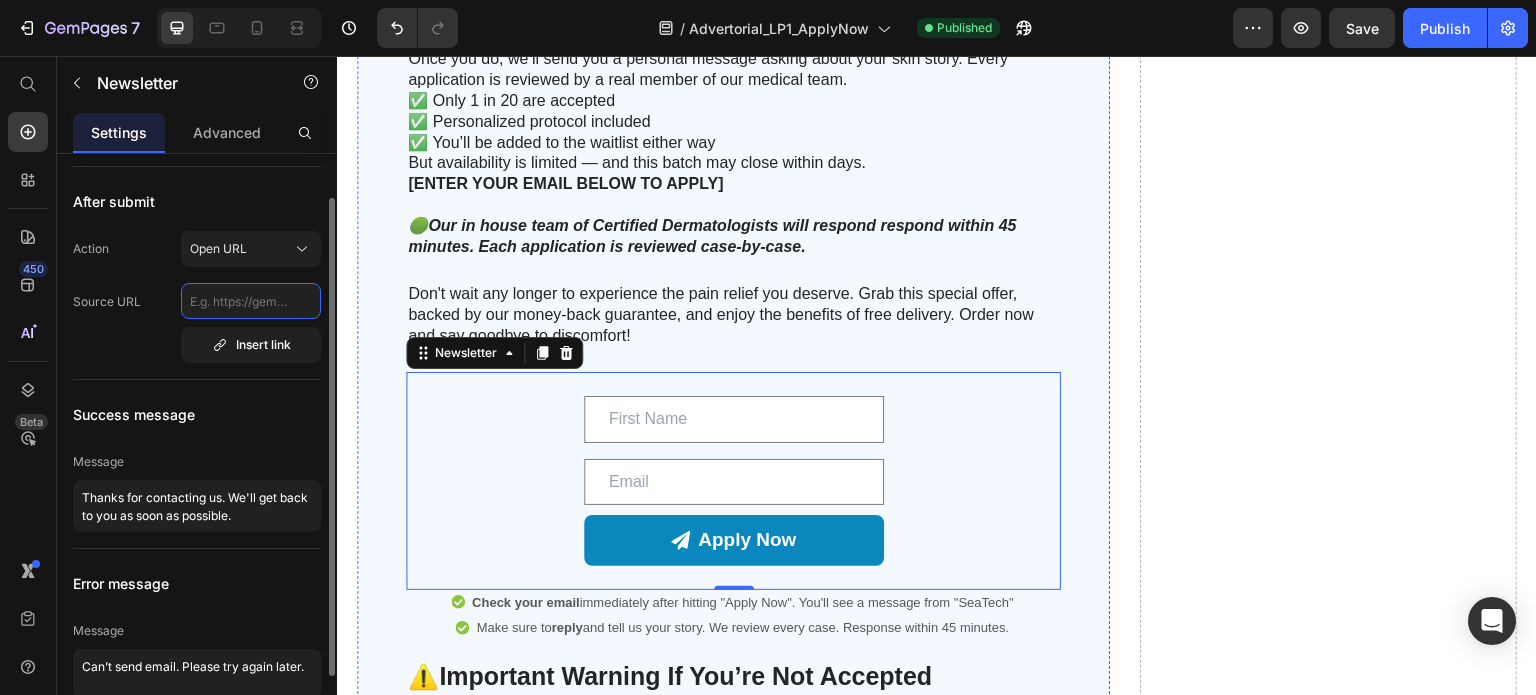 click 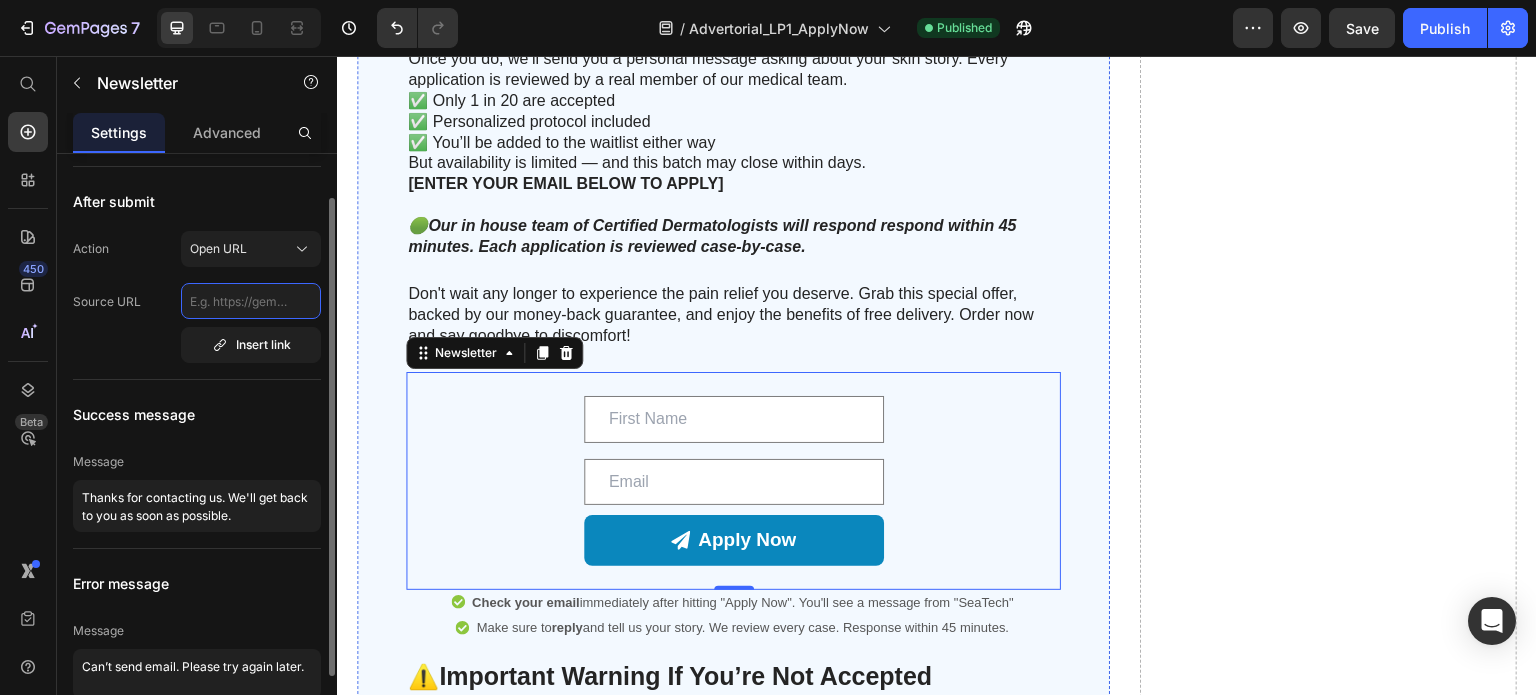 paste on "https://tryseatech.com//products/gutfix-gut-skin-protocol" 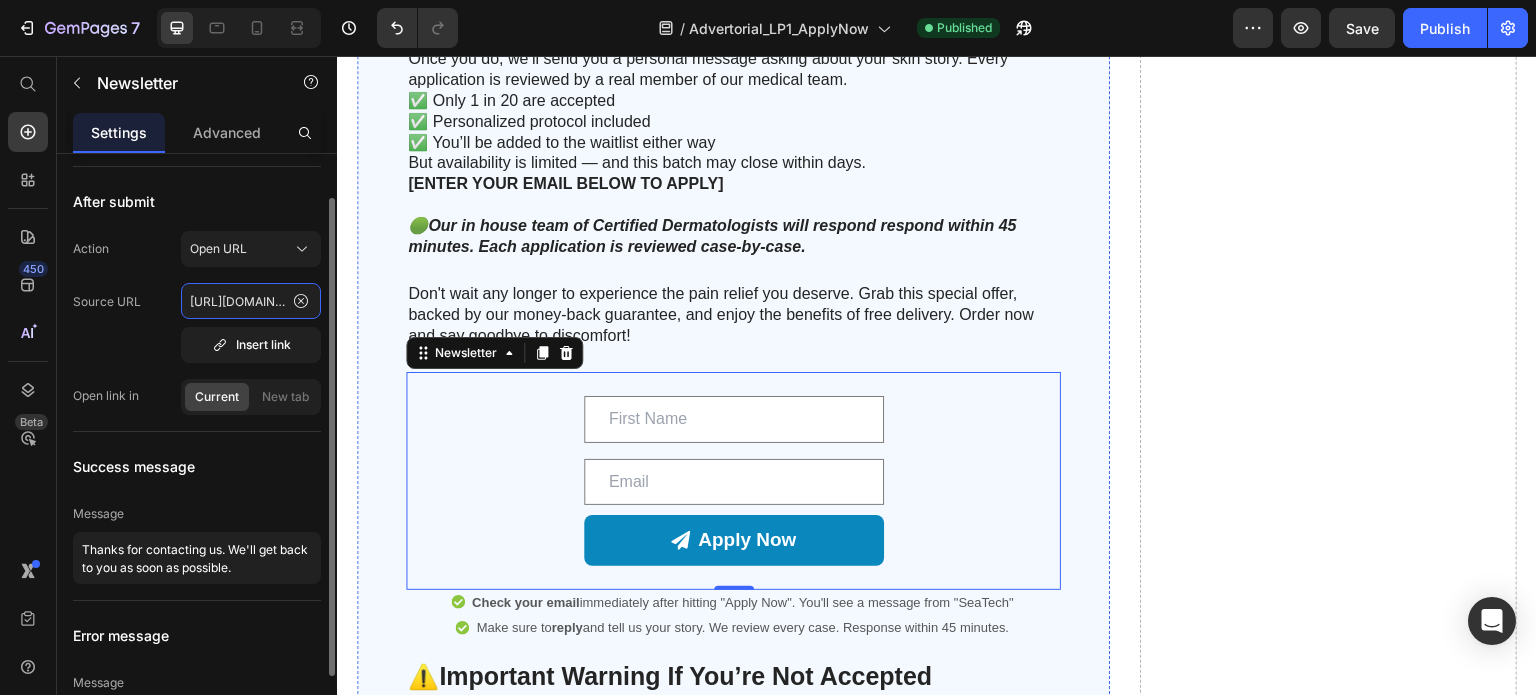 scroll, scrollTop: 0, scrollLeft: 230, axis: horizontal 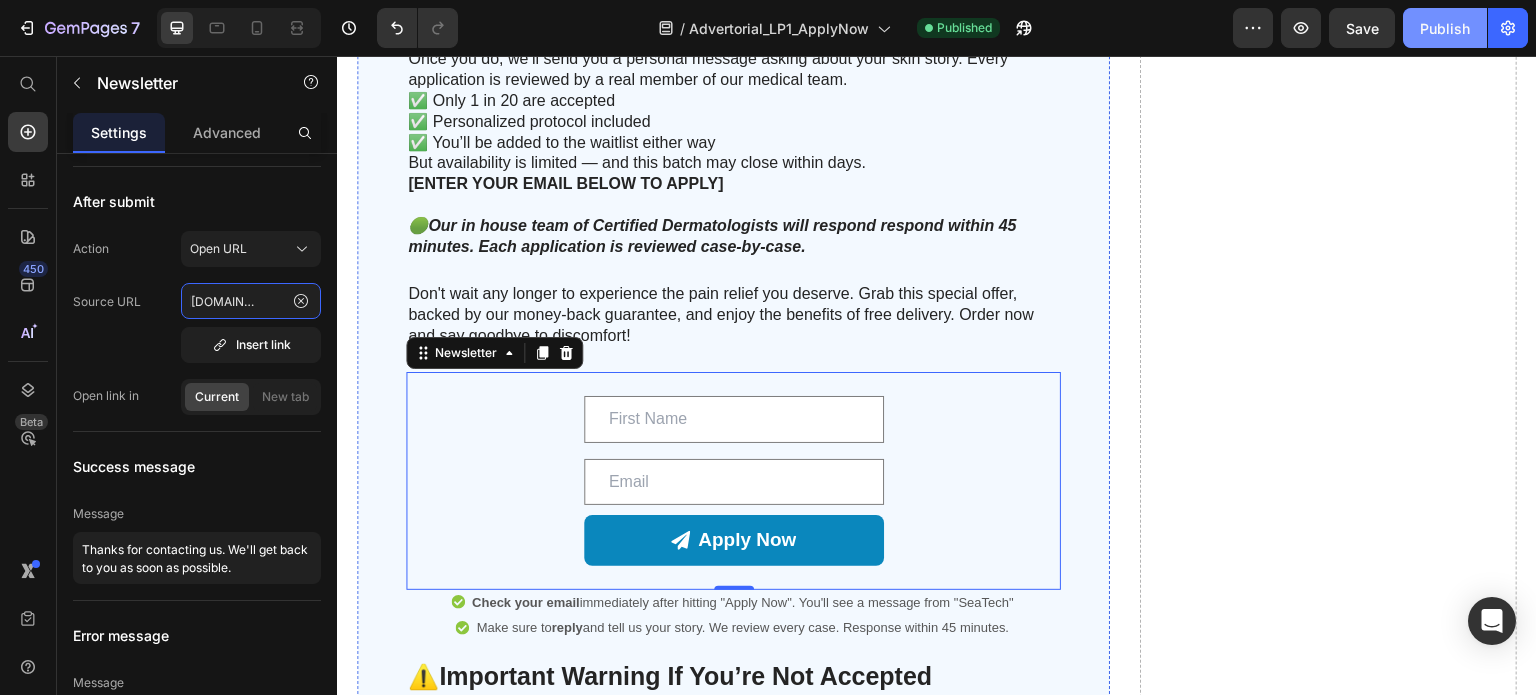 type on "https://tryseatech.com//products/gutfix-gut-skin-protocol" 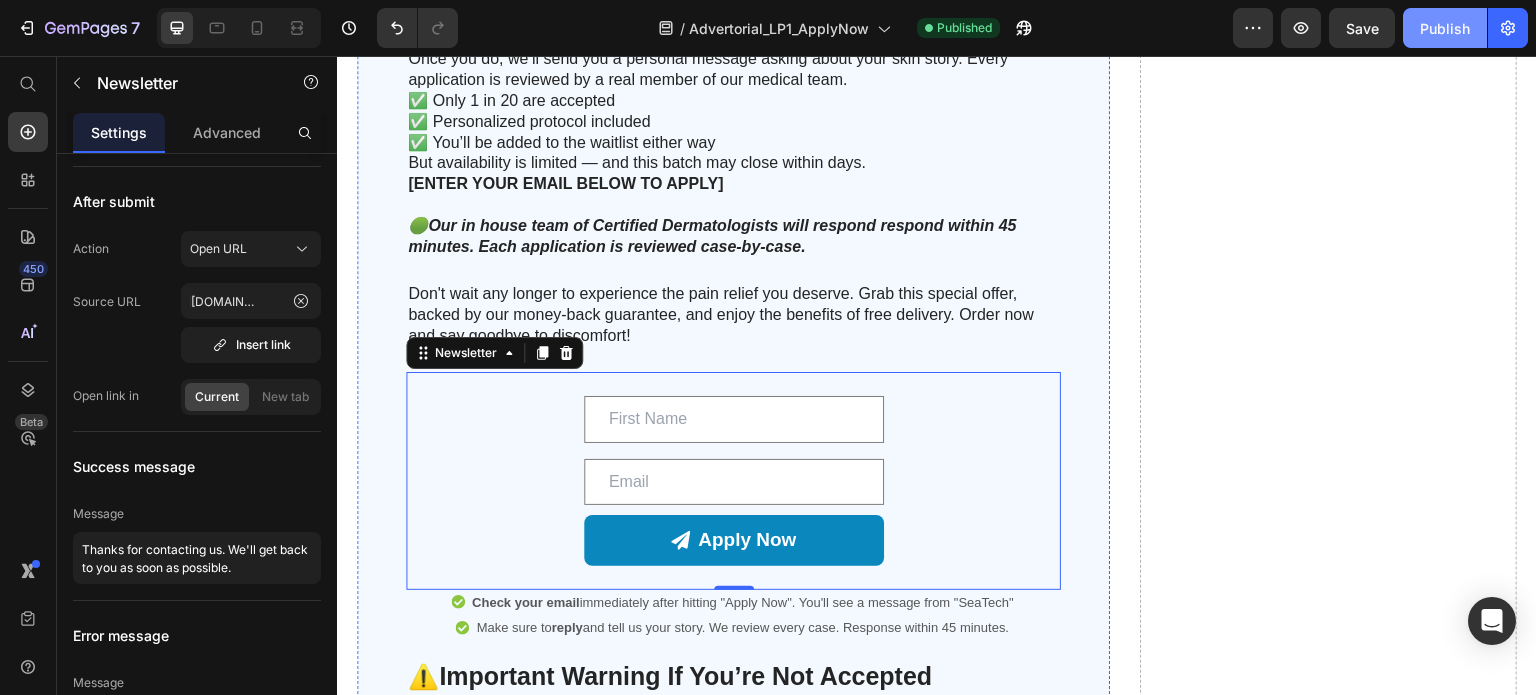 click on "Publish" at bounding box center [1445, 28] 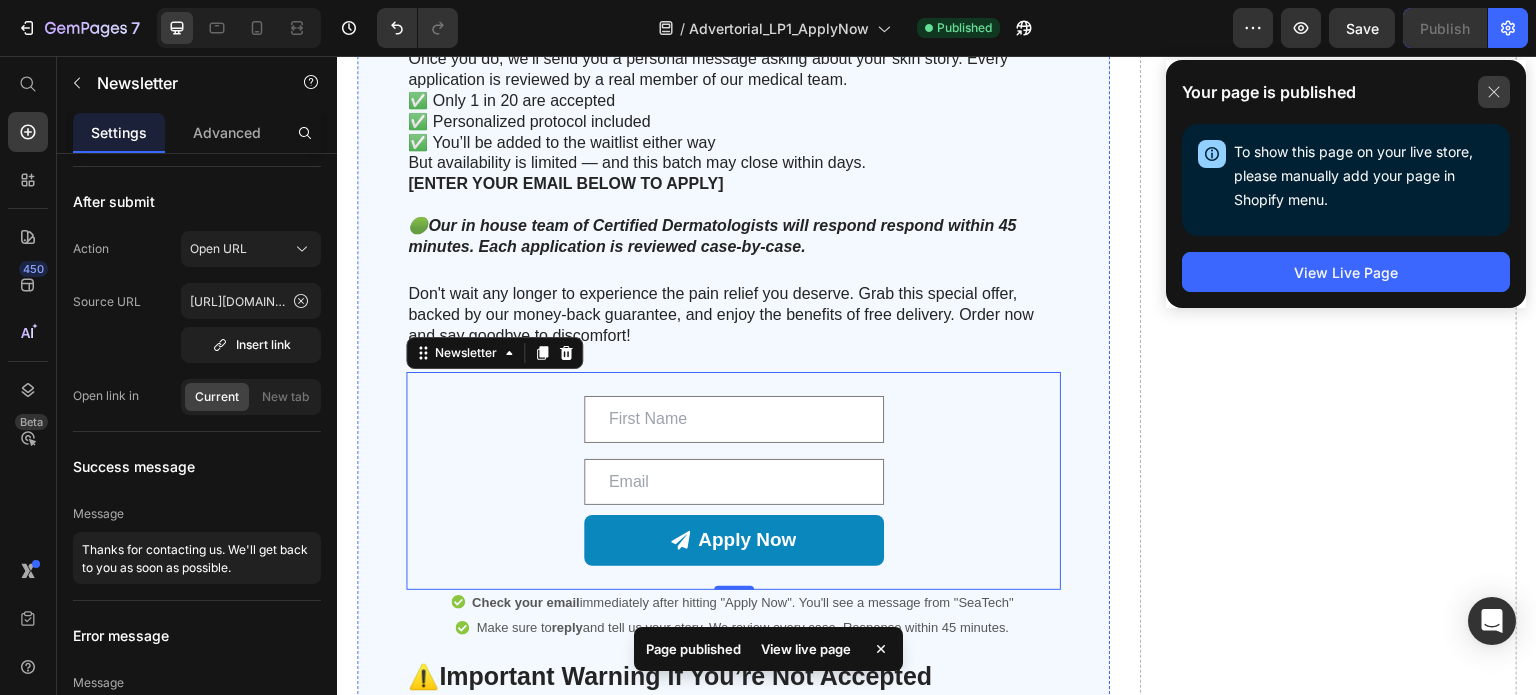 click 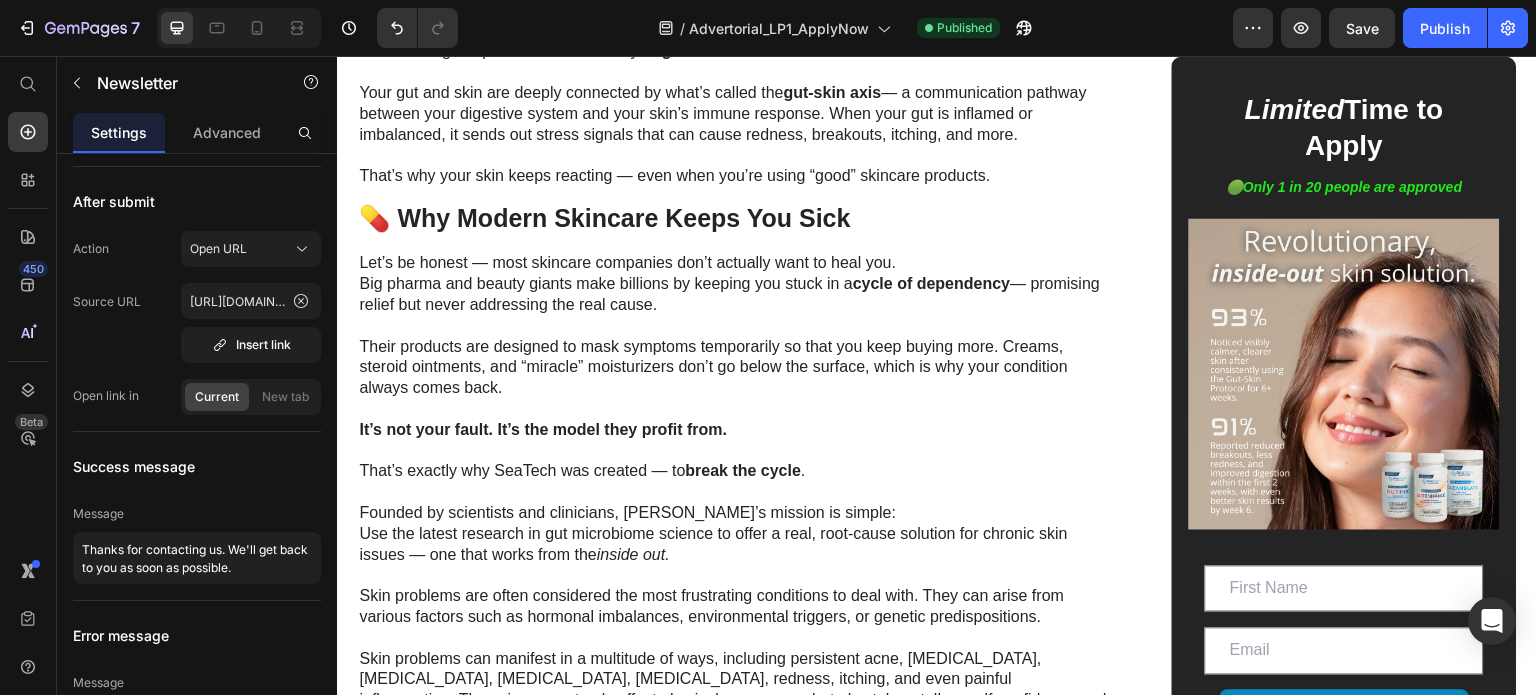scroll, scrollTop: 1224, scrollLeft: 0, axis: vertical 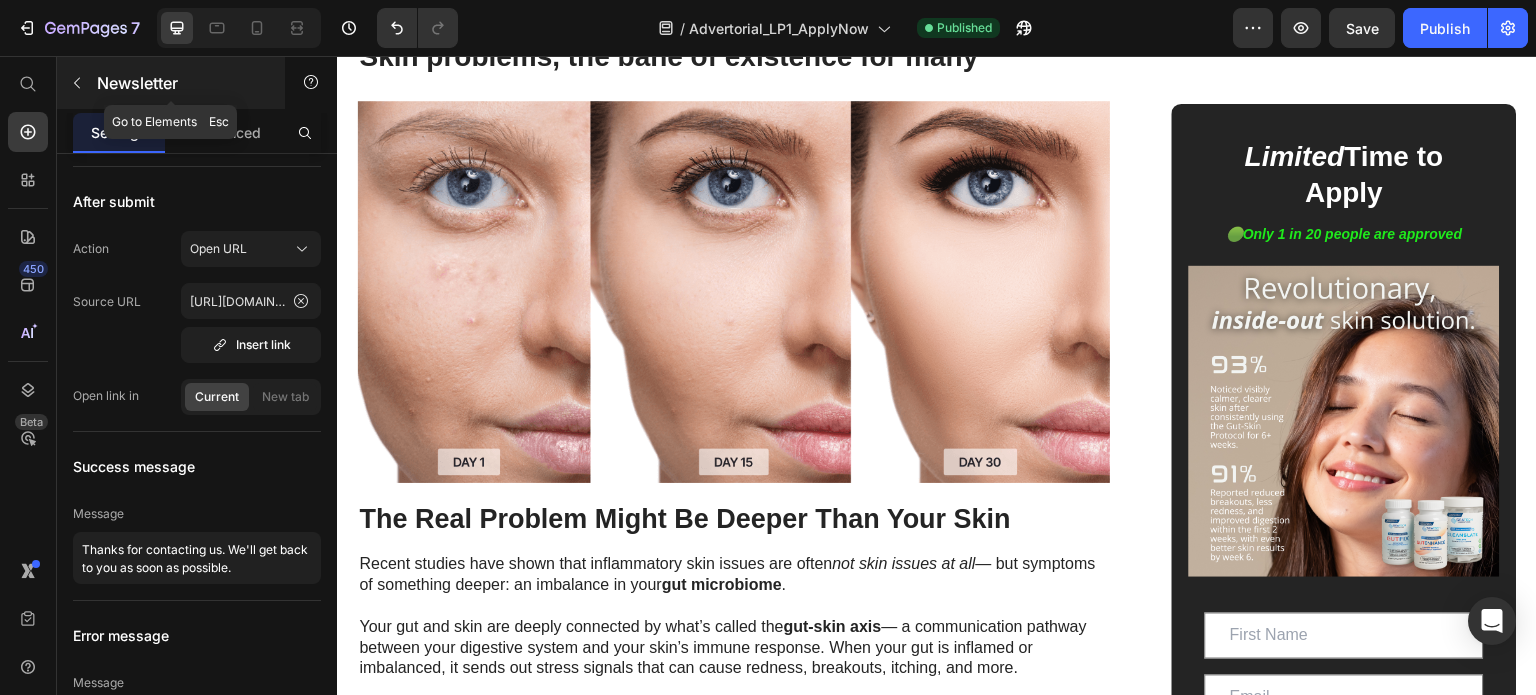 click 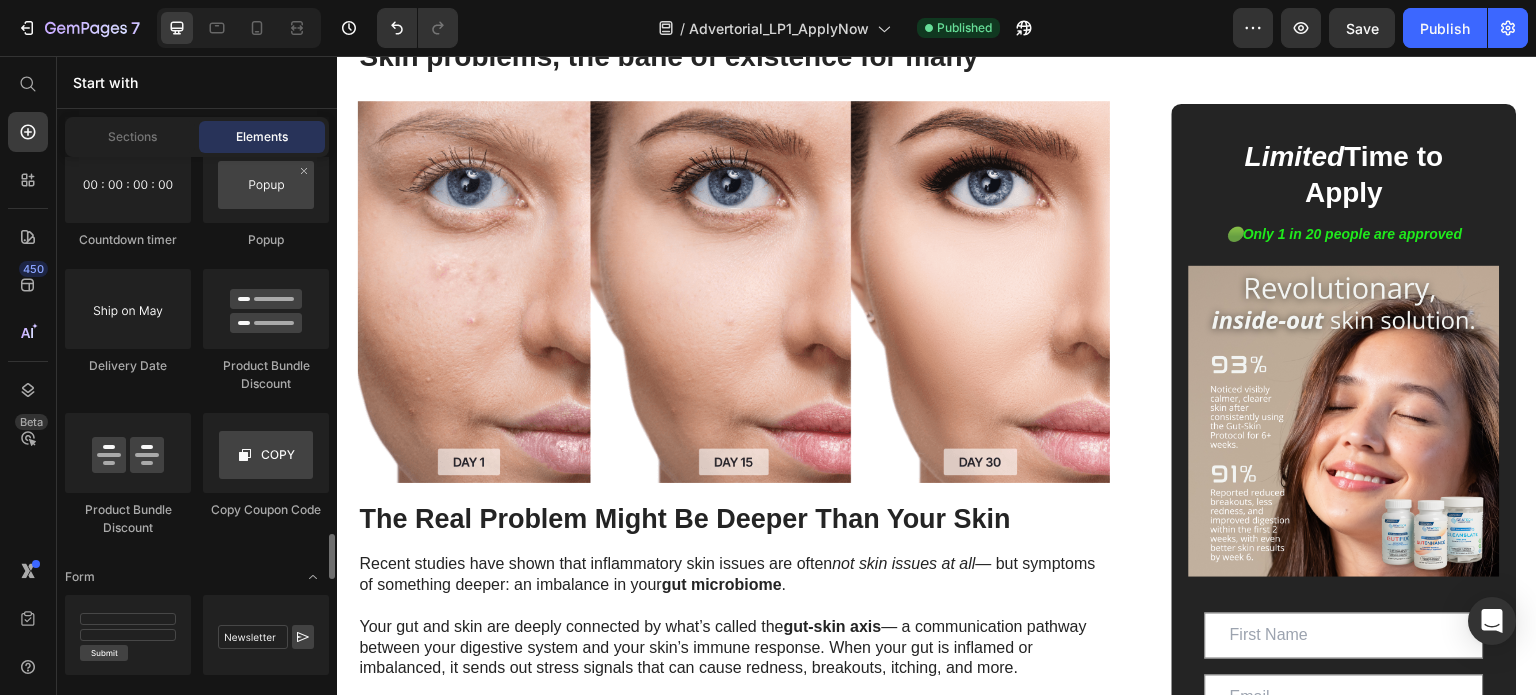 scroll, scrollTop: 4057, scrollLeft: 0, axis: vertical 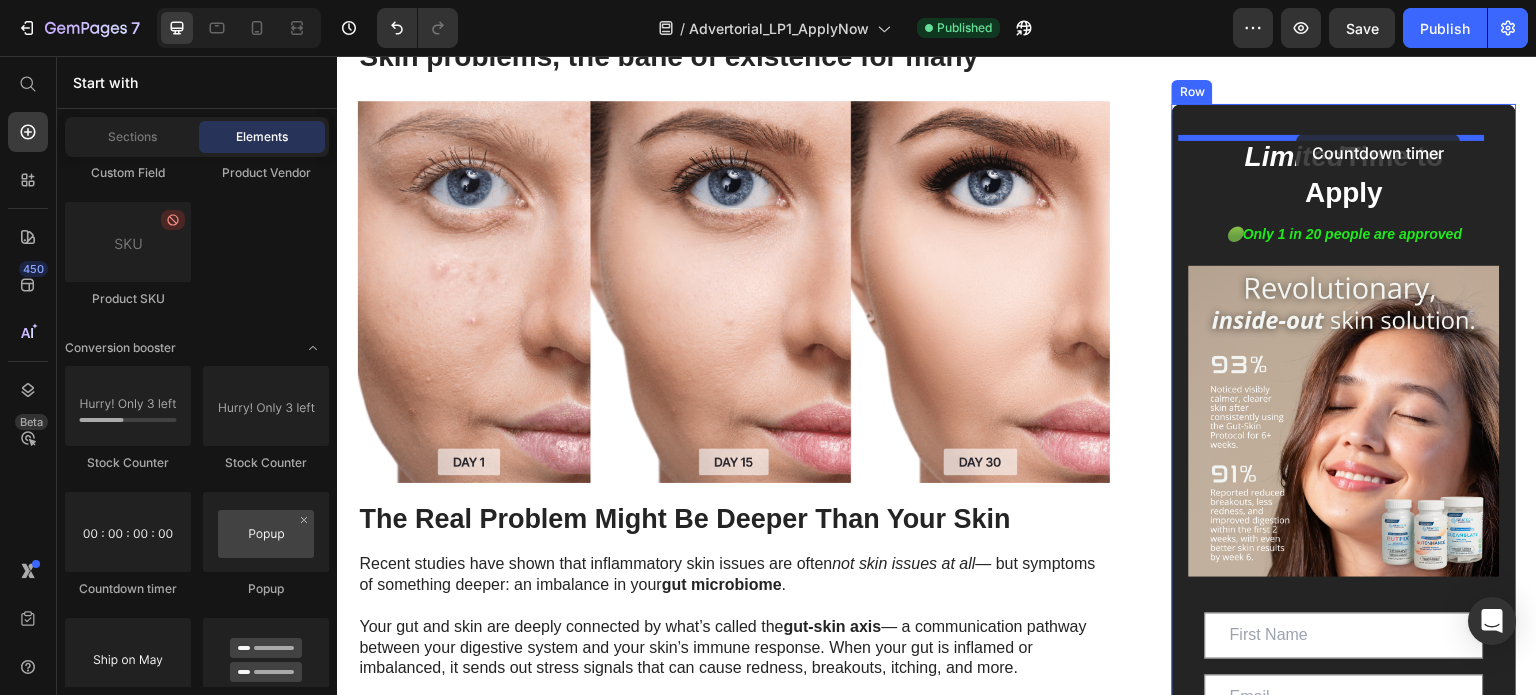 drag, startPoint x: 491, startPoint y: 608, endPoint x: 1297, endPoint y: 134, distance: 935.0465 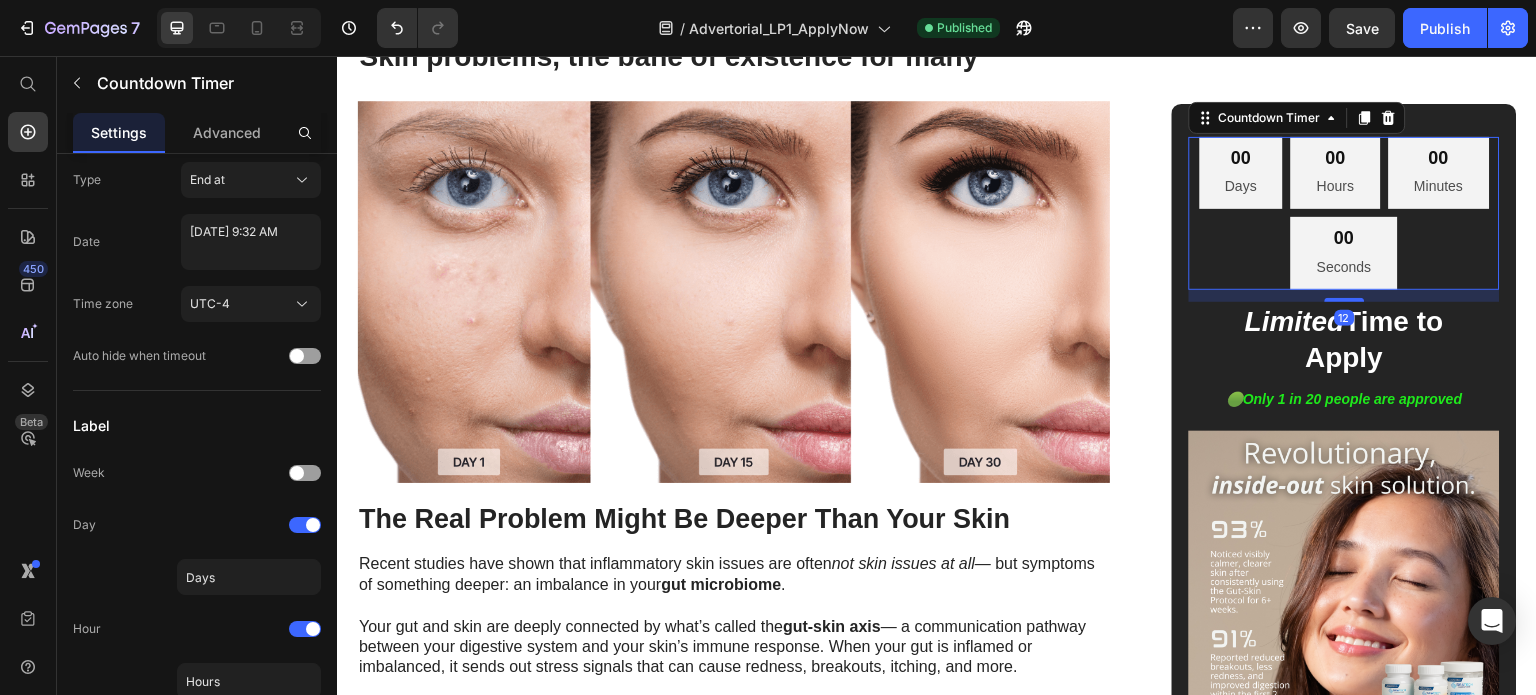 scroll, scrollTop: 0, scrollLeft: 0, axis: both 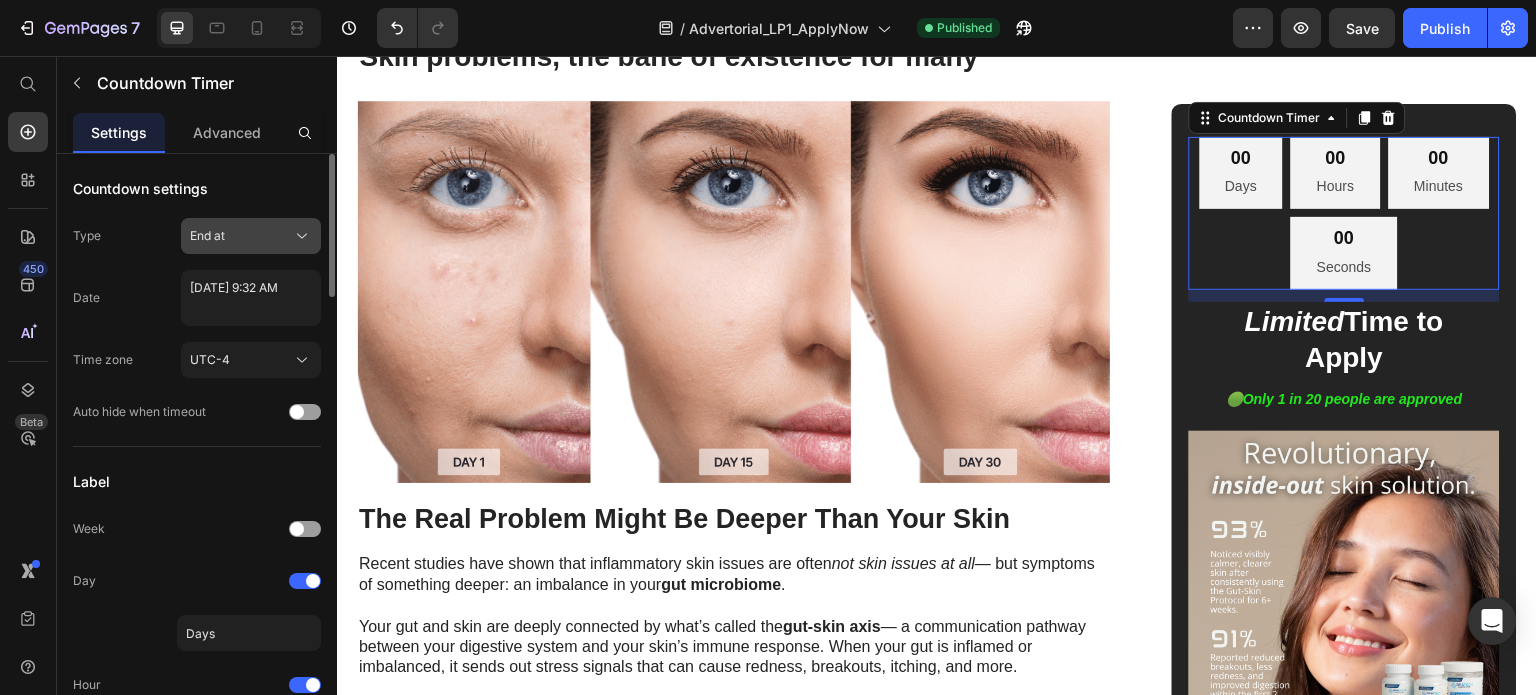 click on "End at" 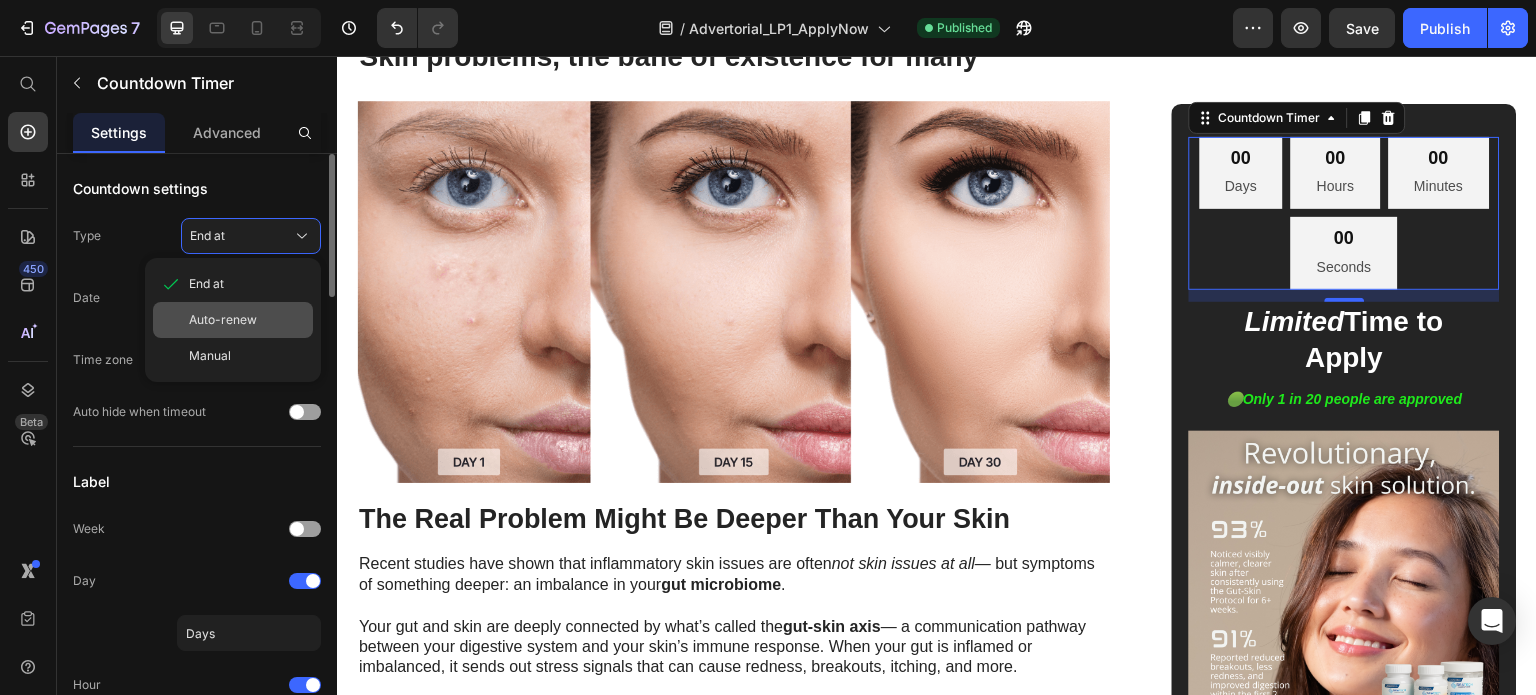 click on "Auto-renew" at bounding box center (223, 320) 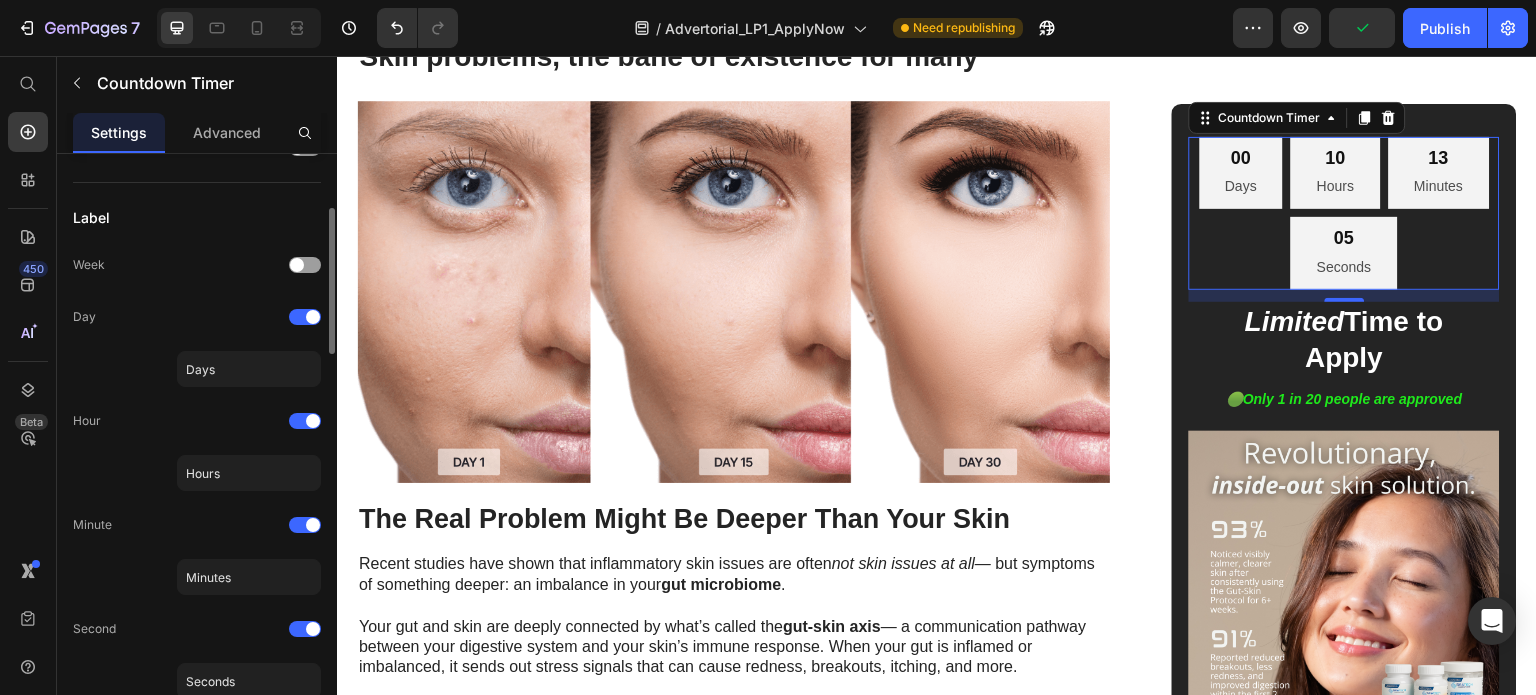scroll, scrollTop: 223, scrollLeft: 0, axis: vertical 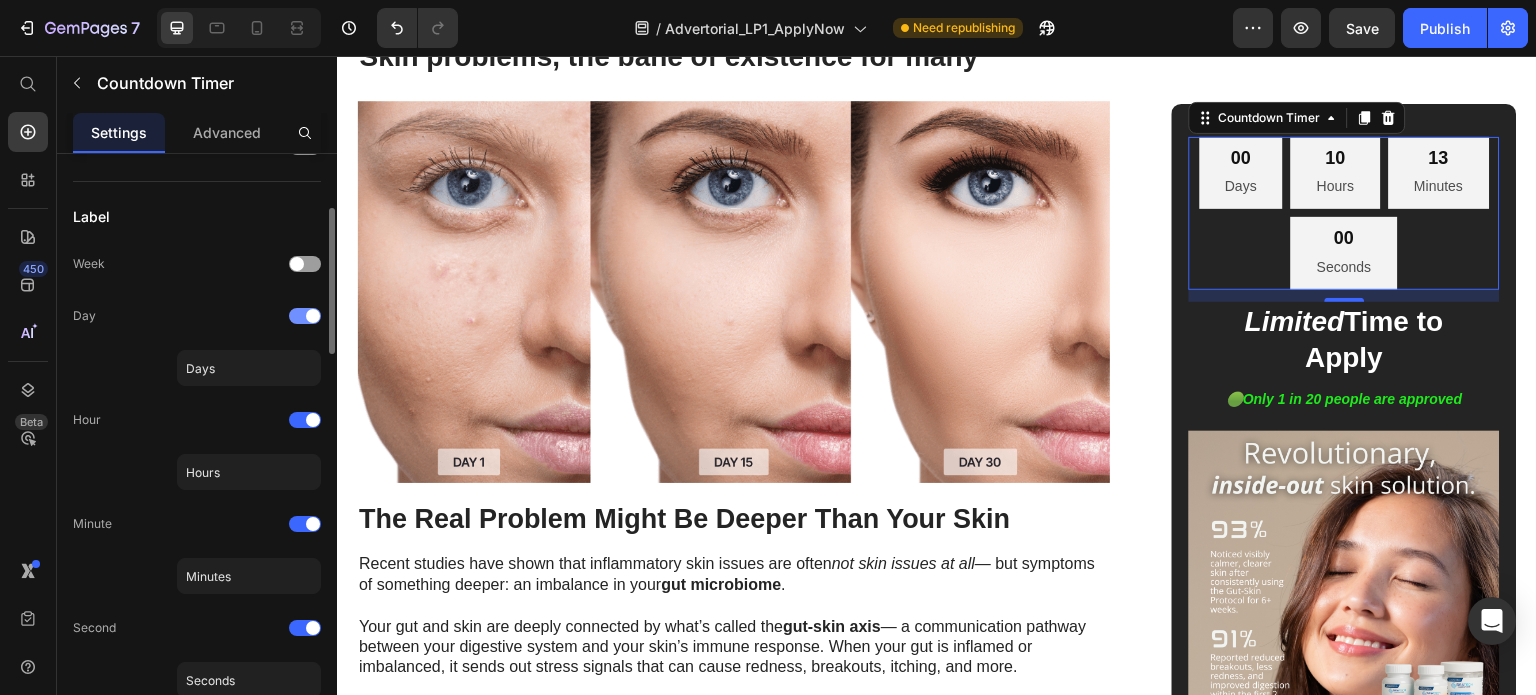click at bounding box center (305, 316) 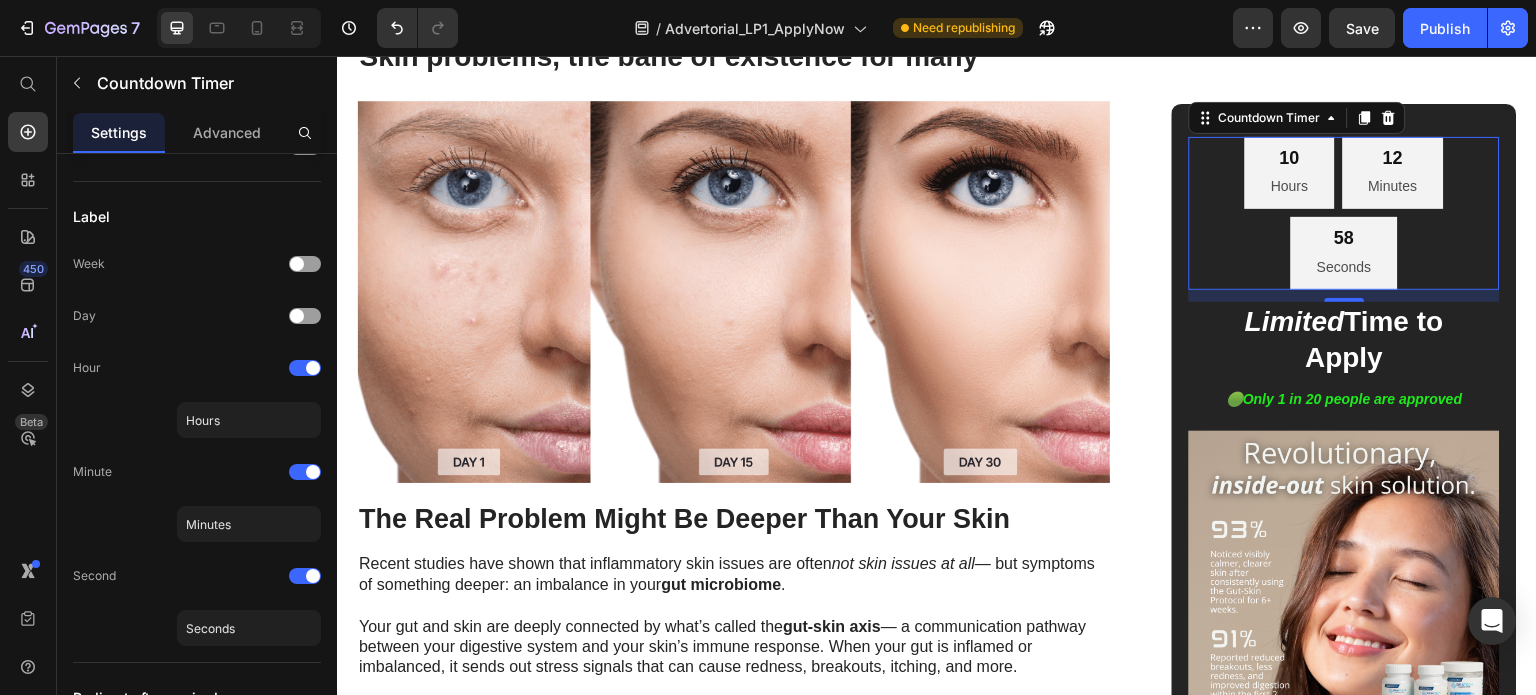click on "58 Seconds" at bounding box center [1344, 254] 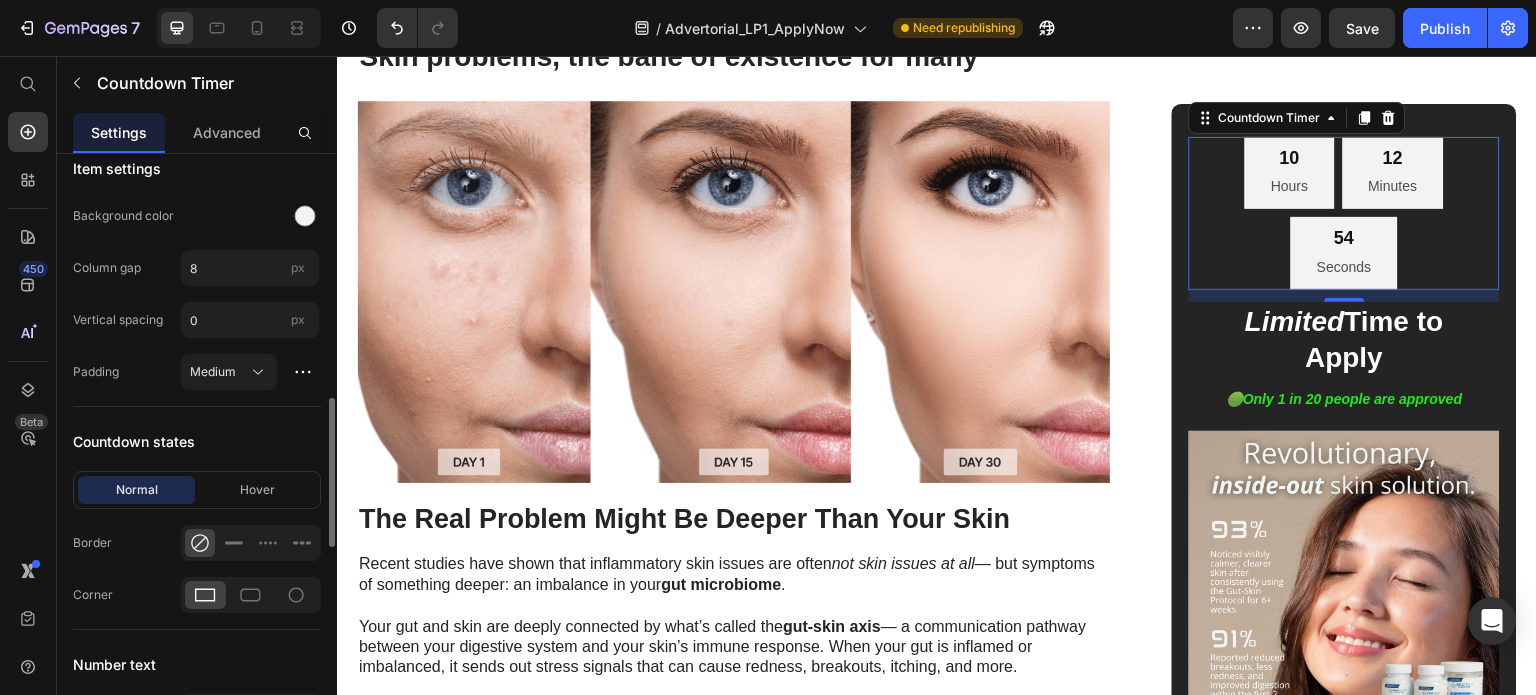 scroll, scrollTop: 978, scrollLeft: 0, axis: vertical 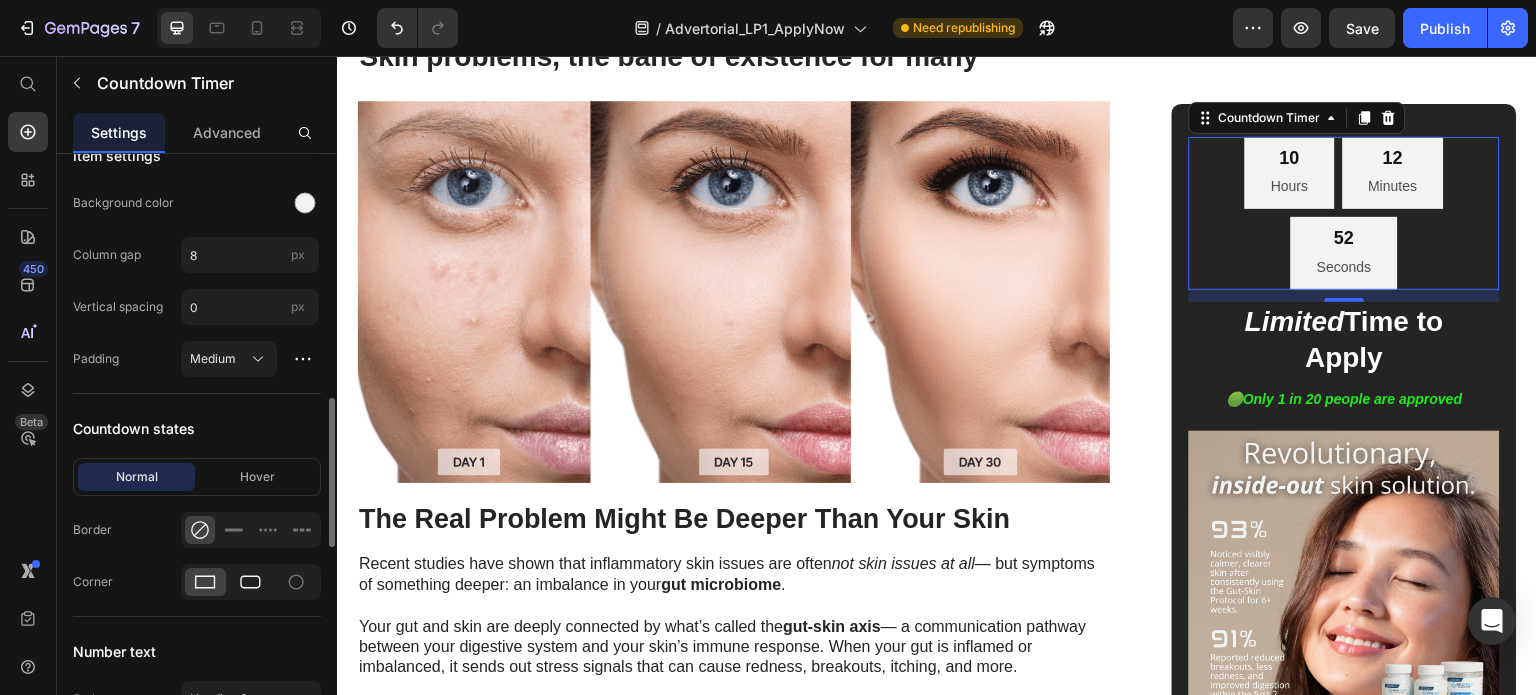 click 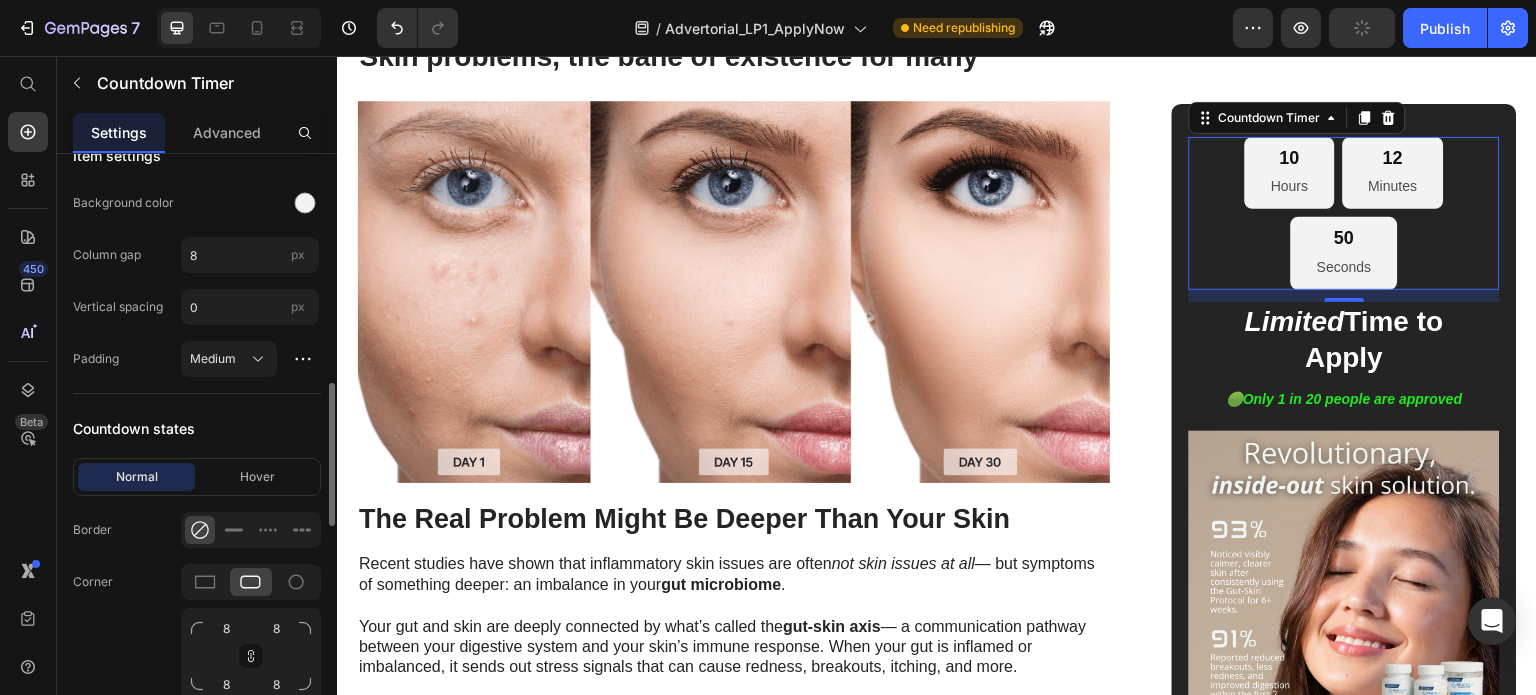 scroll, scrollTop: 974, scrollLeft: 0, axis: vertical 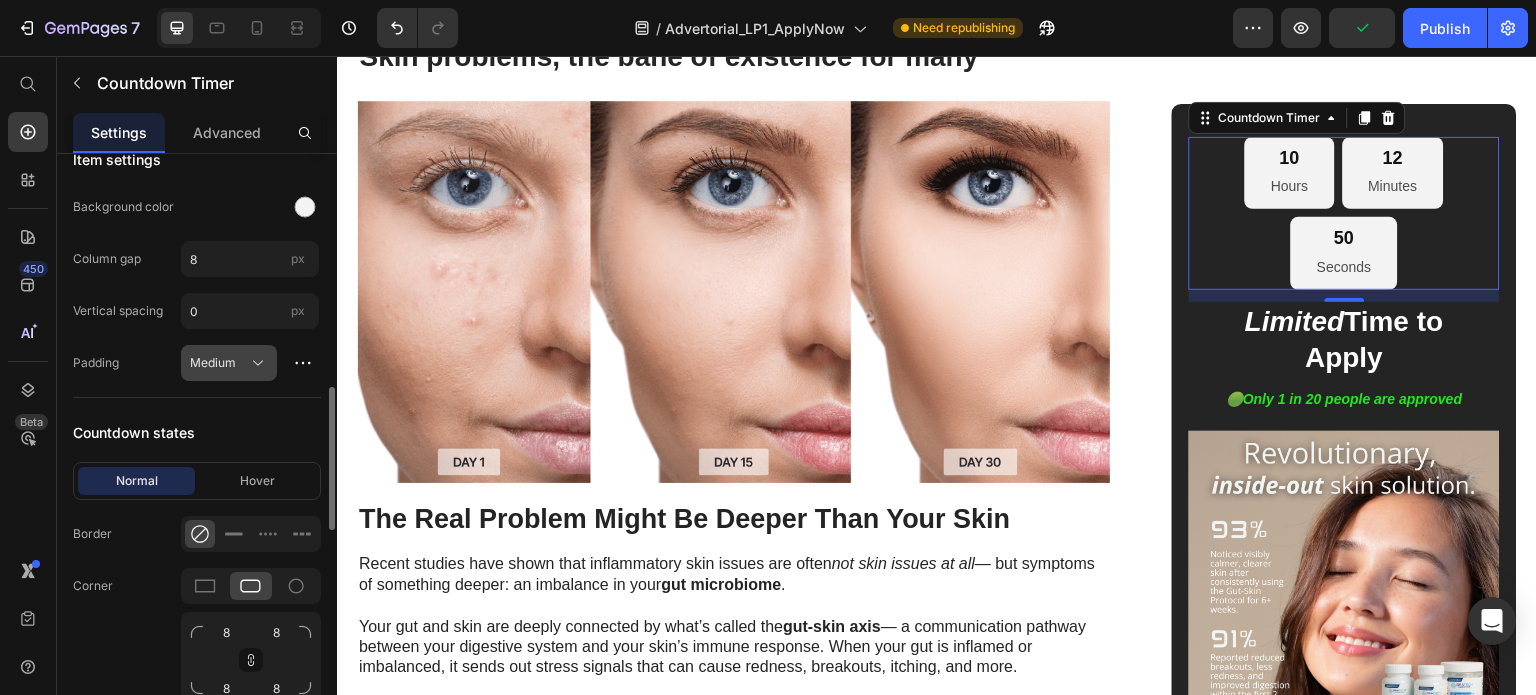 click on "Medium" 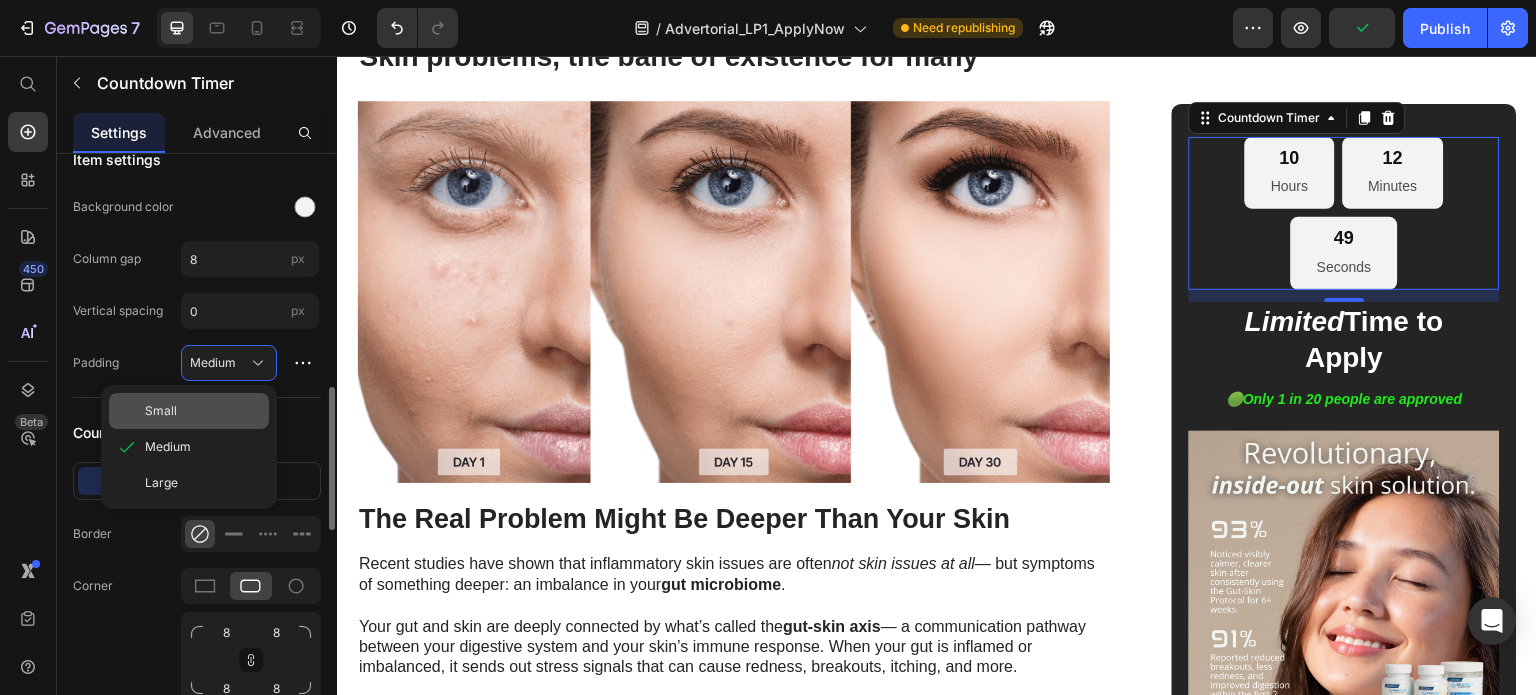 click on "Small" 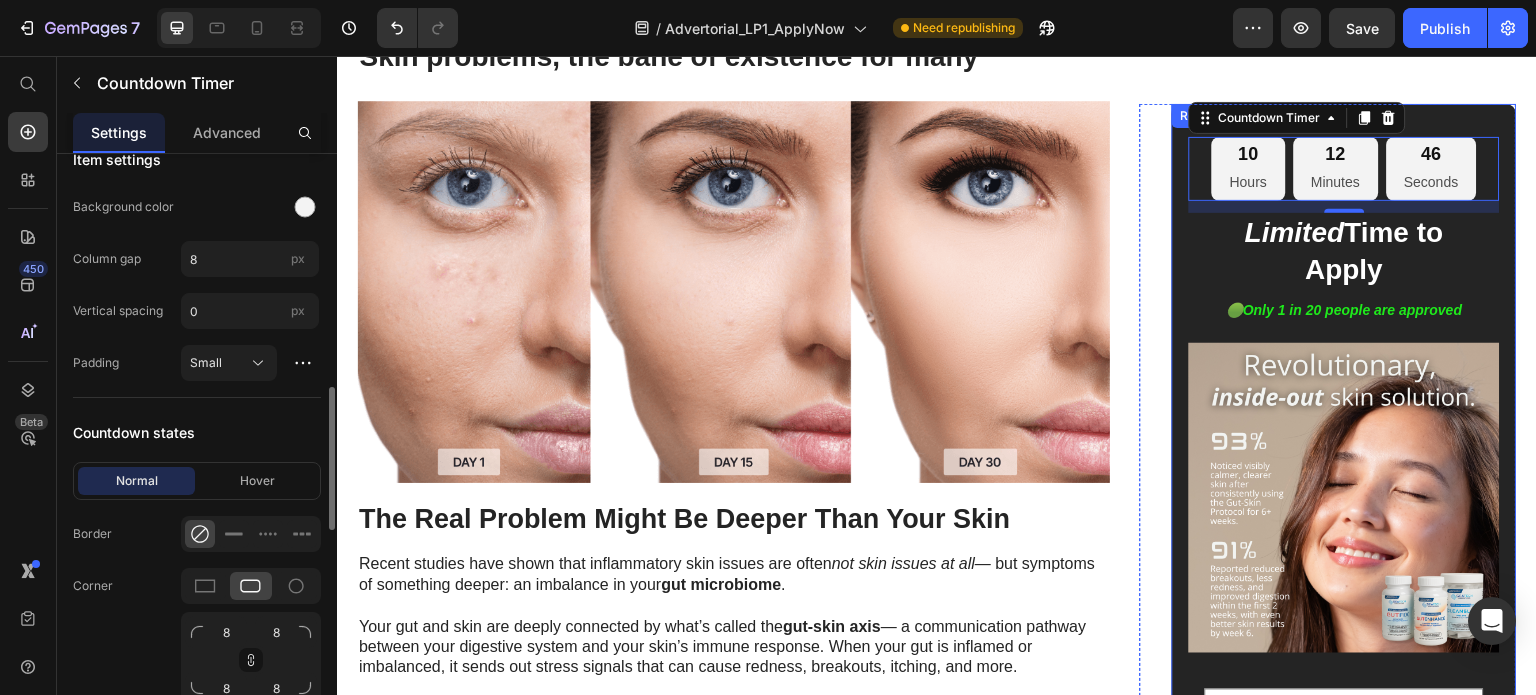 scroll, scrollTop: 1107, scrollLeft: 0, axis: vertical 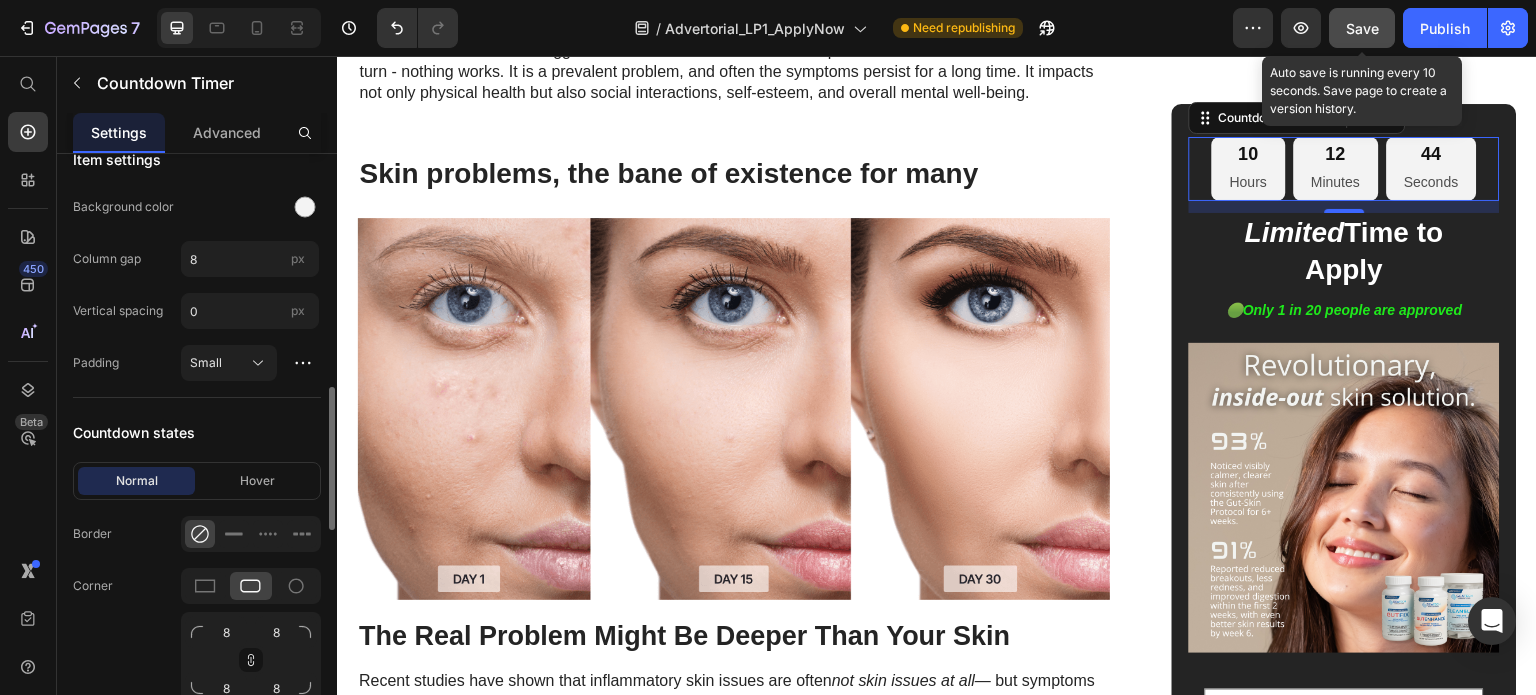 click on "Save" 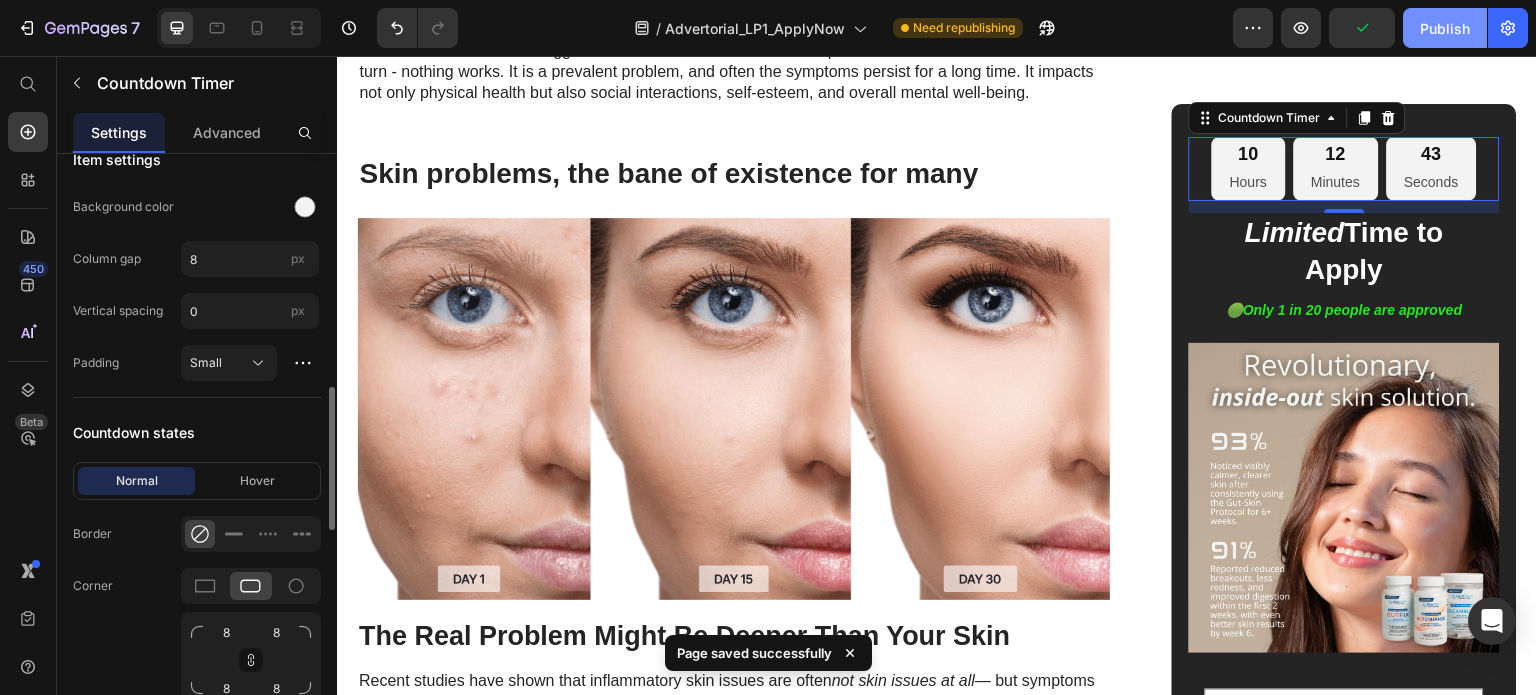 click on "Publish" at bounding box center (1445, 28) 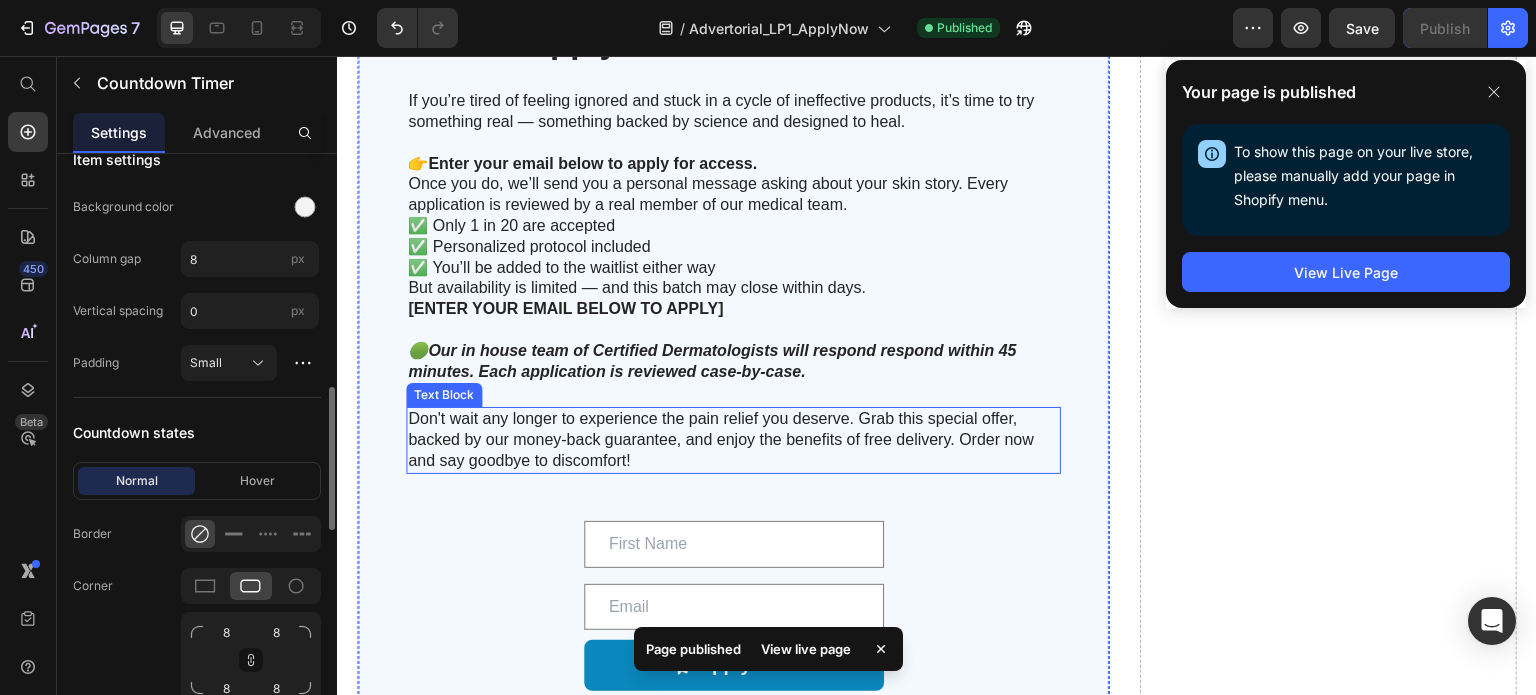 scroll, scrollTop: 5940, scrollLeft: 0, axis: vertical 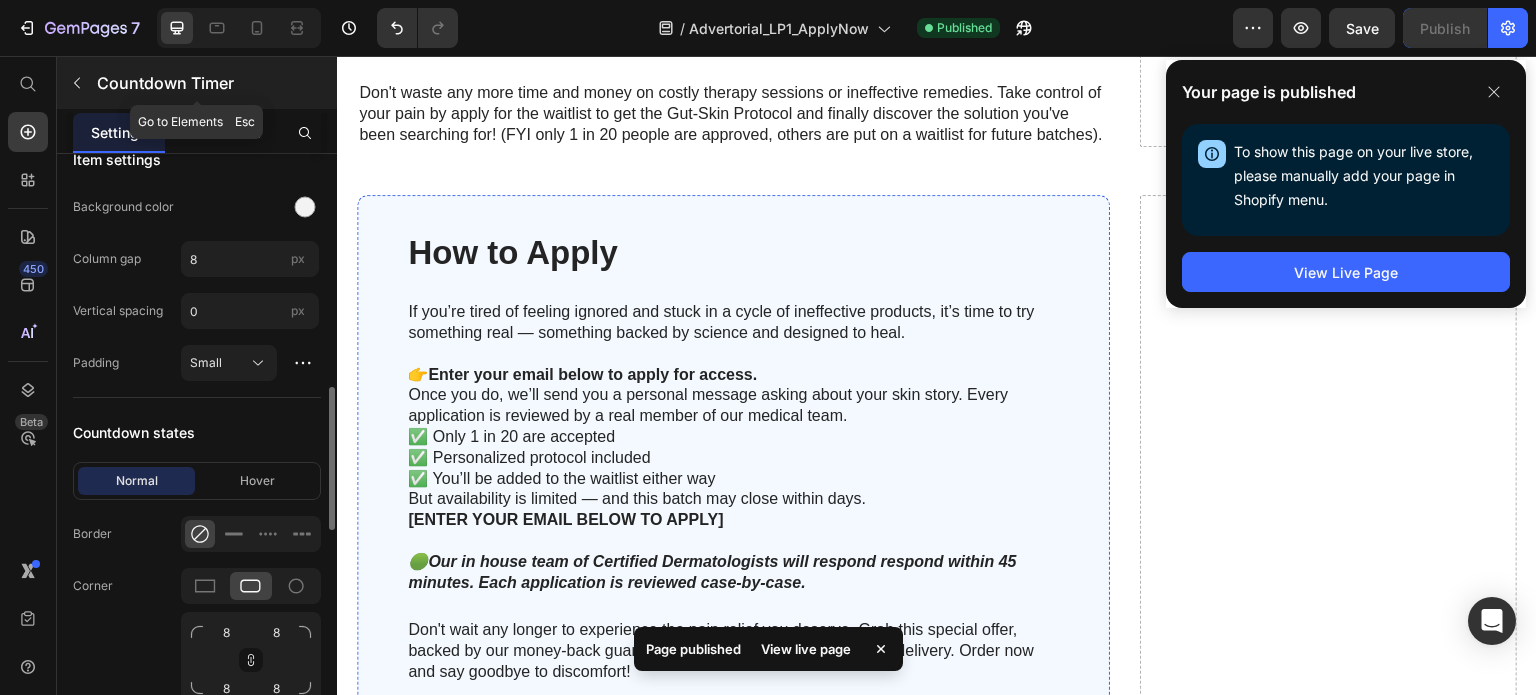 click 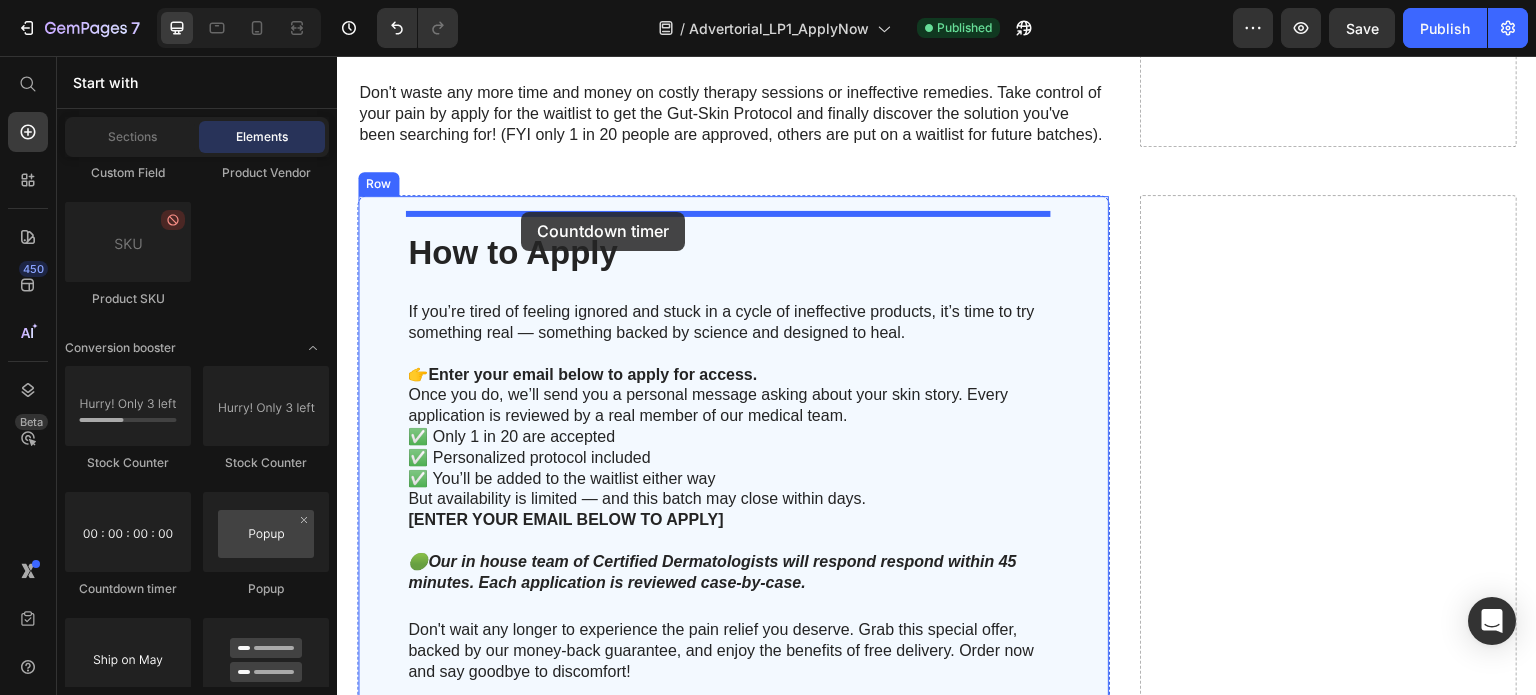 drag, startPoint x: 484, startPoint y: 593, endPoint x: 521, endPoint y: 212, distance: 382.79236 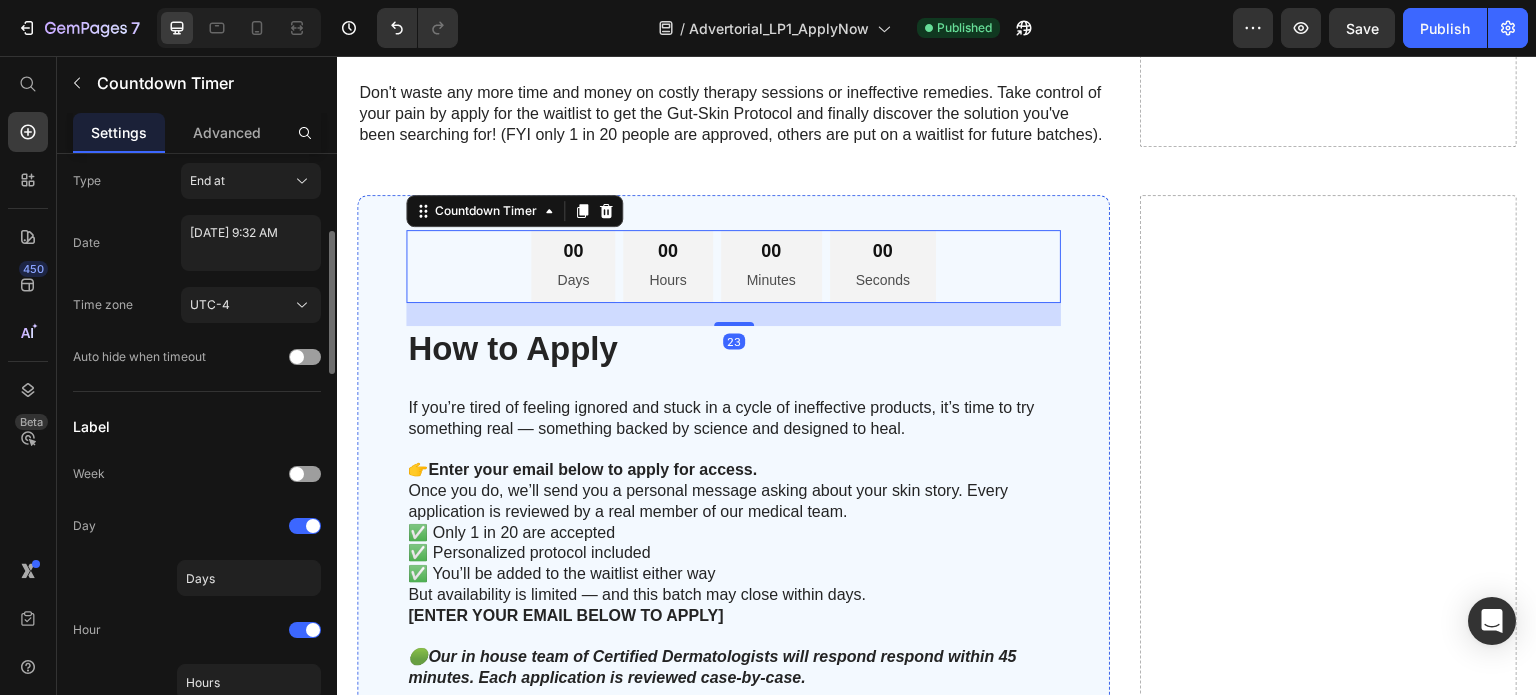 scroll, scrollTop: 0, scrollLeft: 0, axis: both 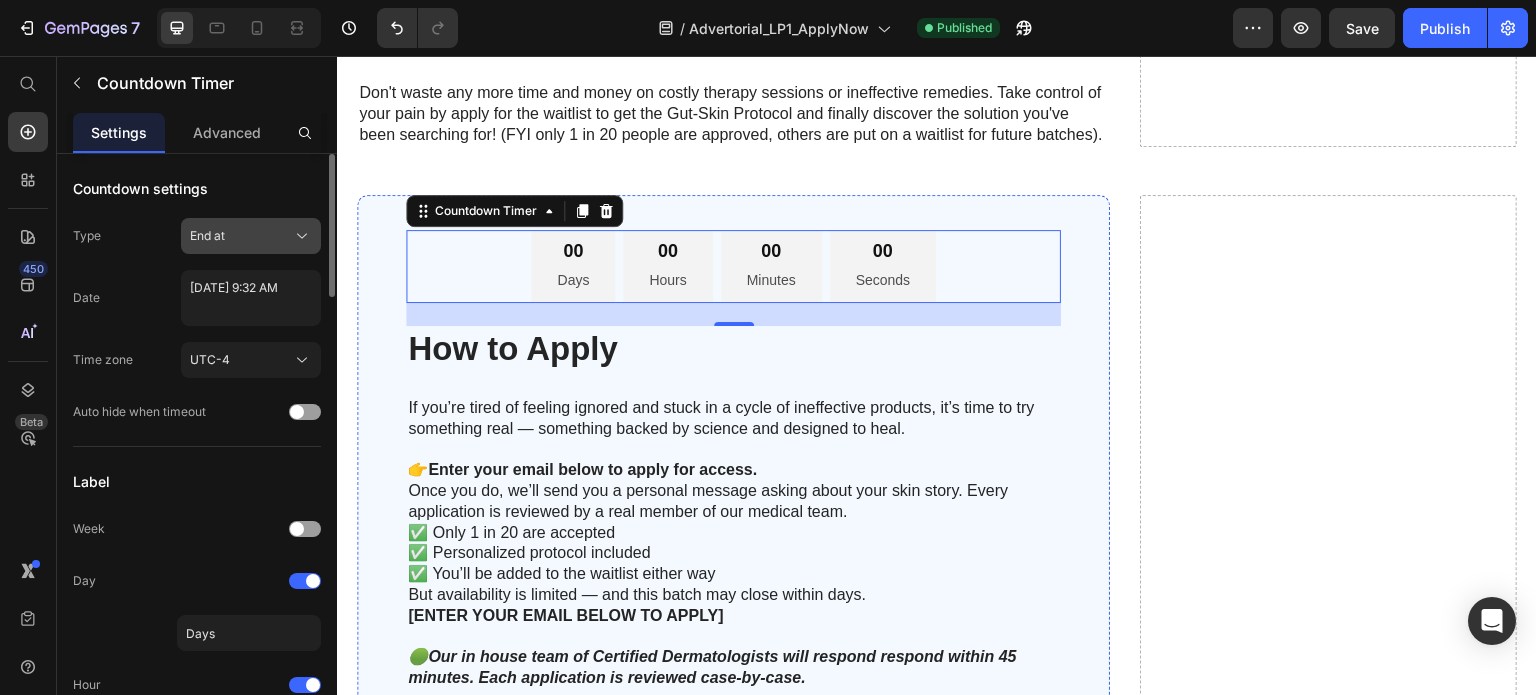 click on "End at" at bounding box center (251, 236) 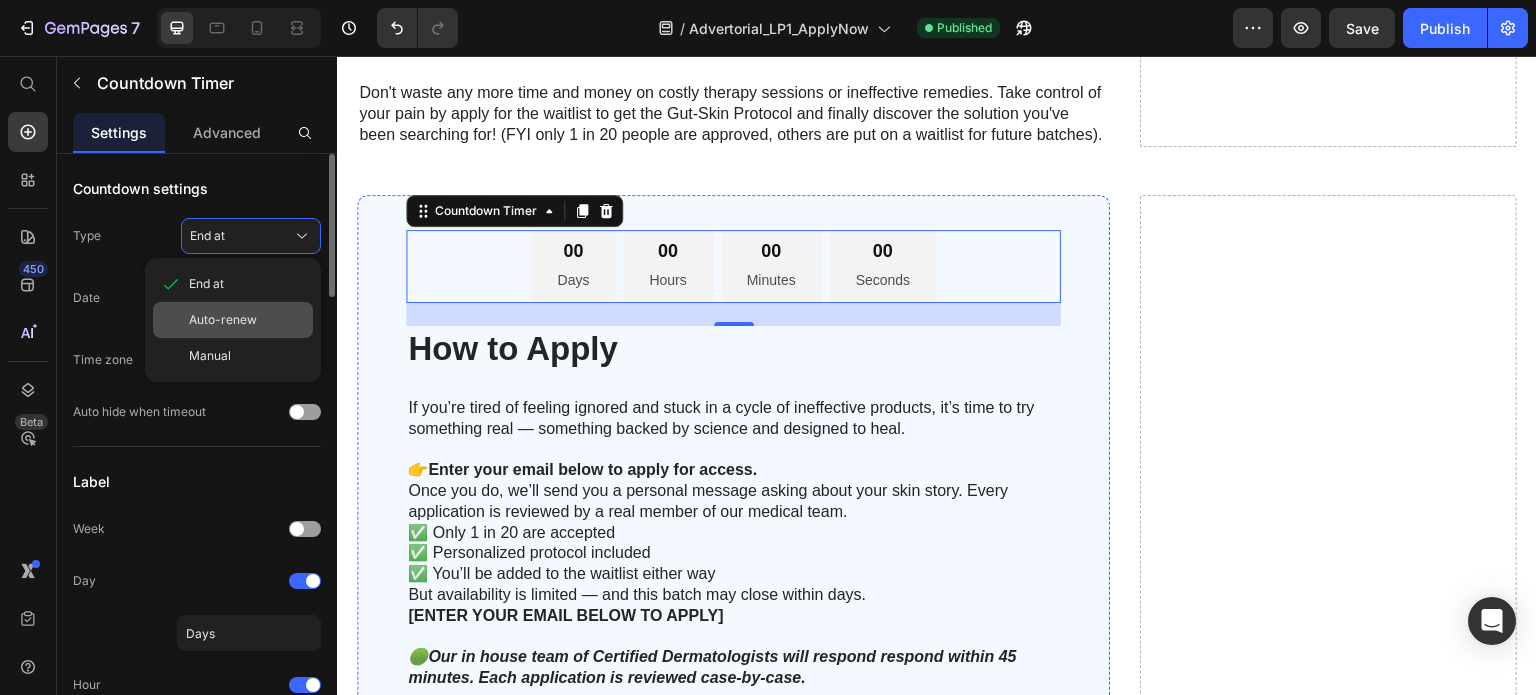 click on "Auto-renew" at bounding box center (223, 320) 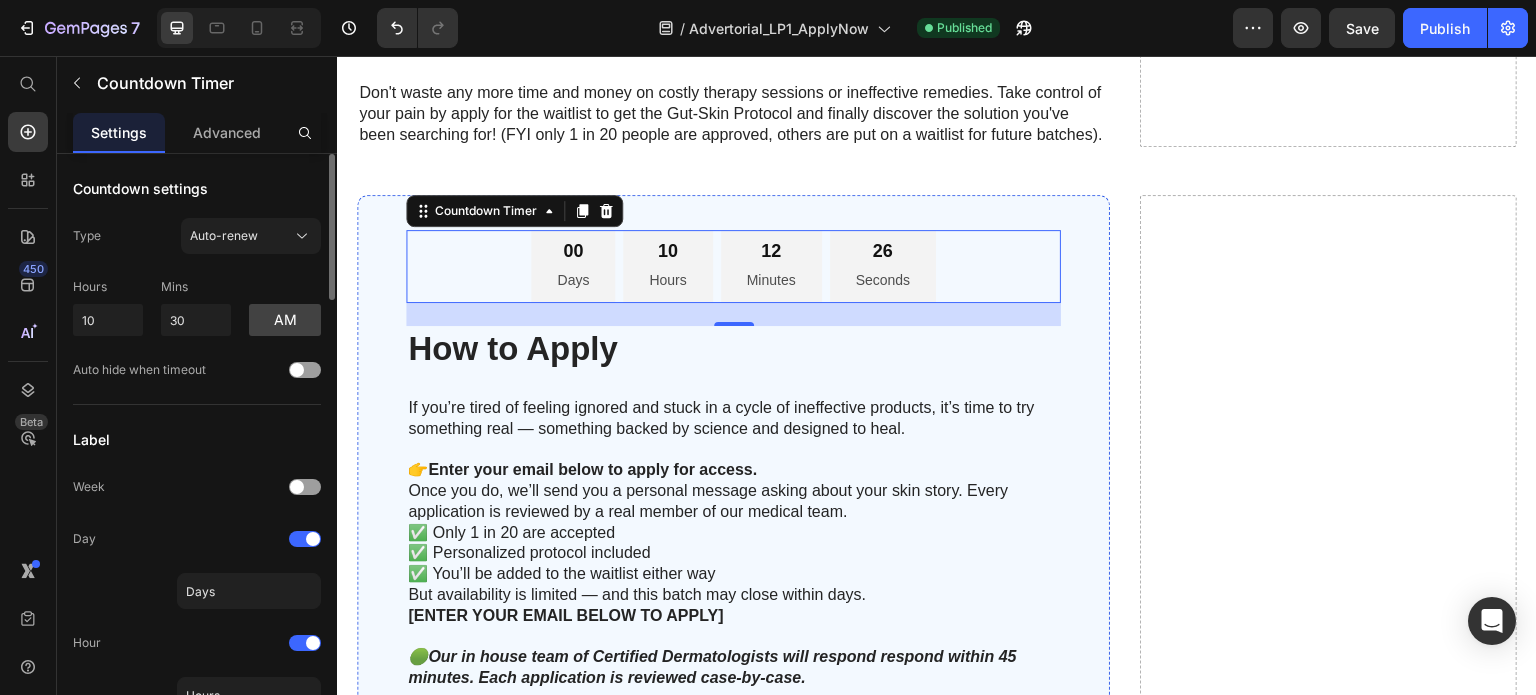 scroll, scrollTop: 190, scrollLeft: 0, axis: vertical 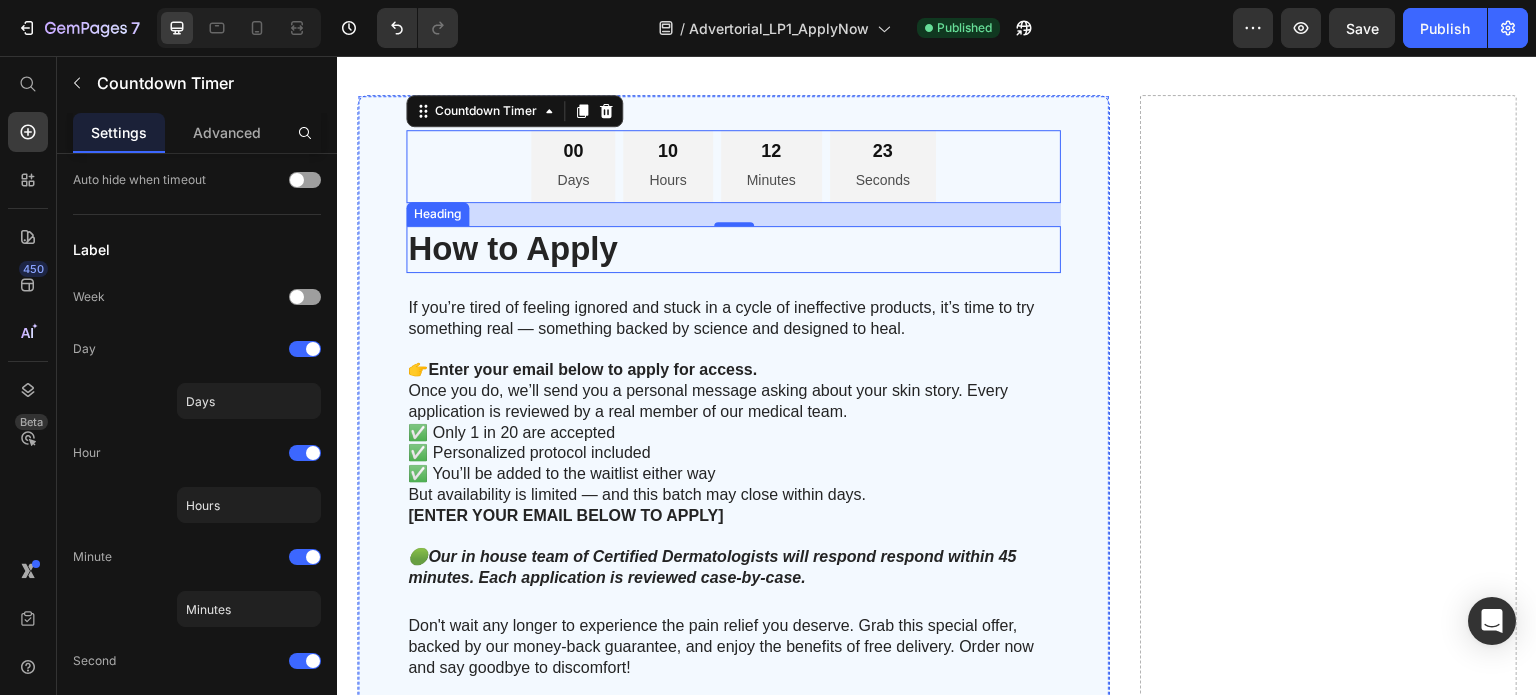 click on "How to Apply" at bounding box center (733, 249) 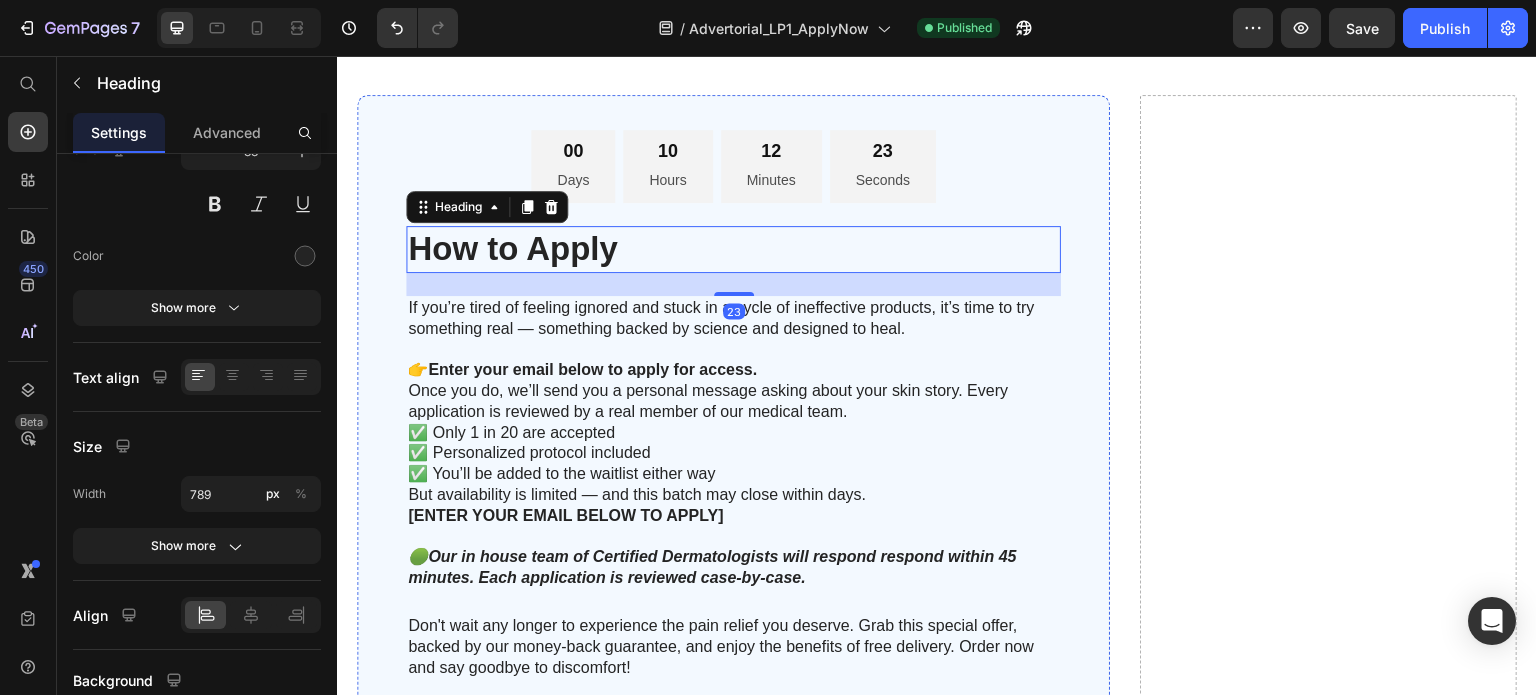 scroll, scrollTop: 0, scrollLeft: 0, axis: both 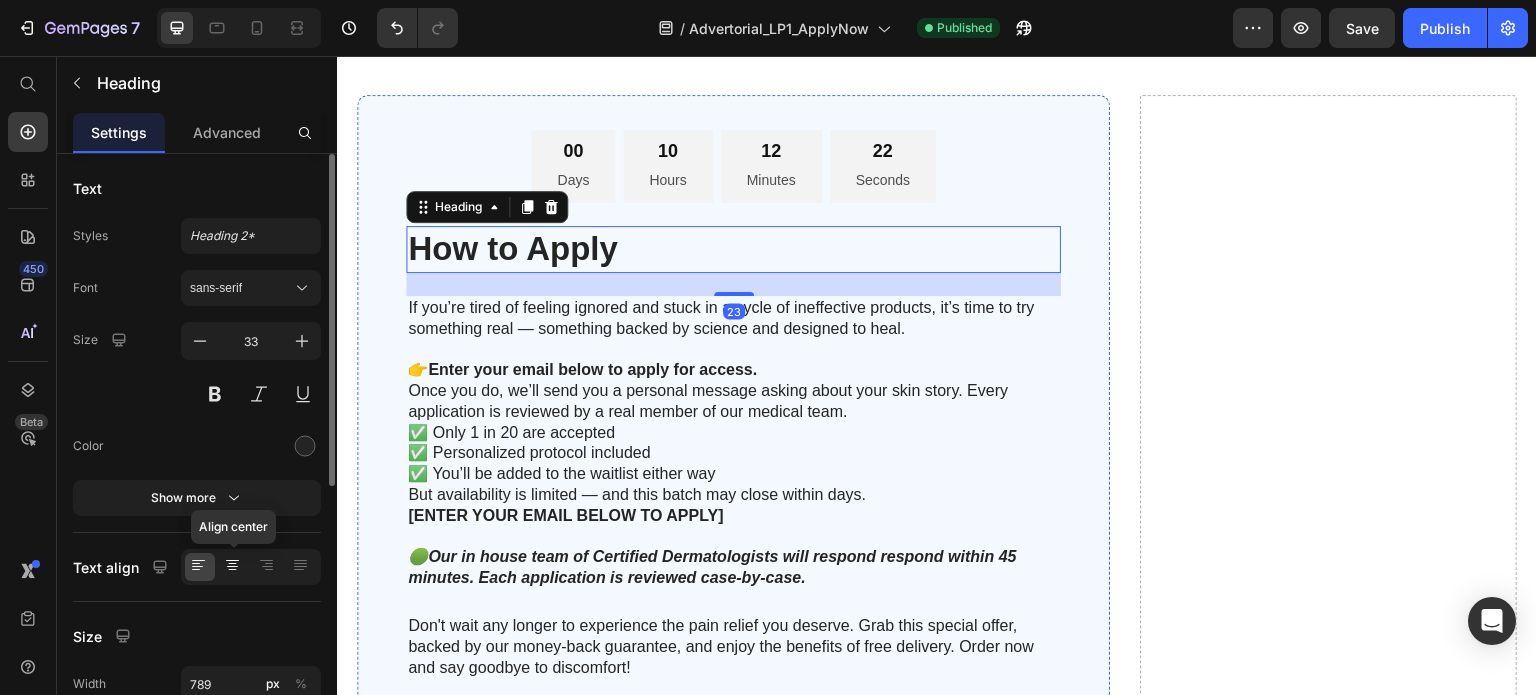 click 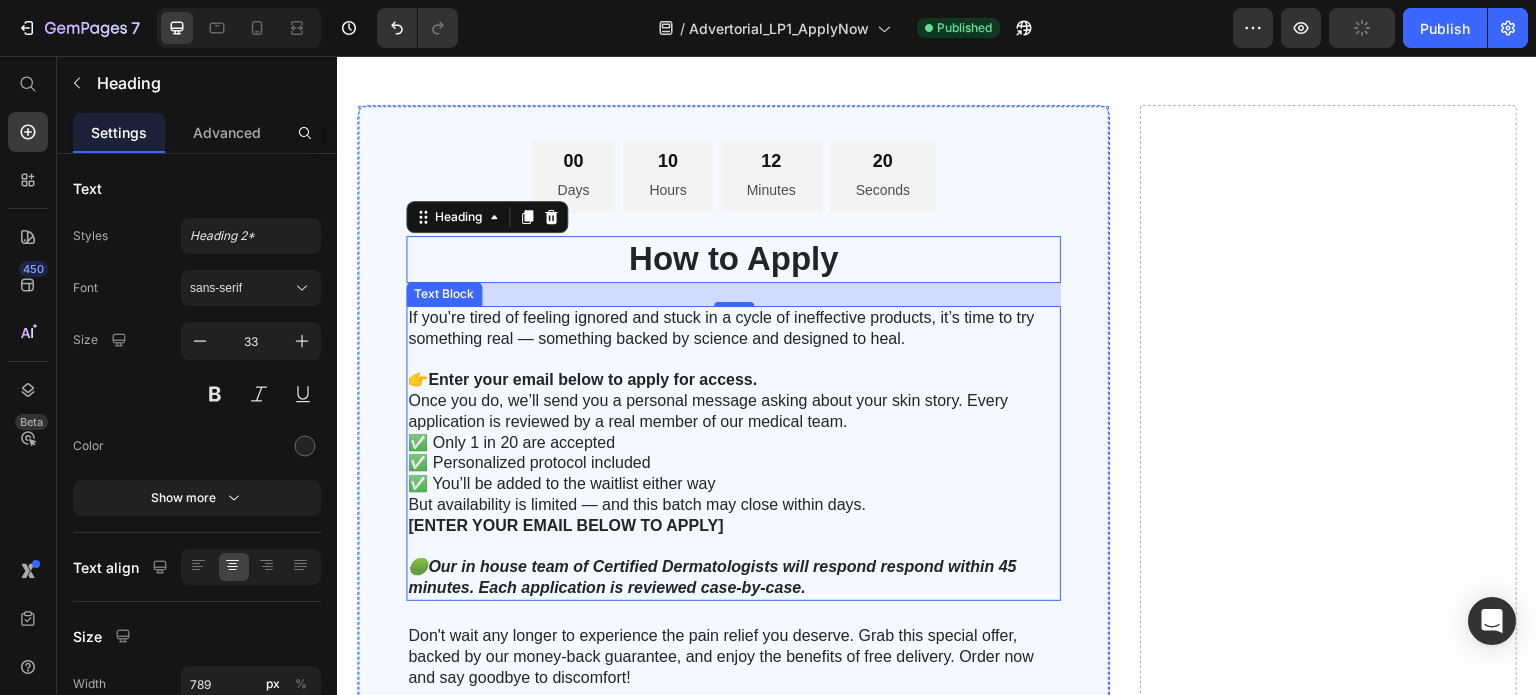 scroll, scrollTop: 6024, scrollLeft: 0, axis: vertical 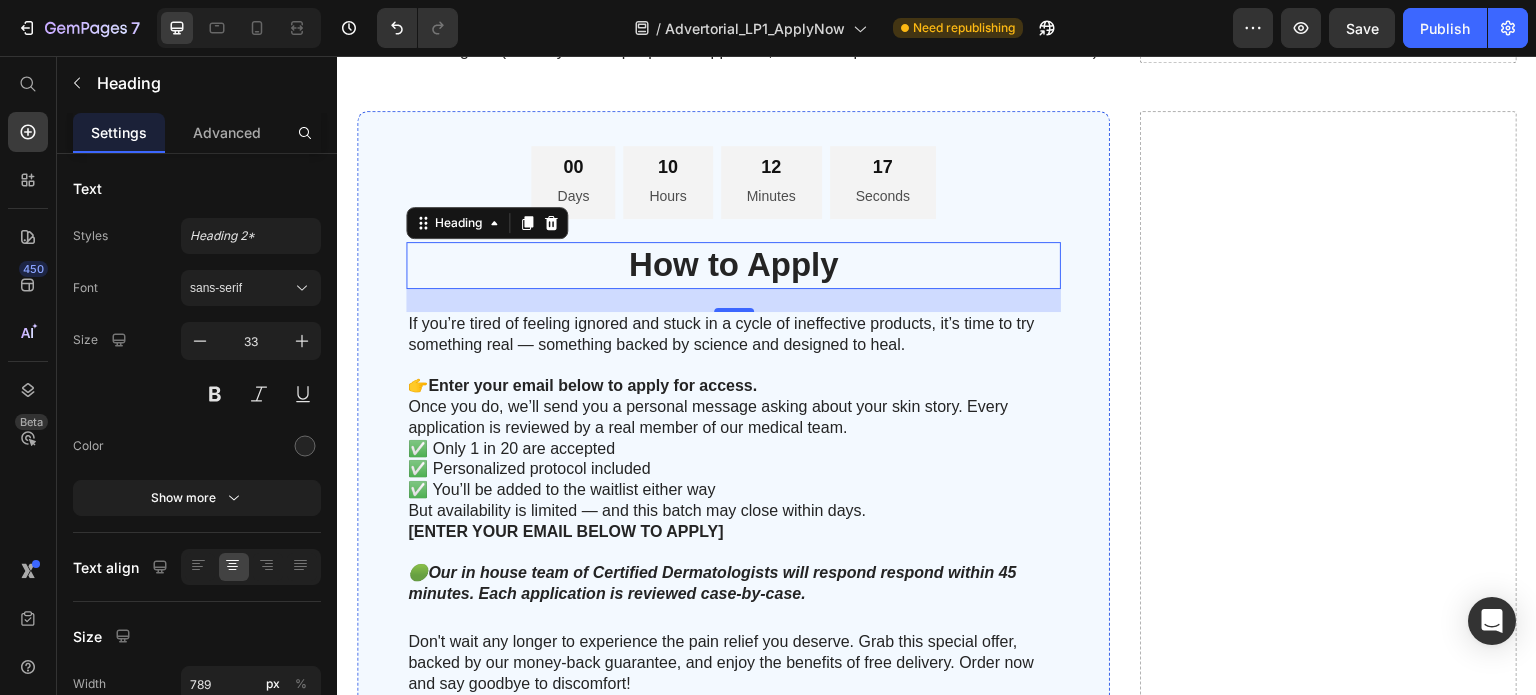 click on "How to Apply" at bounding box center [733, 265] 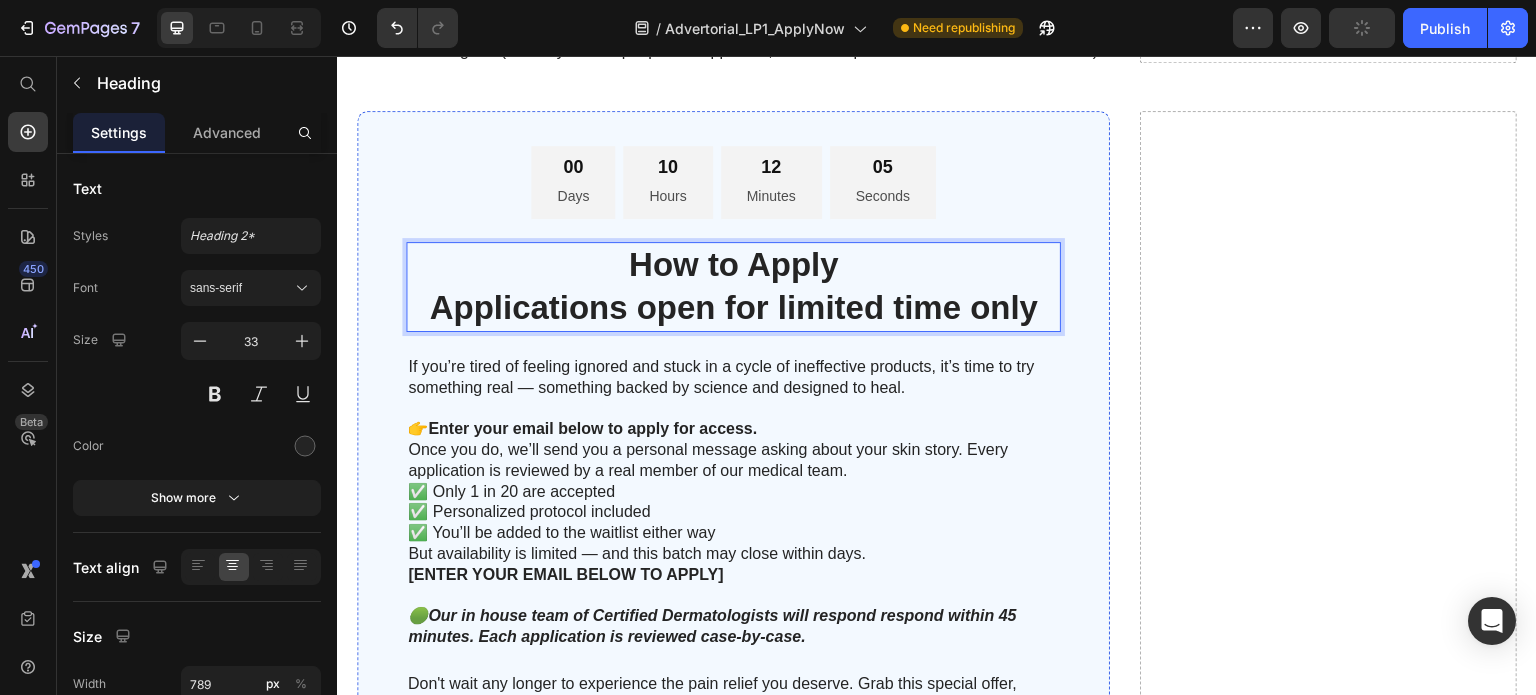 click on "How to Apply Applications open for limited time only" at bounding box center (733, 287) 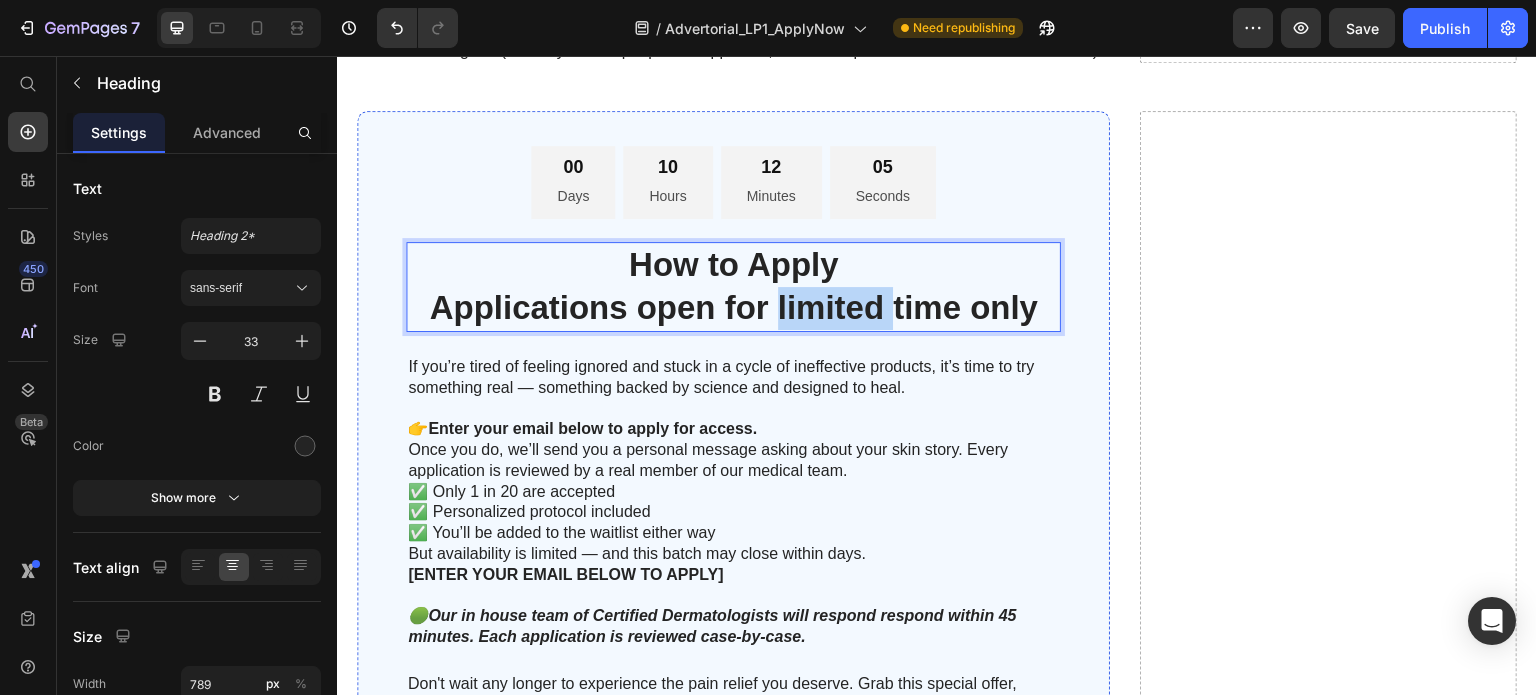 click on "How to Apply Applications open for limited time only" at bounding box center [733, 287] 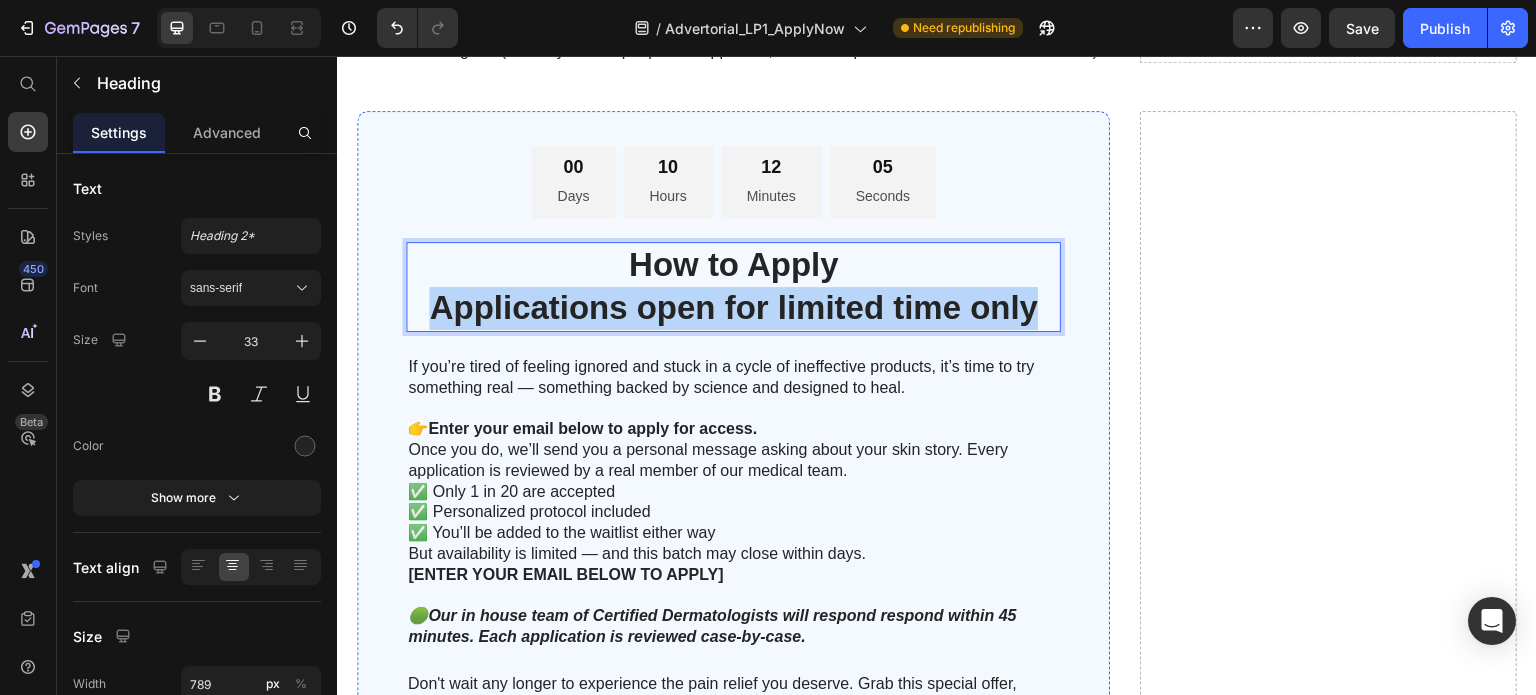 click on "How to Apply Applications open for limited time only" at bounding box center [733, 287] 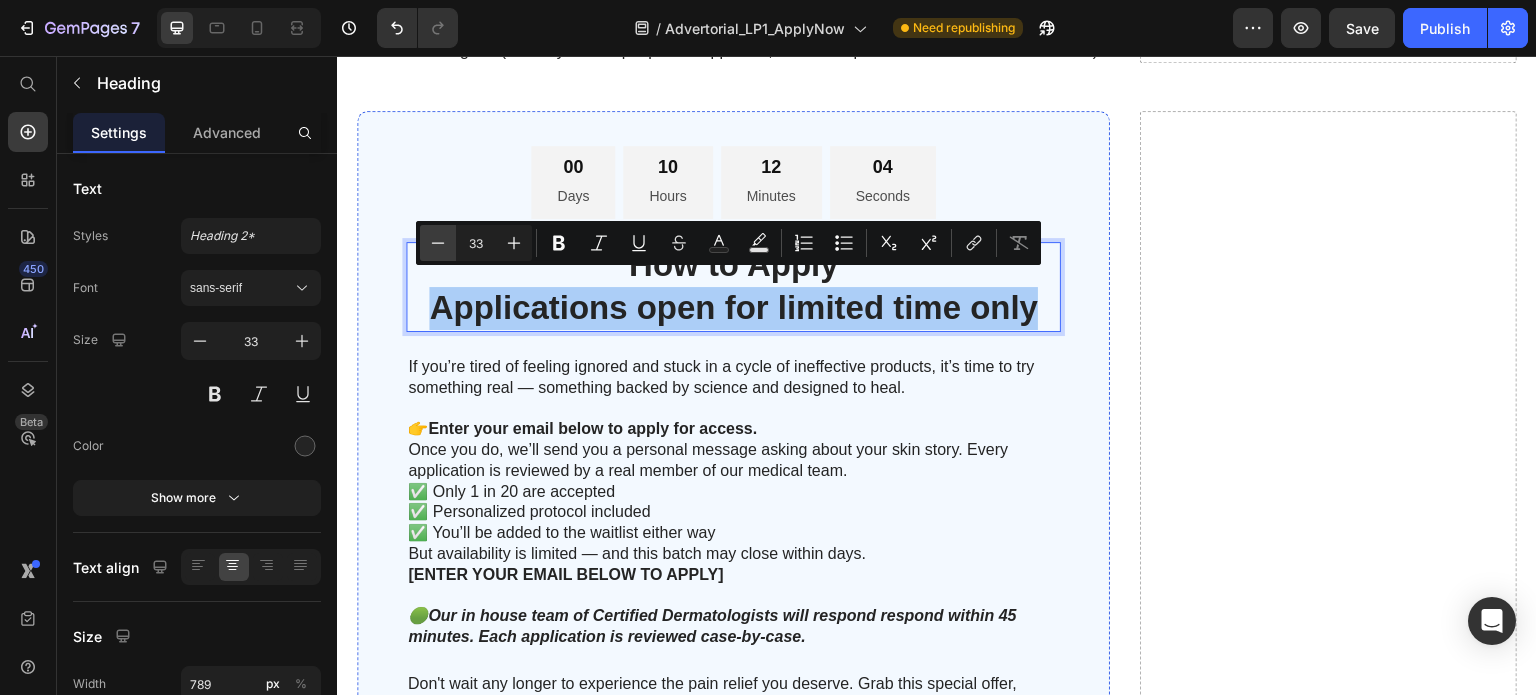 click 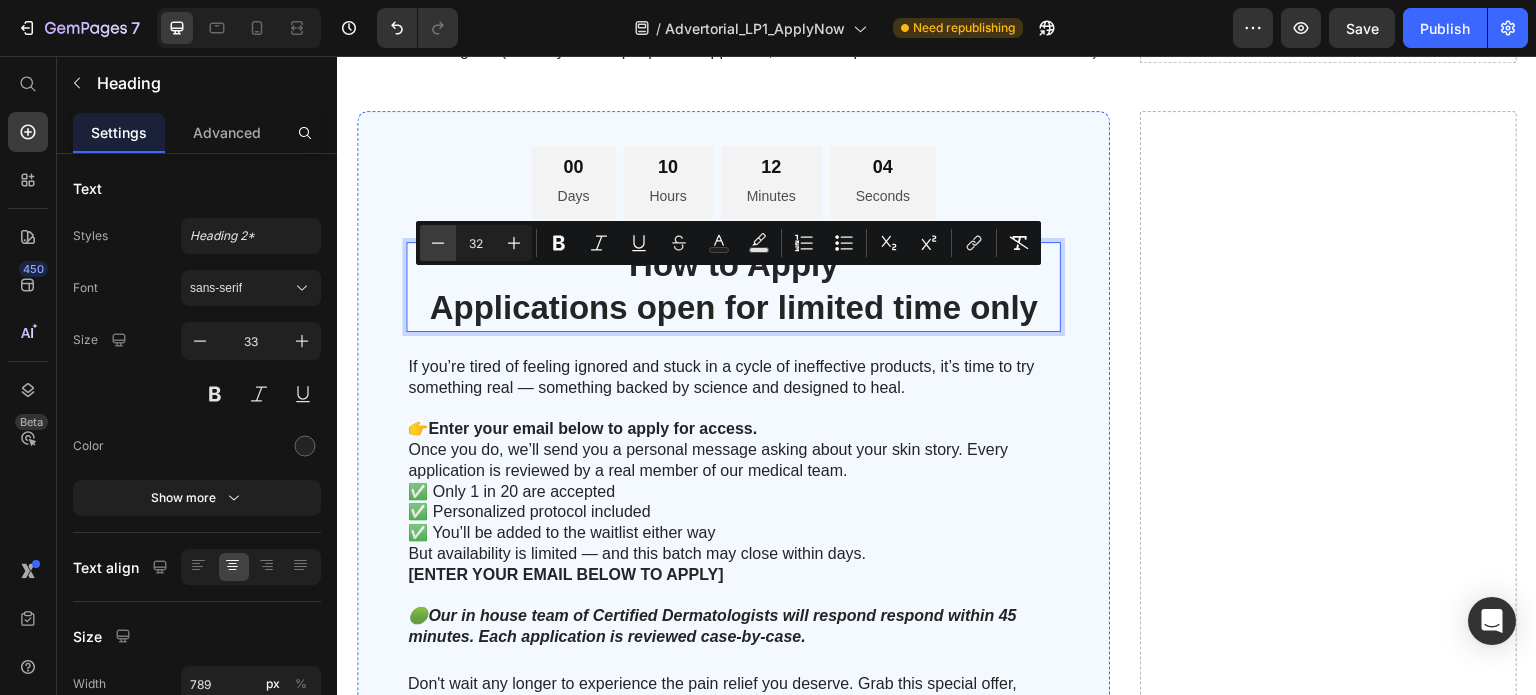 click 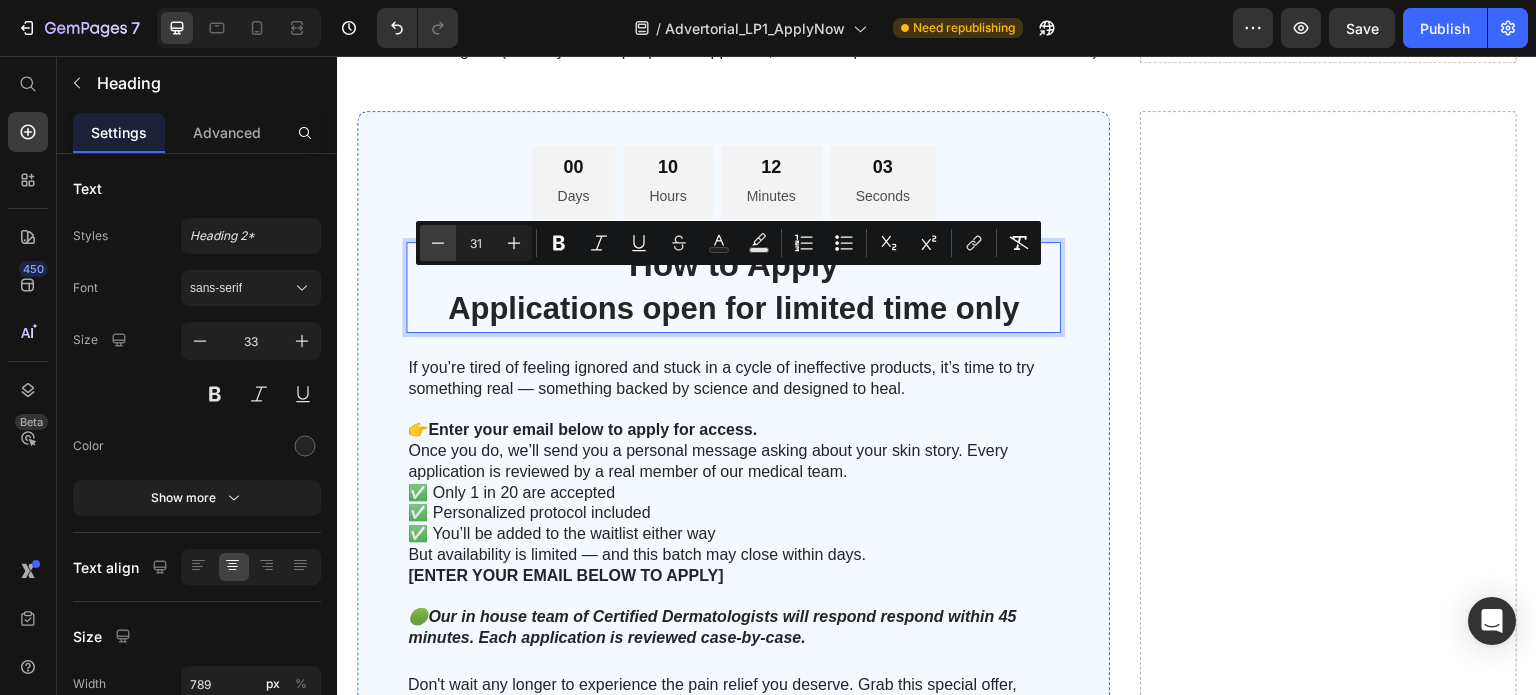 click 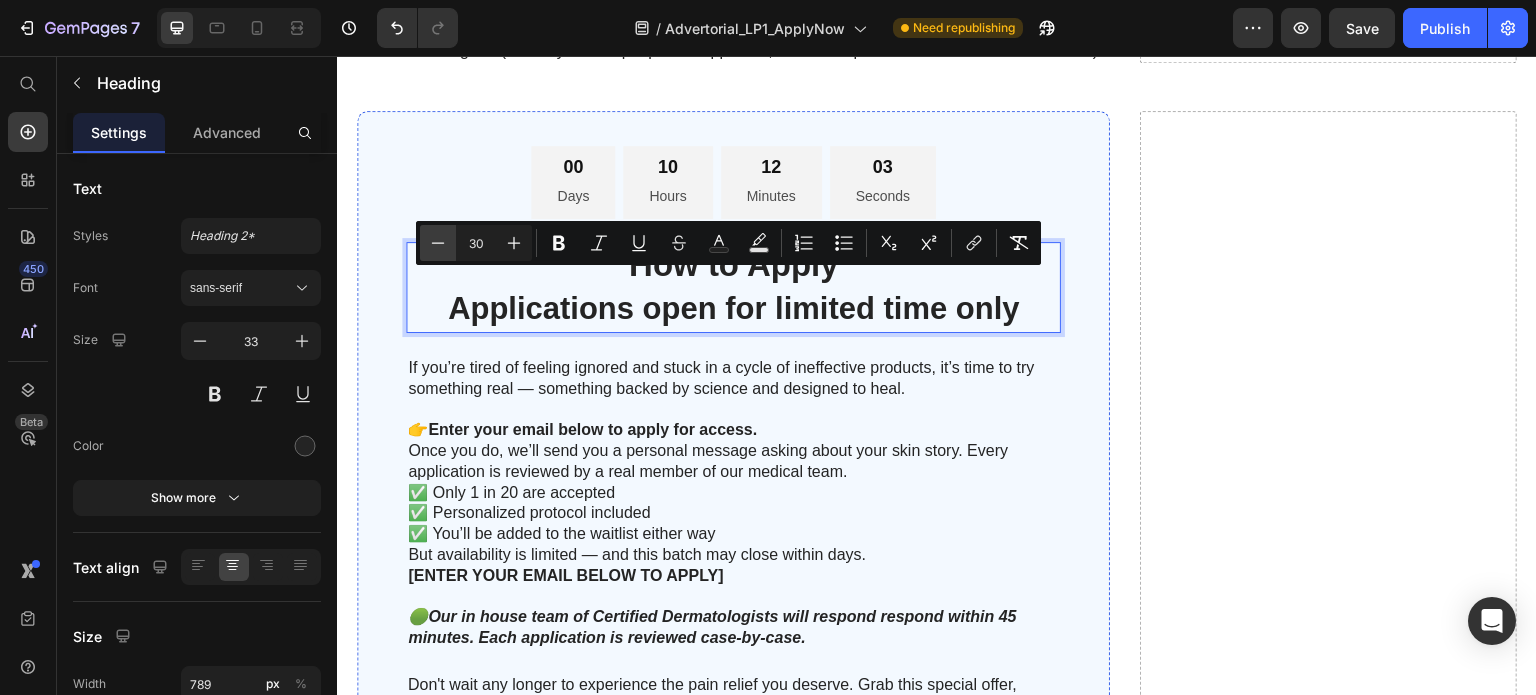 click 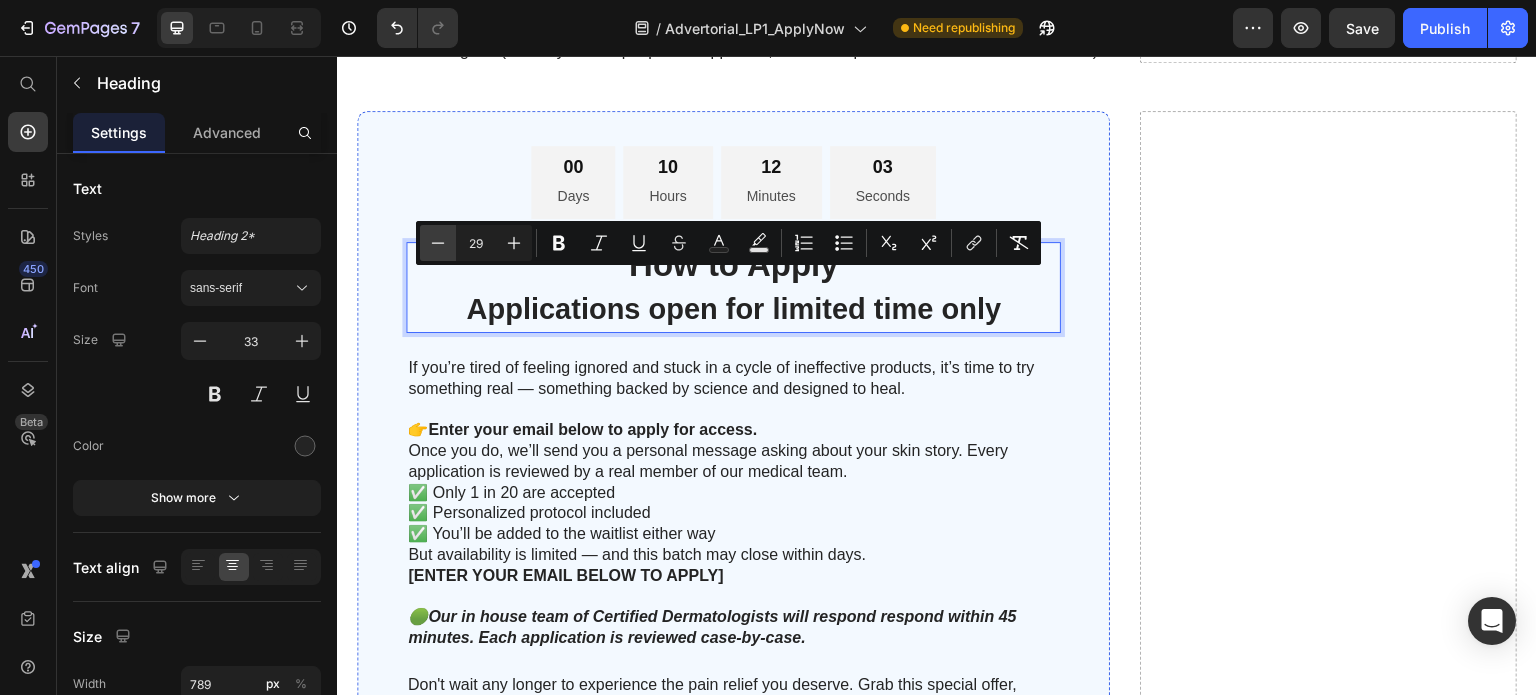 click 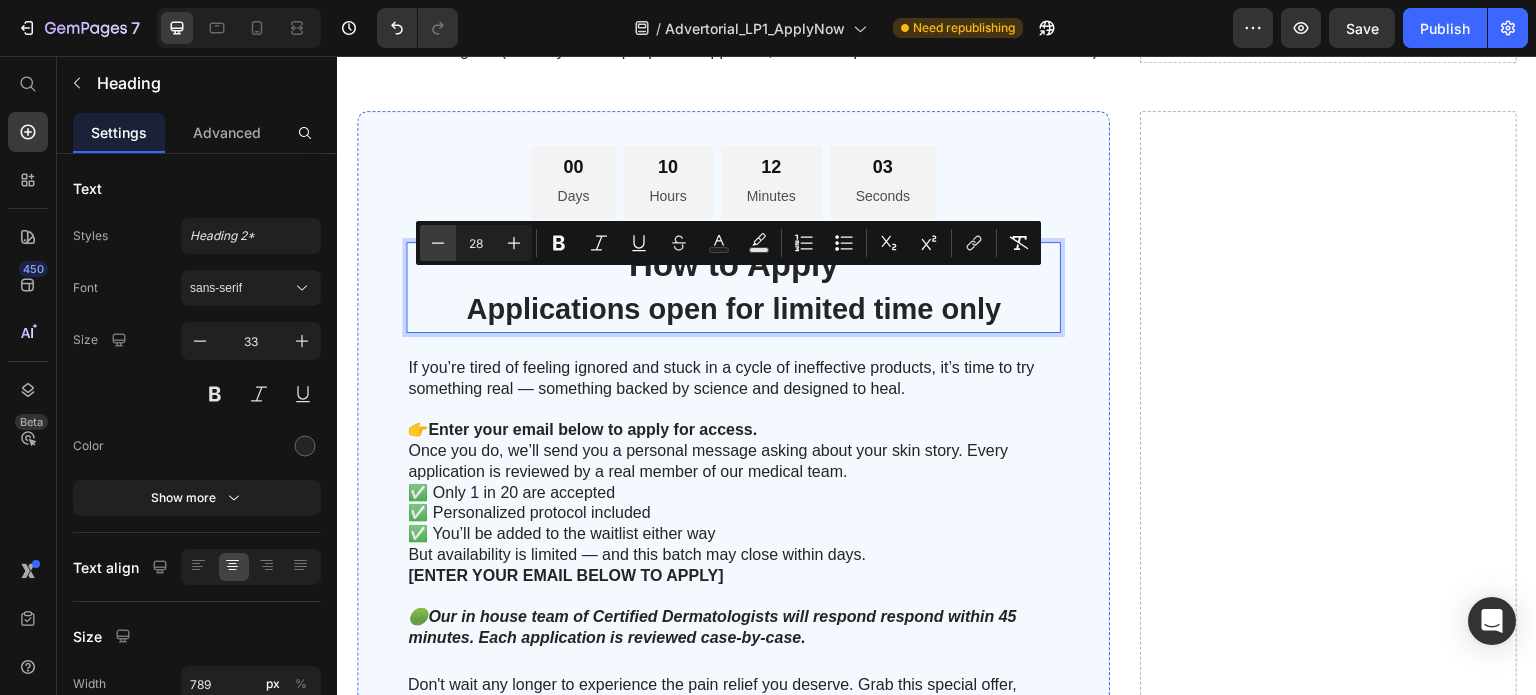 click 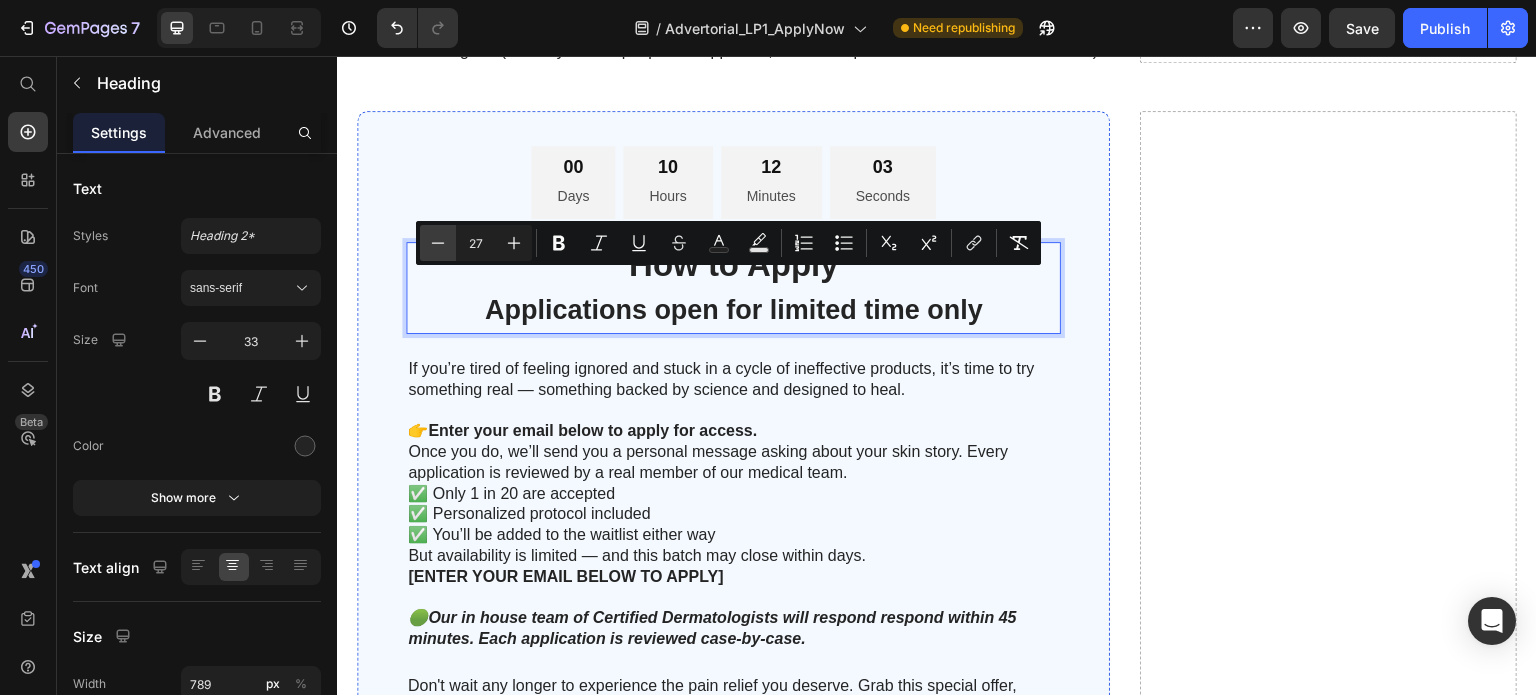 click 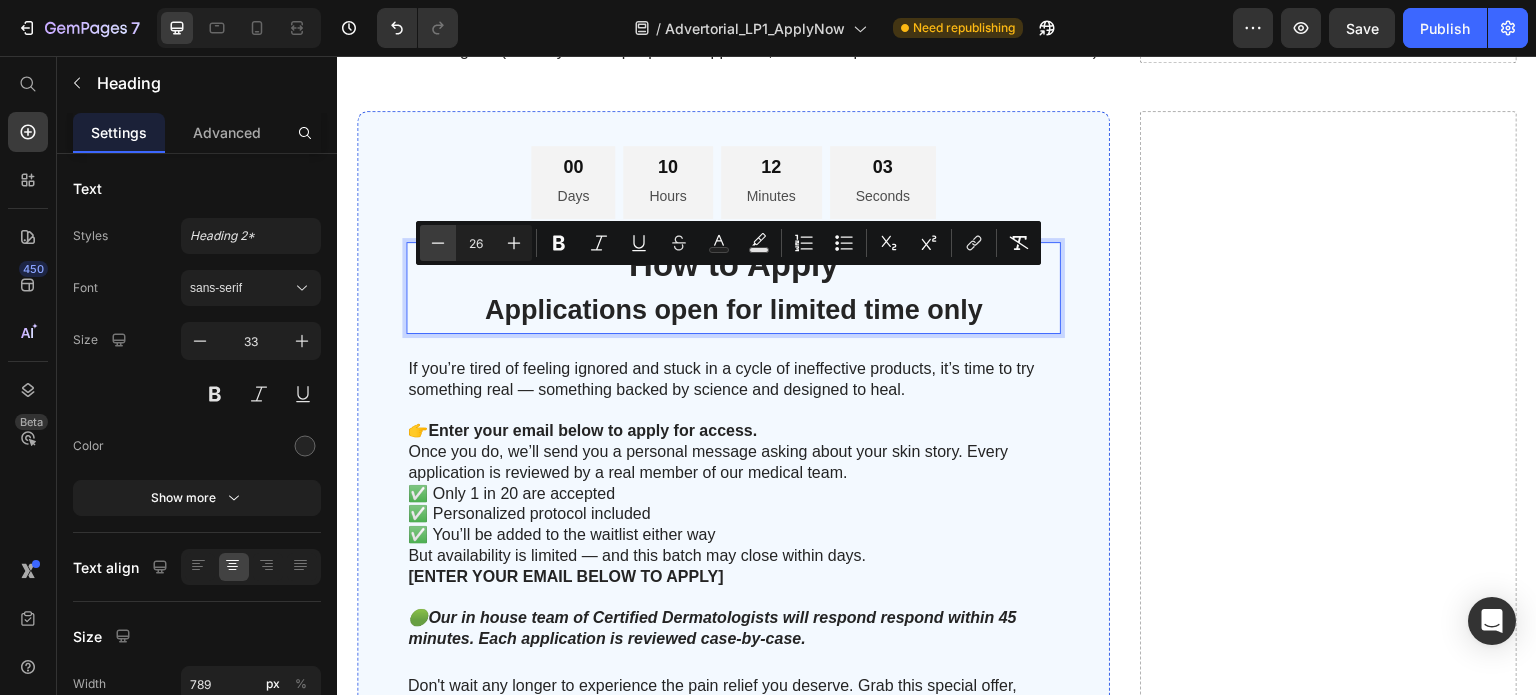 click 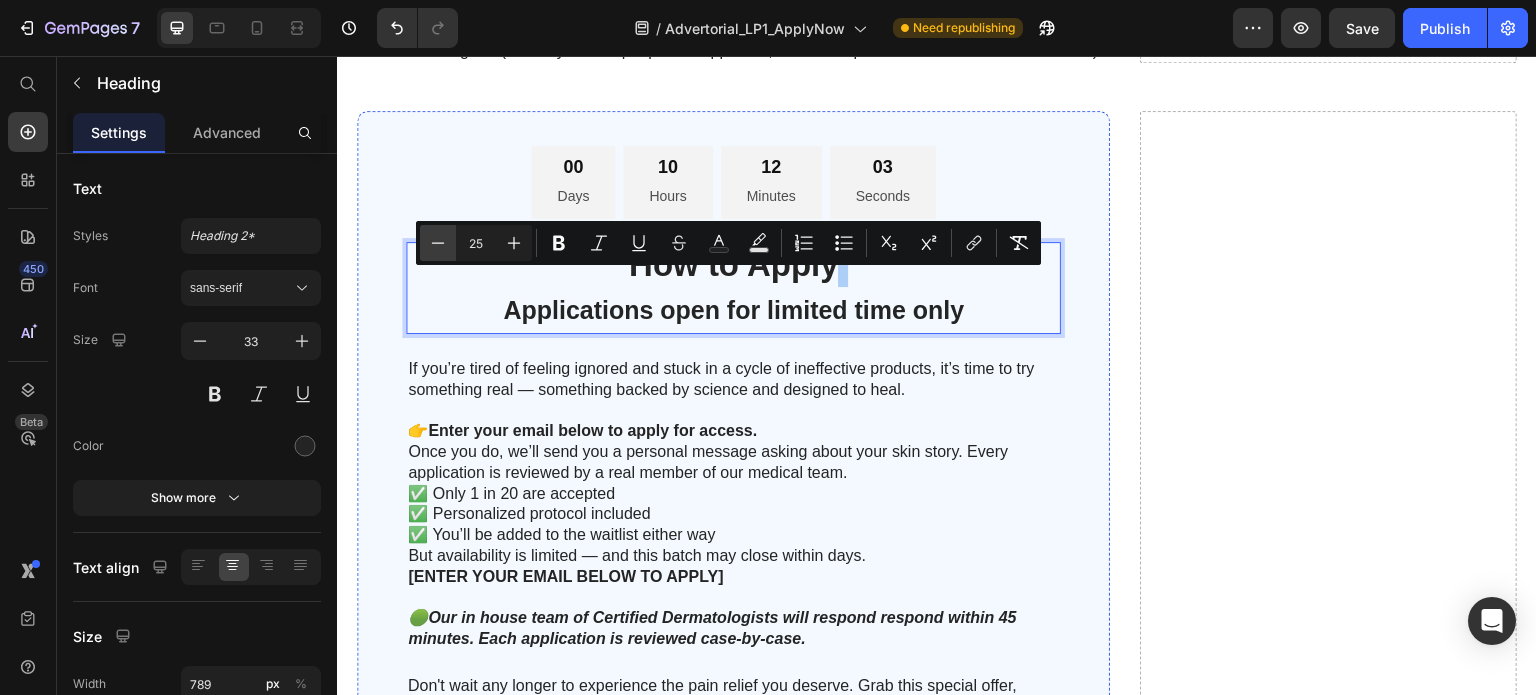 click 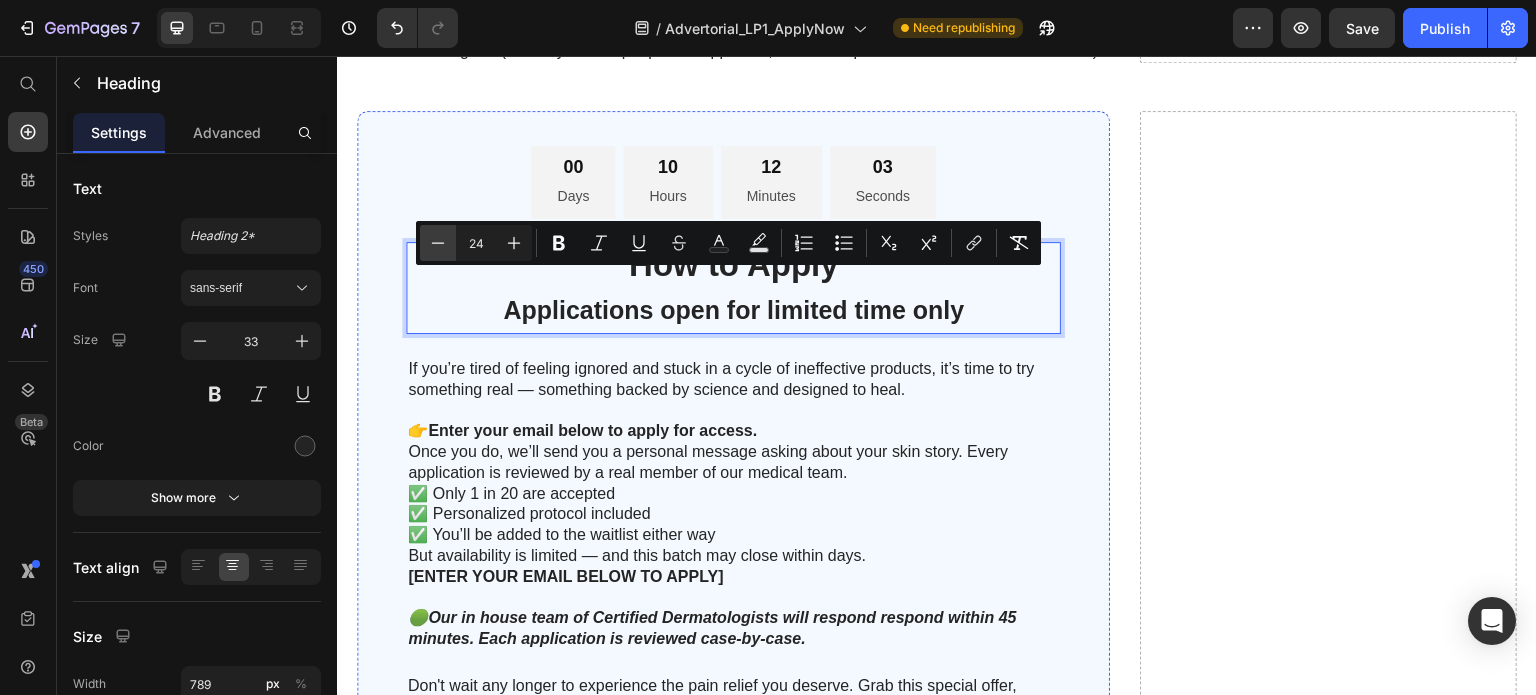 click 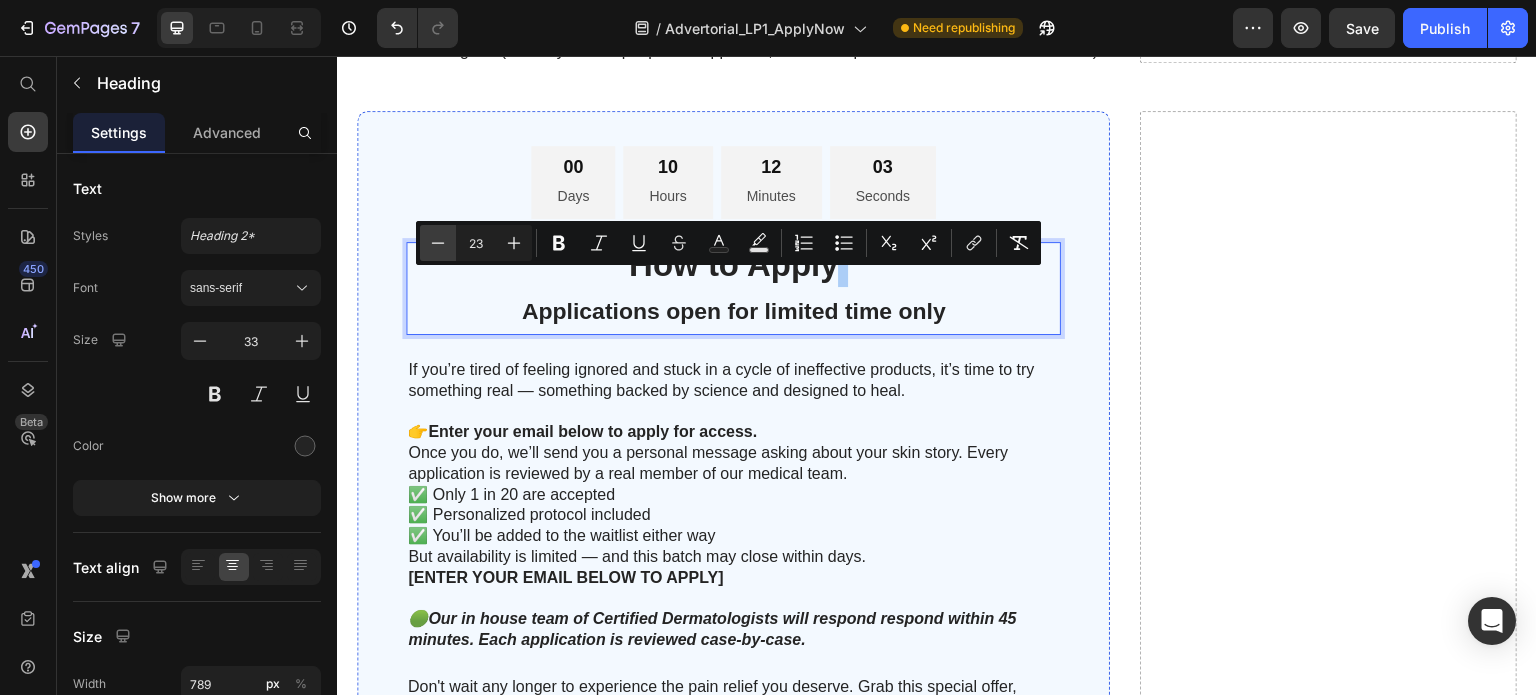 click 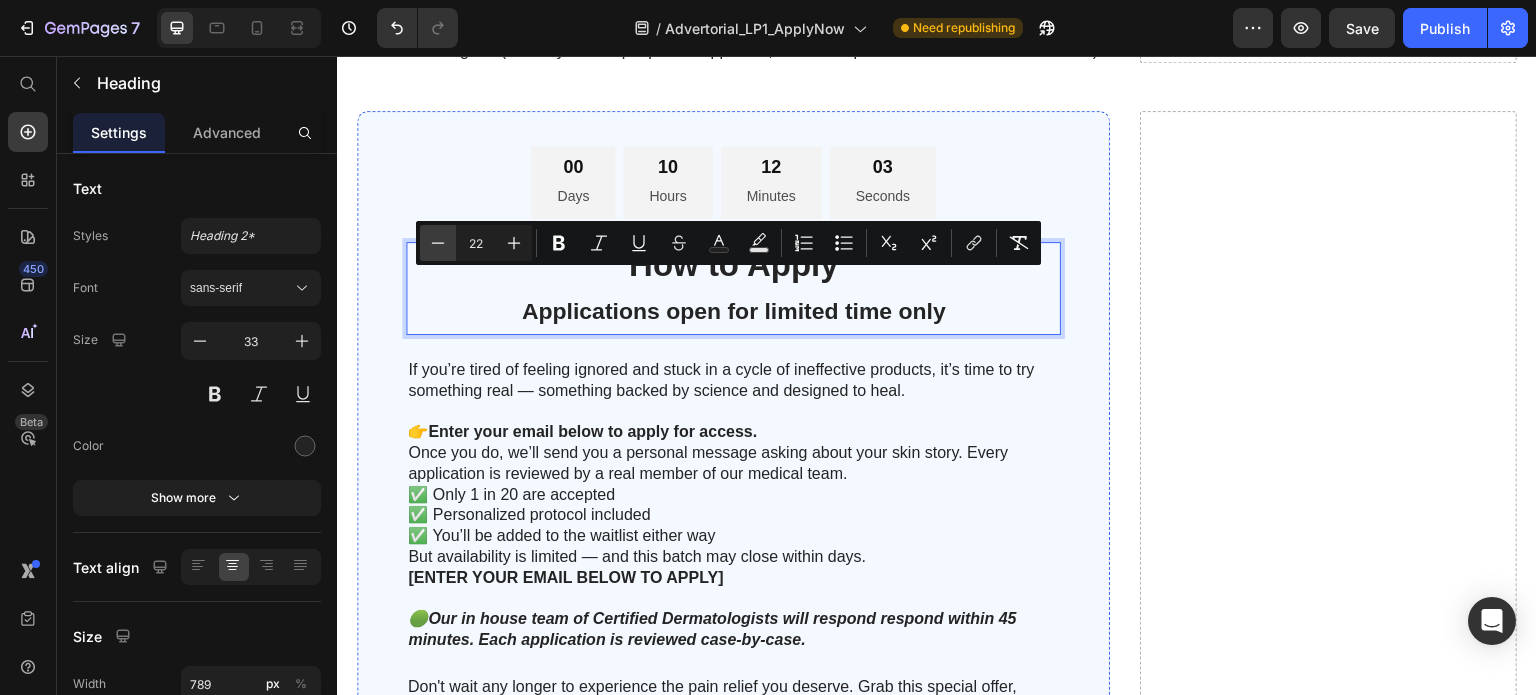 click 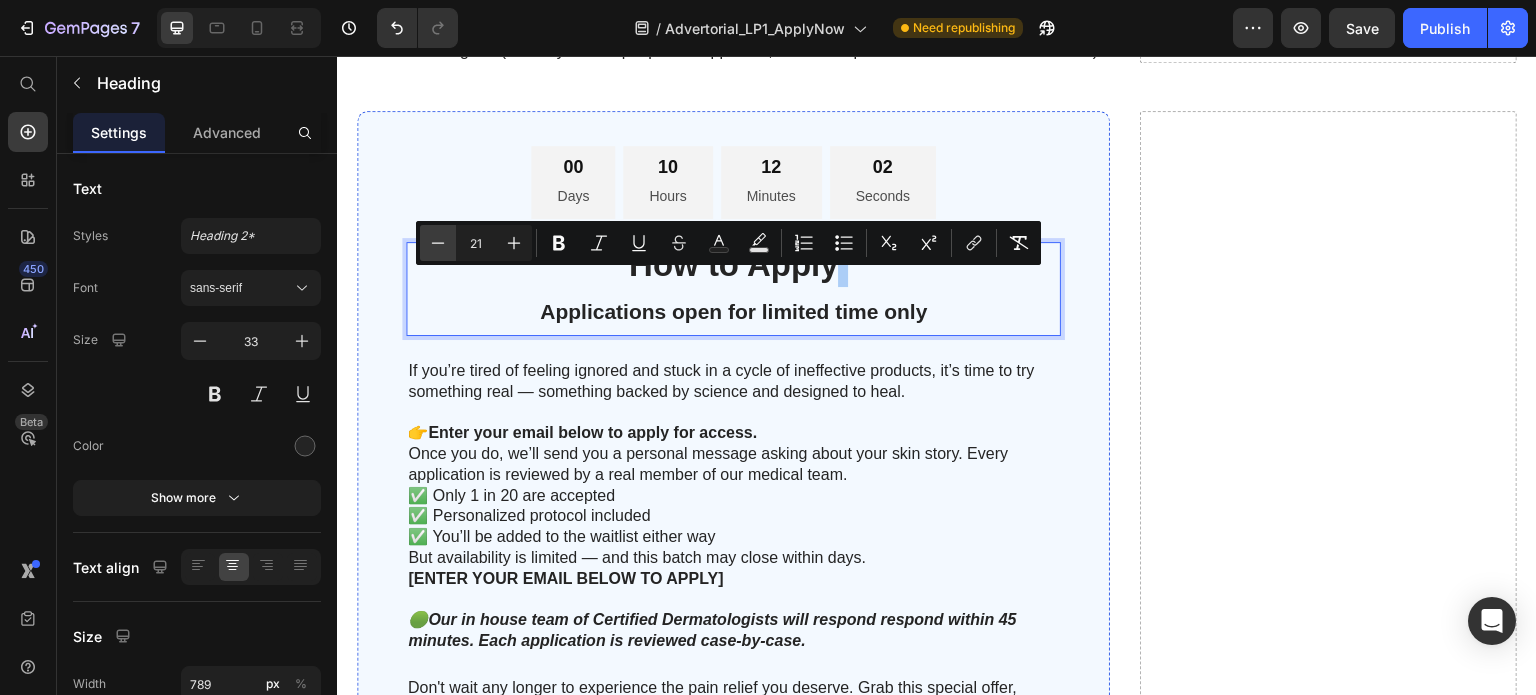 click 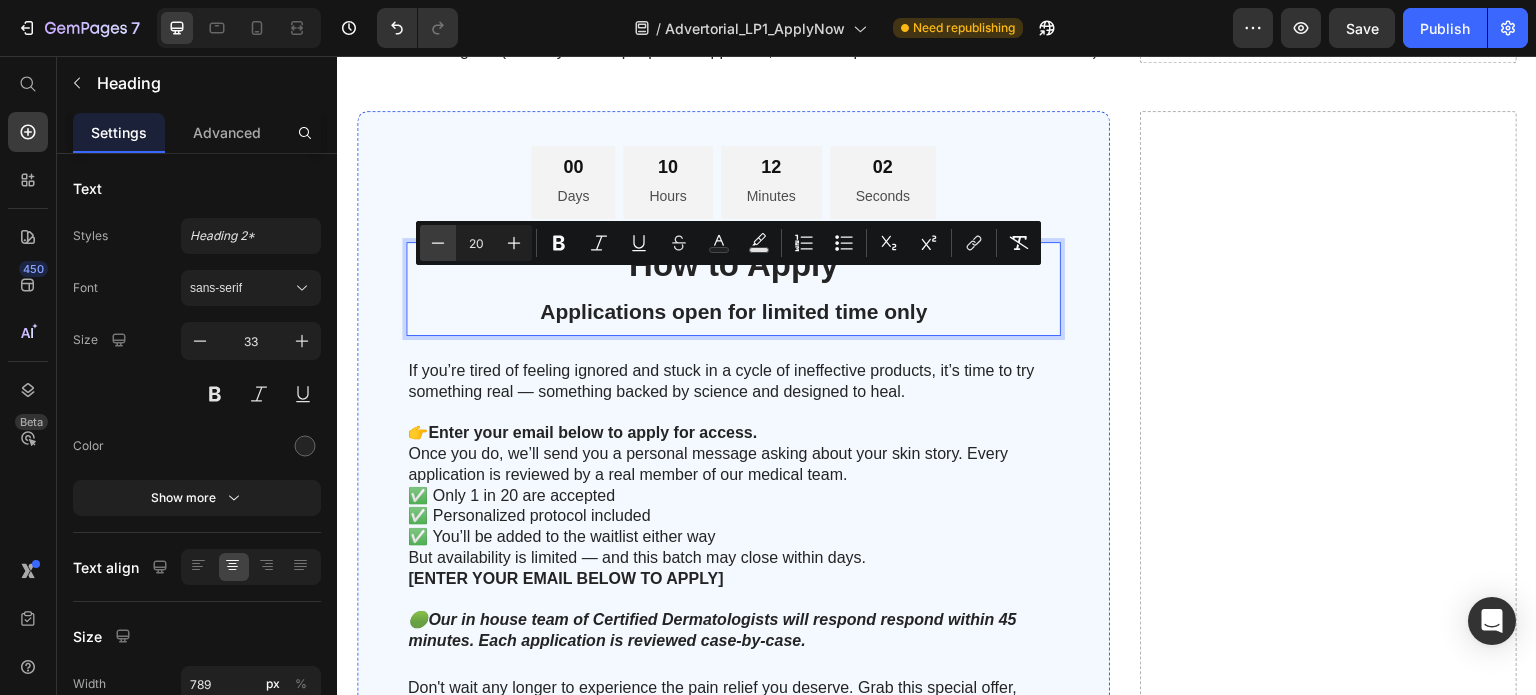 click 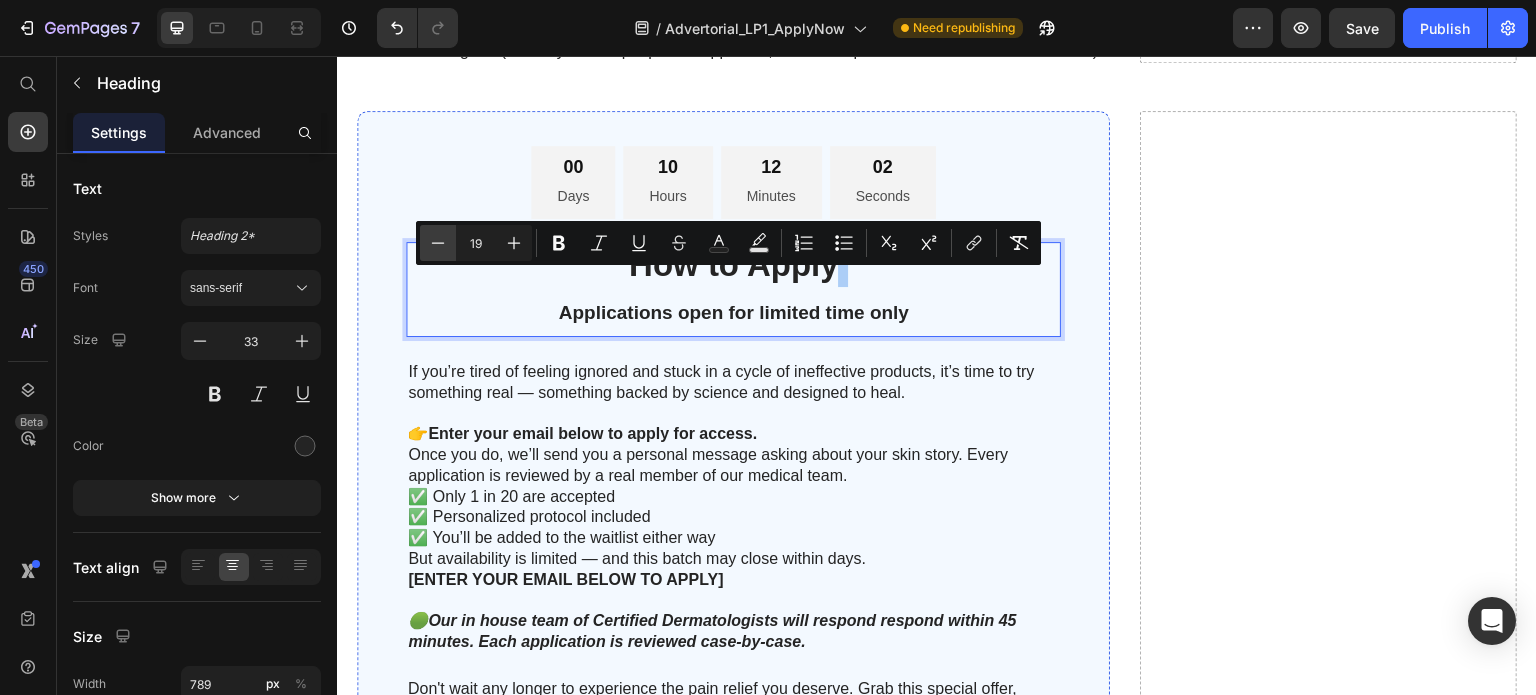 click 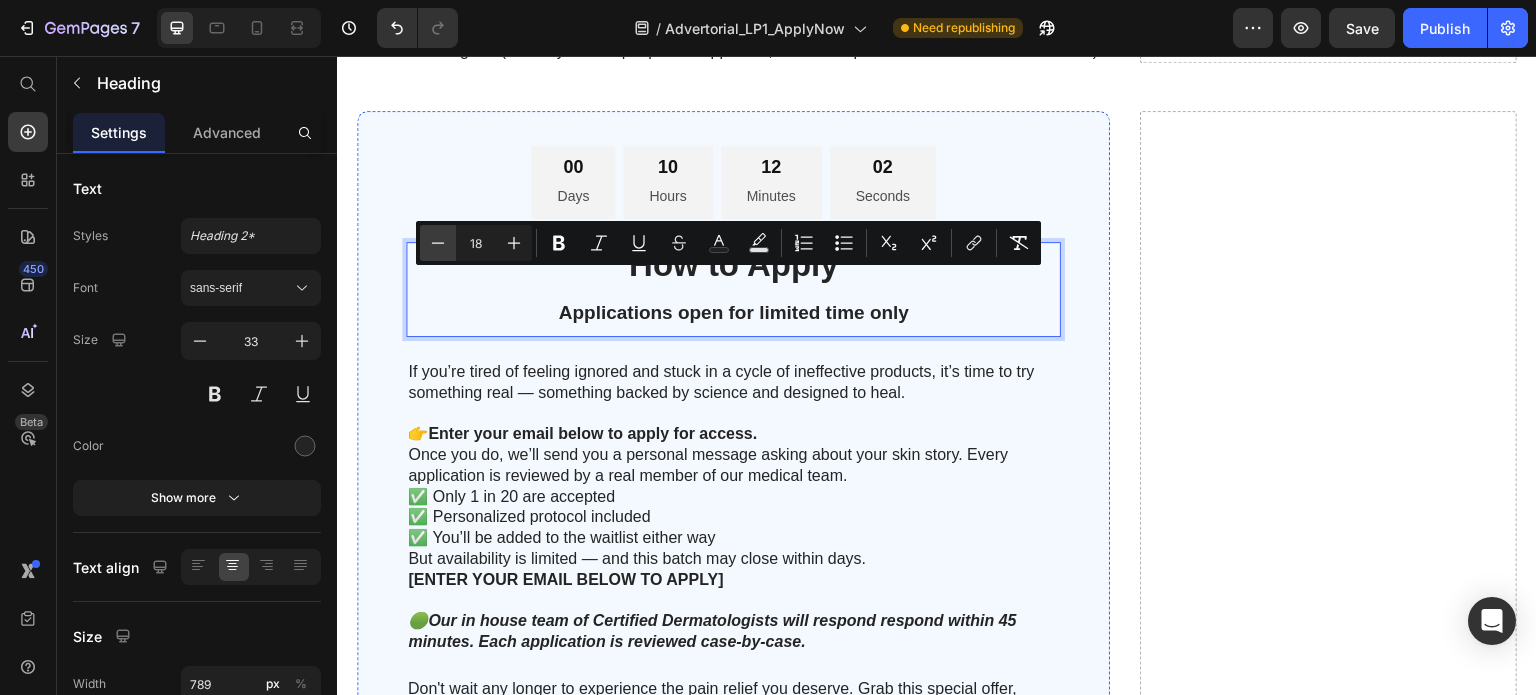 click 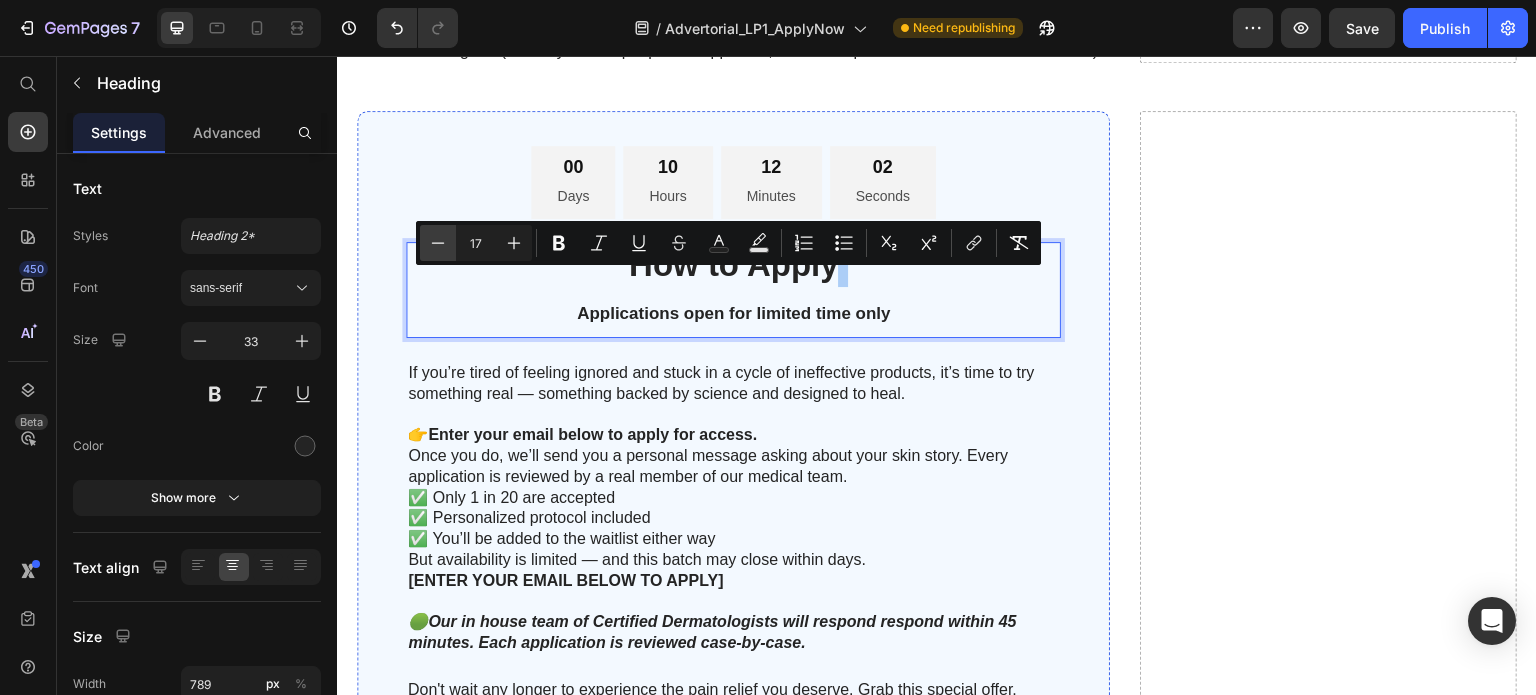 click 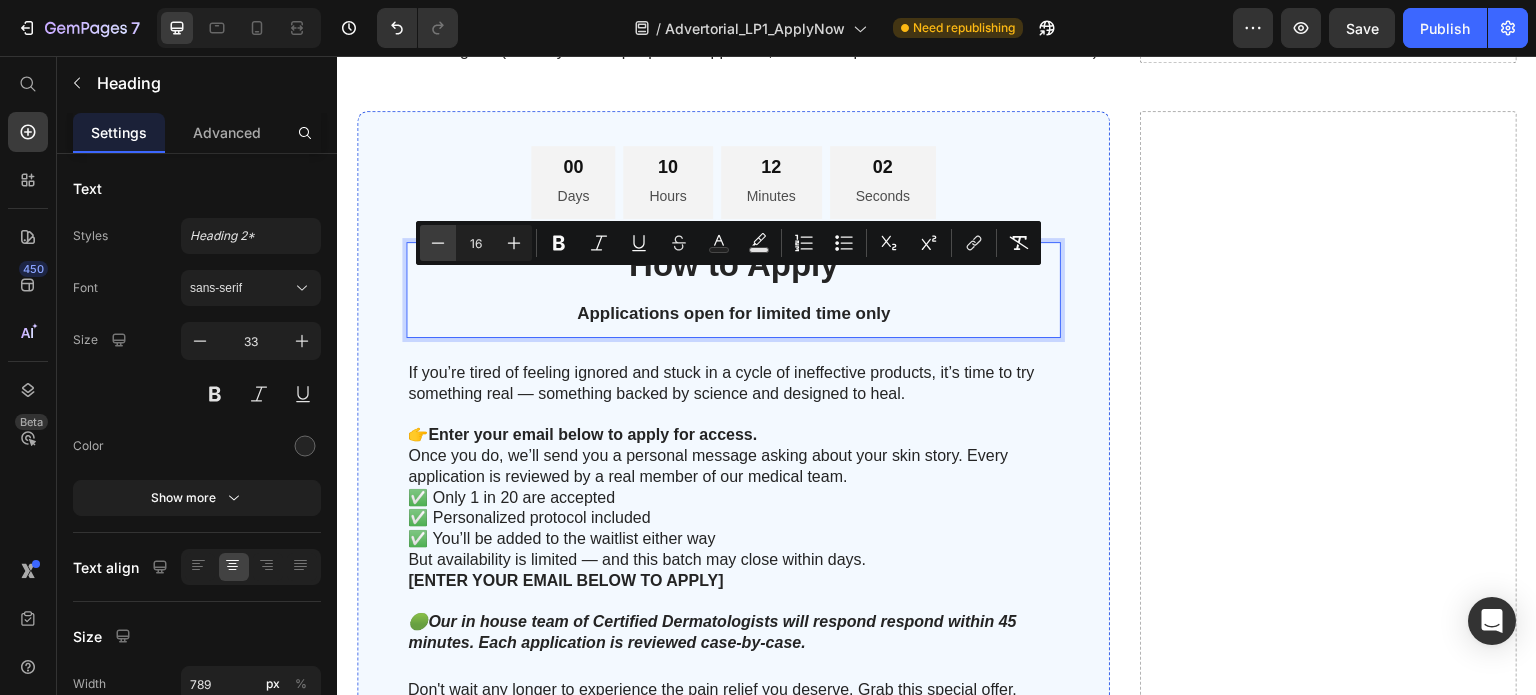 click 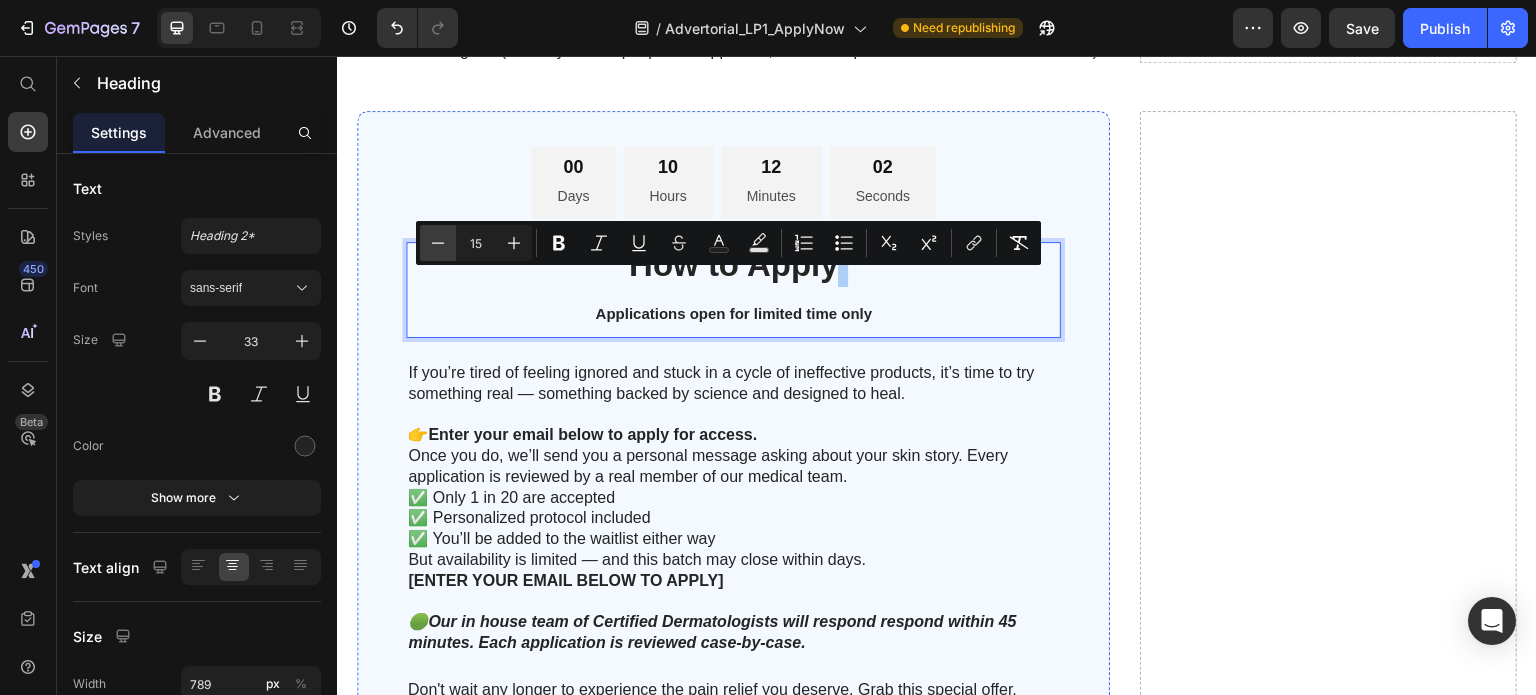 click 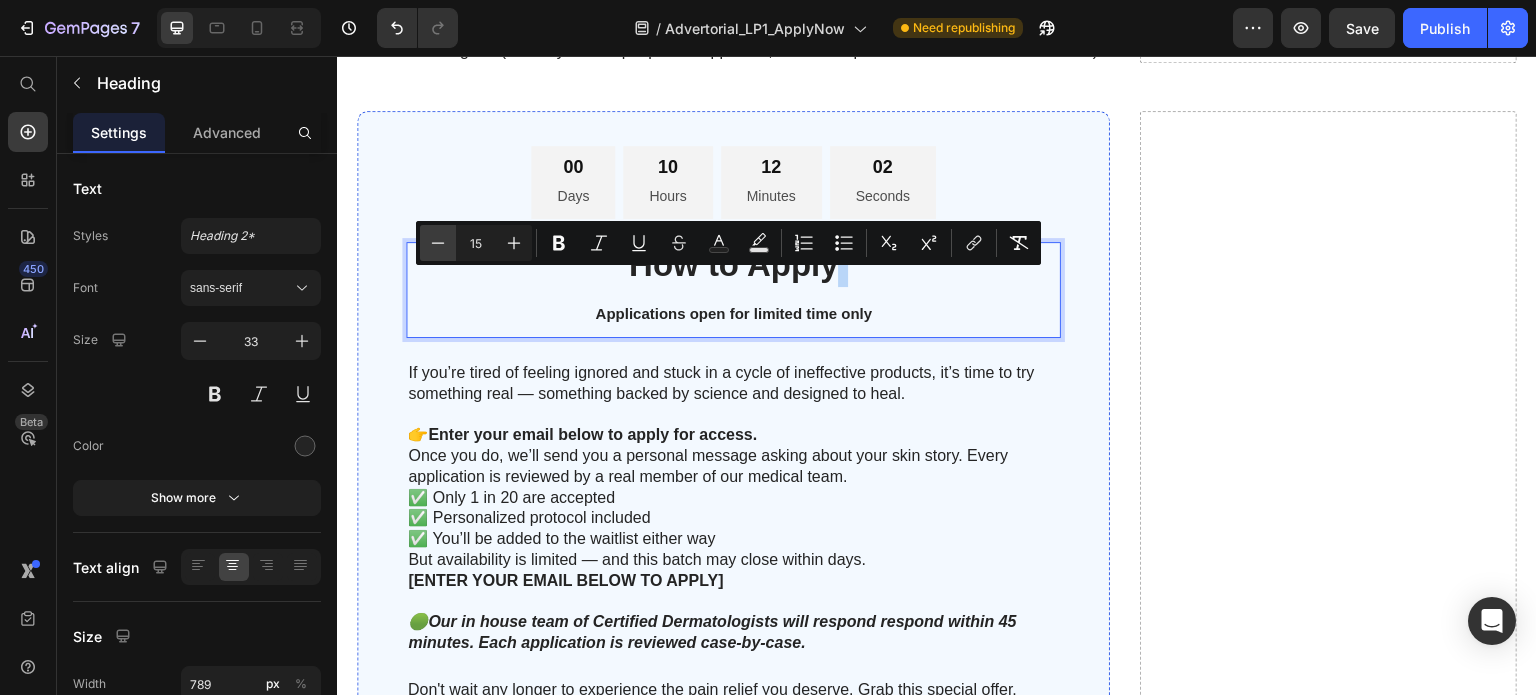 type on "14" 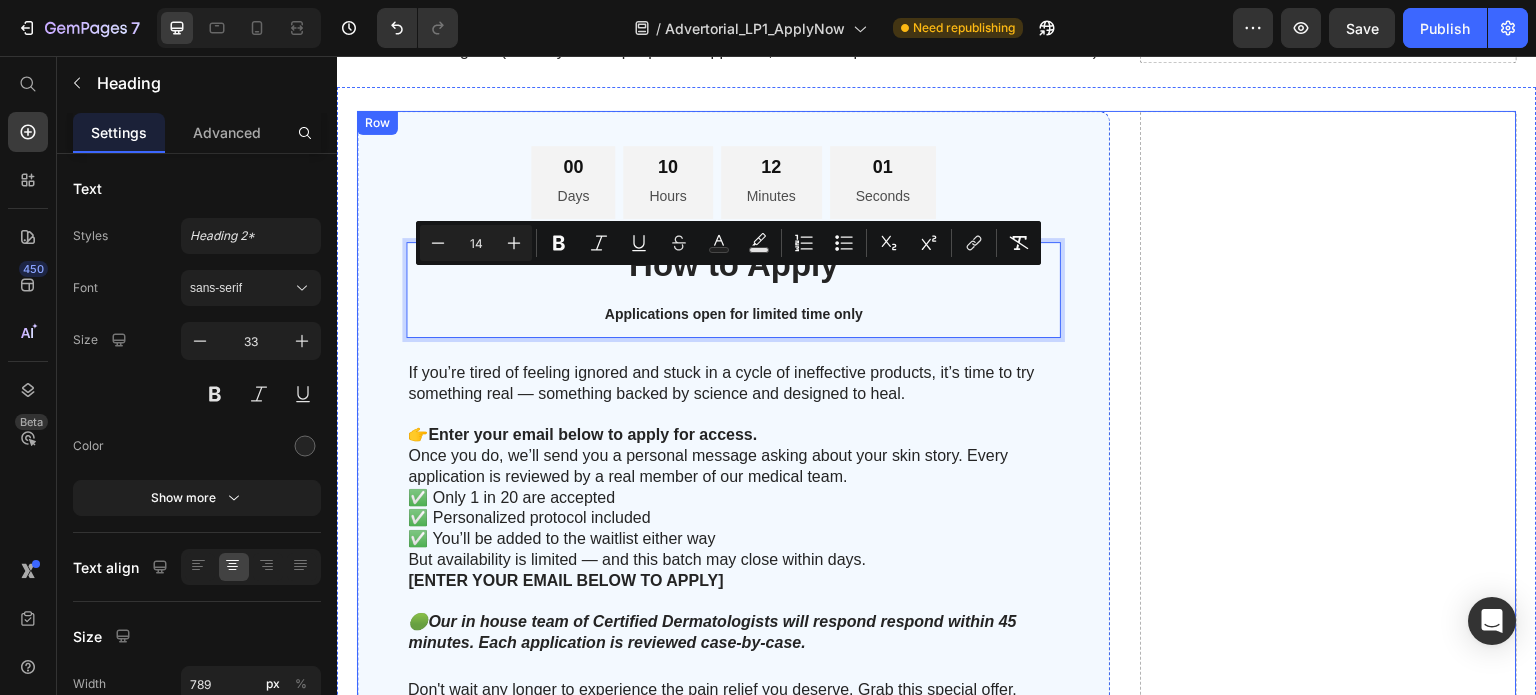 click at bounding box center [733, 414] 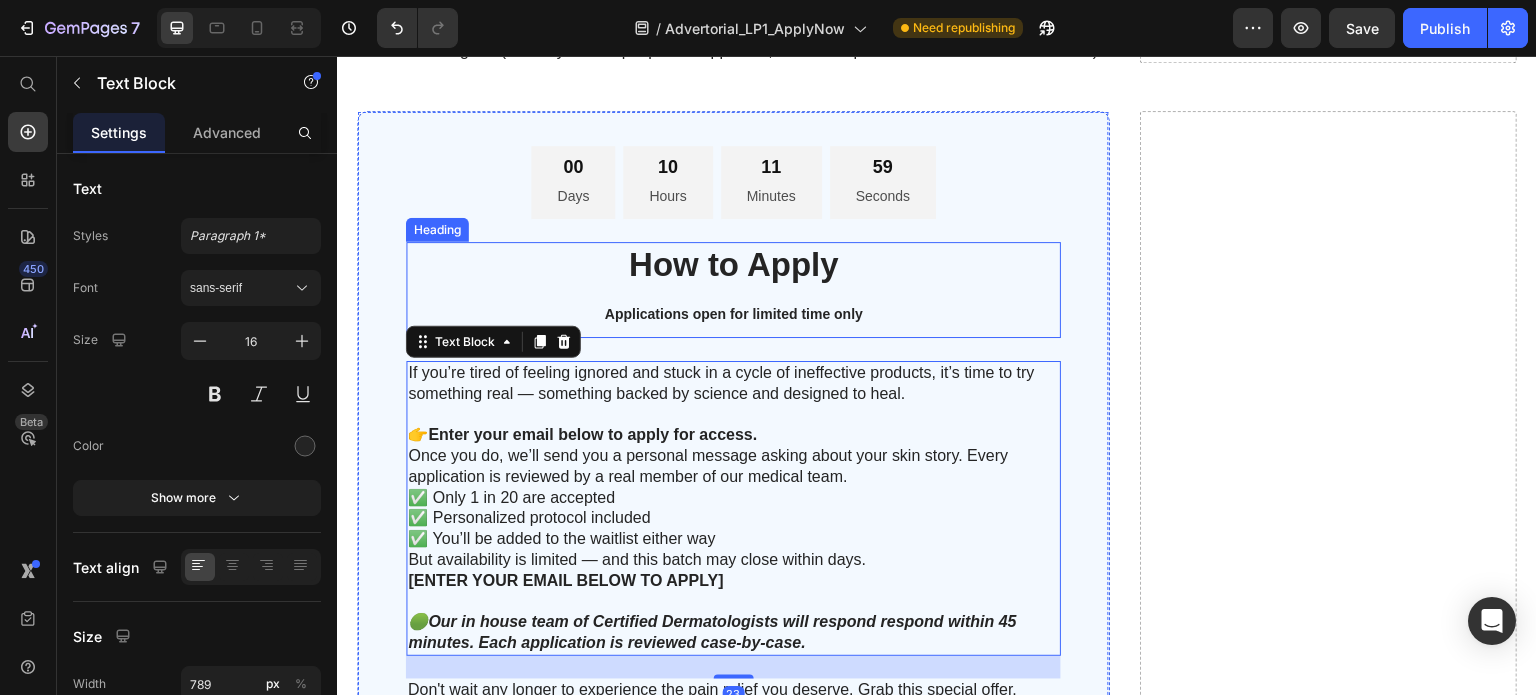 click on "Applications open for limited time only" at bounding box center [734, 314] 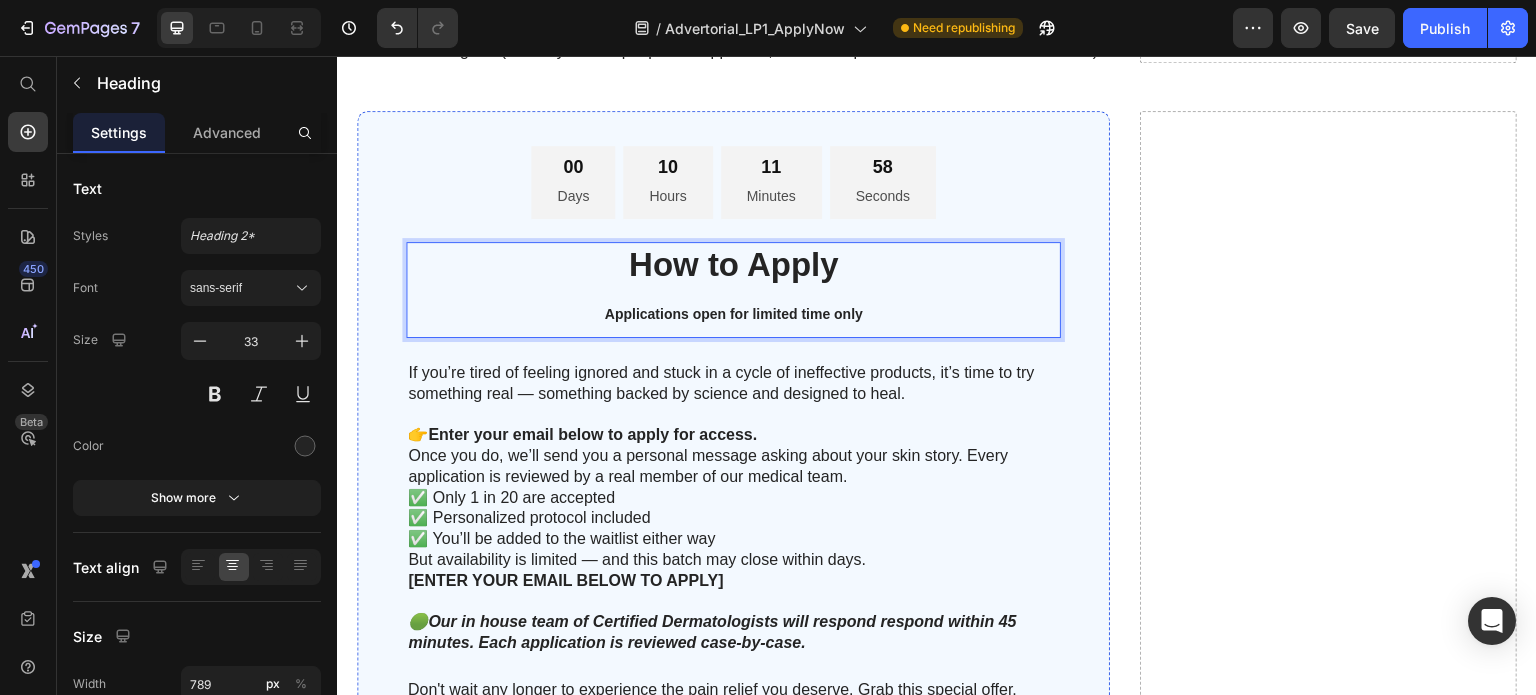 click on "Applications open for limited time only" at bounding box center [734, 314] 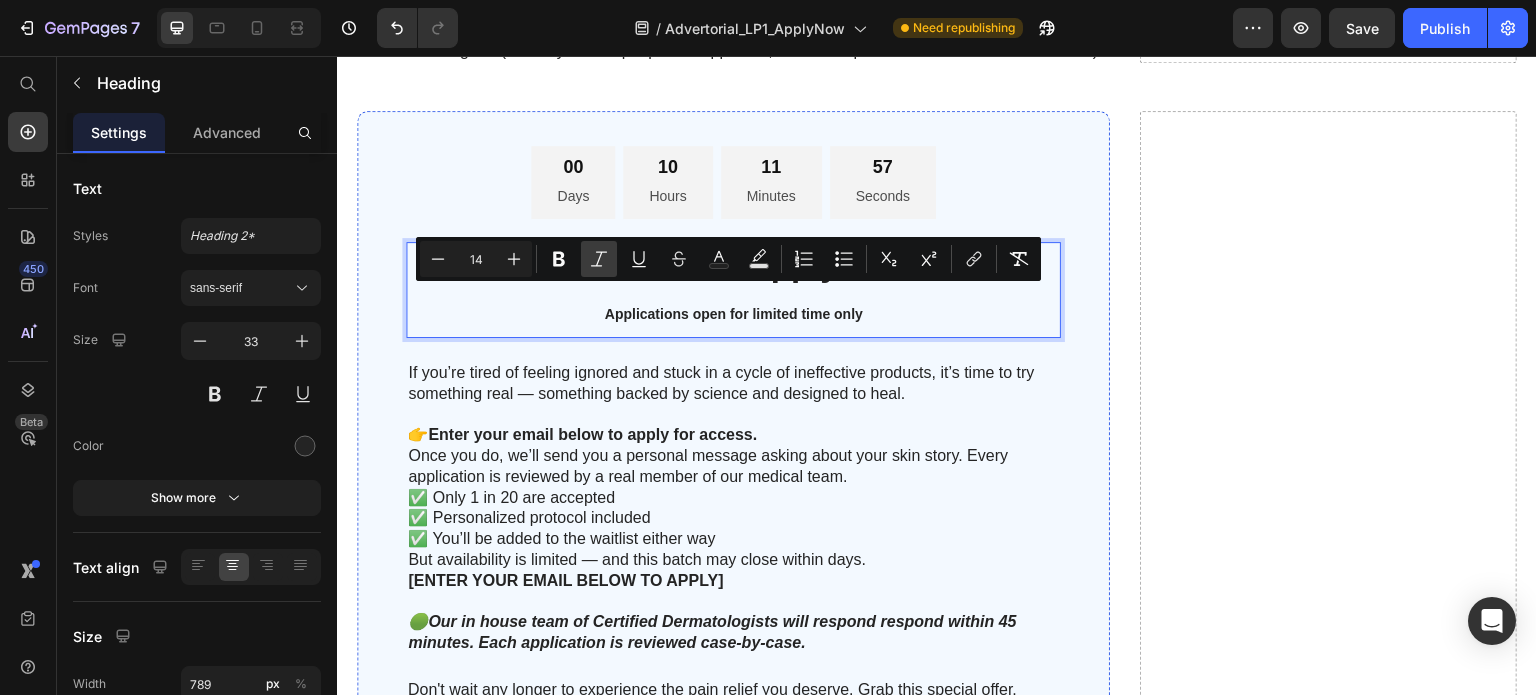click 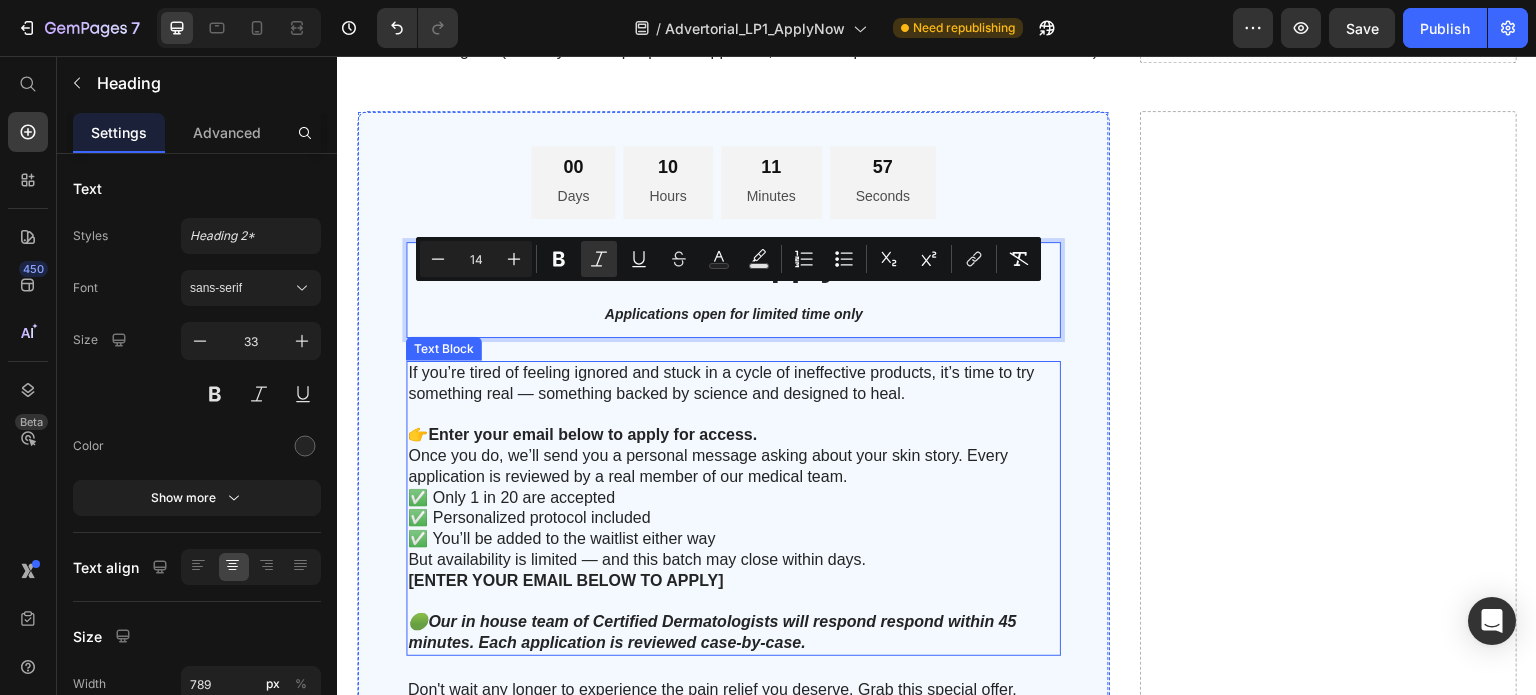scroll, scrollTop: 6110, scrollLeft: 0, axis: vertical 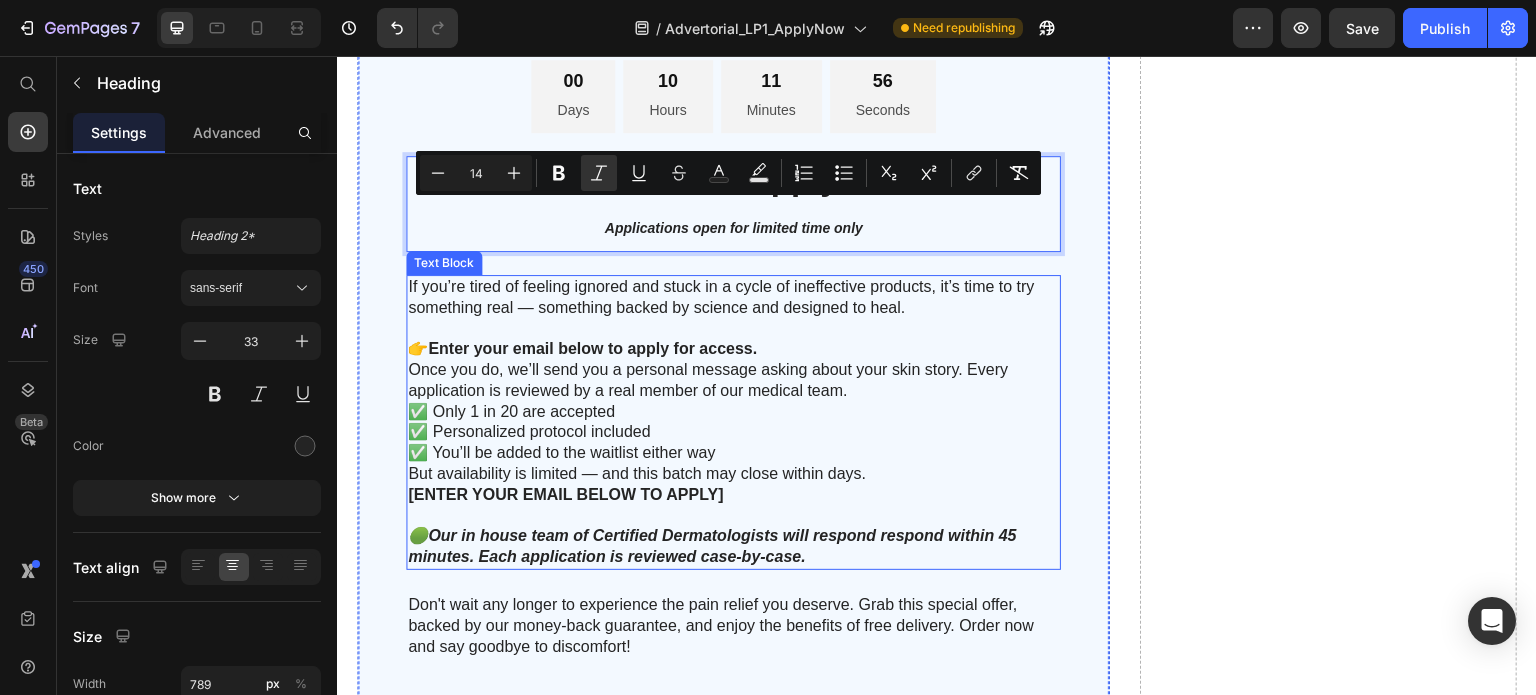 click on "🟢Our in house team of Certified Dermatologists will respond respond within 45 minutes. Each application is reviewed case-by-case." at bounding box center (712, 546) 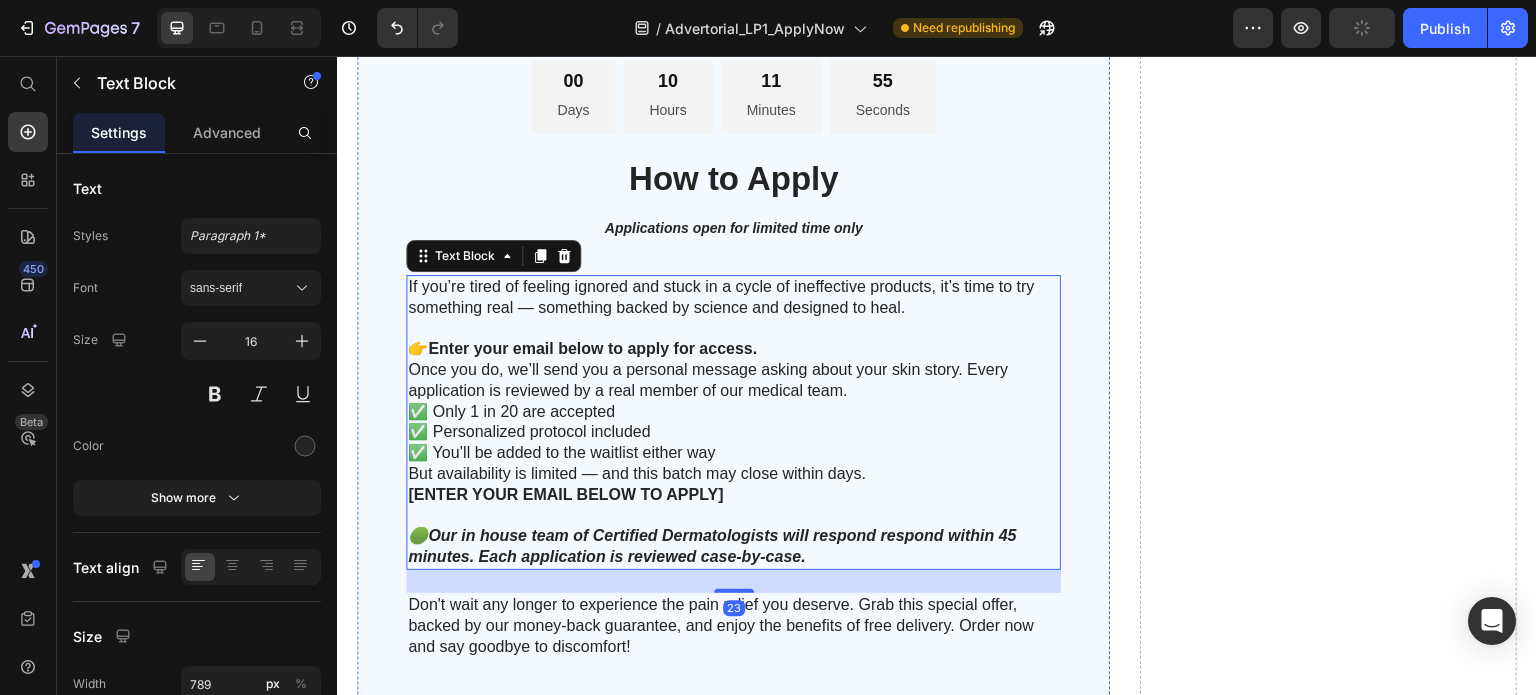 click on "🟢Our in house team of Certified Dermatologists will respond respond within 45 minutes. Each application is reviewed case-by-case." at bounding box center (712, 546) 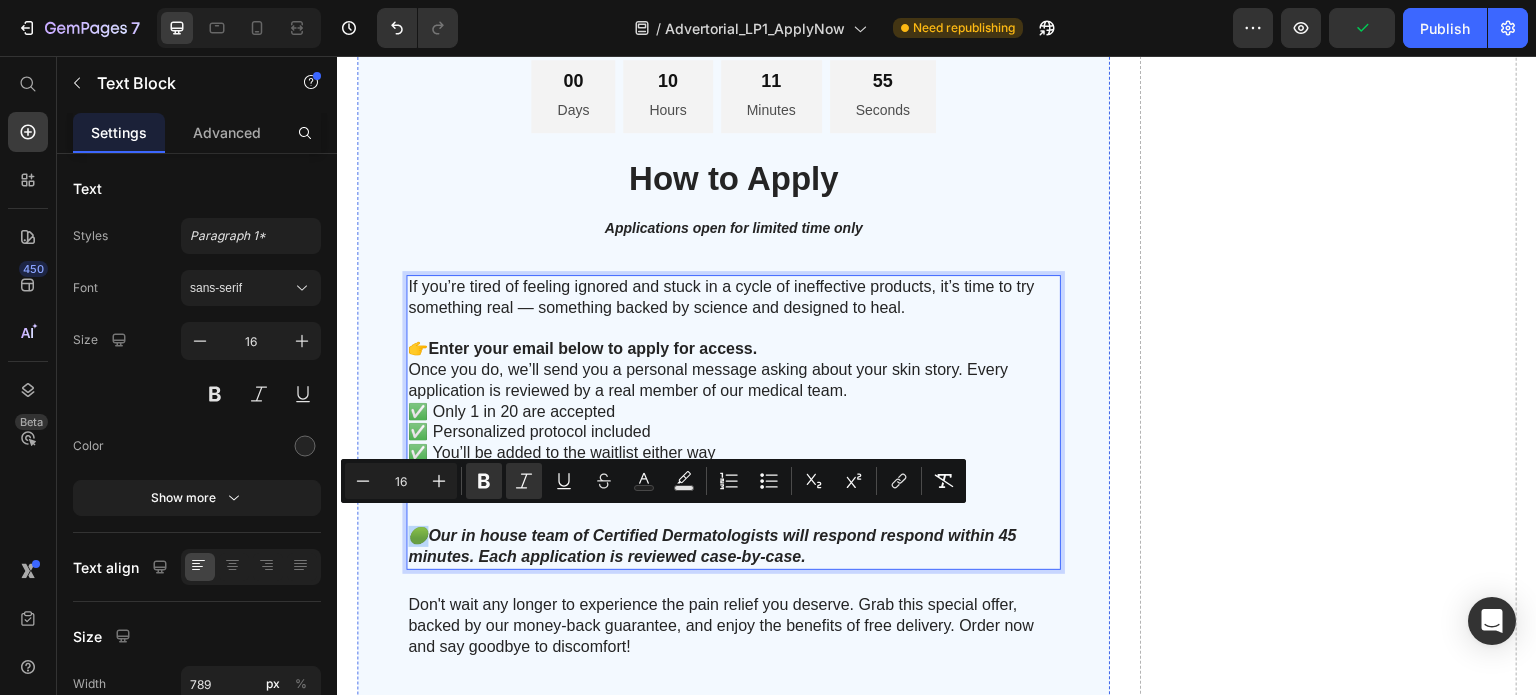 drag, startPoint x: 432, startPoint y: 517, endPoint x: 415, endPoint y: 524, distance: 18.384777 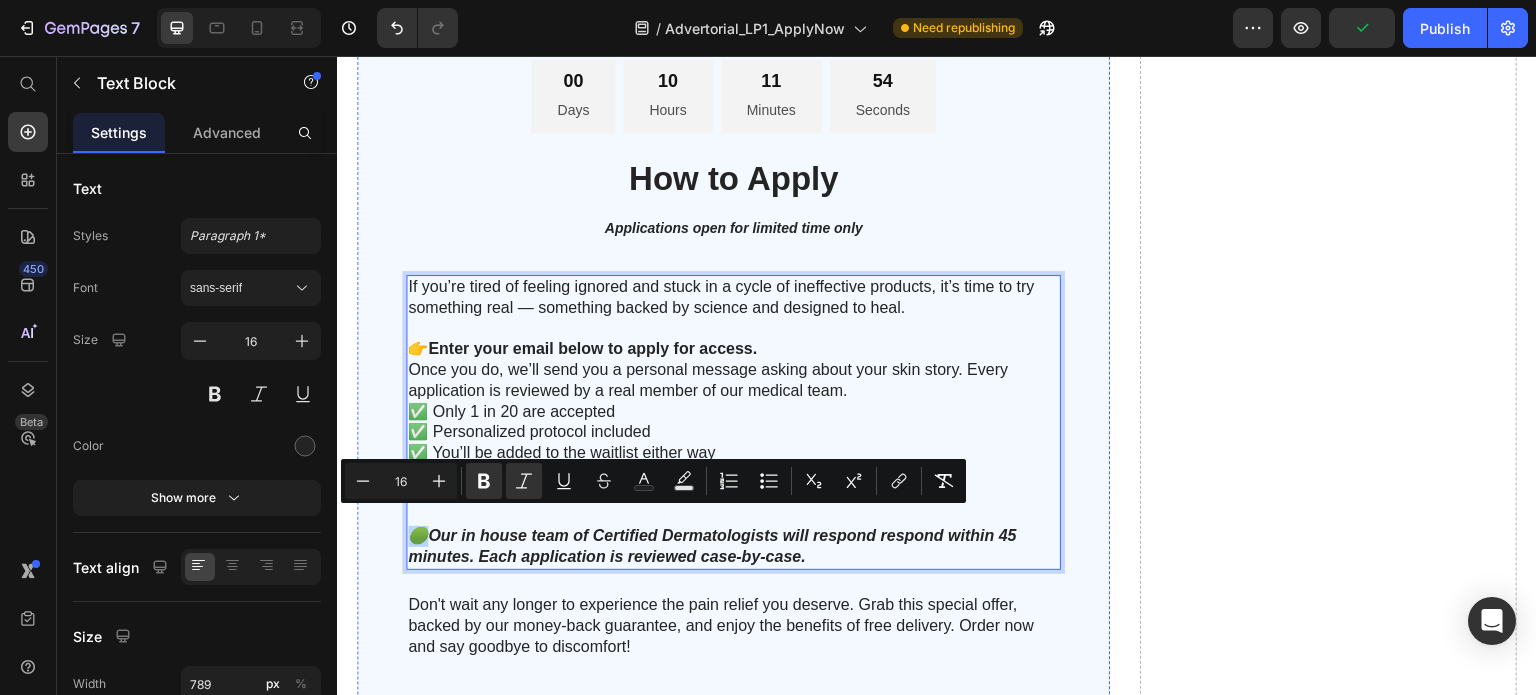 copy on "🟢O" 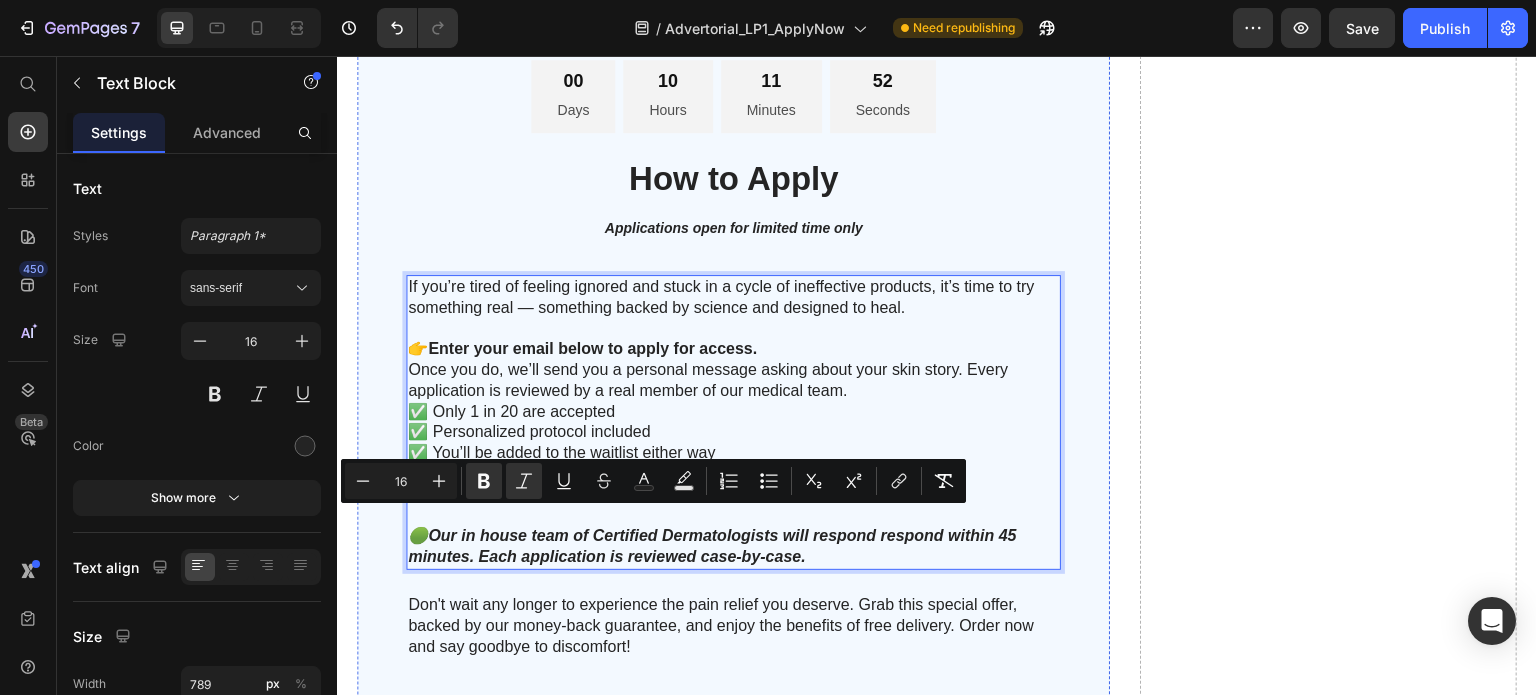 click on "🟢Our in house team of Certified Dermatologists will respond respond within 45 minutes. Each application is reviewed case-by-case." at bounding box center (712, 546) 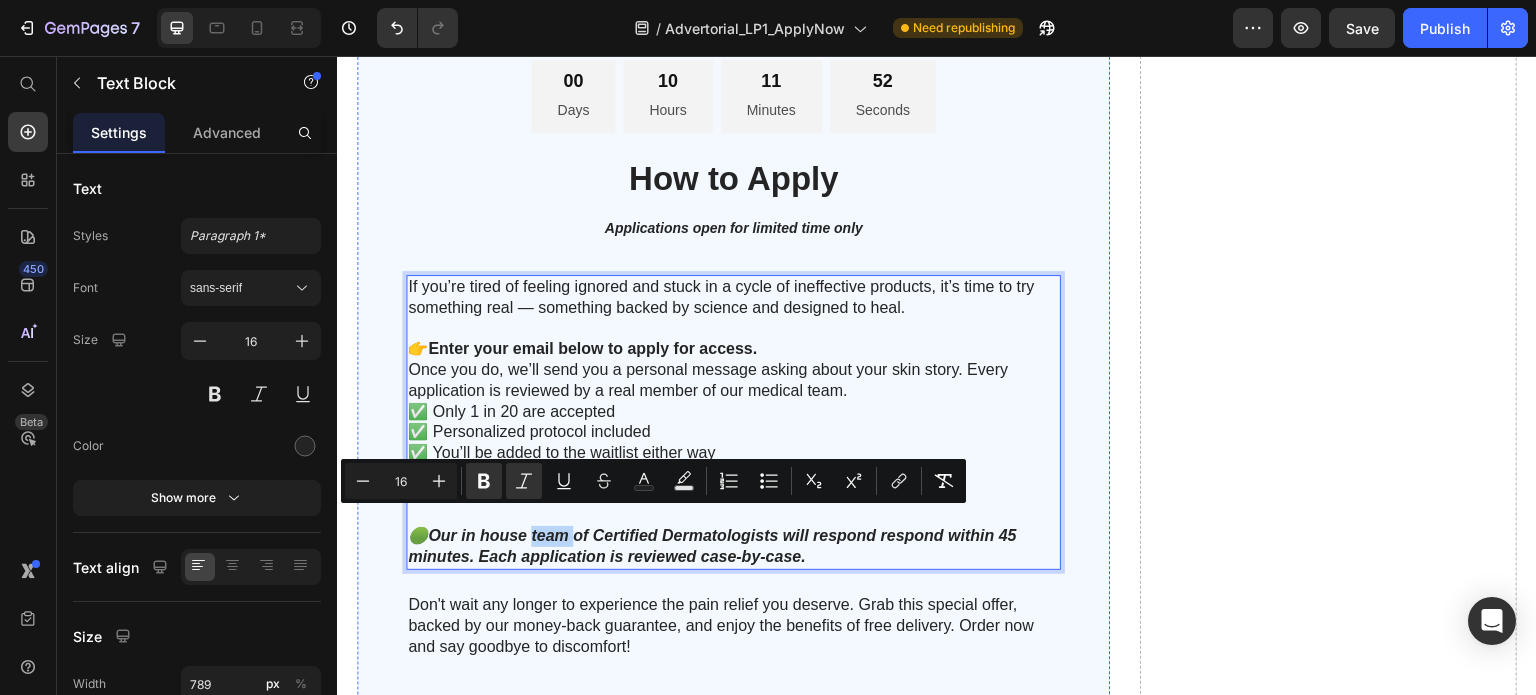 click on "🟢Our in house team of Certified Dermatologists will respond respond within 45 minutes. Each application is reviewed case-by-case." at bounding box center (712, 546) 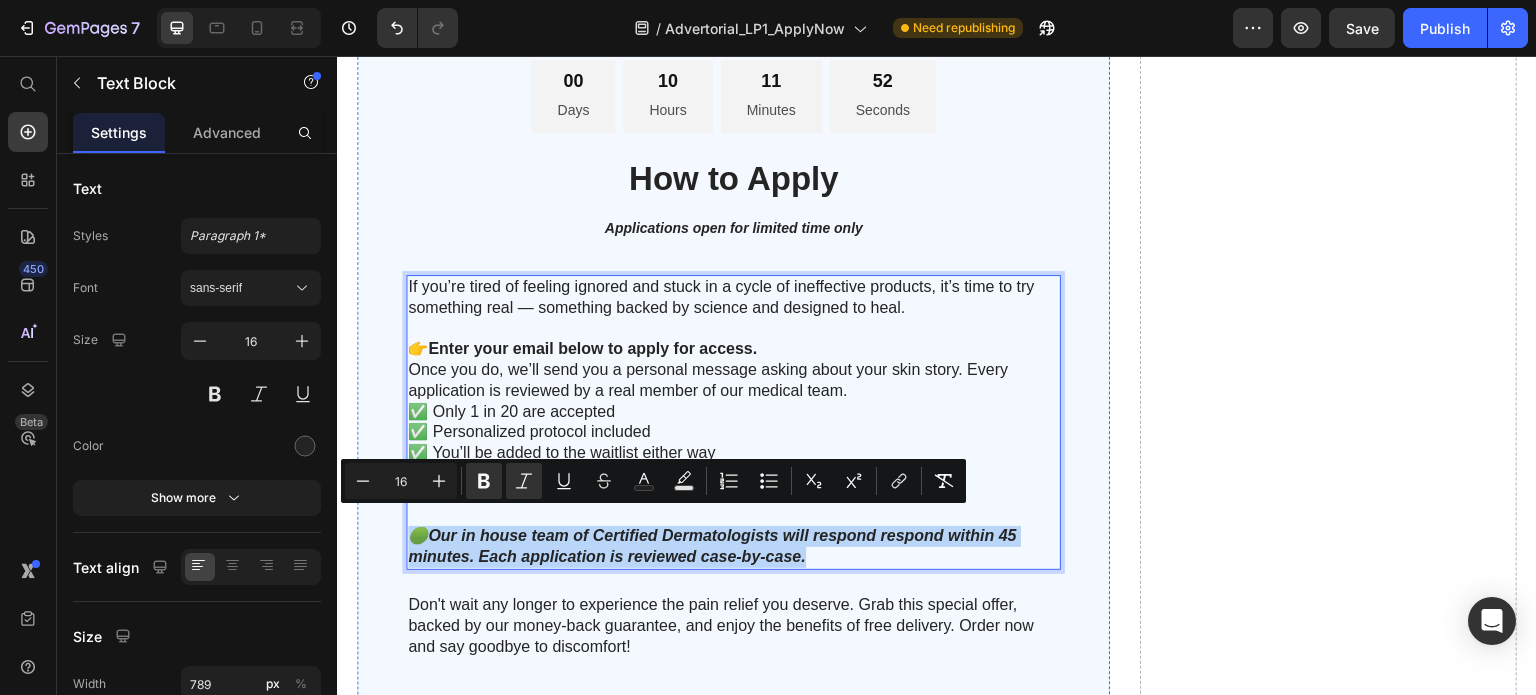 click on "🟢Our in house team of Certified Dermatologists will respond respond within 45 minutes. Each application is reviewed case-by-case." at bounding box center [712, 546] 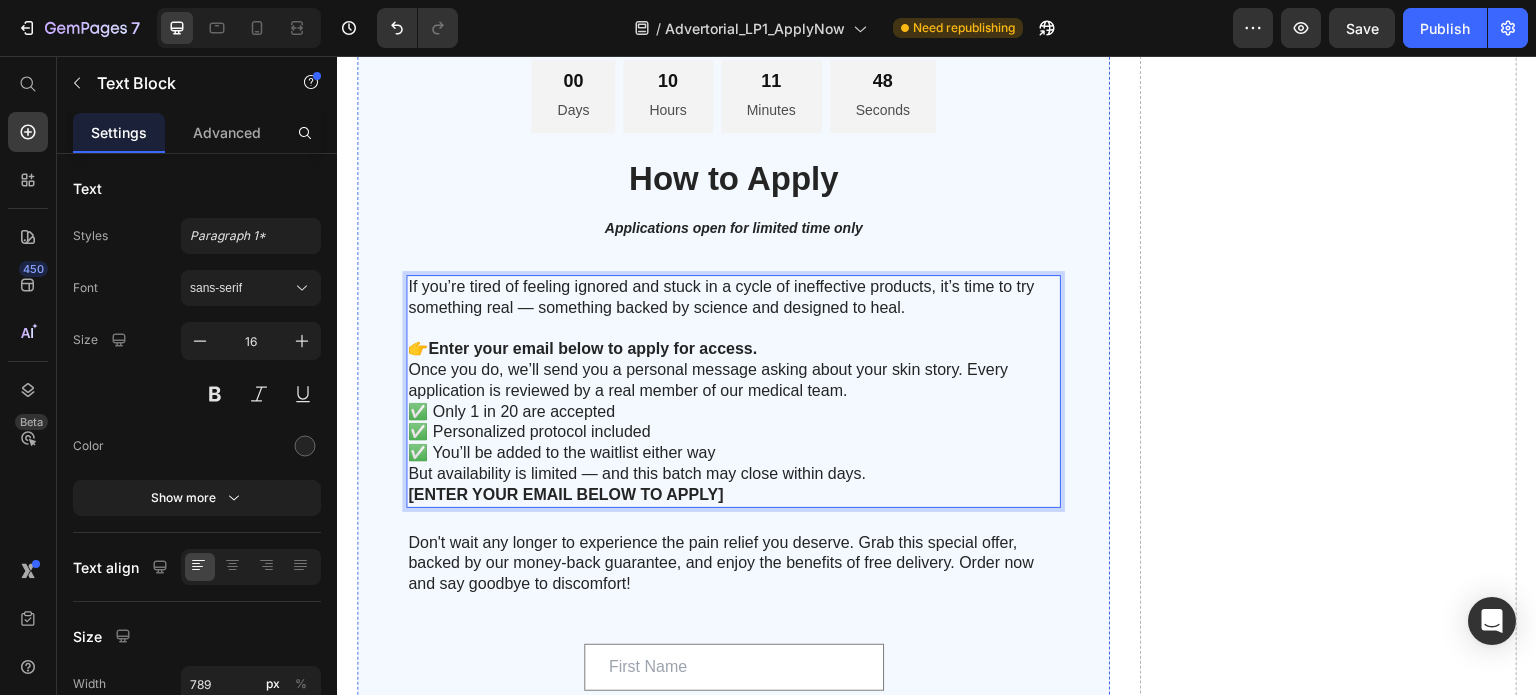 click on "But availability is limited — and this batch may close within days." at bounding box center (733, 474) 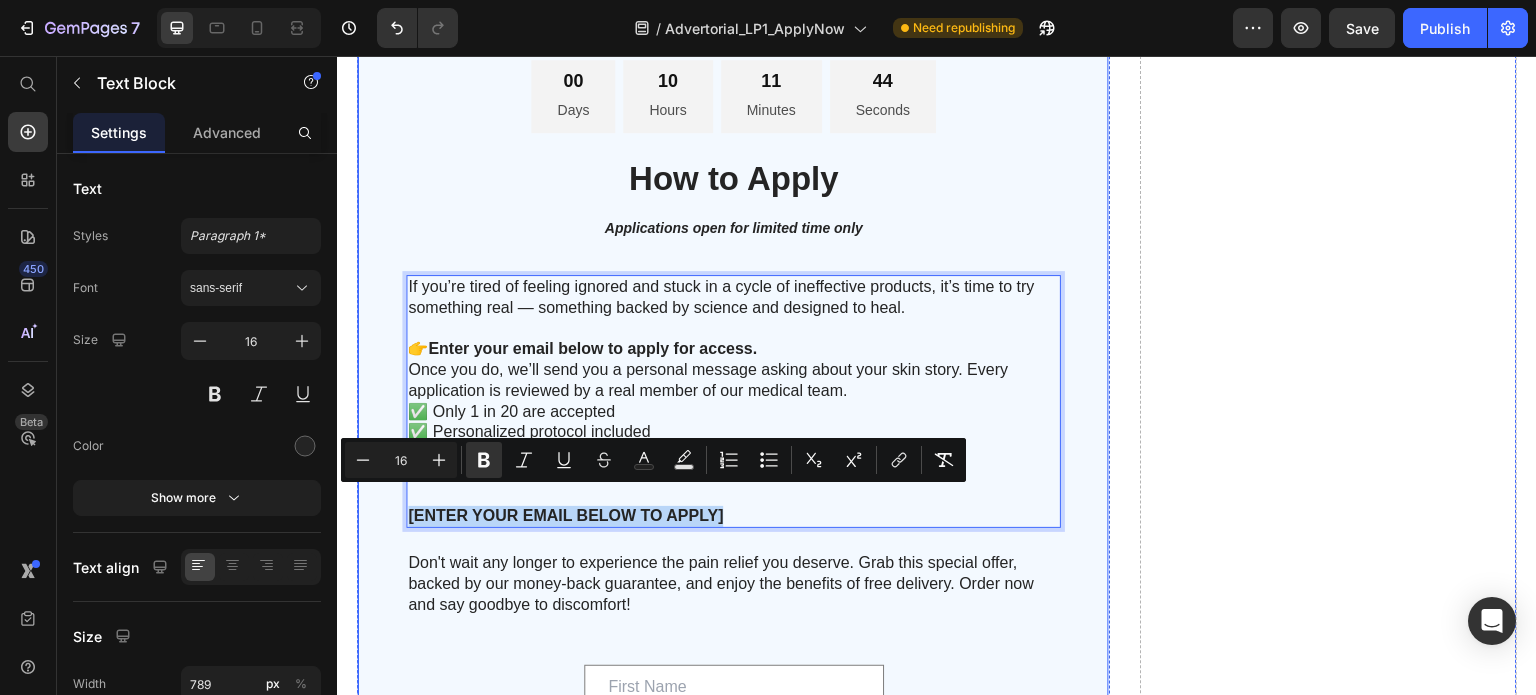 drag, startPoint x: 741, startPoint y: 501, endPoint x: 402, endPoint y: 499, distance: 339.0059 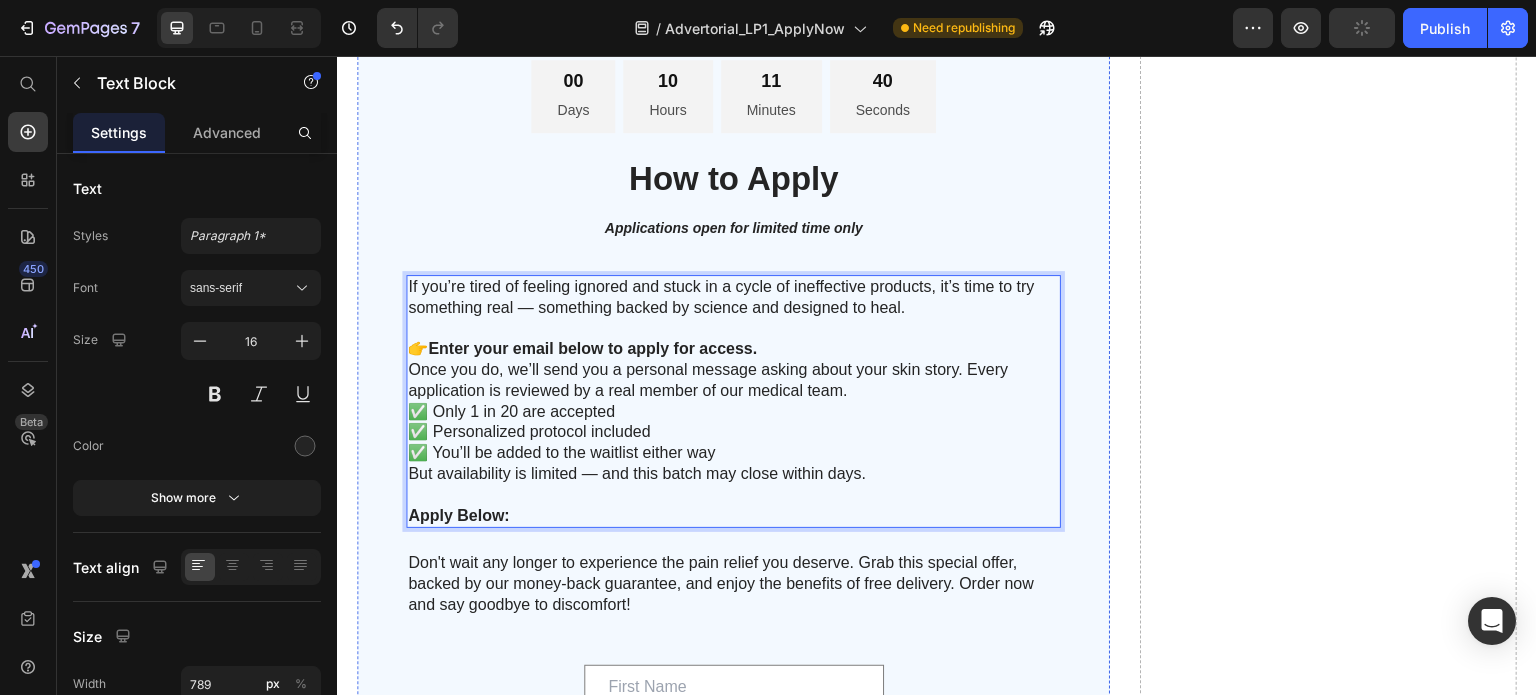 scroll, scrollTop: 6039, scrollLeft: 0, axis: vertical 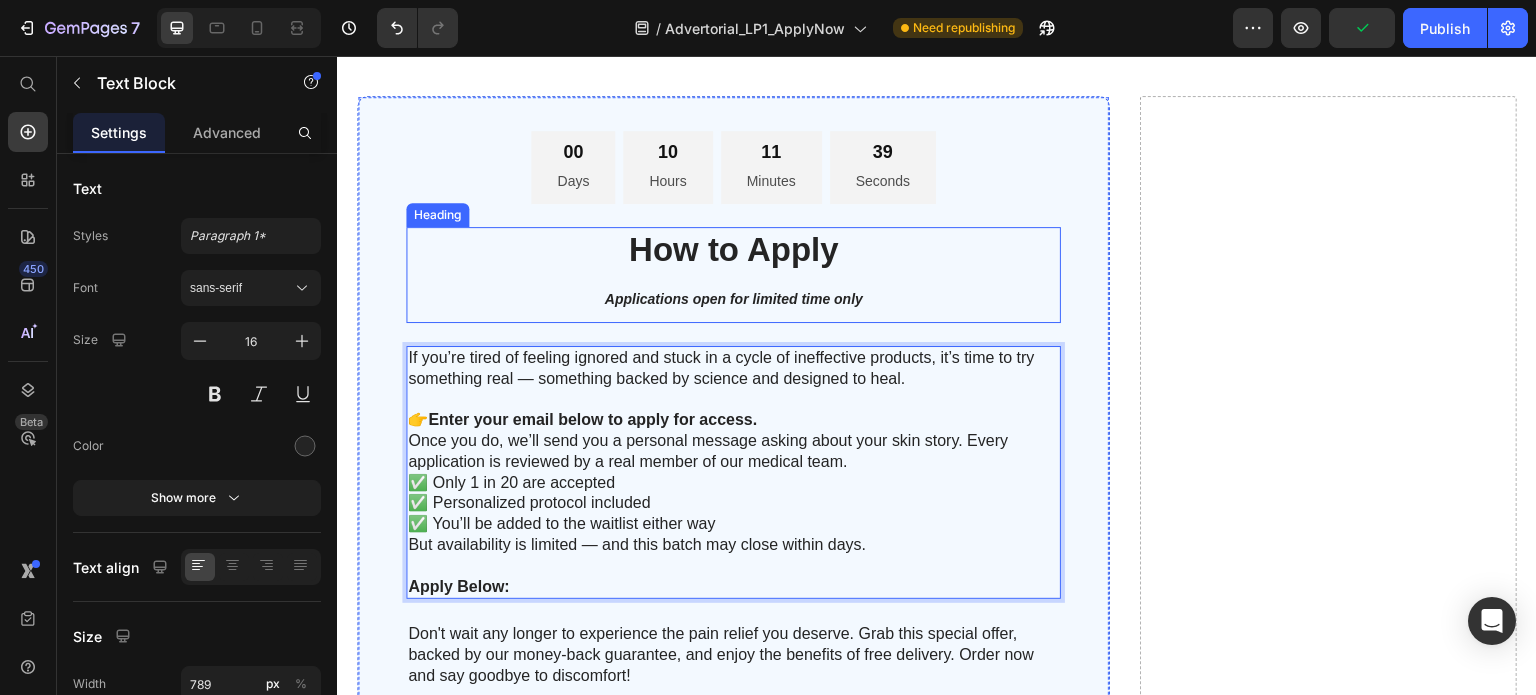 click on "Applications open for limited time only" at bounding box center [734, 299] 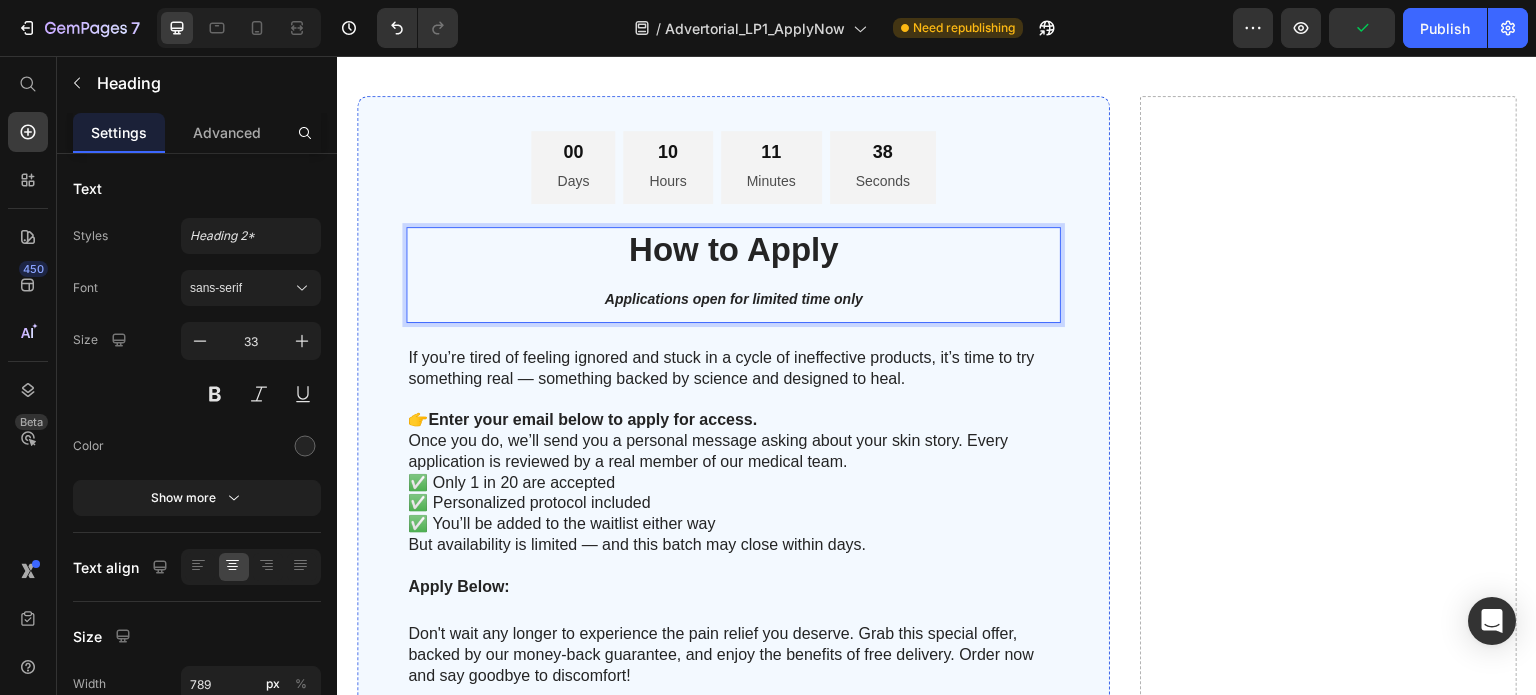 click on "How to Apply Applications open for limited time only" at bounding box center [733, 275] 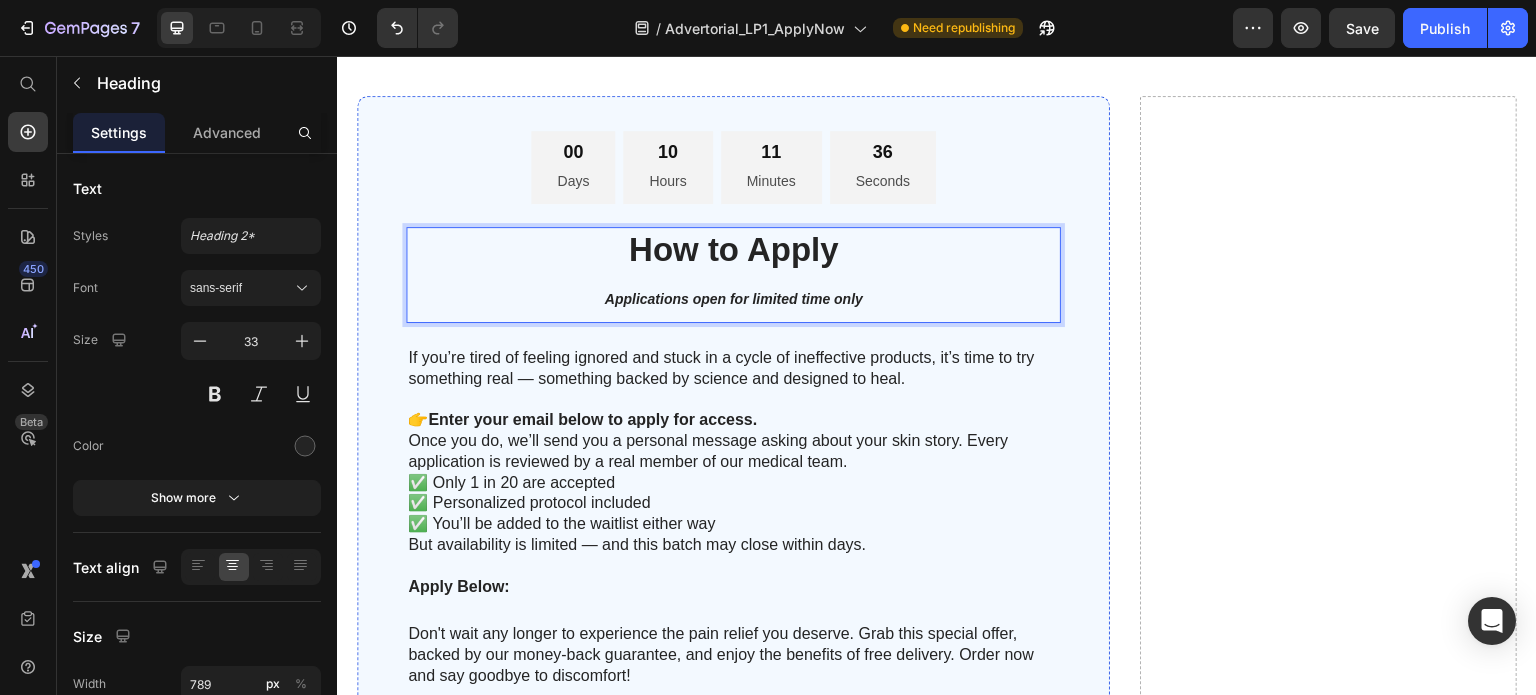 click on "How to Apply Applications open for limited time only" at bounding box center (733, 275) 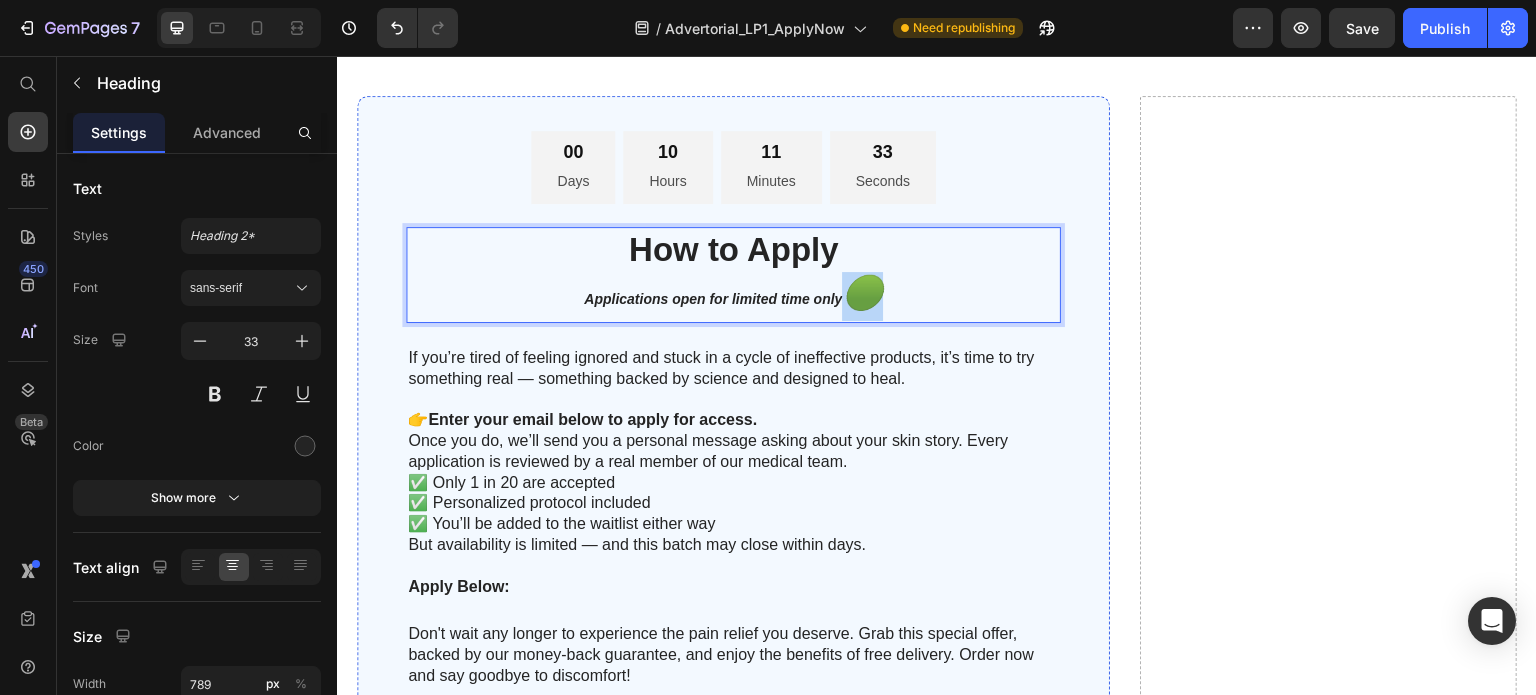 drag, startPoint x: 898, startPoint y: 279, endPoint x: 846, endPoint y: 279, distance: 52 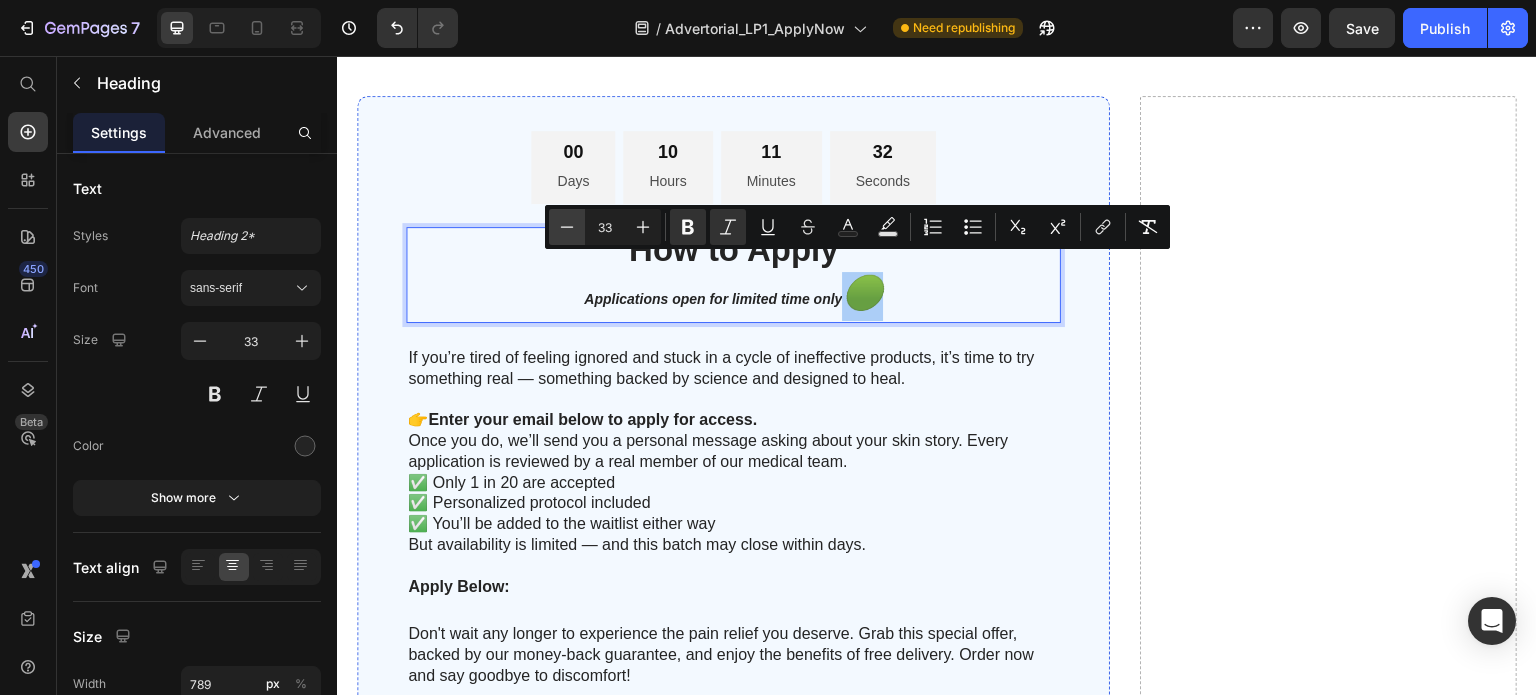click 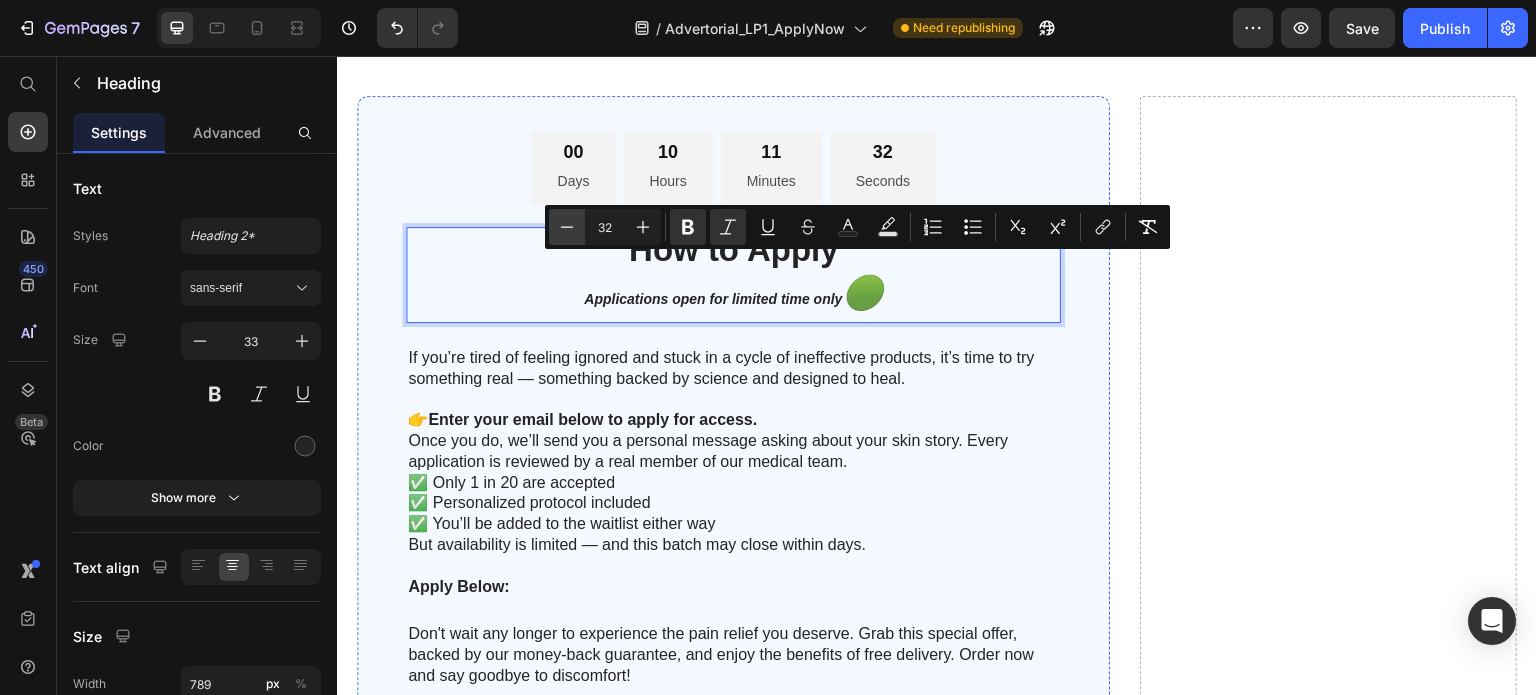click 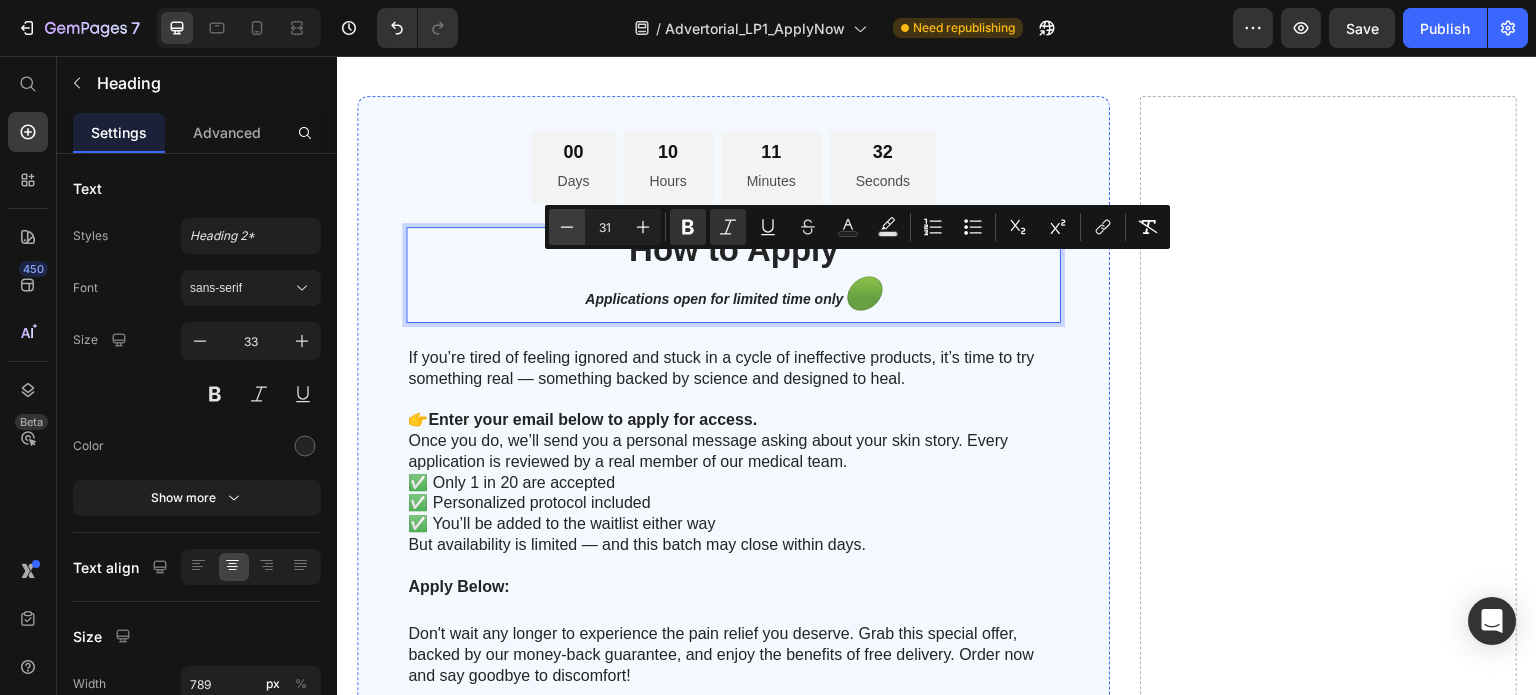 click 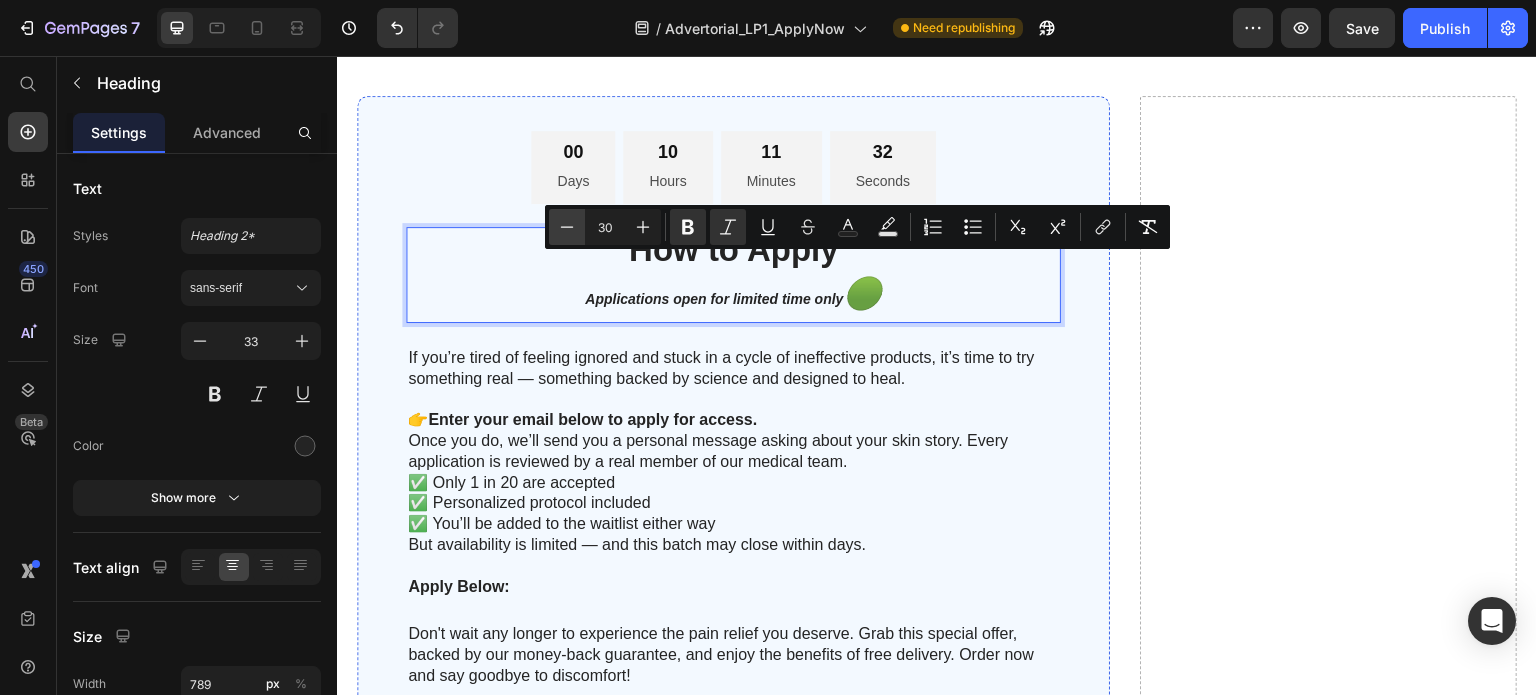 click 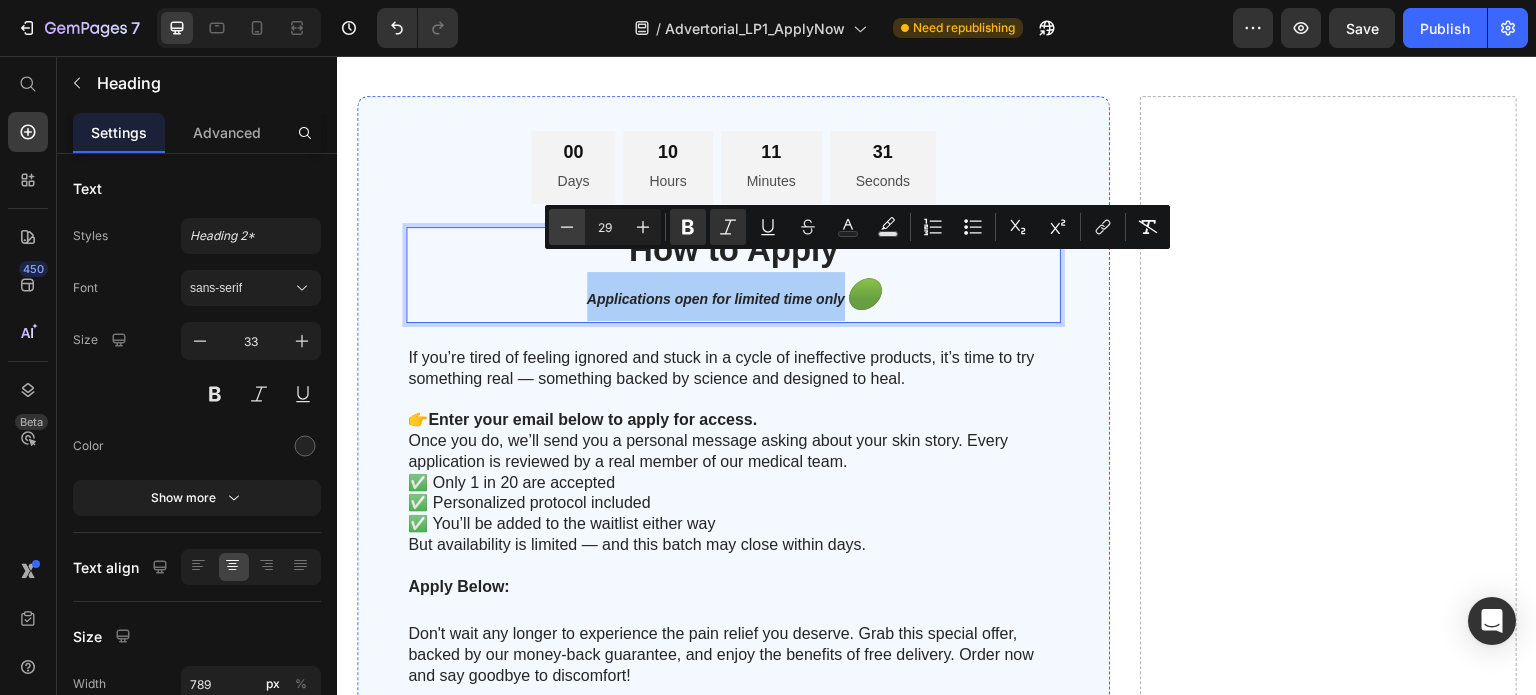 click 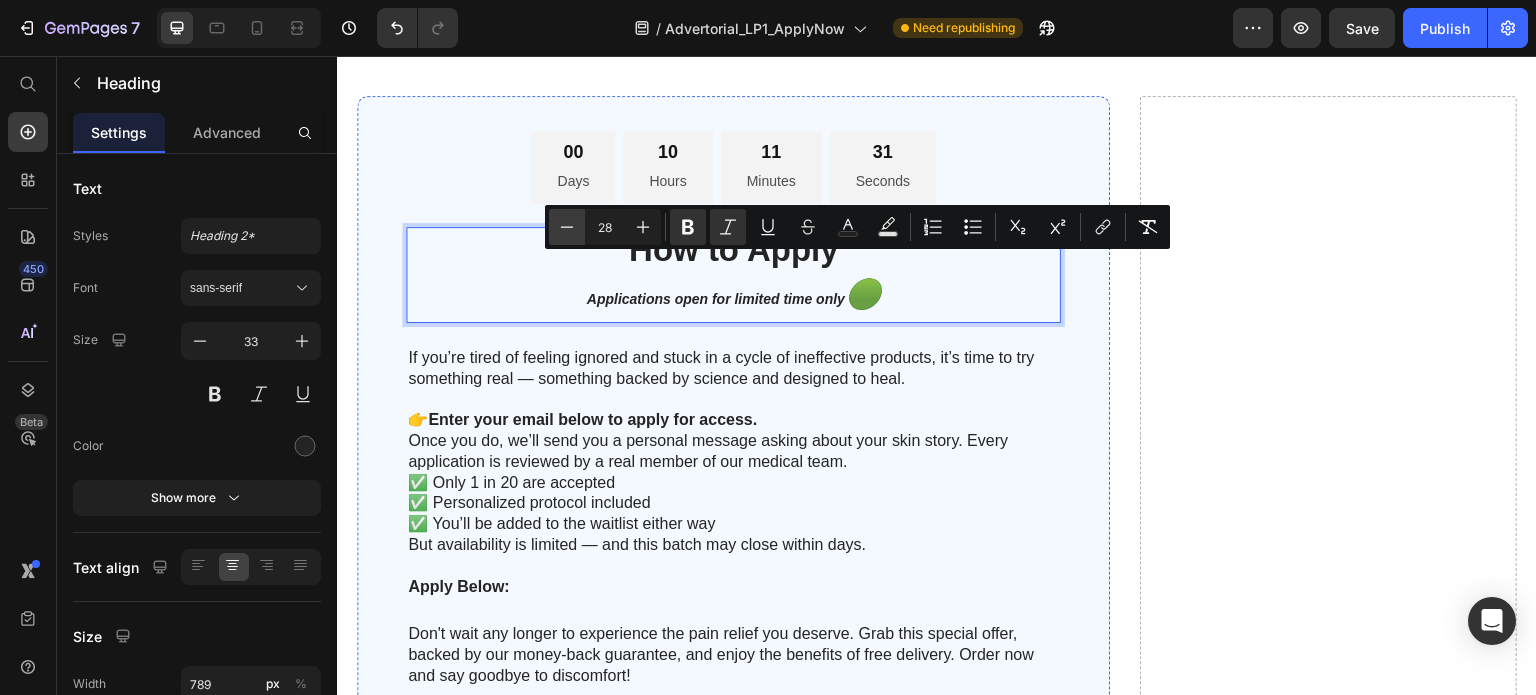 click 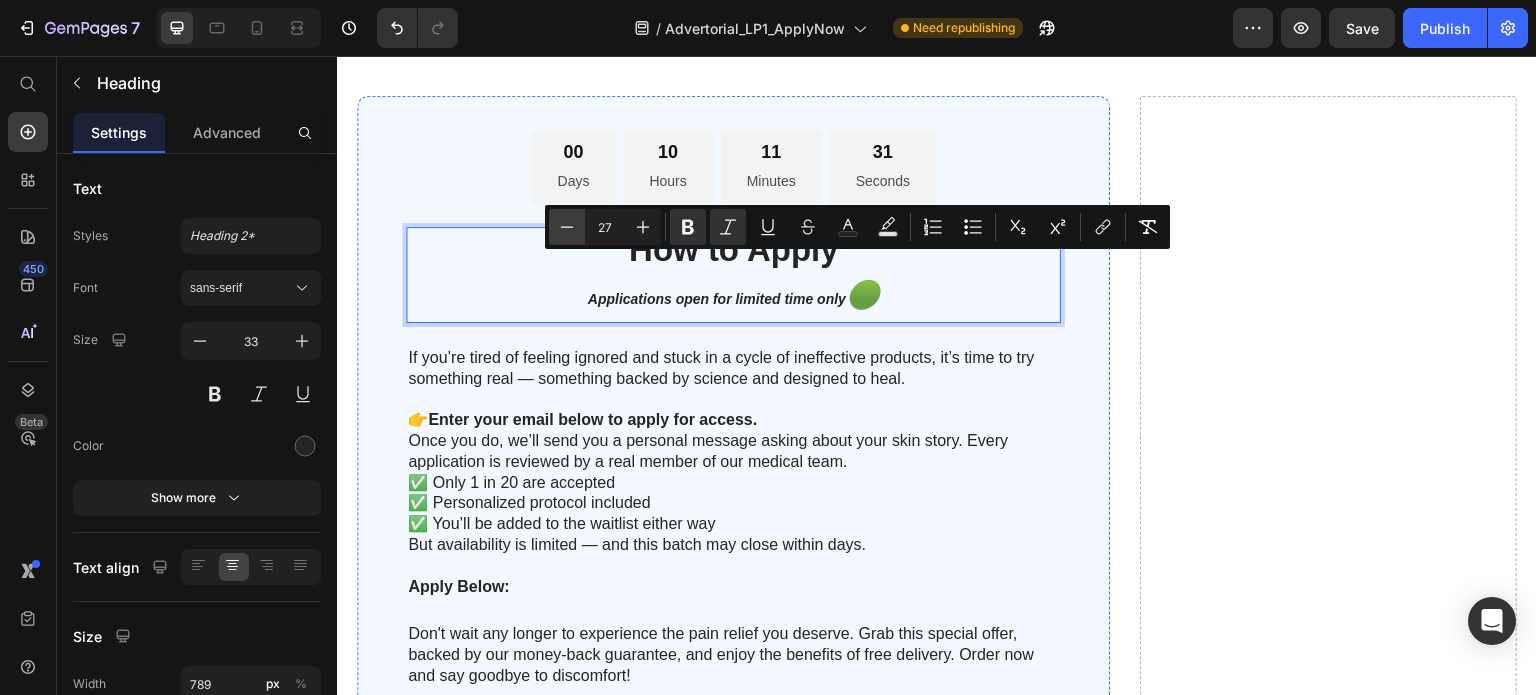click 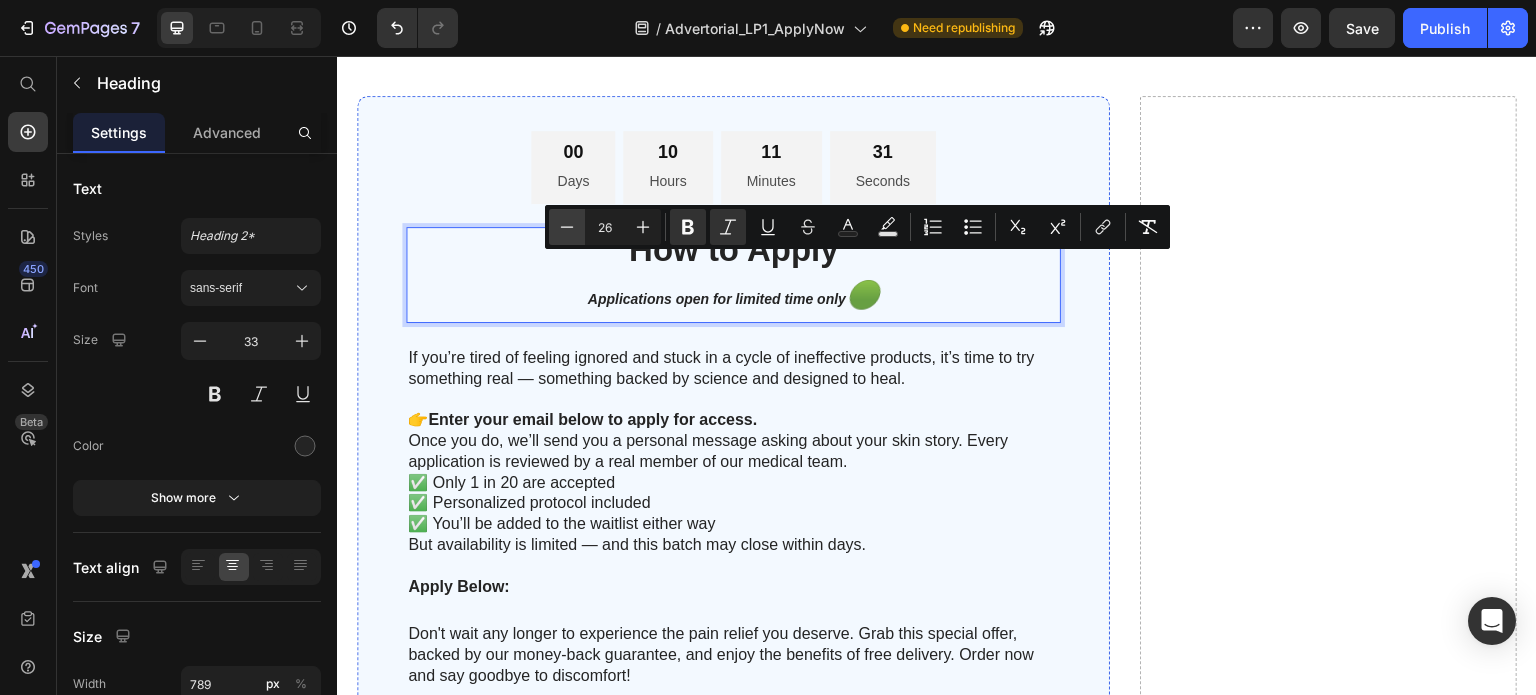 click 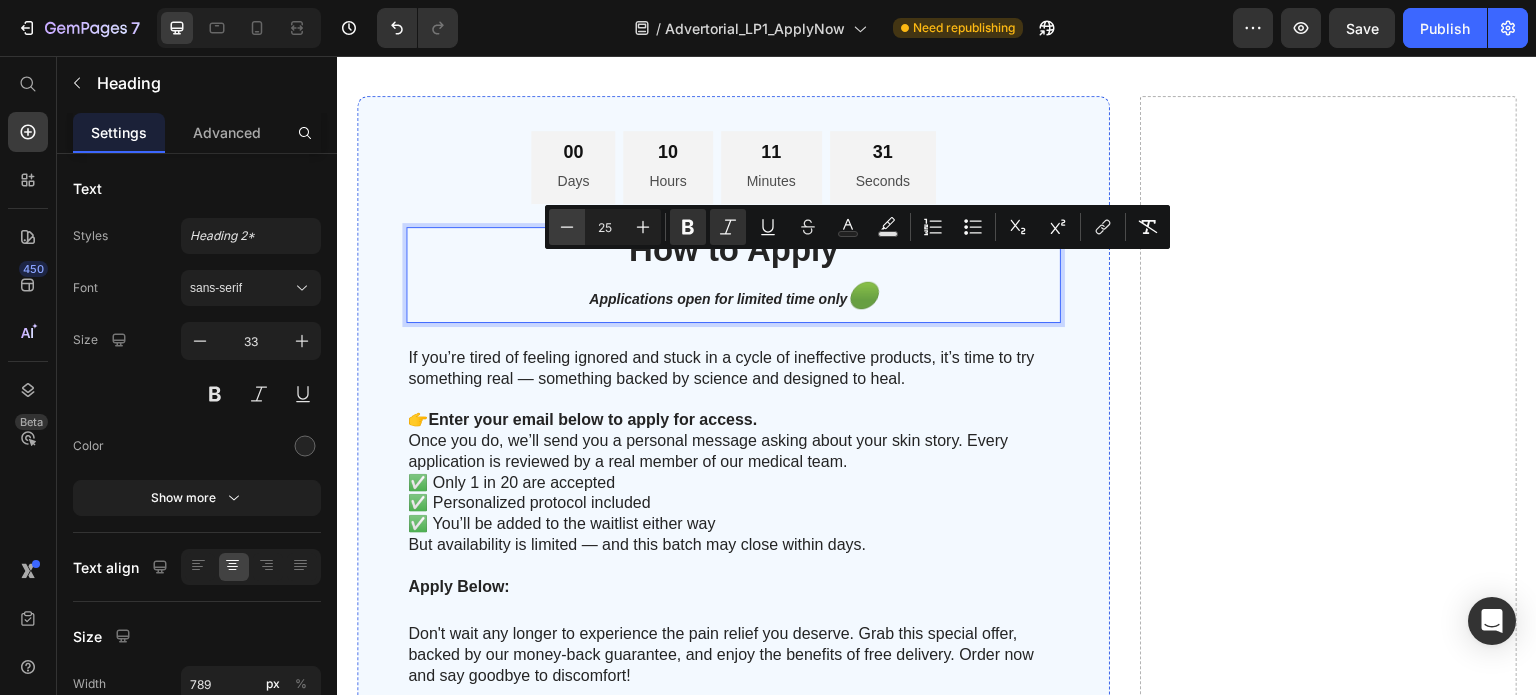 click 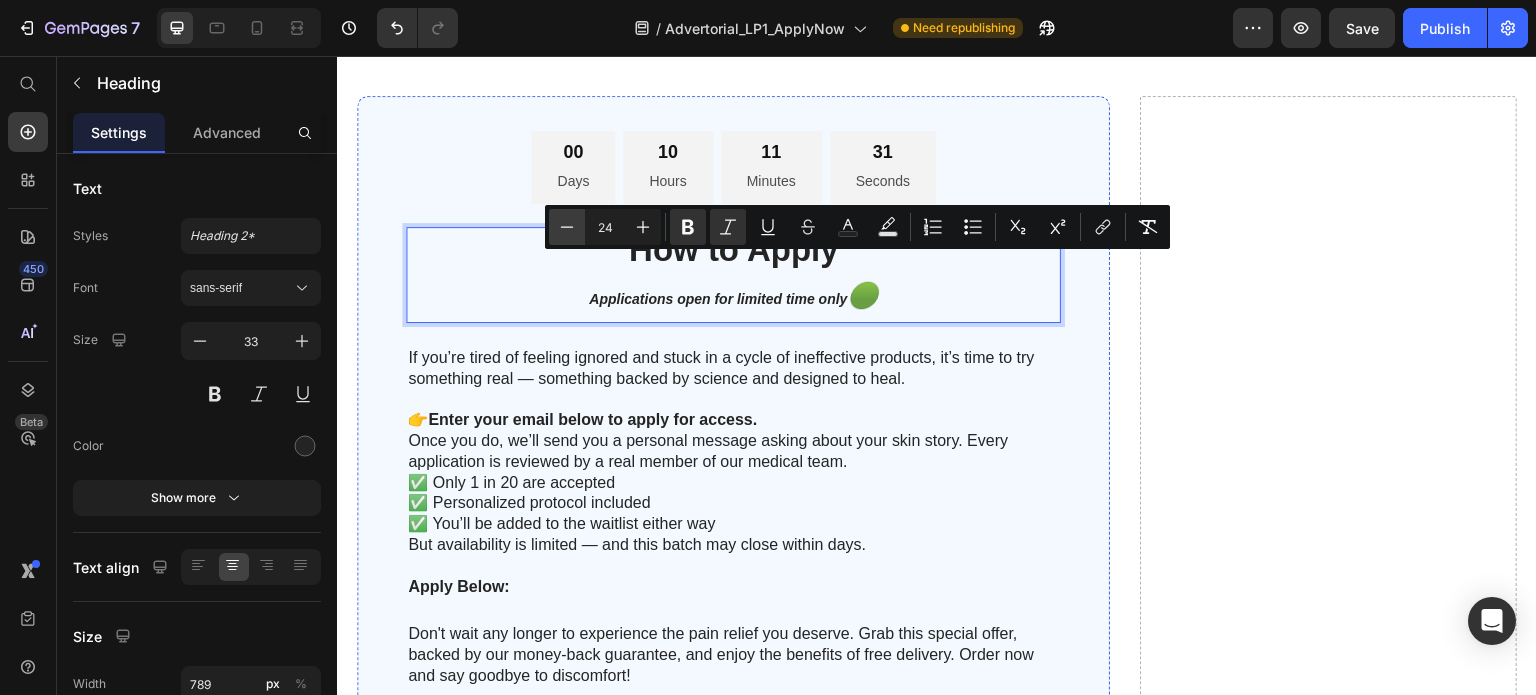 click 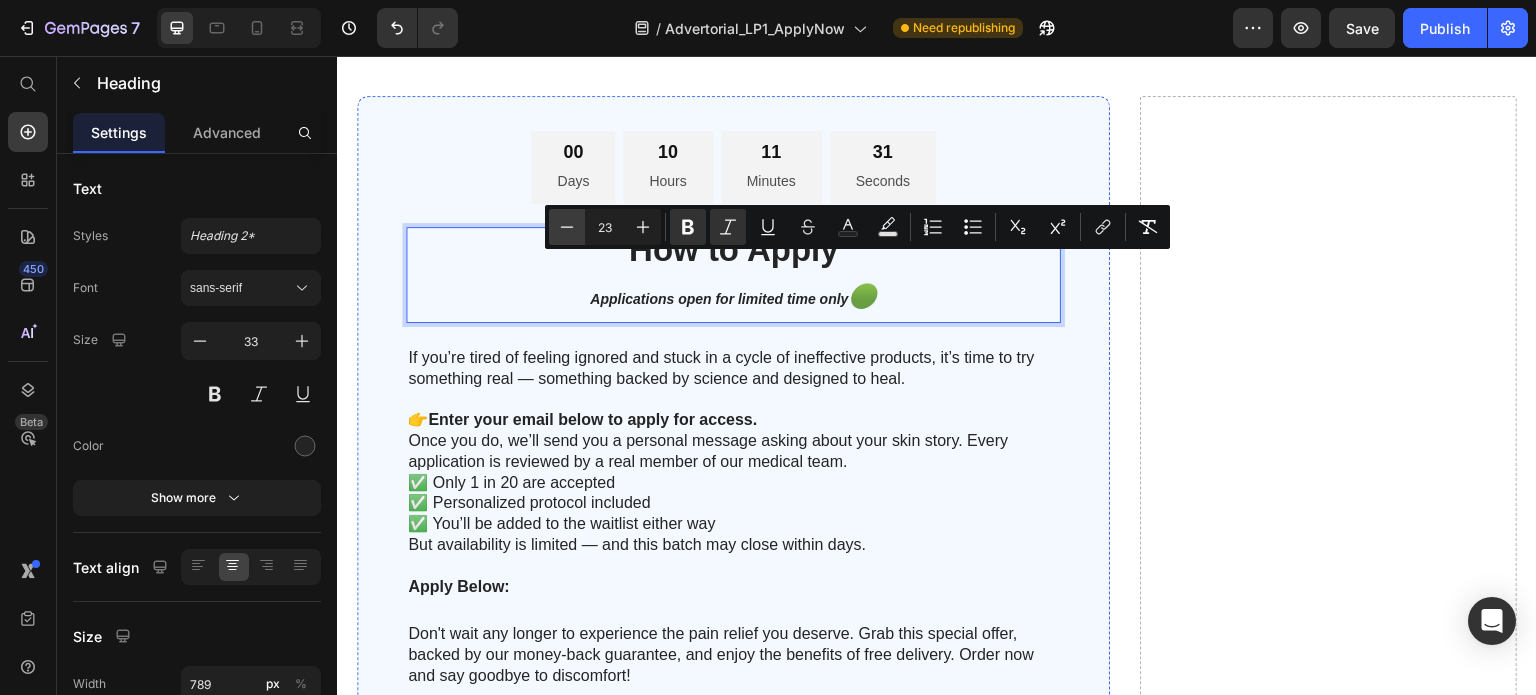 click 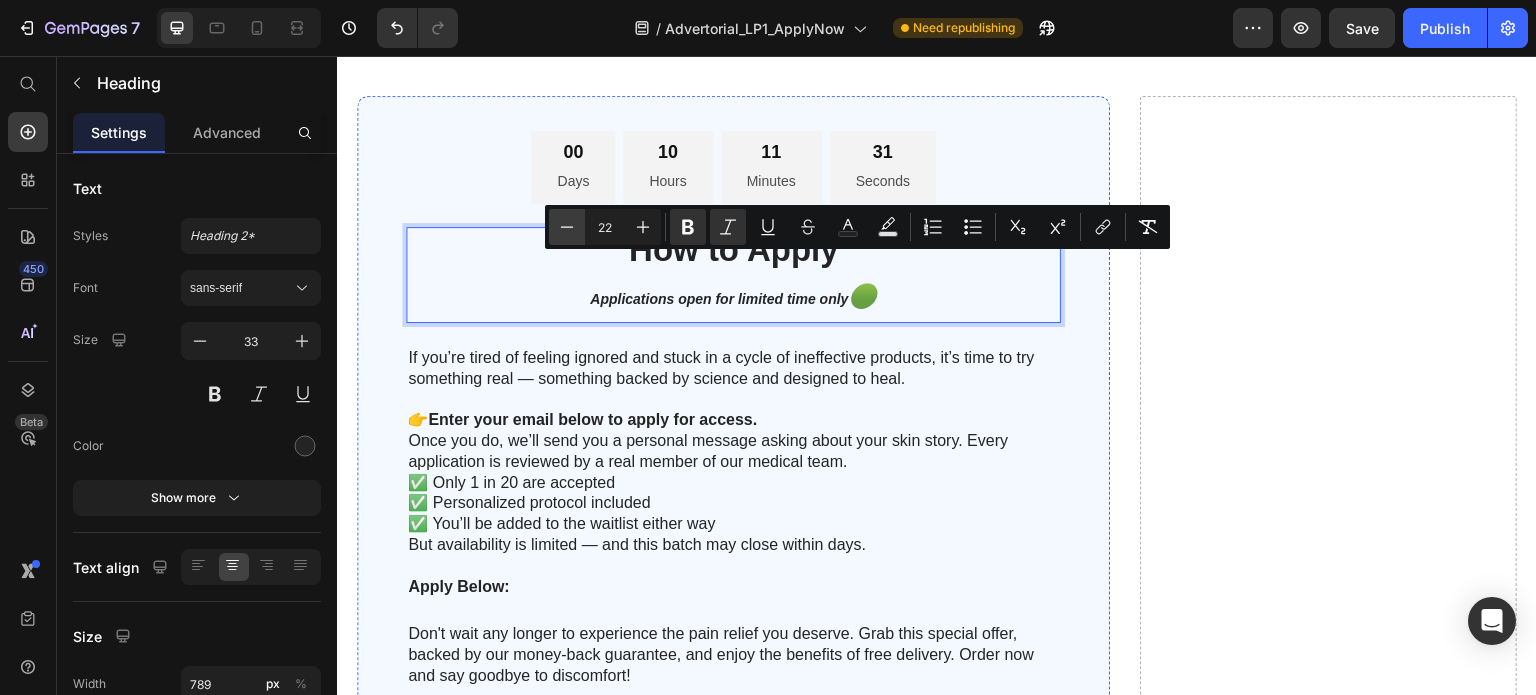click 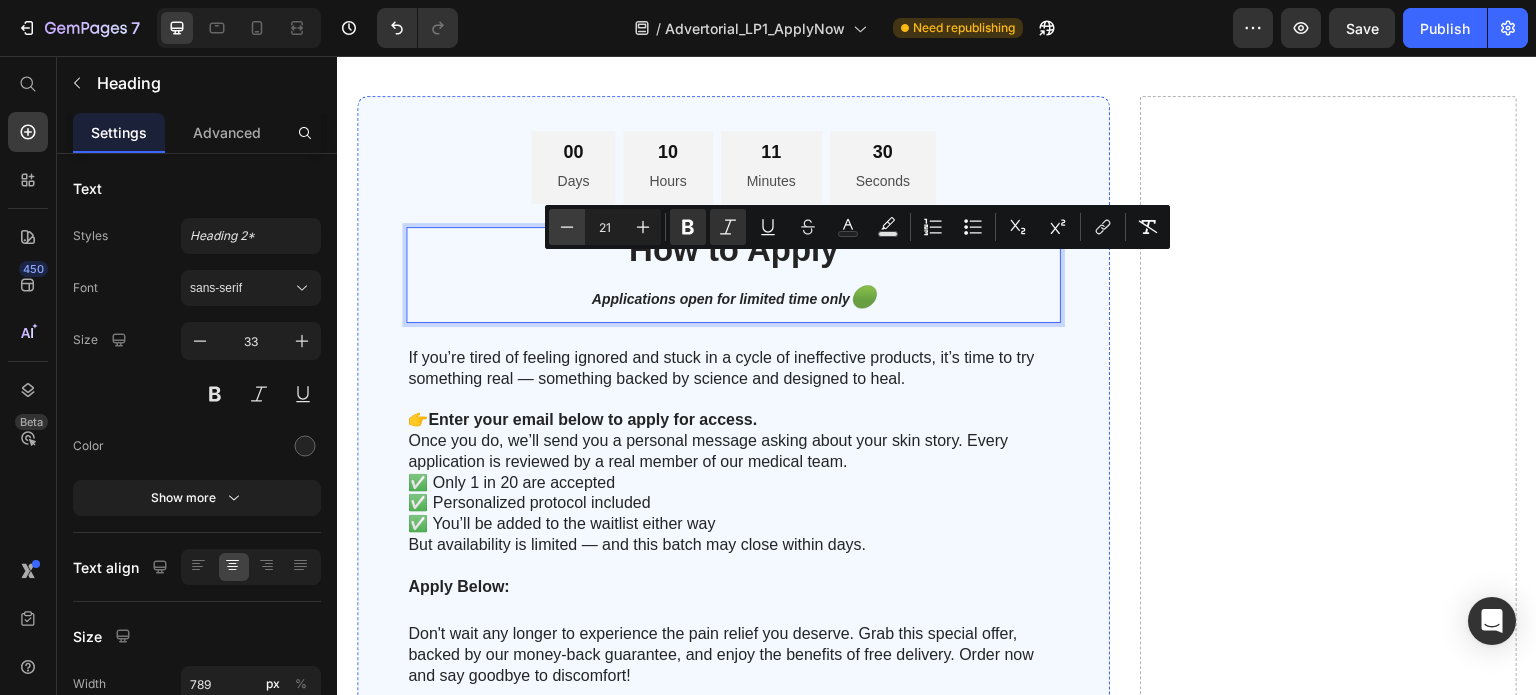 click 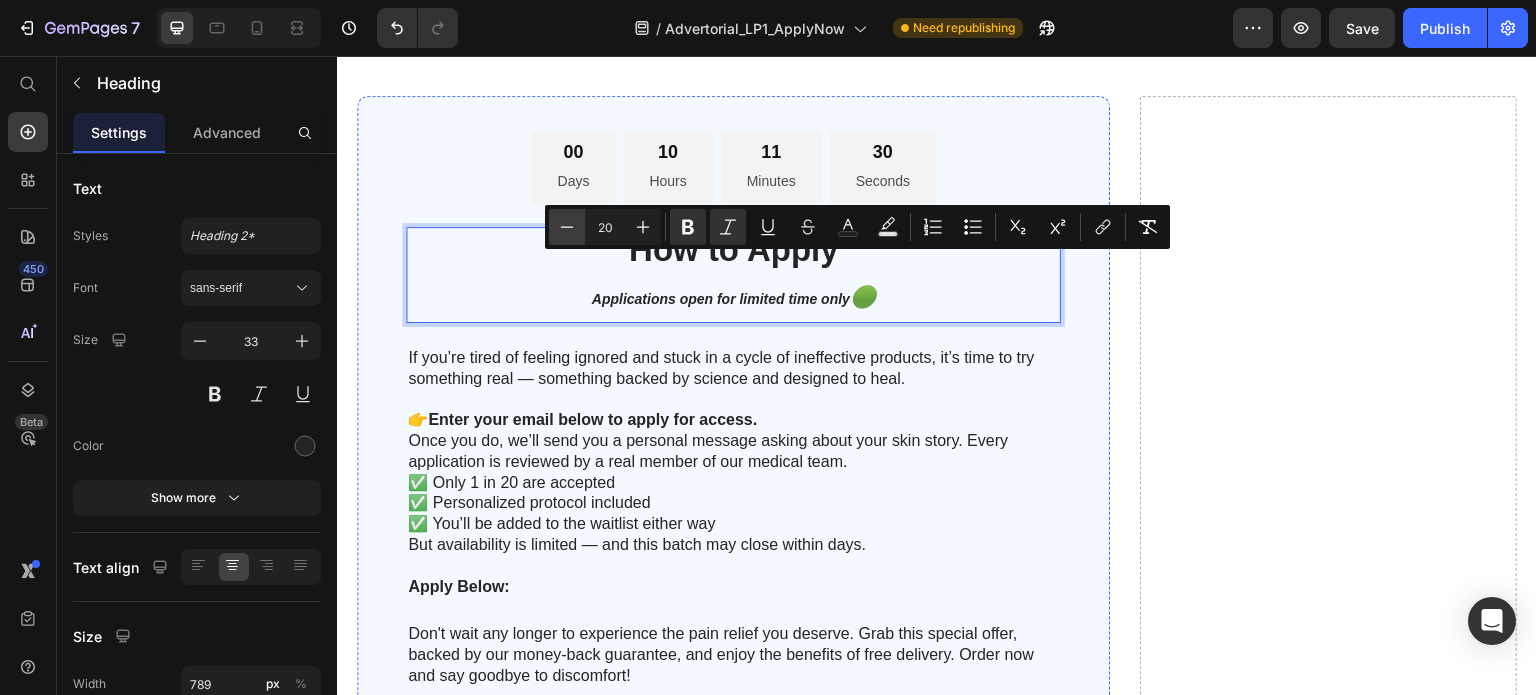 click 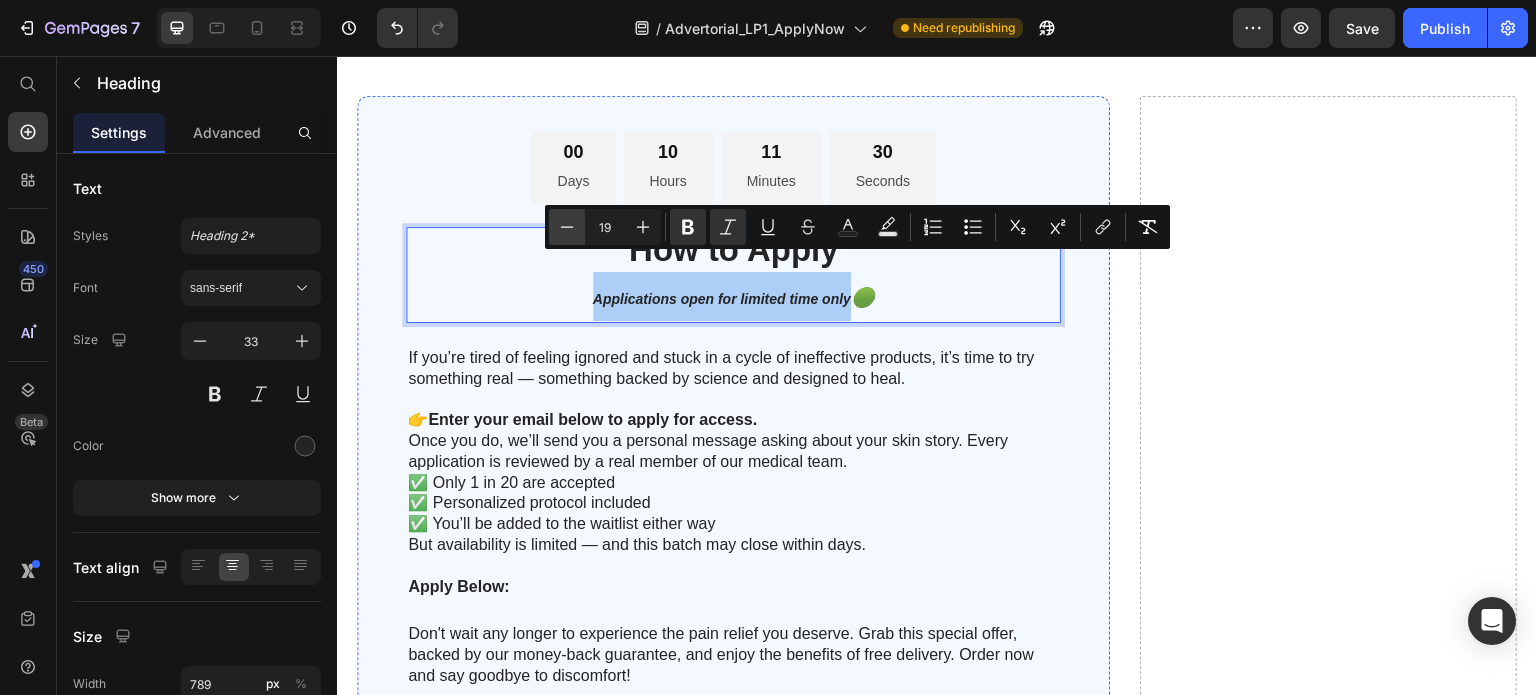 click 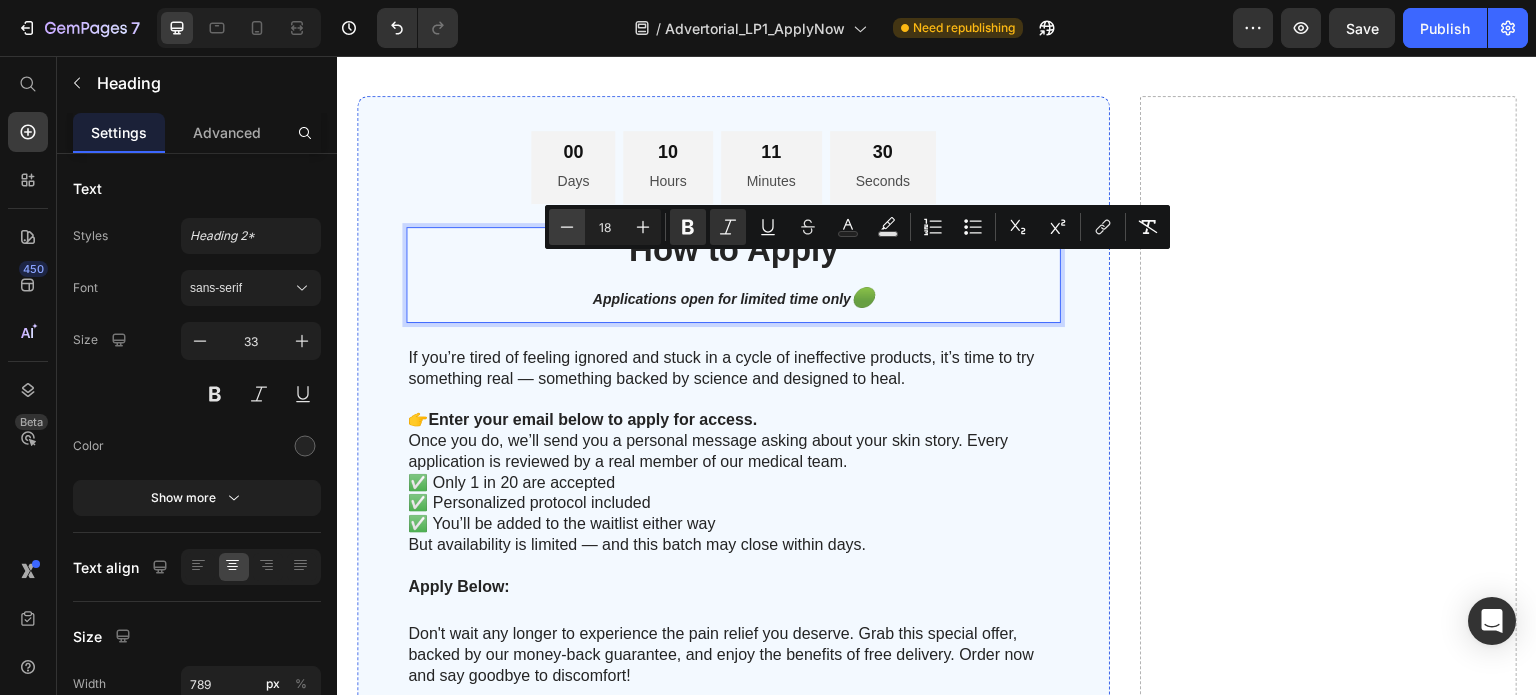 click 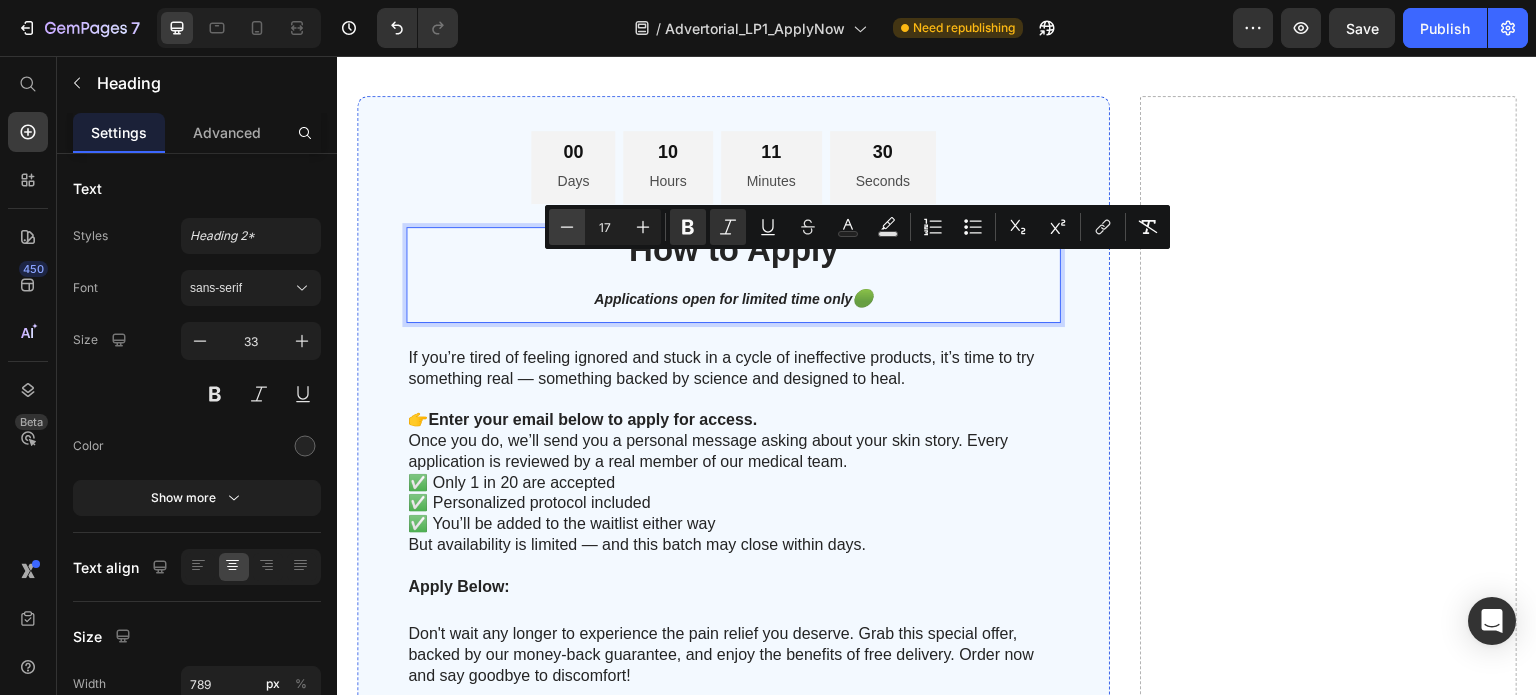 click 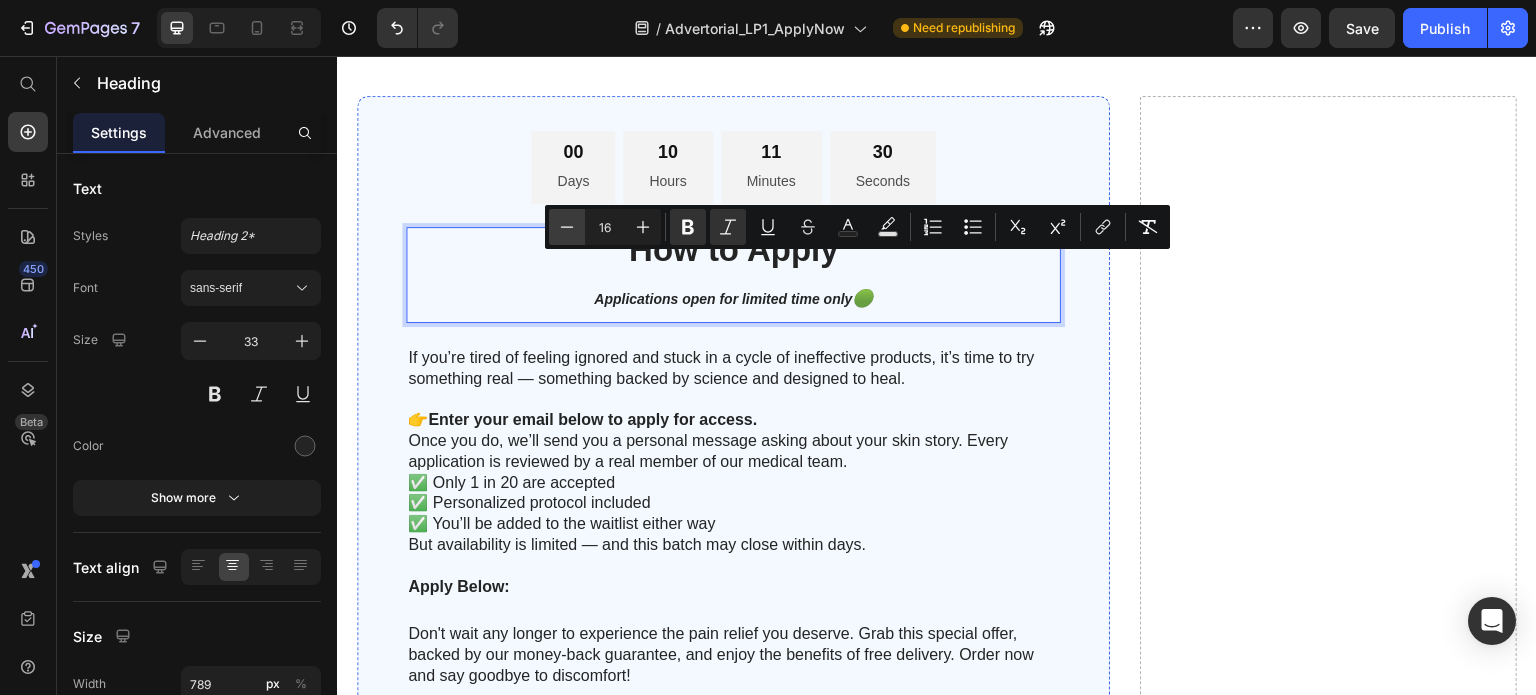click 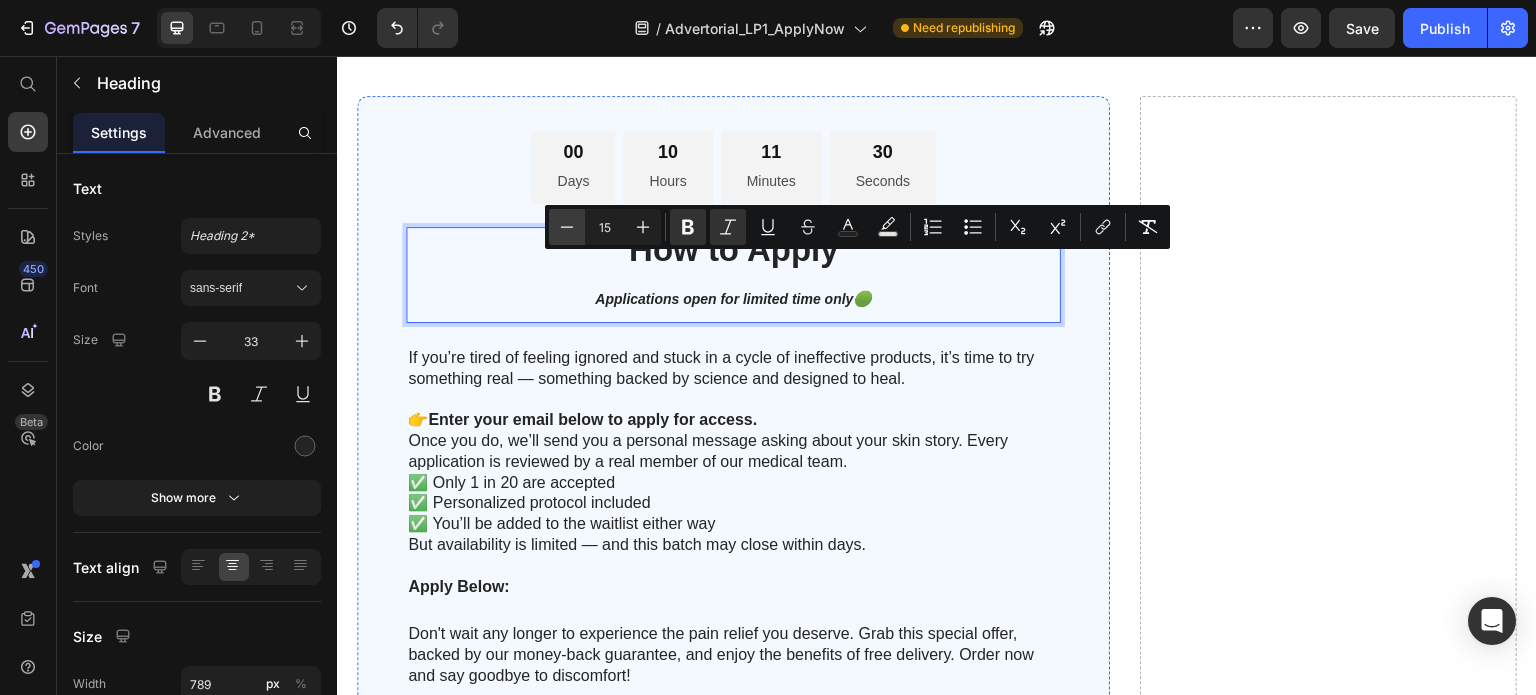 click 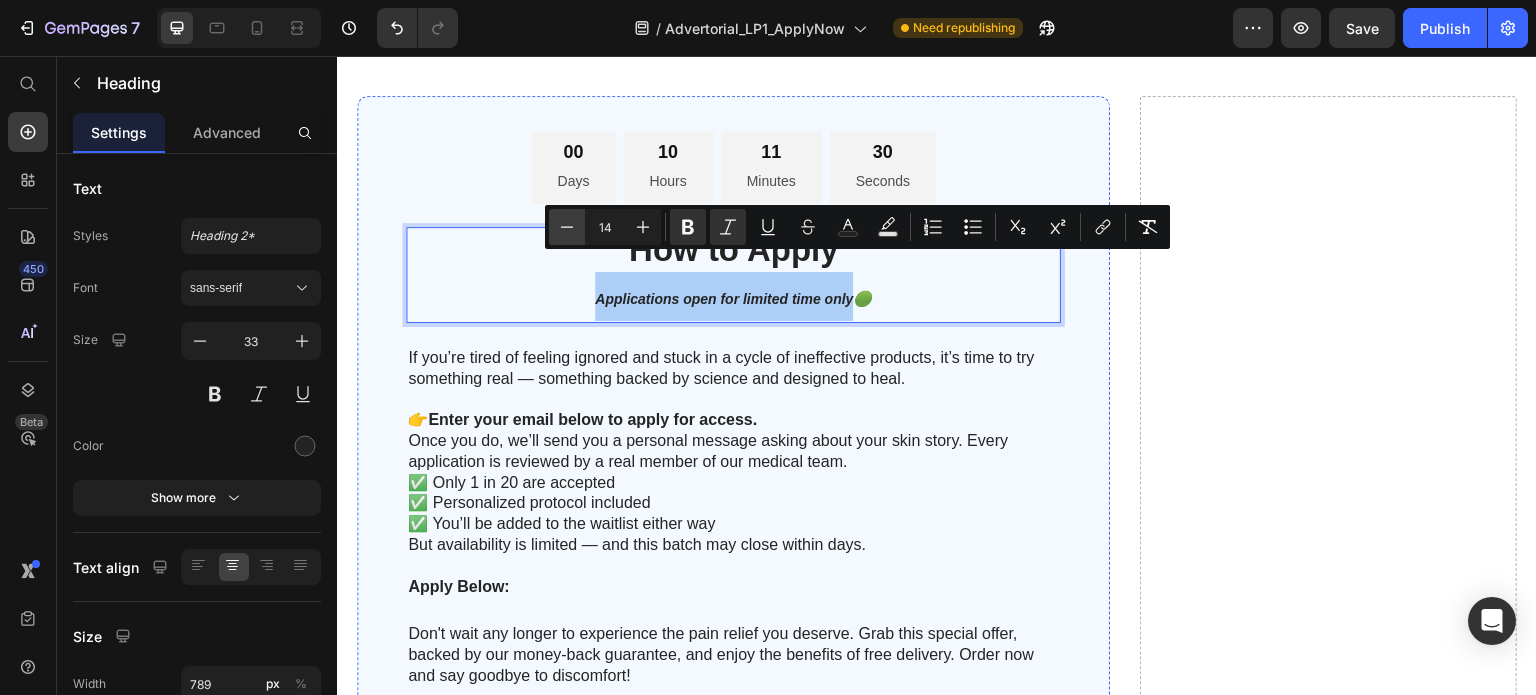 click 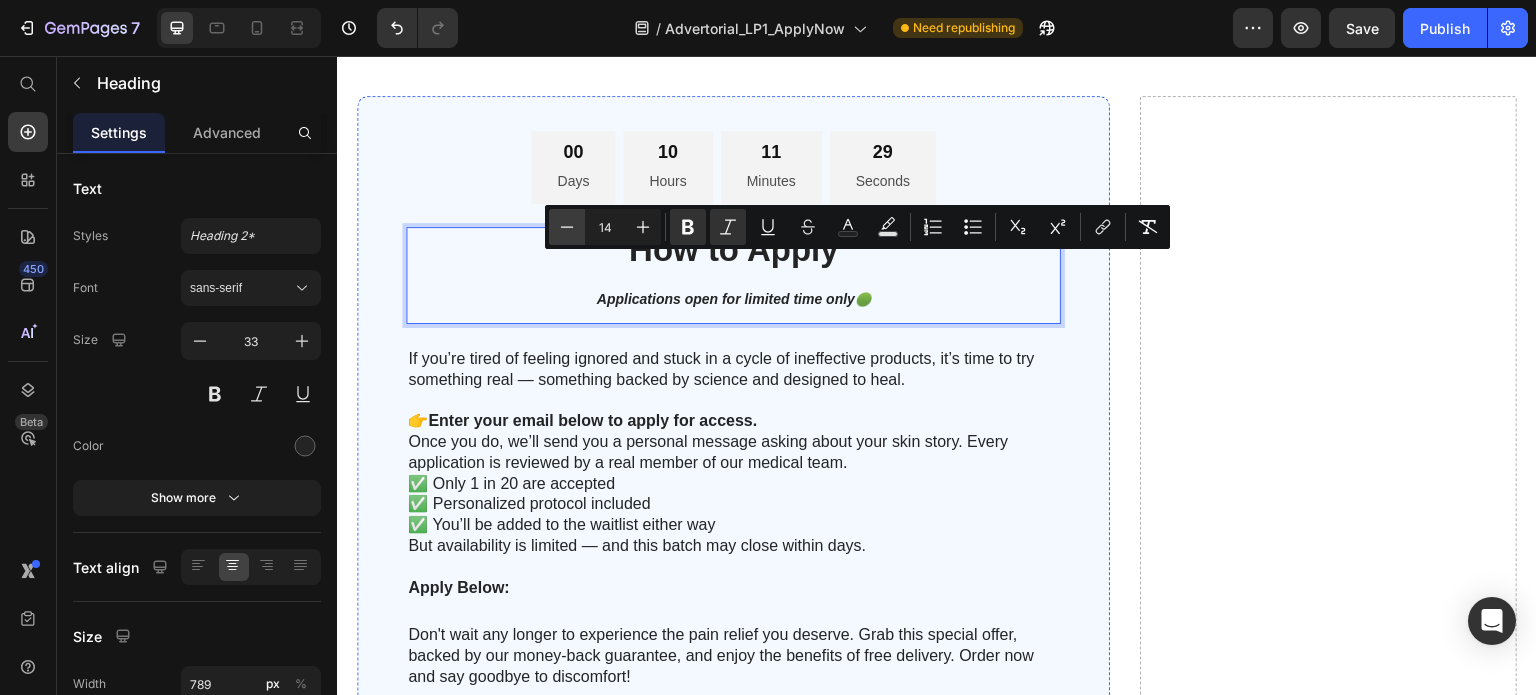 type on "13" 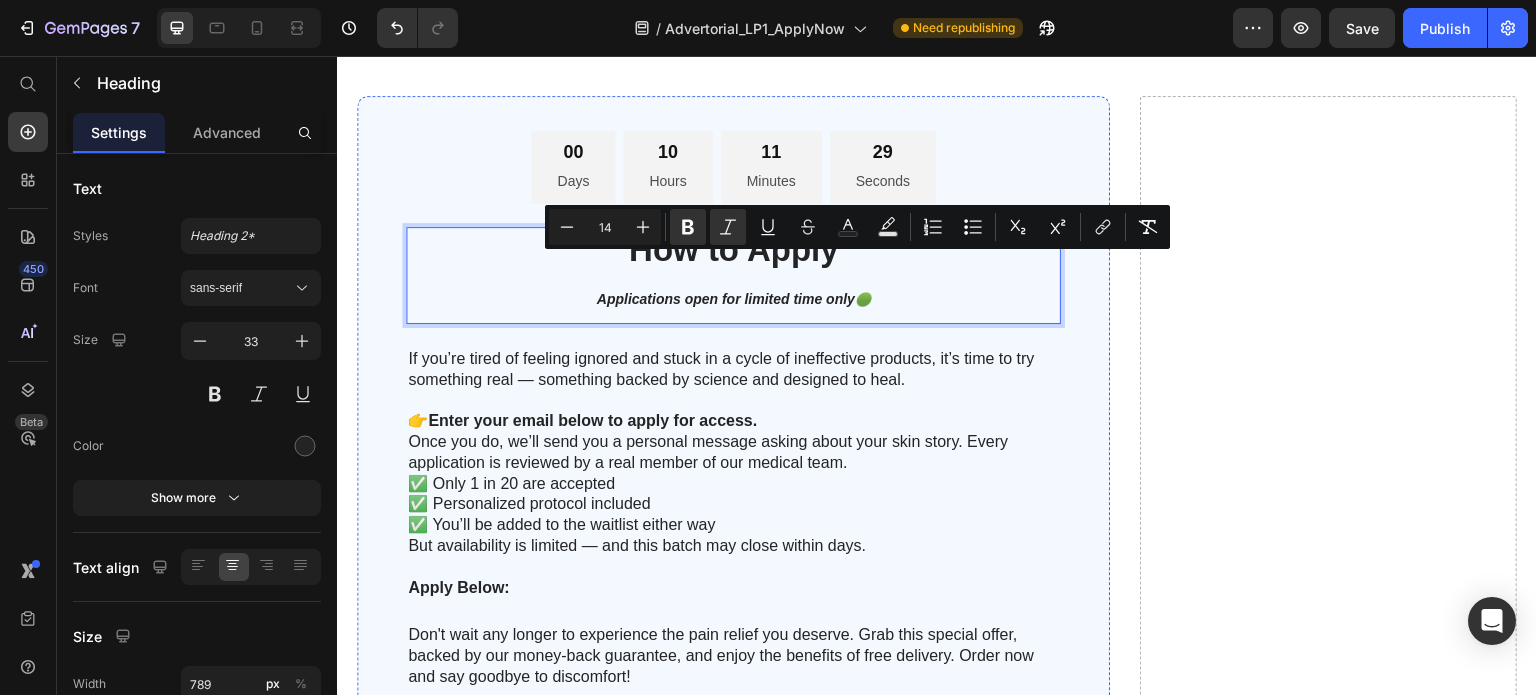 click on "How to Apply Applications open for limited time only 🟢" at bounding box center (733, 275) 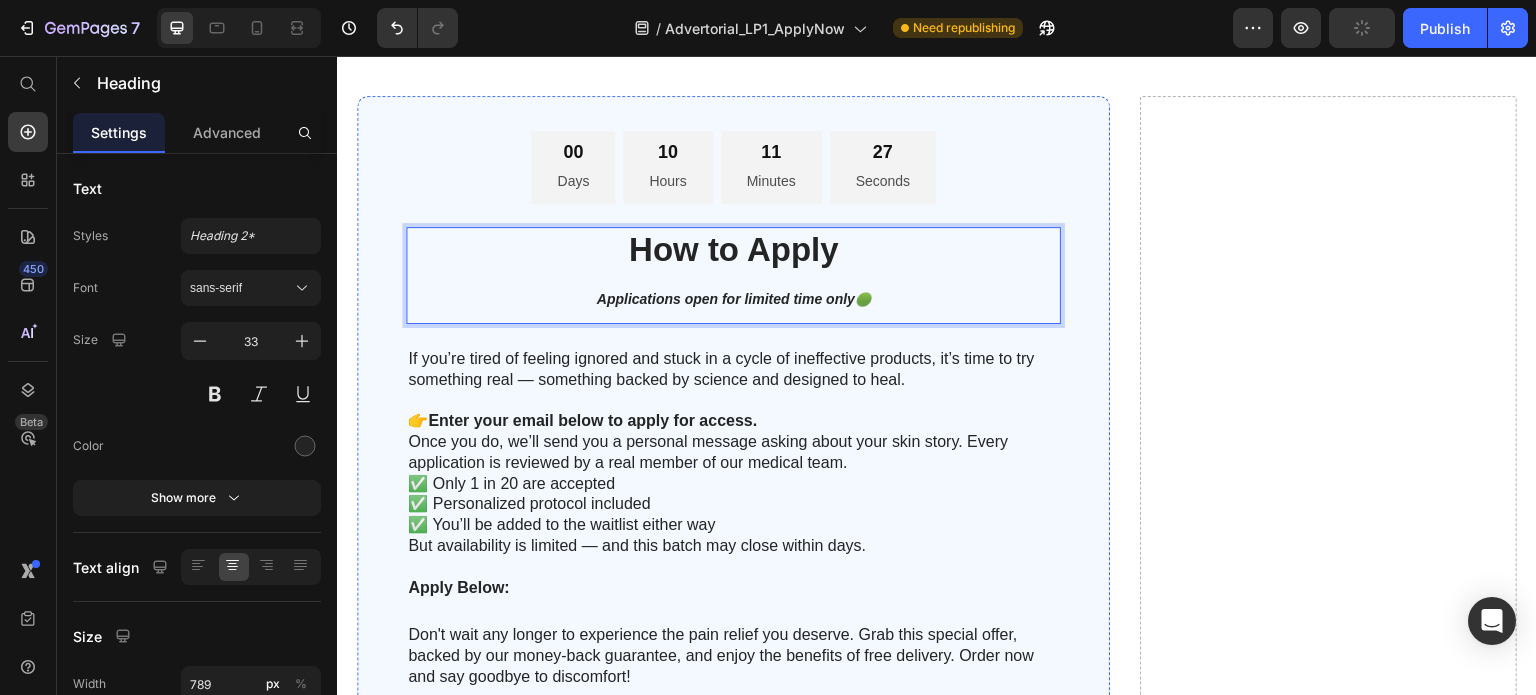 click on "How to Apply Applications open for limited time only 🟢" at bounding box center (733, 275) 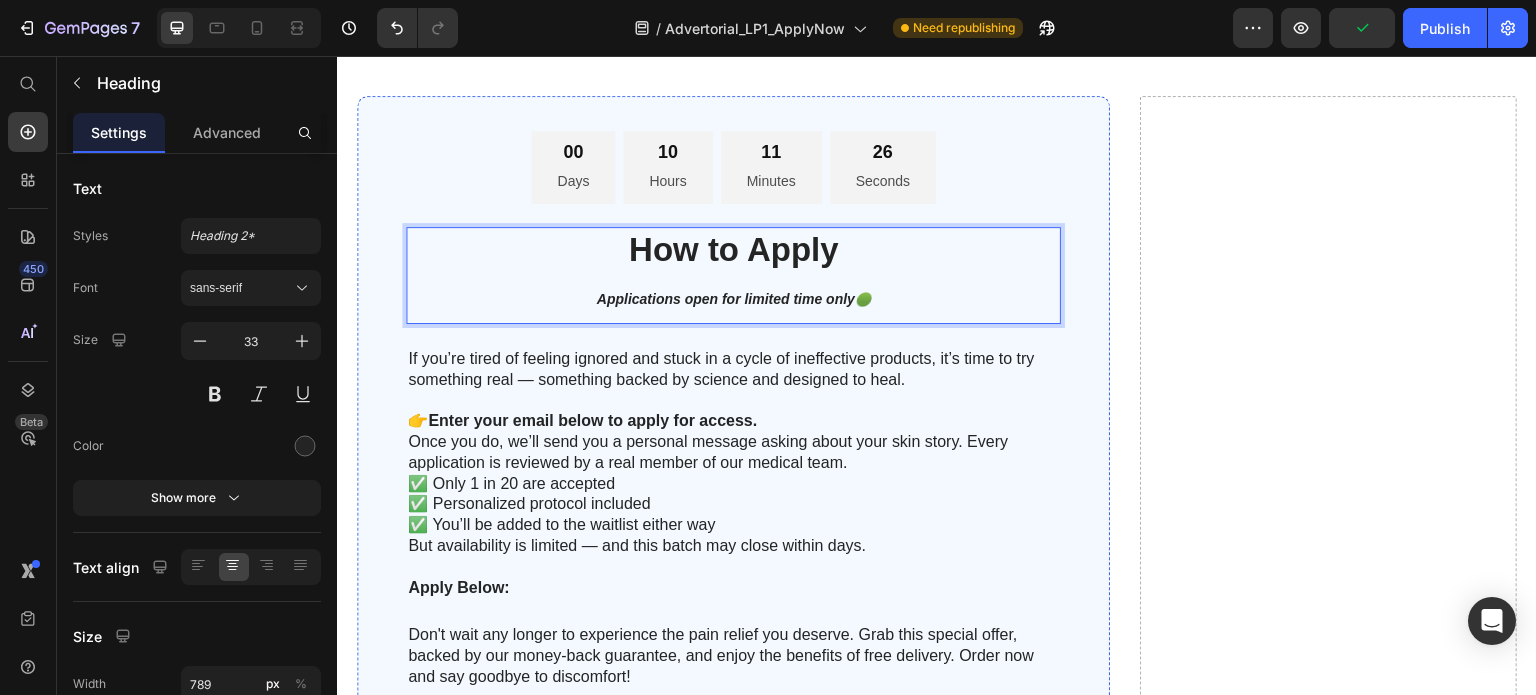 click on "How to Apply Applications open for limited time only 🟢" at bounding box center [733, 275] 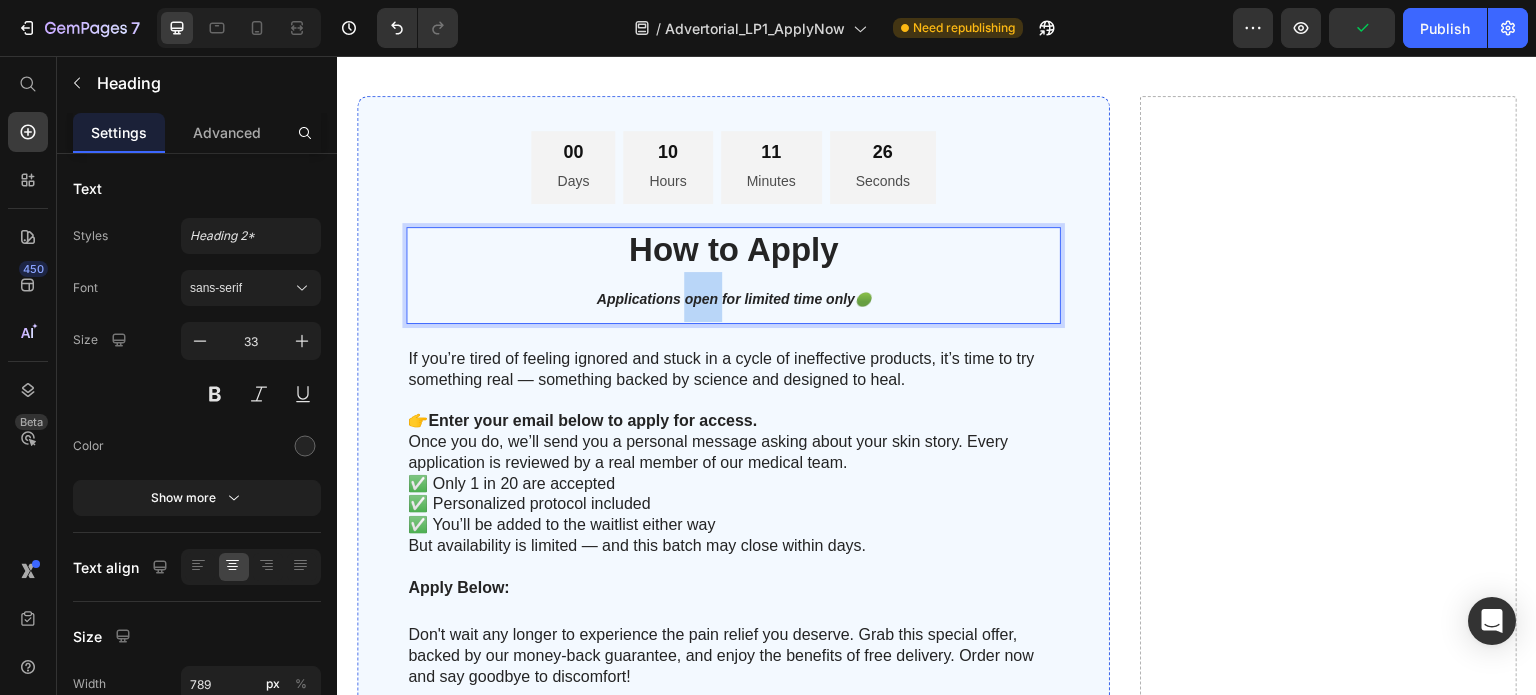 click on "How to Apply Applications open for limited time only 🟢" at bounding box center (733, 275) 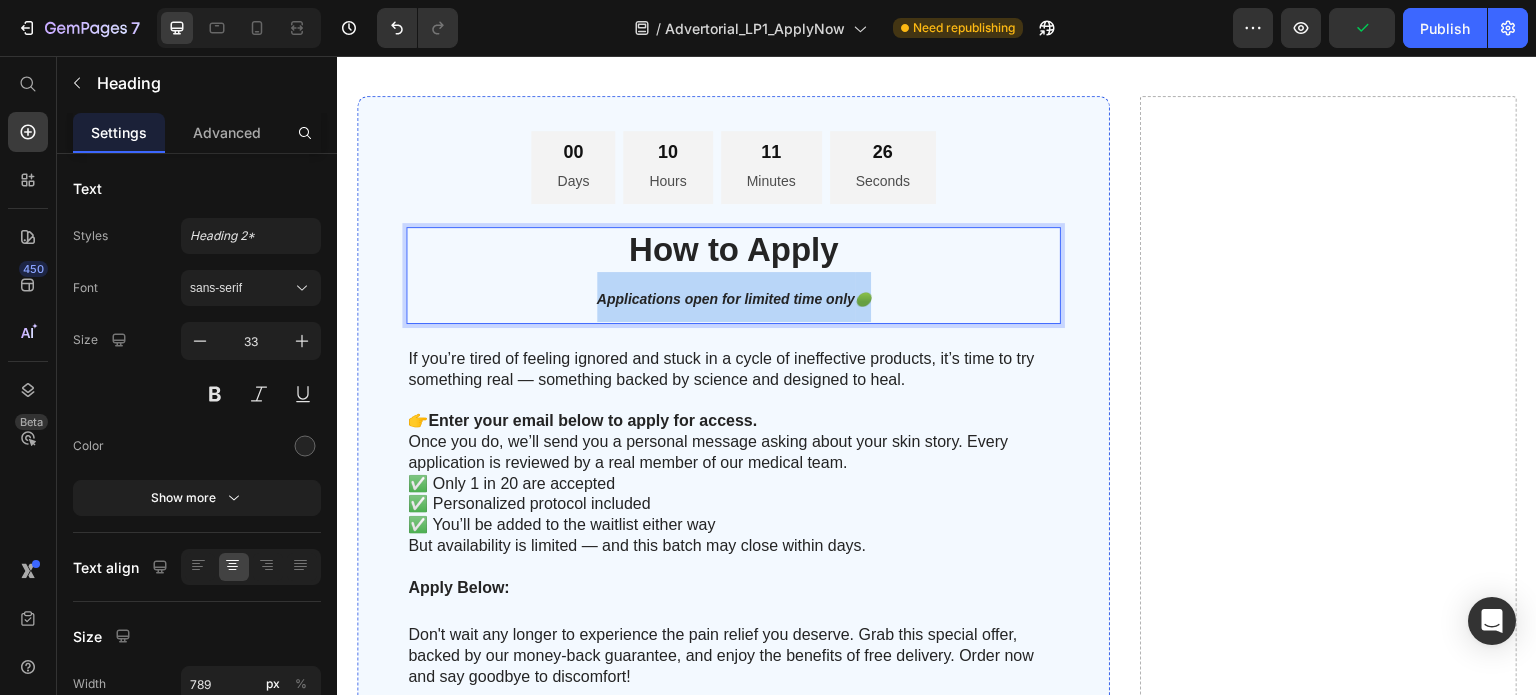 click on "How to Apply Applications open for limited time only 🟢" at bounding box center (733, 275) 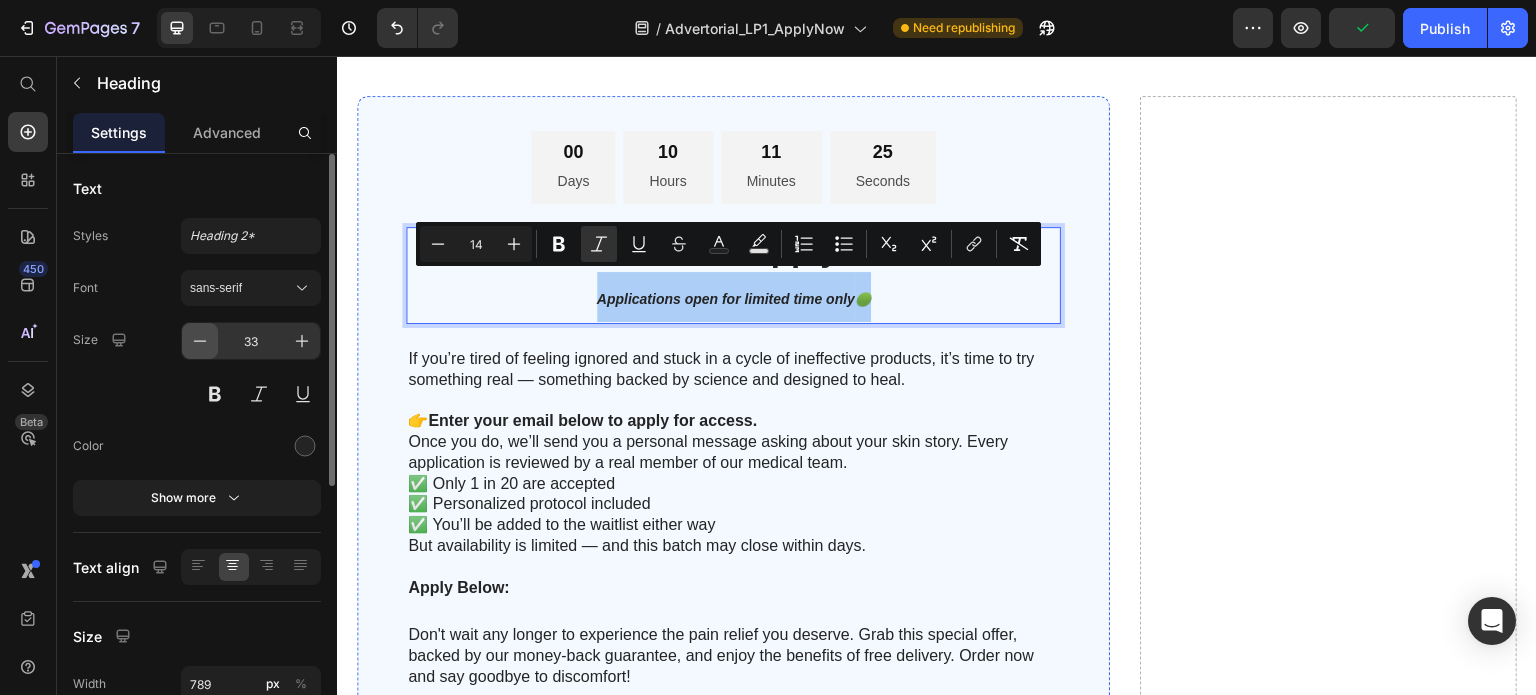 click 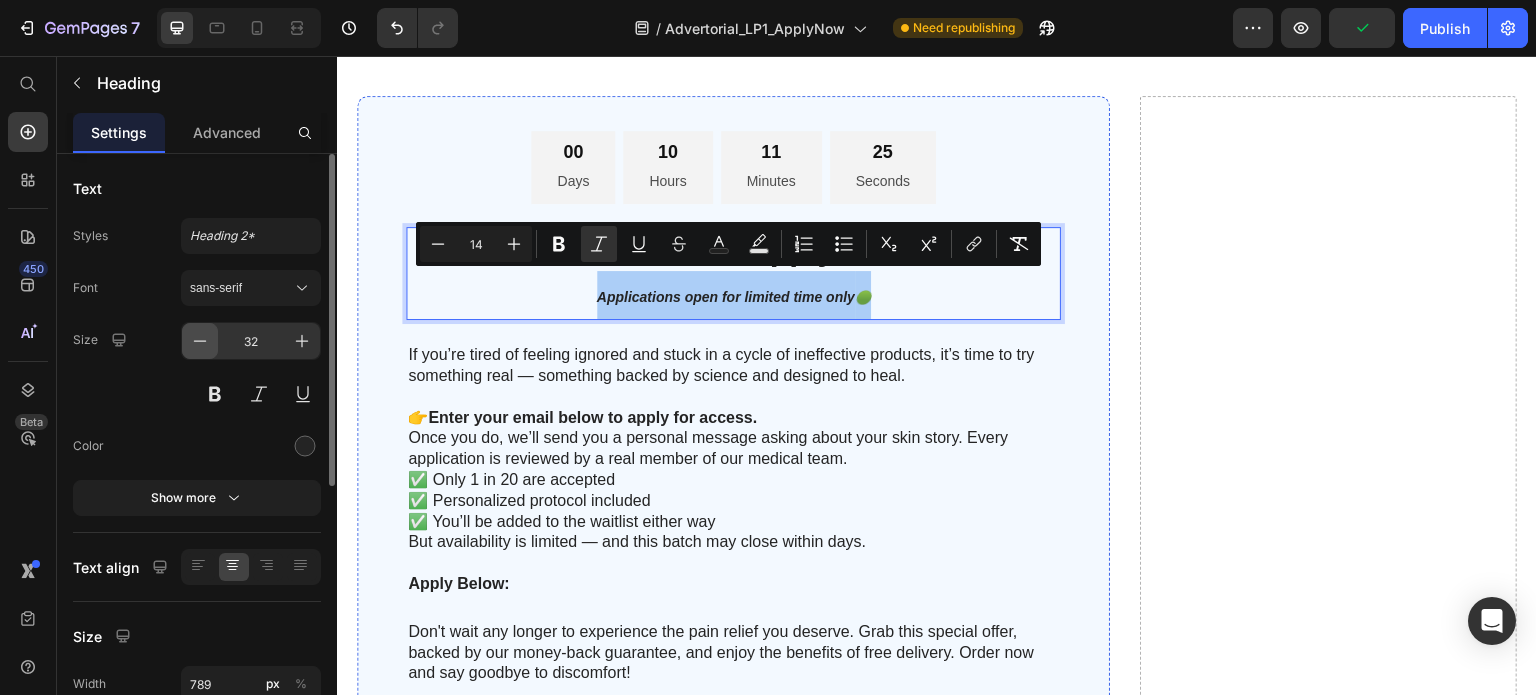 click 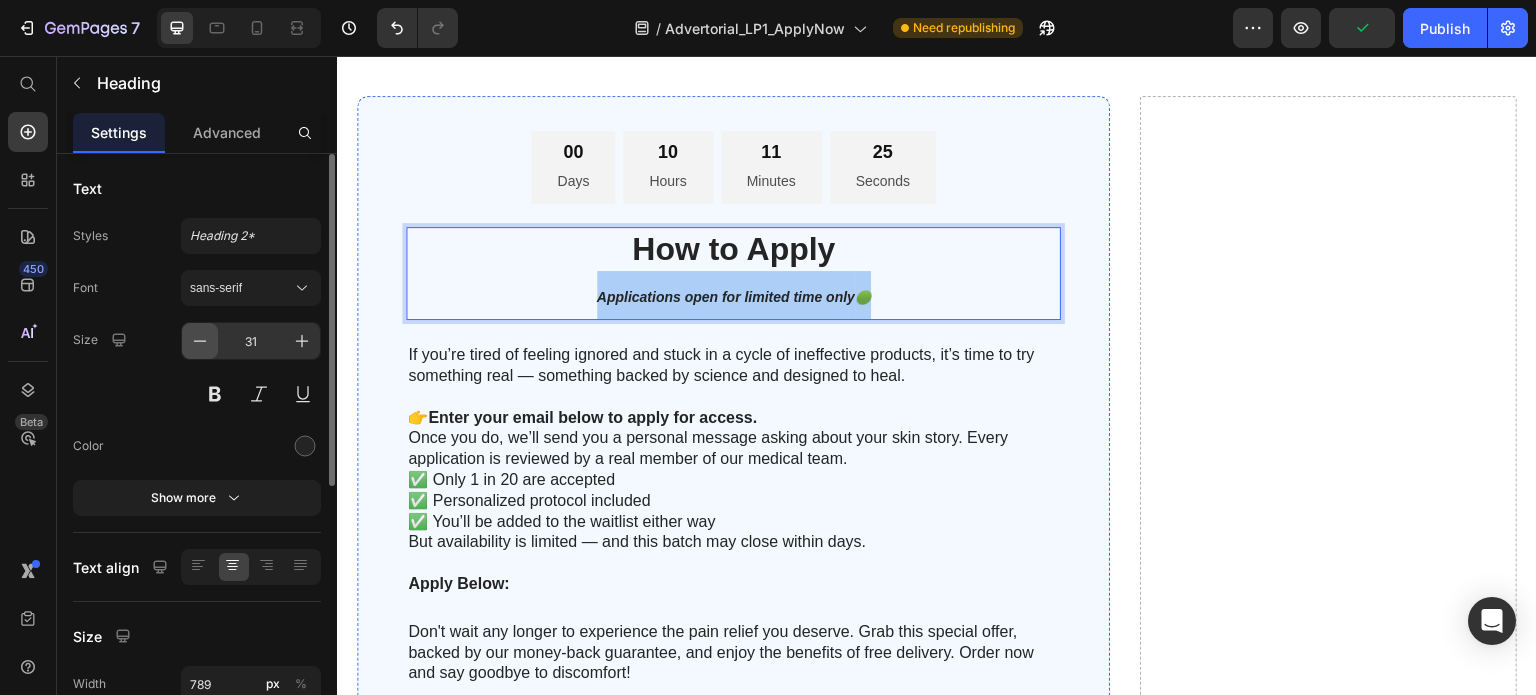 click 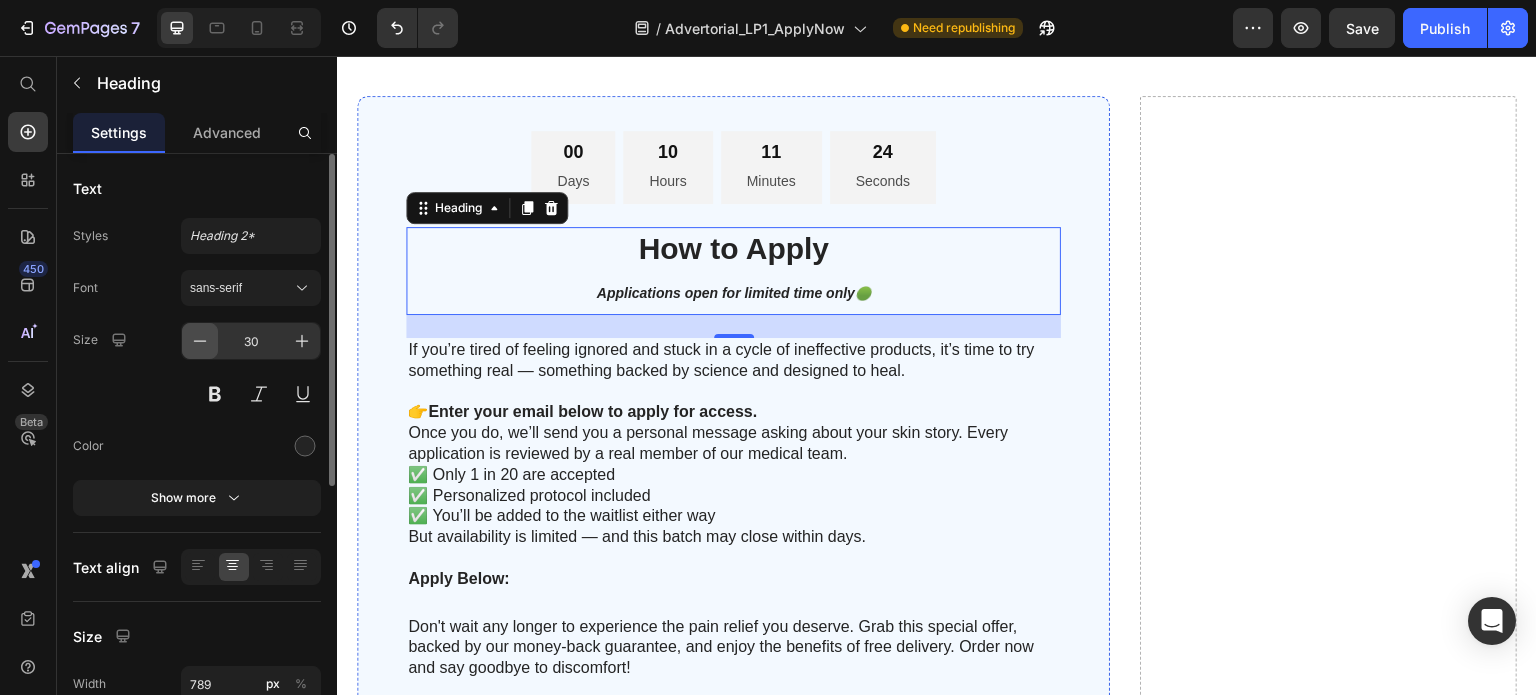 click 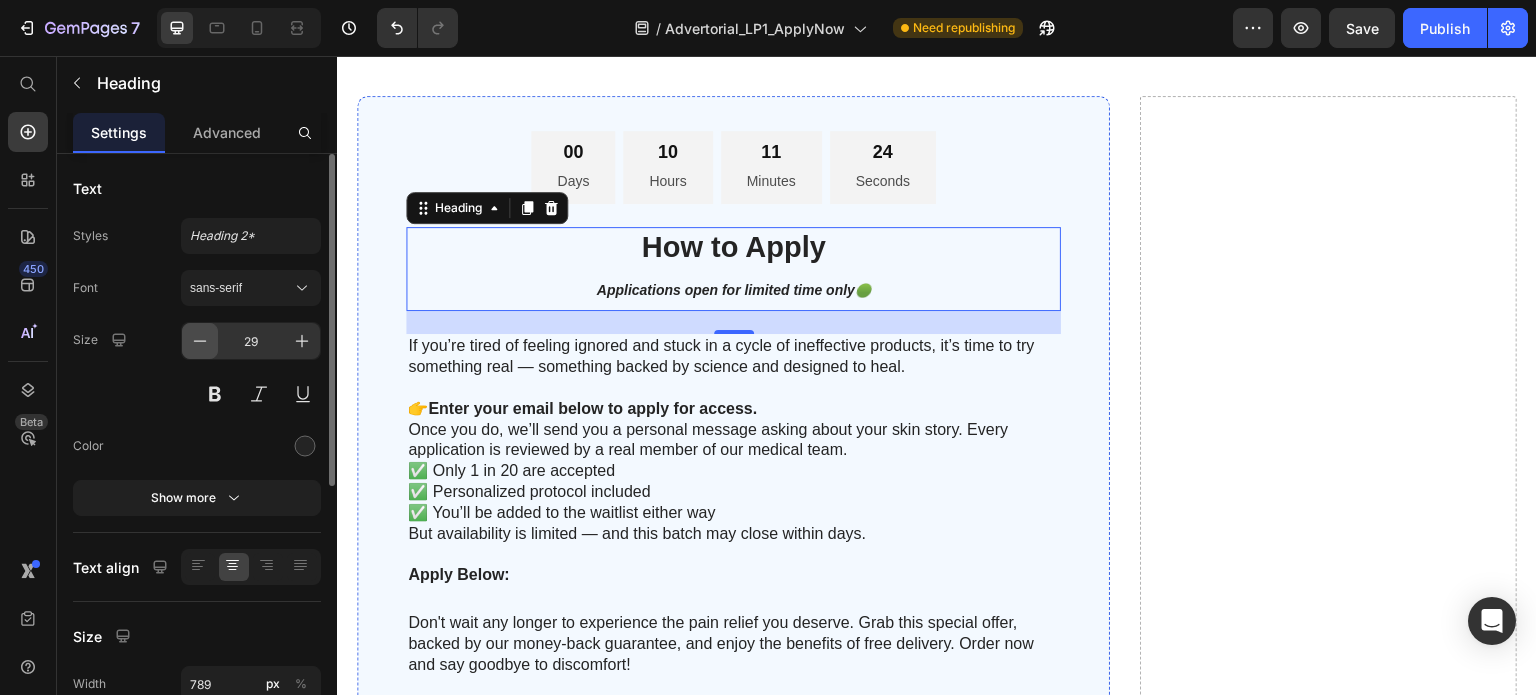 click 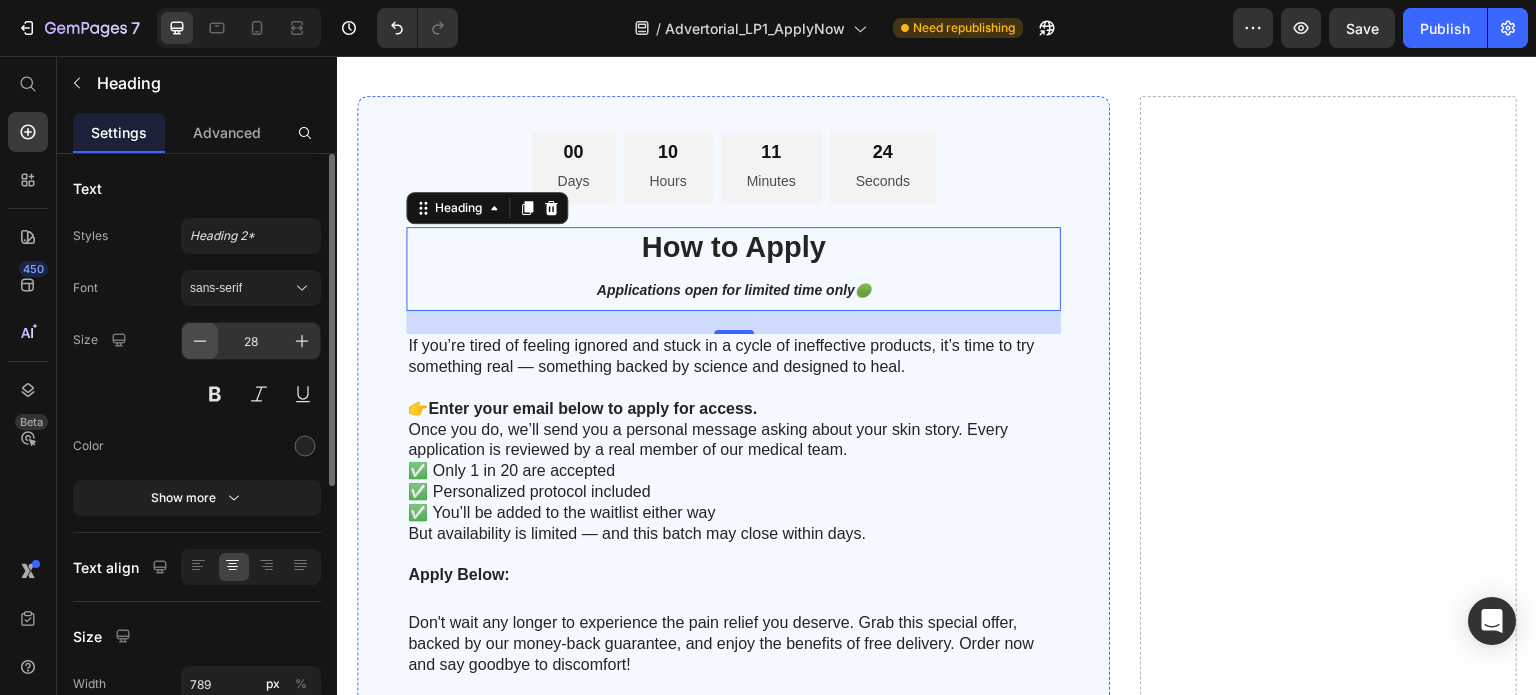 click 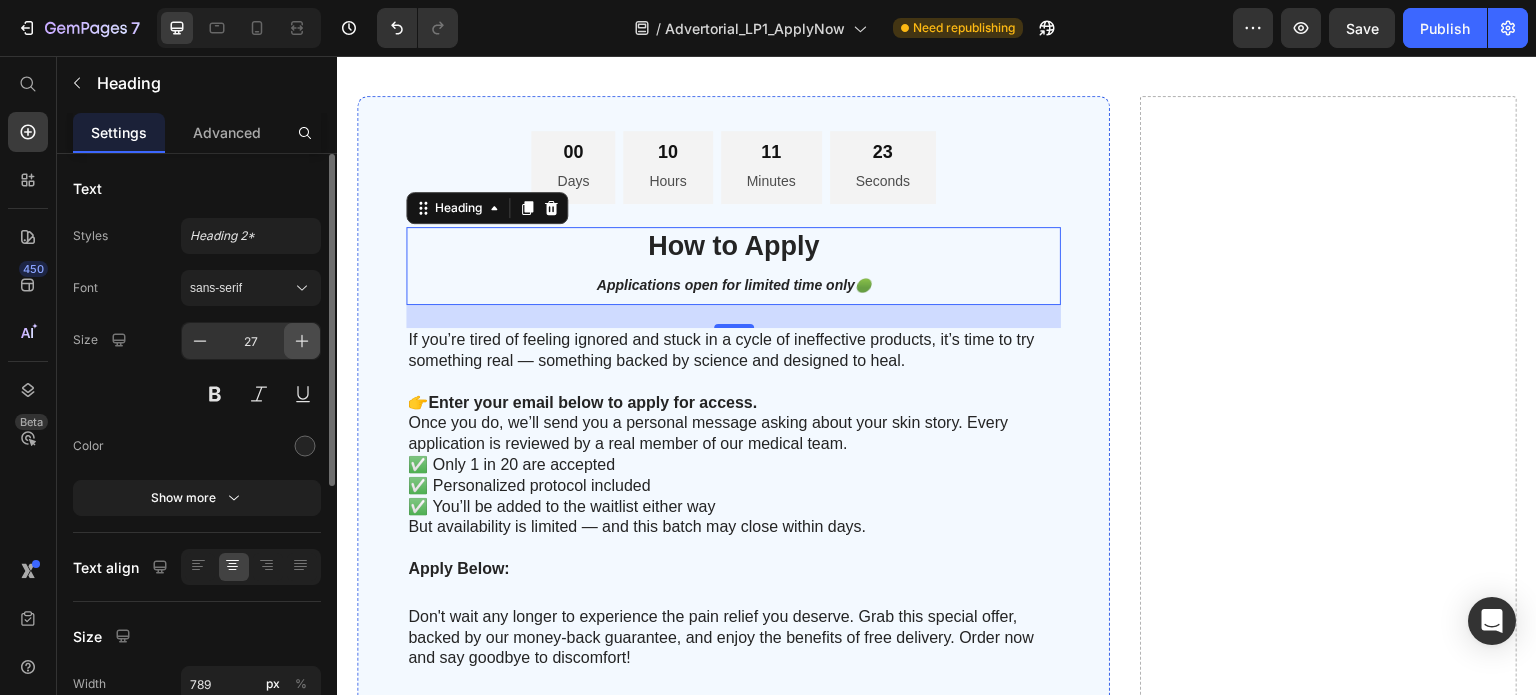 click 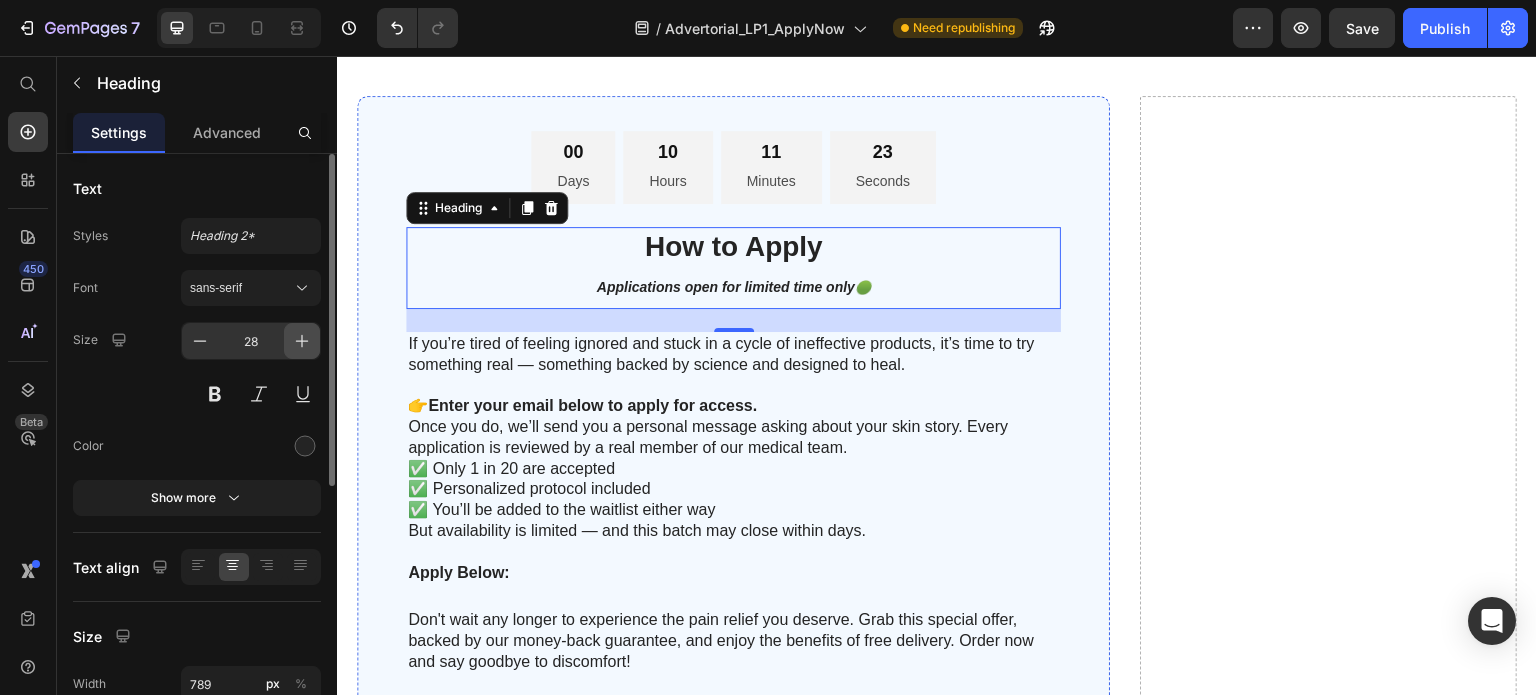 click 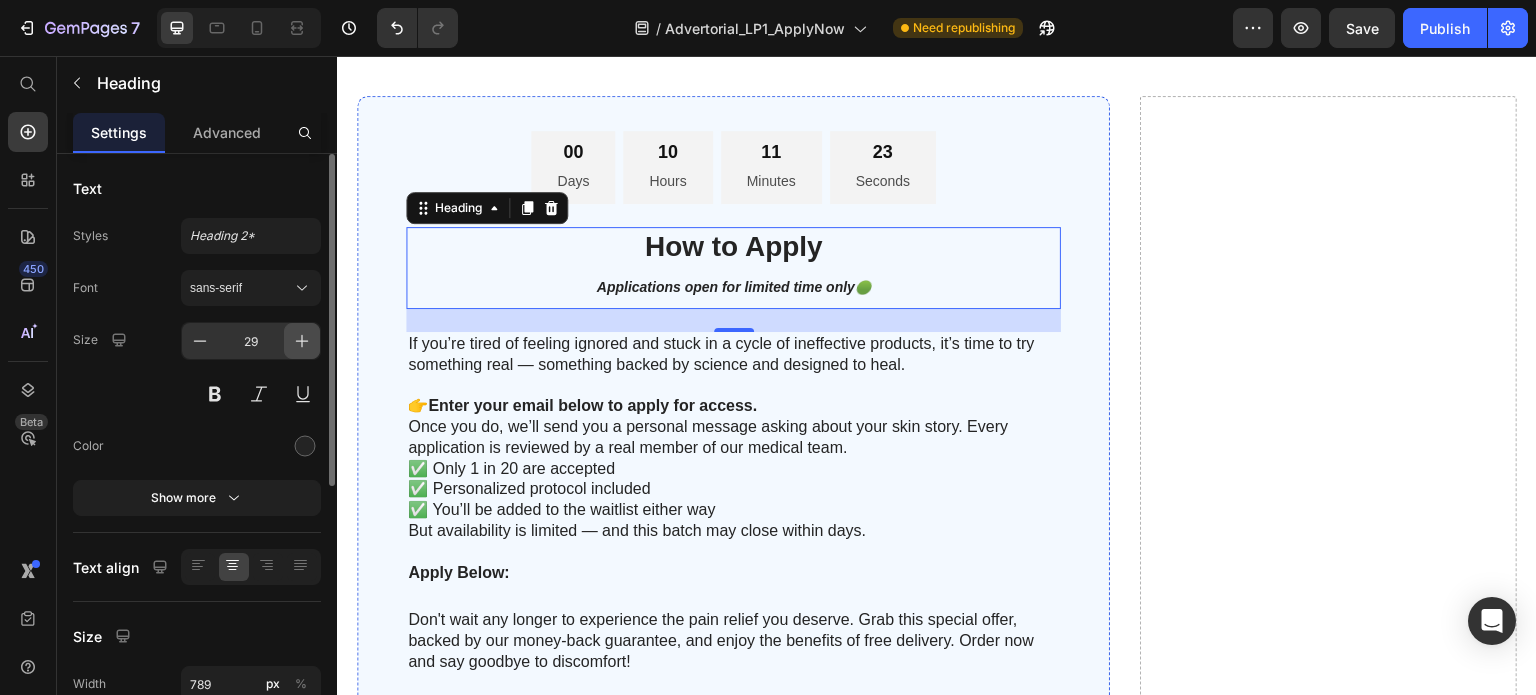 click 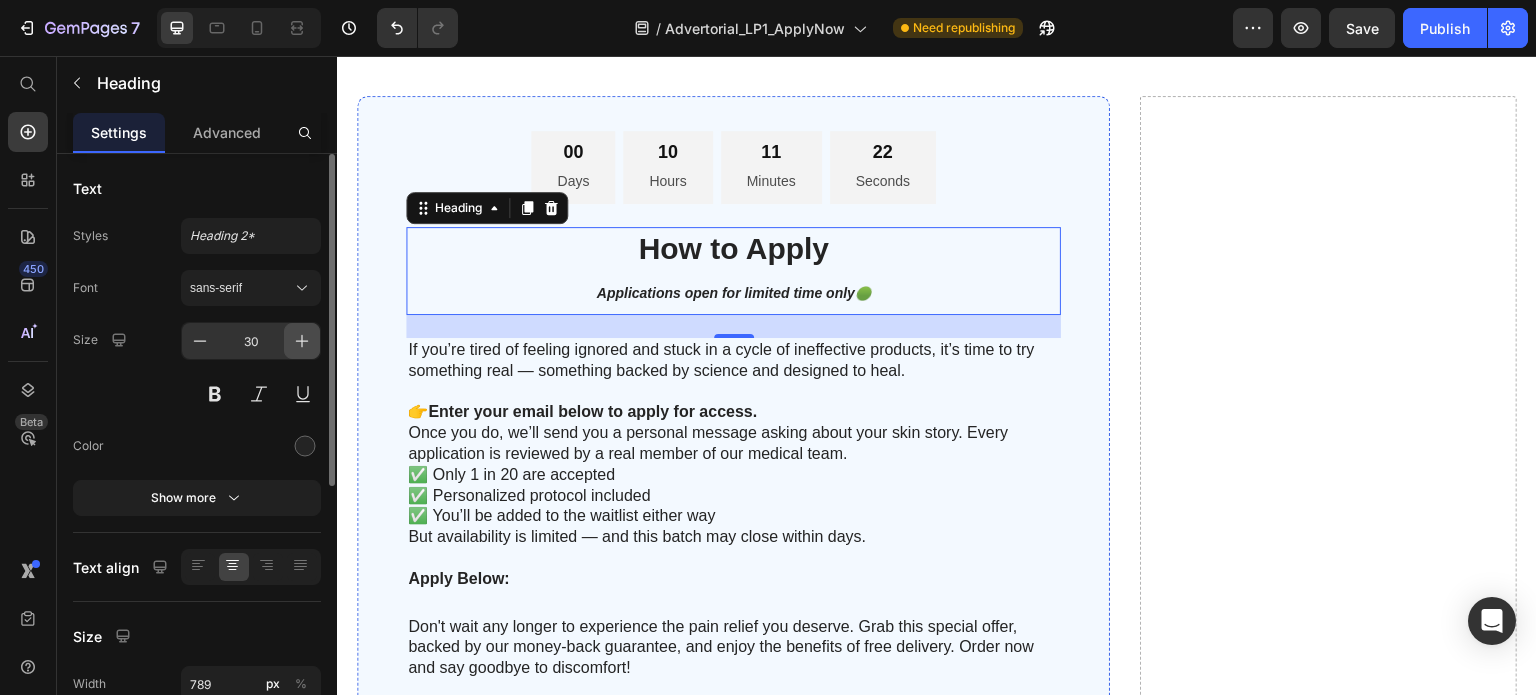 click 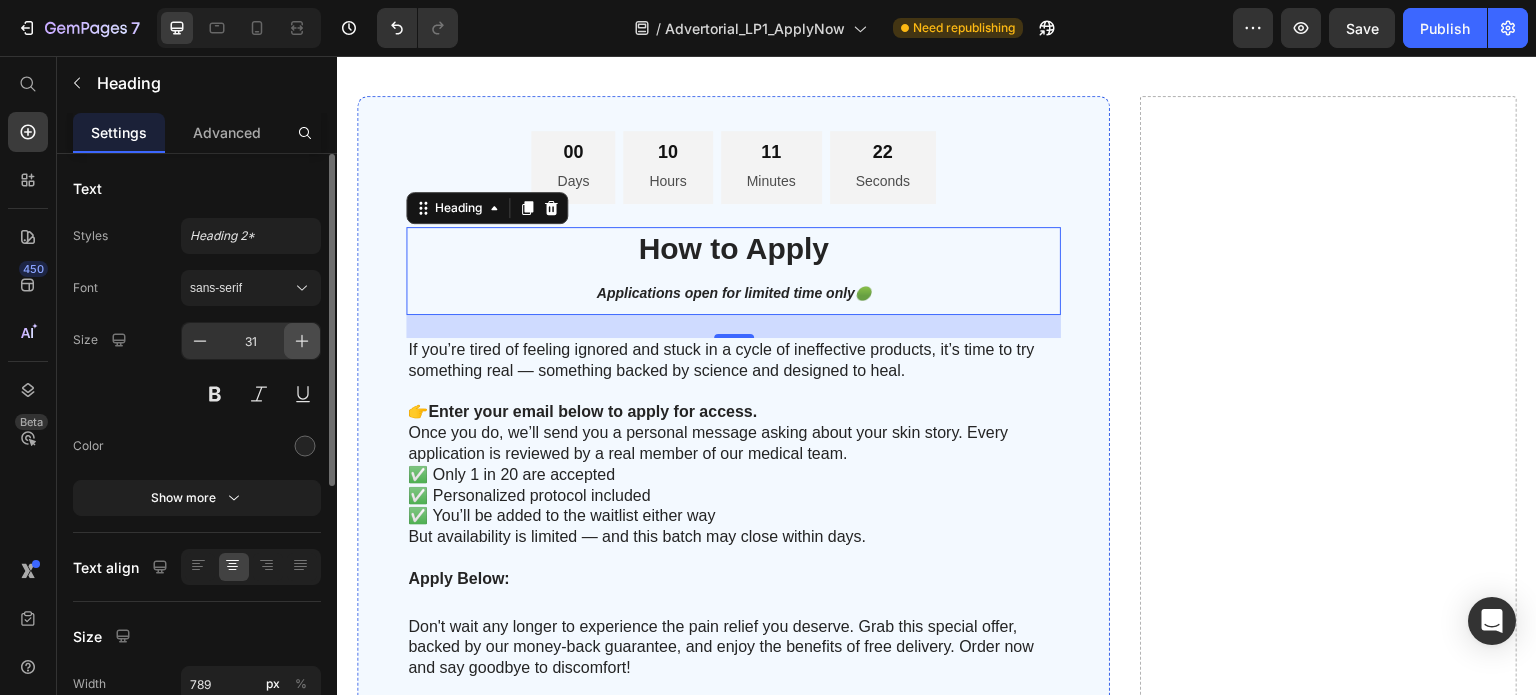 click 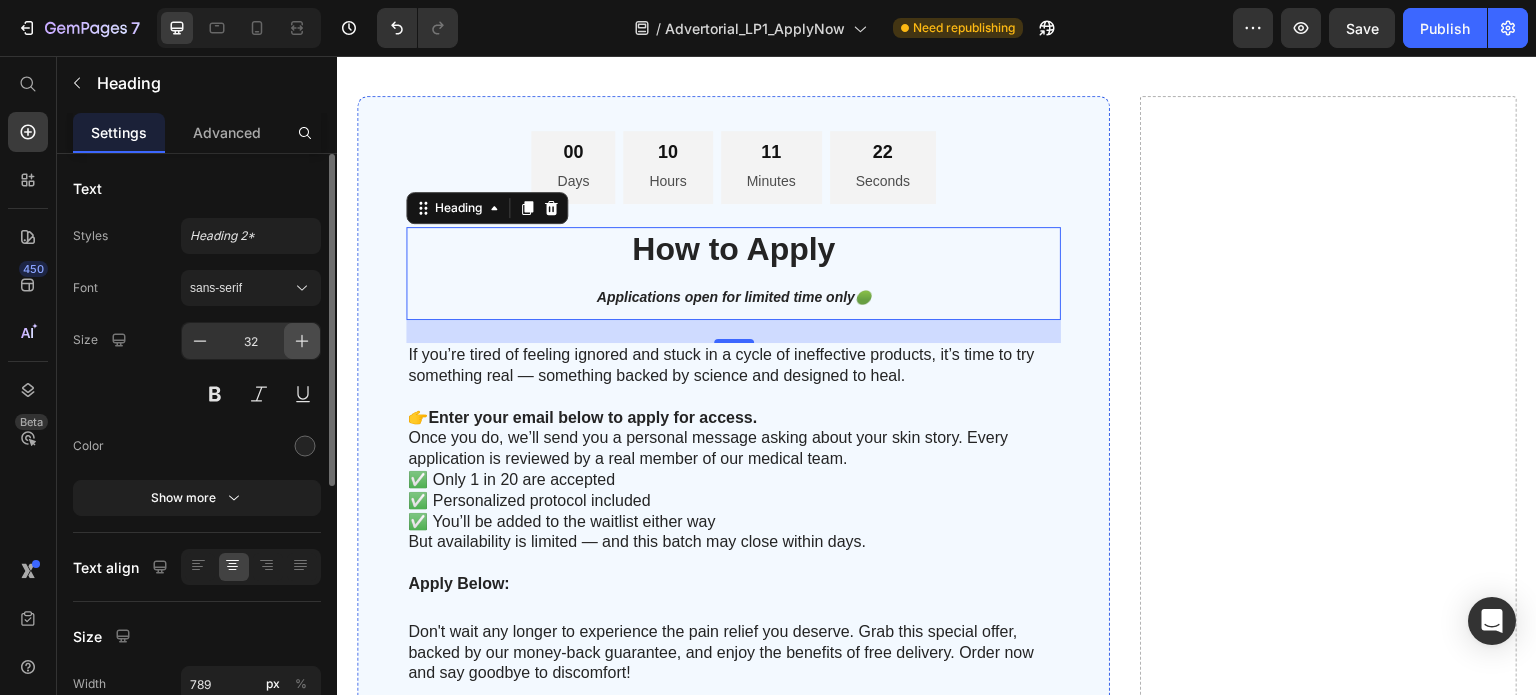 click 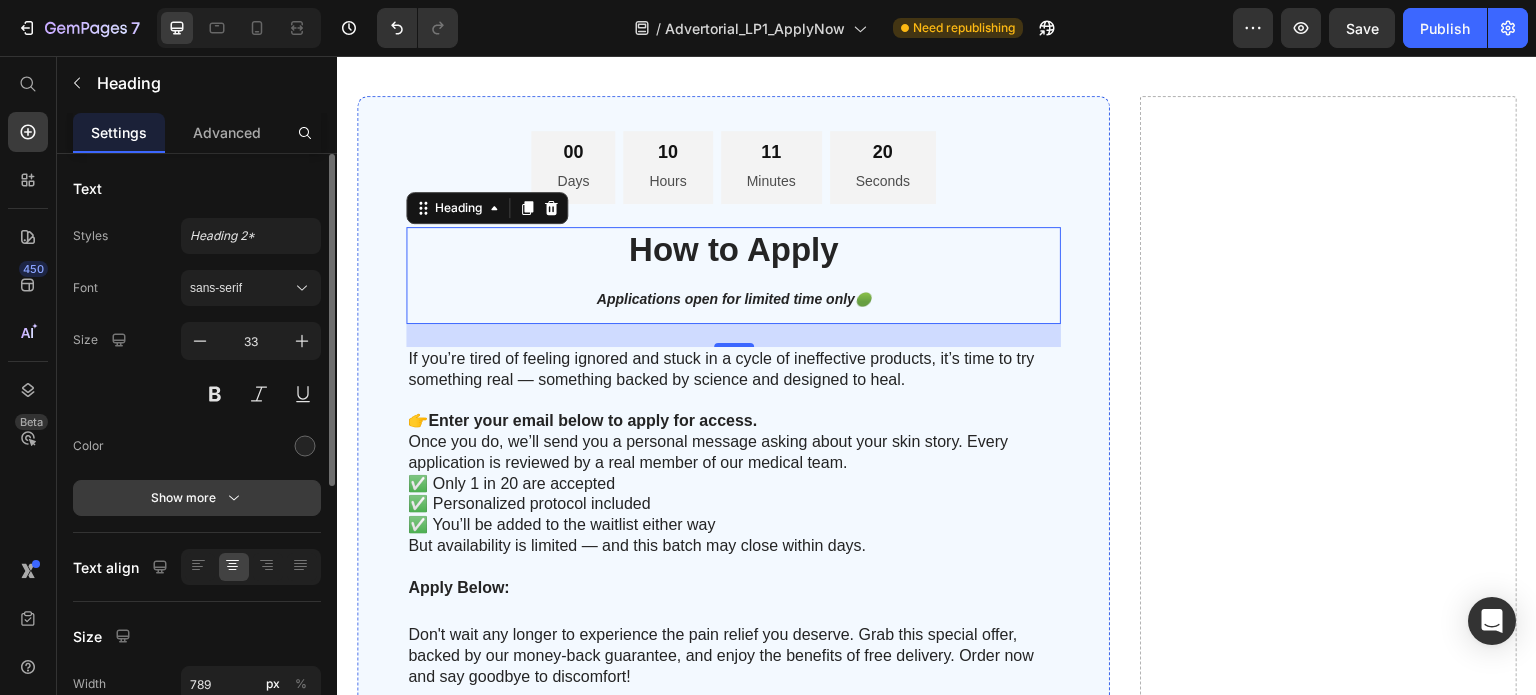 click 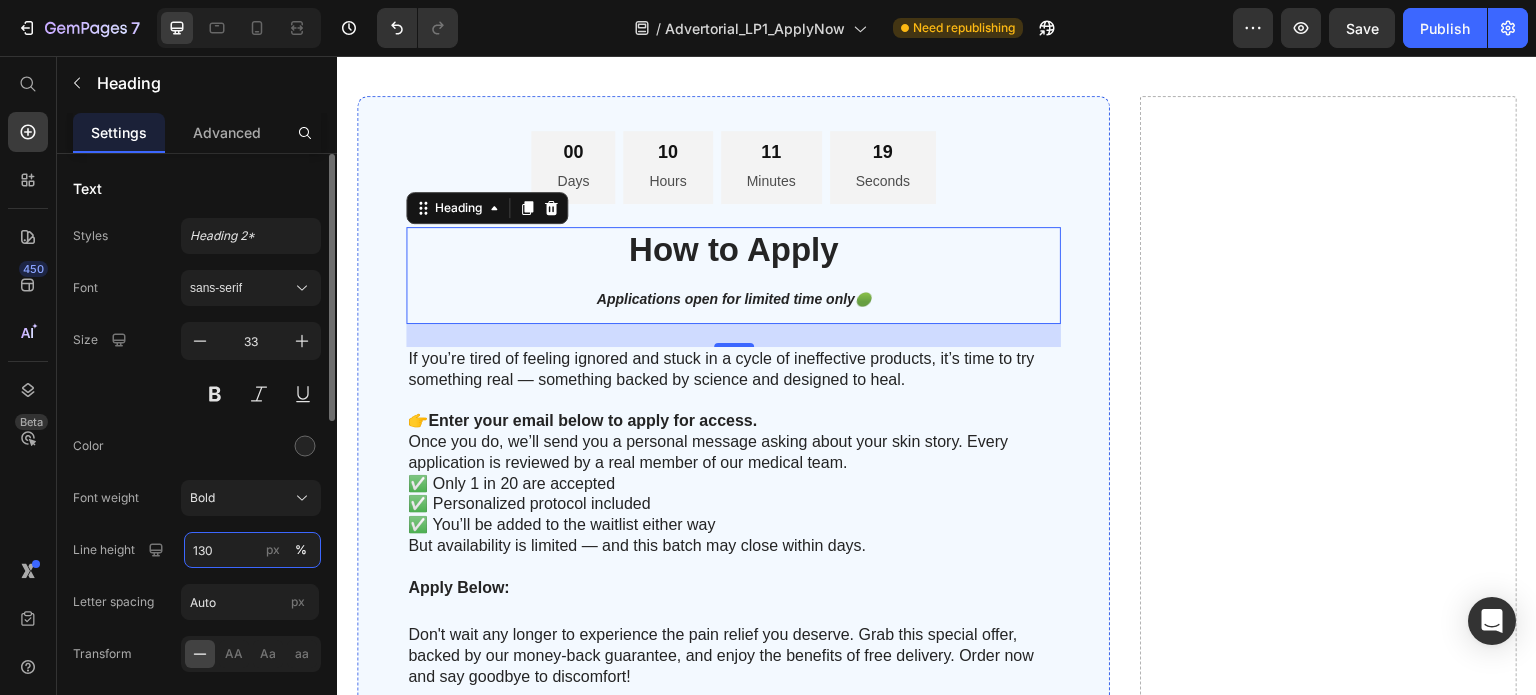 click on "130" at bounding box center (252, 550) 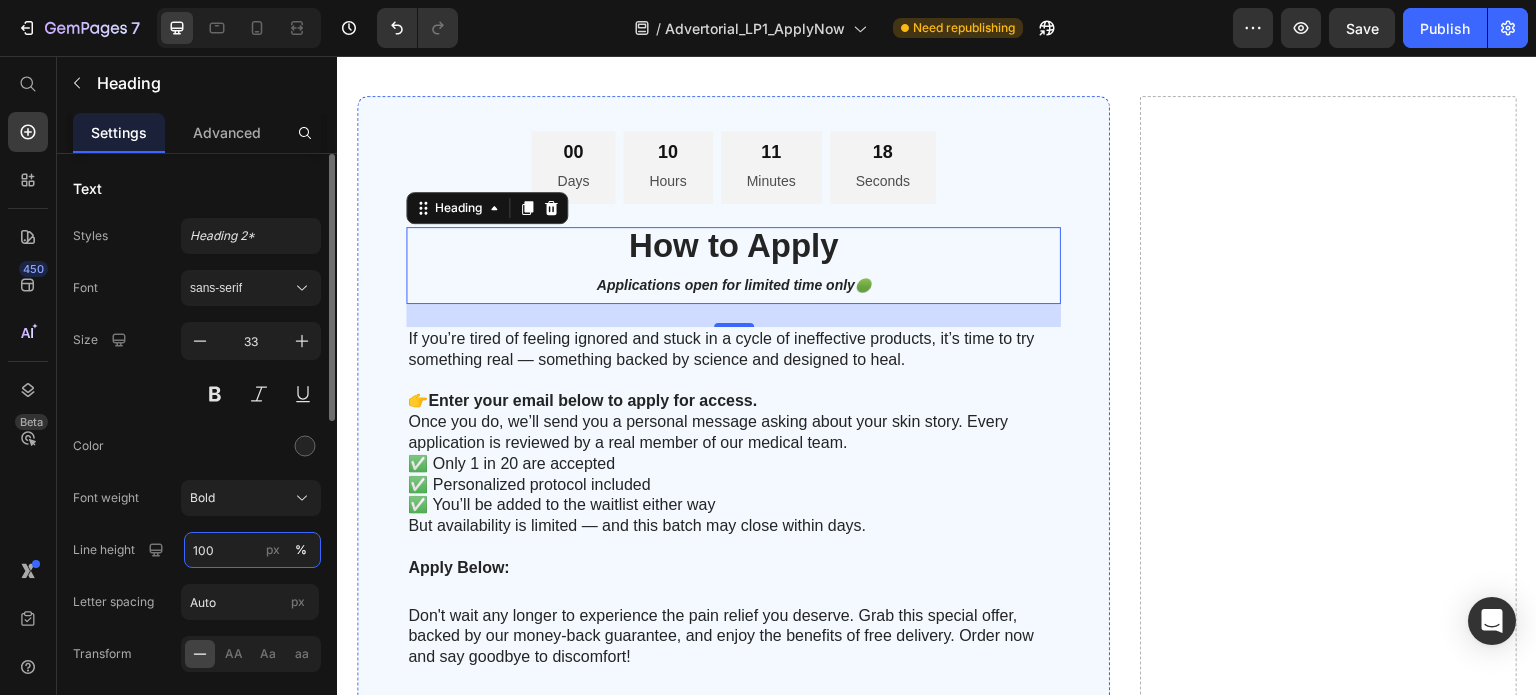 type on "100" 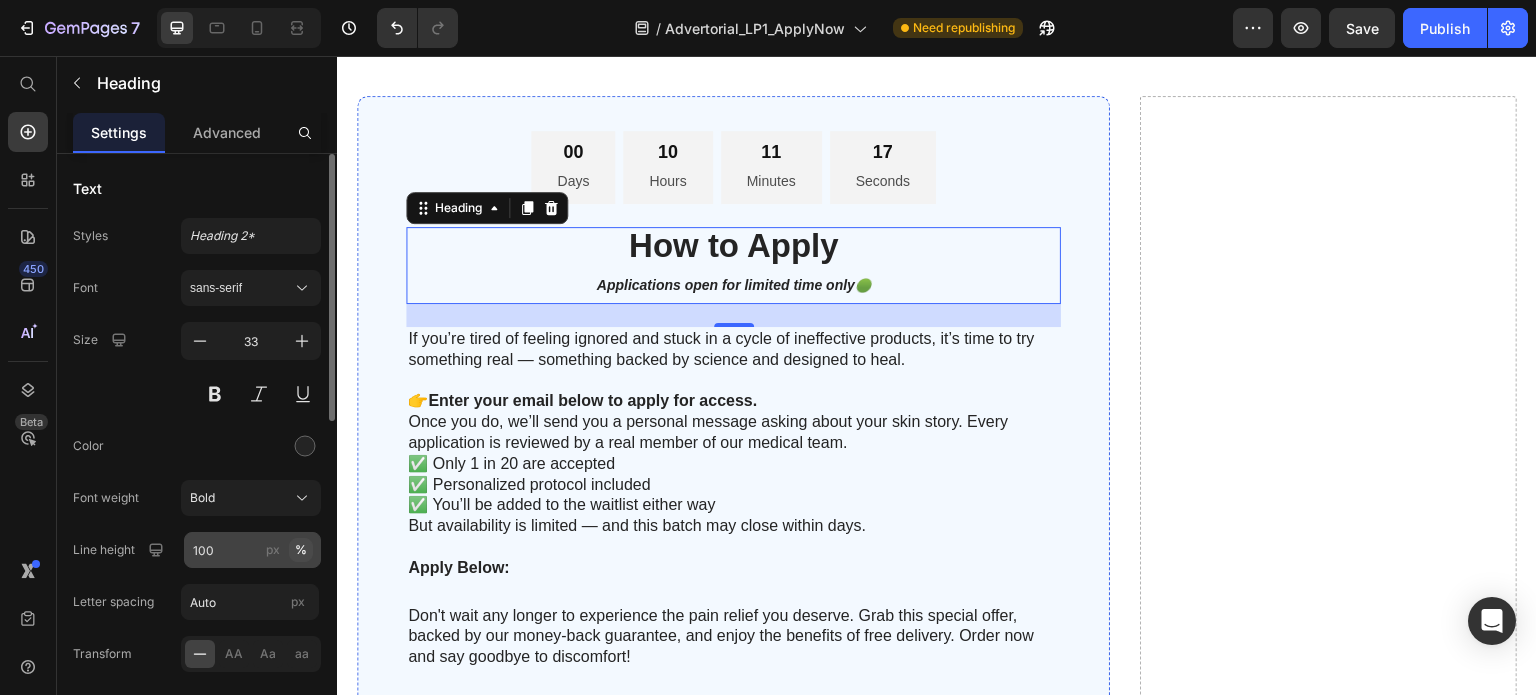 click on "%" 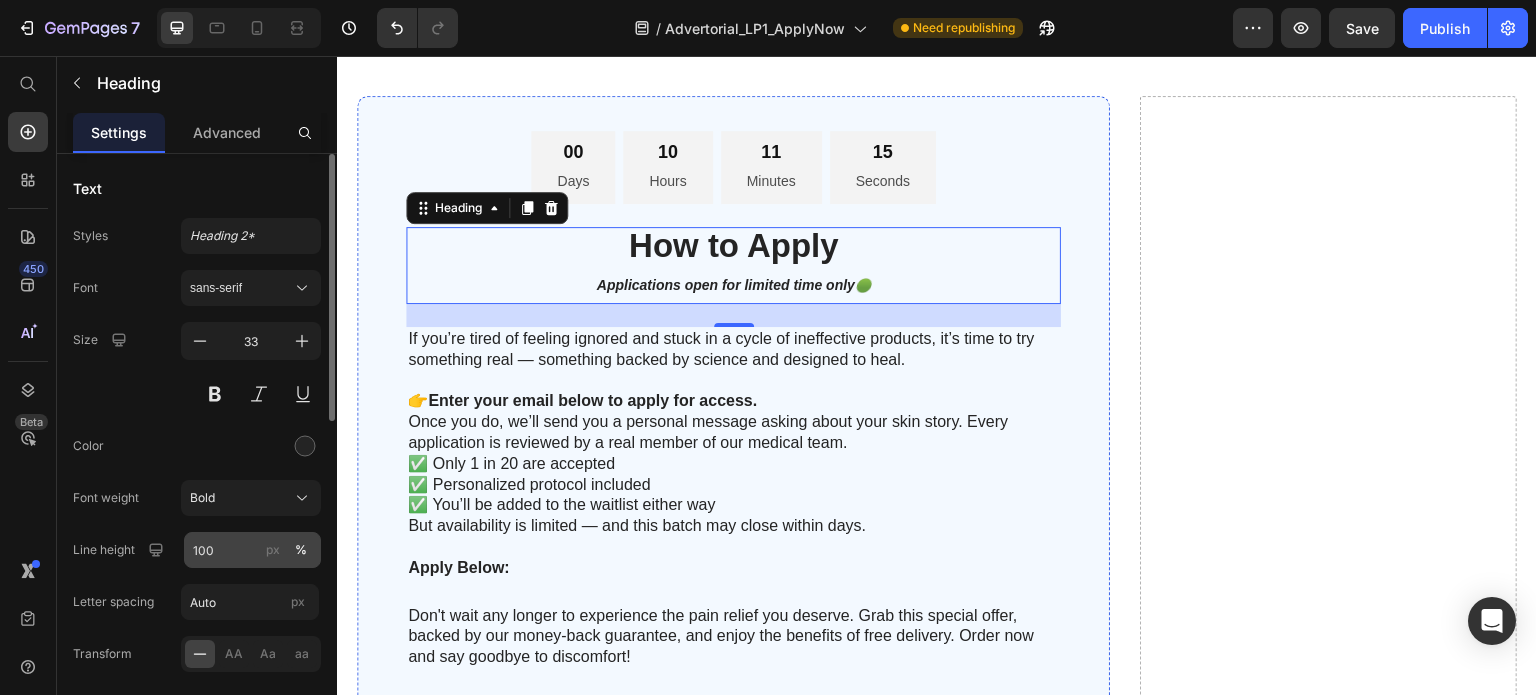 click on "px" at bounding box center (273, 550) 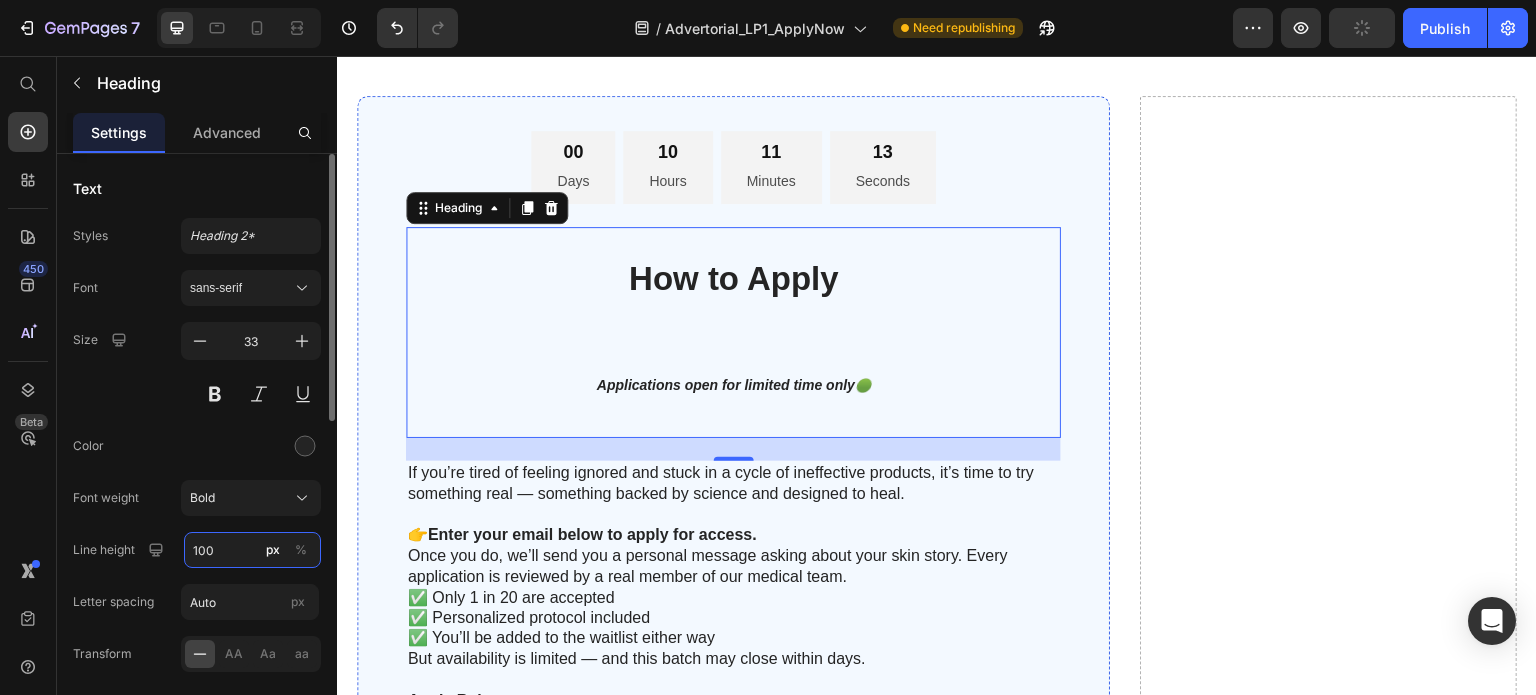 click on "100" at bounding box center [252, 550] 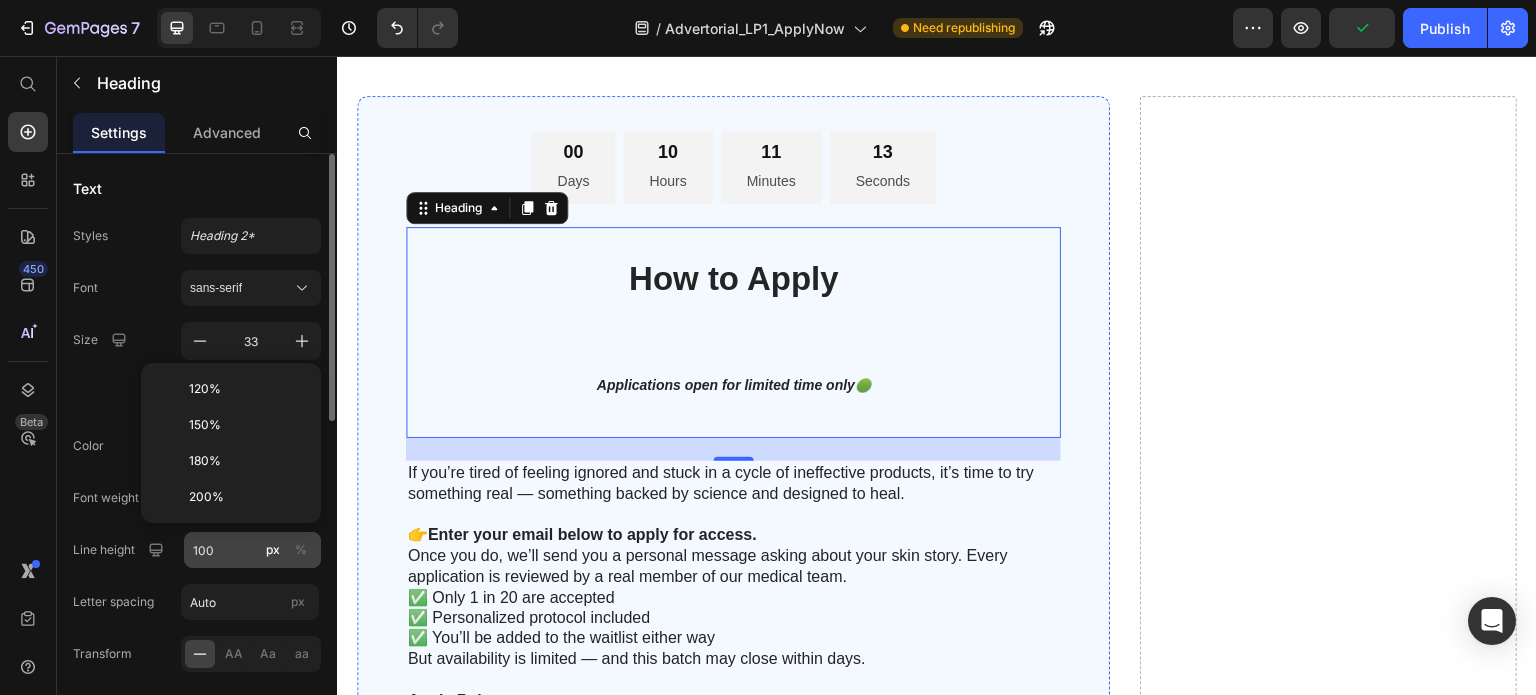 click on "%" at bounding box center [301, 550] 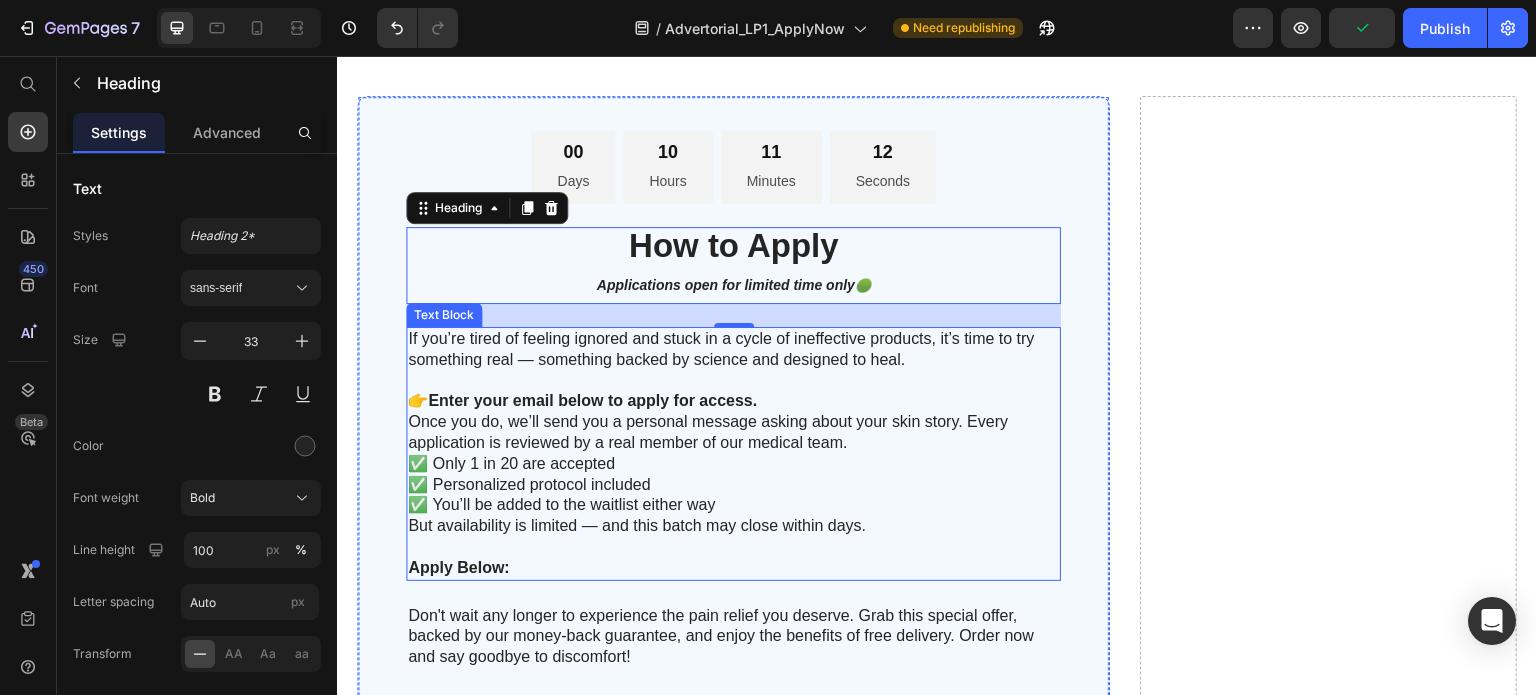 click on "✅ Only 1 in 20 are accepted ✅ Personalized protocol included ✅ You’ll be added to the waitlist either way" at bounding box center [733, 485] 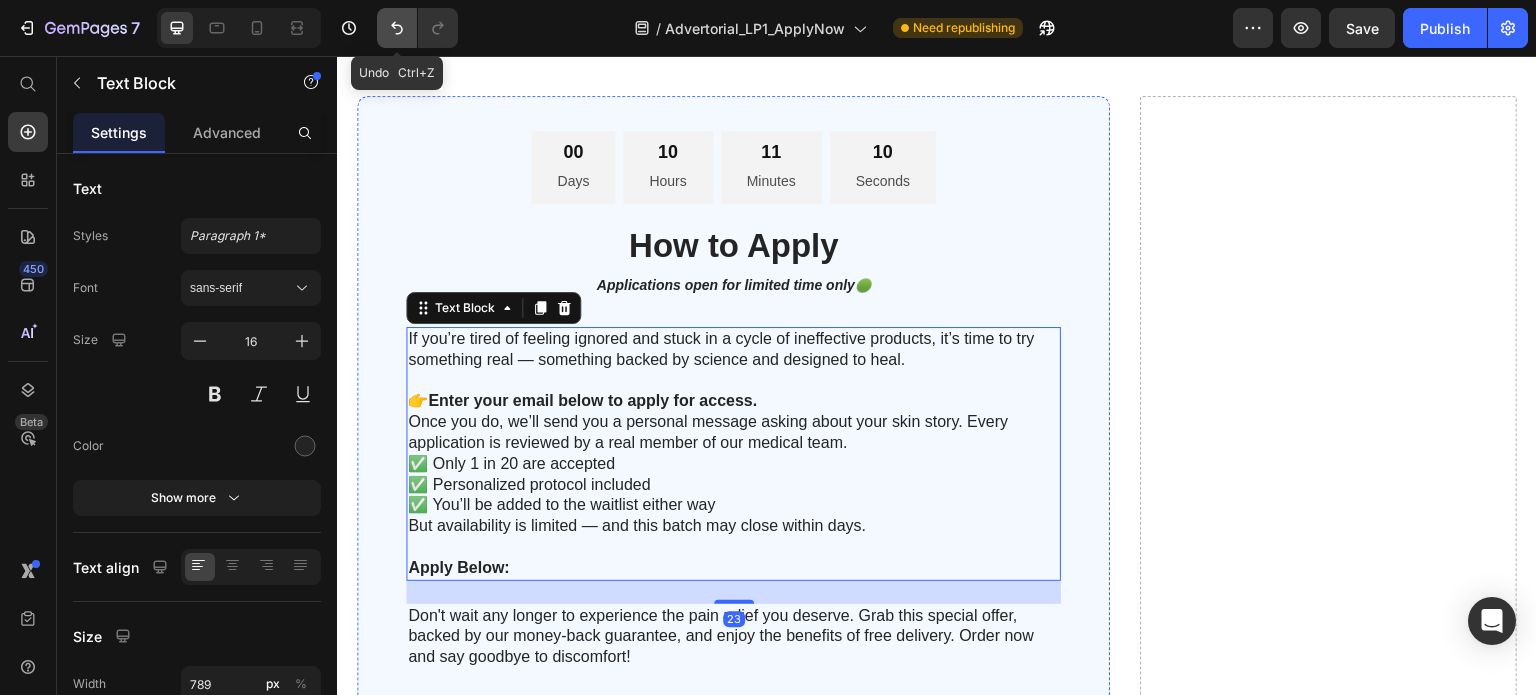click 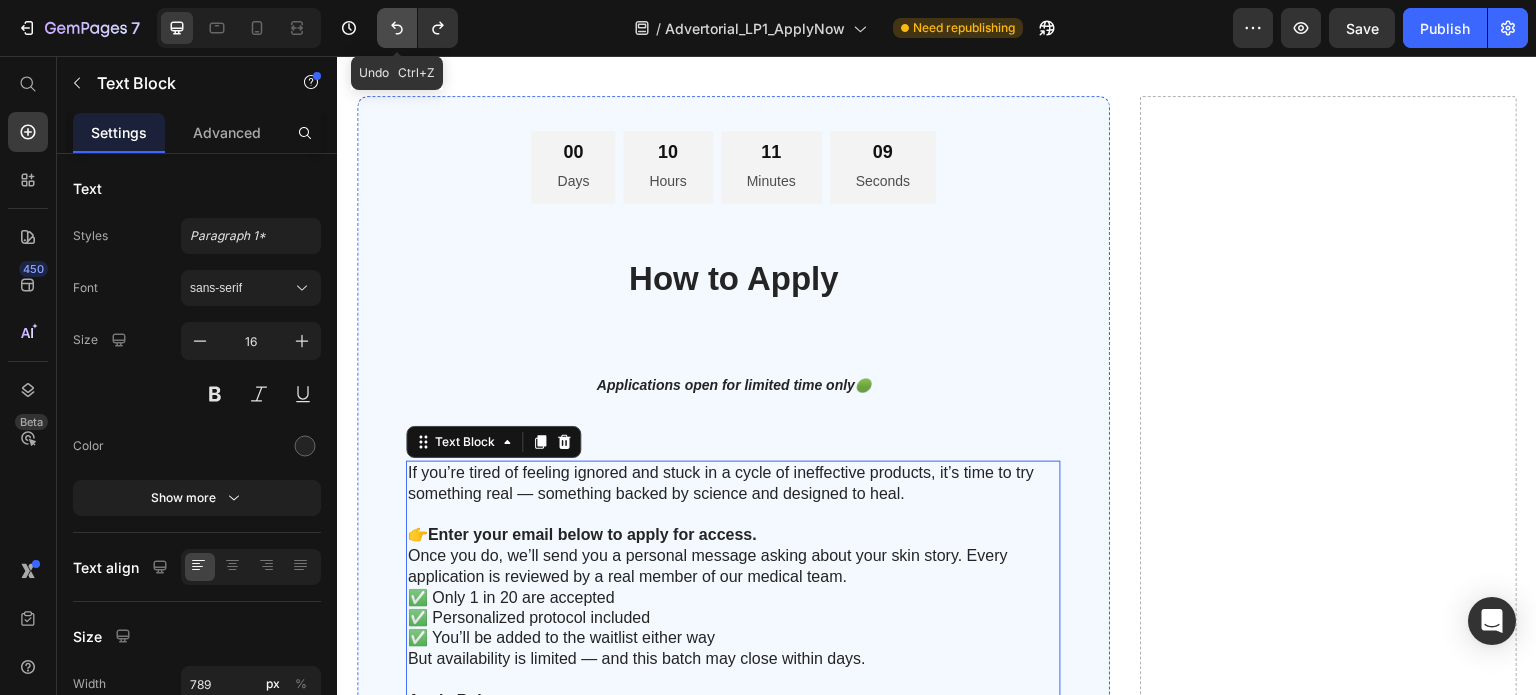click 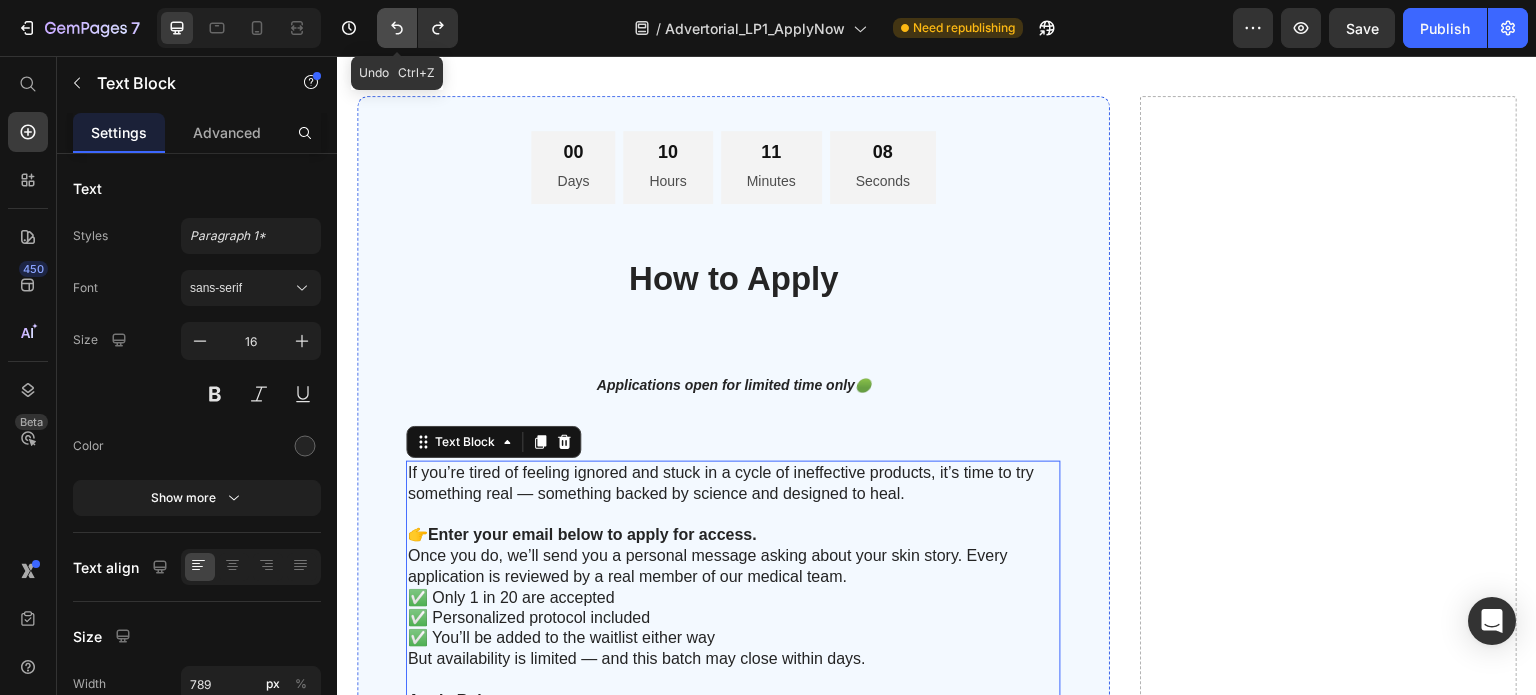 click 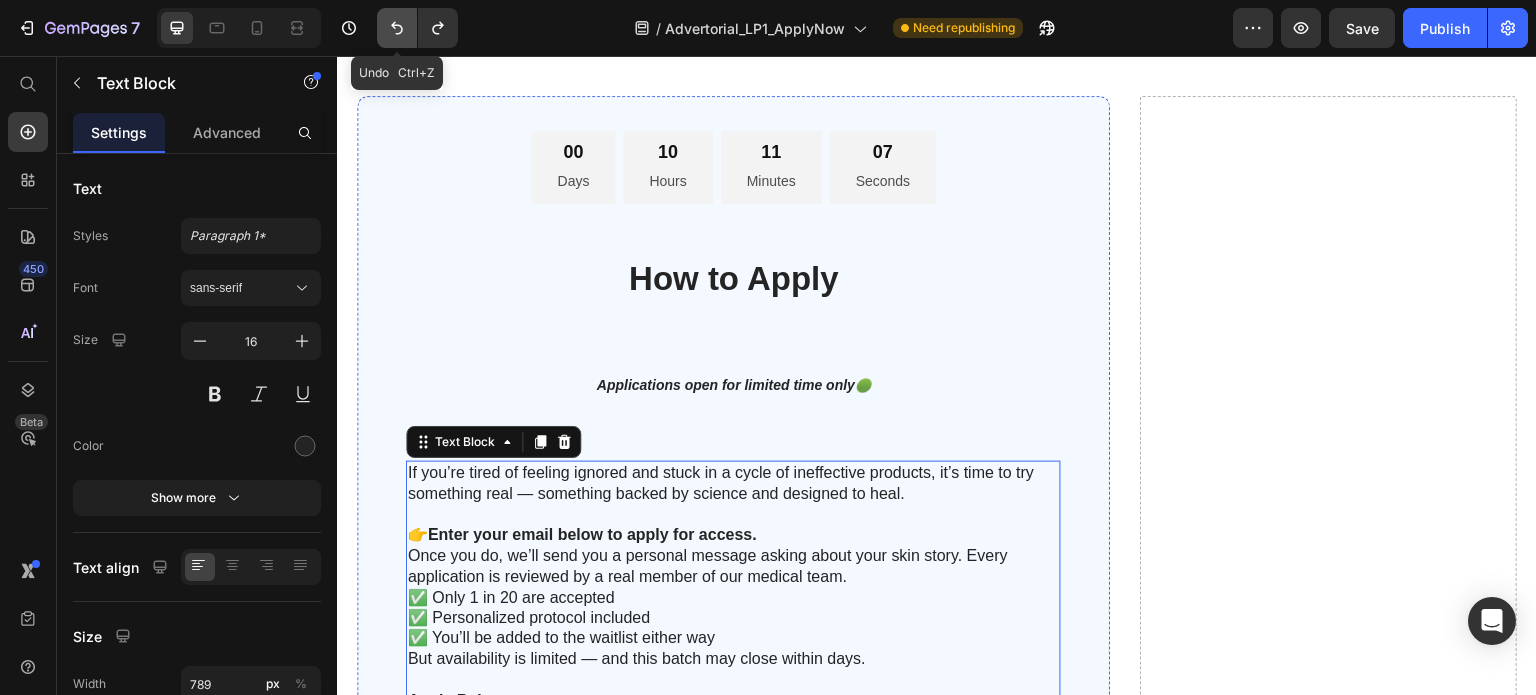 click 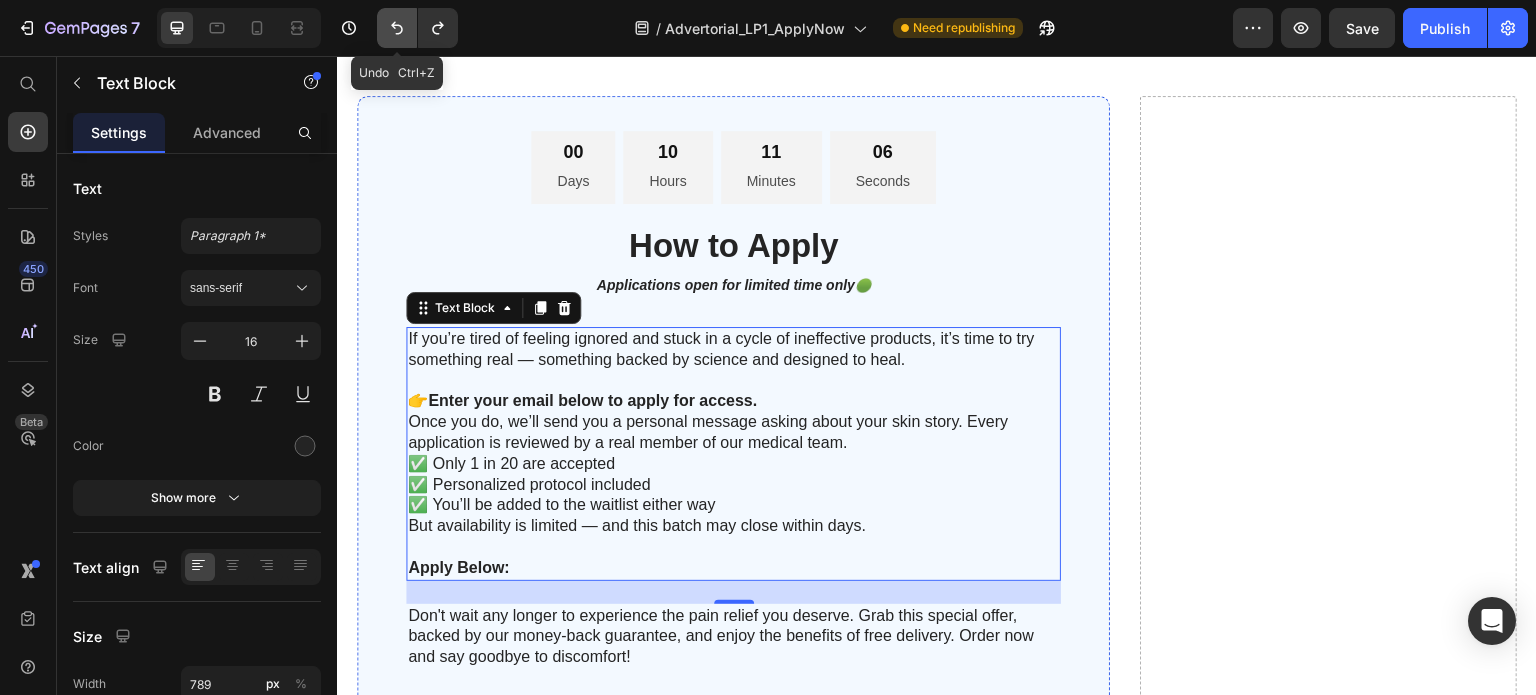 click 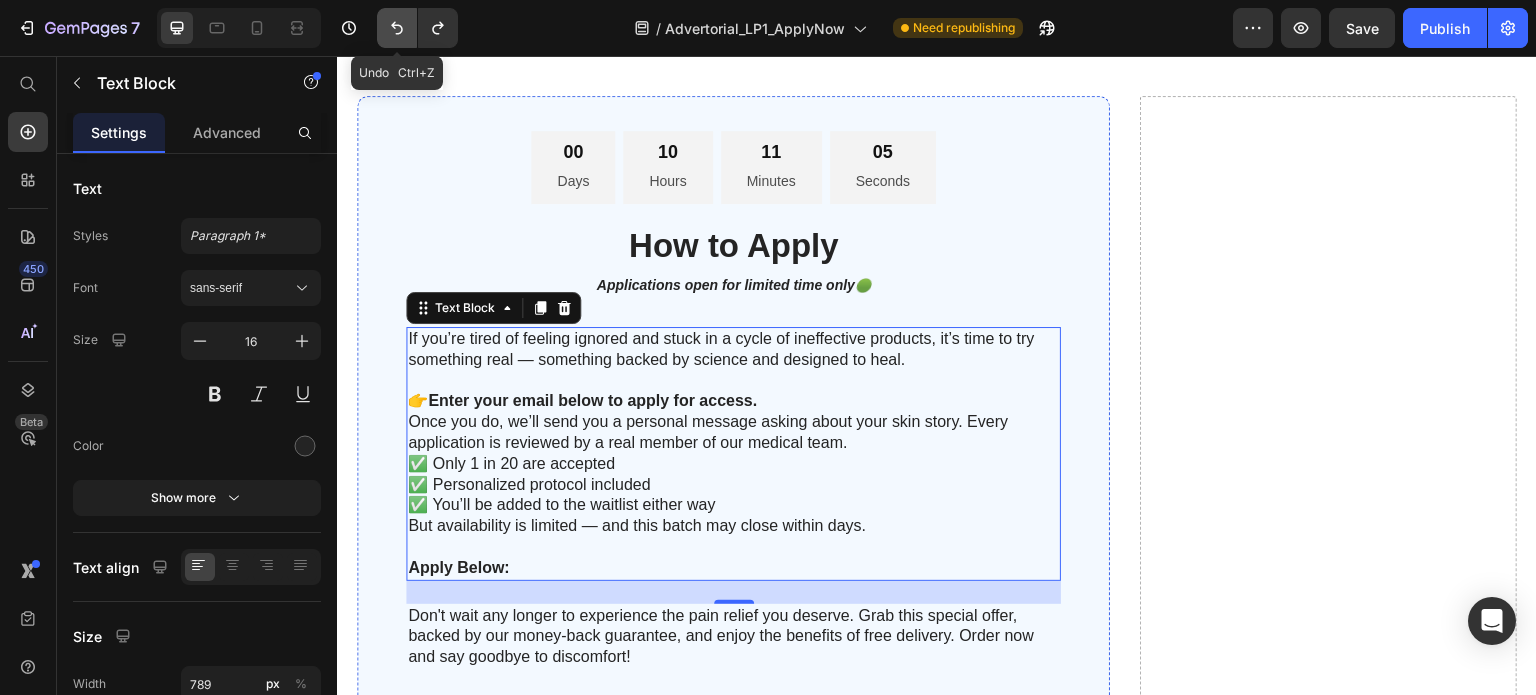 click 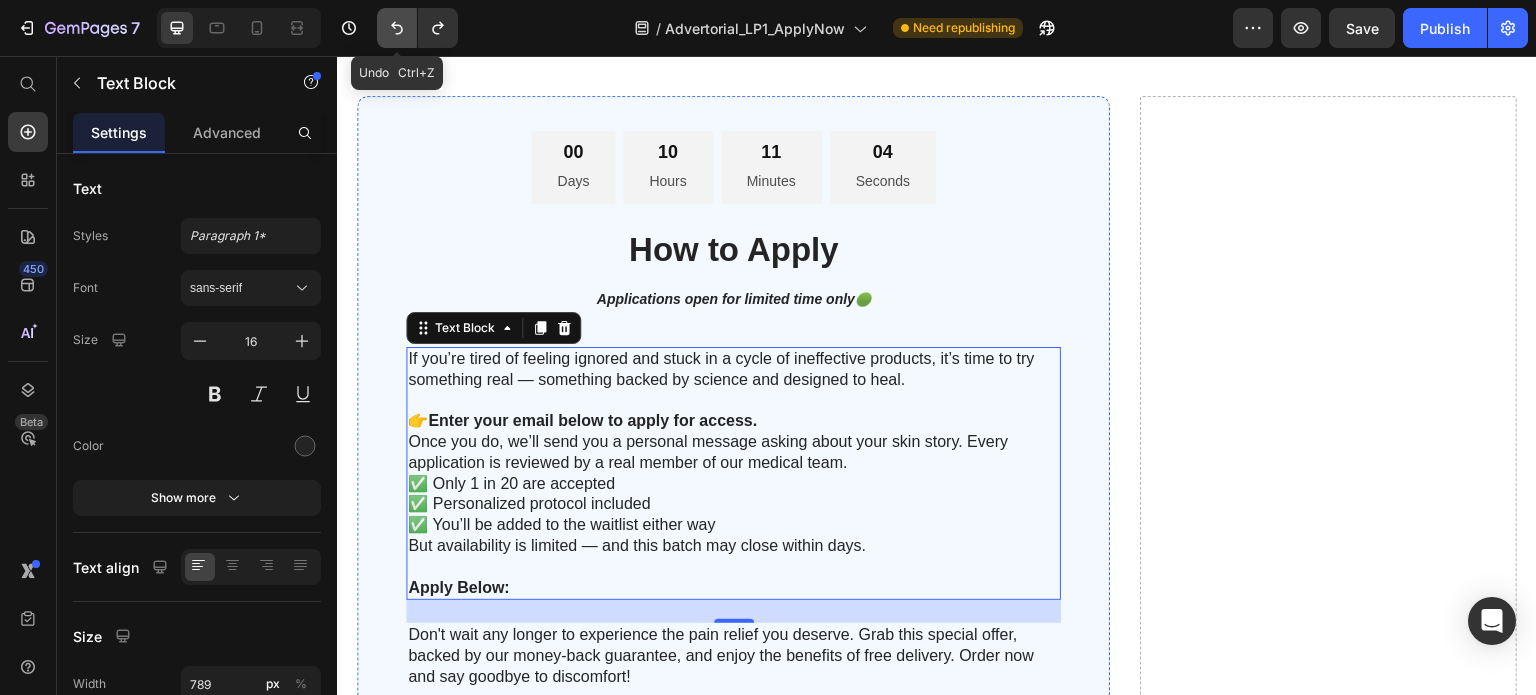 click 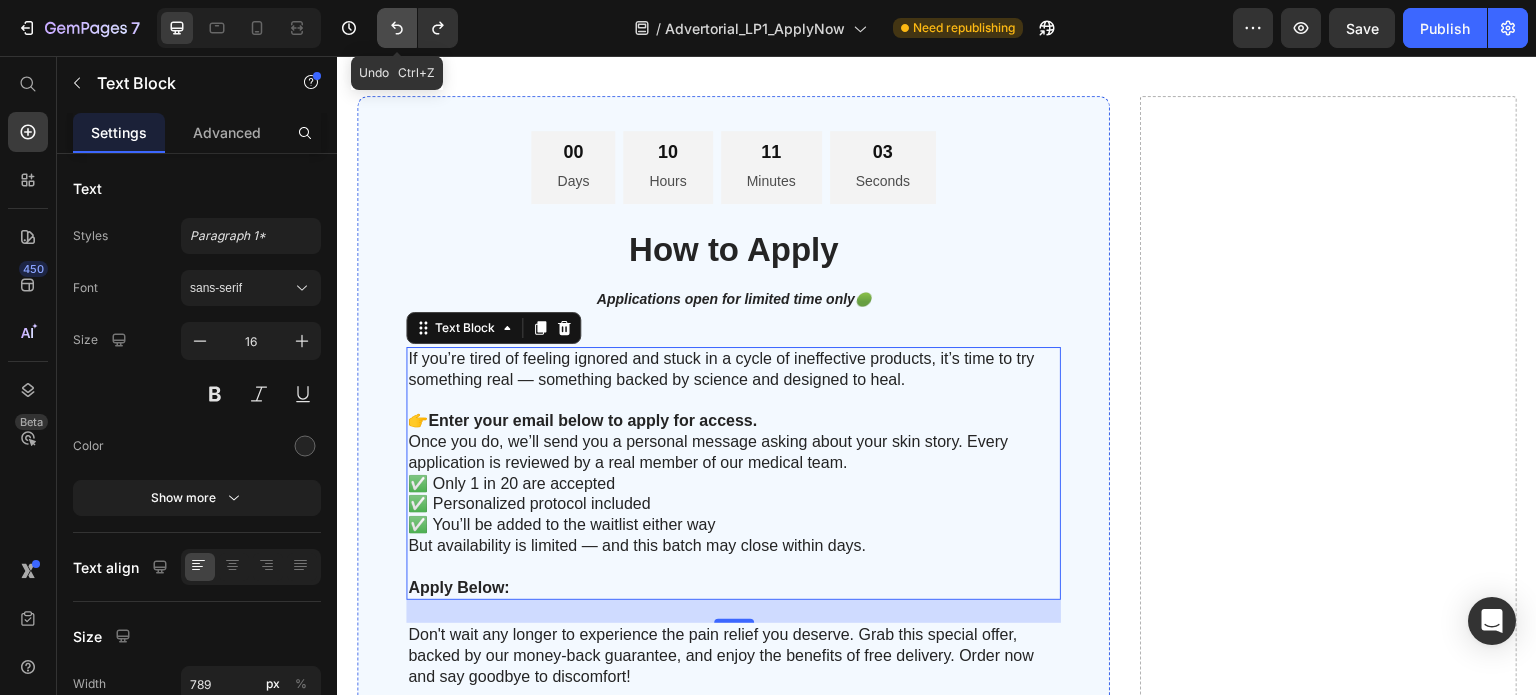 click 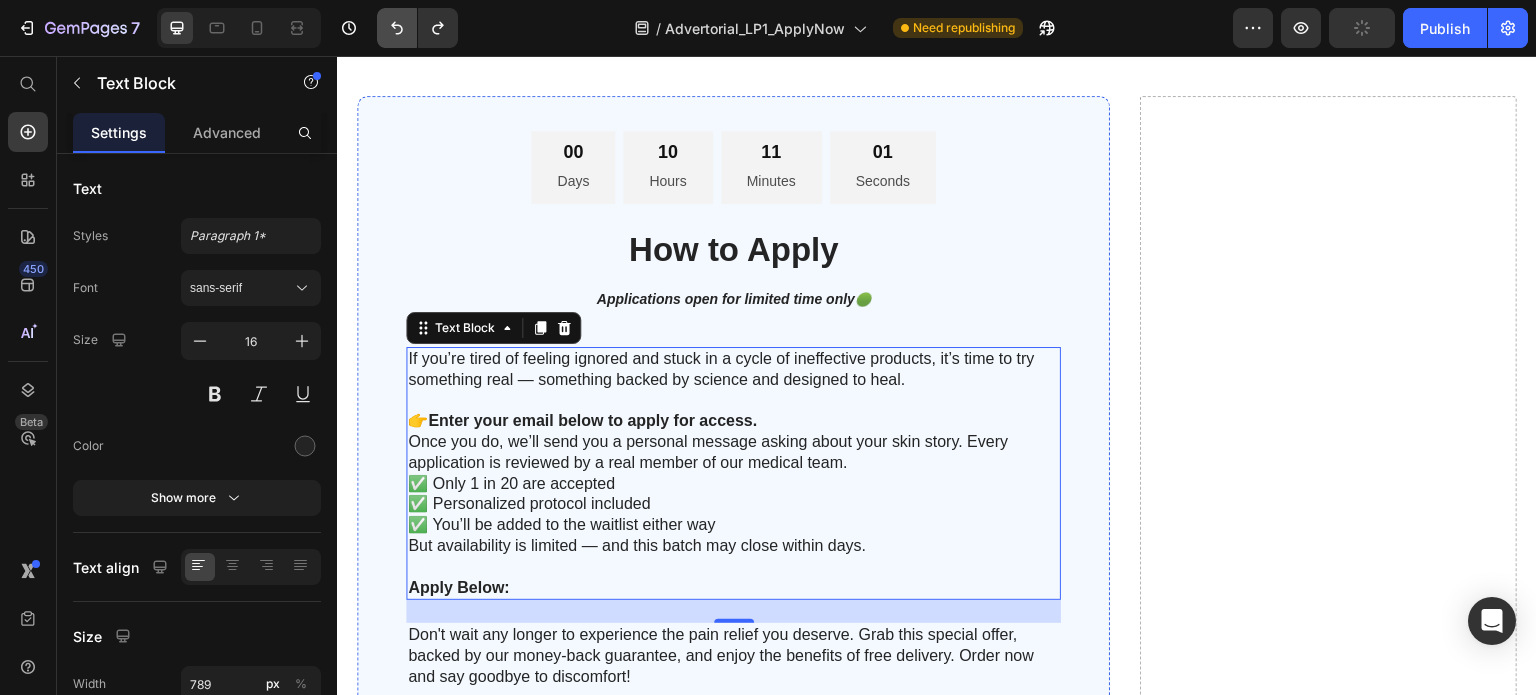 click 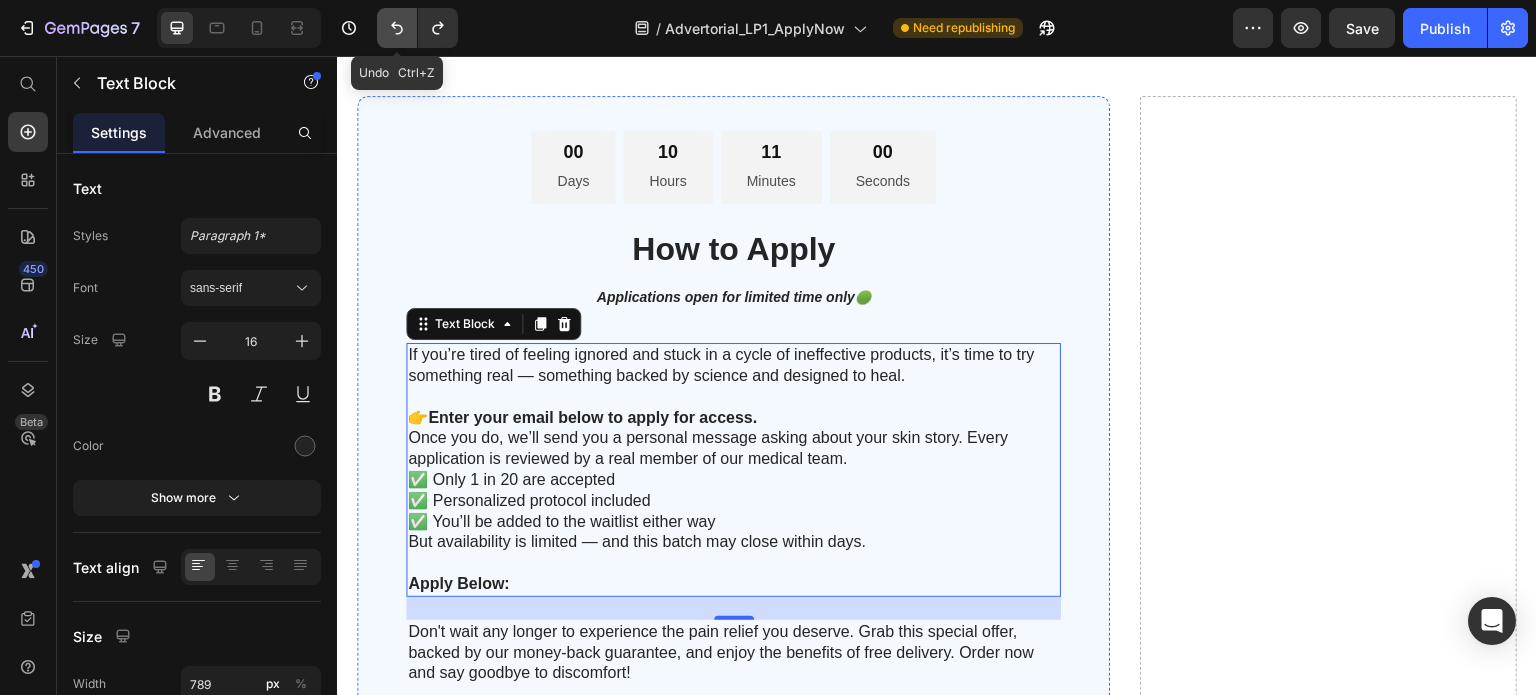 click 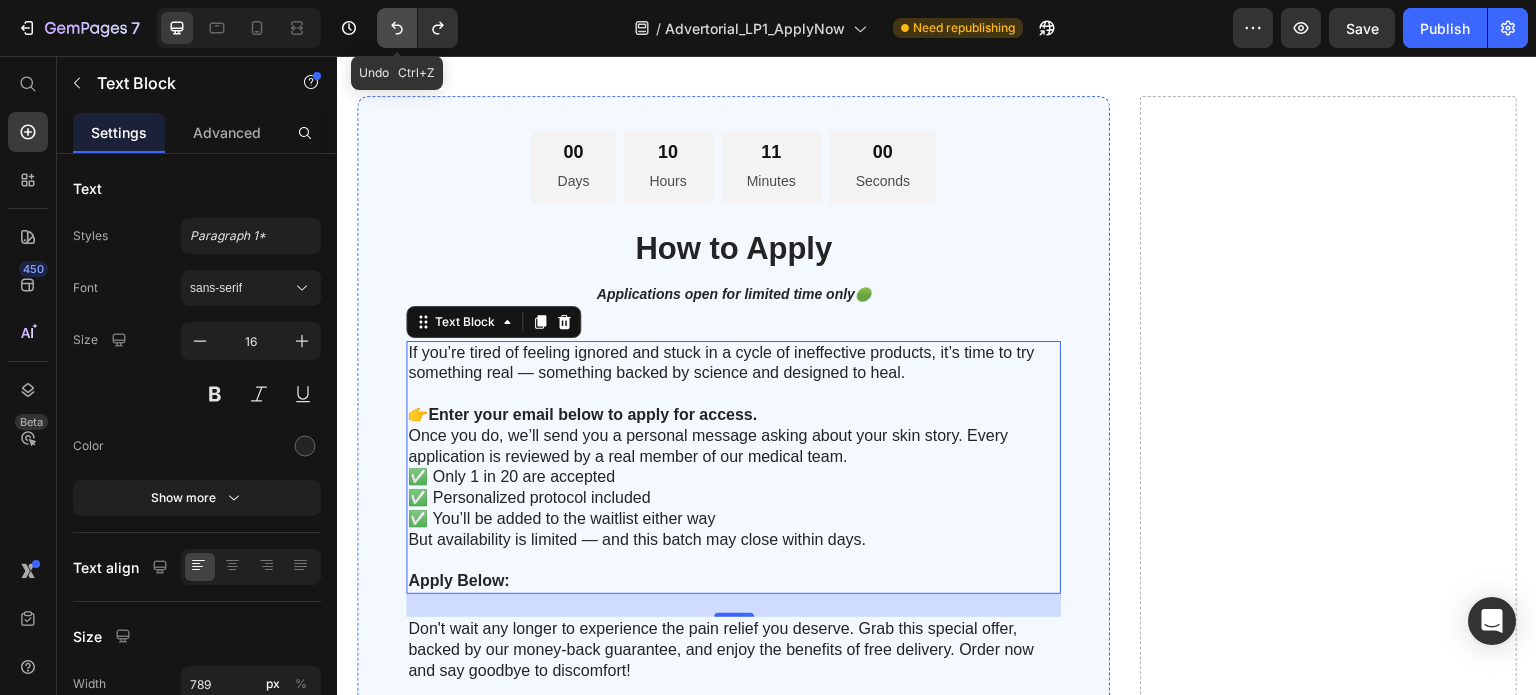 click 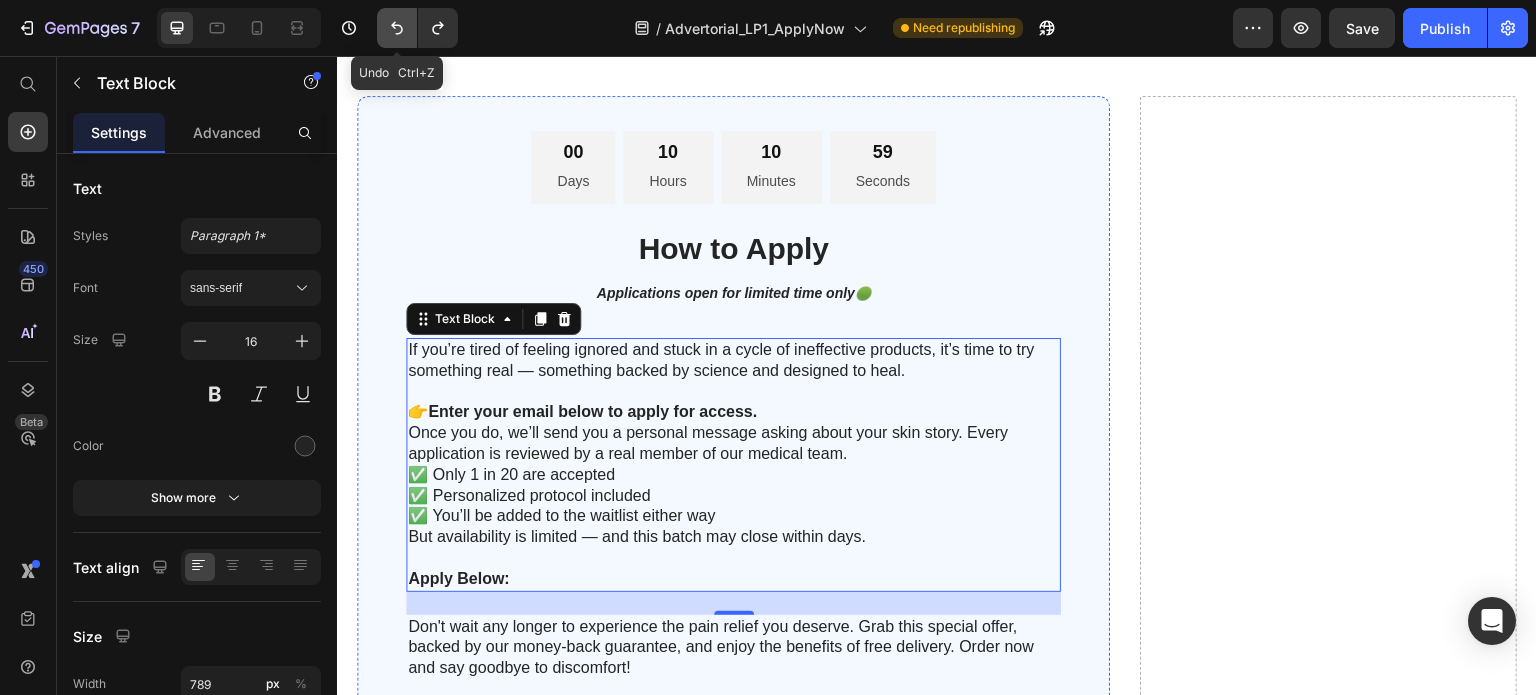 click 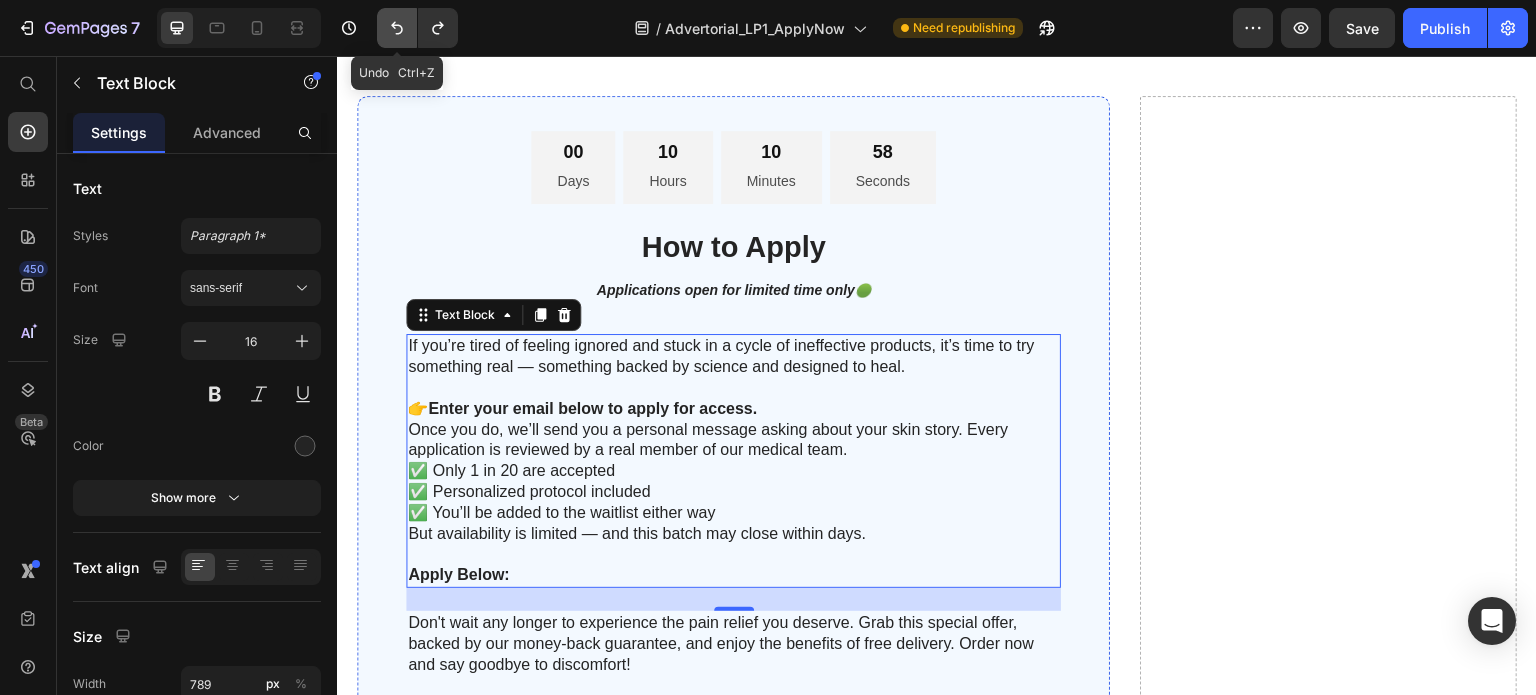 click 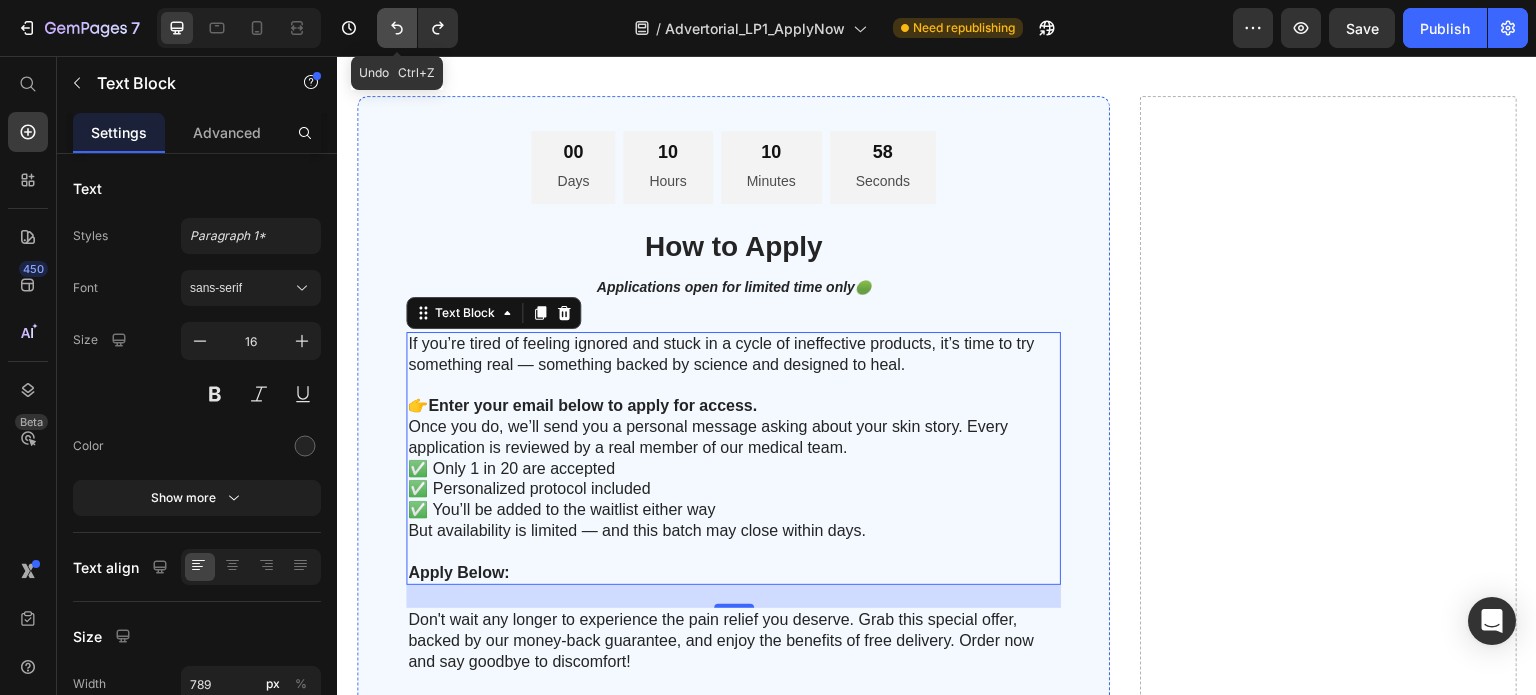 click 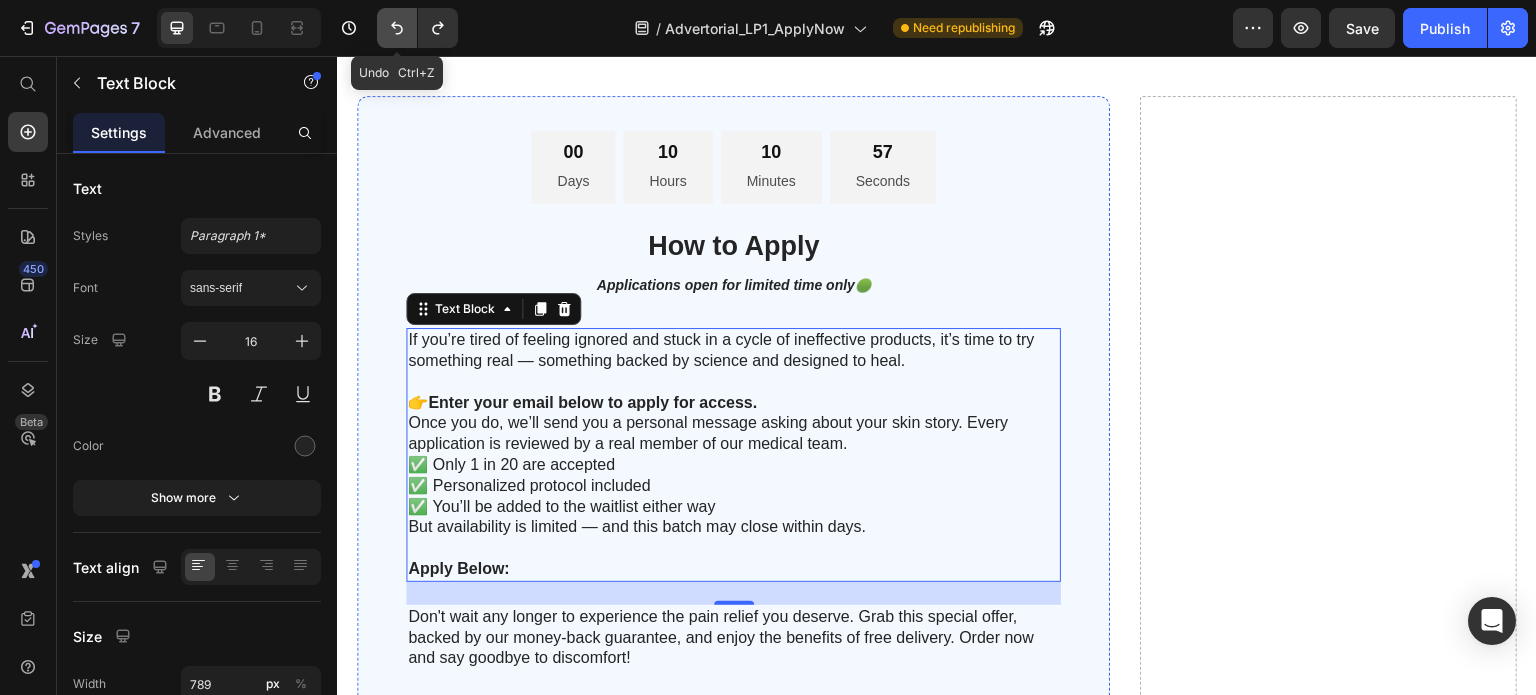 click 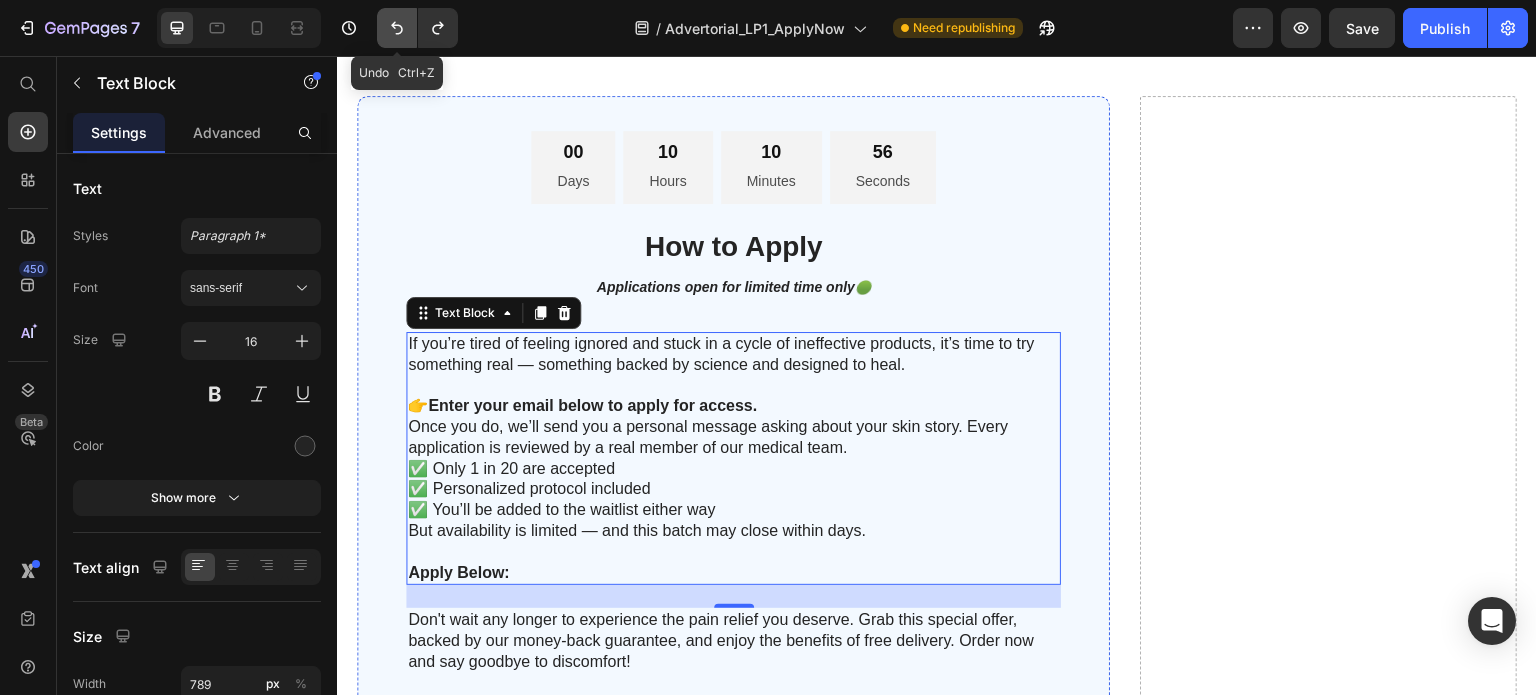 click 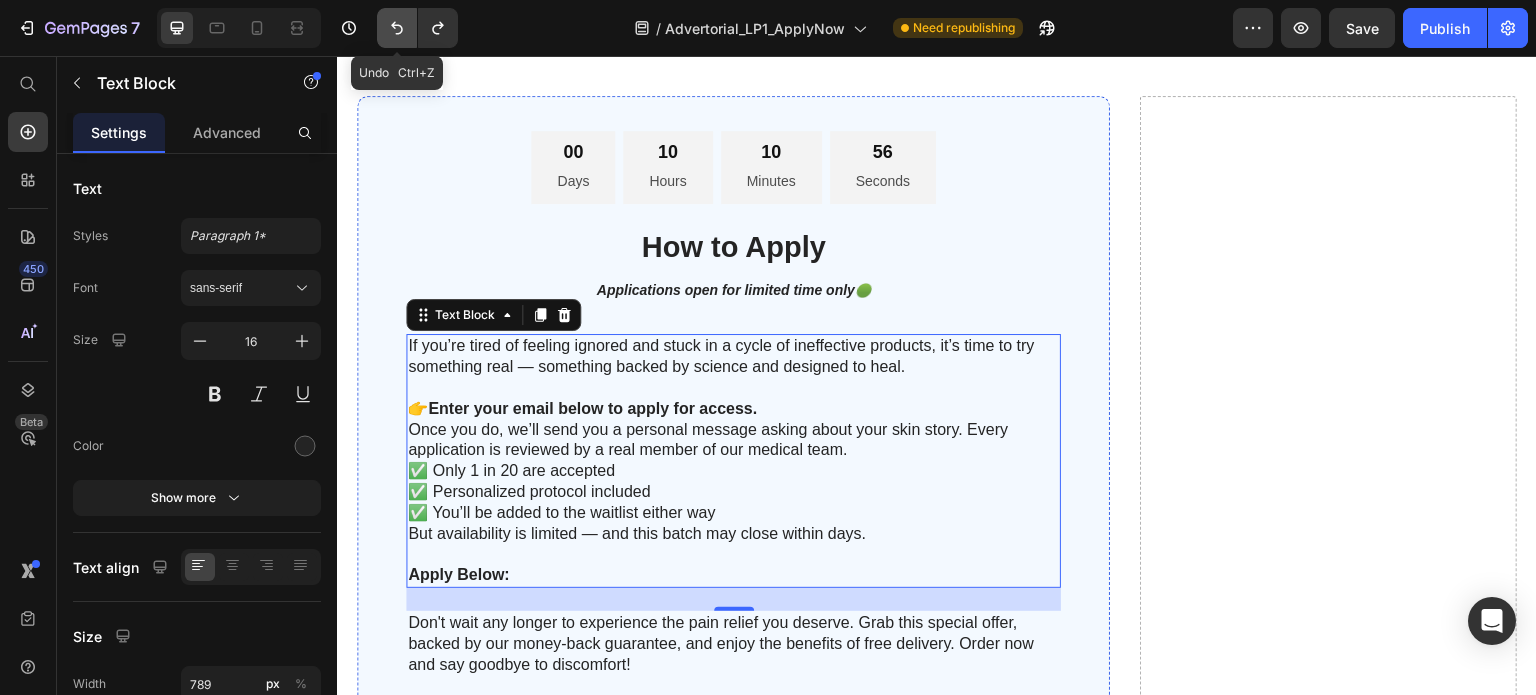 click 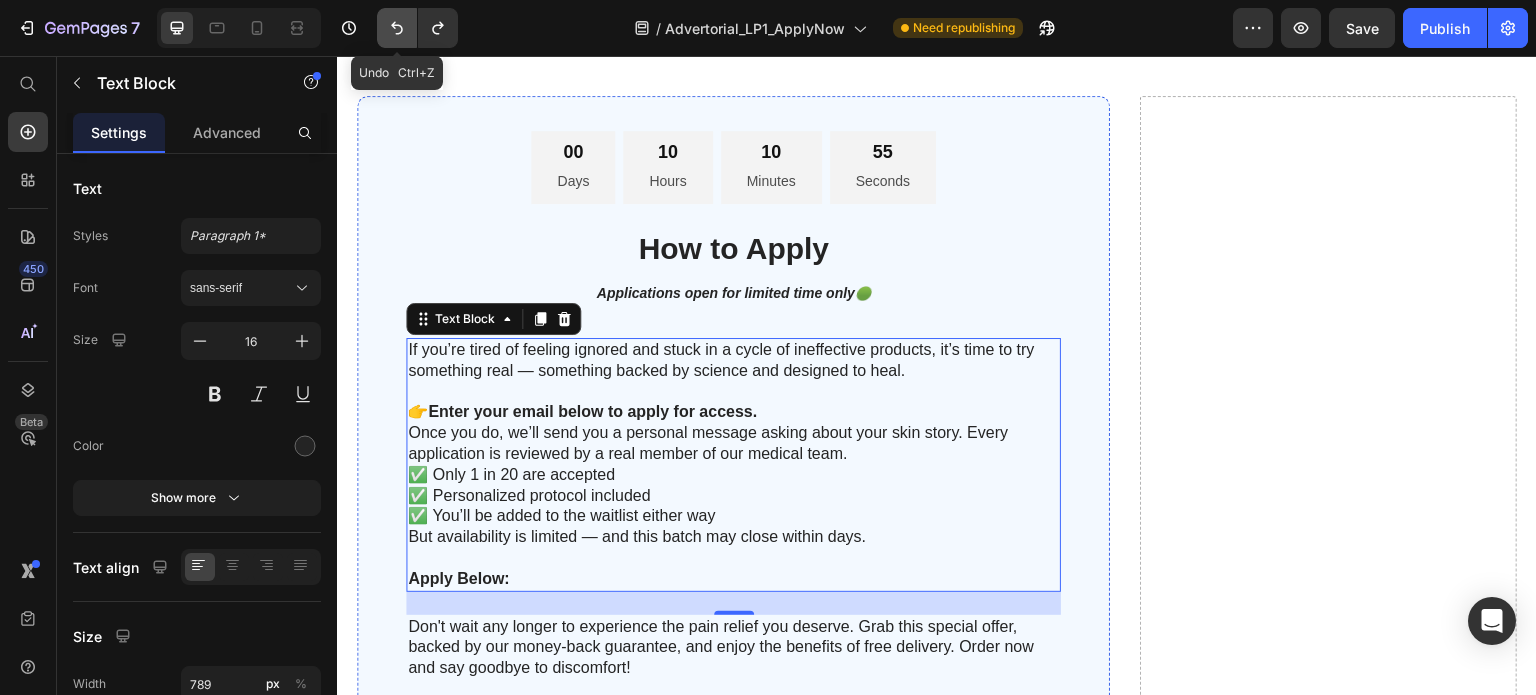 click 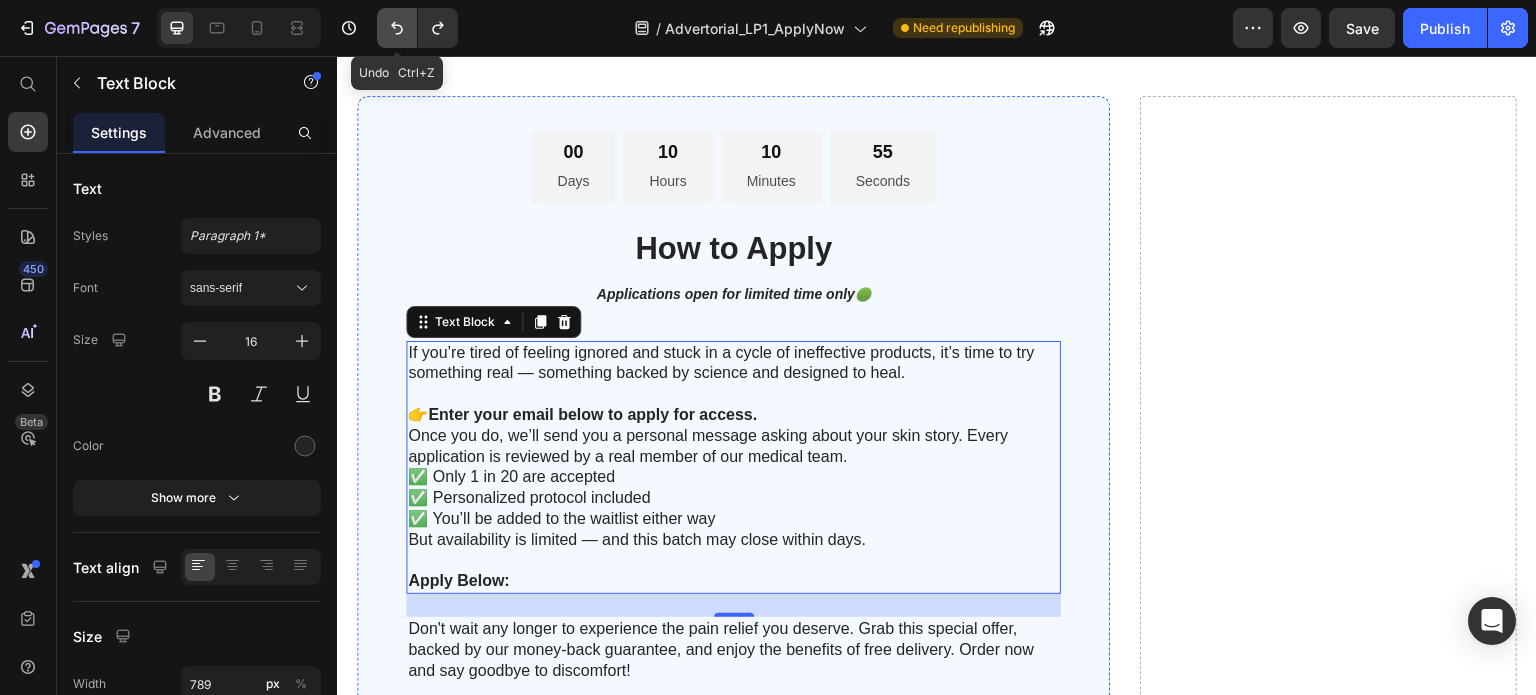 click 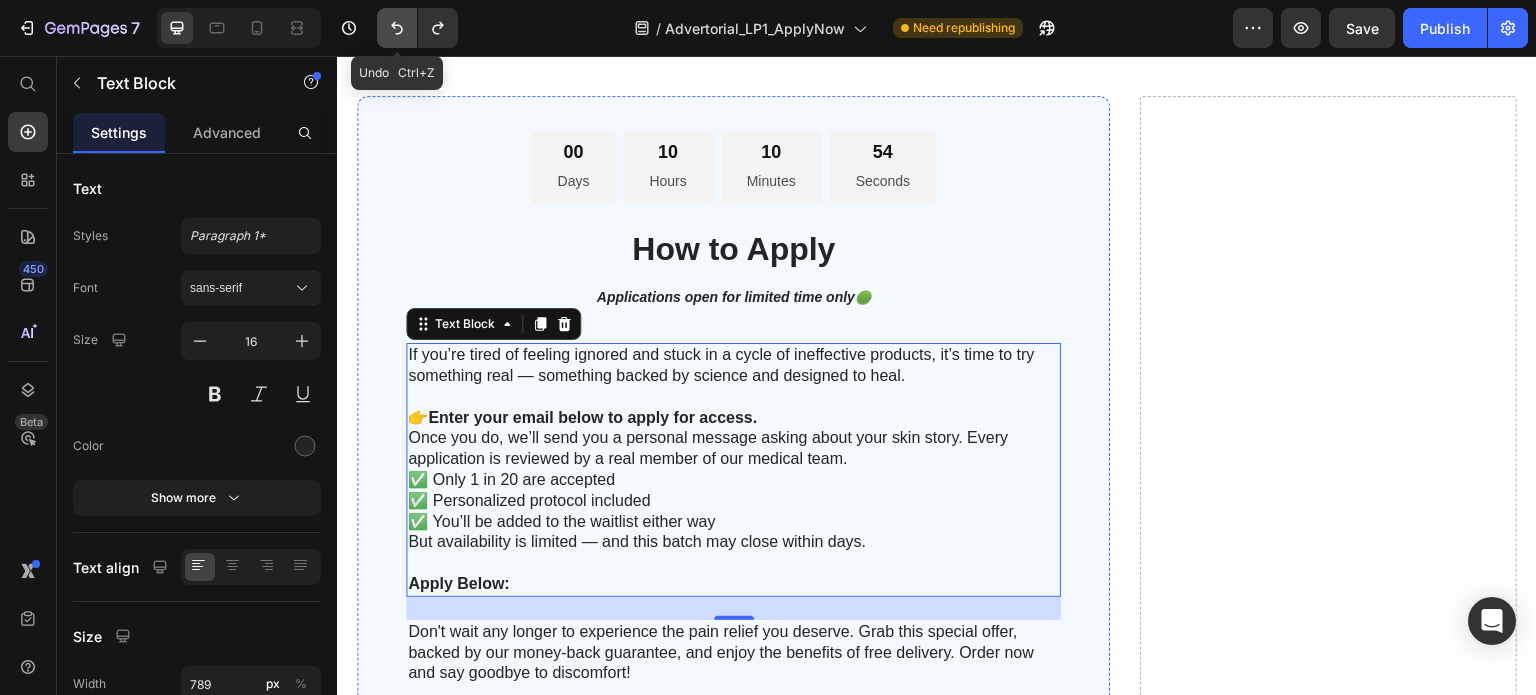 click 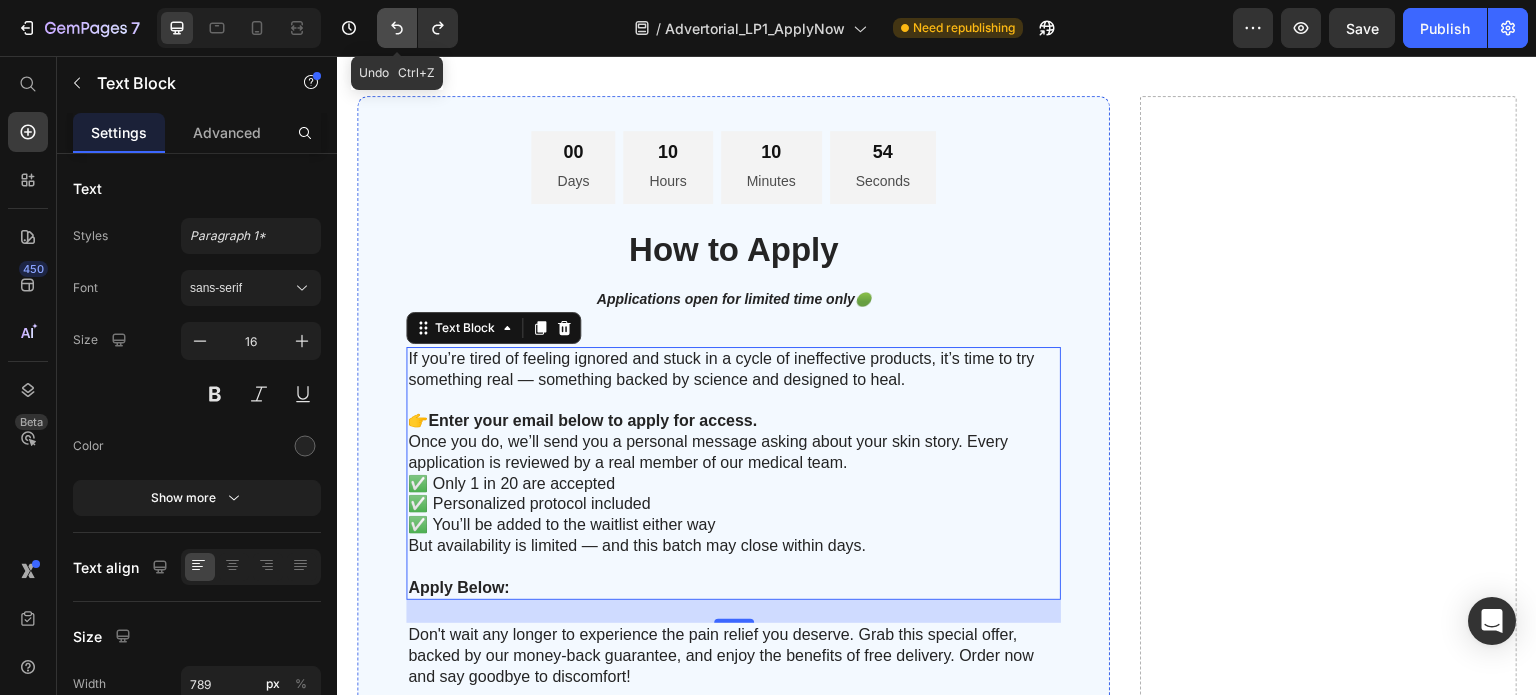 click 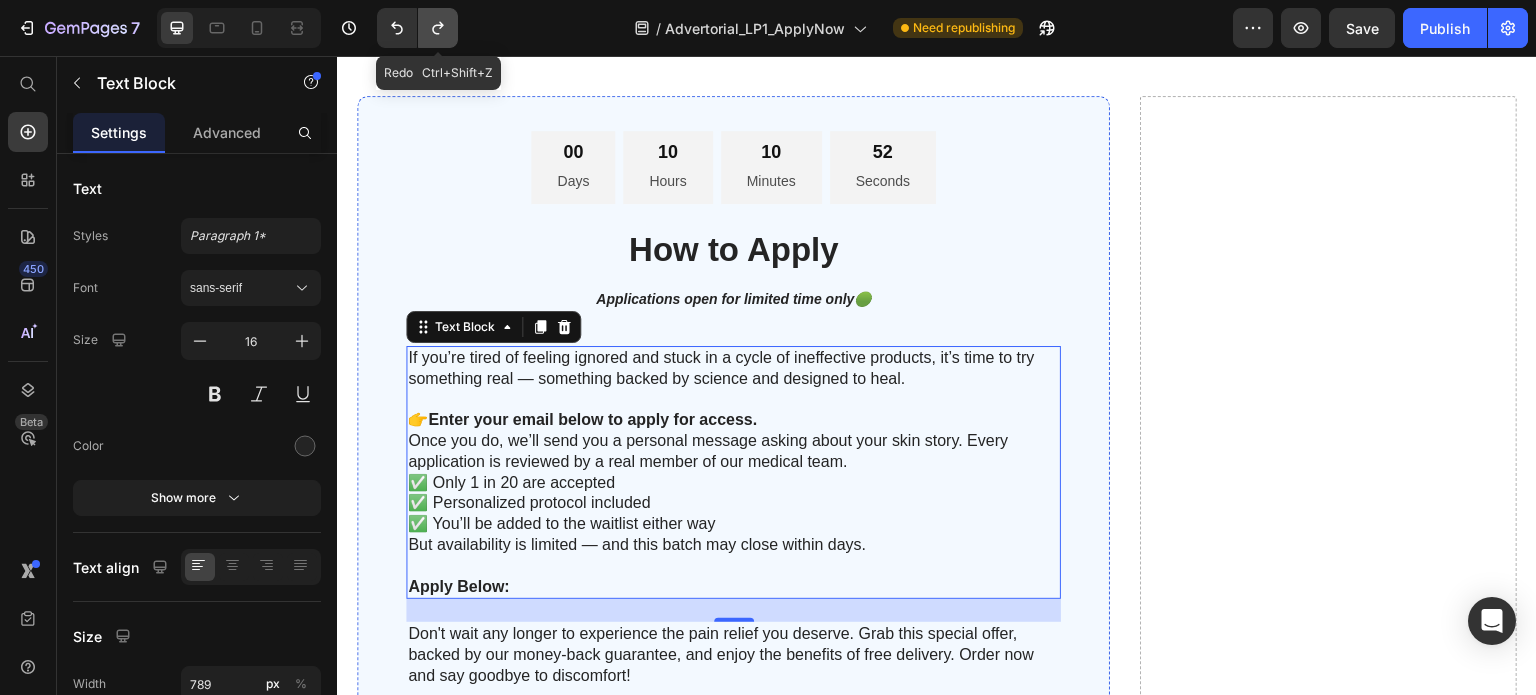 click 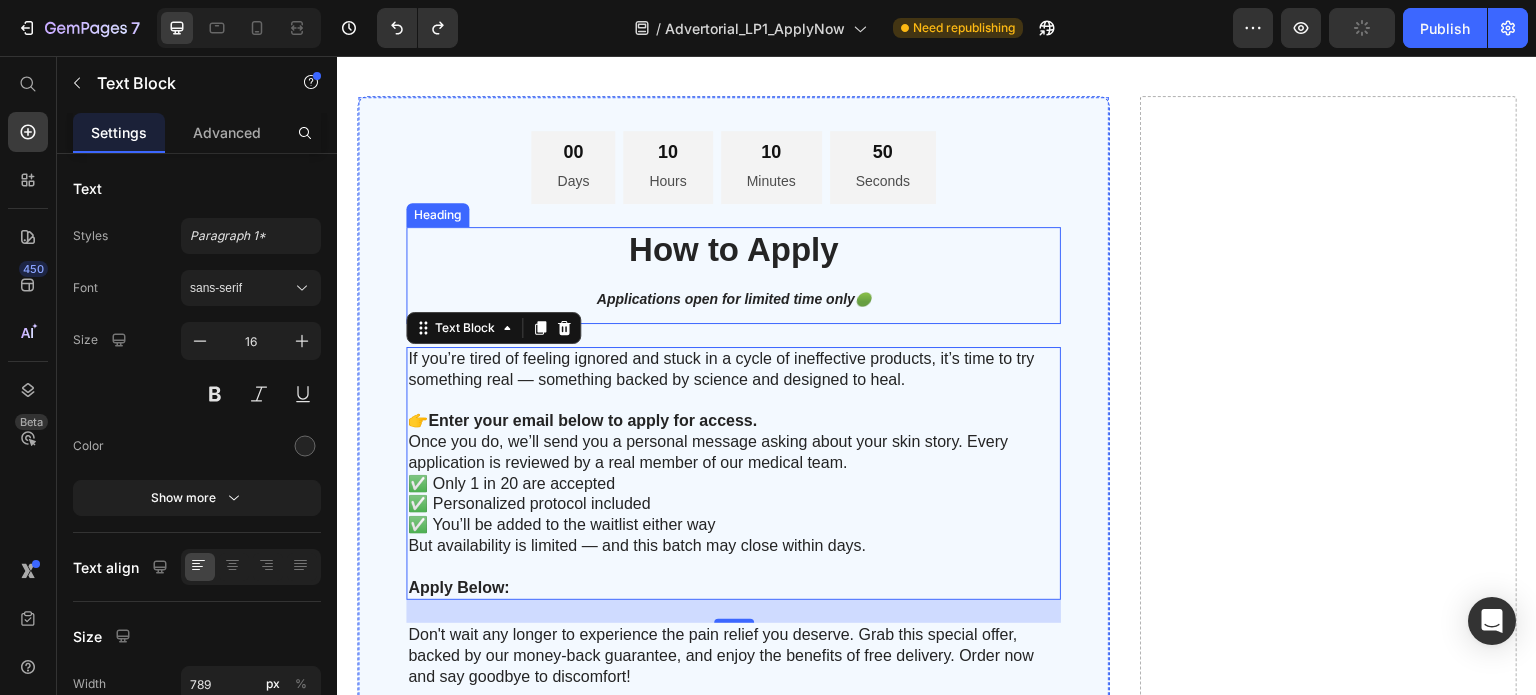 click on "How to Apply Applications open for limited time only 🟢" at bounding box center (733, 275) 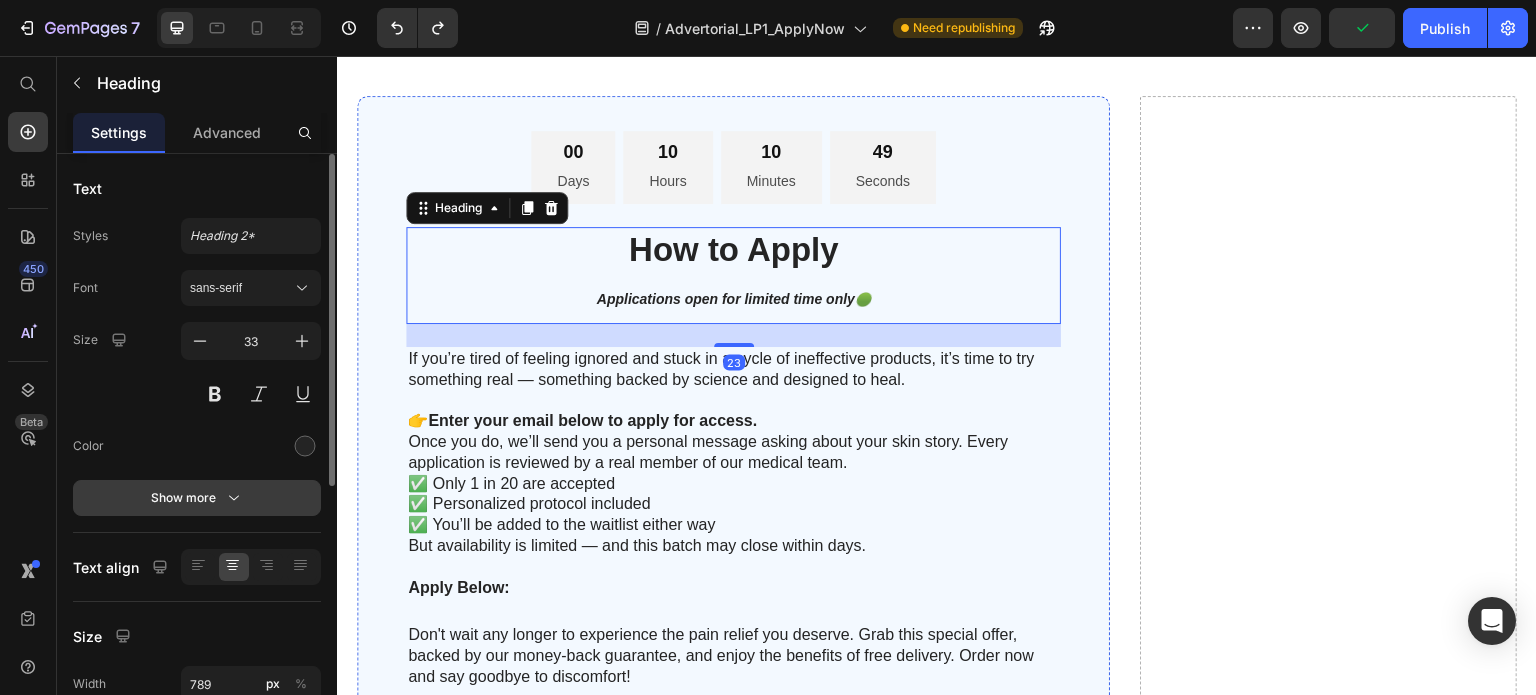 click on "Show more" at bounding box center [197, 498] 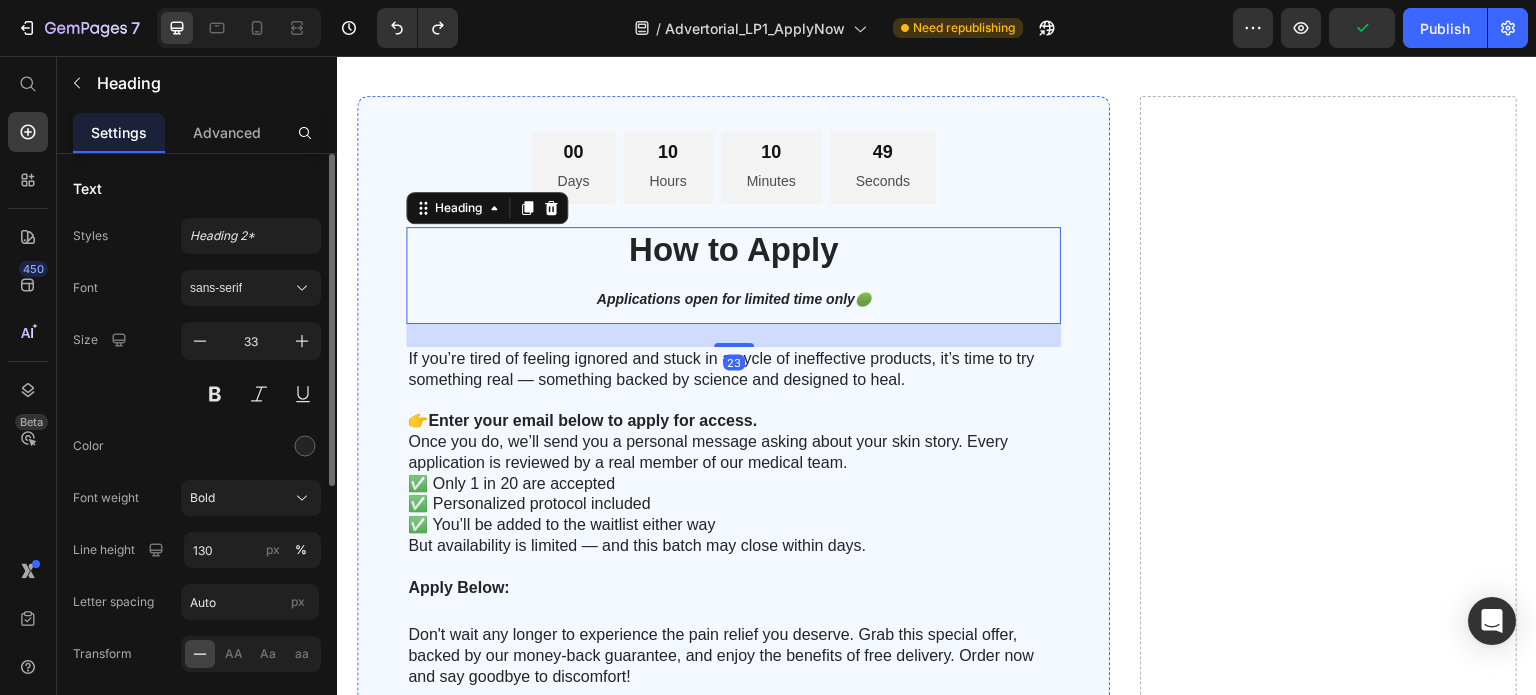 scroll, scrollTop: 105, scrollLeft: 0, axis: vertical 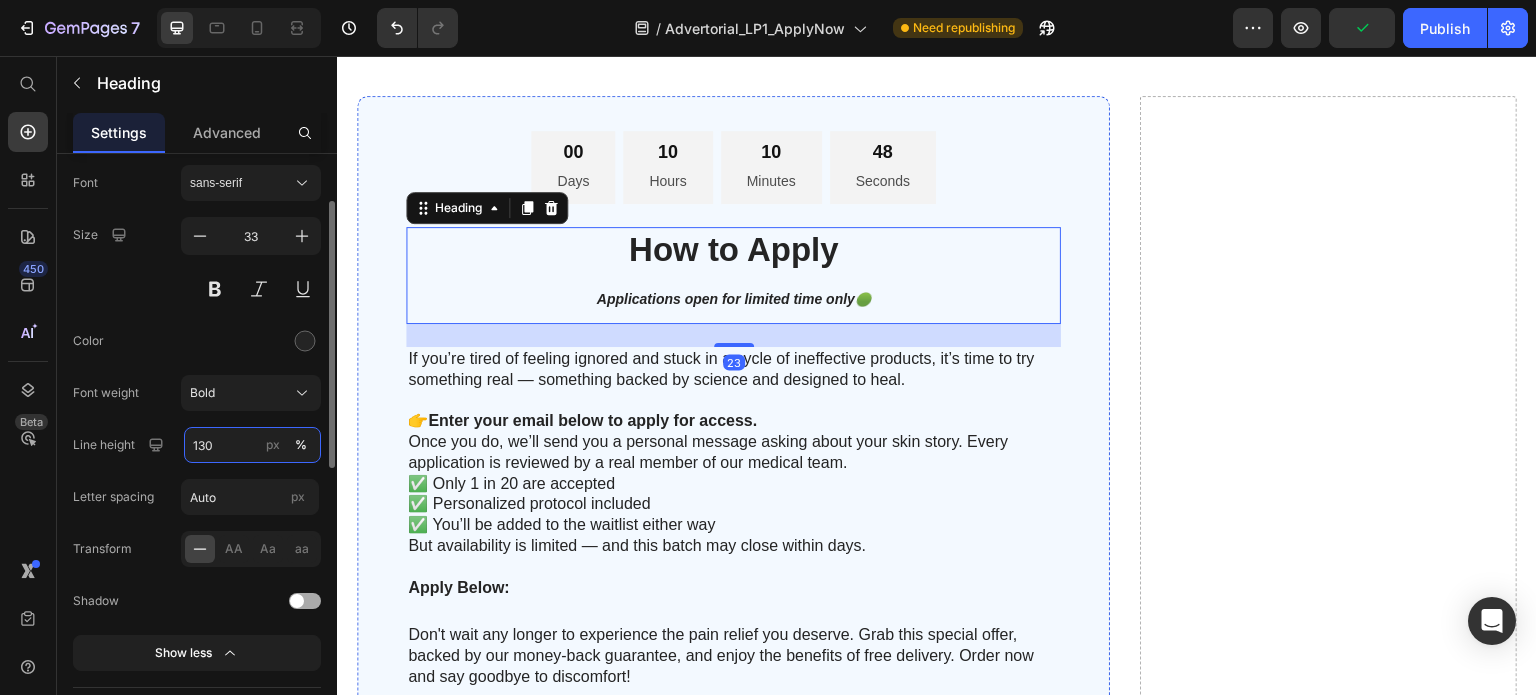 click on "130" at bounding box center (252, 445) 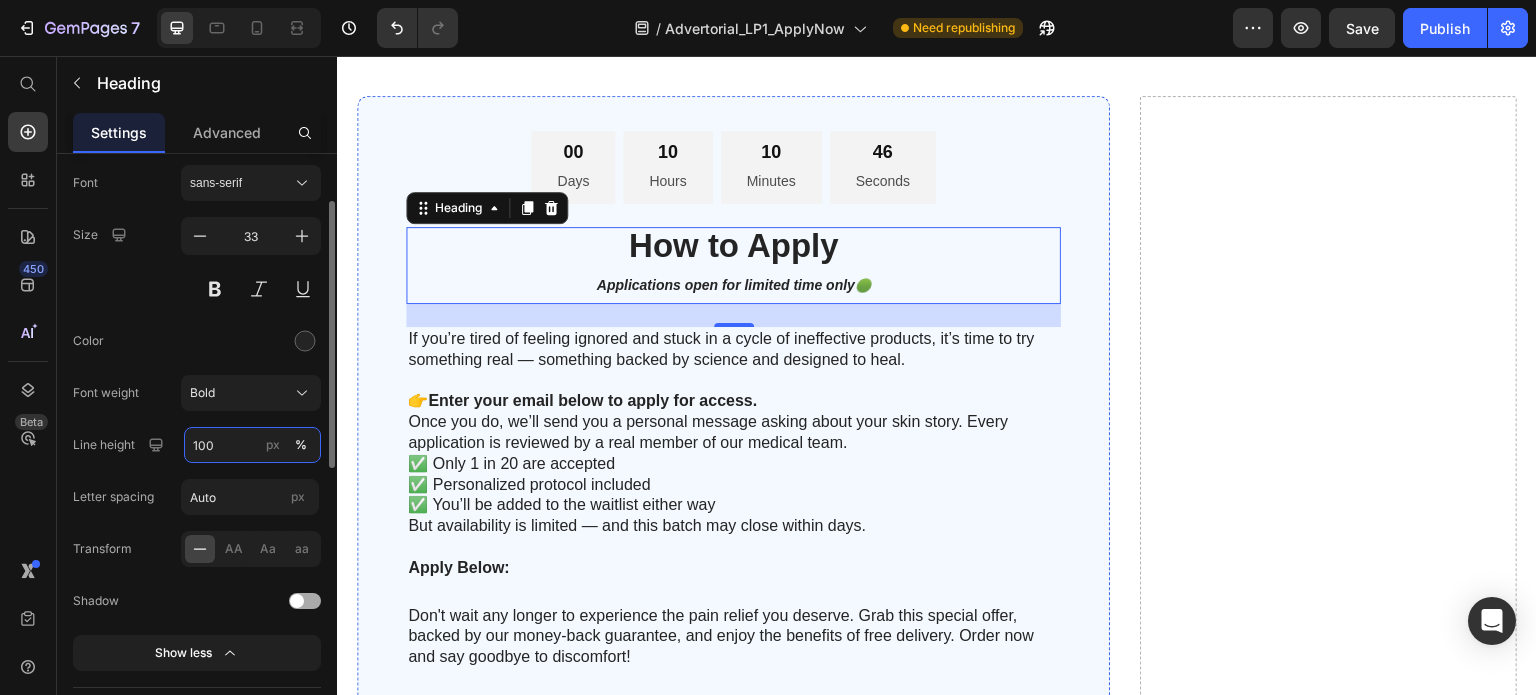 type on "100" 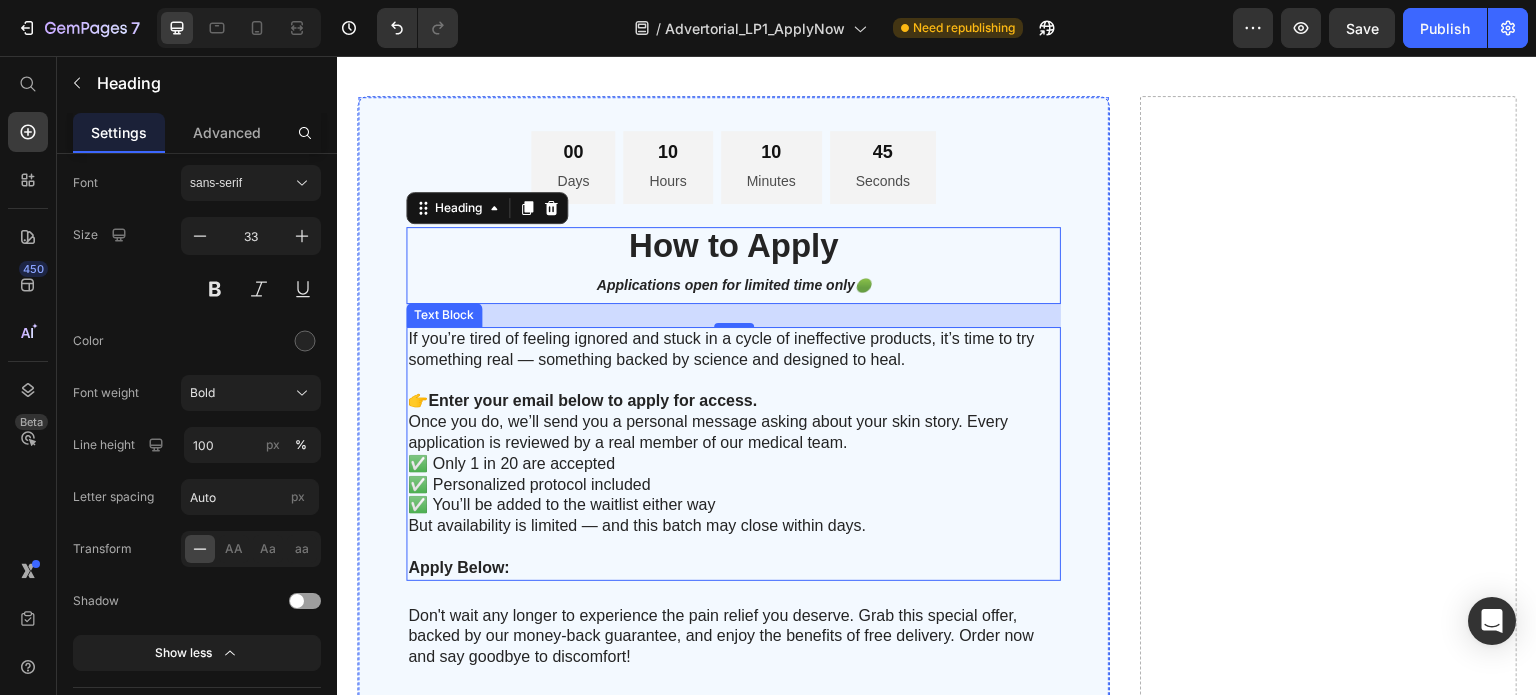 click on "✅ Only 1 in 20 are accepted ✅ Personalized protocol included ✅ You’ll be added to the waitlist either way" at bounding box center (733, 485) 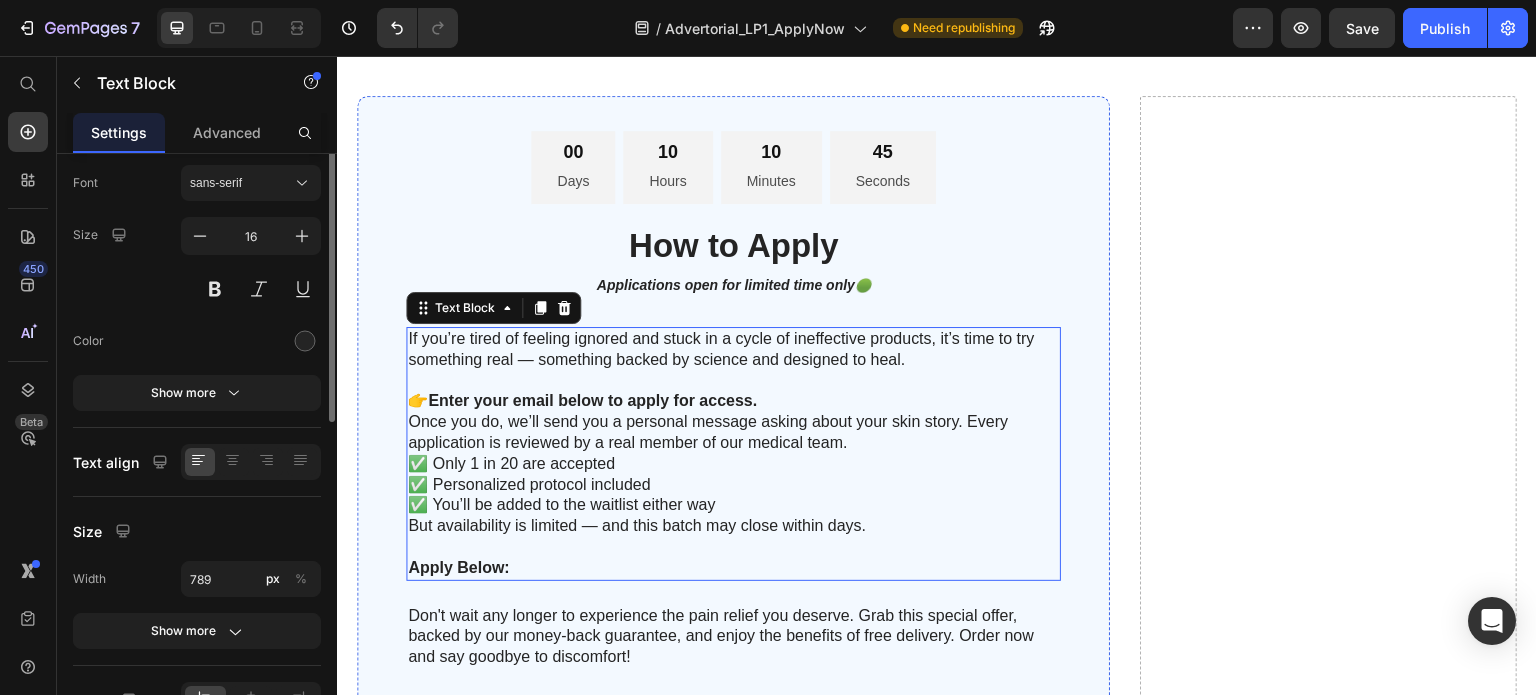 scroll, scrollTop: 0, scrollLeft: 0, axis: both 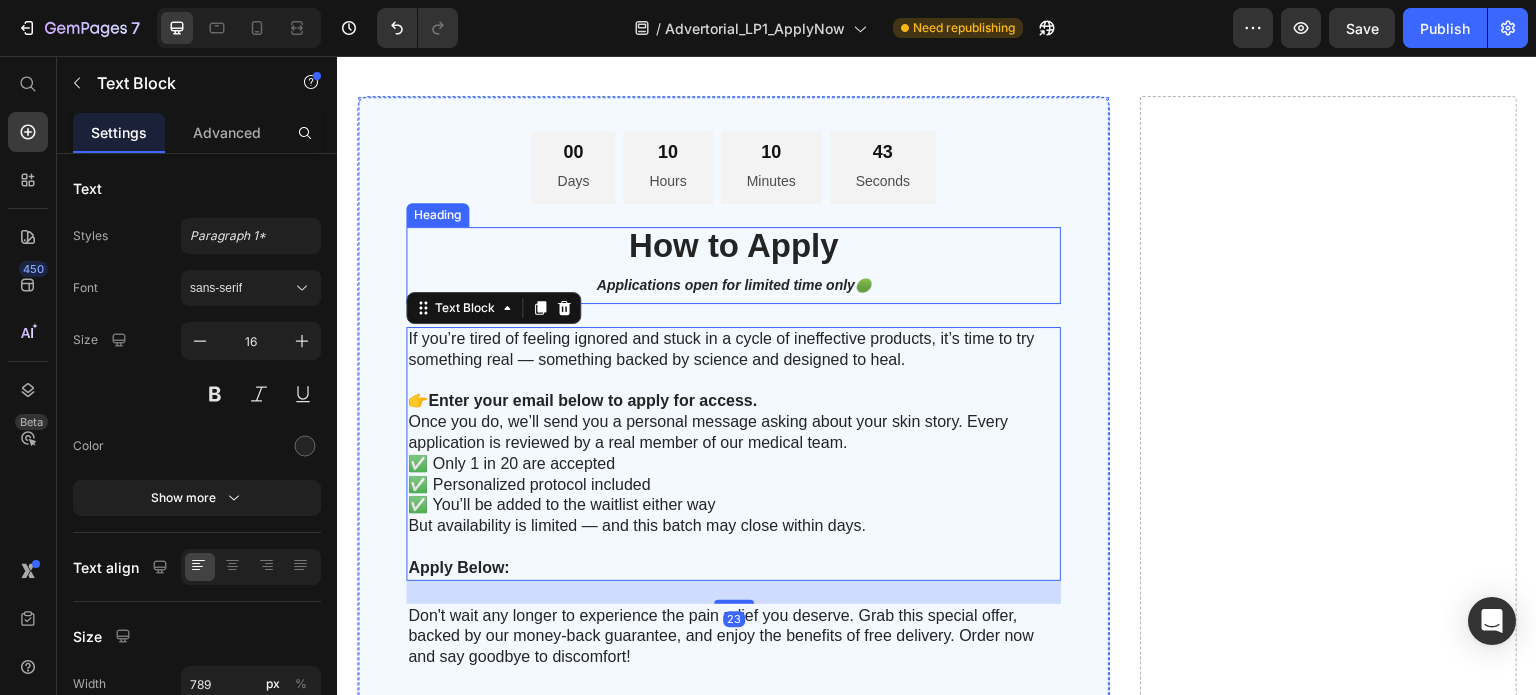 click on "How to Apply Applications open for limited time only 🟢" at bounding box center [733, 265] 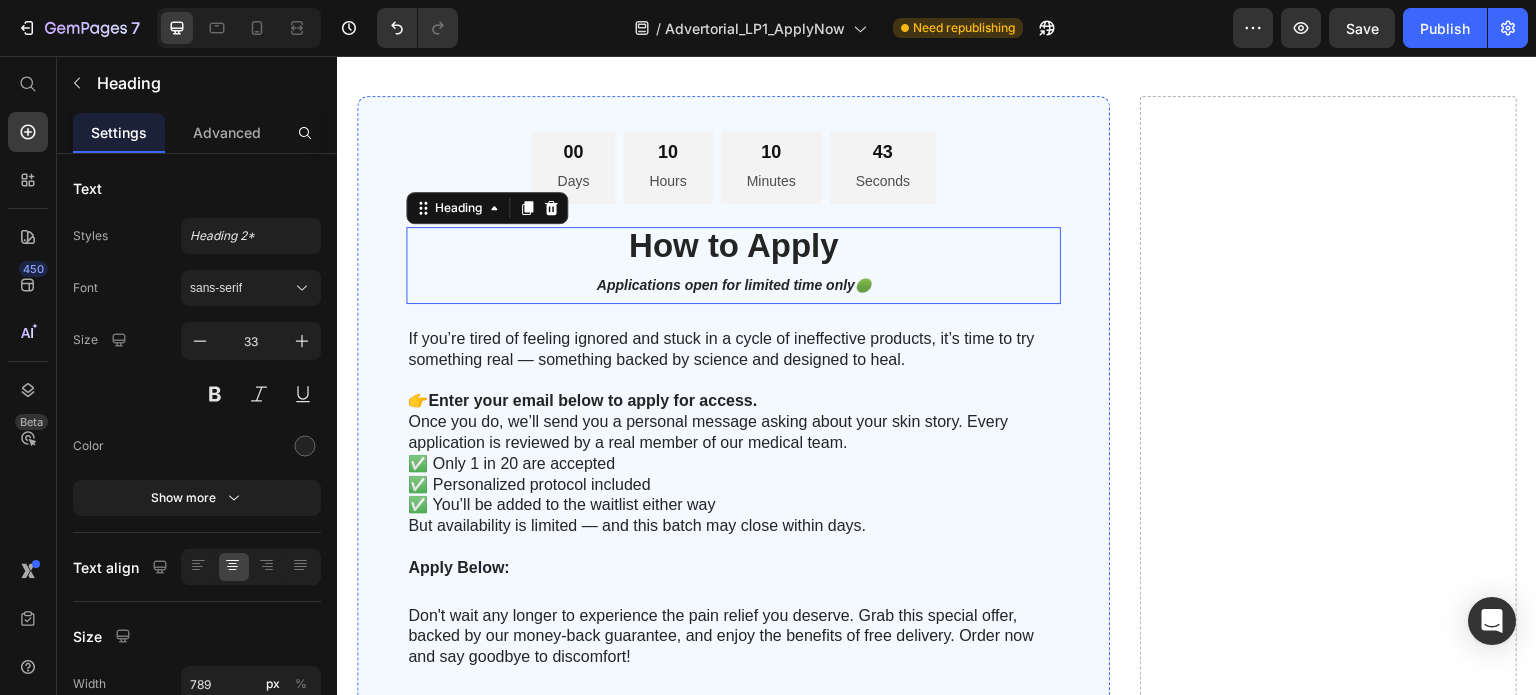 click on "How to Apply Applications open for limited time only 🟢" at bounding box center (733, 265) 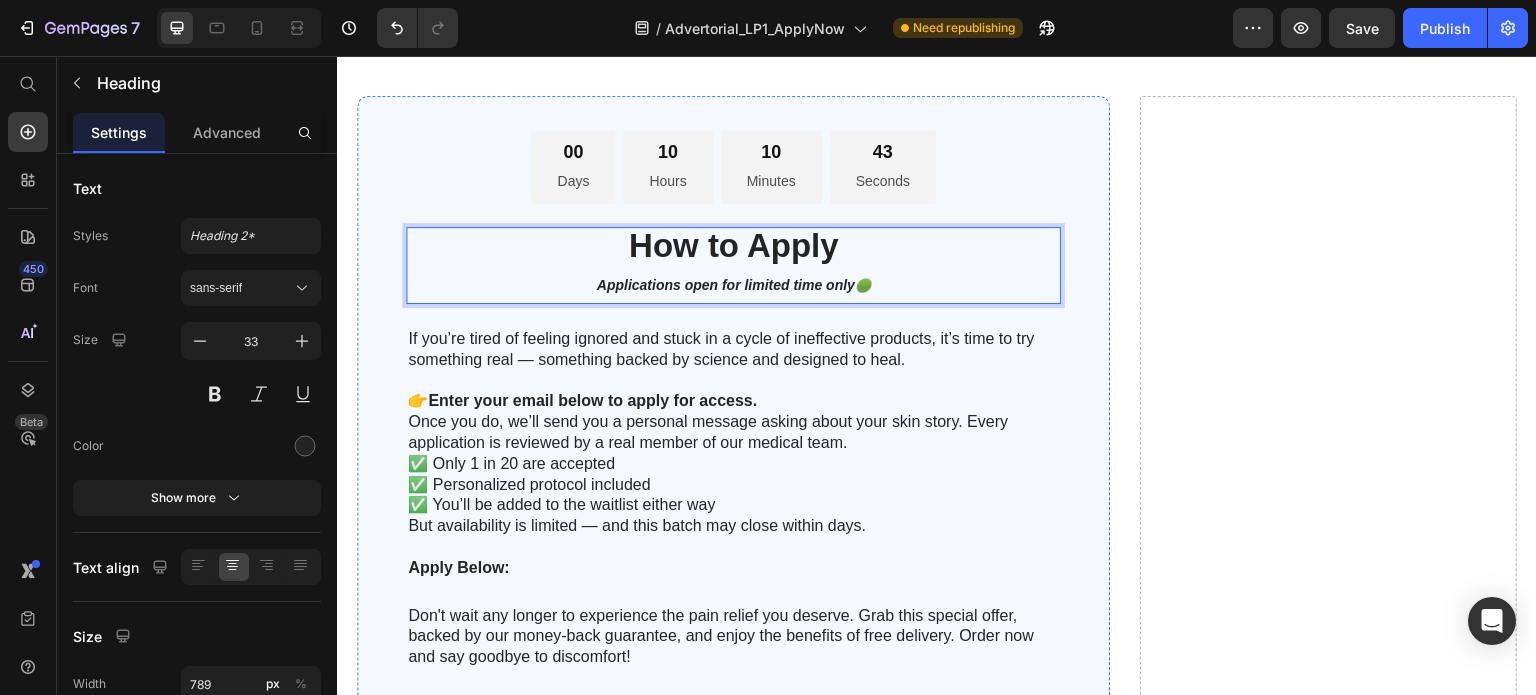click on "How to Apply Applications open for limited time only 🟢" at bounding box center (733, 265) 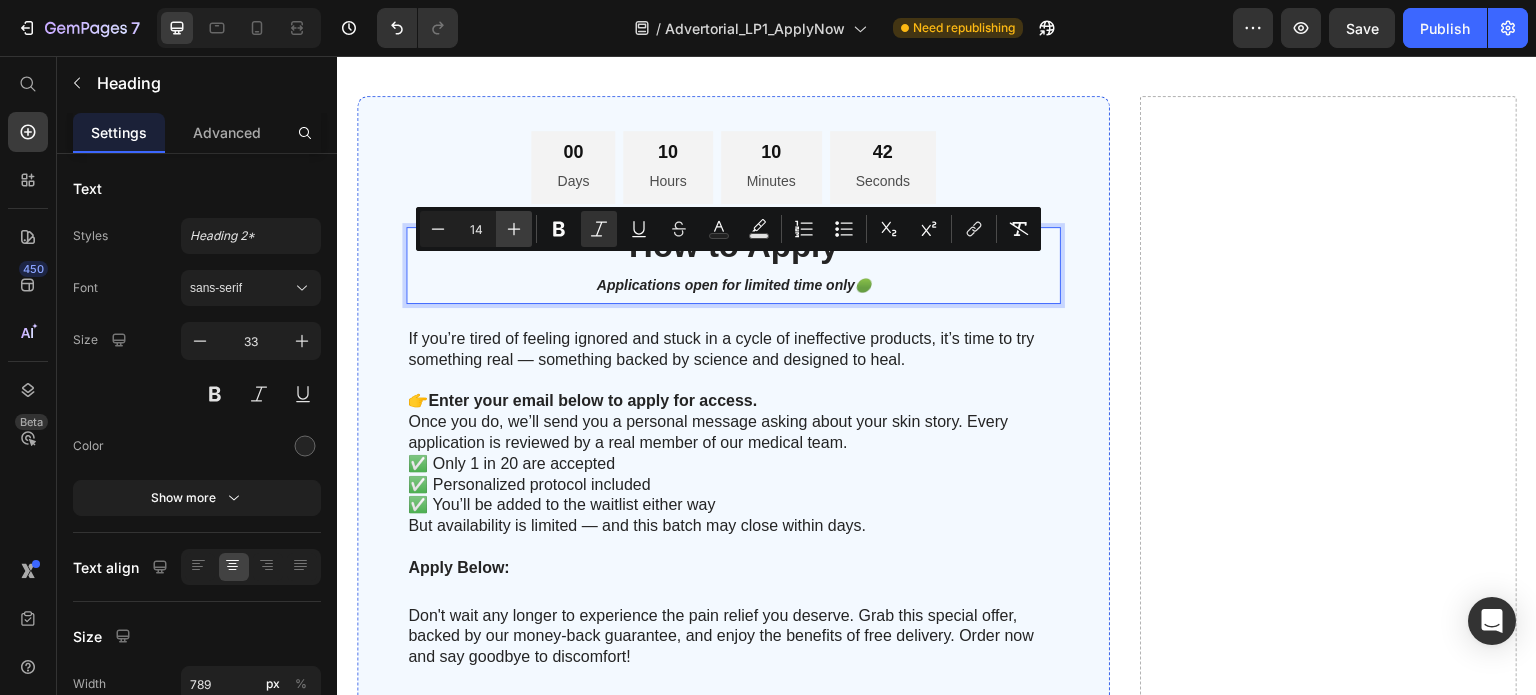 click 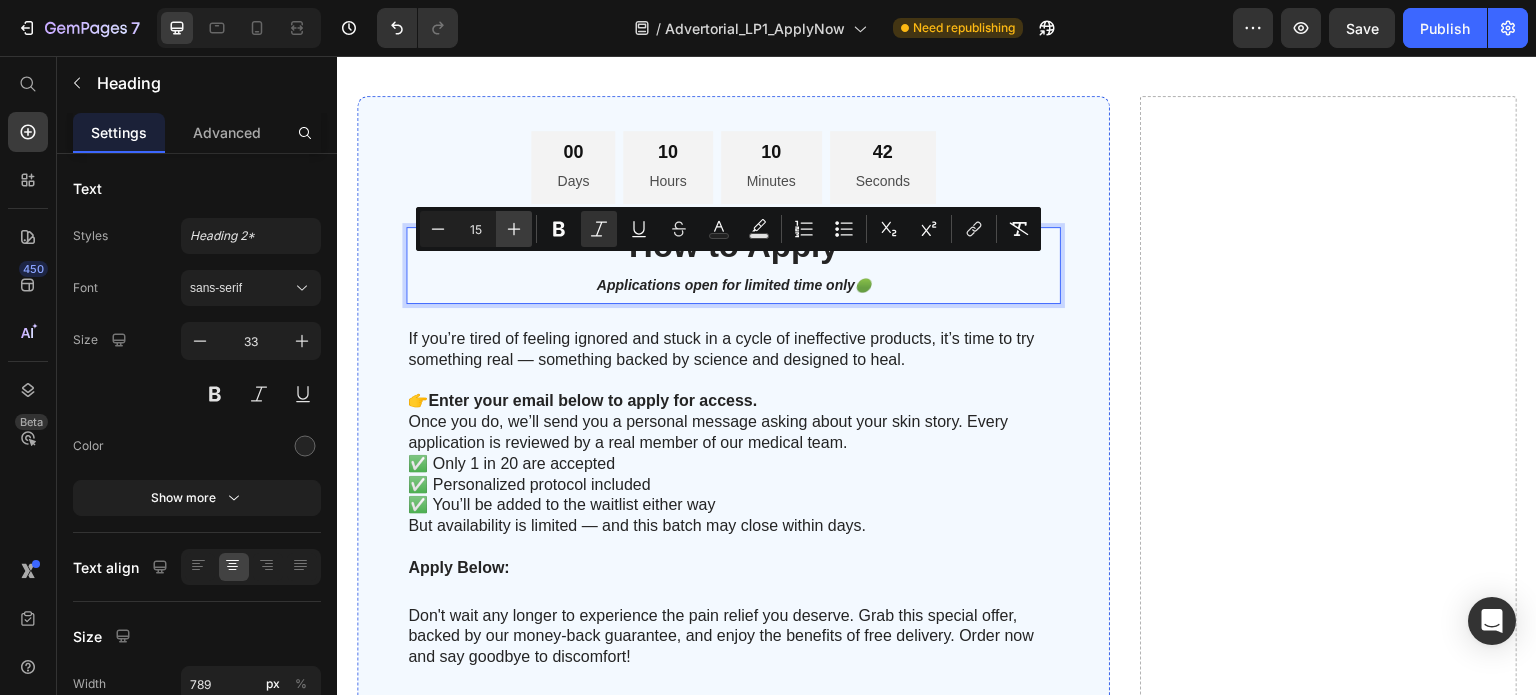 click 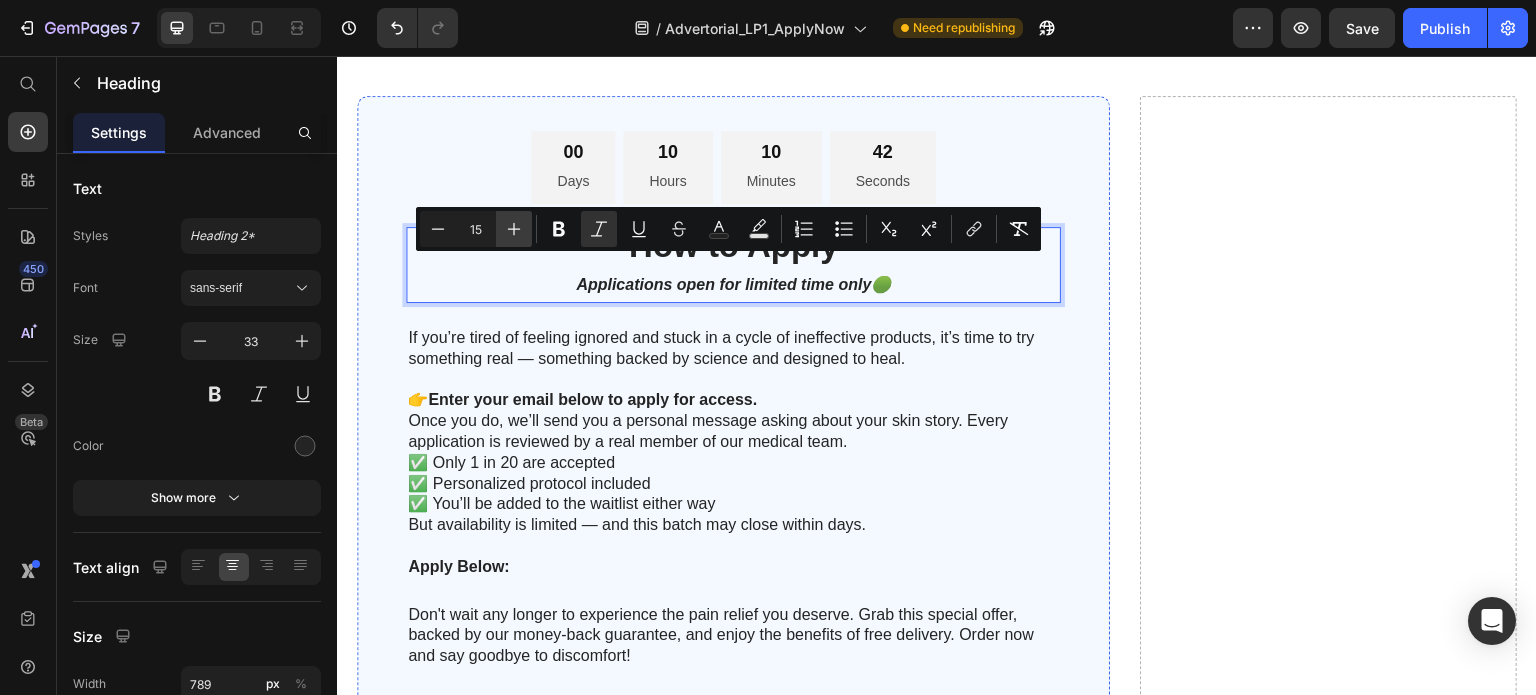 type on "16" 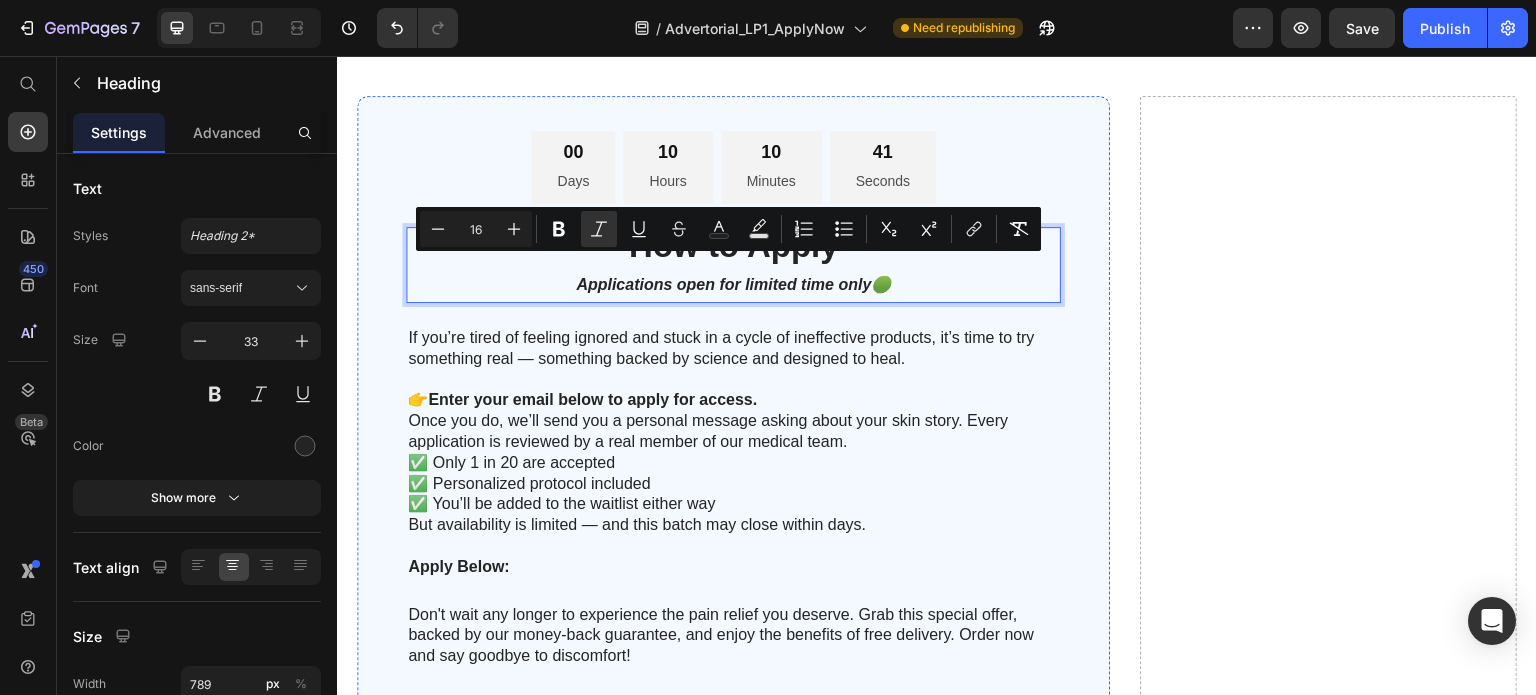 click at bounding box center [733, 380] 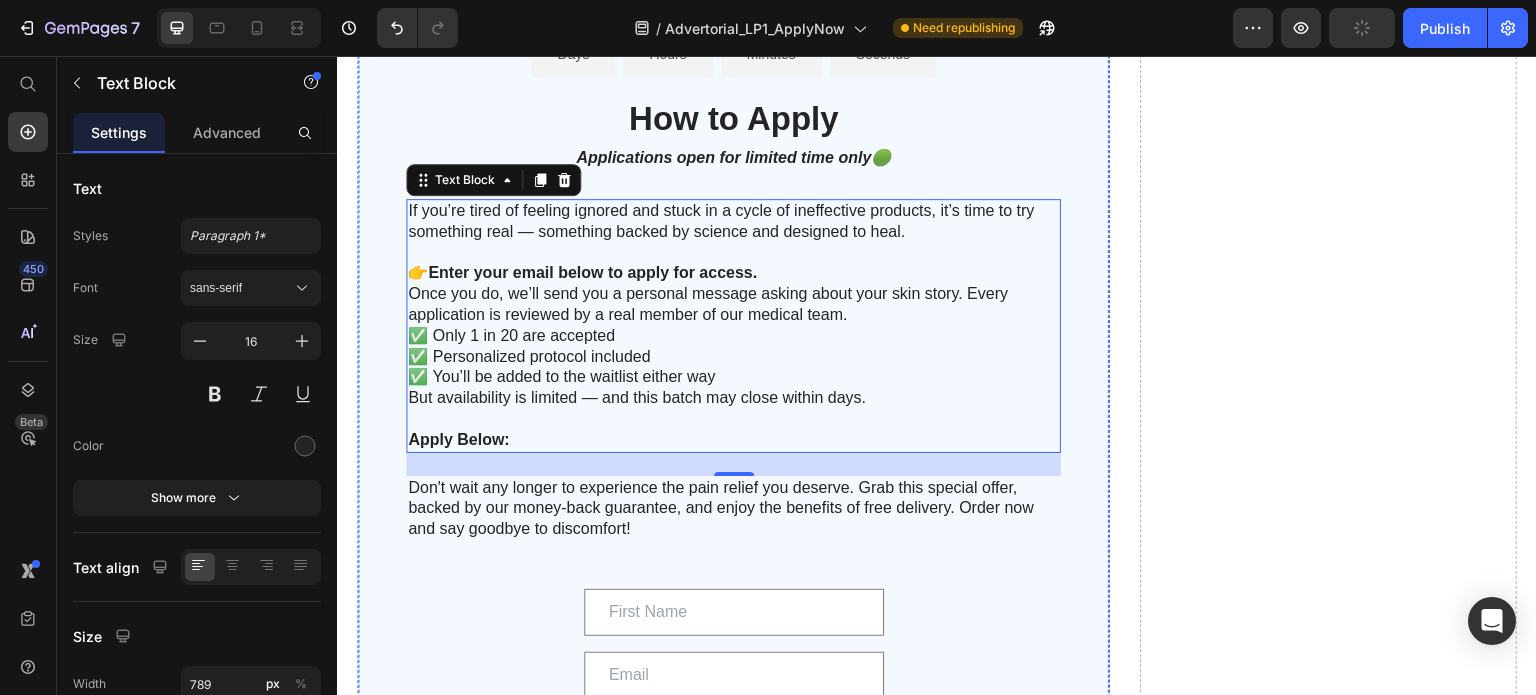 scroll, scrollTop: 5948, scrollLeft: 0, axis: vertical 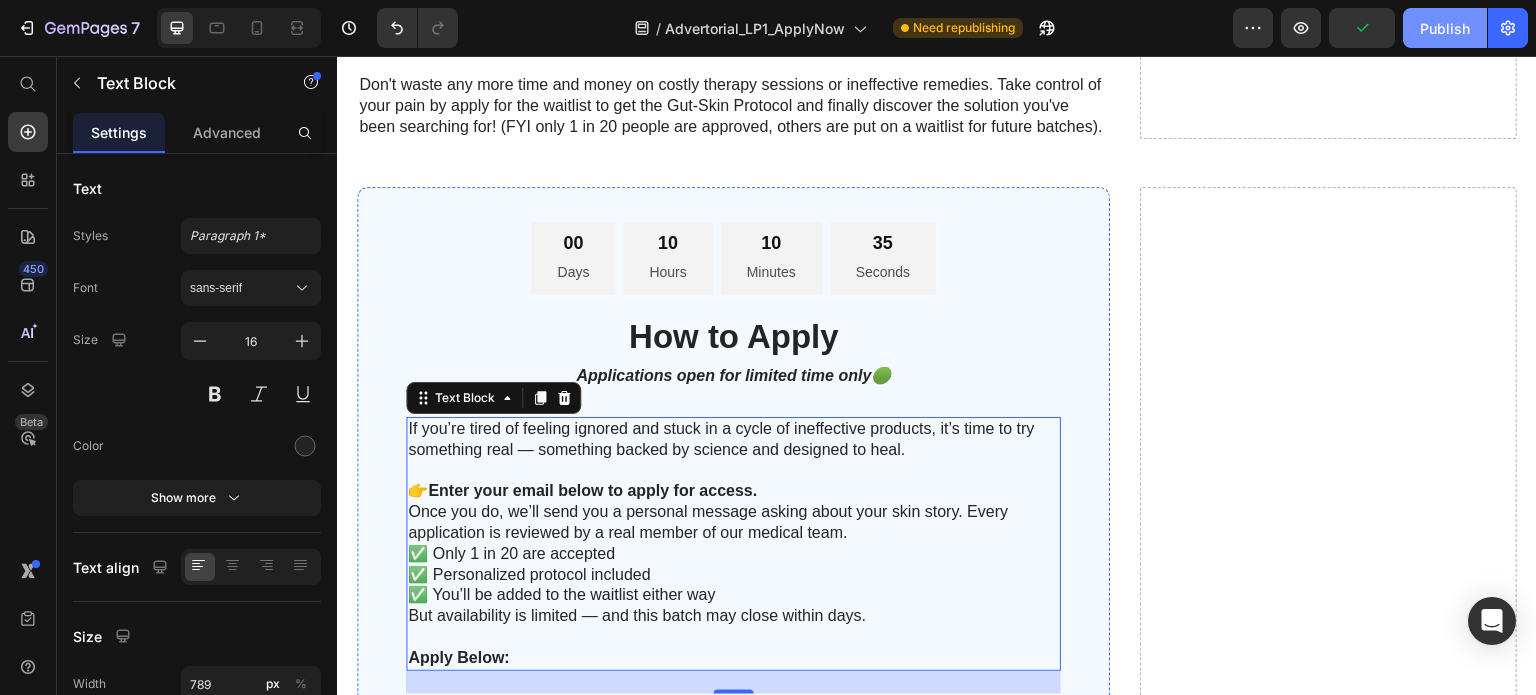 click on "Publish" at bounding box center [1445, 28] 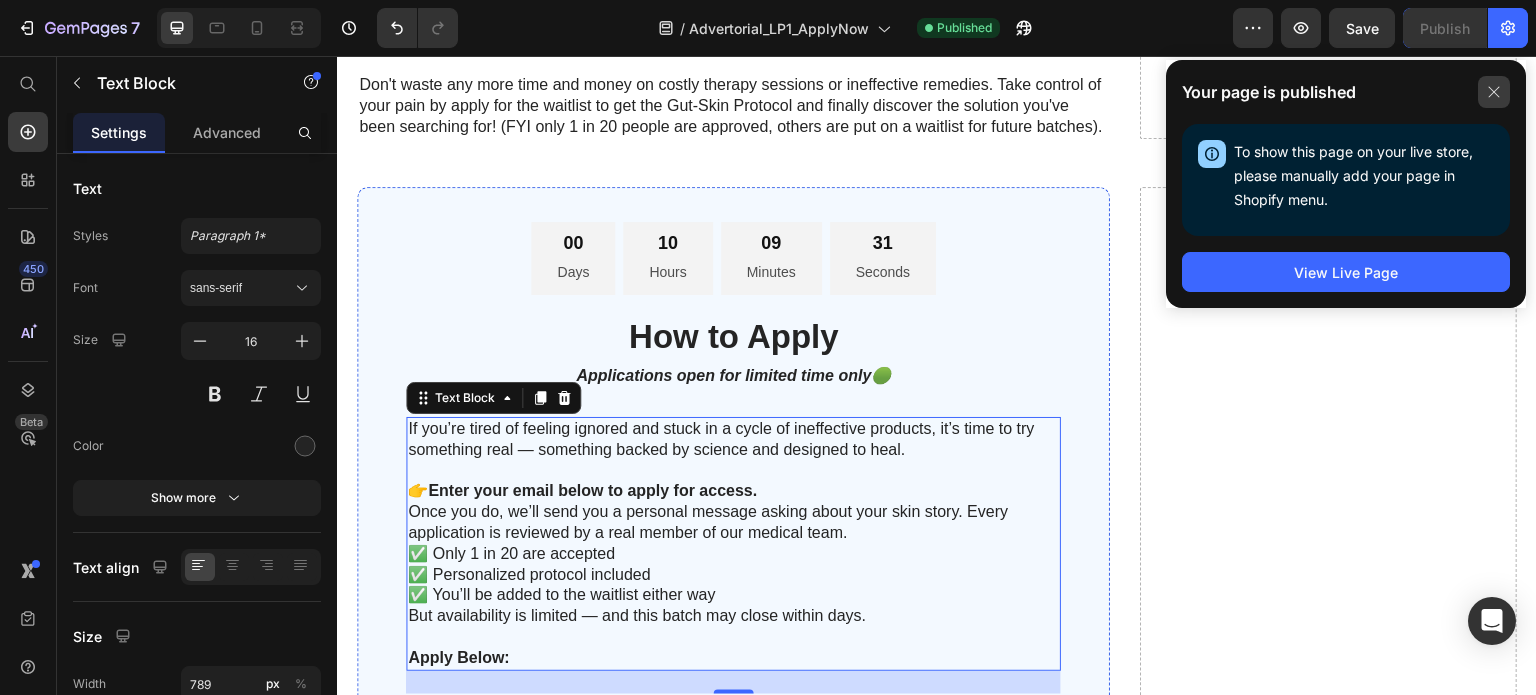 click 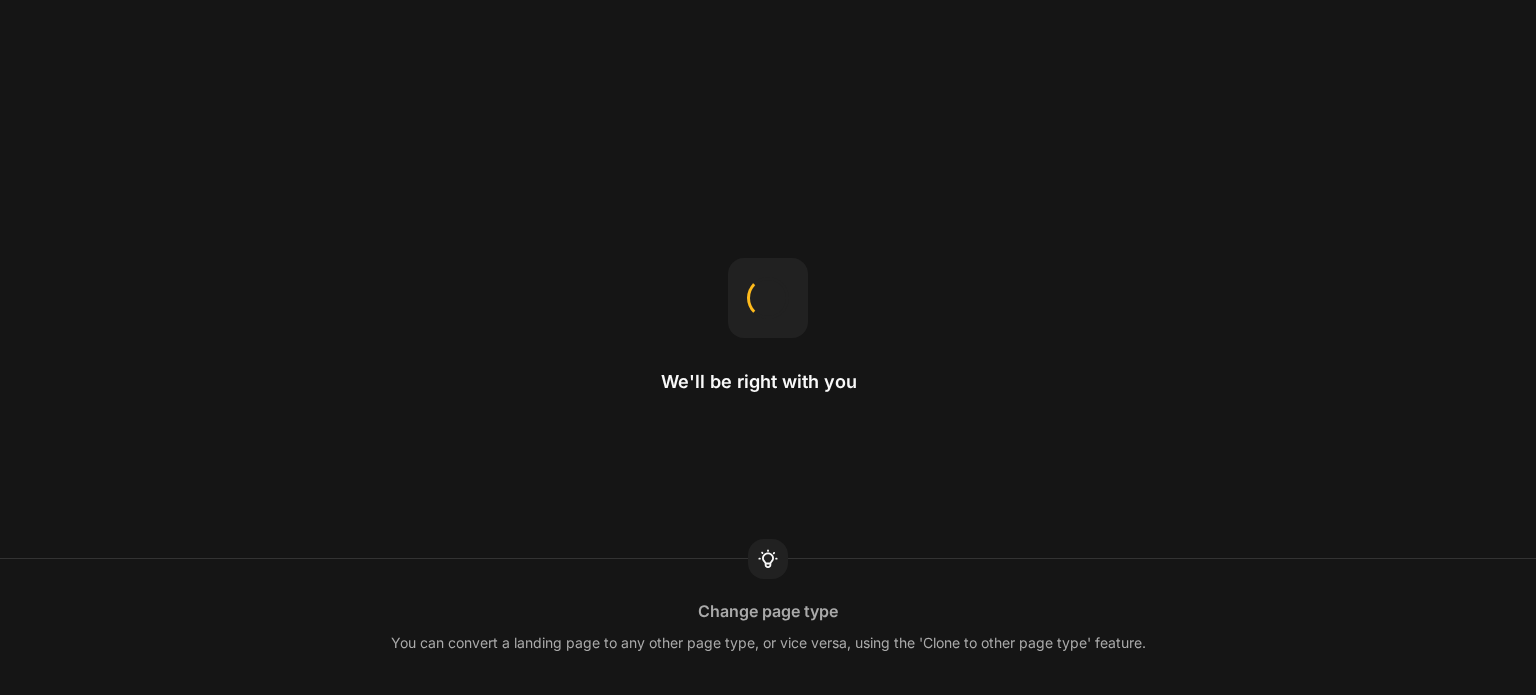scroll, scrollTop: 0, scrollLeft: 0, axis: both 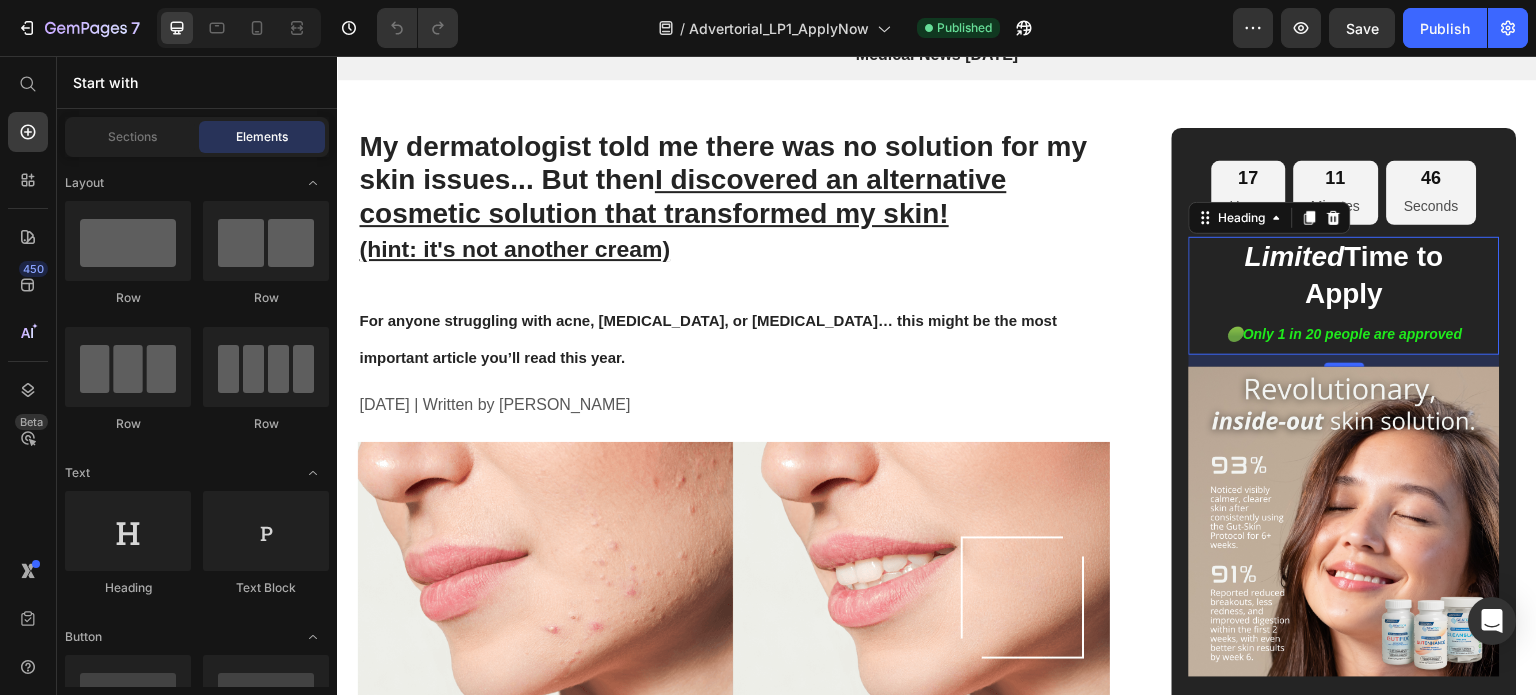 click on "Limited  Time to Apply 🟢Only 1 in 20 people are approved" at bounding box center (1344, 295) 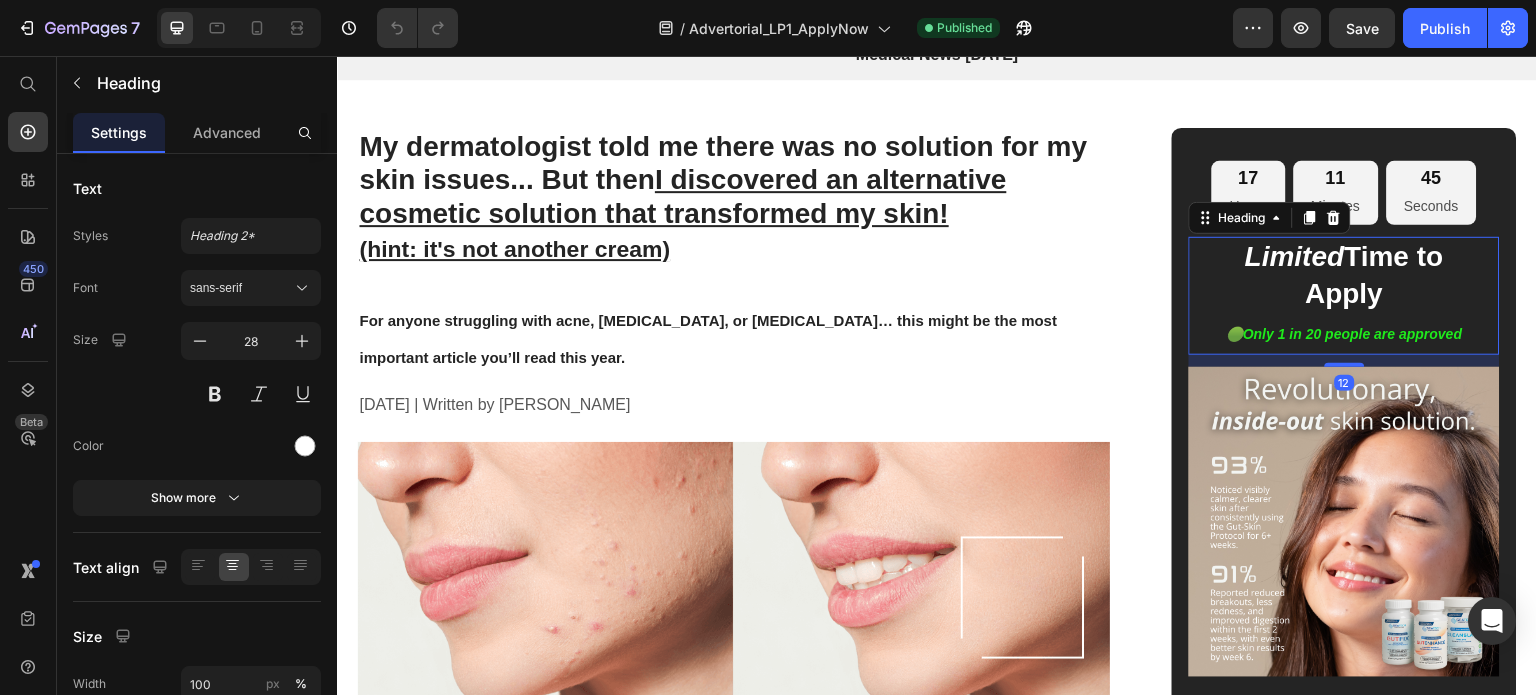 click on "Limited  Time to Apply 🟢Only 1 in 20 people are approved" at bounding box center [1344, 295] 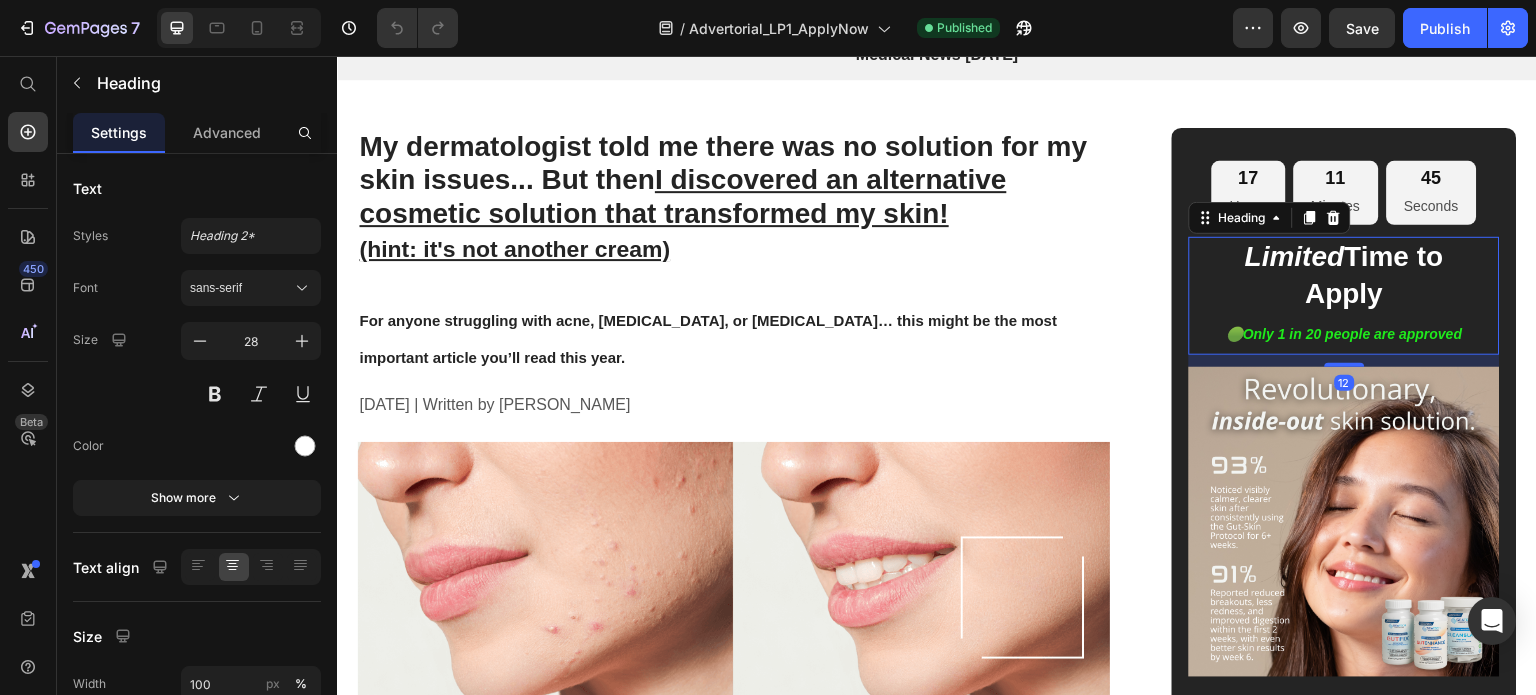 click on "Limited  Time to Apply 🟢Only 1 in 20 people are approved" at bounding box center [1344, 295] 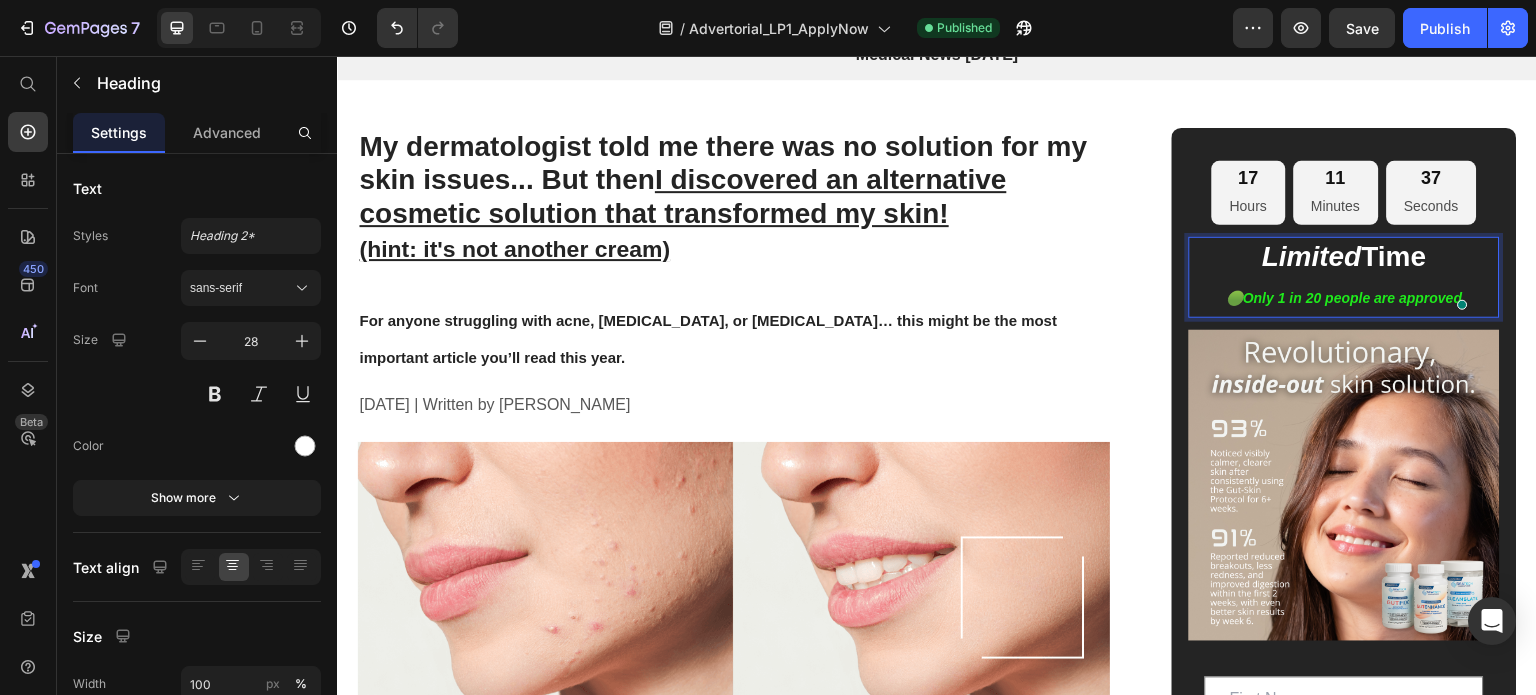 scroll, scrollTop: 95, scrollLeft: 0, axis: vertical 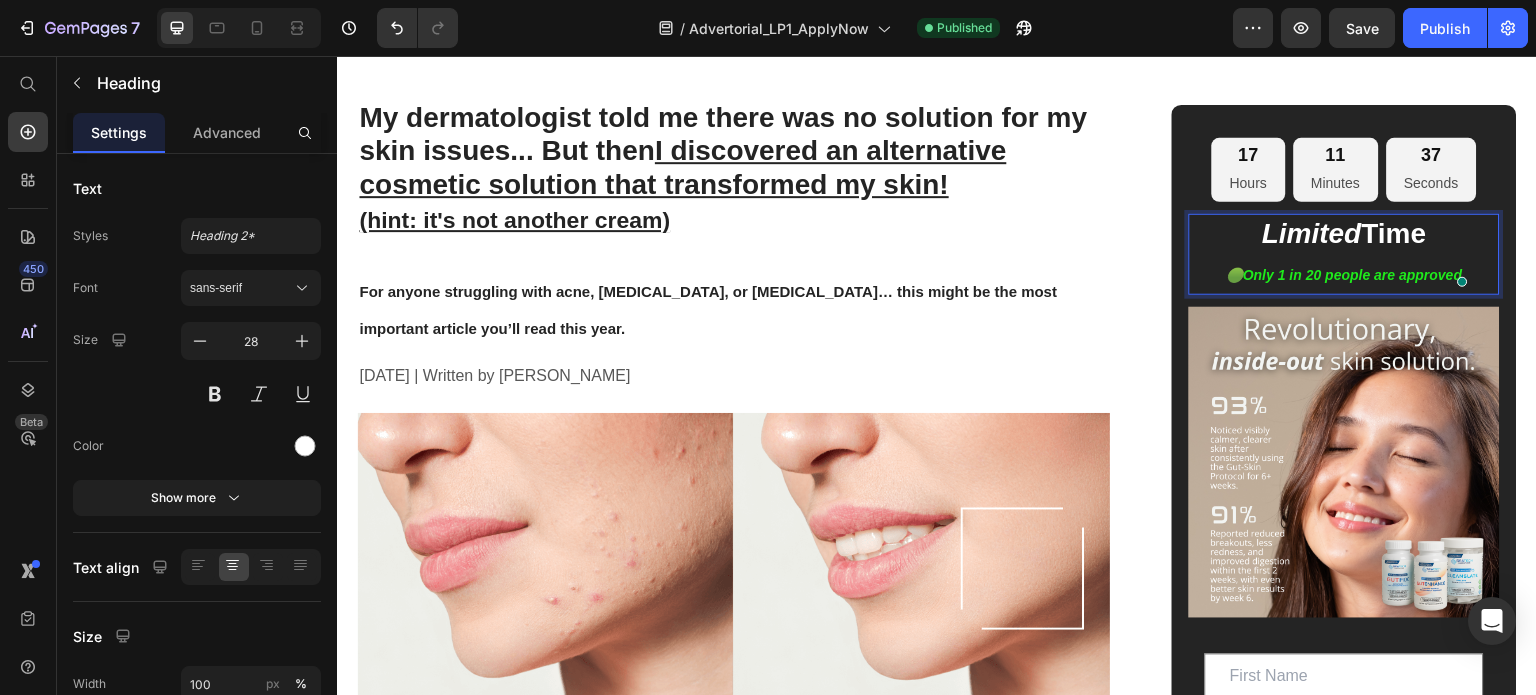 click on "🟢Only 1 in 20 people are approved" at bounding box center (1344, 274) 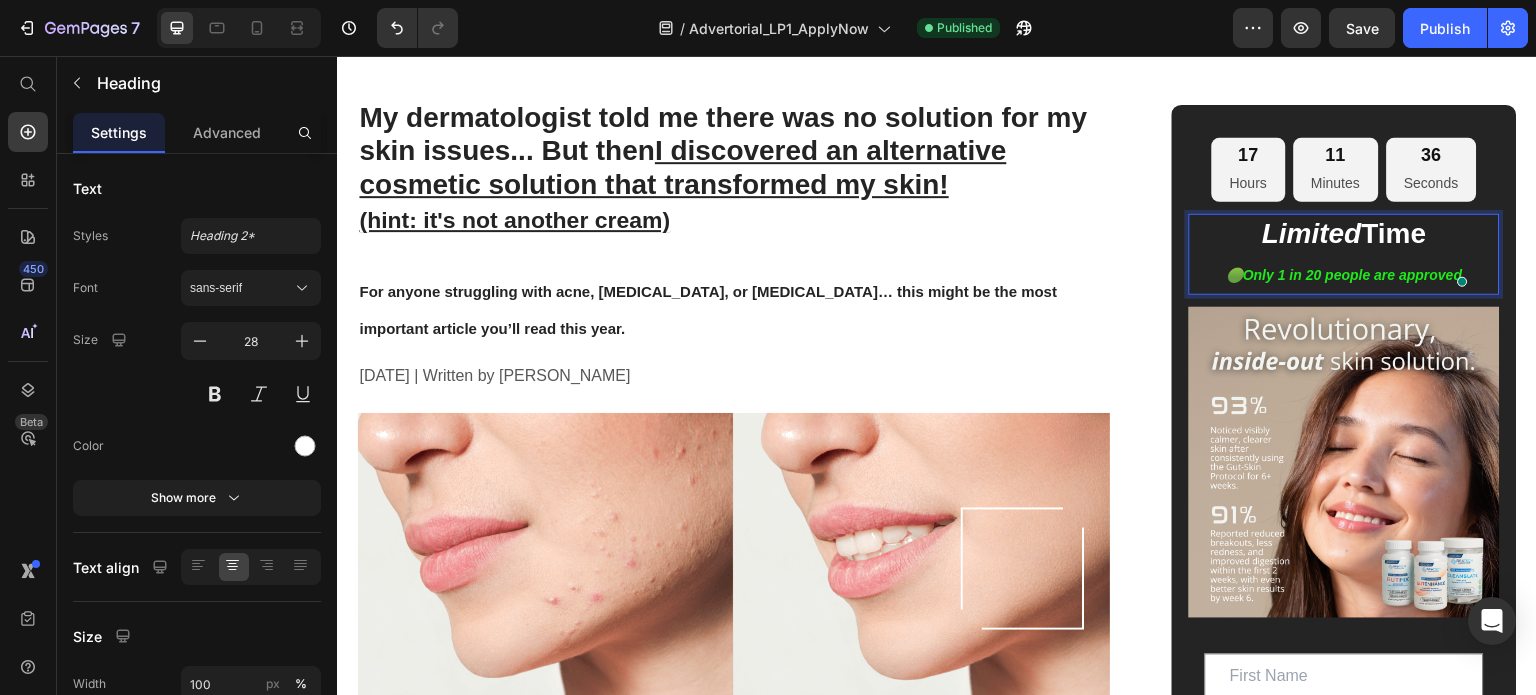 click on "🟢Only 1 in 20 people are approved" at bounding box center [1344, 274] 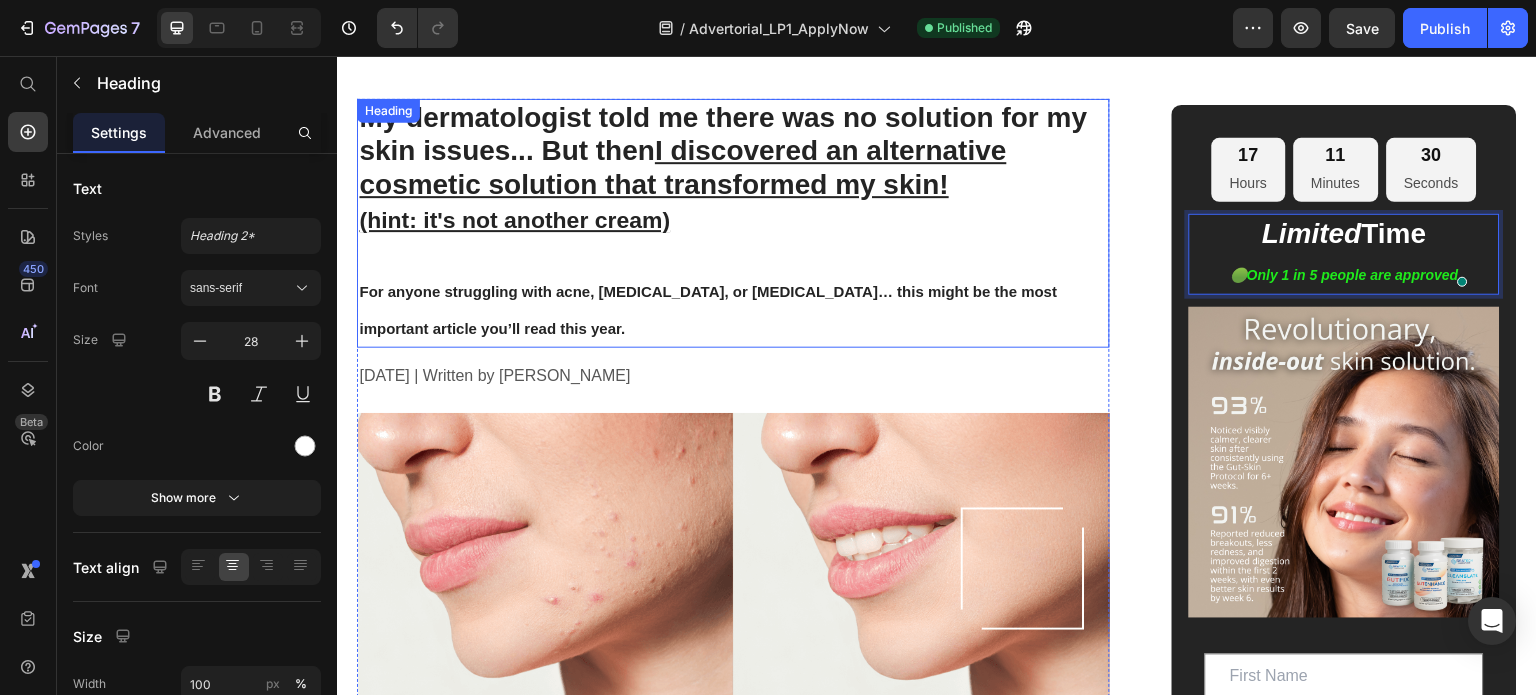 click on "My dermatologist told me there was no solution for my skin issues... But then  I discovered an alternative cosmetic solution that transformed my skin! (hint: it's not another cream) For anyone struggling with acne, eczema, or psoriasis… this might be the most important article you’ll read this year." at bounding box center (733, 223) 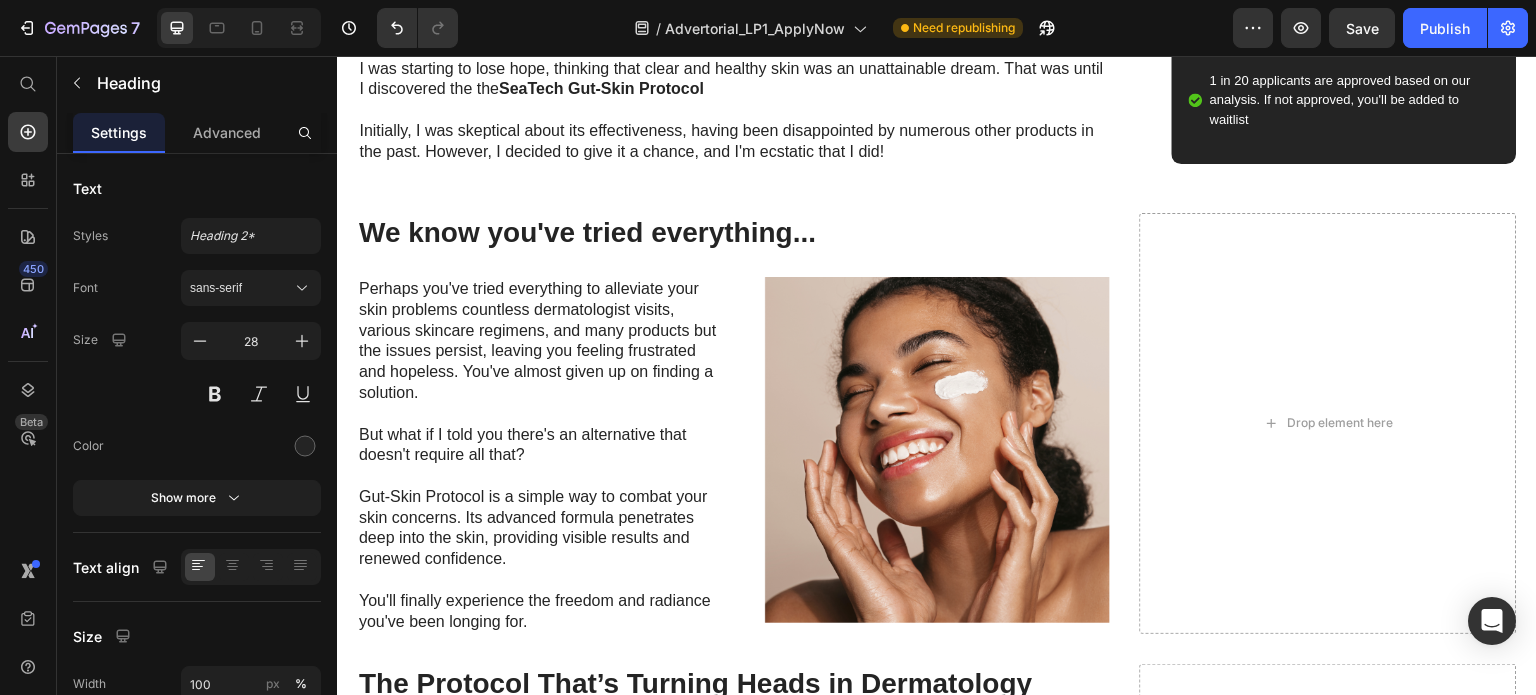 scroll, scrollTop: 2172, scrollLeft: 0, axis: vertical 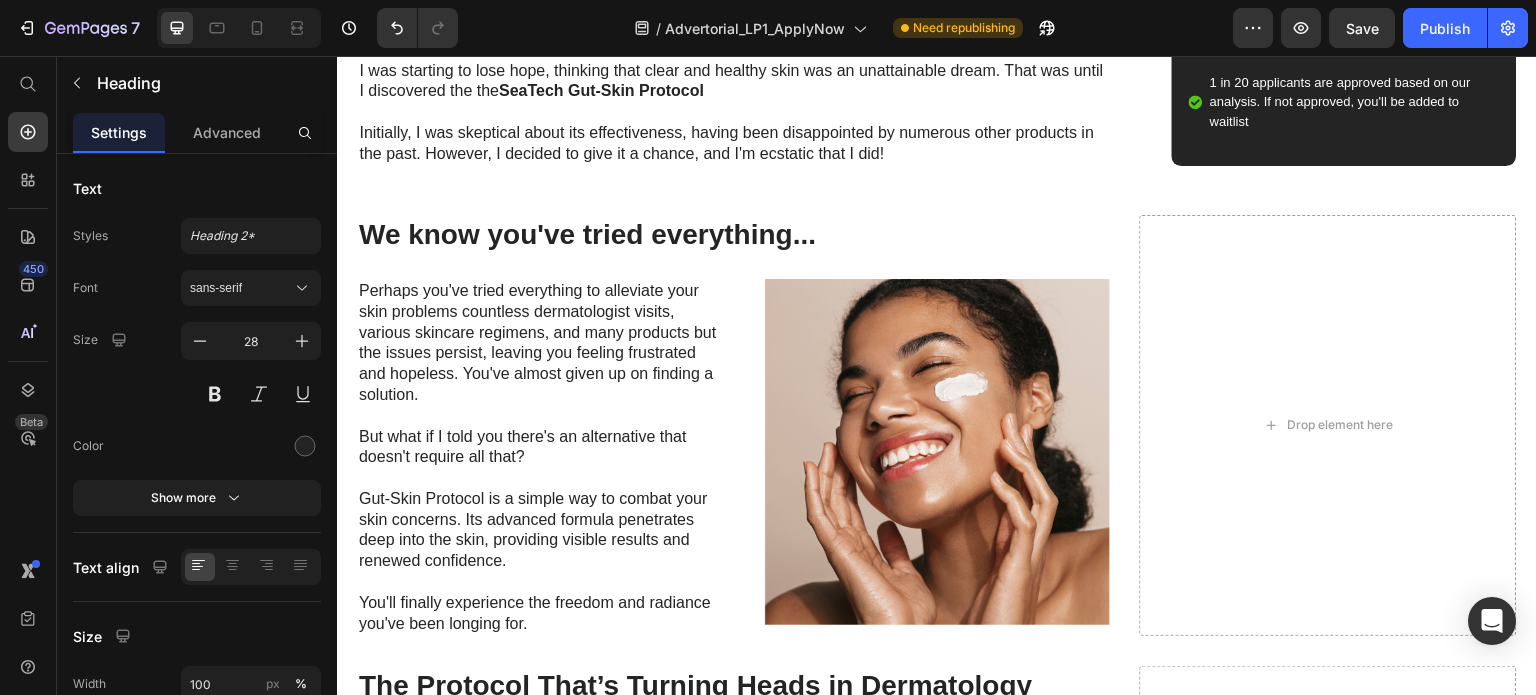 click on "APPLY NOW" at bounding box center (1344, -83) 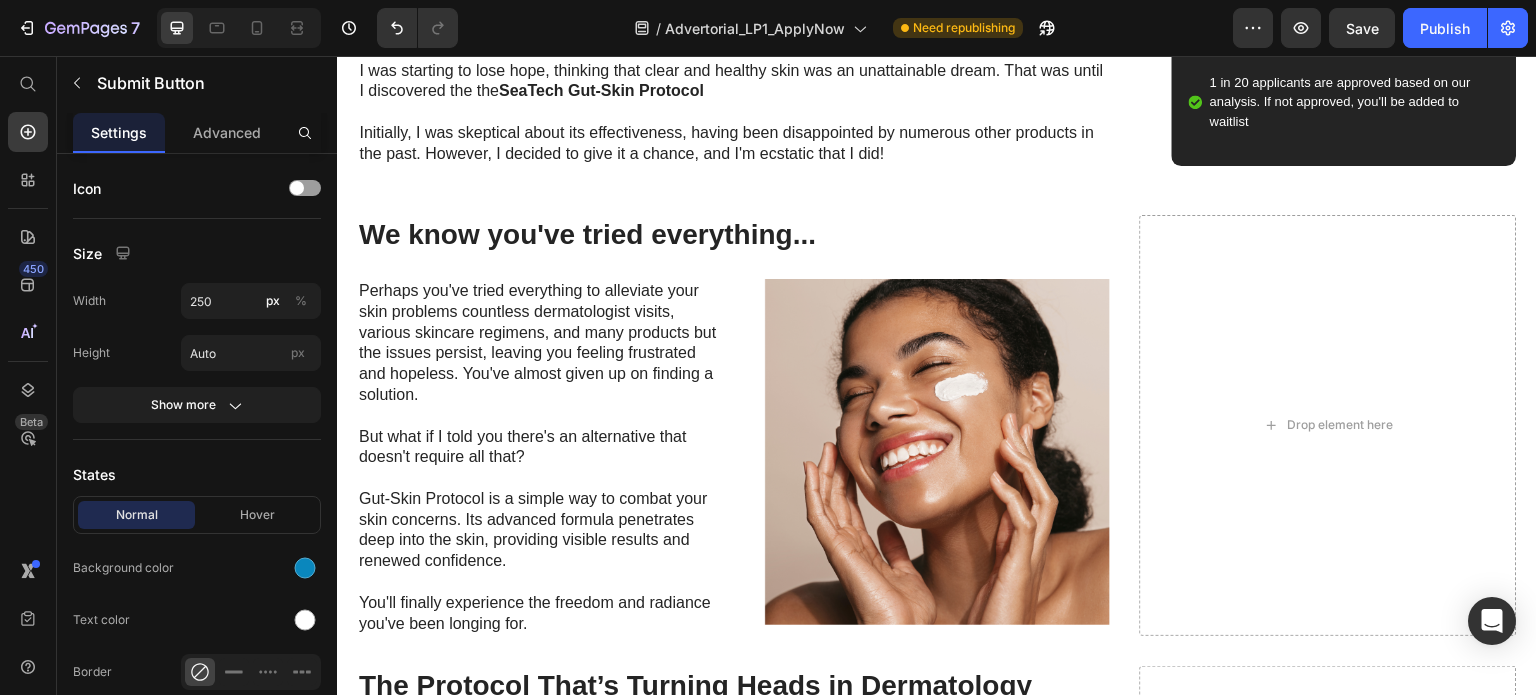 click on "APPLY NOW" at bounding box center (1344, -84) 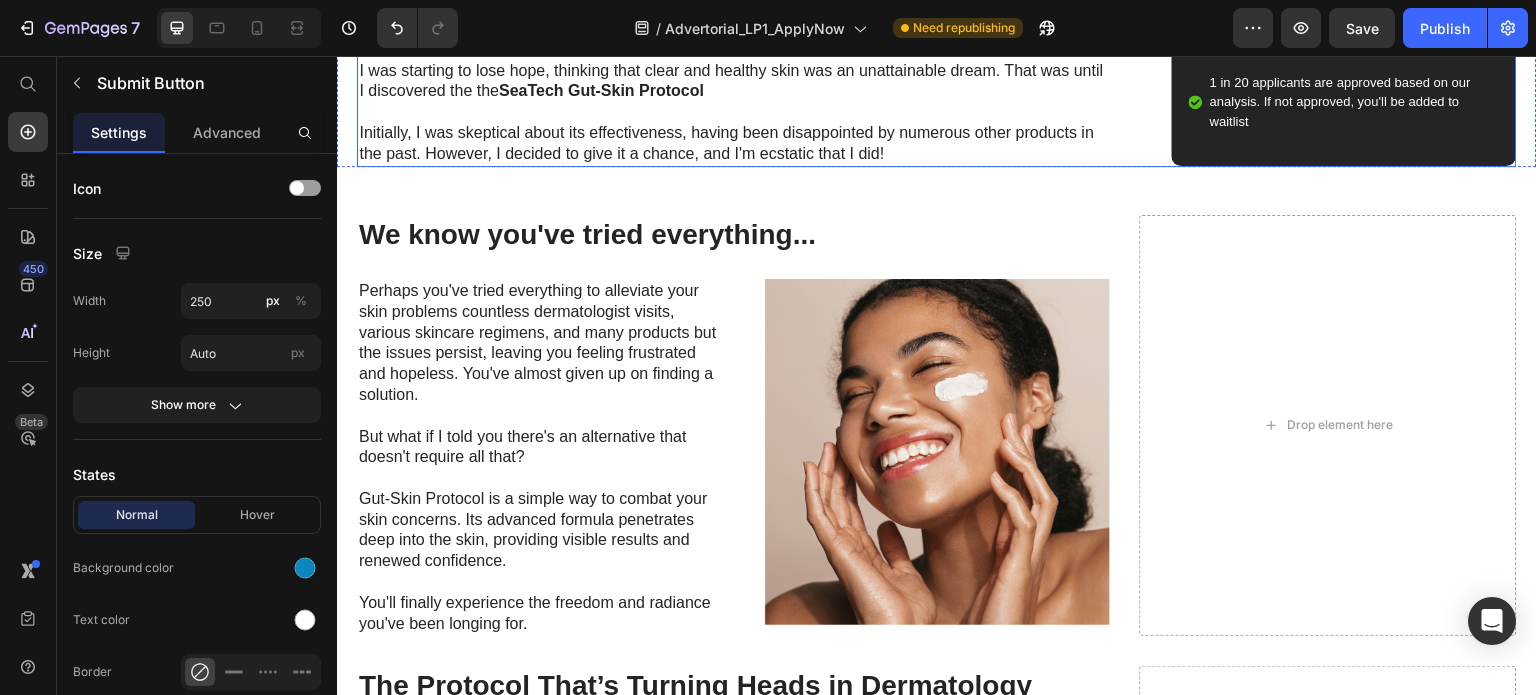click on "Skin problems are often considered the most frustrating conditions to deal with. They can arise from various factors such as hormonal imbalances, environmental triggers, or genetic predispositions.  Skin problems can manifest in a multitude of ways, including persistent acne, eczema, rosacea, psoriasis, dryness, redness, itching, and even painful inflammation. These issues not only affect physical appearance but also take a toll on self-confidence and overall well-being.  If you're currently struggling with skin problems, I understand your frustration all too well. I've battled with them myself. The constant breakouts, discomfort, and the endless search for a solution became a daily struggle. I tried countless products, visited dermatologists, and experimented with various remedies, but nothing seemed to provide lasting relief.  I was starting to lose hope, thinking that clear and healthy skin was an unattainable dream. That was until I discovered the the  SeaTech Gut-Skin Protocol" at bounding box center [733, -23] 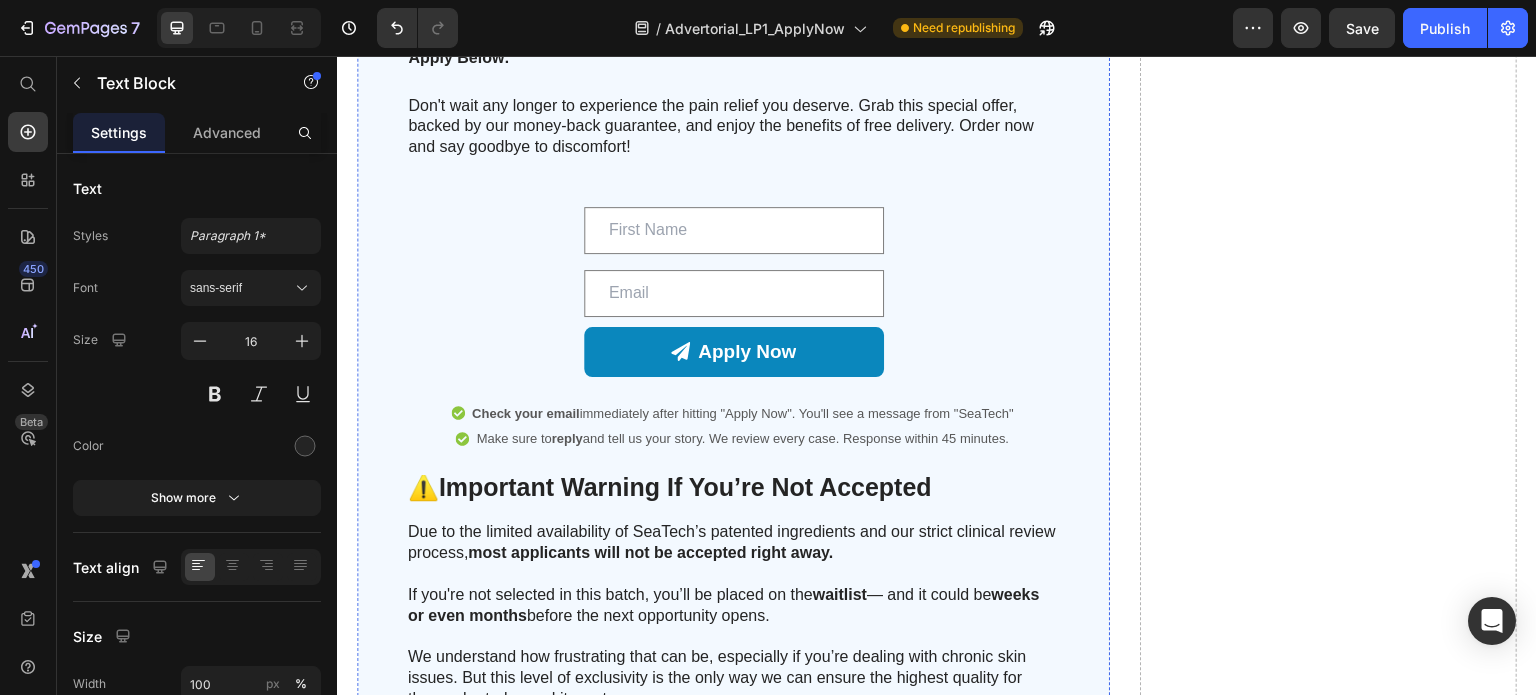 scroll, scrollTop: 6560, scrollLeft: 0, axis: vertical 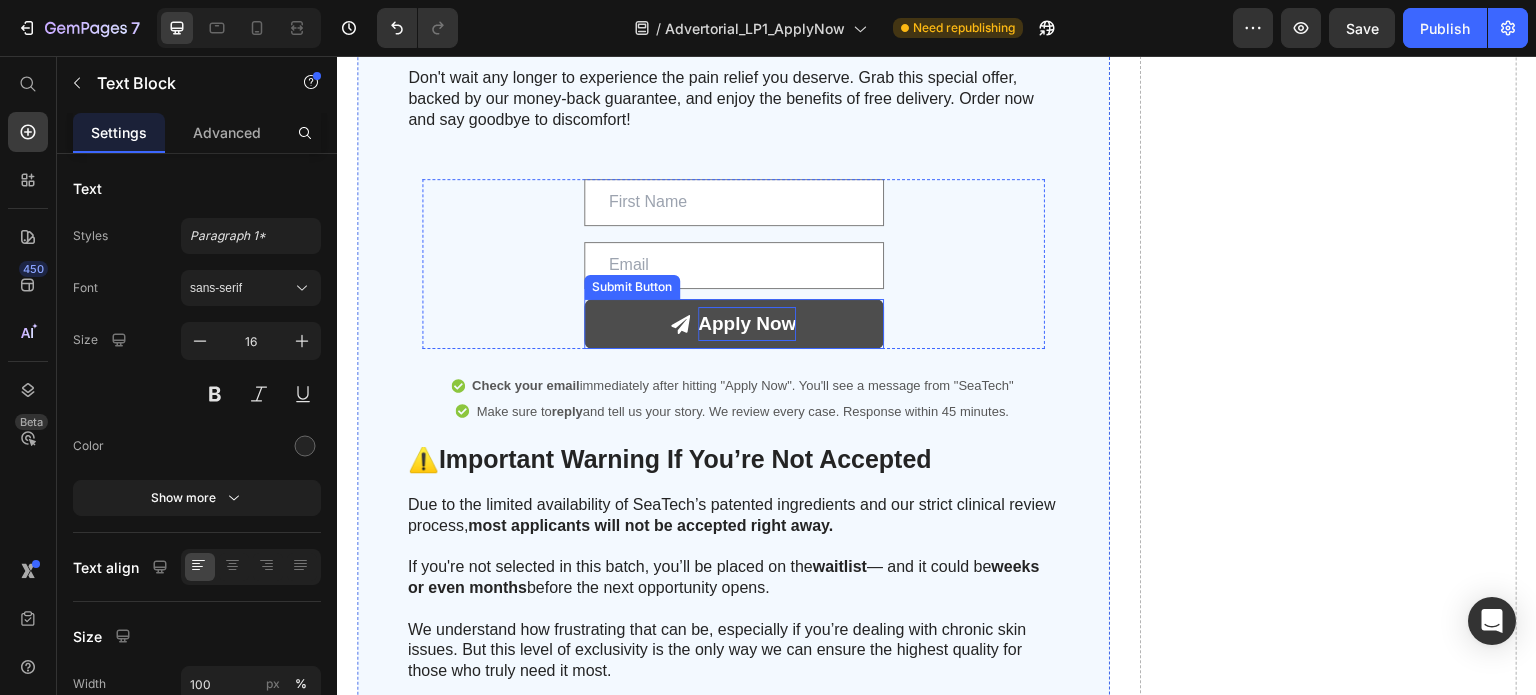 click on "Apply Now" at bounding box center [747, 324] 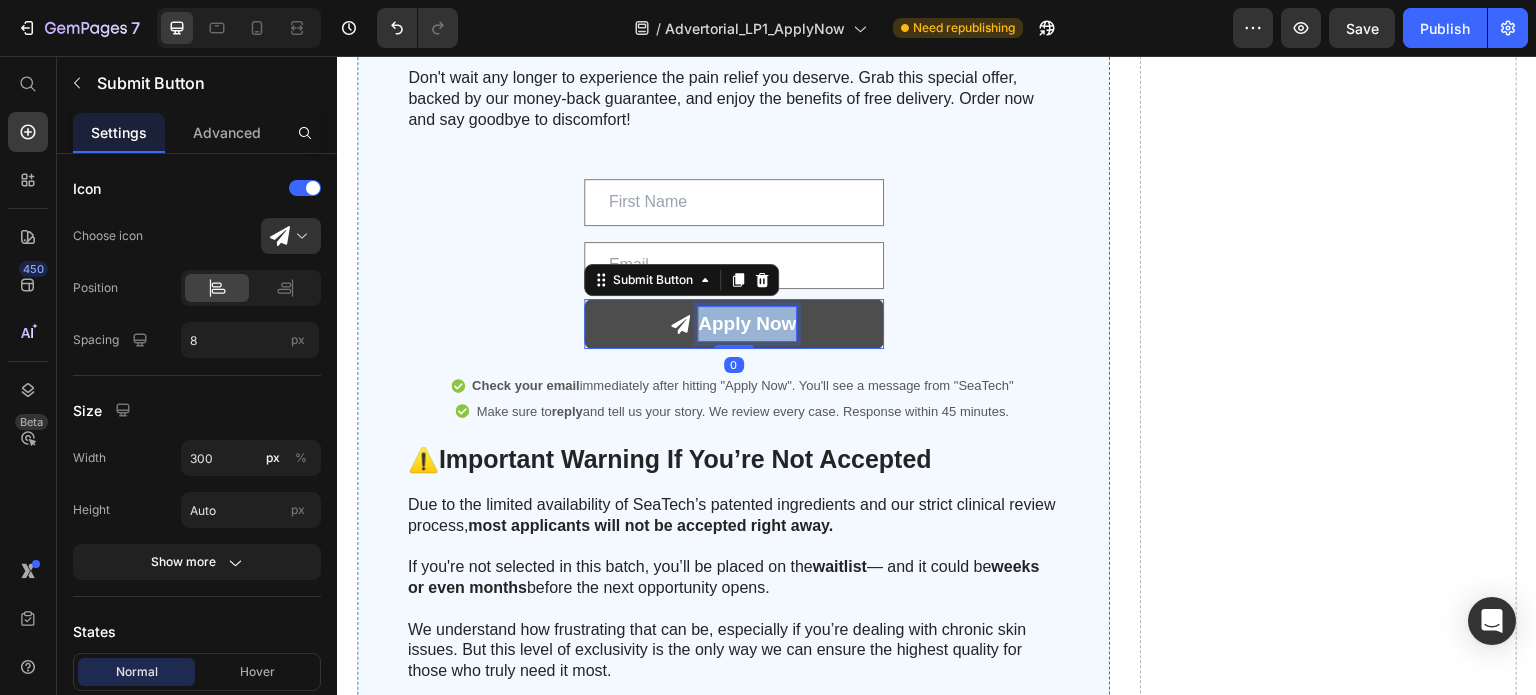 click on "Apply Now" at bounding box center (747, 323) 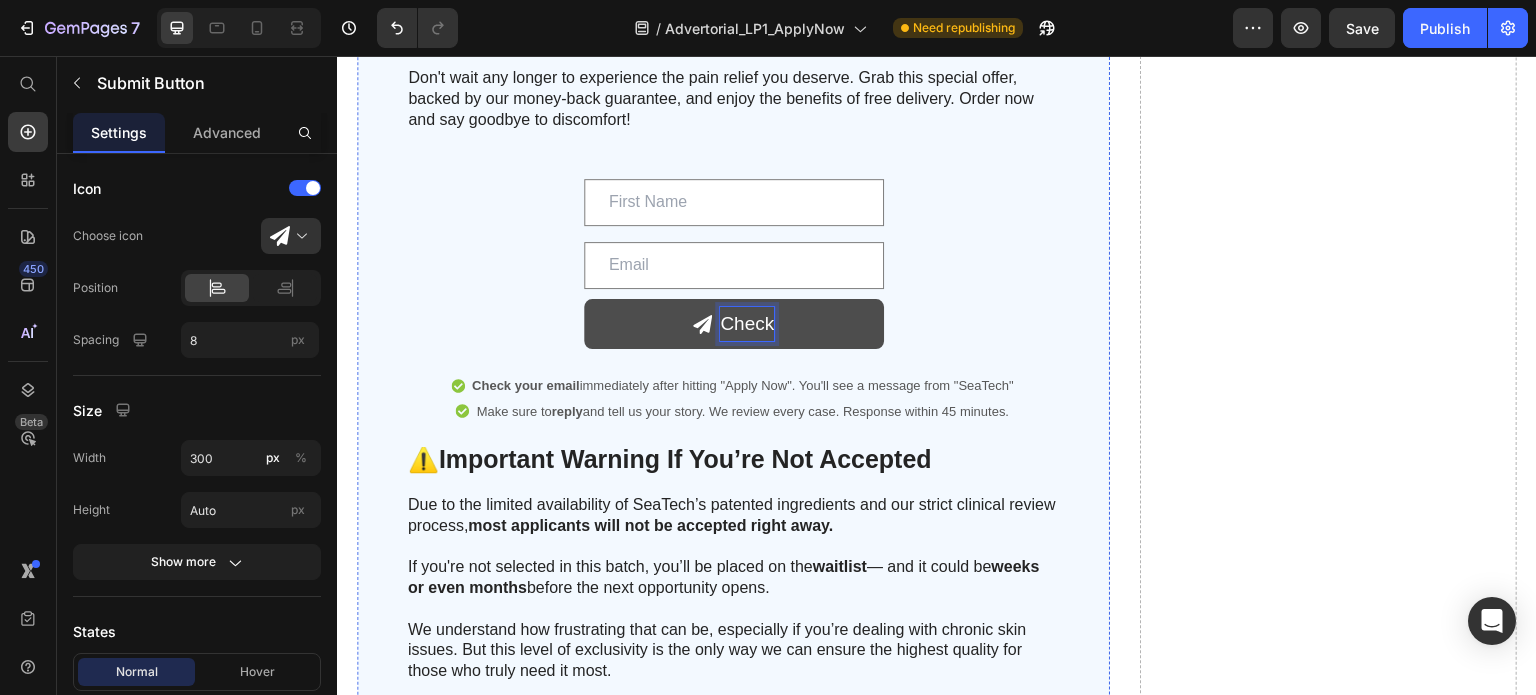 click on "Check" at bounding box center [734, 324] 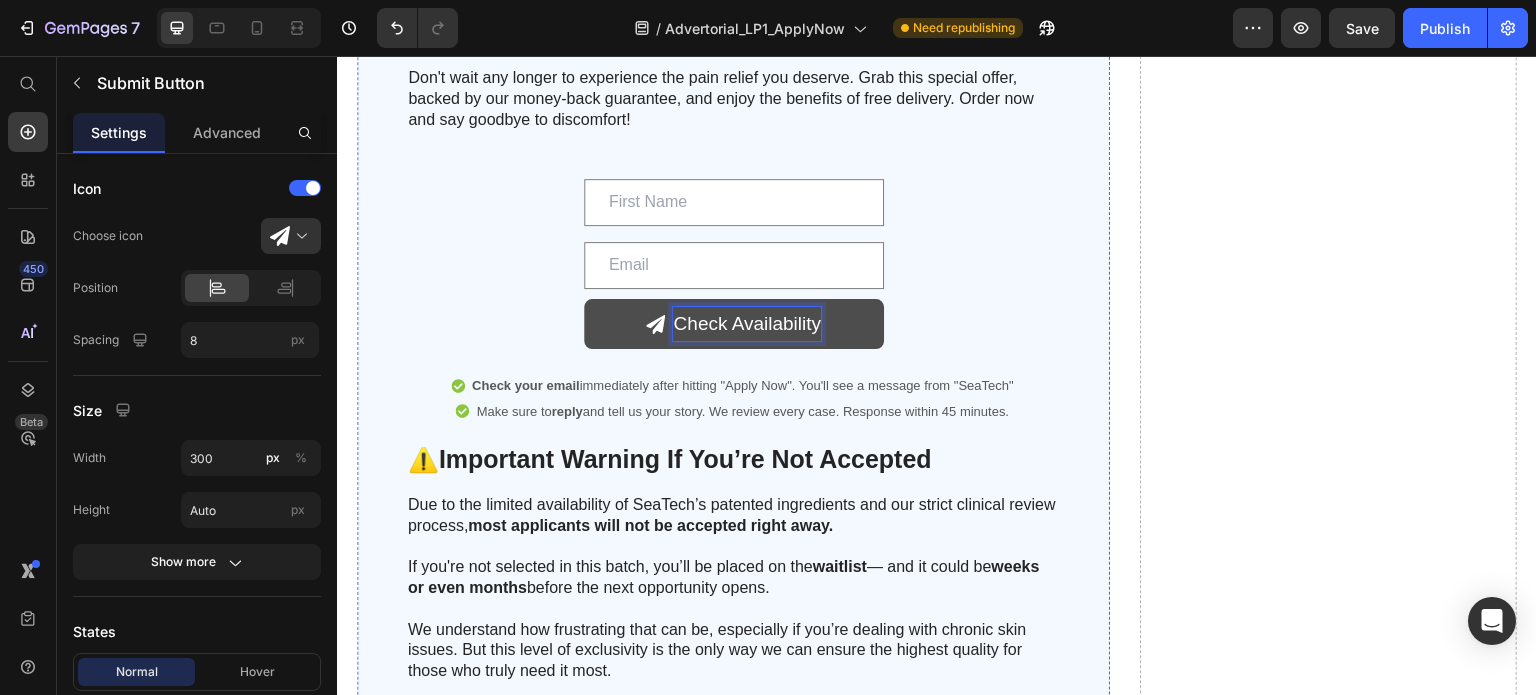 click on "Check Availability" at bounding box center [747, 324] 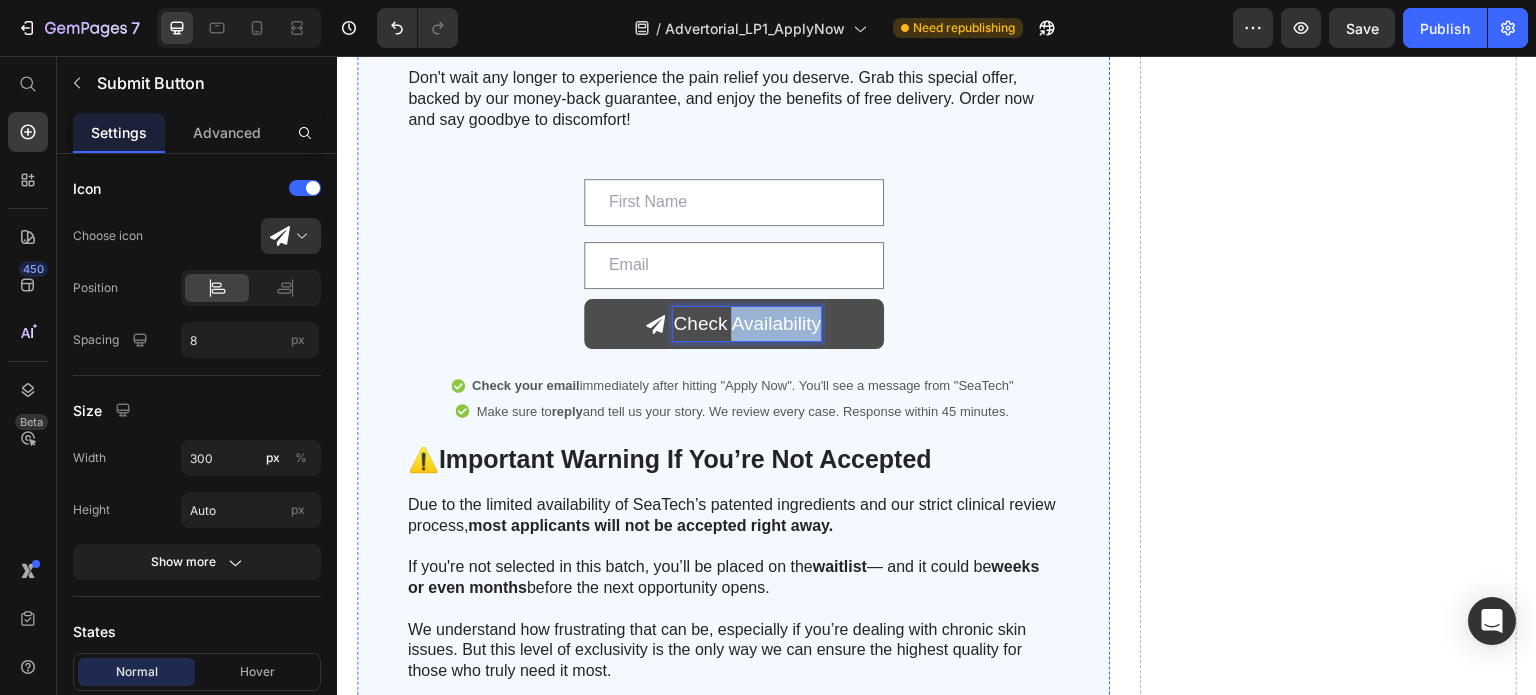 click on "Check Availability" at bounding box center [747, 324] 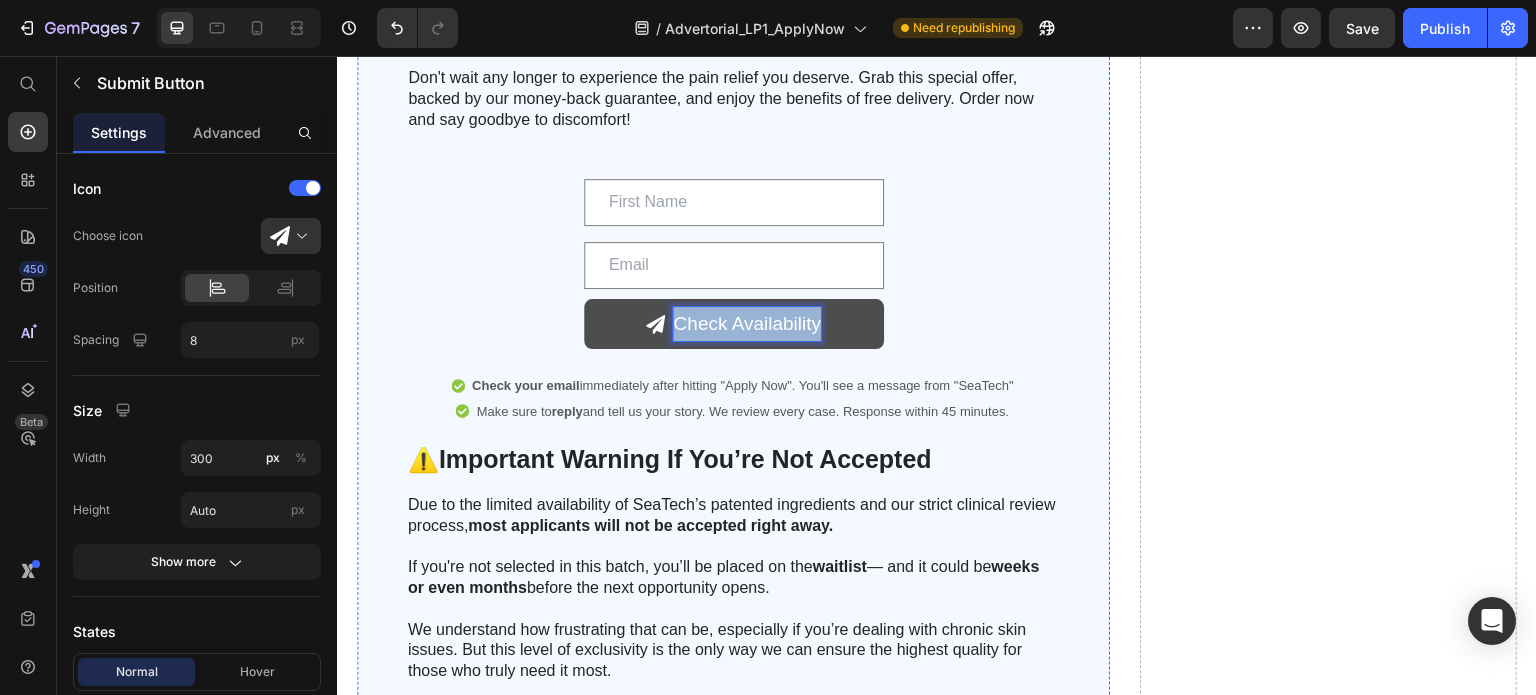 click on "Check Availability" at bounding box center (747, 324) 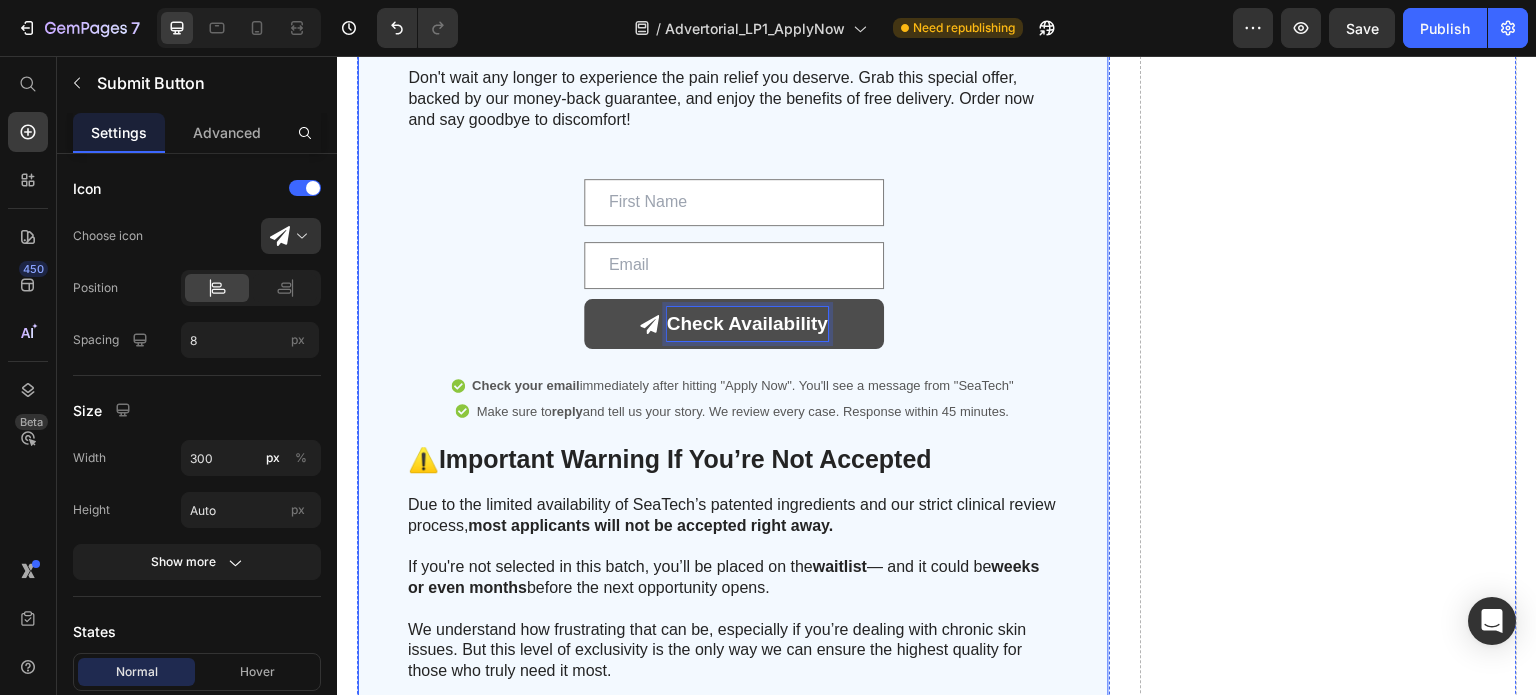 click on "00 Days 17 Hours 11 Minutes 04 Seconds Countdown Timer How to Apply Applications open for limited time only 🟢 Heading If you’re tired of feeling ignored and stuck in a cycle of ineffective products, it’s time to try something real — something backed by science and designed to heal.   👉  Enter your email below to apply for access. Once you do, we’ll send you a personal message asking about your skin story. Every application is reviewed by a real member of our medical team. ✅ Only 1 in 20 are accepted ✅ Personalized protocol included ✅ You’ll be added to the waitlist either way But availability is limited — and this batch may close within days.   Apply Below: Text Block Don't wait any longer to experience the pain relief you deserve. Grab this special offer, backed by our money-back guarantee, and enjoy the benefits of free delivery. Order now and say goodbye to discomfort! Text Block Text Field Email Field
Check Availability Submit Button   0" at bounding box center (733, 182) 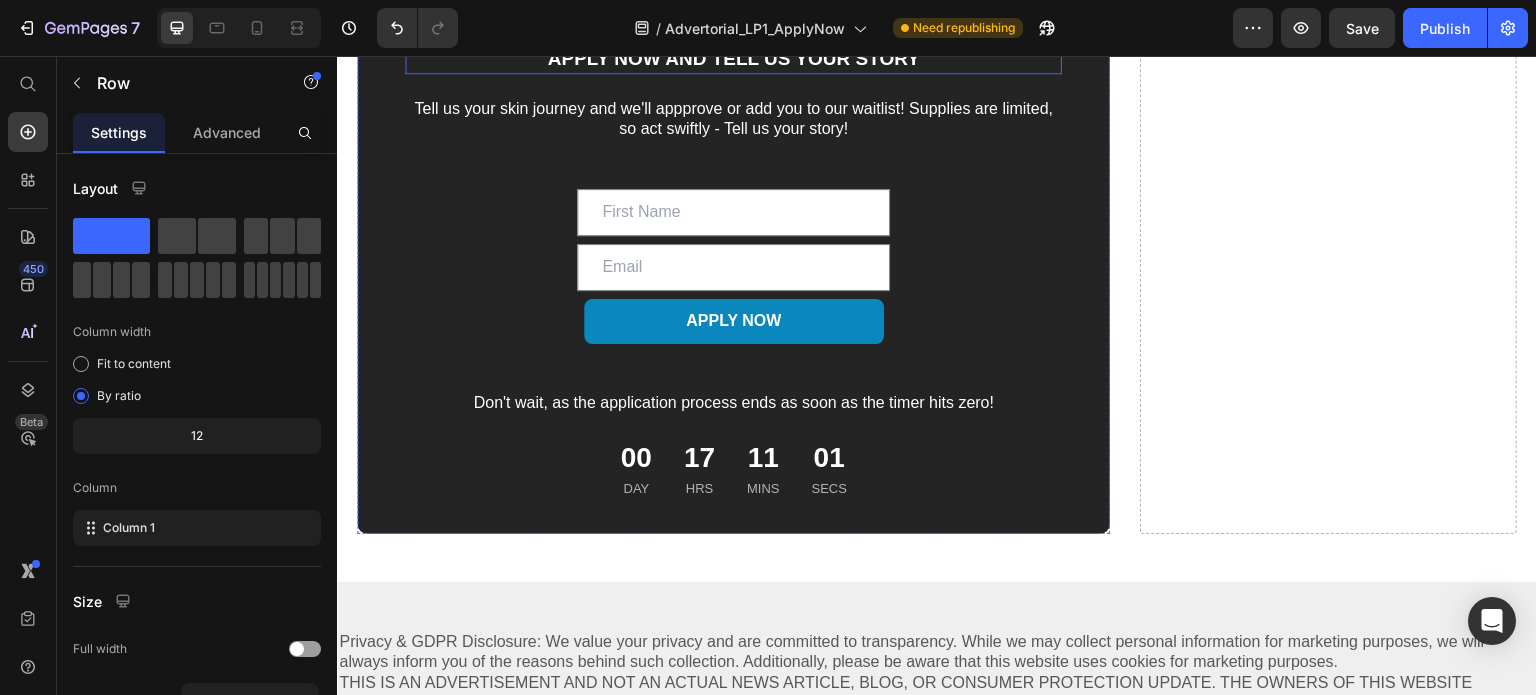 scroll, scrollTop: 8572, scrollLeft: 0, axis: vertical 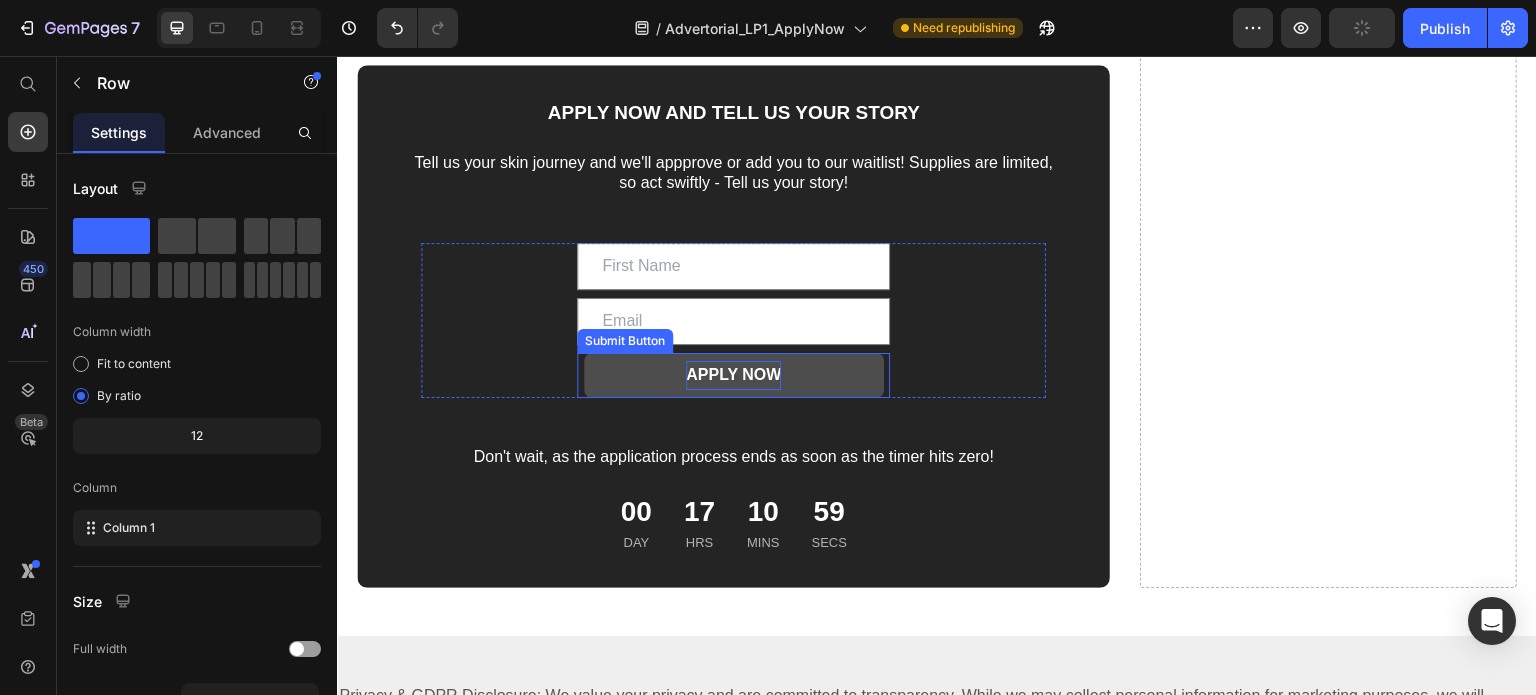 click on "APPLY NOW" at bounding box center (733, 375) 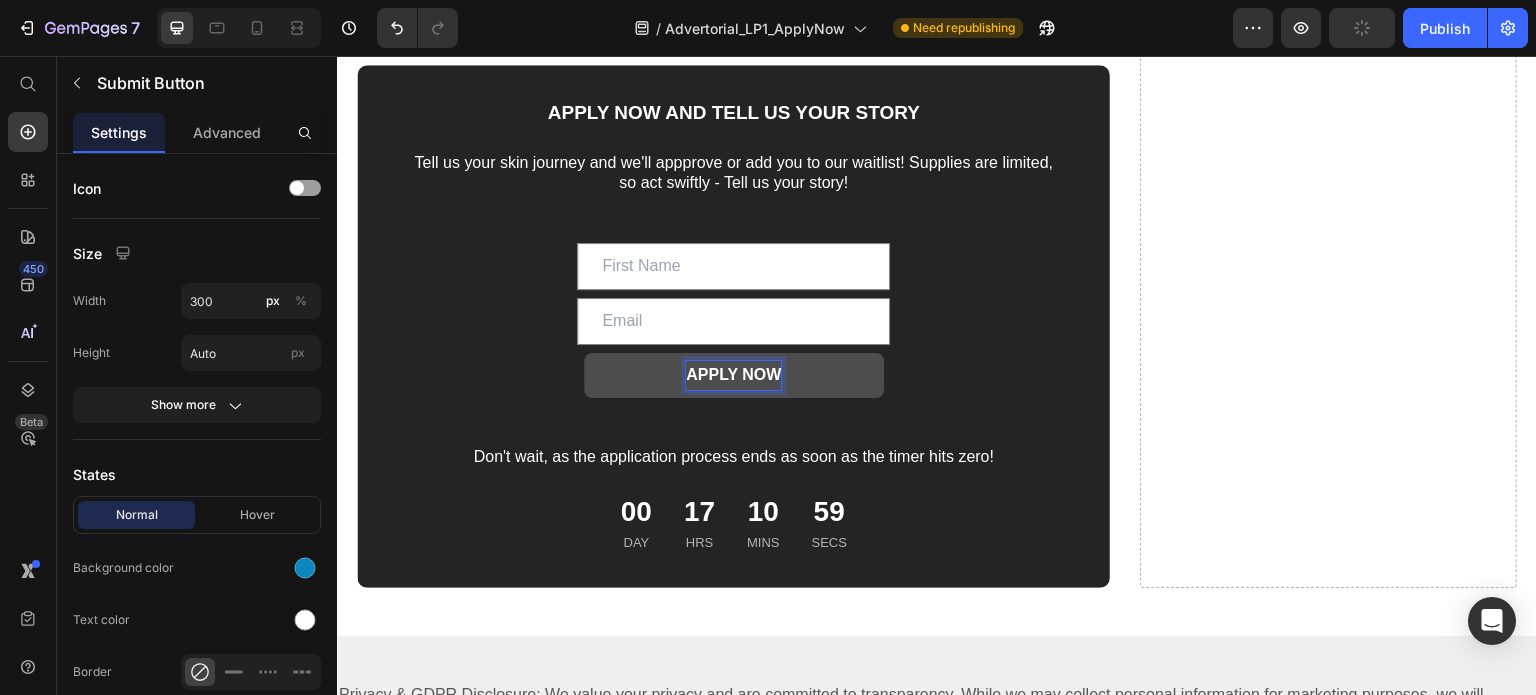 click on "APPLY NOW" at bounding box center [733, 374] 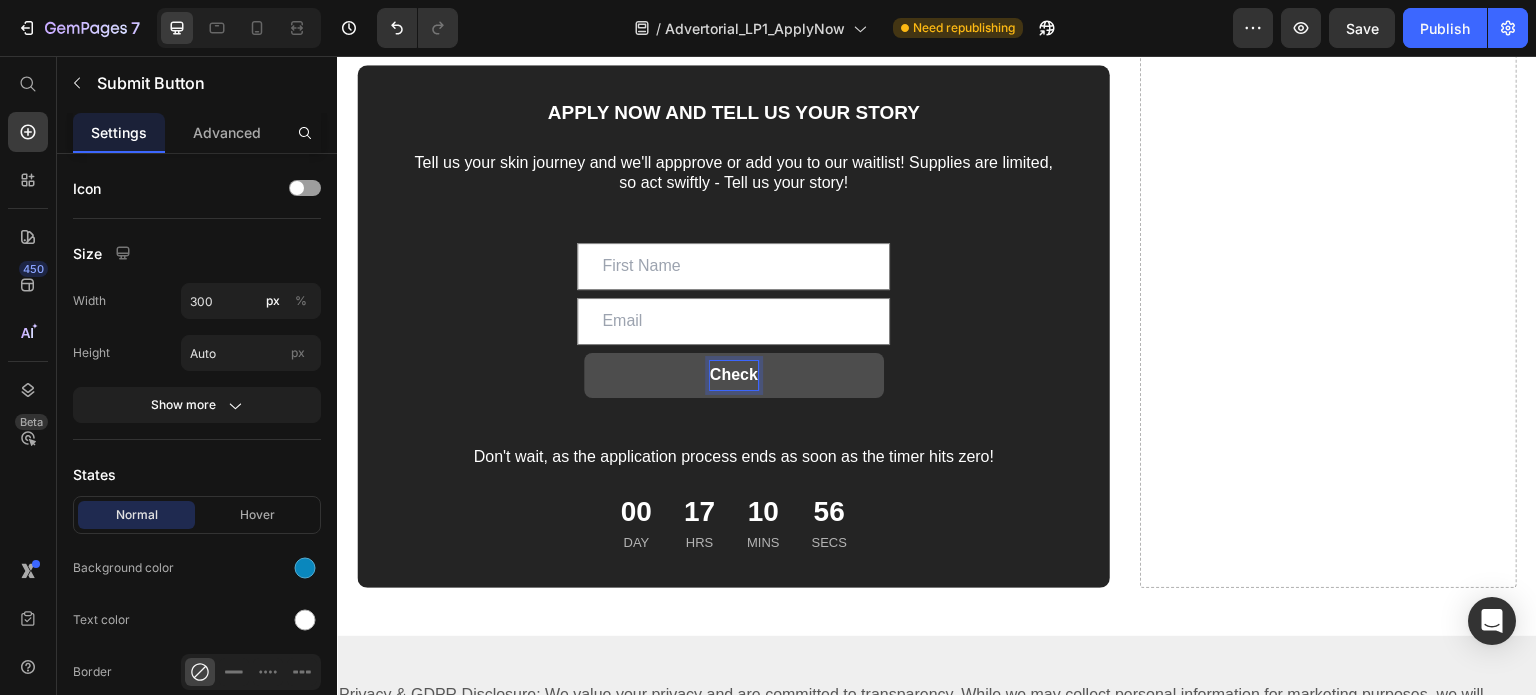 click on "Check" at bounding box center (734, 375) 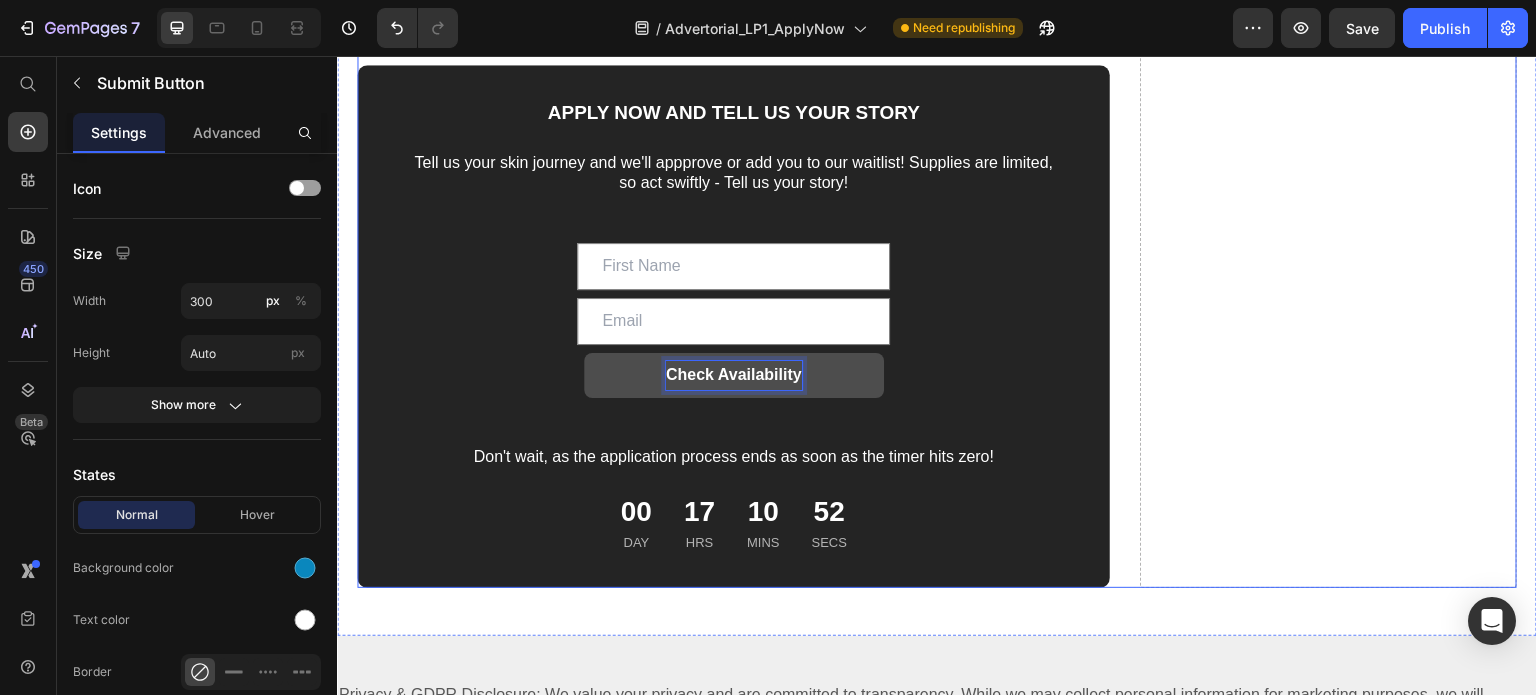 click on "Drop element here" at bounding box center (1328, -932) 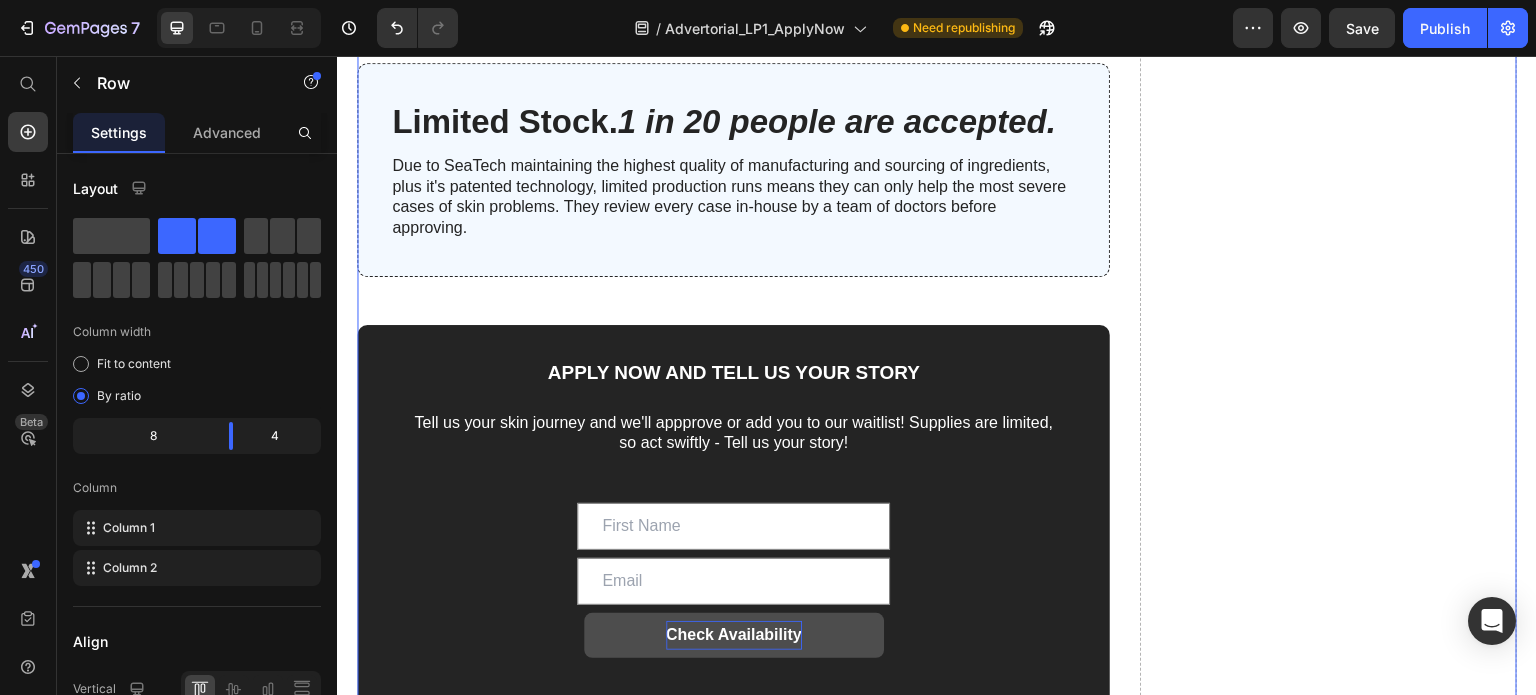 scroll, scrollTop: 8311, scrollLeft: 0, axis: vertical 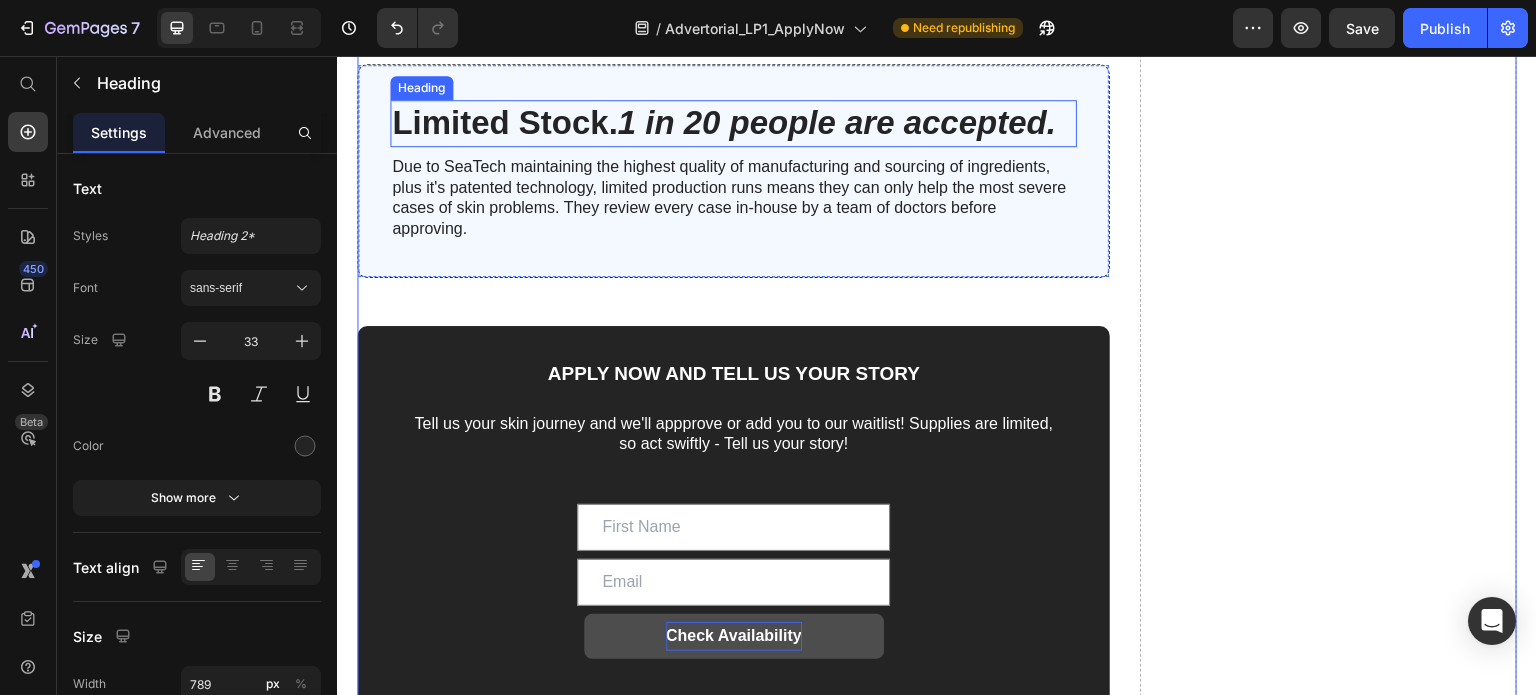 click on "1 in 20 people are accepted." at bounding box center [837, 122] 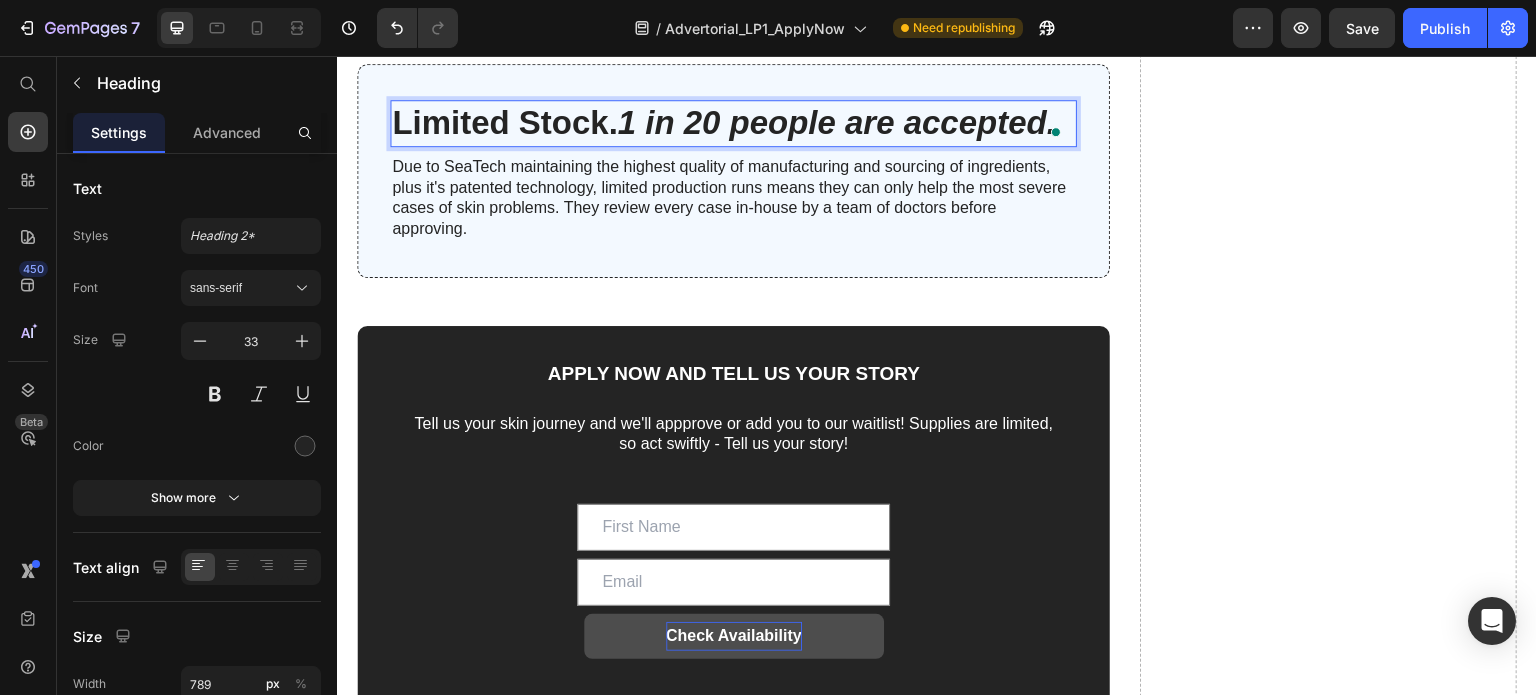 click on "1 in 20 people are accepted." at bounding box center (837, 122) 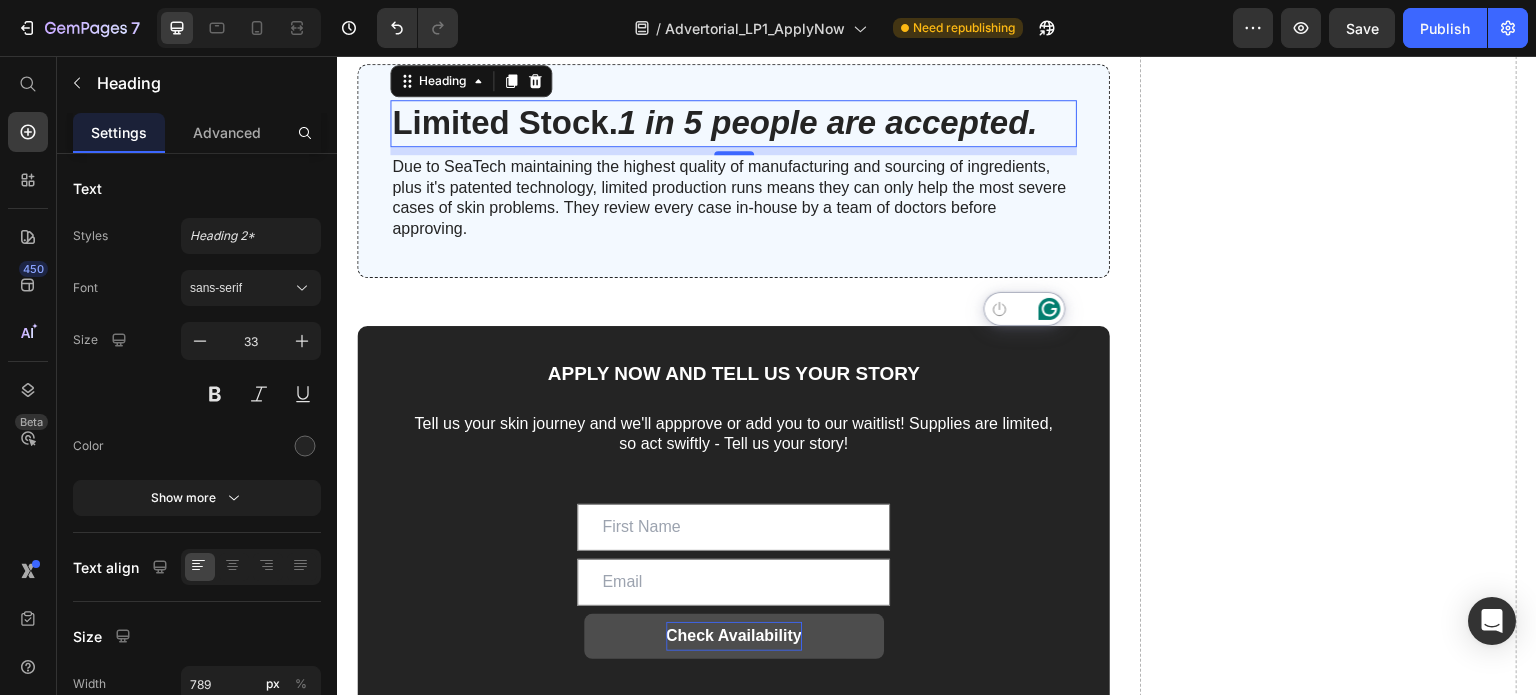 click 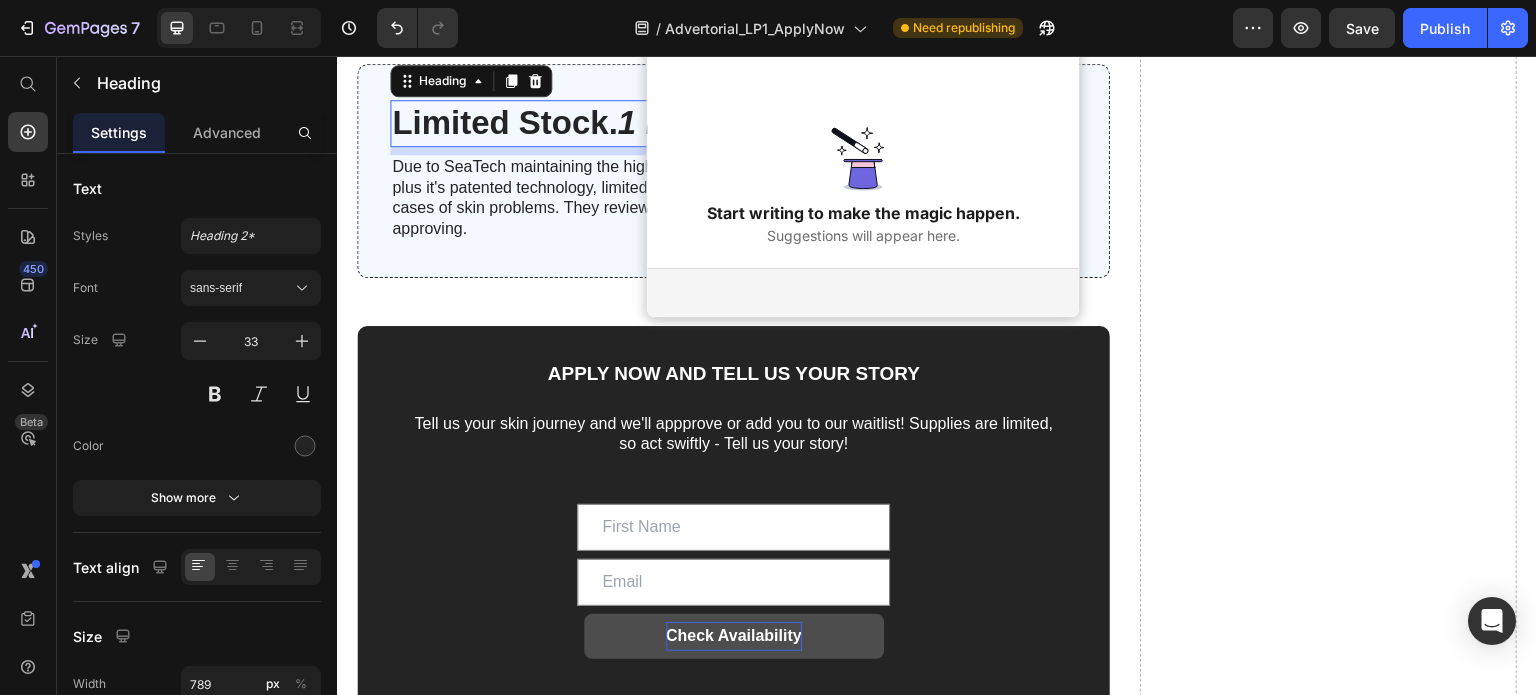 click 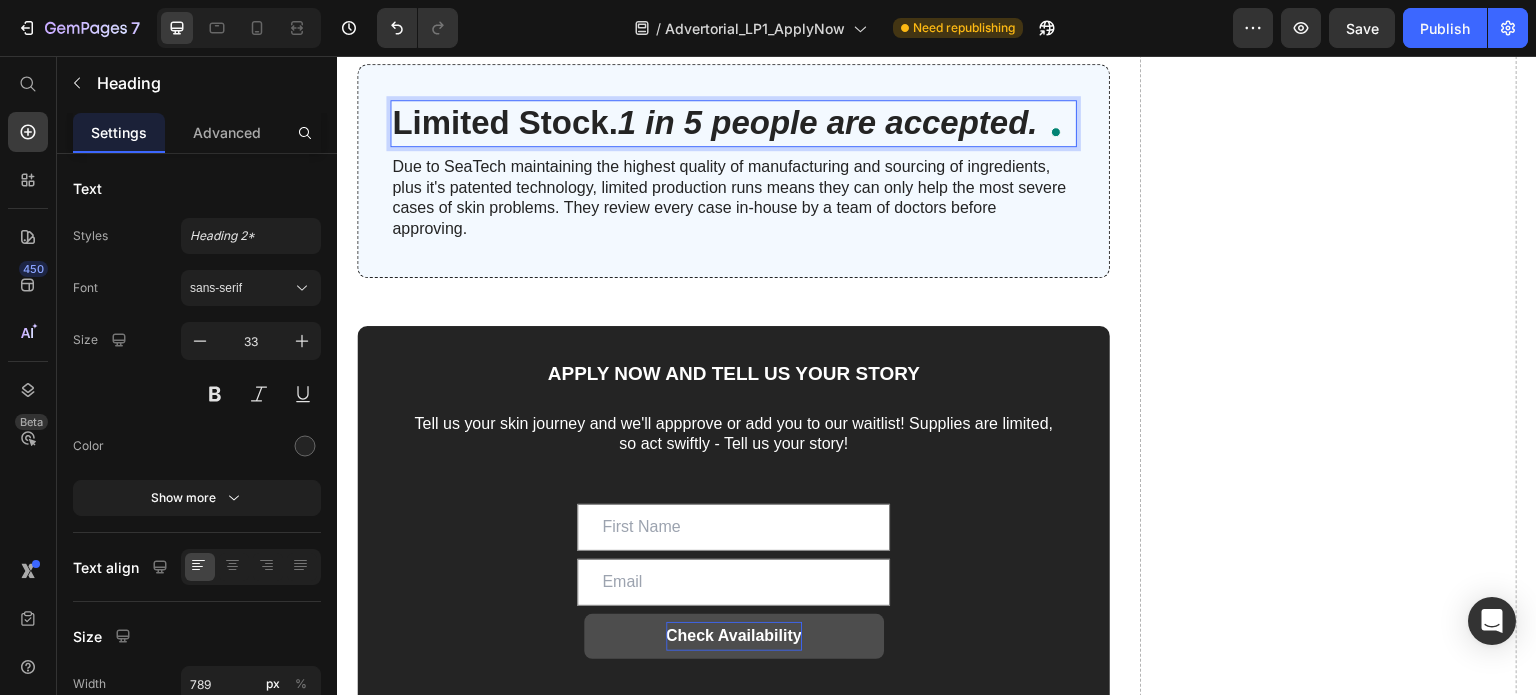 click on "1 in 5 people are accepted." at bounding box center [828, 122] 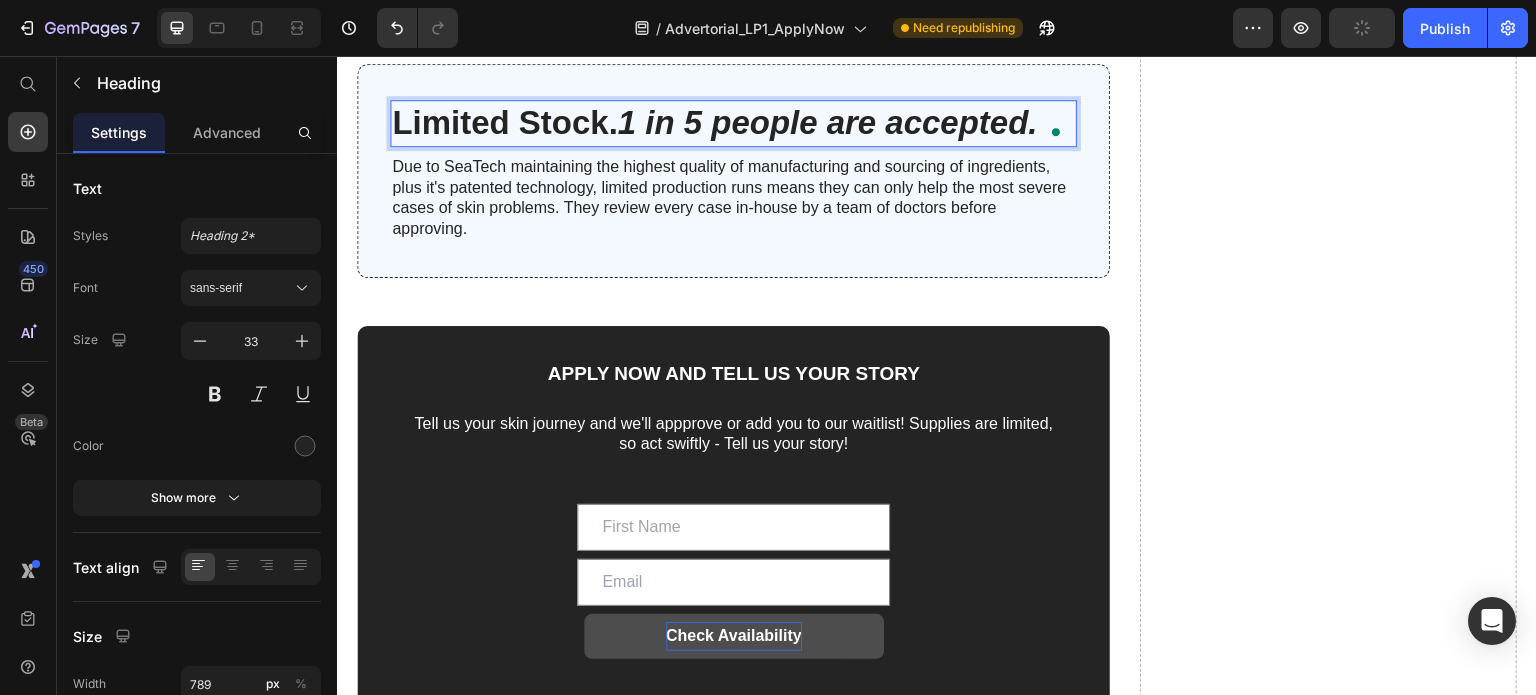 click on "1 in 5 people are accepted." at bounding box center [828, 122] 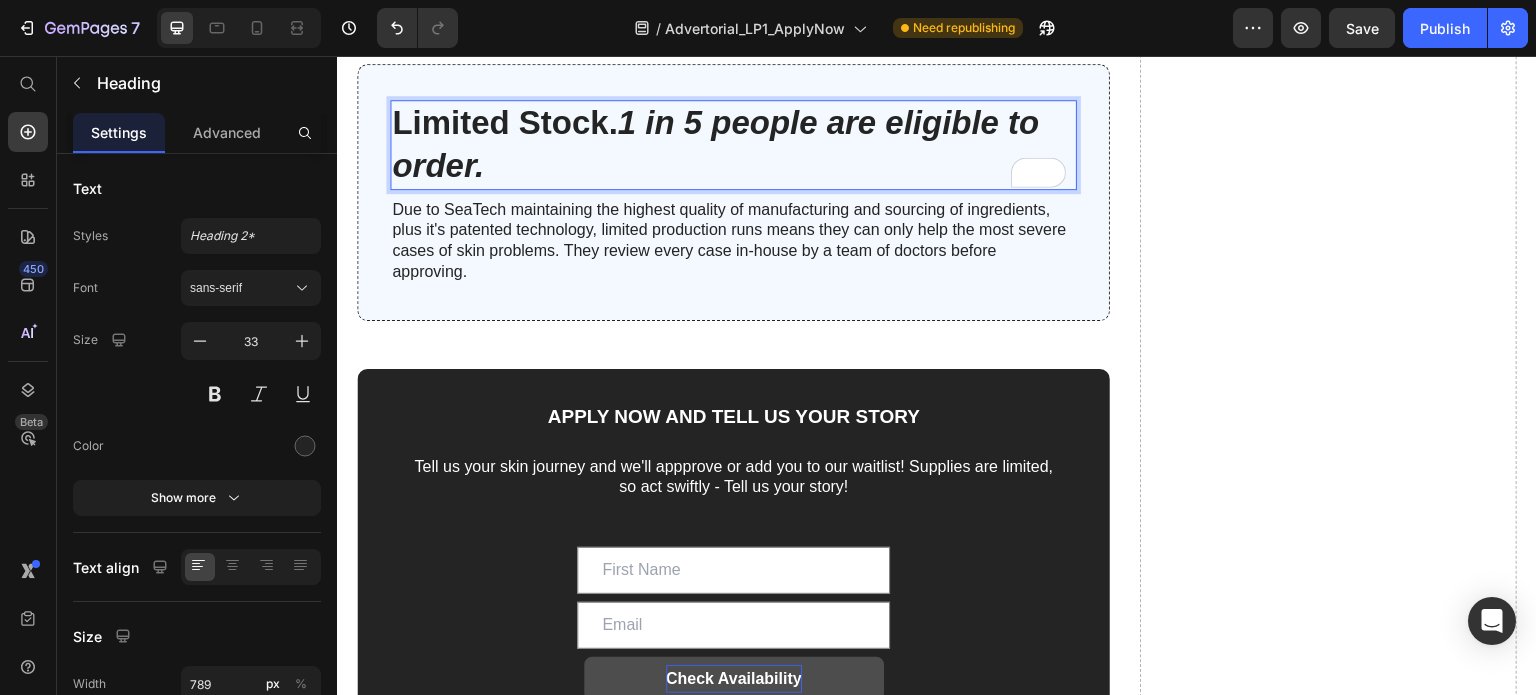 click on "1 in 5 people are eligible to order." at bounding box center [715, 144] 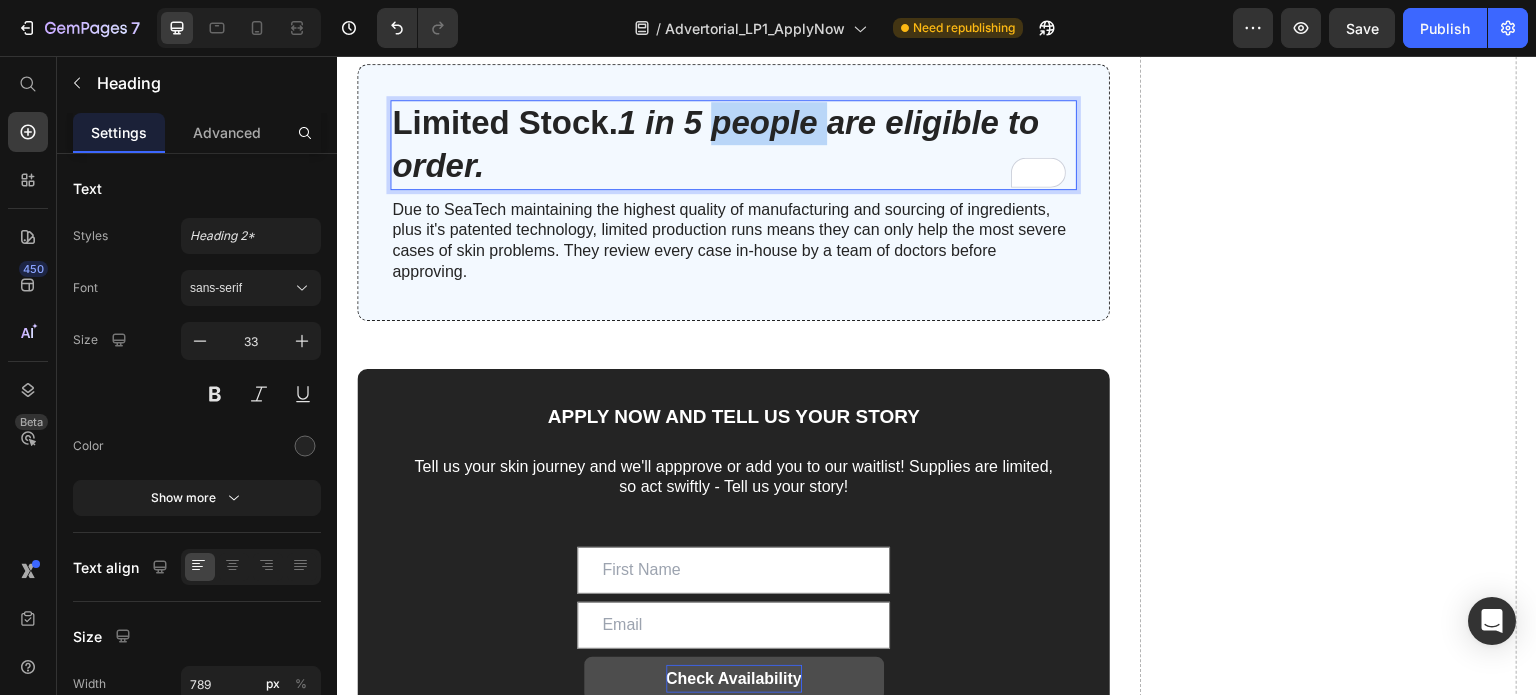 click on "1 in 5 people are eligible to order." at bounding box center (715, 144) 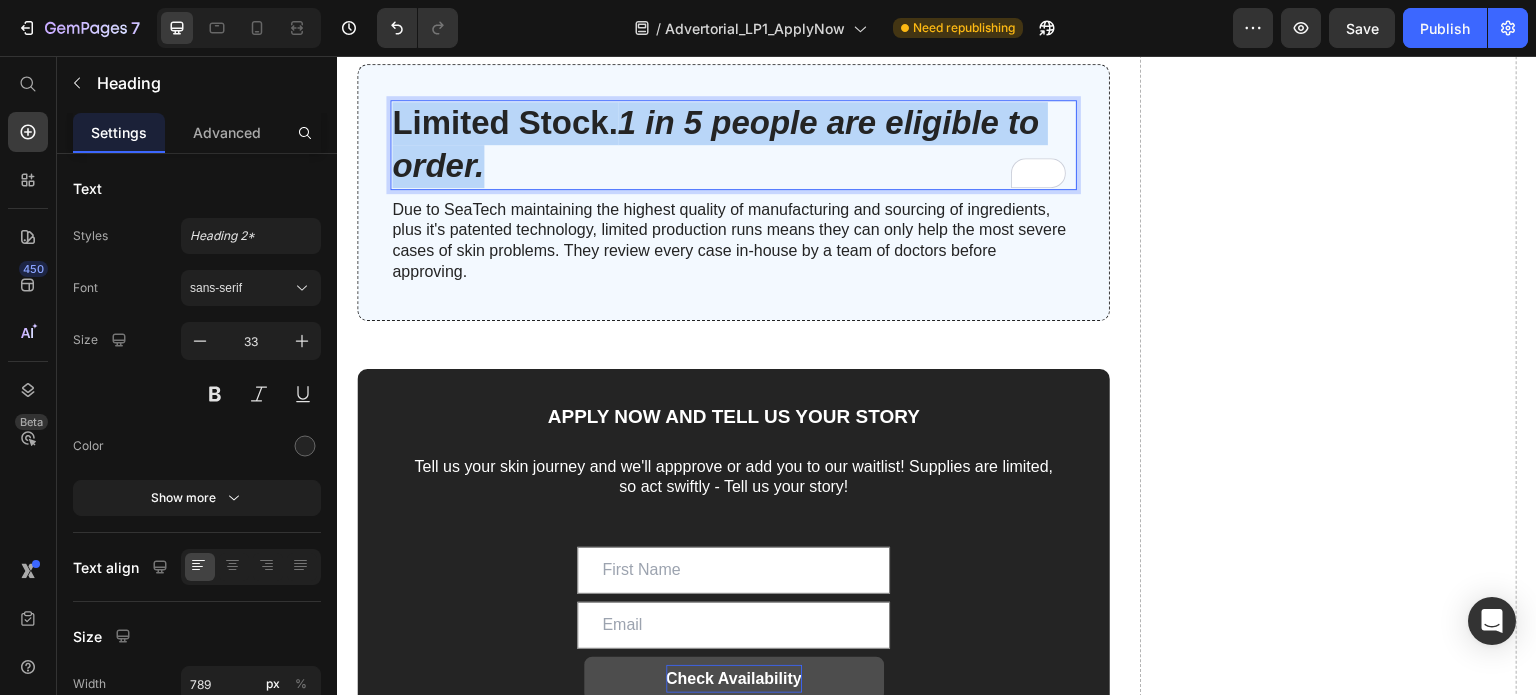click on "1 in 5 people are eligible to order." at bounding box center [715, 144] 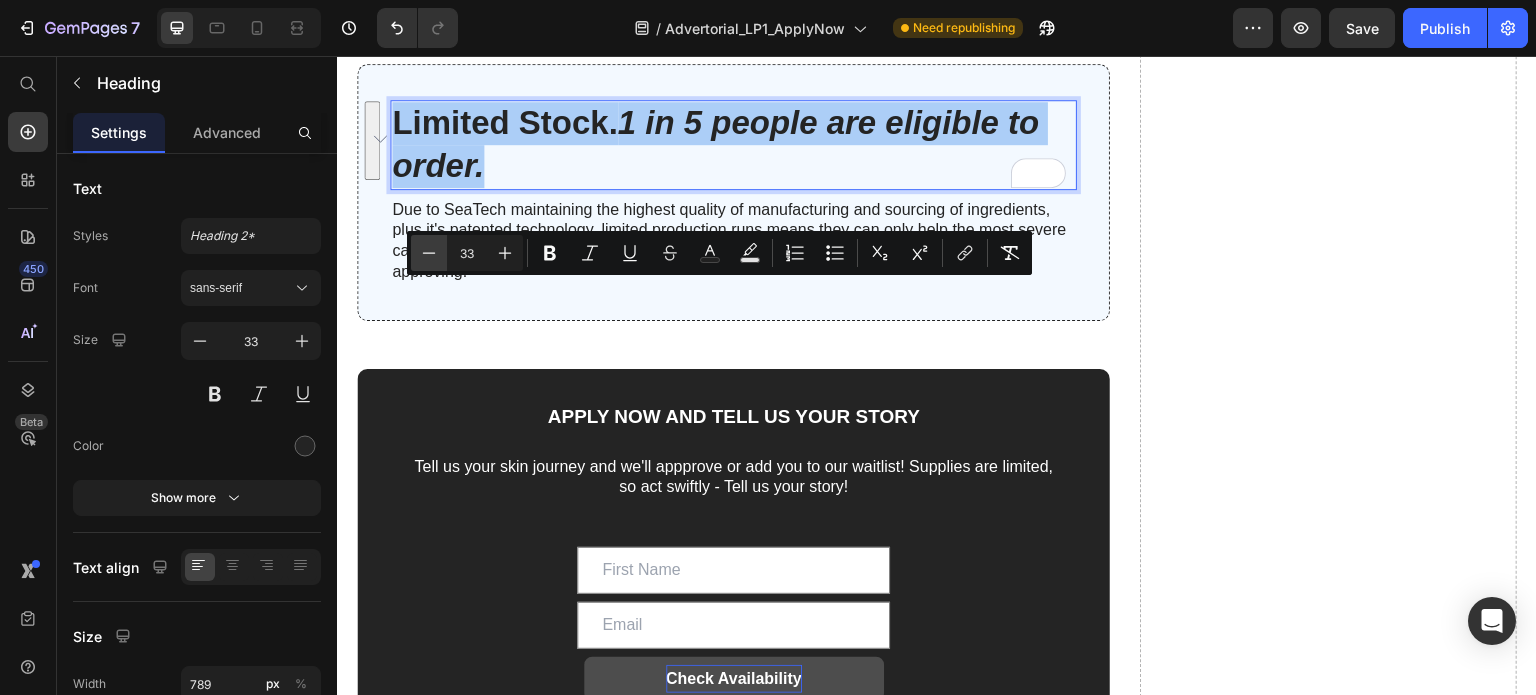 click on "Minus" at bounding box center [429, 253] 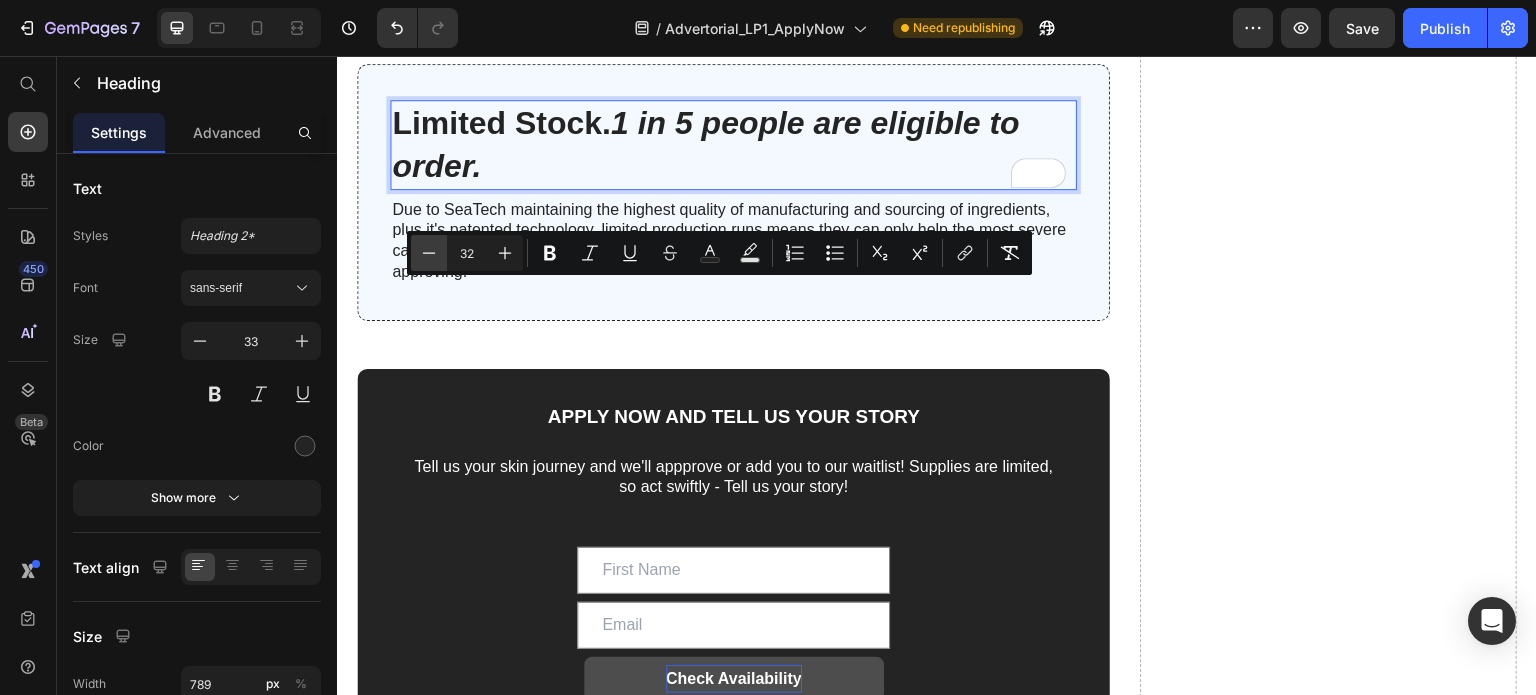 click on "Minus" at bounding box center [429, 253] 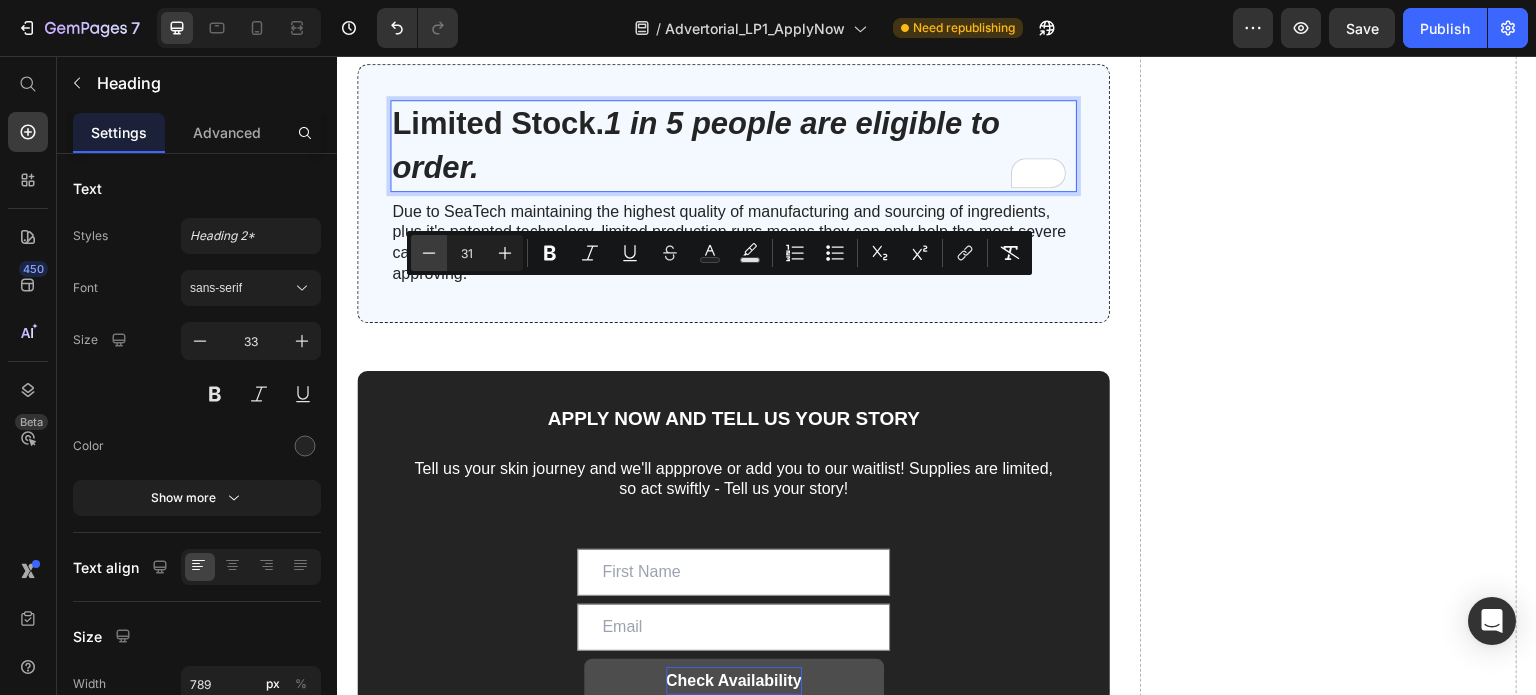 click on "Minus" at bounding box center [429, 253] 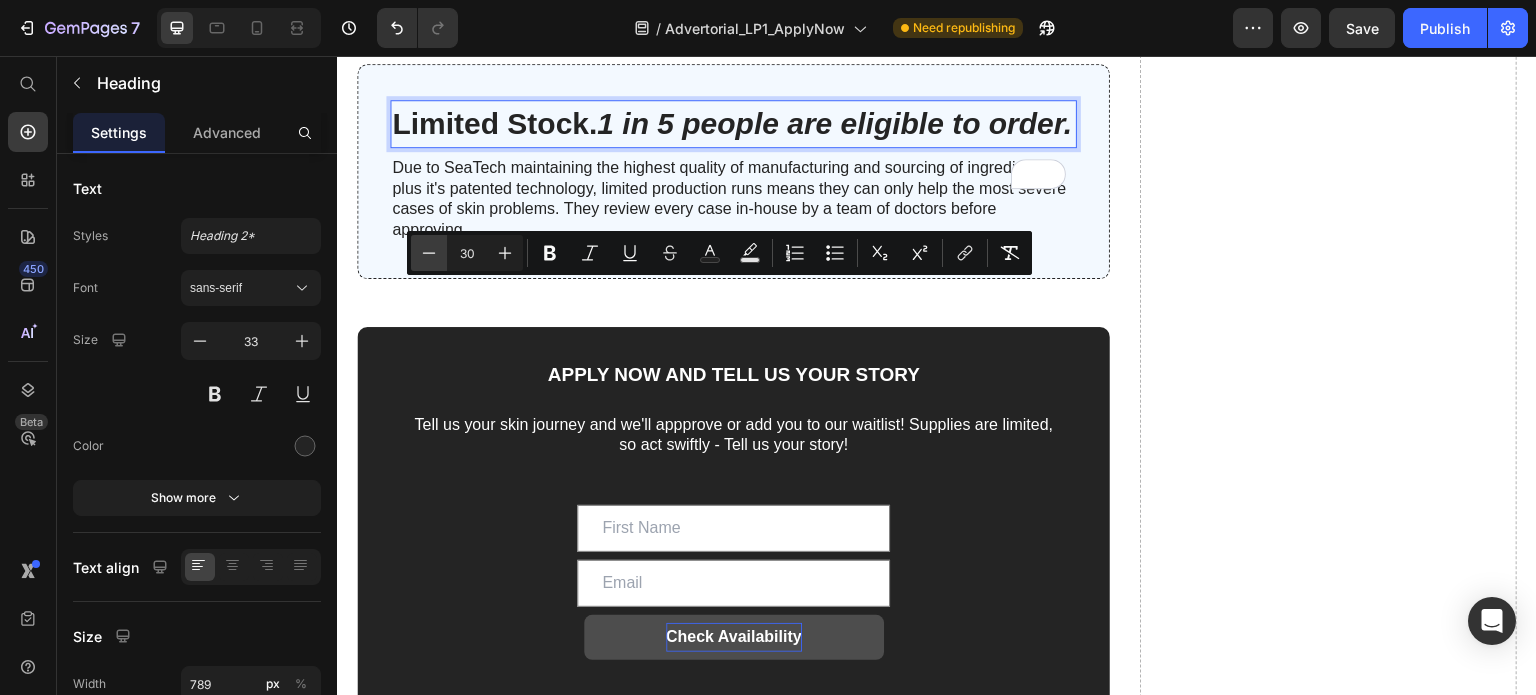 click on "Minus" at bounding box center (429, 253) 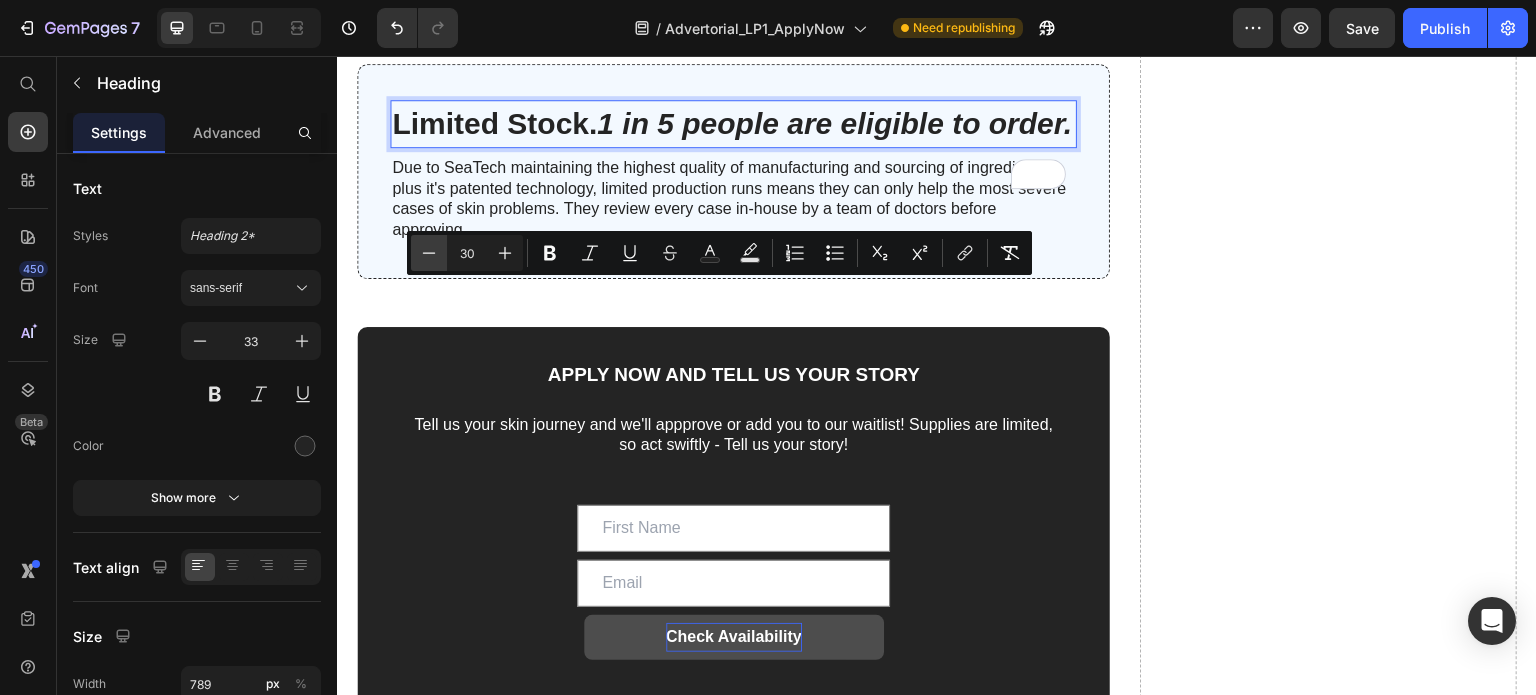 type on "29" 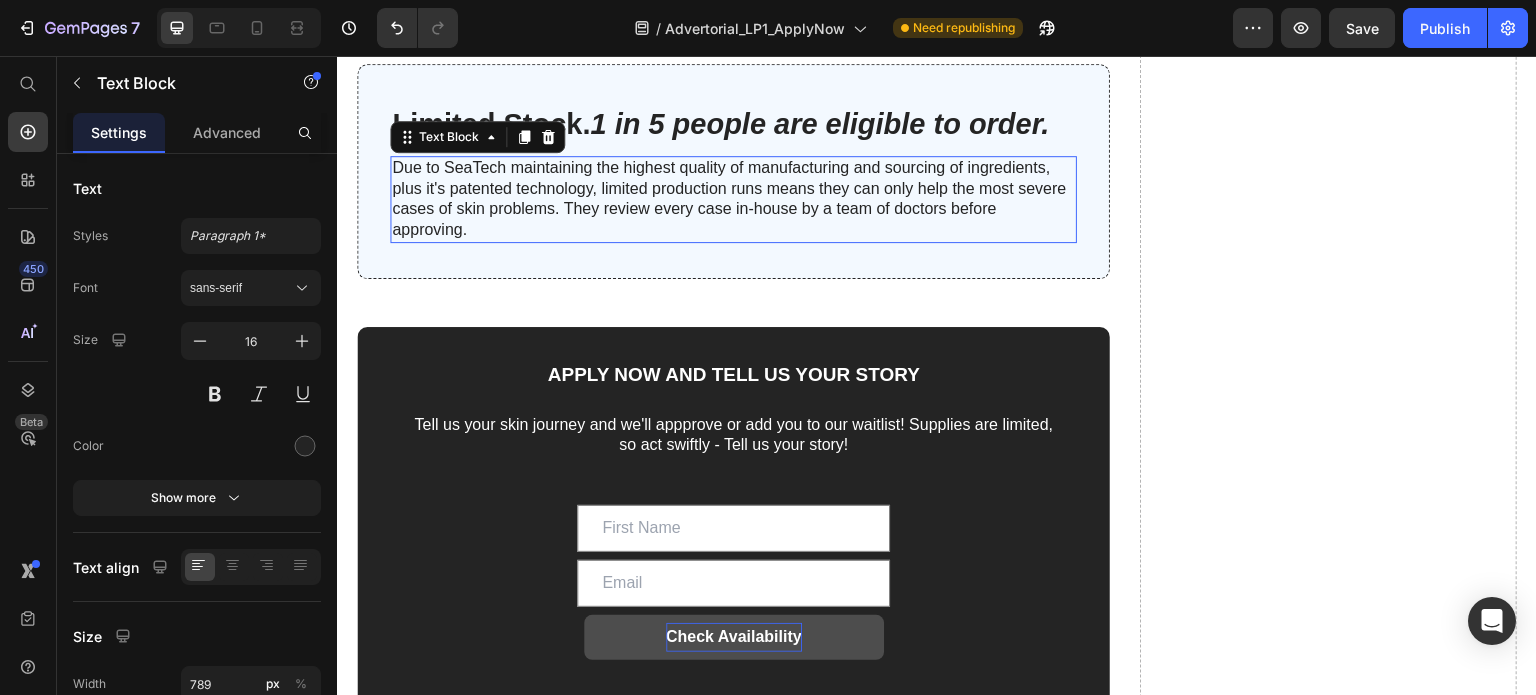 click on "Due to SeaTech maintaining the highest quality of manufacturing and sourcing of ingredients, plus it's patented technology, limited production runs means they can only help the most severe cases of skin problems. They review every case in-house by a team of doctors before approving." at bounding box center [733, 199] 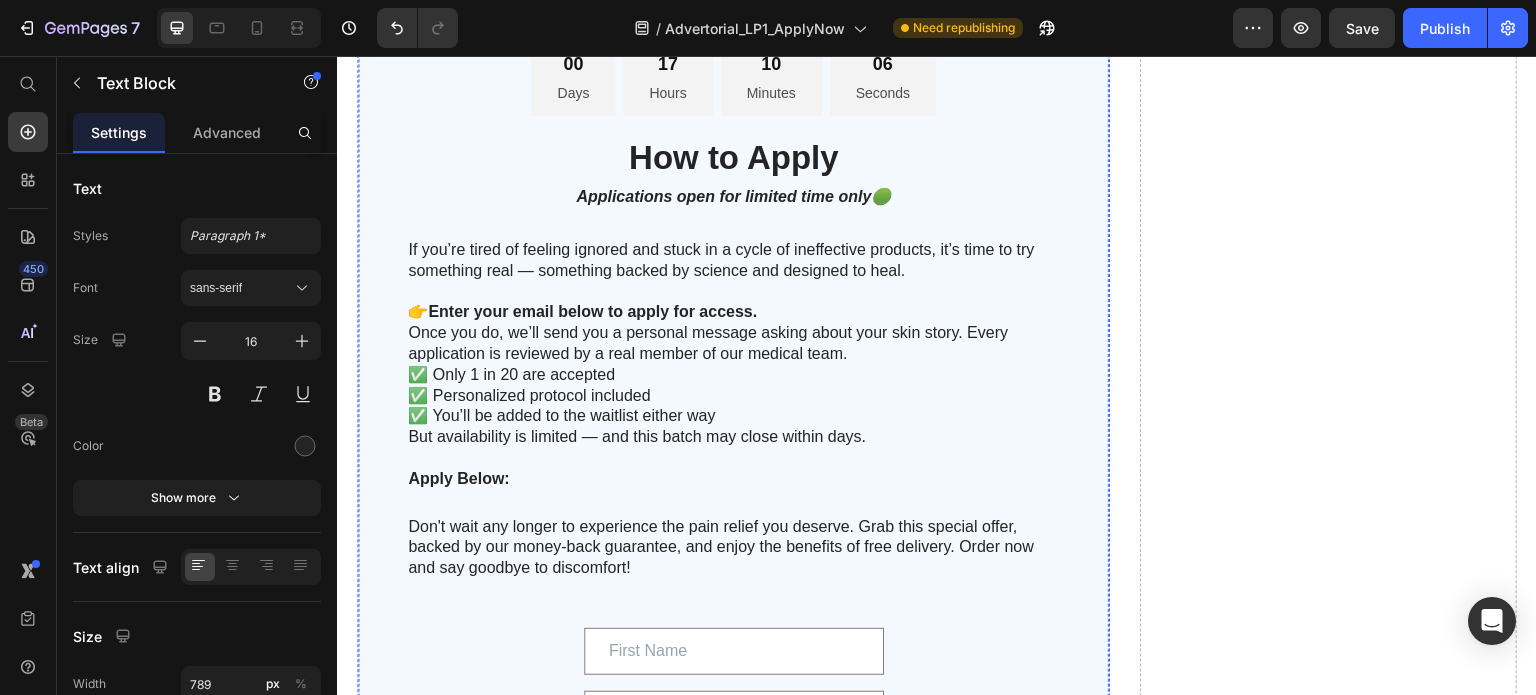 scroll, scrollTop: 6124, scrollLeft: 0, axis: vertical 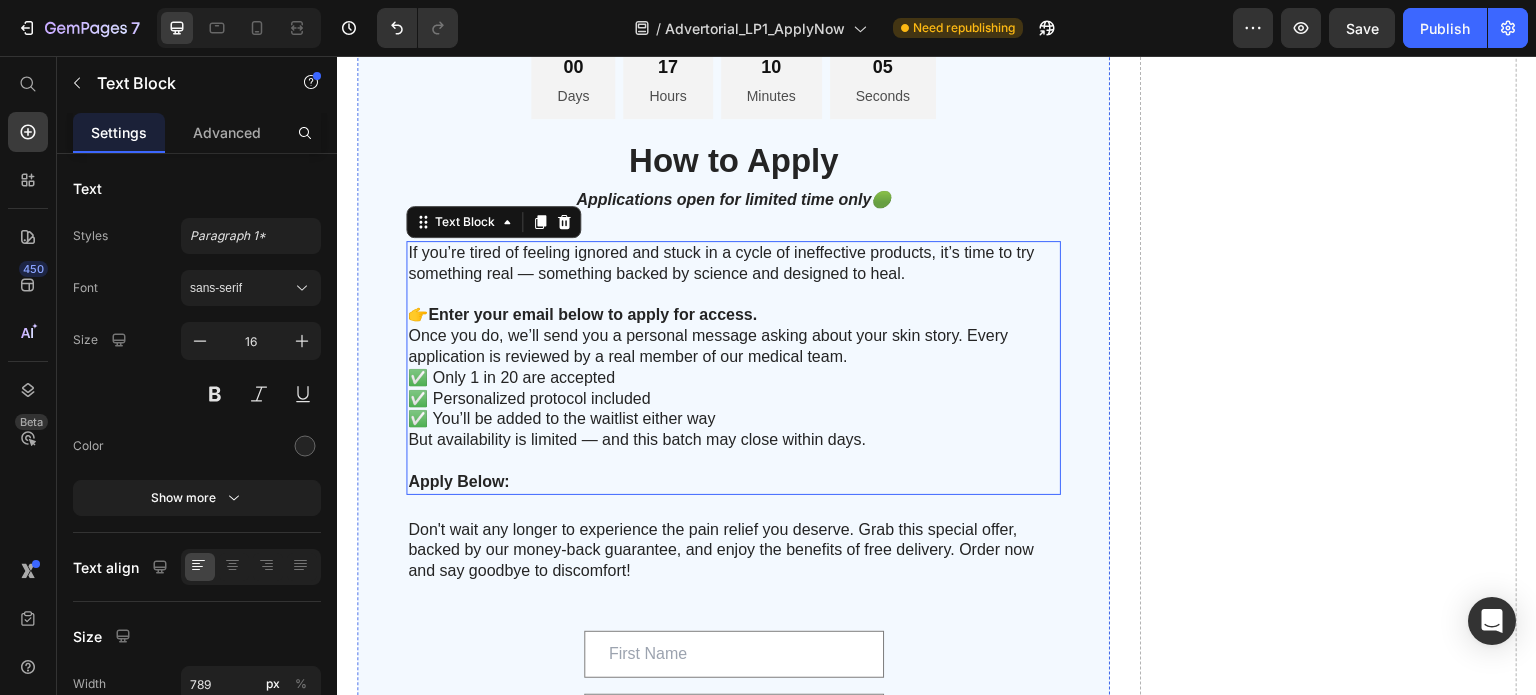click on "✅ Only 1 in 20 are accepted ✅ Personalized protocol included ✅ You’ll be added to the waitlist either way" at bounding box center (733, 399) 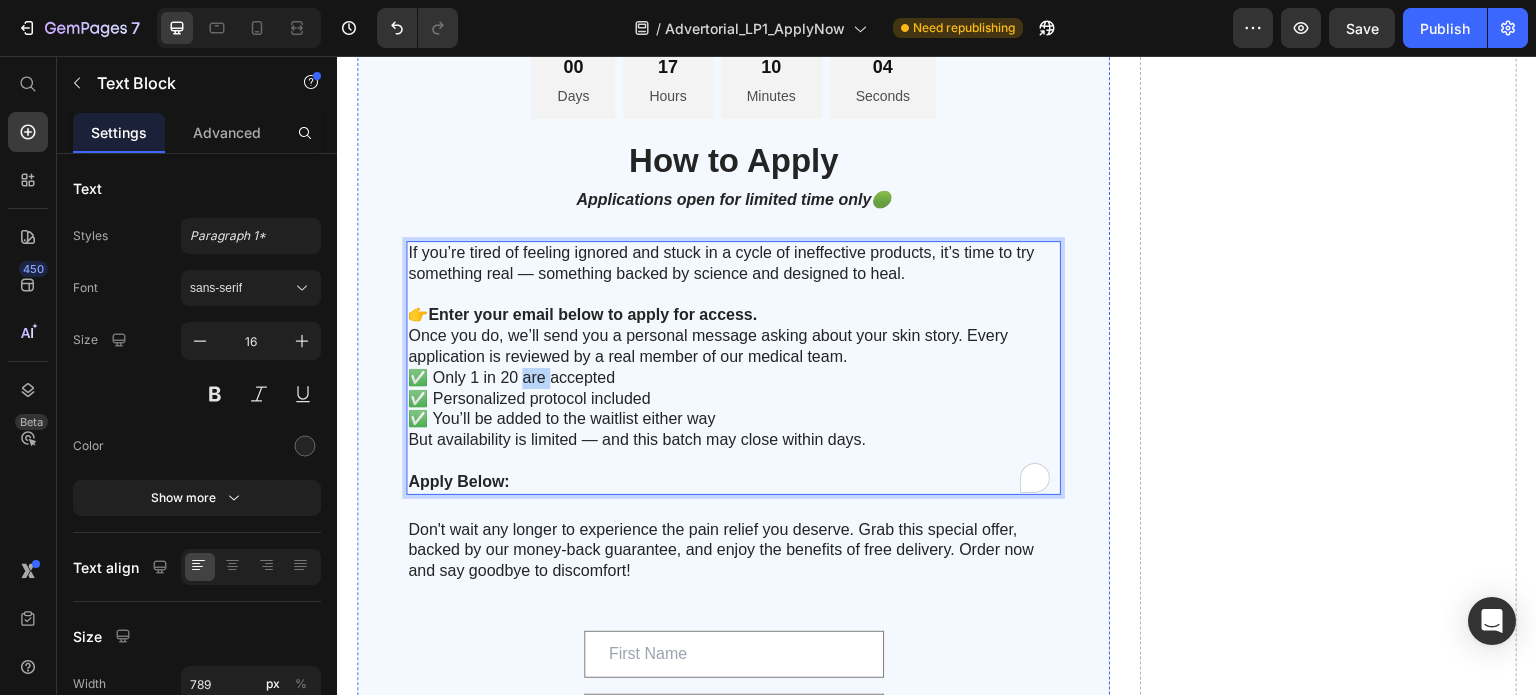 click on "✅ Only 1 in 20 are accepted ✅ Personalized protocol included ✅ You’ll be added to the waitlist either way" at bounding box center [733, 399] 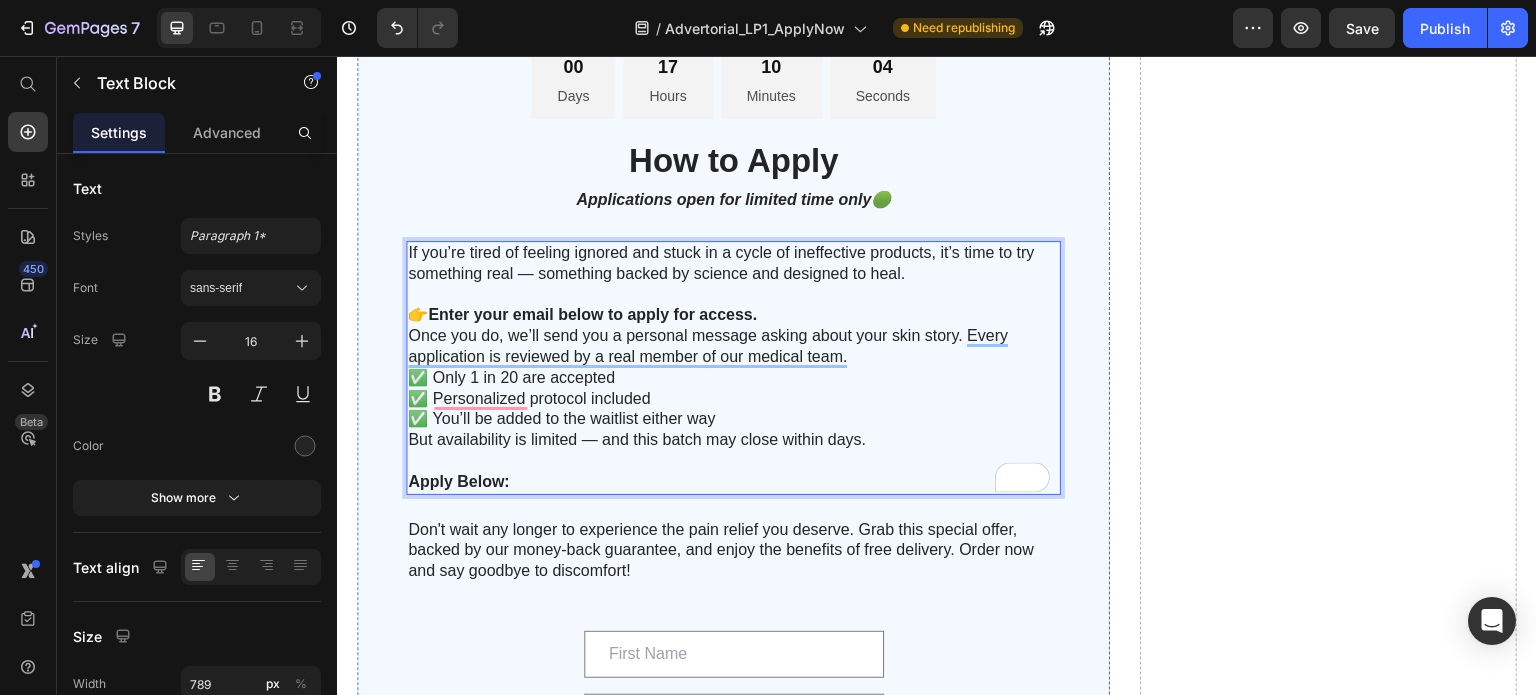 click on "✅ Only 1 in 20 are accepted ✅ Personalized protocol included ✅ You’ll be added to the waitlist either way" at bounding box center [733, 399] 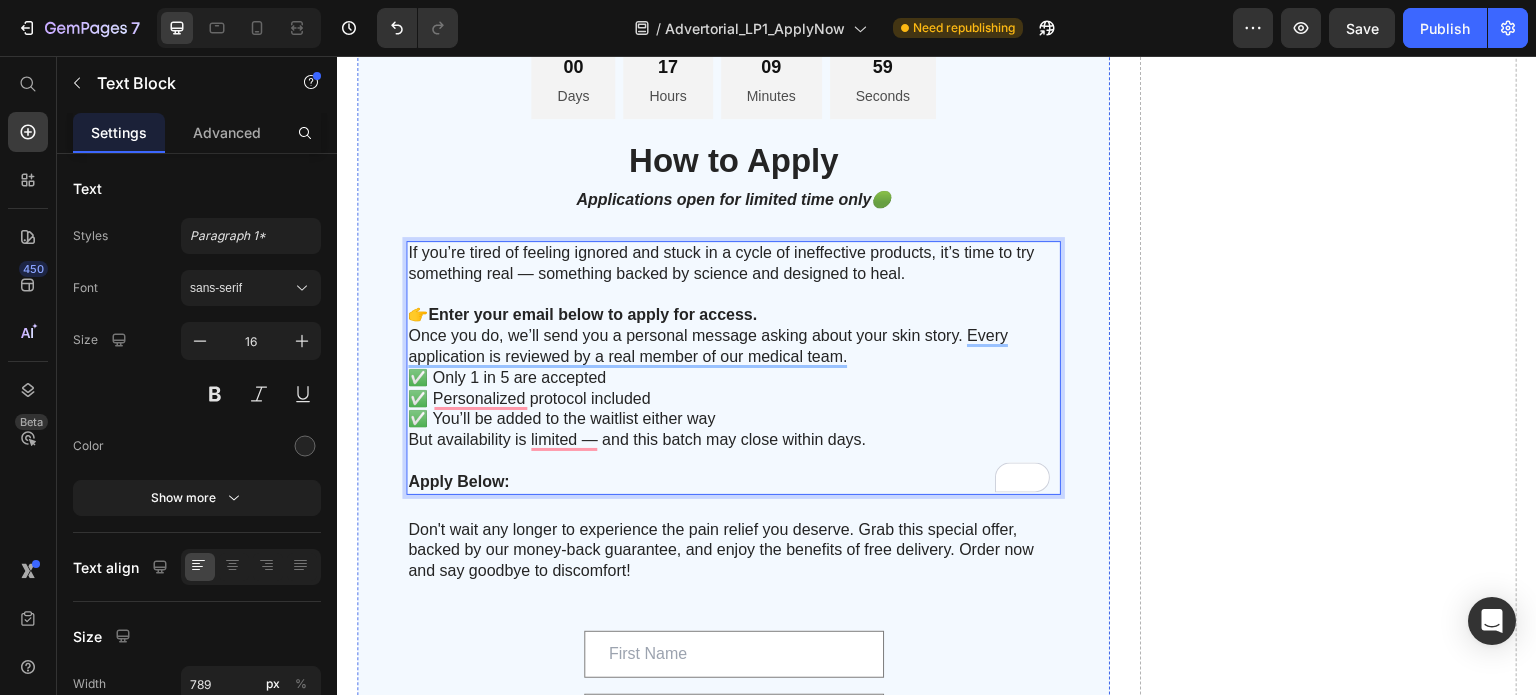 click on "✅ Only 1 in 5 are accepted ✅ Personalized protocol included ✅ You’ll be added to the waitlist either way" at bounding box center [733, 399] 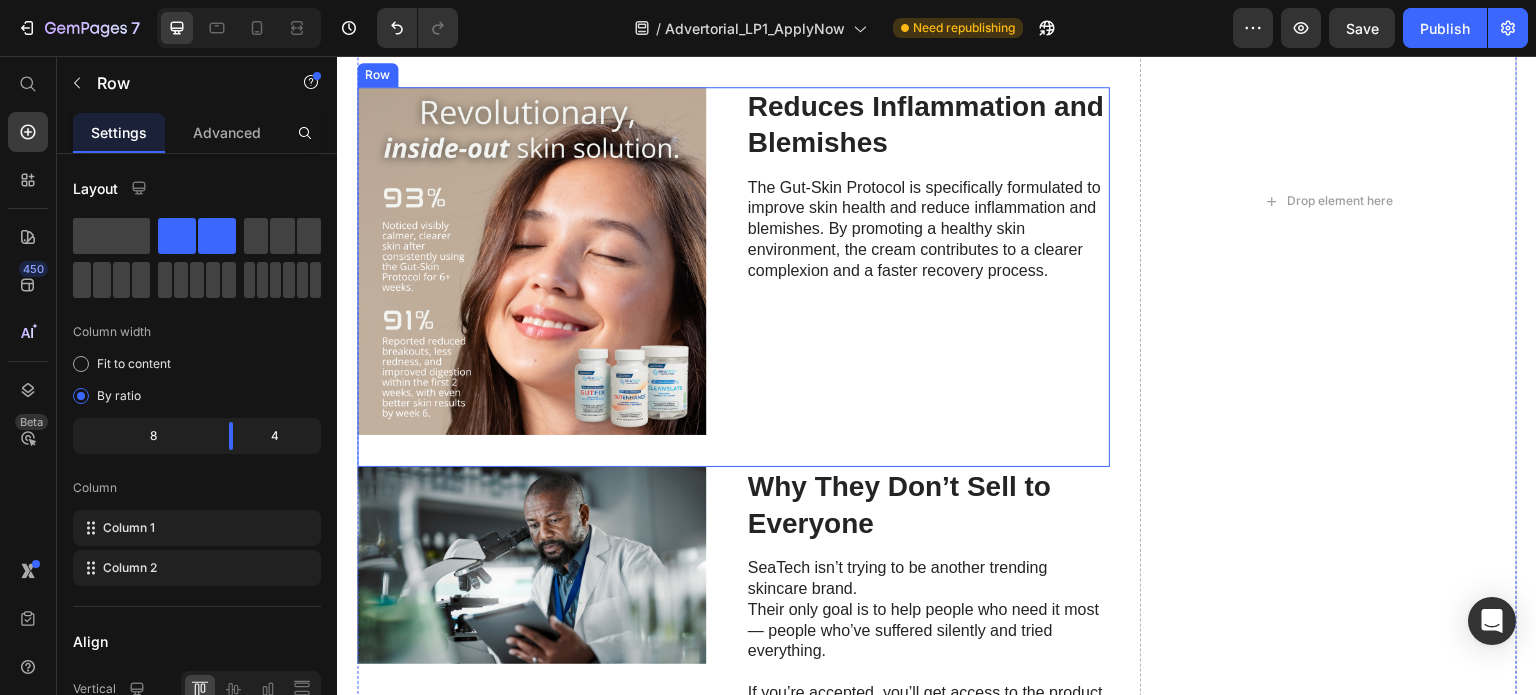 scroll, scrollTop: 4376, scrollLeft: 0, axis: vertical 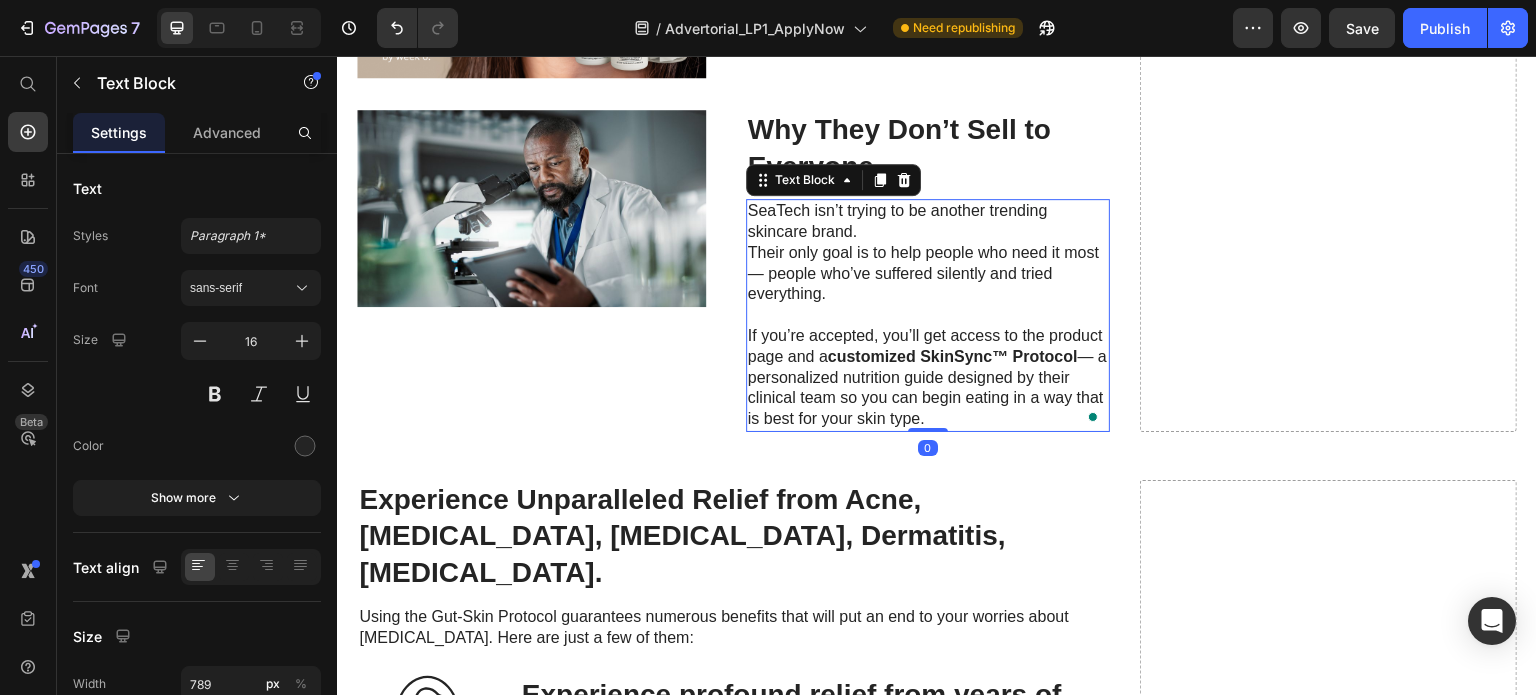 click on "SeaTech isn’t trying to be another trending skincare brand. Their only goal is to help people who need it most — people who’ve suffered silently and tried everything." at bounding box center [928, 253] 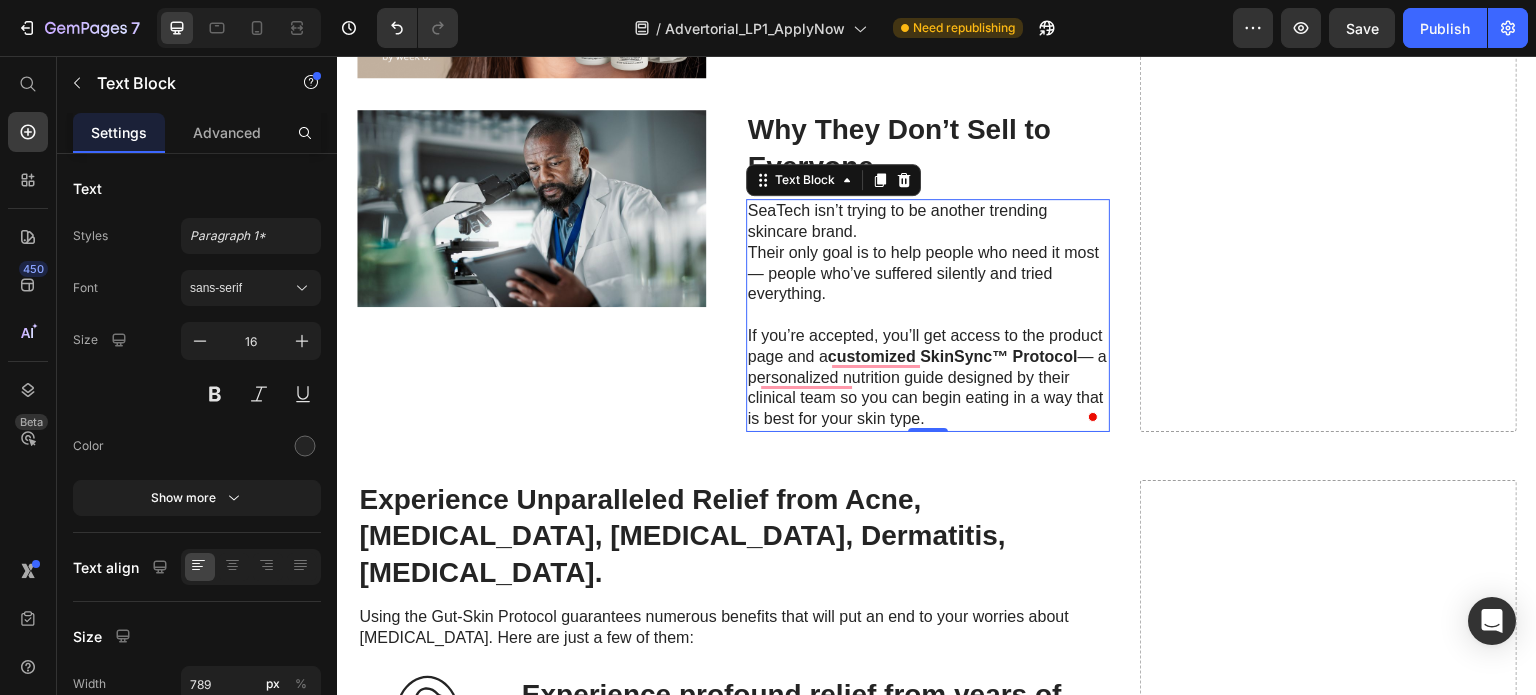 click on "SeaTech isn’t trying to be another trending skincare brand. Their only goal is to help people who need it most — people who’ve suffered silently and tried everything." at bounding box center [928, 253] 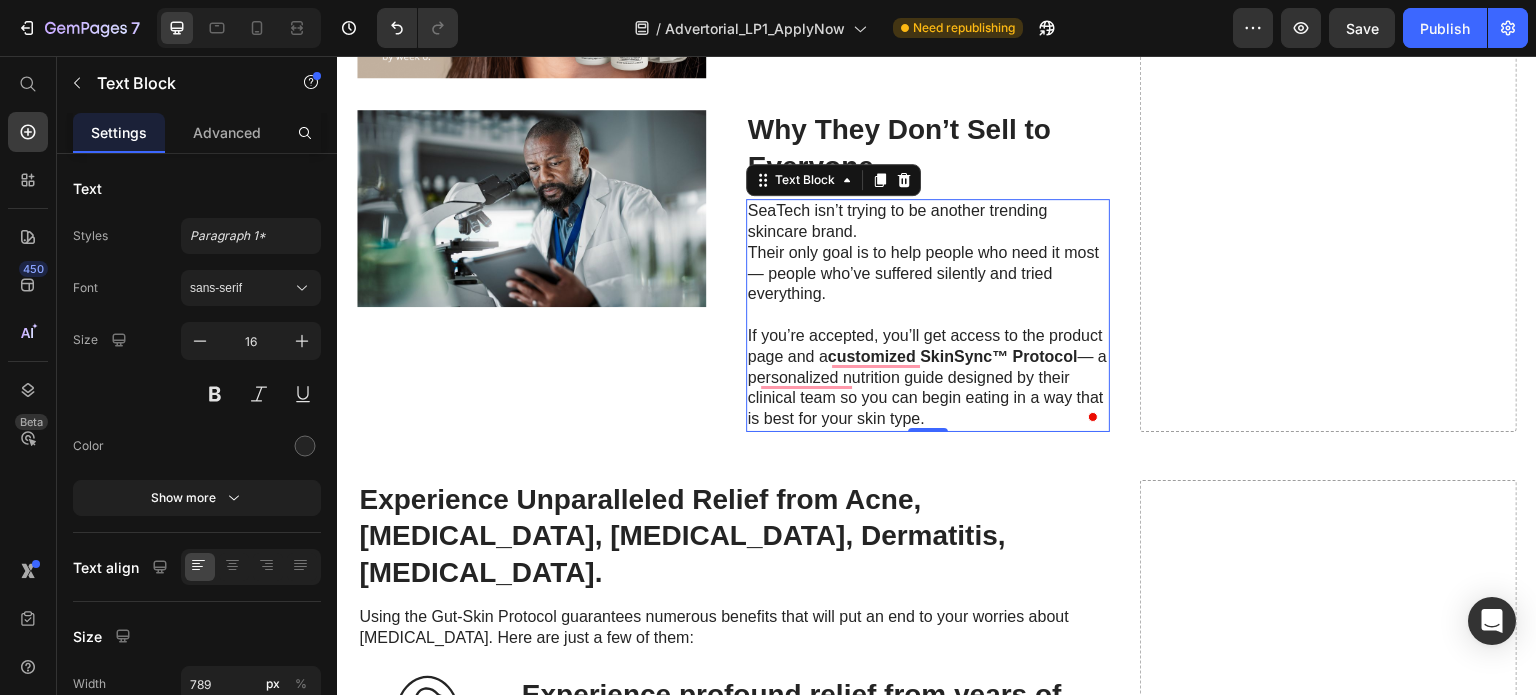 click on "SeaTech isn’t trying to be another trending skincare brand. Their only goal is to help people who need it most — people who’ve suffered silently and tried everything." at bounding box center [928, 253] 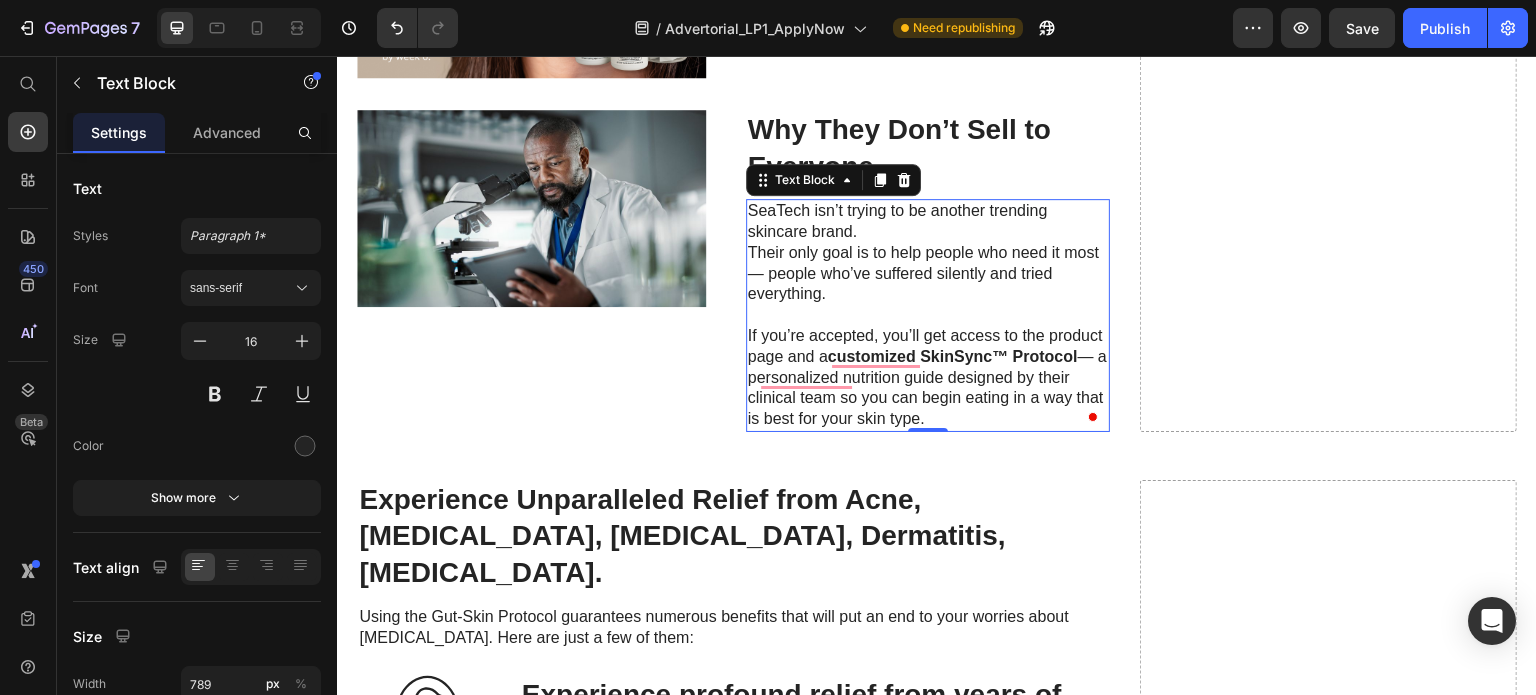 click on "SeaTech isn’t trying to be another trending skincare brand. Their only goal is to help people who need it most — people who’ve suffered silently and tried everything." at bounding box center [928, 253] 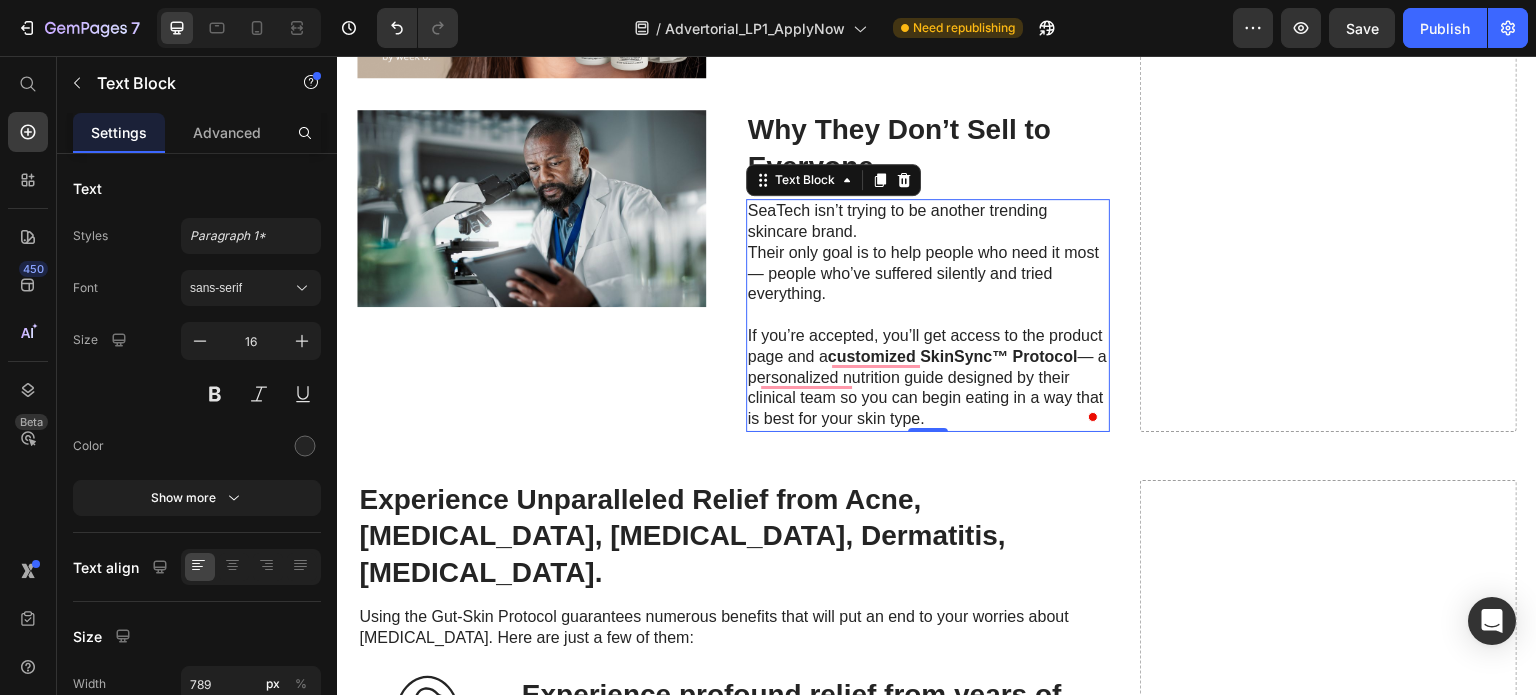 click on "SeaTech isn’t trying to be another trending skincare brand. Their only goal is to help people who need it most — people who’ve suffered silently and tried everything." at bounding box center (928, 253) 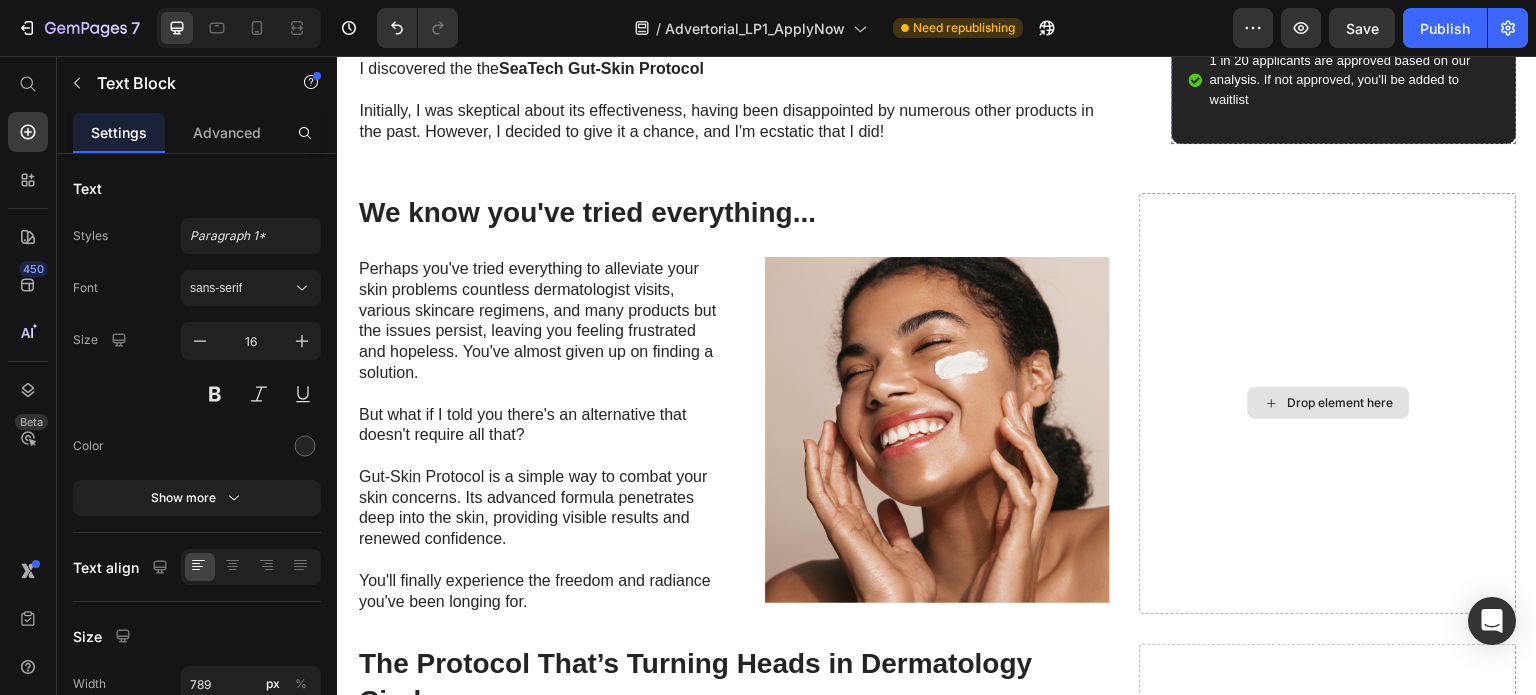 scroll, scrollTop: 2192, scrollLeft: 0, axis: vertical 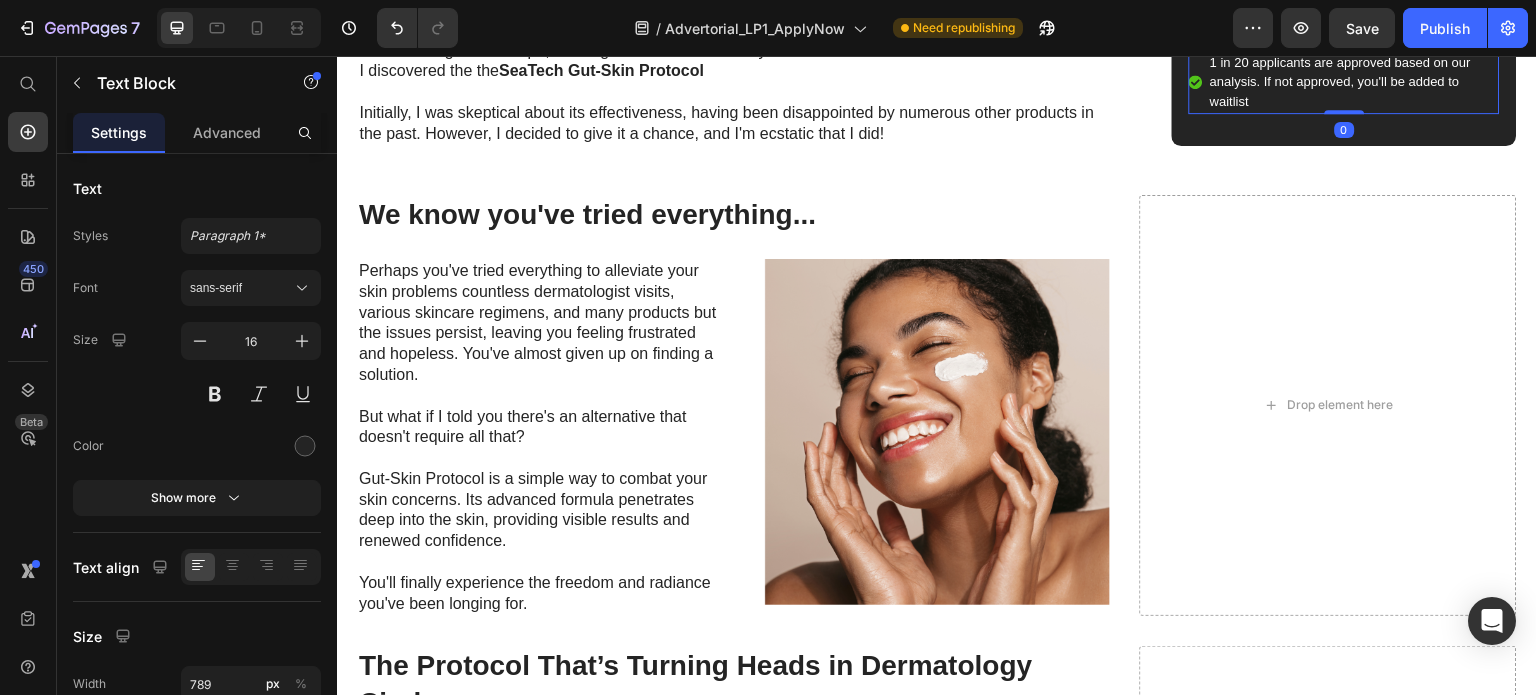 click on "Approval within 45 mins" at bounding box center (1353, -31) 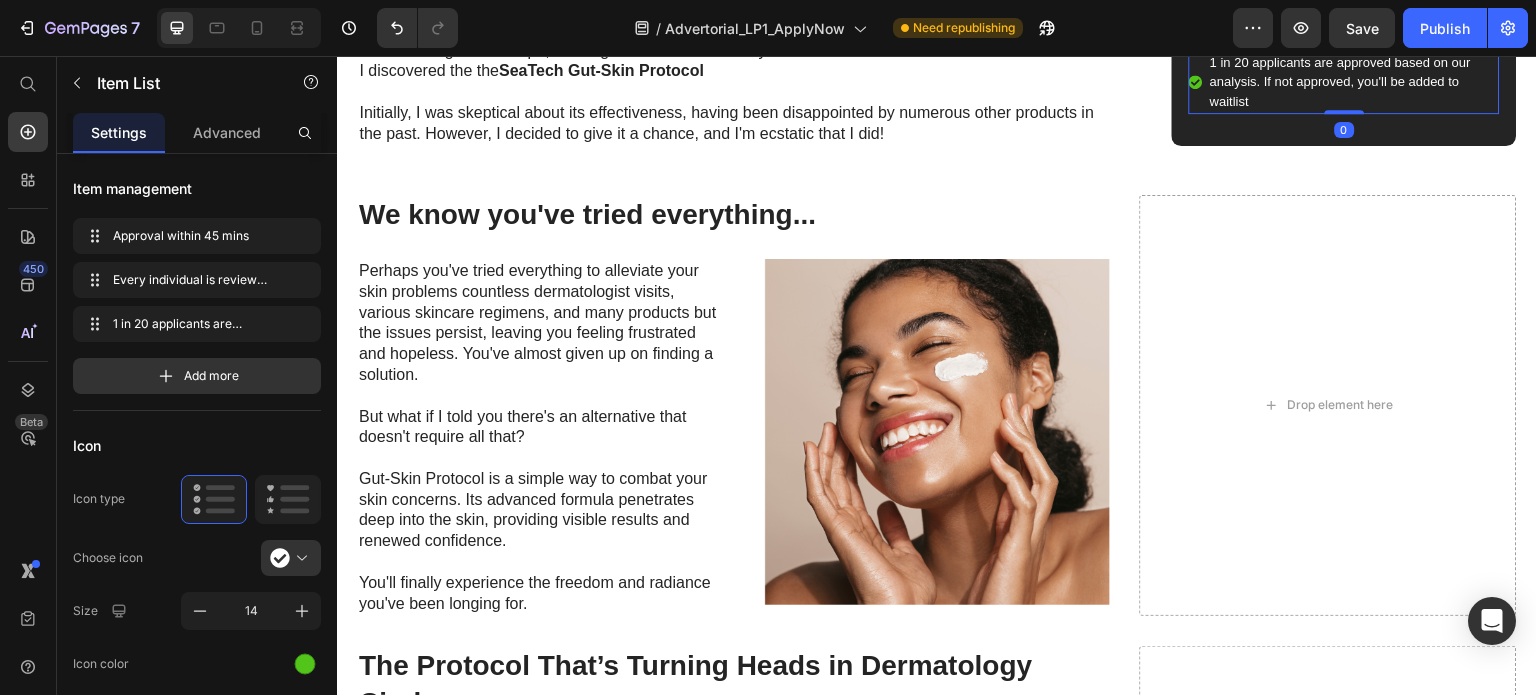 click on "Approval within 45 mins" at bounding box center (1353, -31) 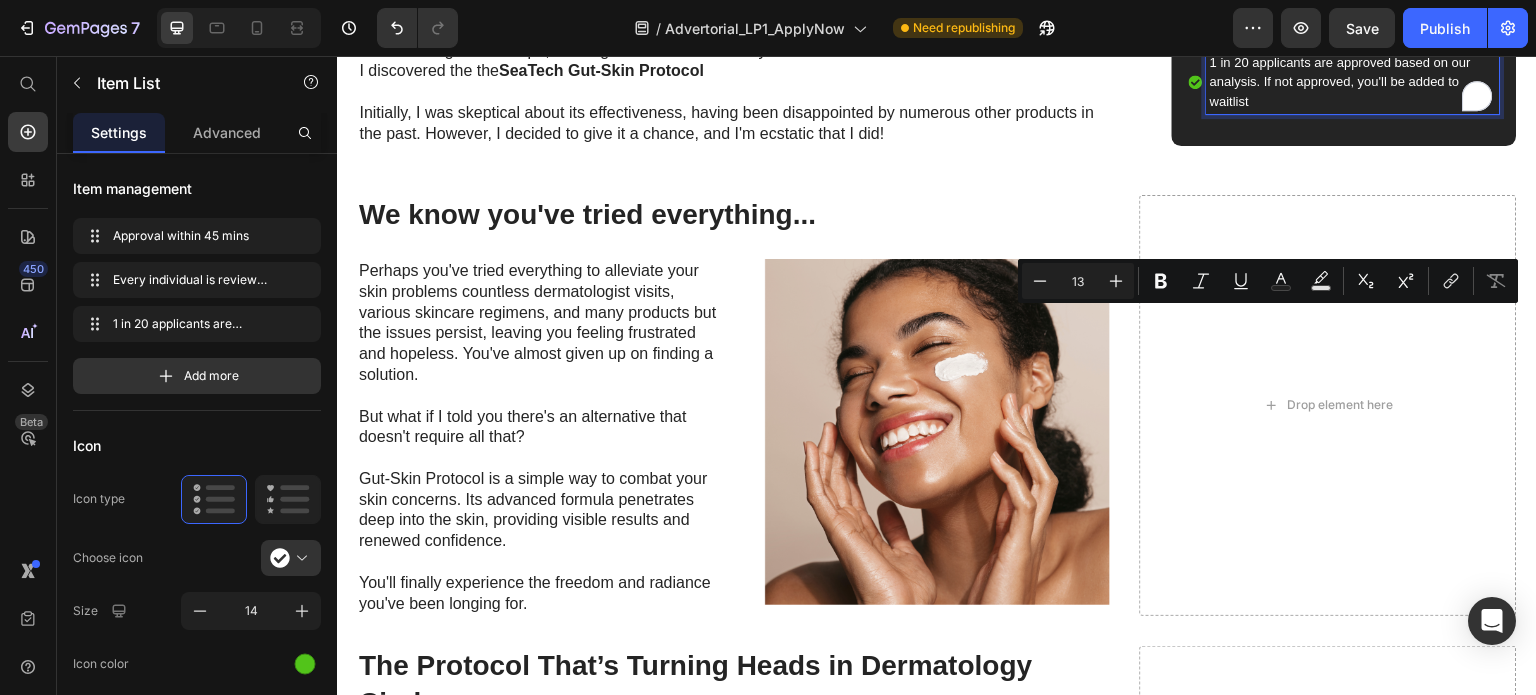 click on "1 in 20 applicants are approved based on our analysis. If not approved, you'll be added to waitlist" at bounding box center [1353, 82] 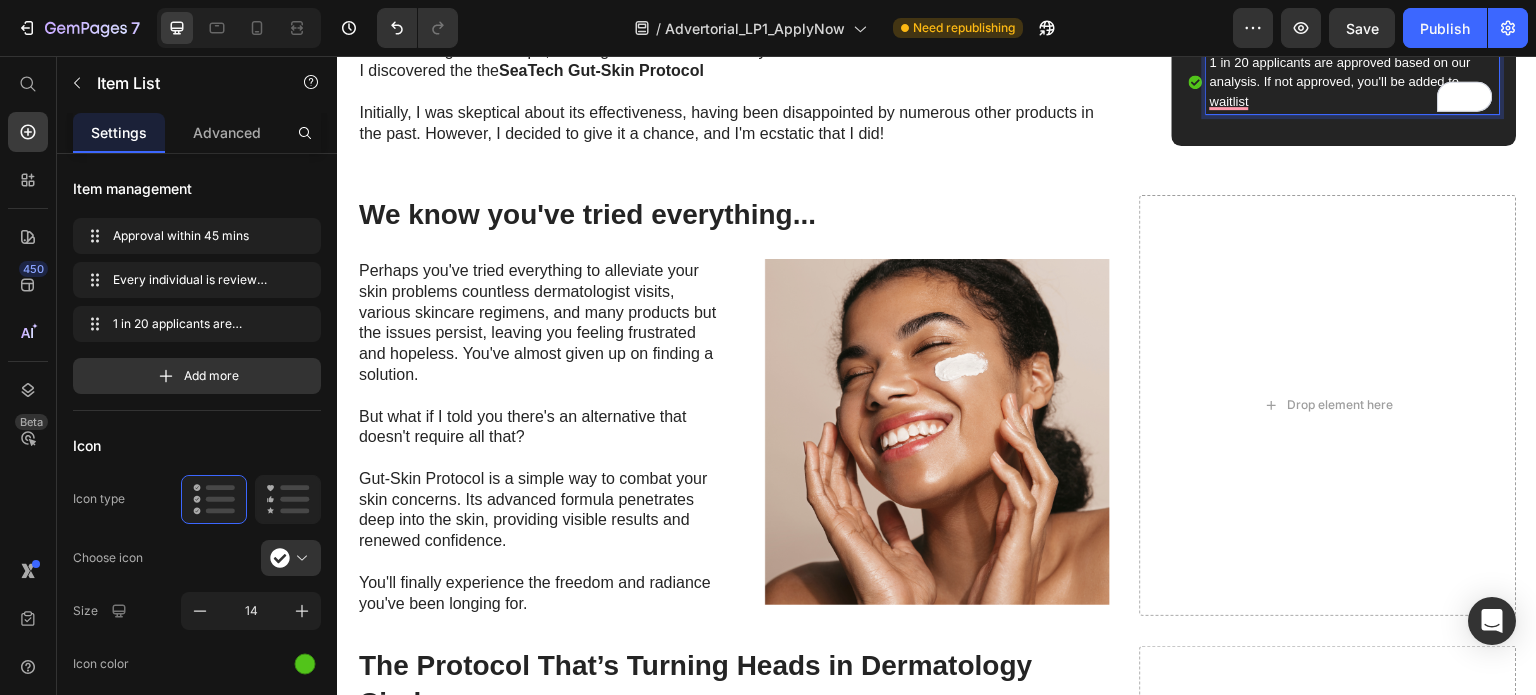 click on "1 in 20 applicants are approved based on our analysis. If not approved, you'll be added to waitlist" at bounding box center [1353, 82] 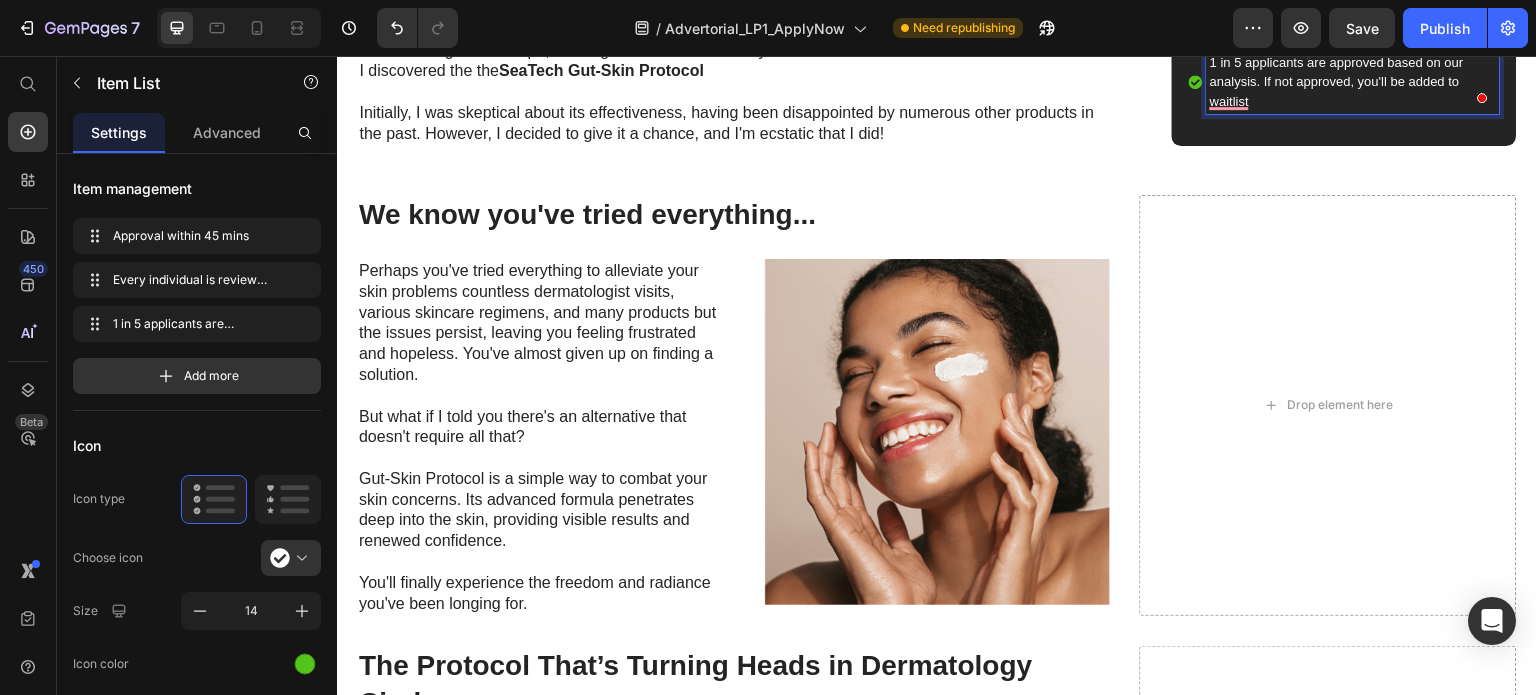 click on "1 in 5 applicants are approved based on our analysis. If not approved, you'll be added to waitlist" at bounding box center (1353, 82) 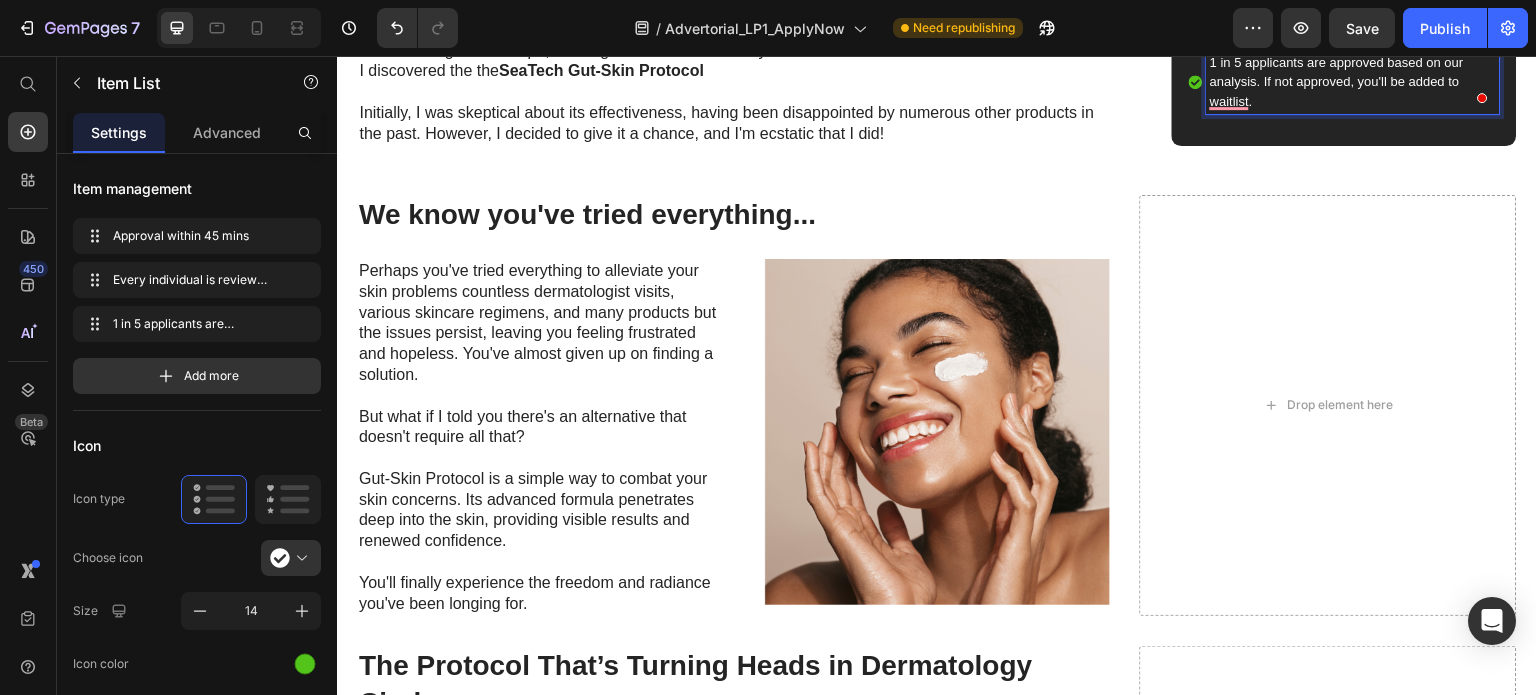 click on "1 in 5 applicants are approved based on our analysis. If not approved, you'll be added to waitlist." at bounding box center (1353, 82) 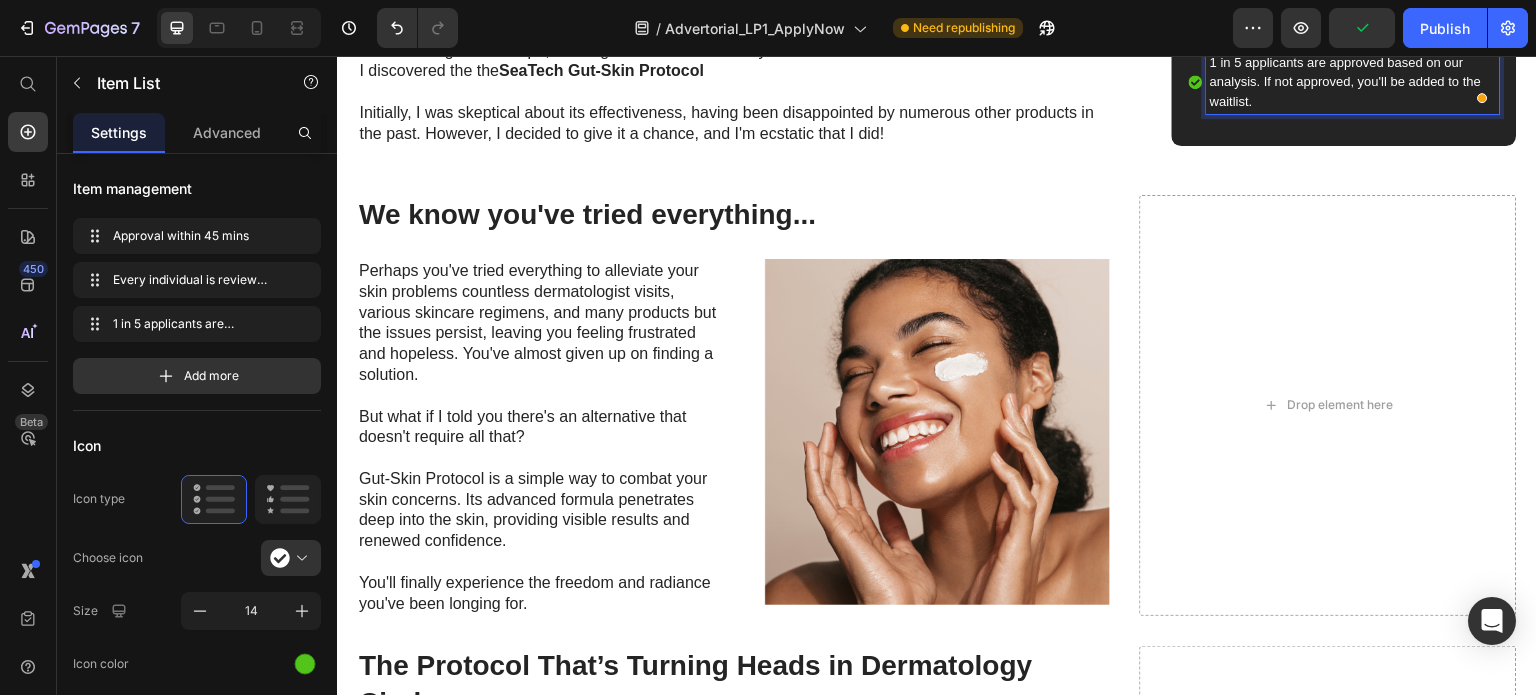 click on "1 in 5 applicants are approved based on our analysis. If not approved, you'll be added to the waitlist." at bounding box center [1353, 82] 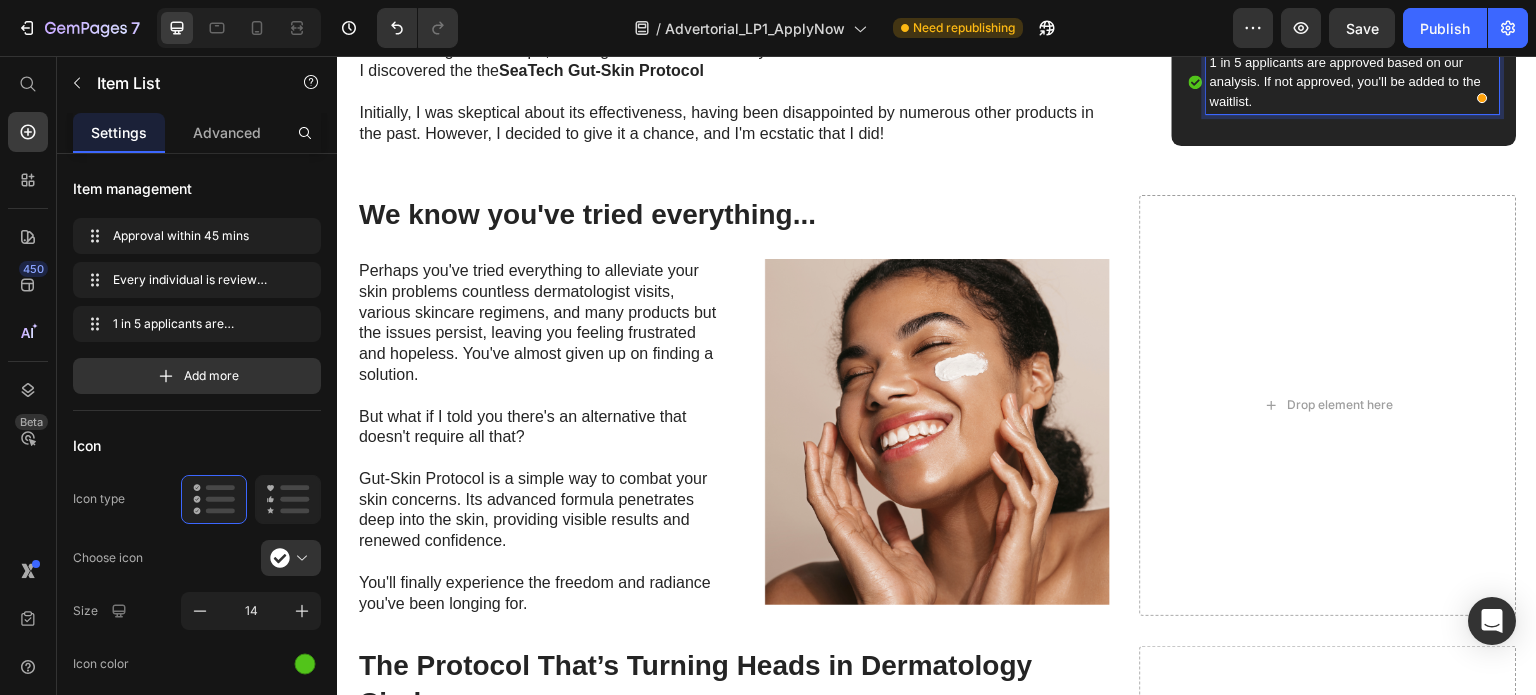 click on "1 in 5 applicants are approved based on our analysis. If not approved, you'll be added to the waitlist." at bounding box center (1353, 82) 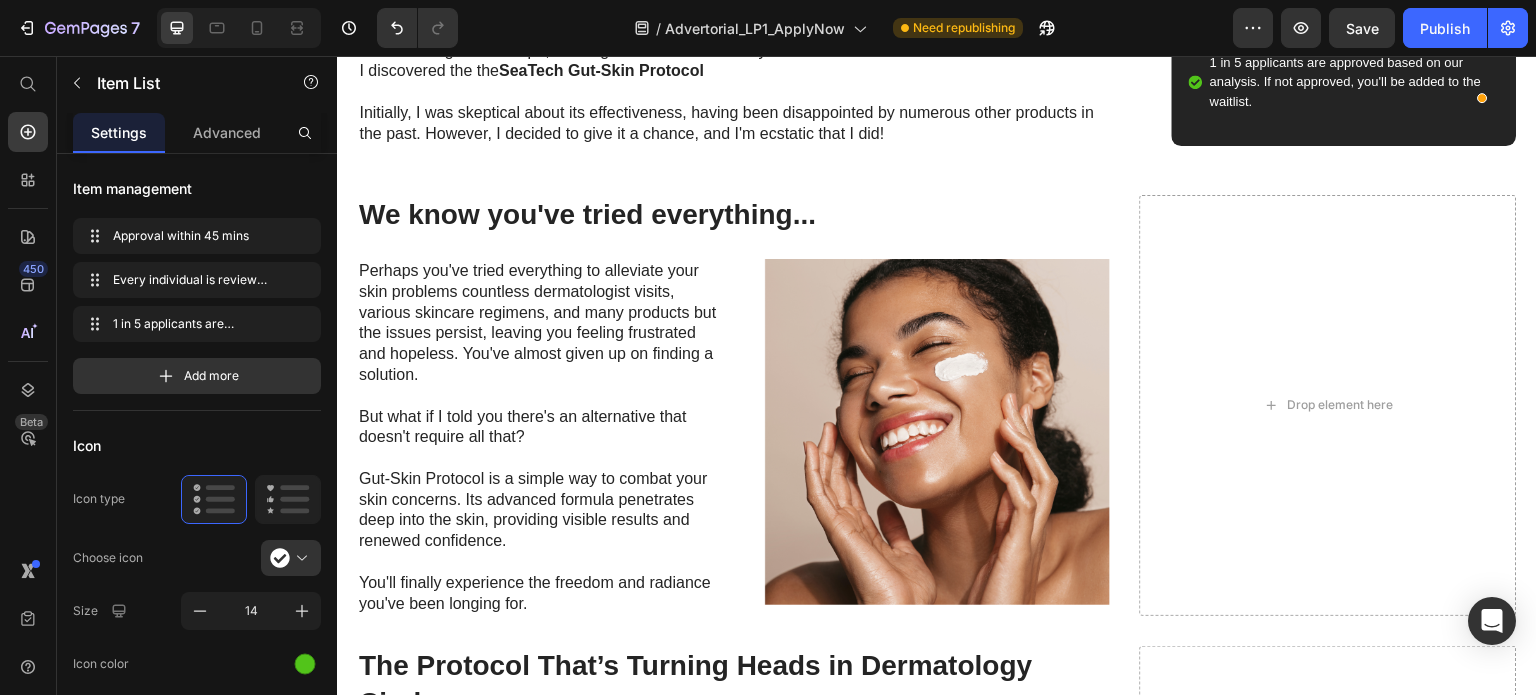 click on "Approval within 45 mins" at bounding box center [1353, -31] 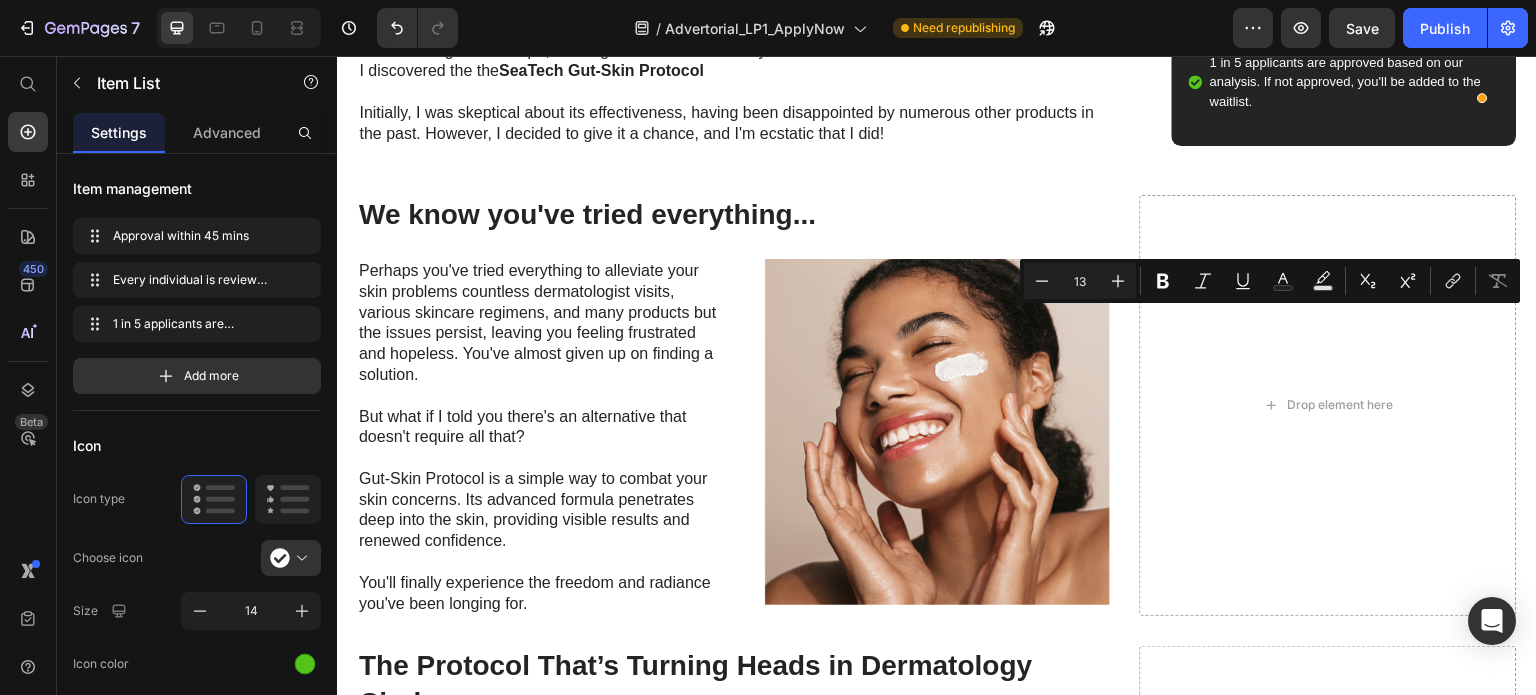 click on "Approval within 45 mins" at bounding box center [1353, -31] 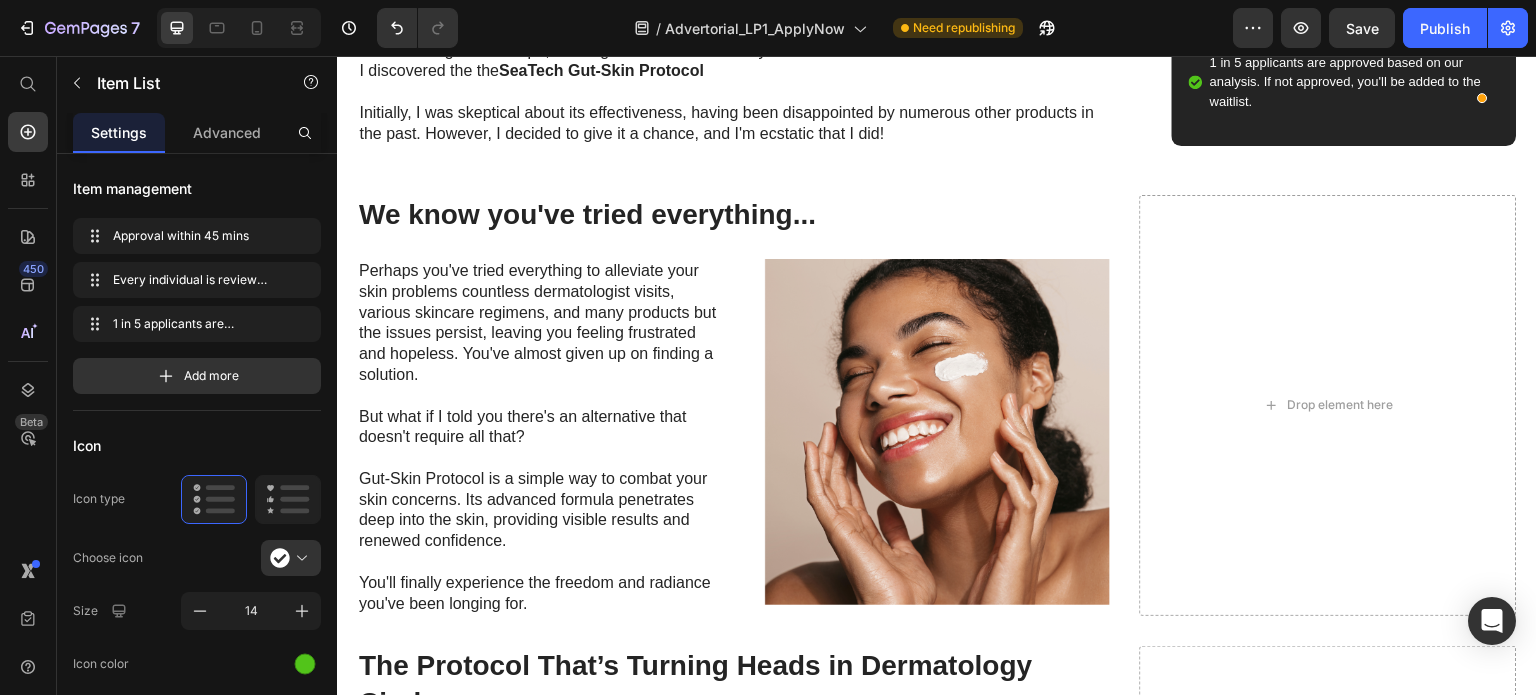 click on "Approval within 45 mins" at bounding box center (1353, -31) 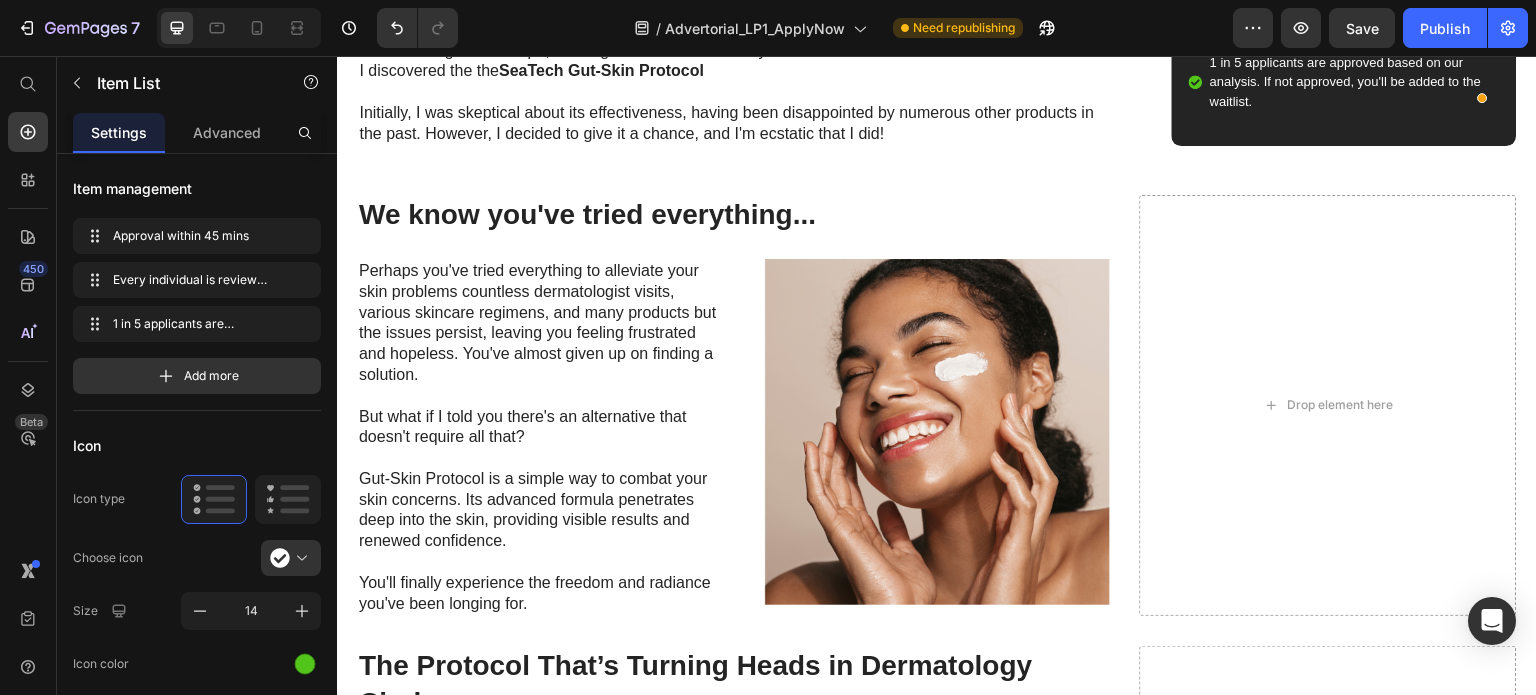 click on "Approval within 45 mins" at bounding box center [1353, -31] 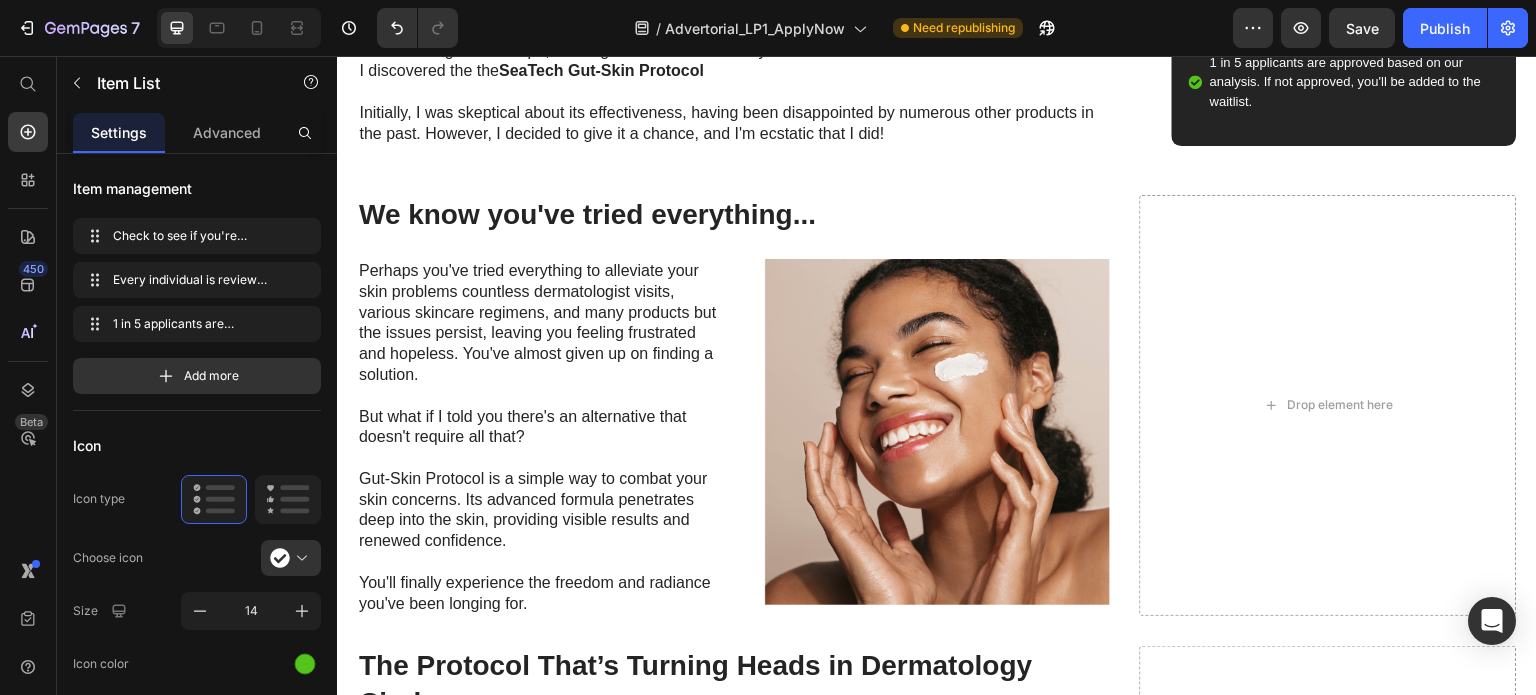click on "Check to see if you're elegible to order" at bounding box center [1353, -31] 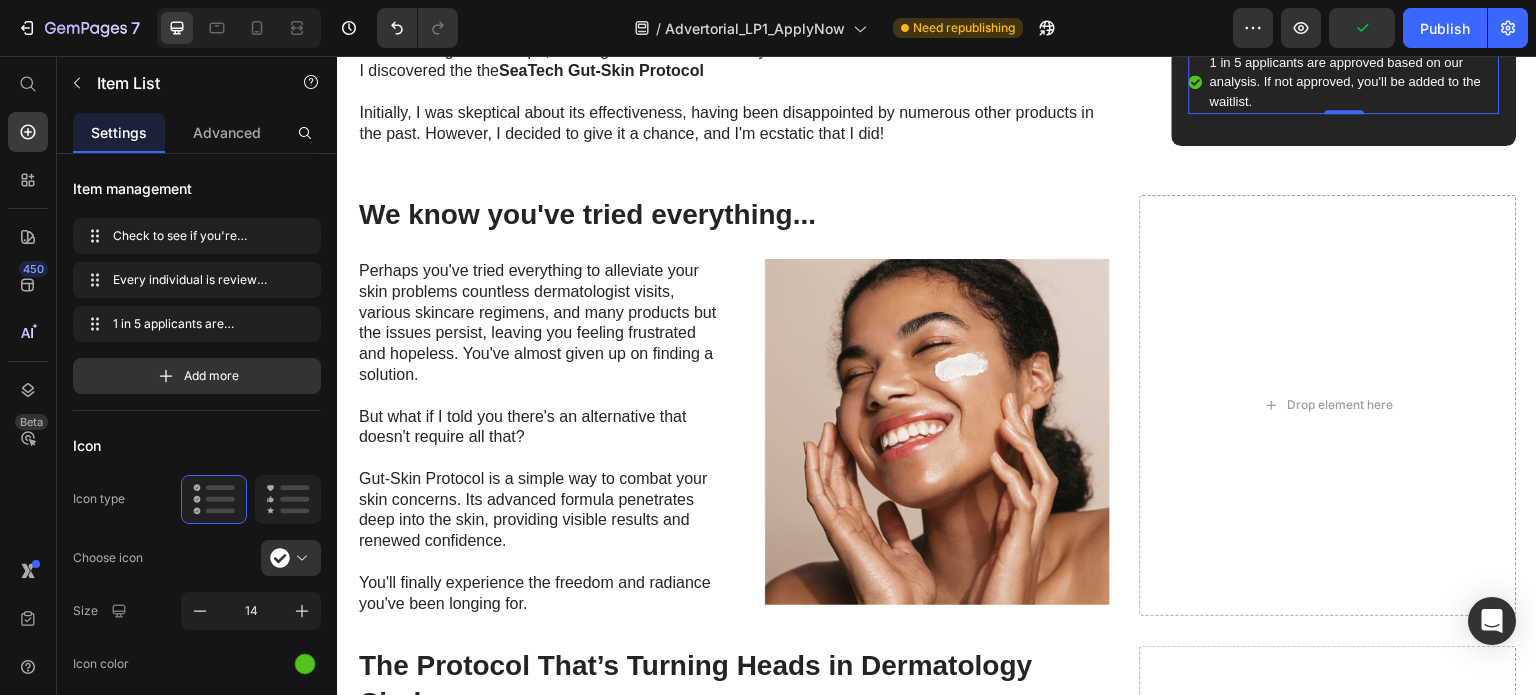 click on "Check to see if you're elegible to order Every individual is reviewed on a case-by case basis 1 in 5 applicants are approved based on our analysis. If not approved, you'll be added to the waitlist." at bounding box center [1344, 35] 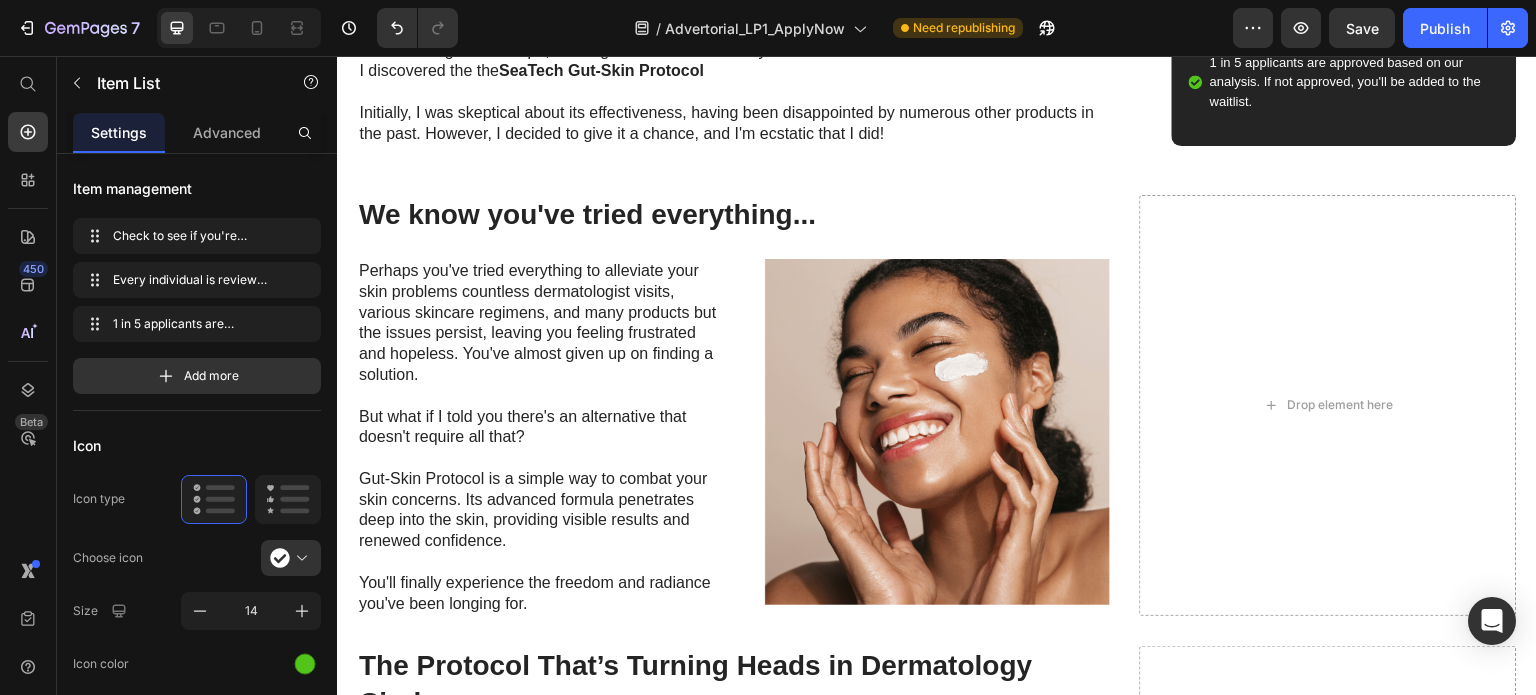 click on "Check to see if you're eligible to order" at bounding box center (1353, -31) 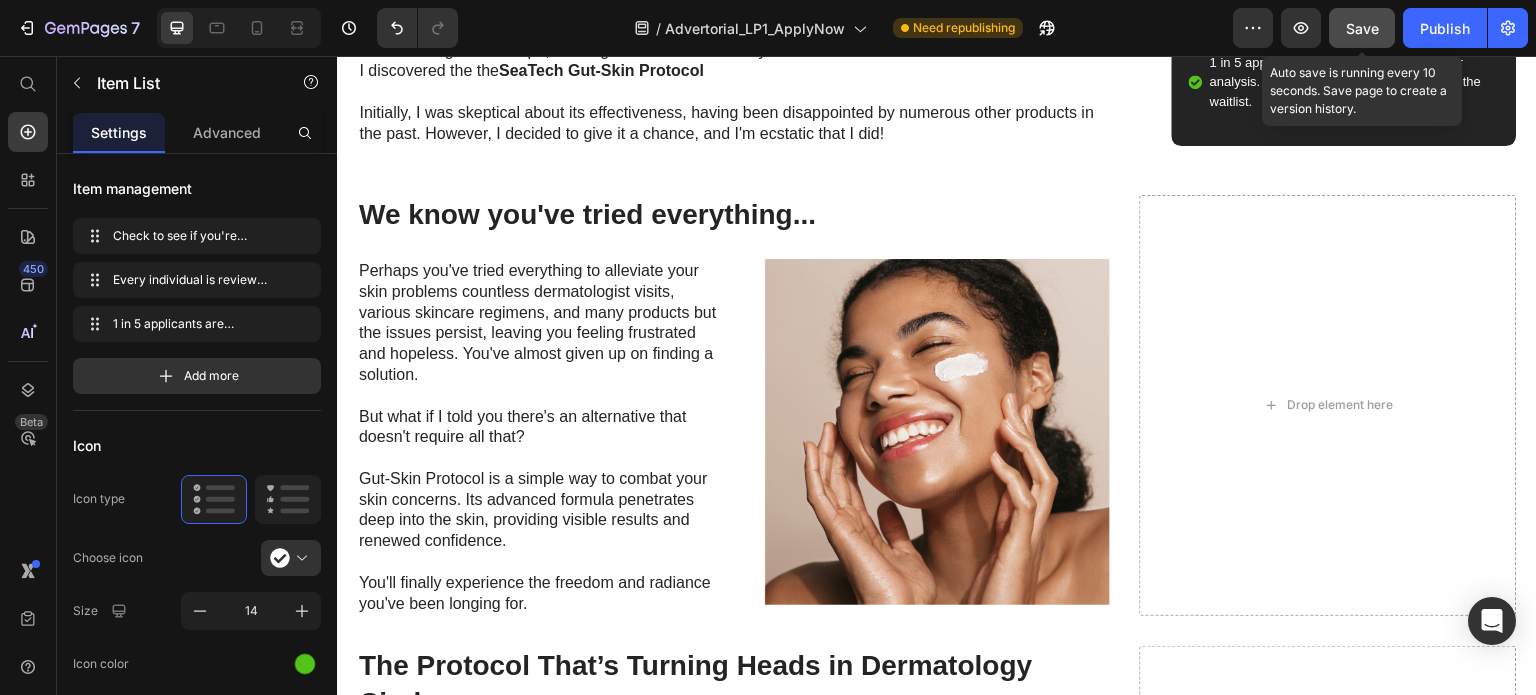 click on "Save" 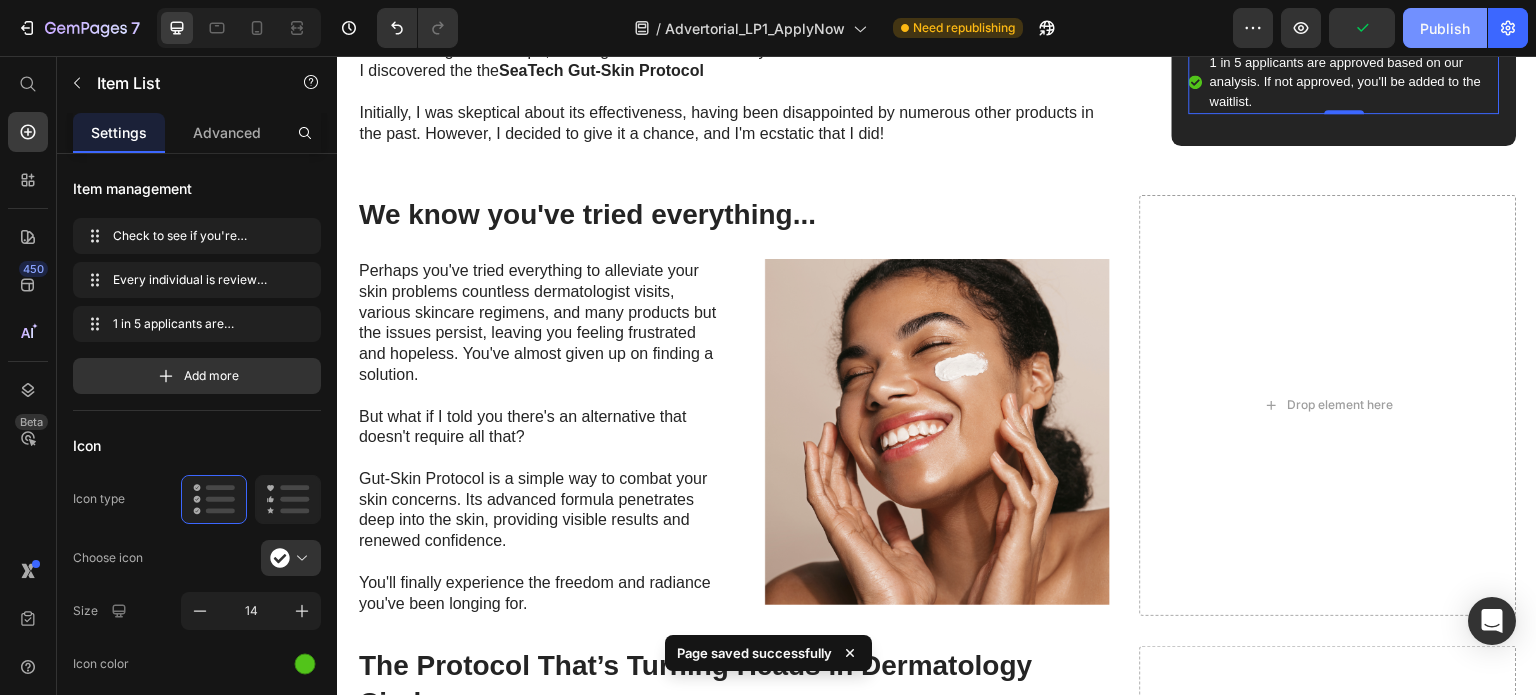 click on "Publish" at bounding box center (1445, 28) 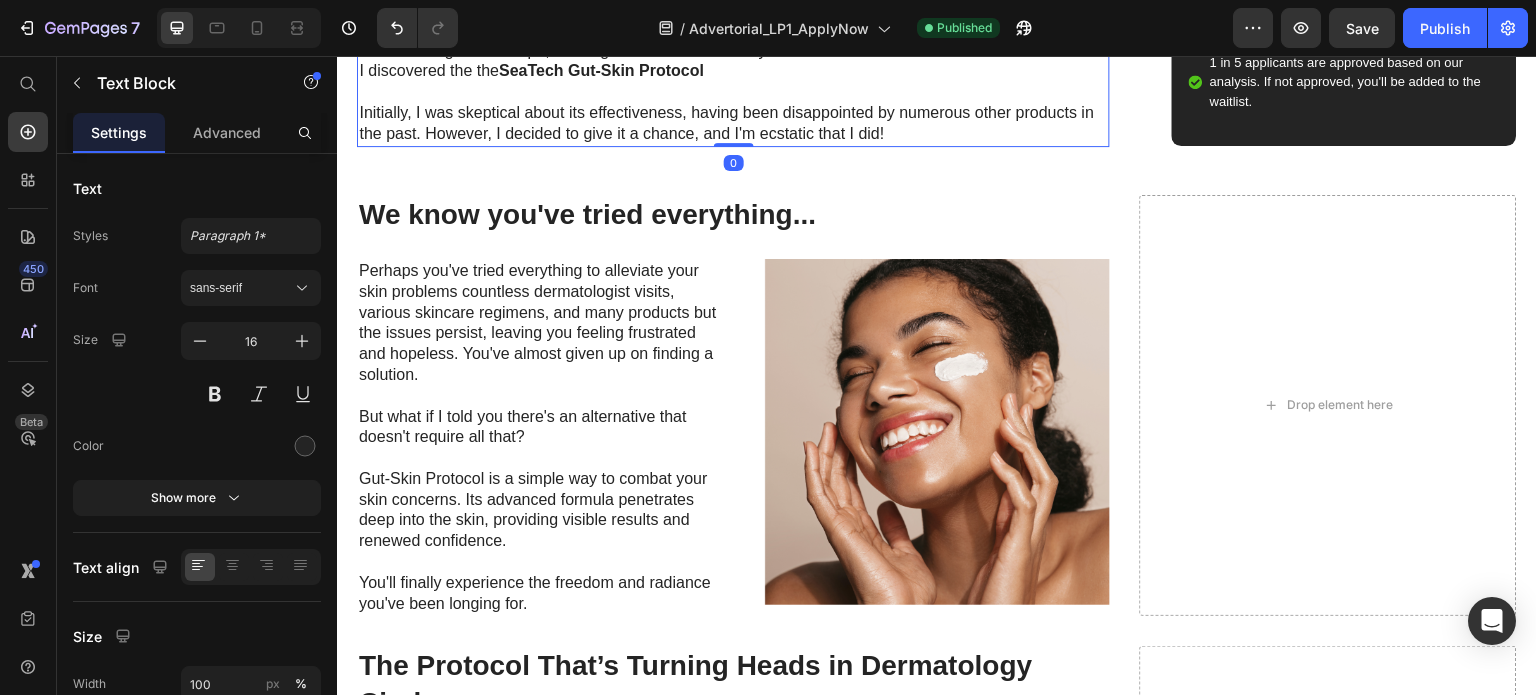 click on "/  Advertorial_LP1_ApplyNow Published" 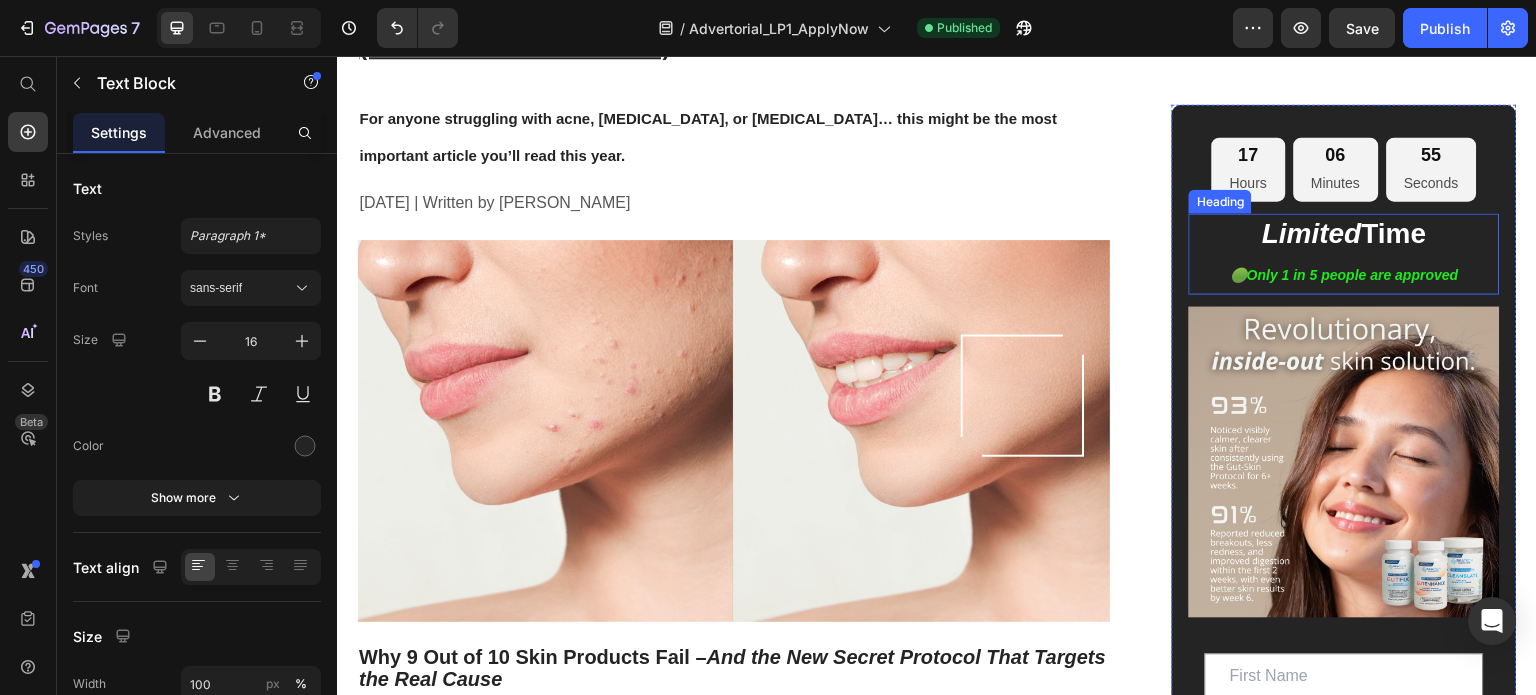 scroll, scrollTop: 0, scrollLeft: 0, axis: both 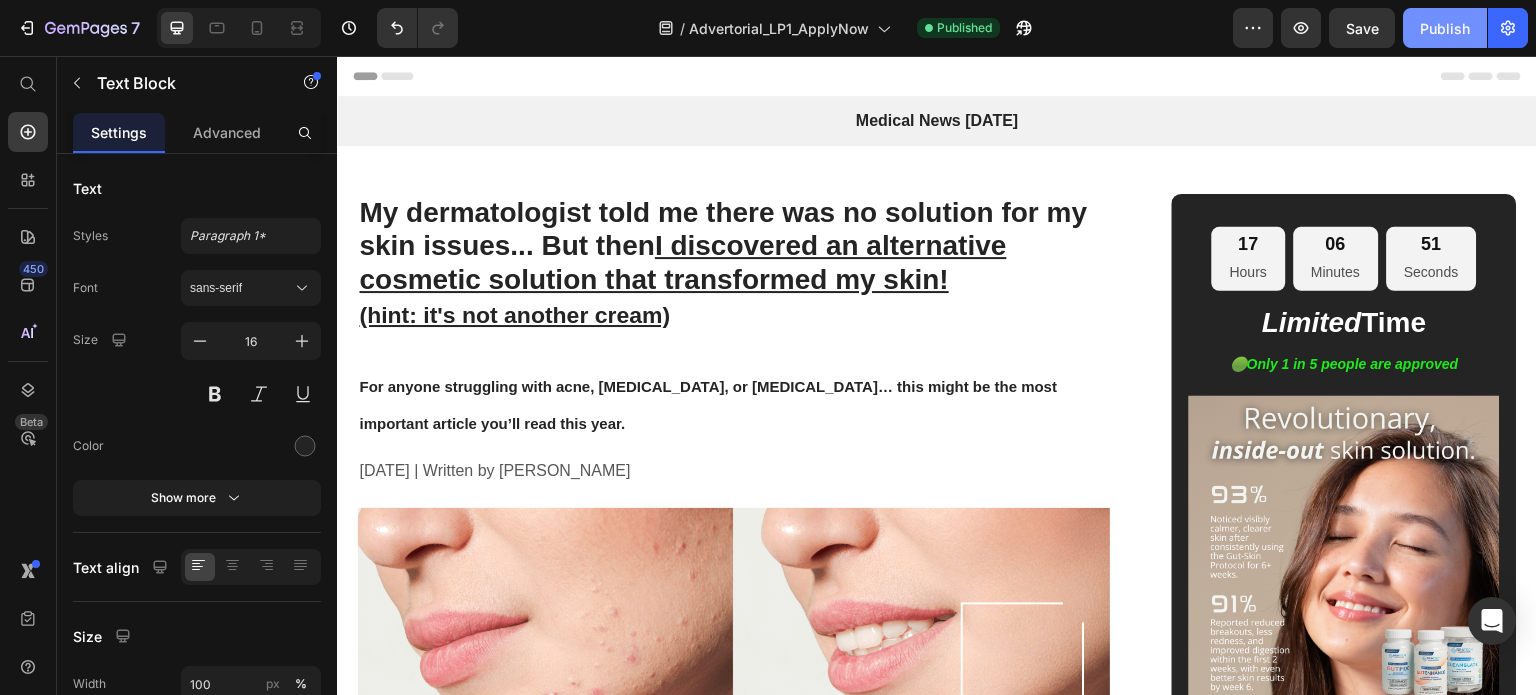 click on "Publish" at bounding box center (1445, 28) 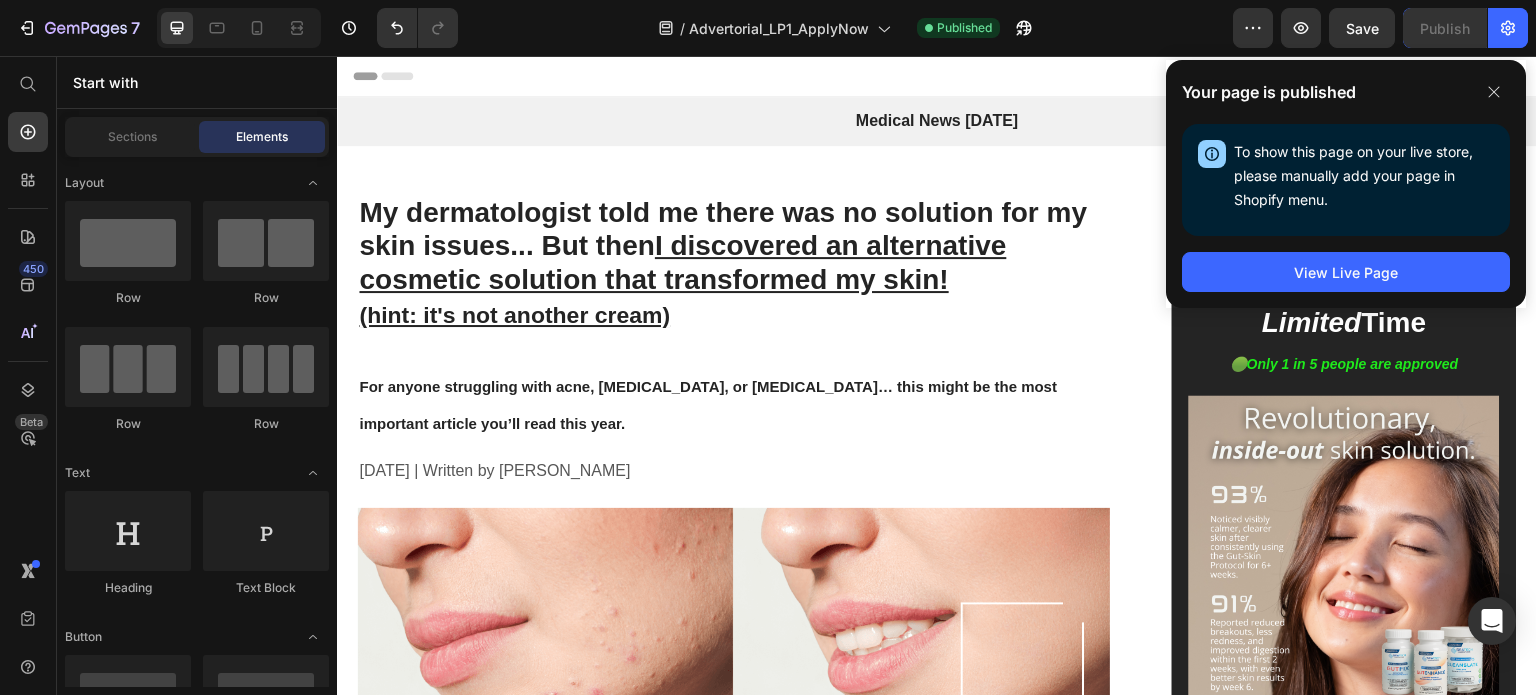 click on "Header" at bounding box center (937, 76) 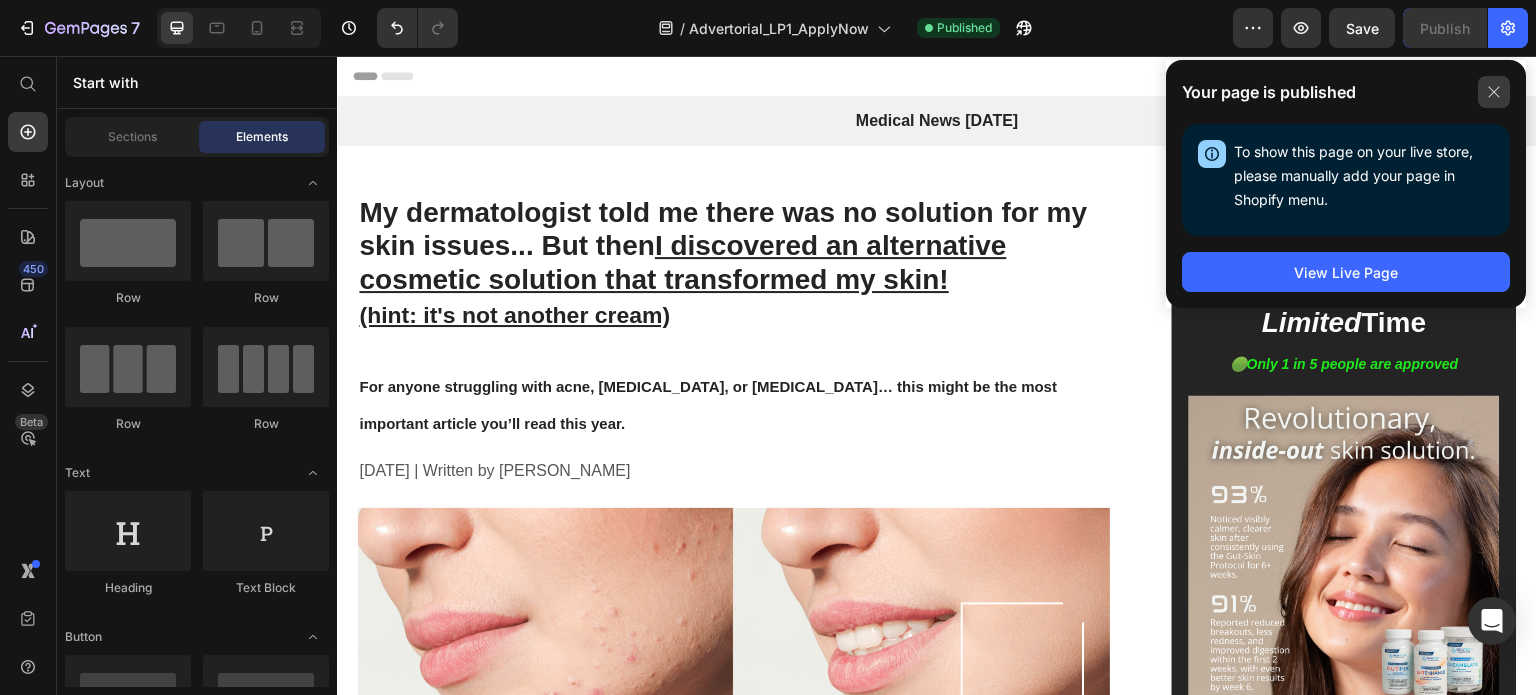click 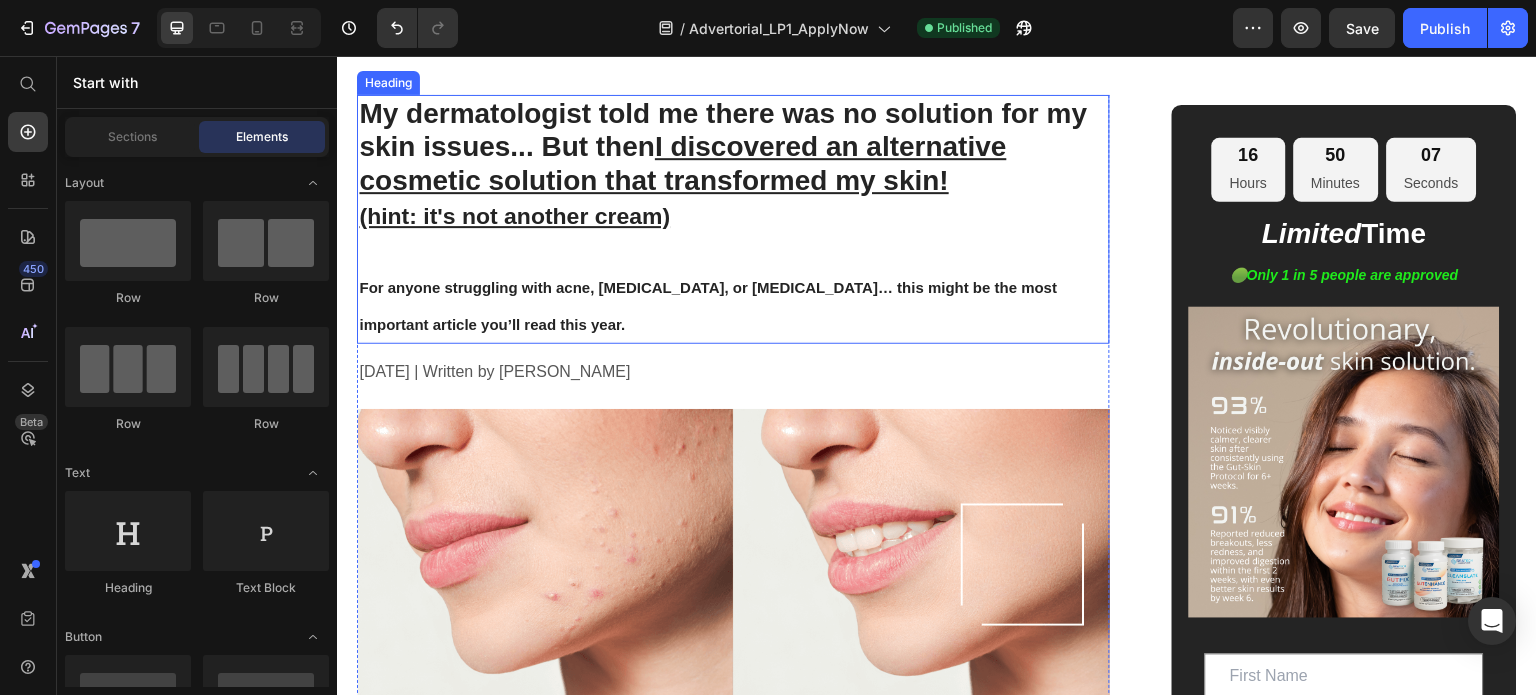 scroll, scrollTop: 100, scrollLeft: 0, axis: vertical 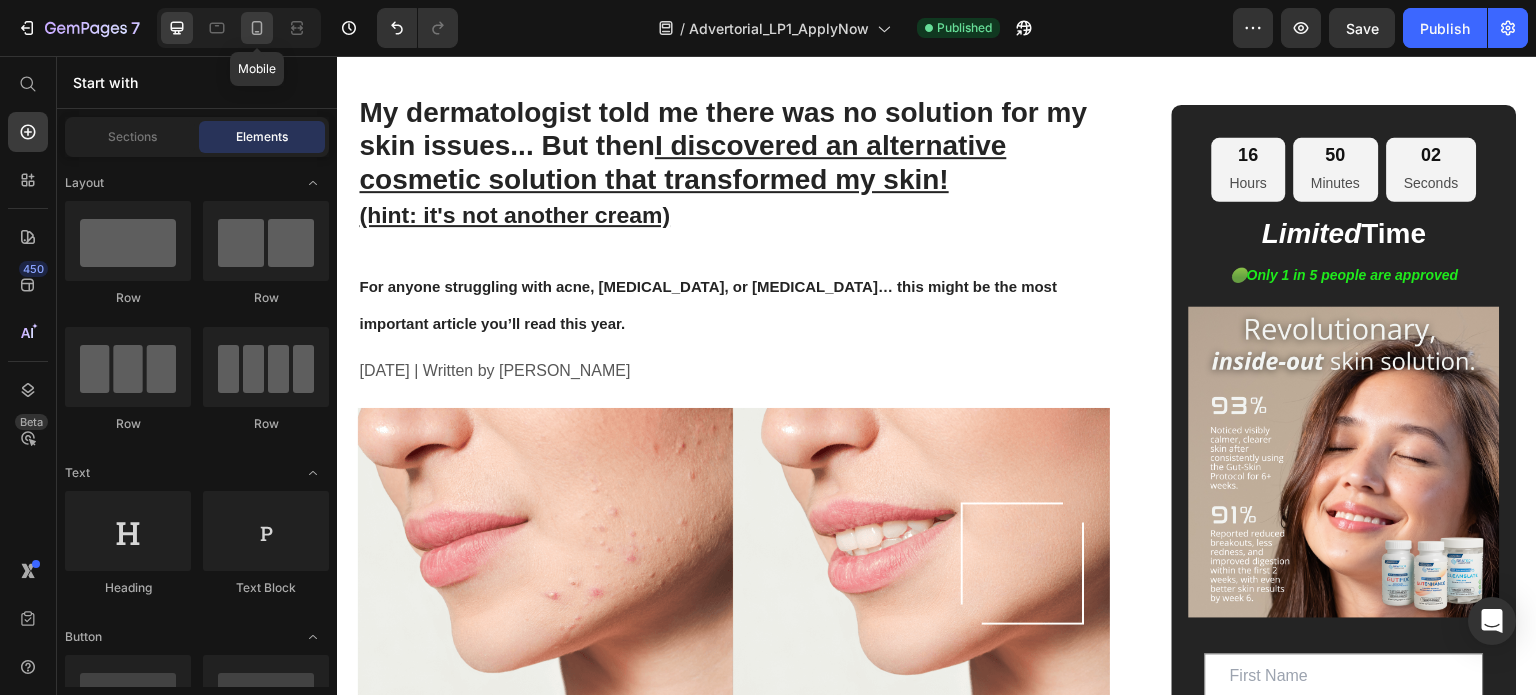 click 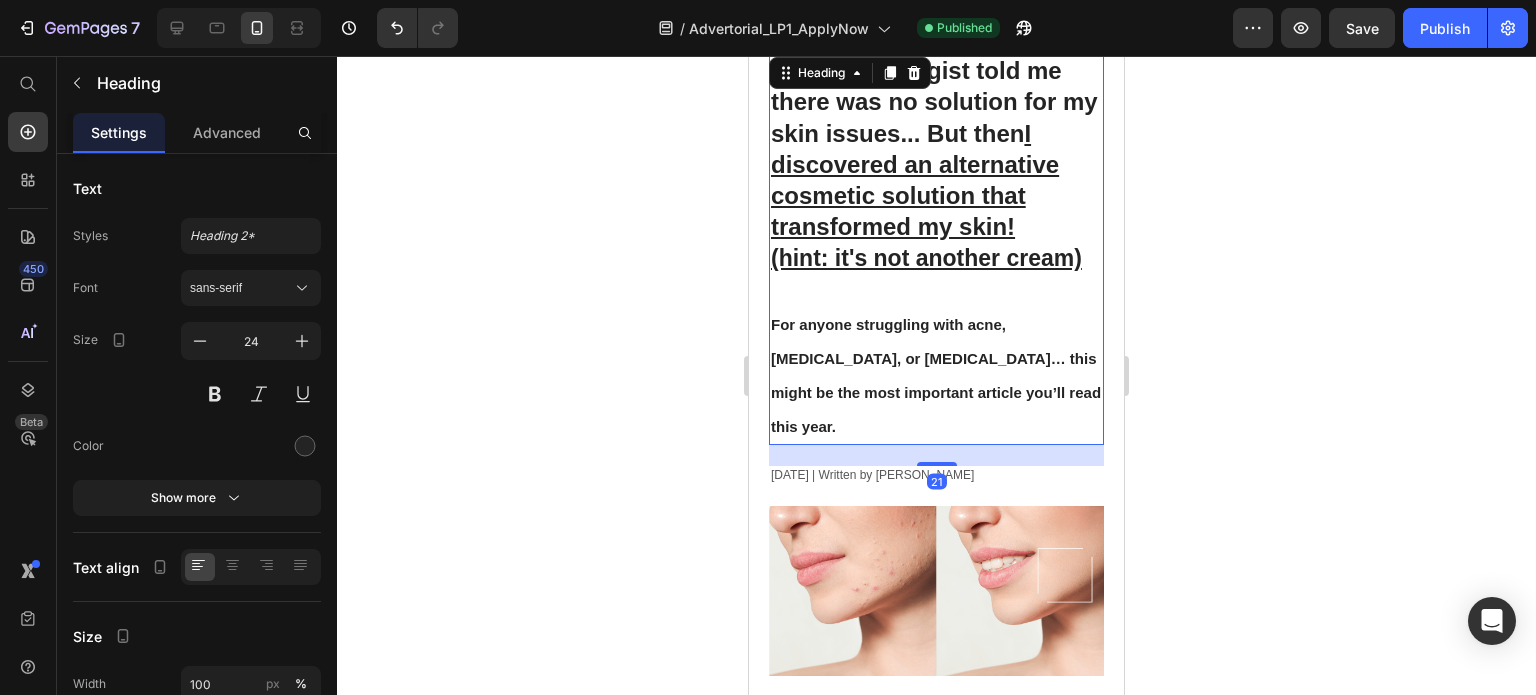 click on "For anyone struggling with acne, eczema, or psoriasis… this might be the most important article you’ll read this year." at bounding box center [936, 376] 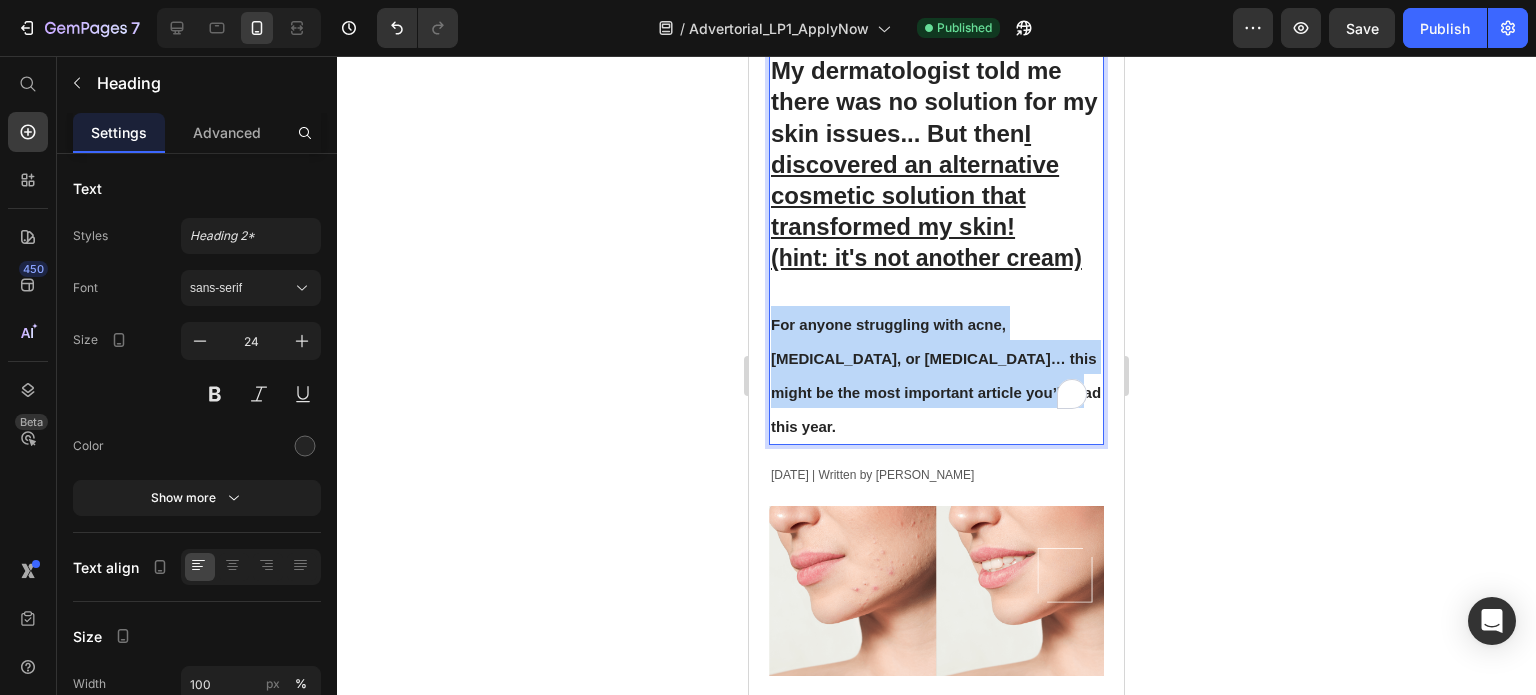 click on "For anyone struggling with acne, eczema, or psoriasis… this might be the most important article you’ll read this year." at bounding box center [936, 376] 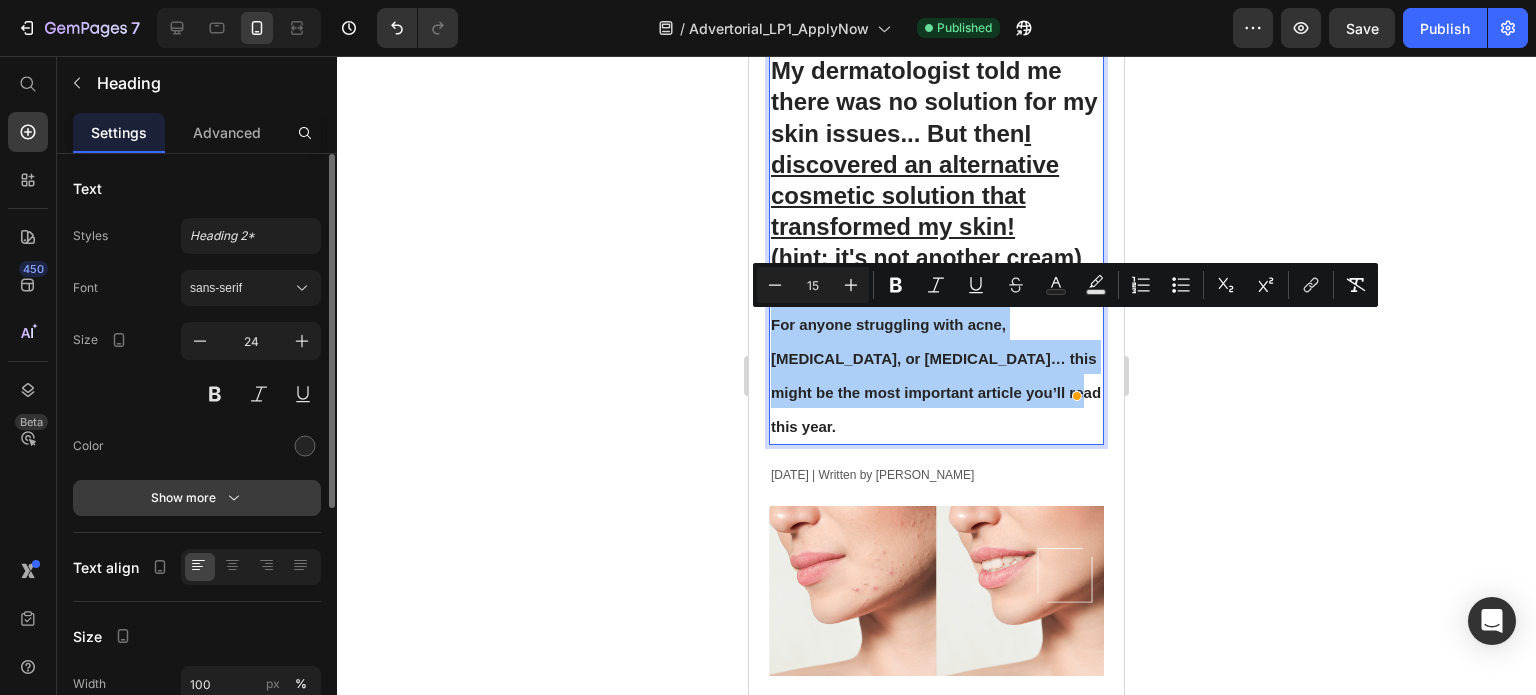 click on "Show more" at bounding box center (197, 498) 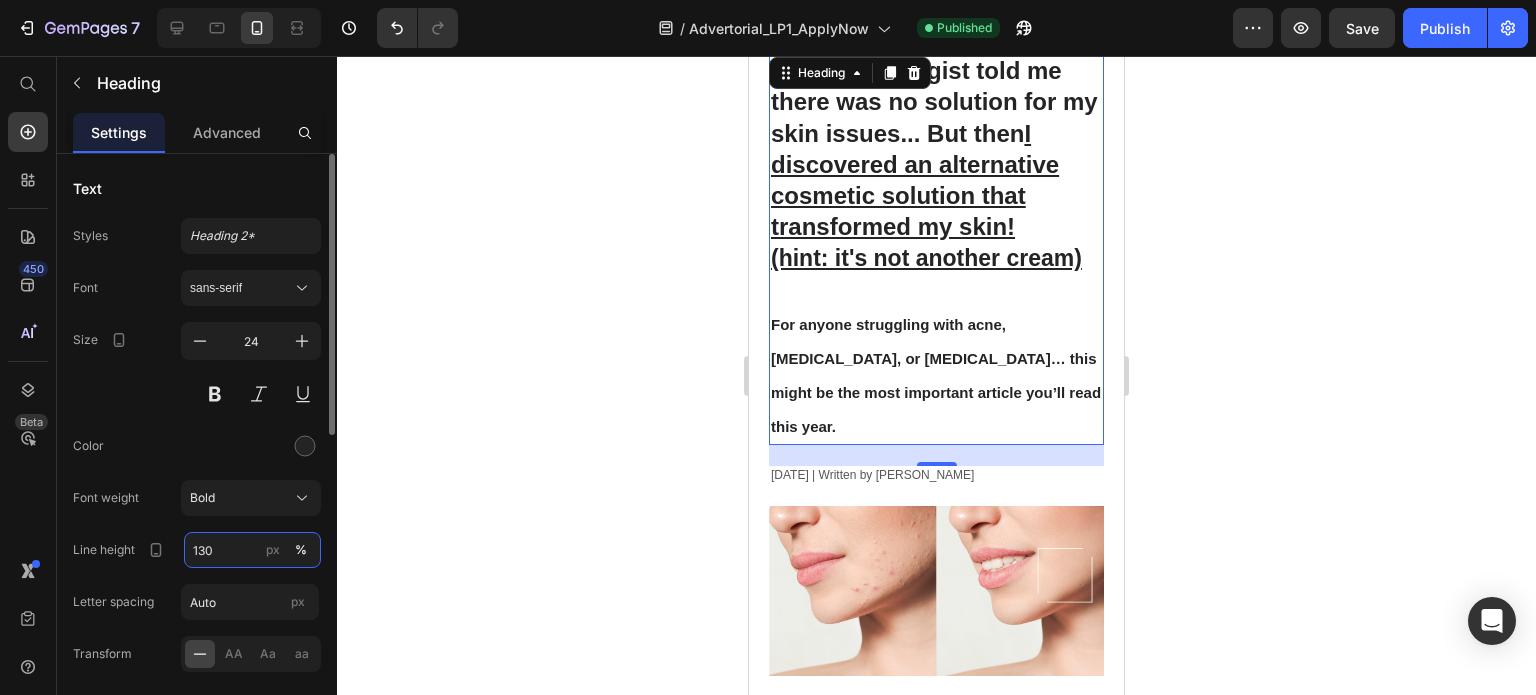 click on "130" at bounding box center [252, 550] 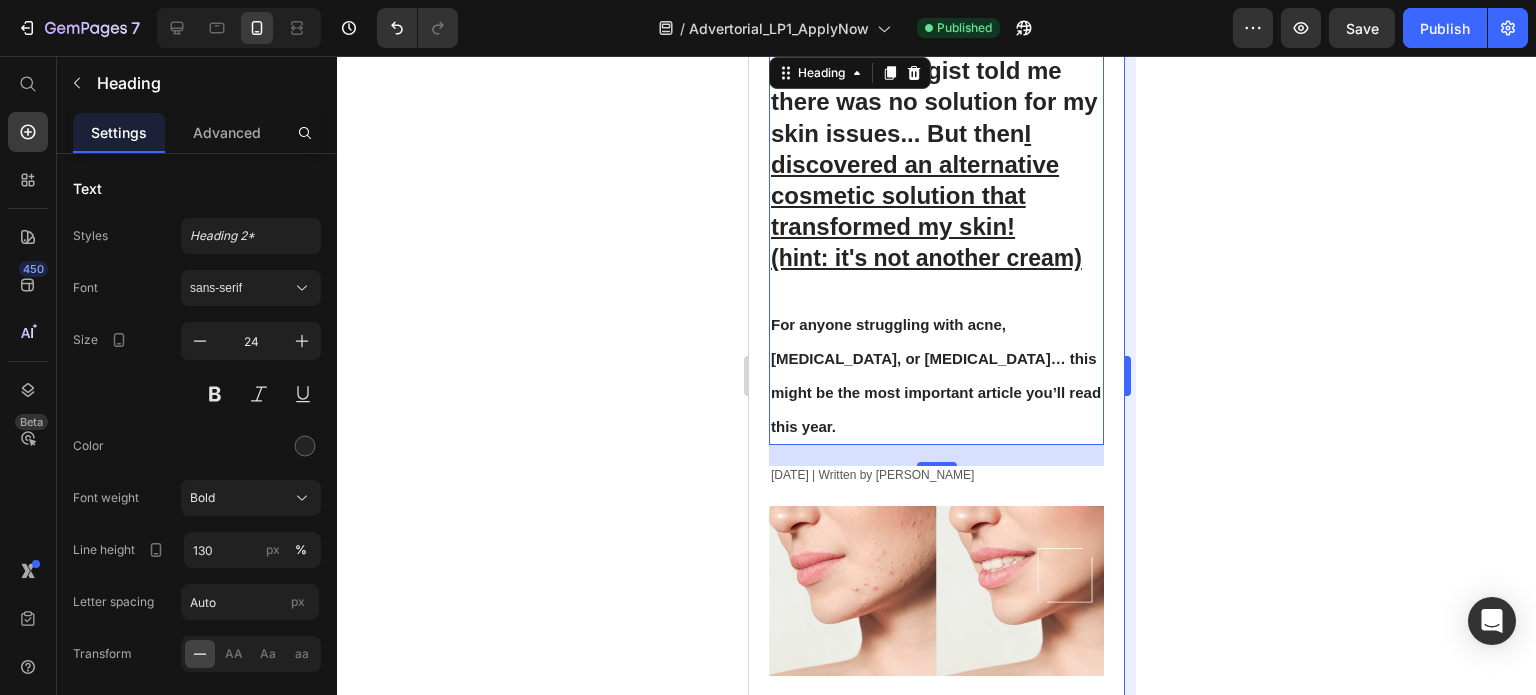 click 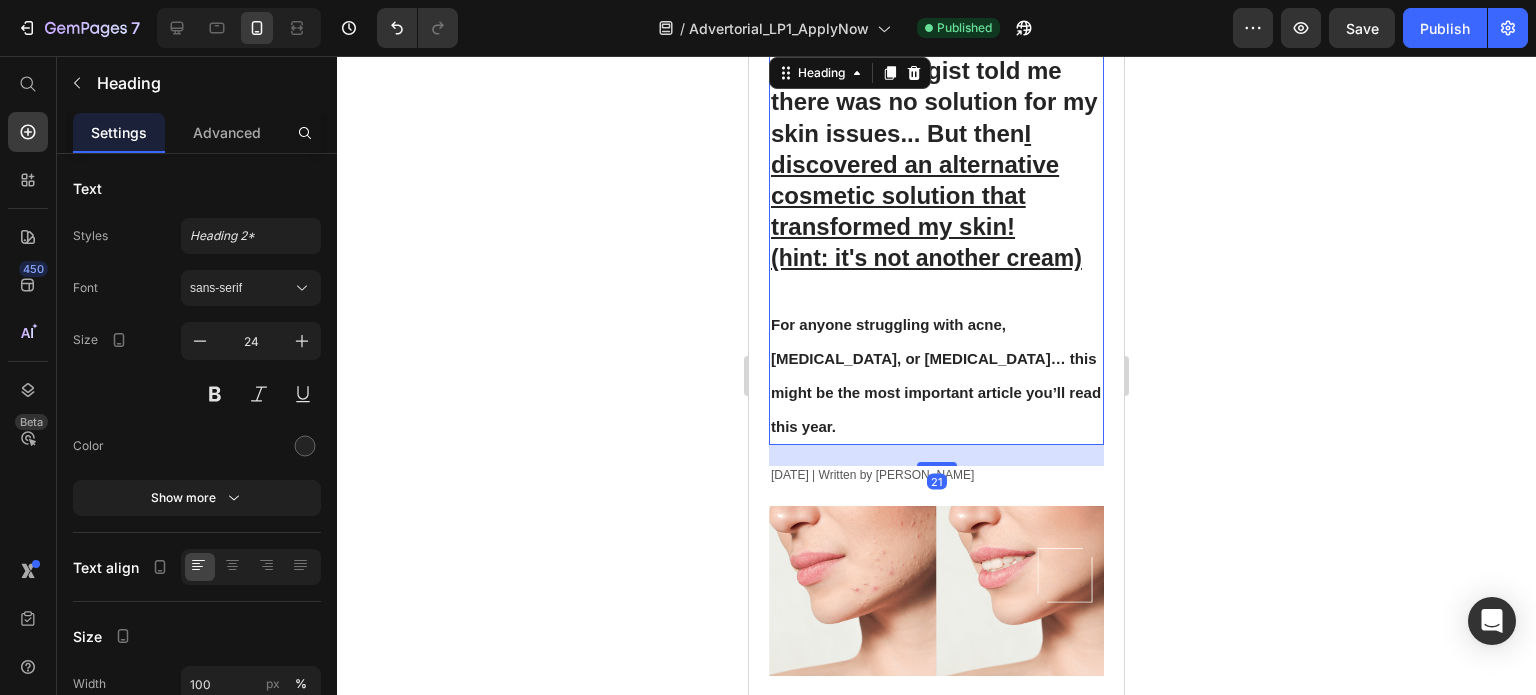 click 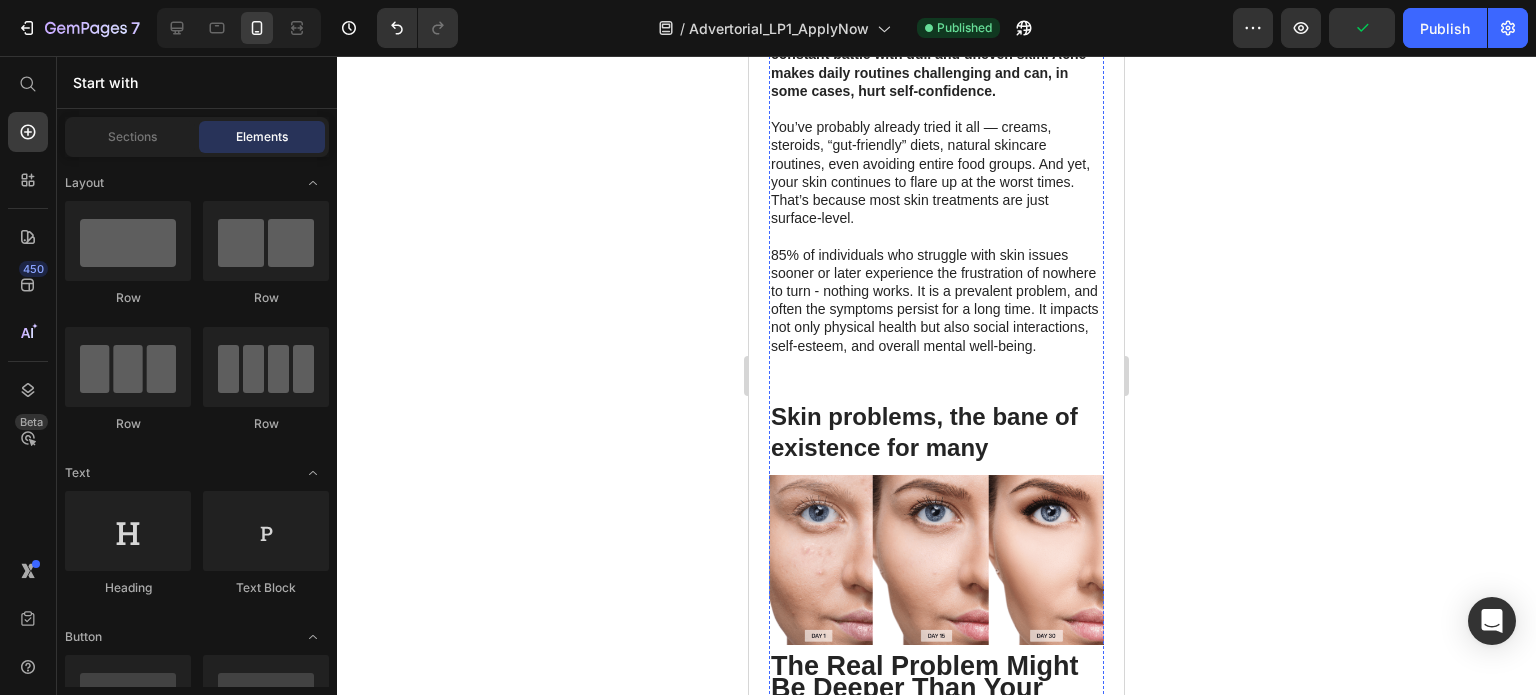 scroll, scrollTop: 886, scrollLeft: 0, axis: vertical 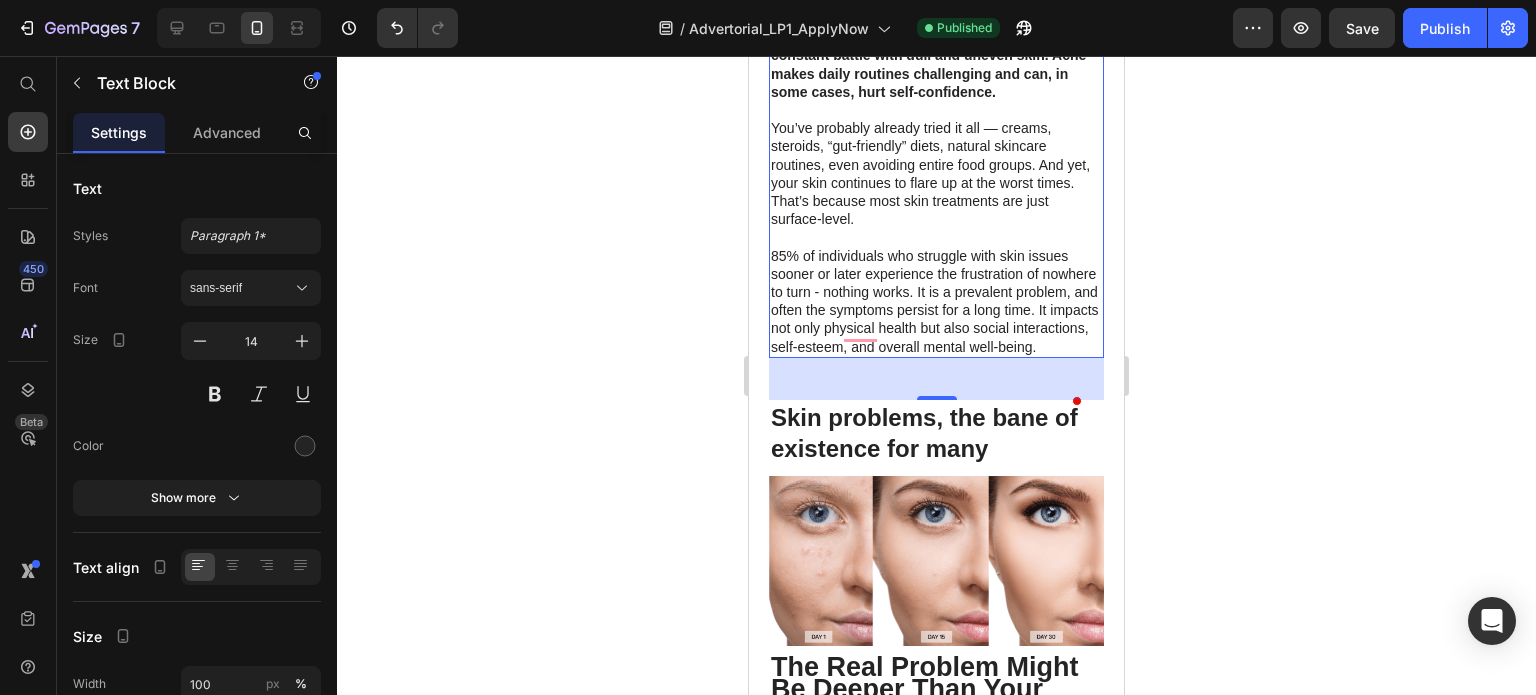 click on "You’ve probably already tried it all — creams, steroids, “gut-friendly” diets, natural skincare routines, even avoiding entire food groups. And yet, your skin continues to flare up at the worst times." at bounding box center (936, 155) 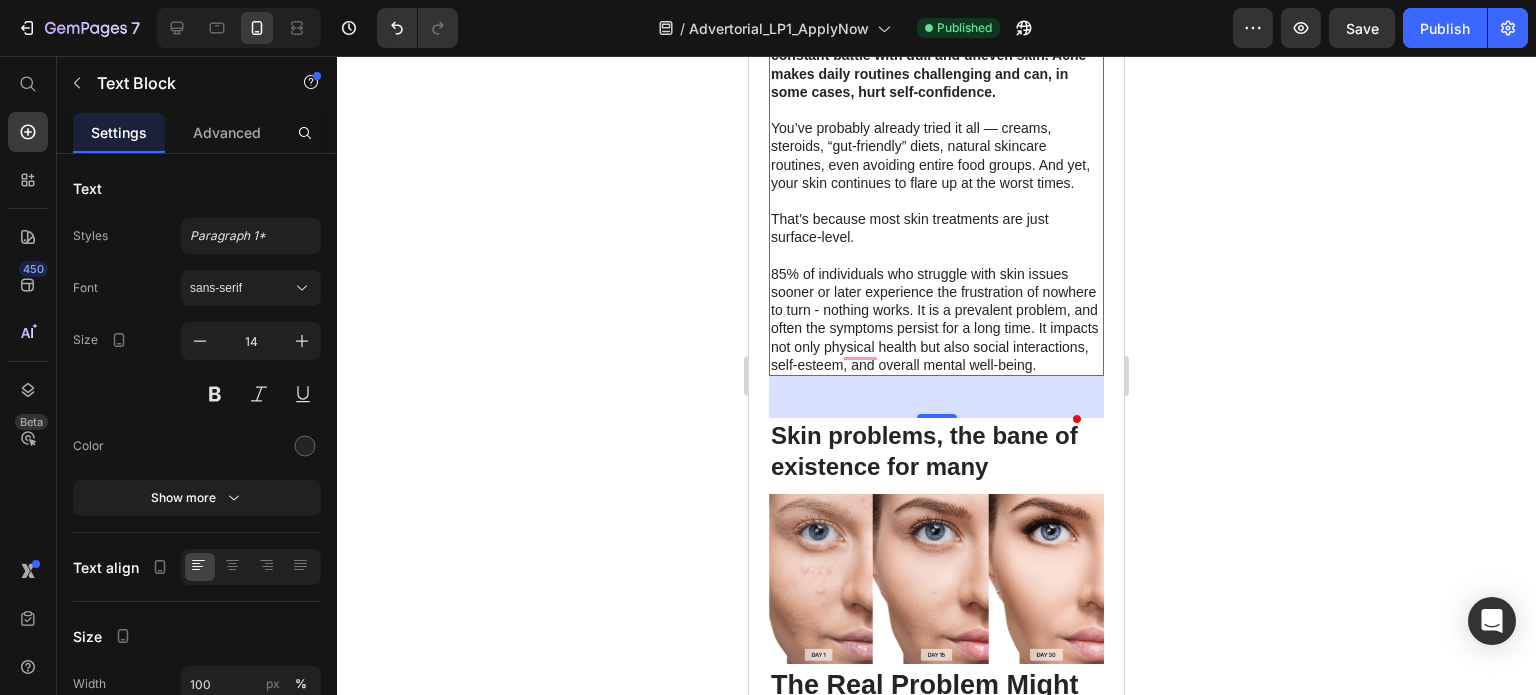 scroll, scrollTop: 884, scrollLeft: 0, axis: vertical 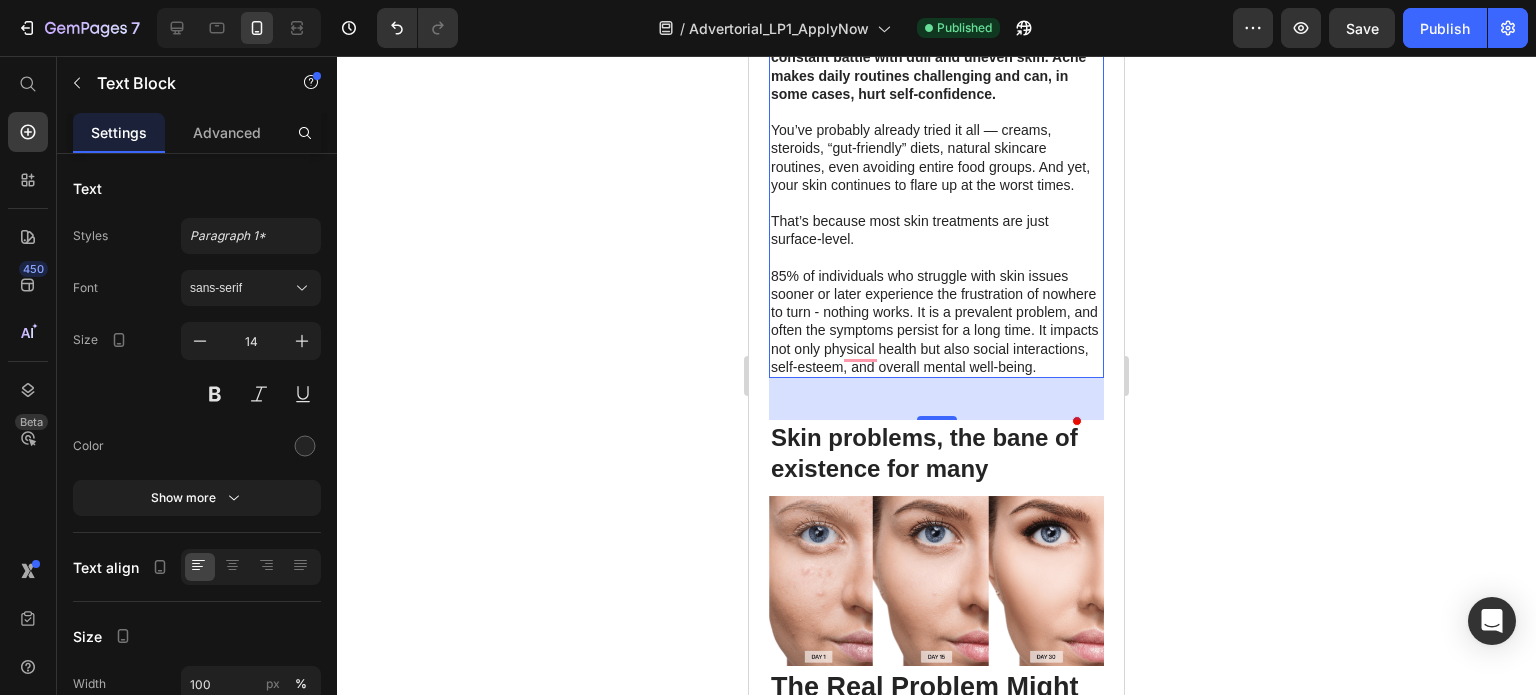 click on "That’s because most skin treatments are just surface-level. 85% of individuals who struggle with skin issues sooner or later experience the frustration of nowhere to turn - nothing works. It is a prevalent problem, and often the symptoms persist for a long time. It impacts not only physical health but also social interactions, self-esteem, and overall mental well-being." at bounding box center [936, 294] 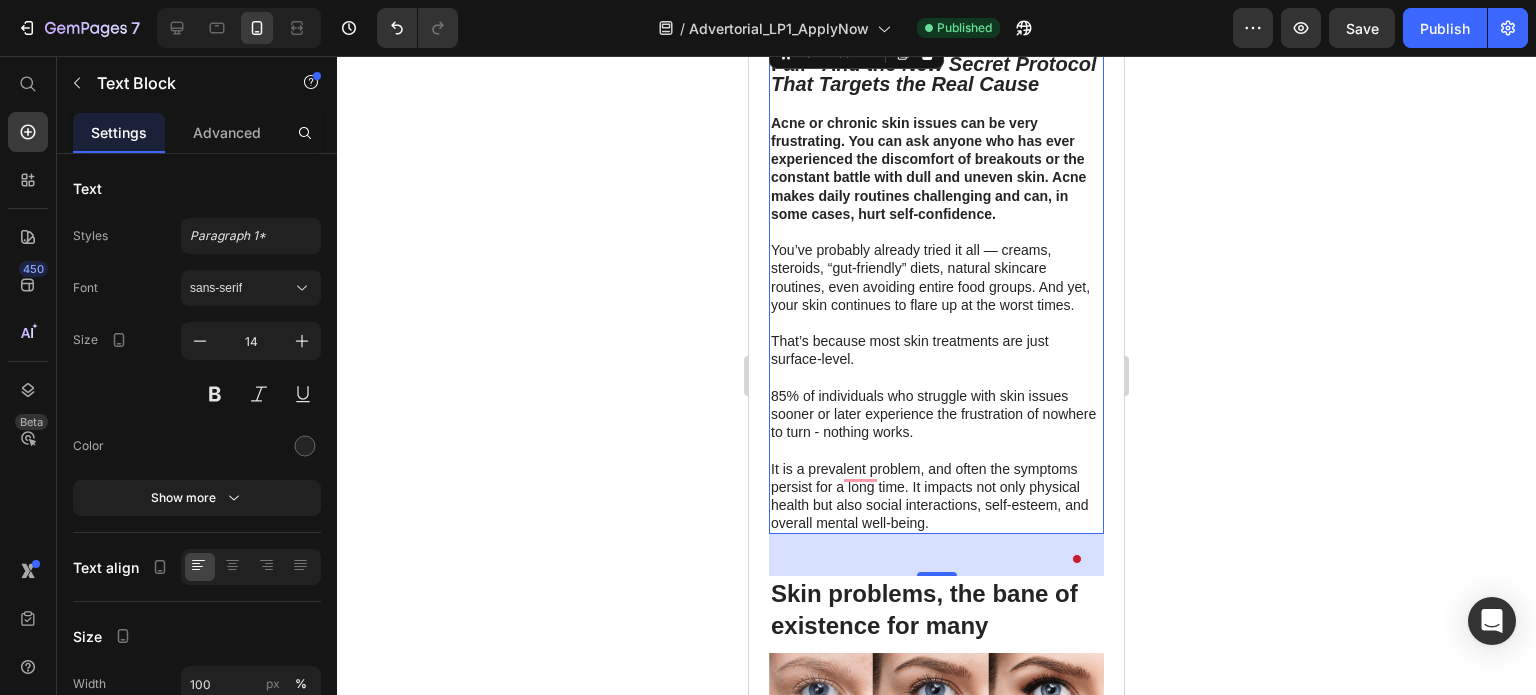 scroll, scrollTop: 735, scrollLeft: 0, axis: vertical 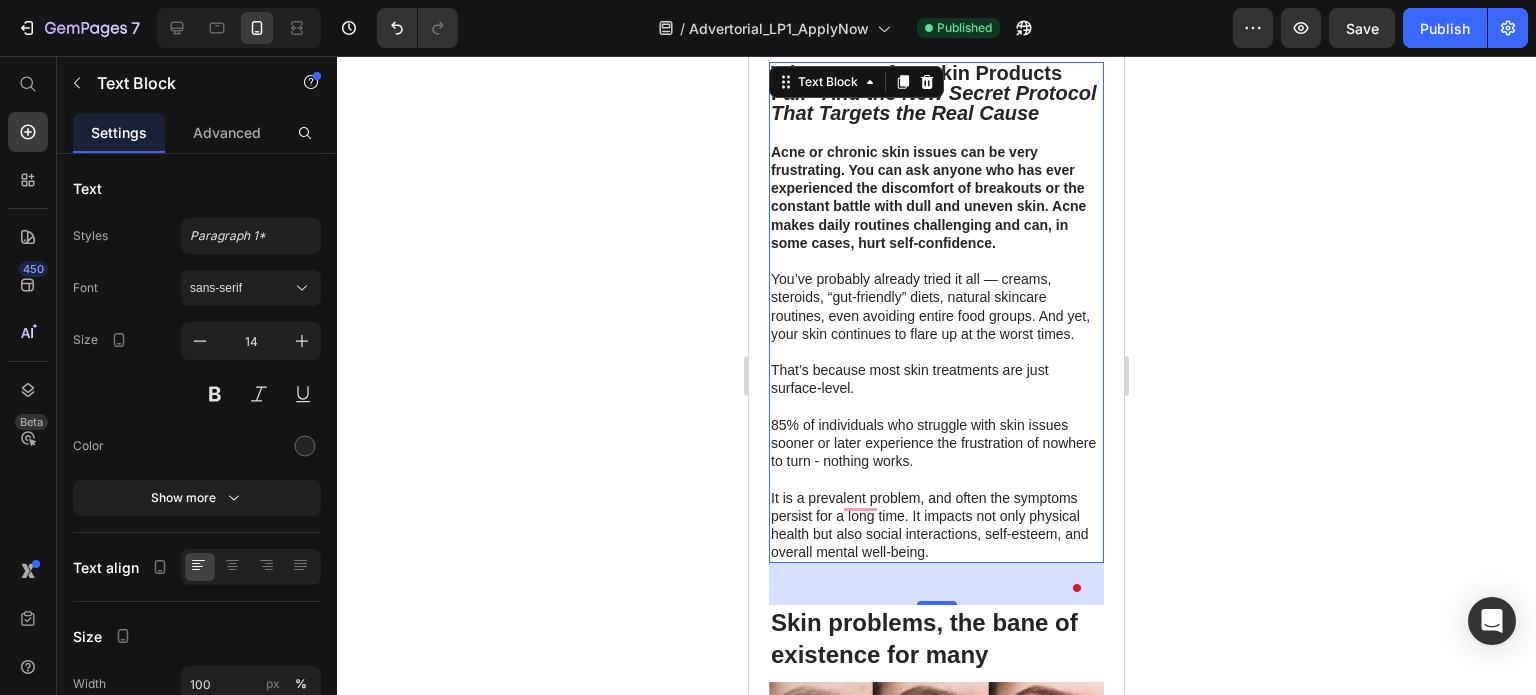 click on "Acne or chronic skin issues can be very frustrating. You can ask anyone who has ever experienced the discomfort of breakouts or the constant battle with dull and uneven skin. Acne makes daily routines challenging and can, in some cases, hurt self-confidence." at bounding box center [928, 197] 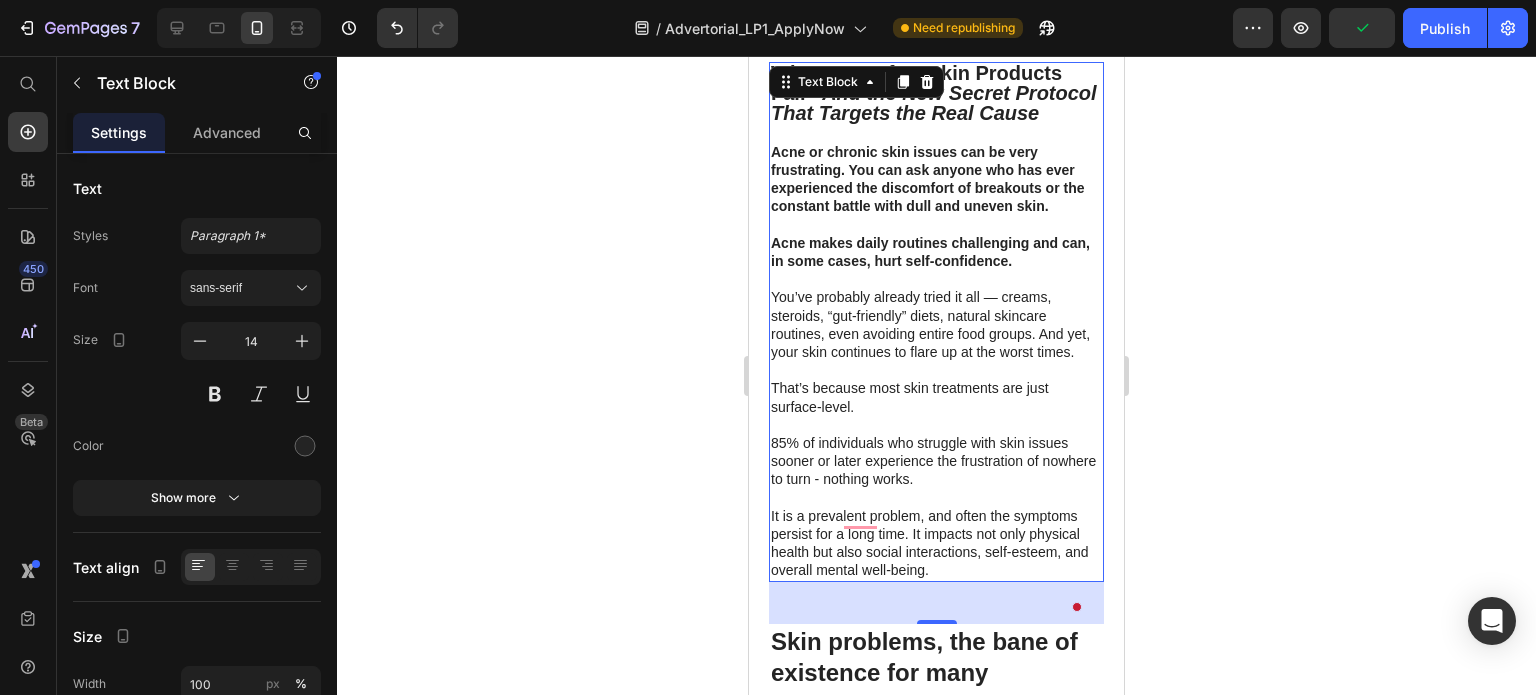 click on "Acne makes daily routines challenging and can, in some cases, hurt self-confidence." at bounding box center (930, 252) 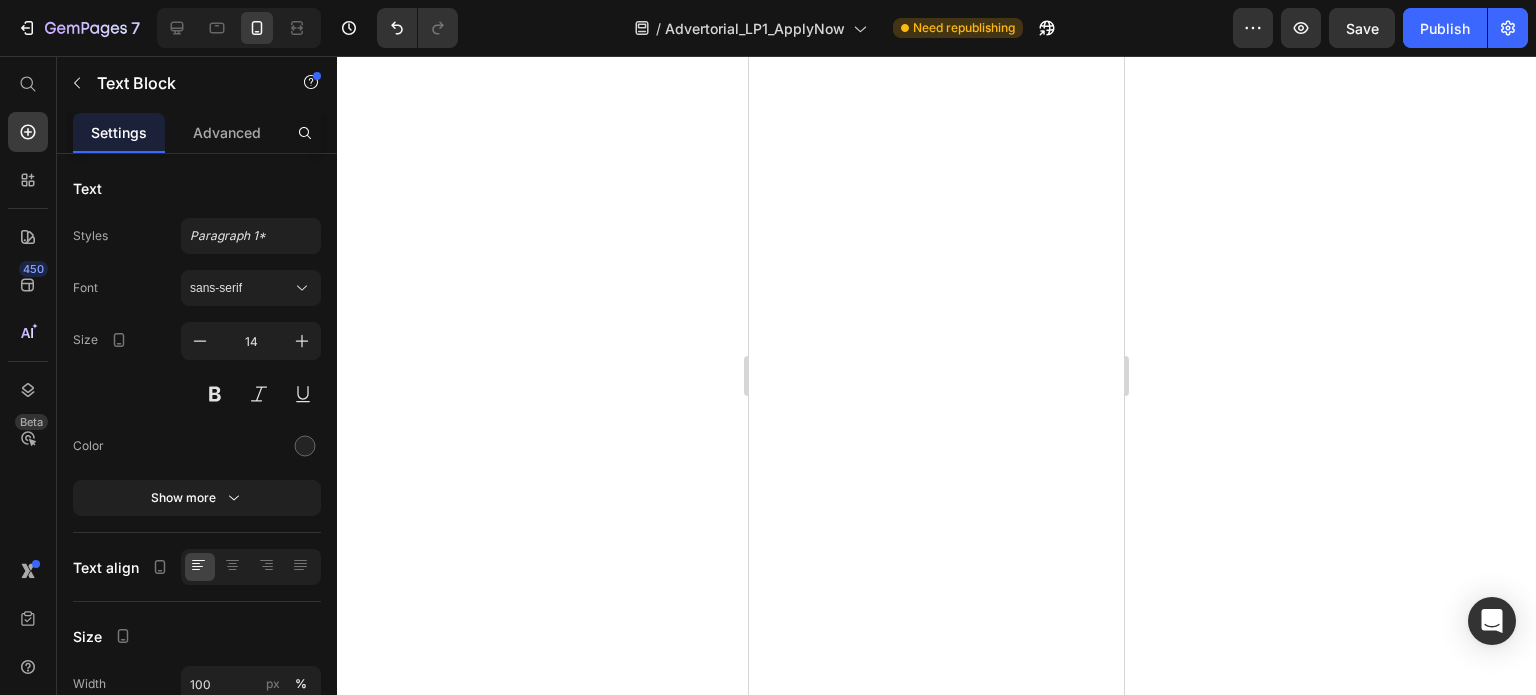 scroll, scrollTop: 0, scrollLeft: 0, axis: both 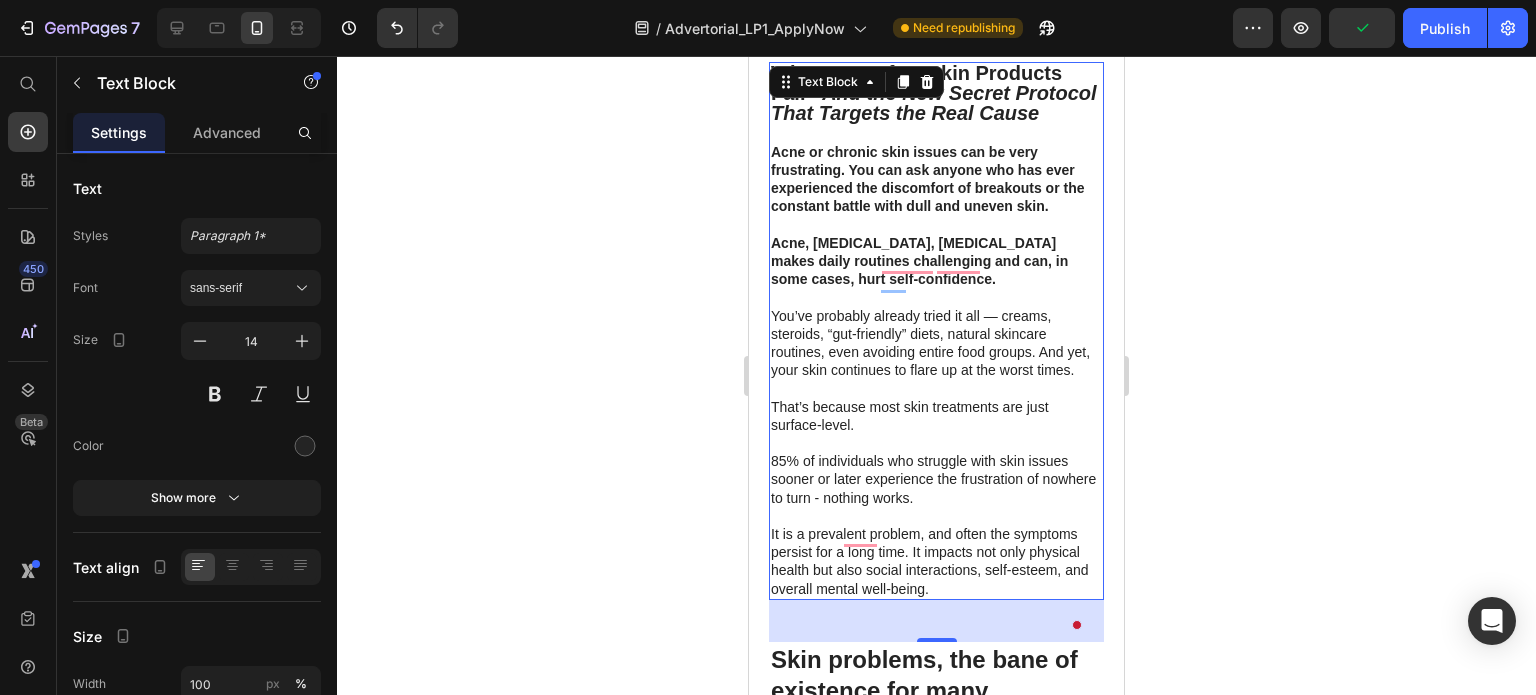 click on "Acne or chronic skin issues can be very frustrating. You can ask anyone who has ever experienced the discomfort of breakouts or the constant battle with dull and uneven skin." at bounding box center (928, 179) 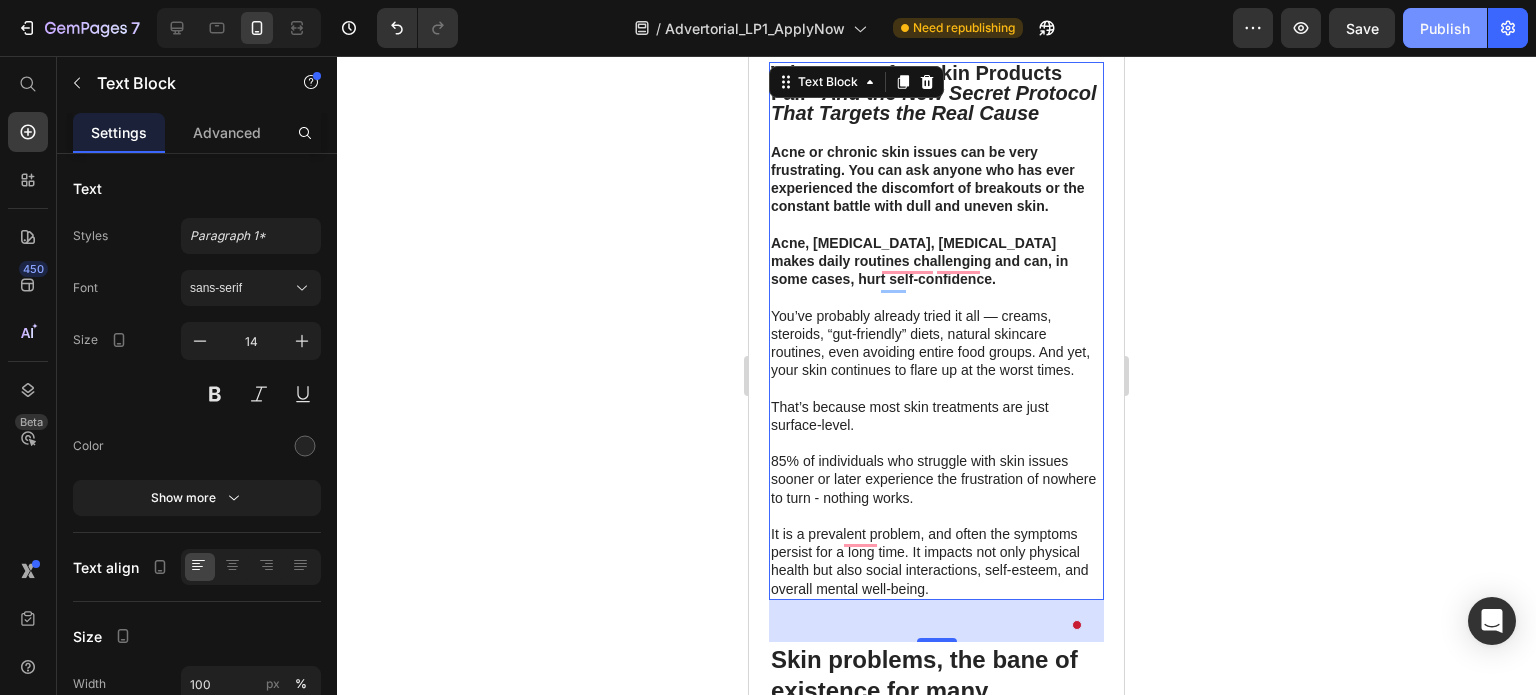 click on "Publish" 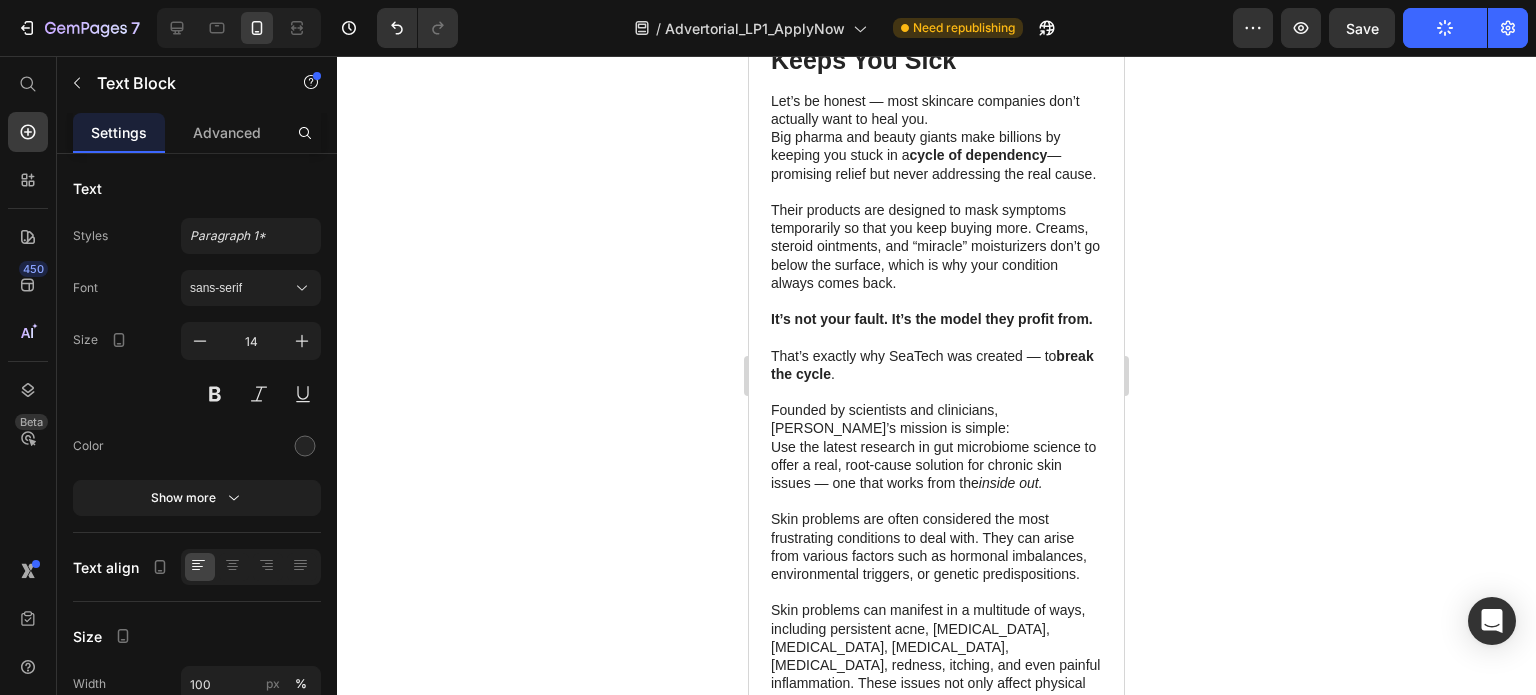 scroll, scrollTop: 1792, scrollLeft: 0, axis: vertical 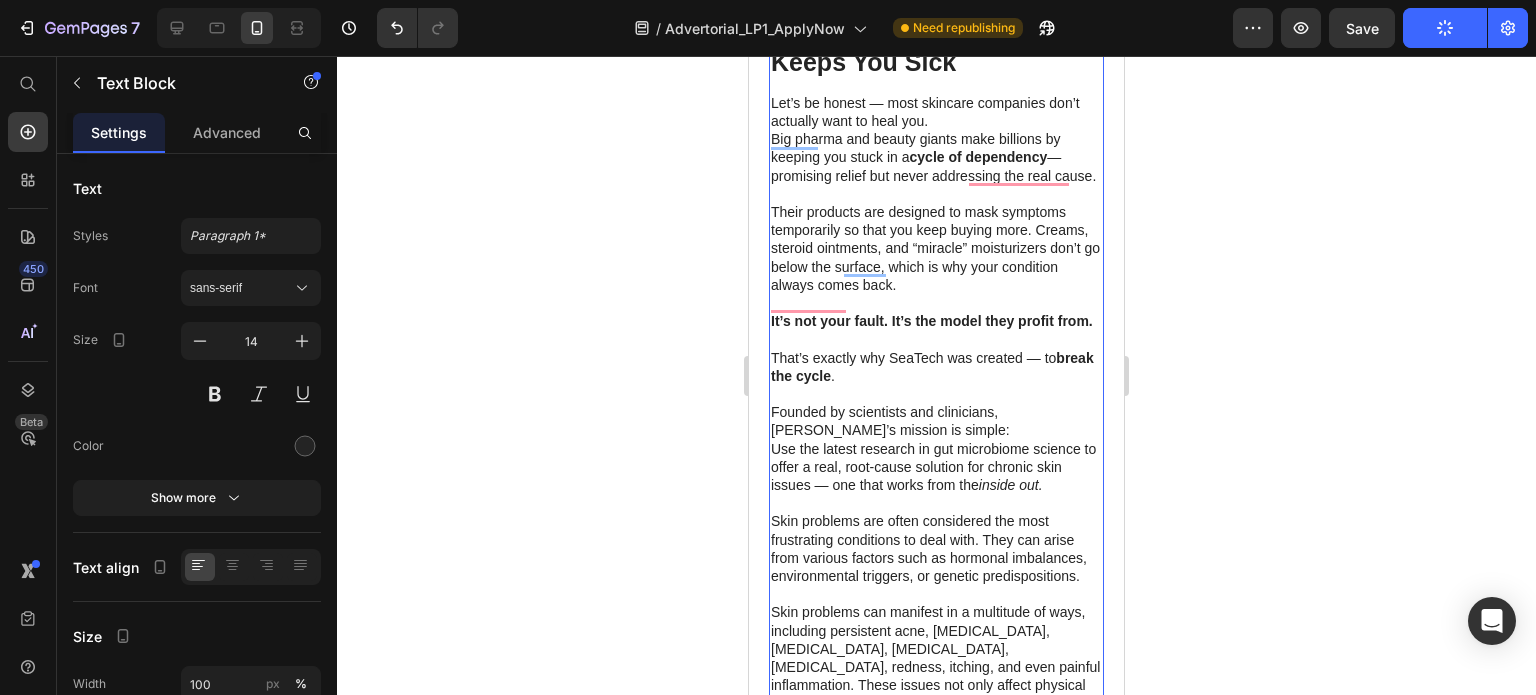 click on "Let’s be honest — most skincare companies don’t actually want to heal you. Big pharma and beauty giants make billions by keeping you stuck in a  cycle of dependency  — promising relief but never addressing the real cause." at bounding box center (936, 139) 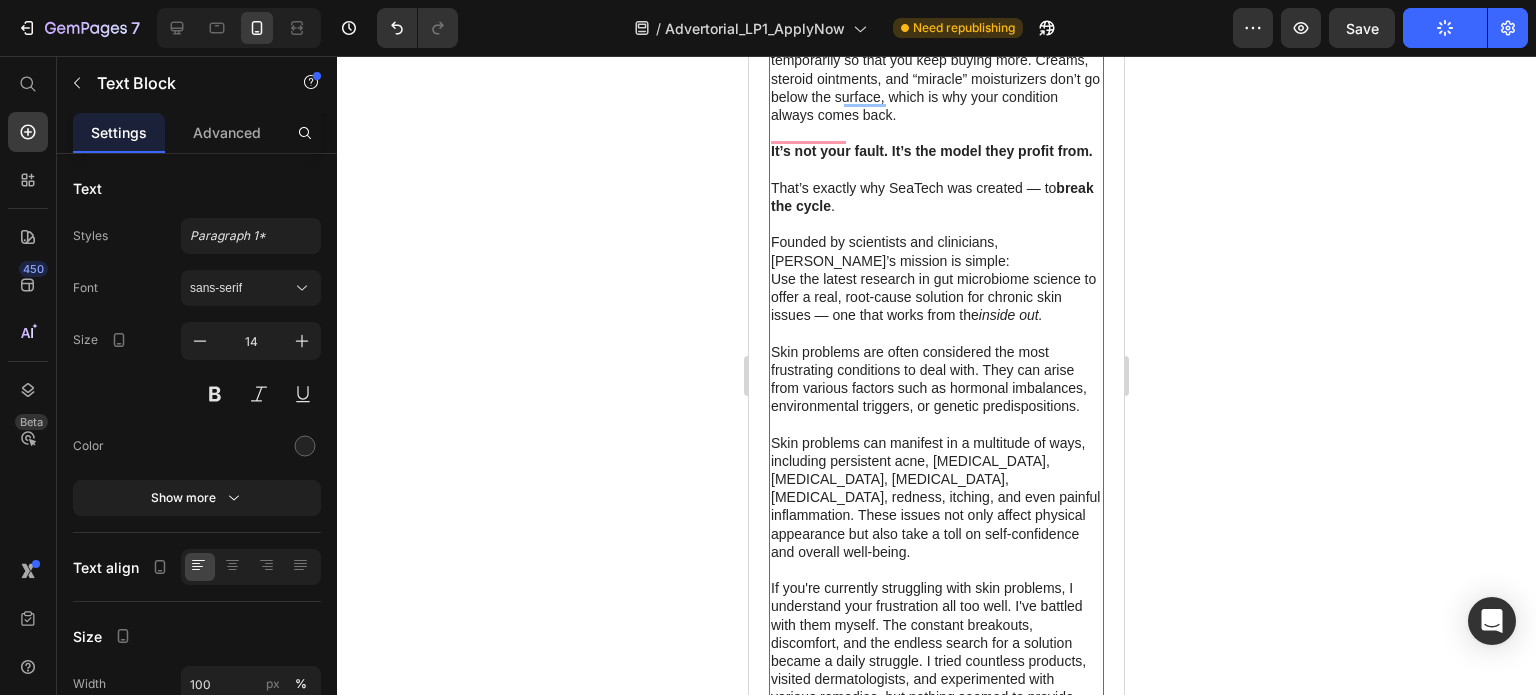 scroll, scrollTop: 1980, scrollLeft: 0, axis: vertical 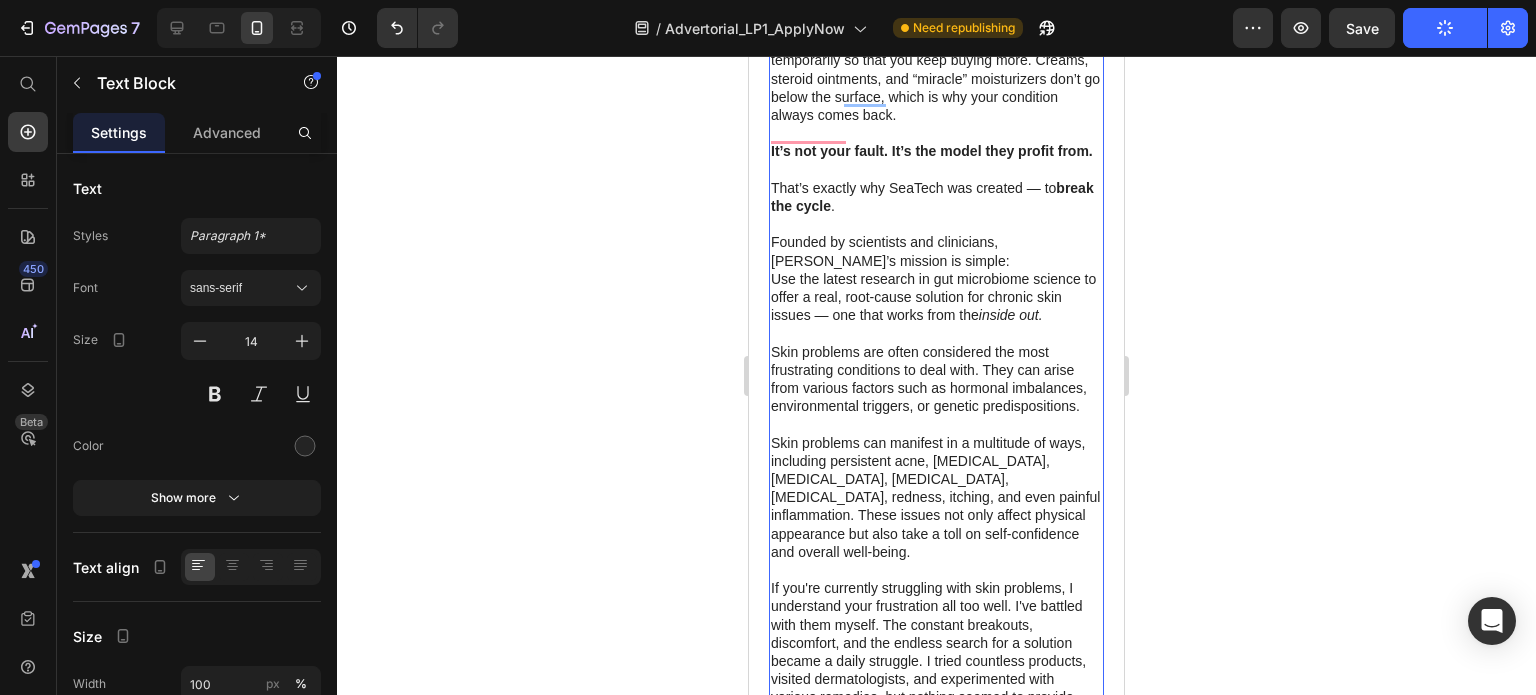 click on "Their products are designed to mask symptoms temporarily so that you keep buying more. Creams, steroid ointments, and “miracle” moisturizers don’t go below the surface, which is why your condition always comes back." at bounding box center (936, 78) 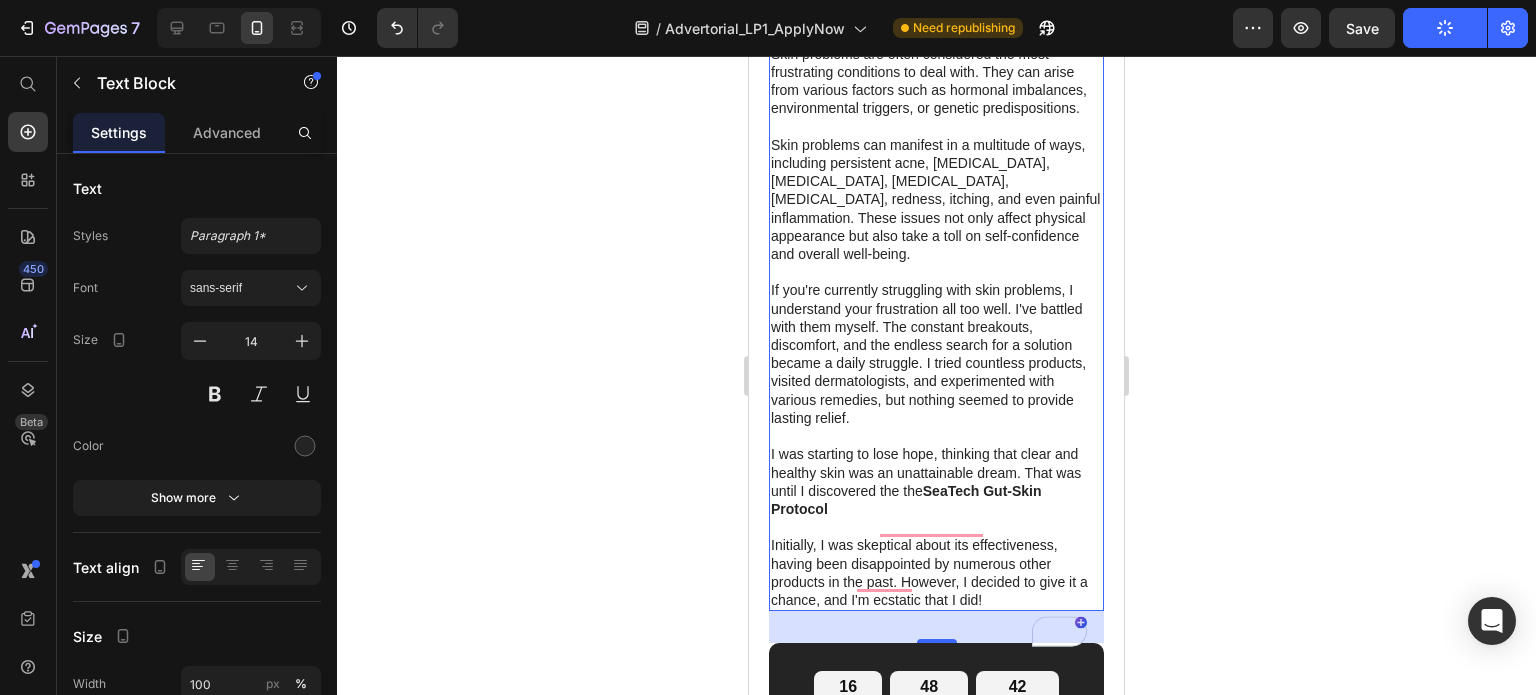 scroll, scrollTop: 2495, scrollLeft: 0, axis: vertical 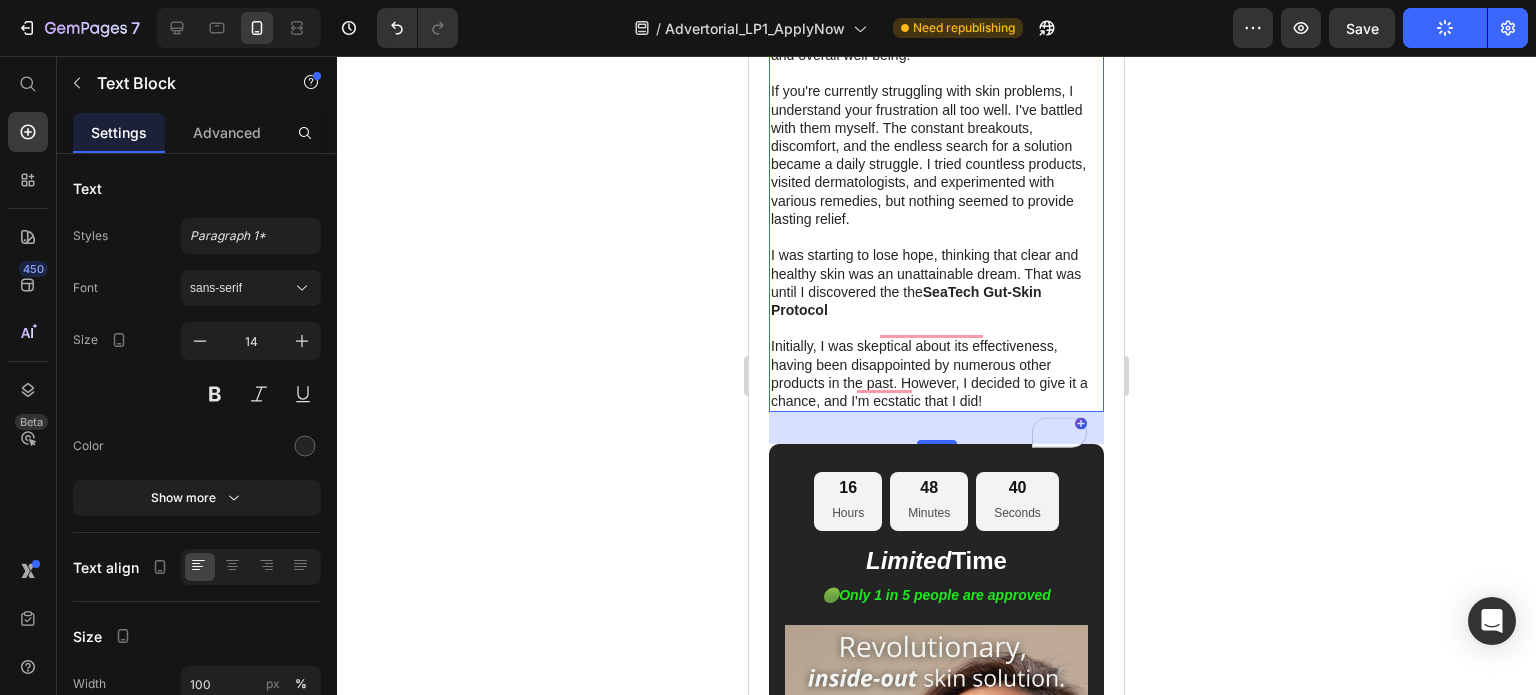 click on "Skin problems are often considered the most frustrating conditions to deal with. They can arise from various factors such as hormonal imbalances, environmental triggers, or genetic predispositions.  Skin problems can manifest in a multitude of ways, including persistent acne, eczema, rosacea, psoriasis, dryness, redness, itching, and even painful inflammation. These issues not only affect physical appearance but also take a toll on self-confidence and overall well-being.  If you're currently struggling with skin problems, I understand your frustration all too well. I've battled with them myself. The constant breakouts, discomfort, and the endless search for a solution became a daily struggle. I tried countless products, visited dermatologists, and experimented with various remedies, but nothing seemed to provide lasting relief.  I was starting to lose hope, thinking that clear and healthy skin was an unattainable dream. That was until I discovered the the  SeaTech Gut-Skin Protocol" at bounding box center [936, 128] 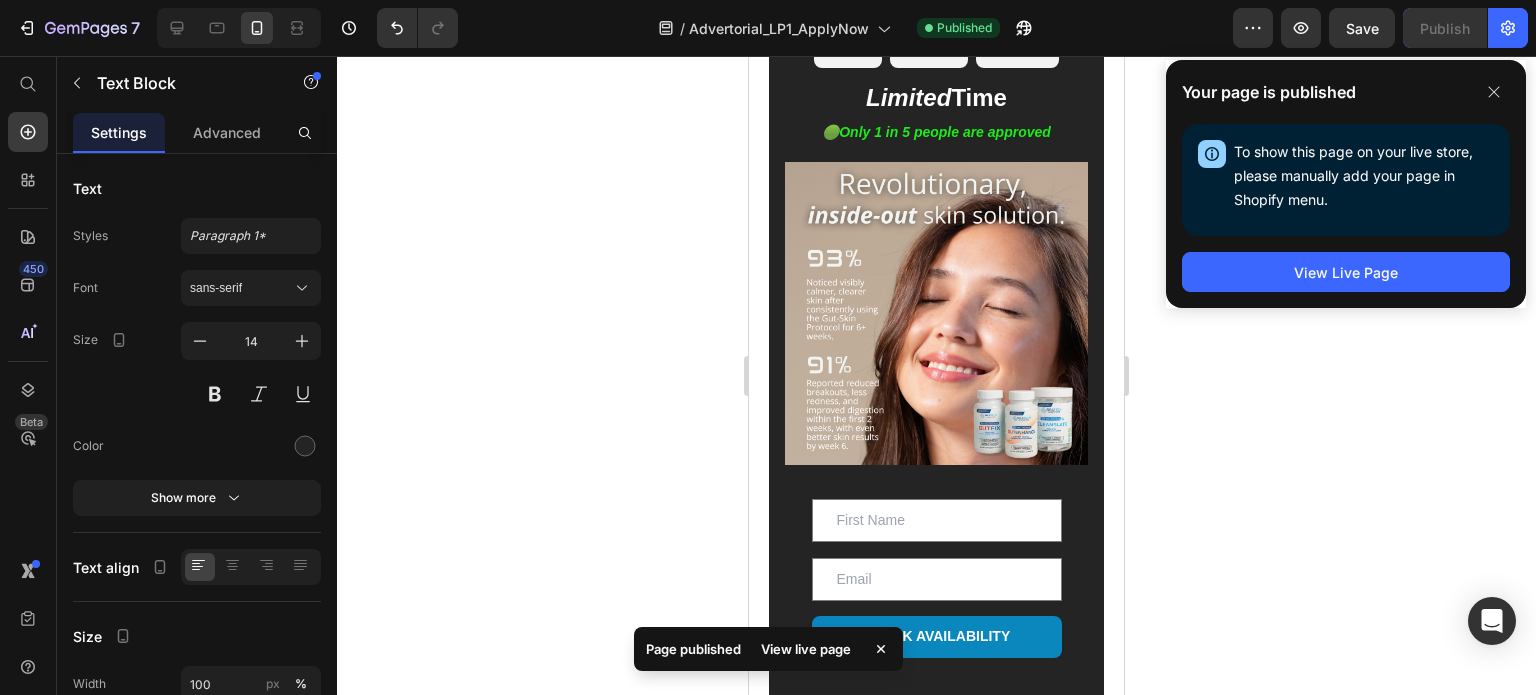 scroll, scrollTop: 2959, scrollLeft: 0, axis: vertical 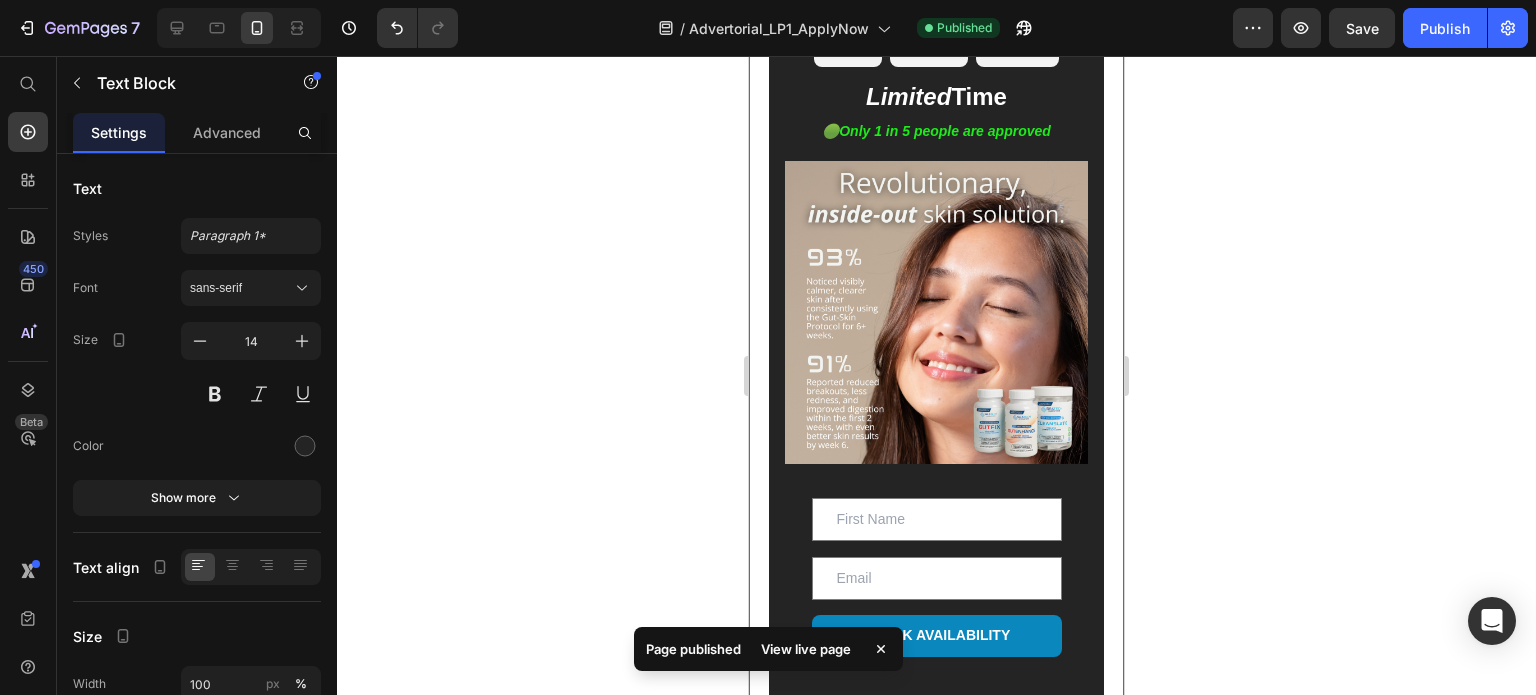 click 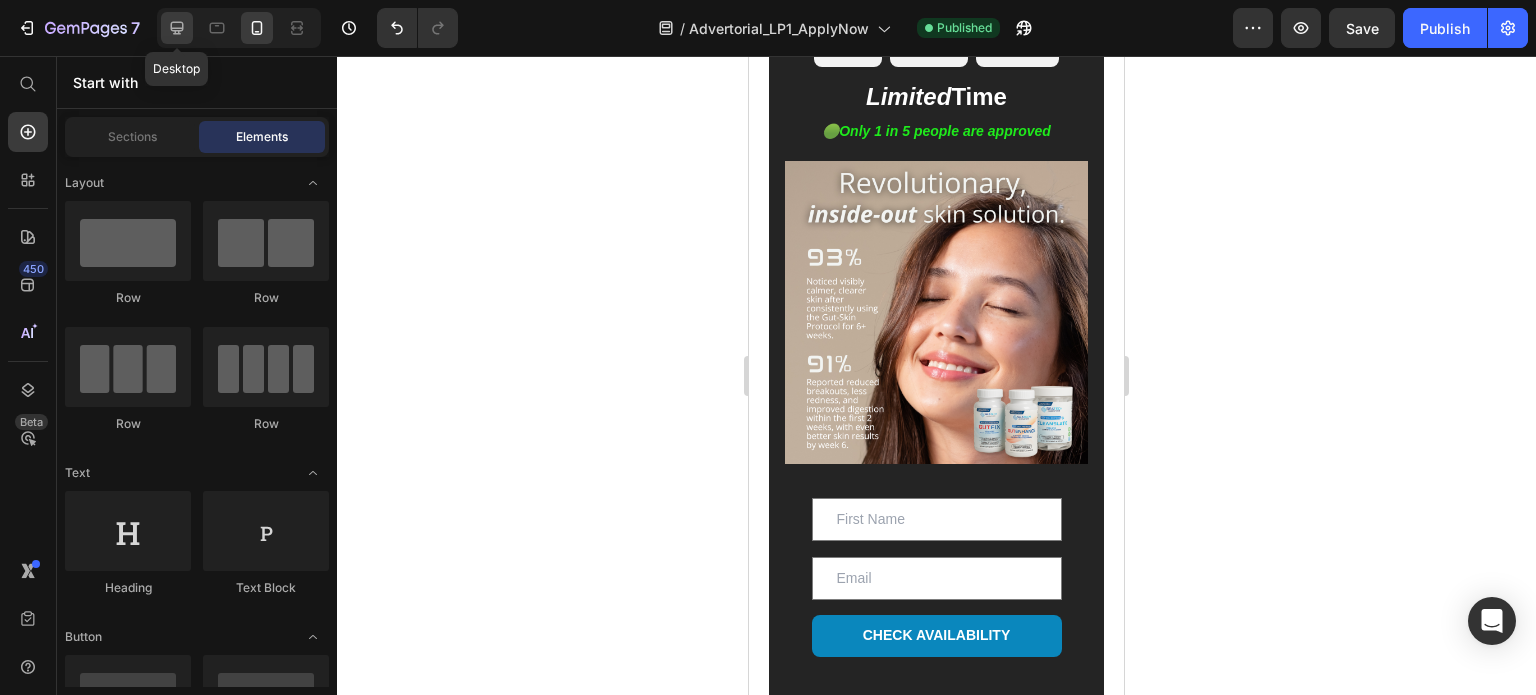click 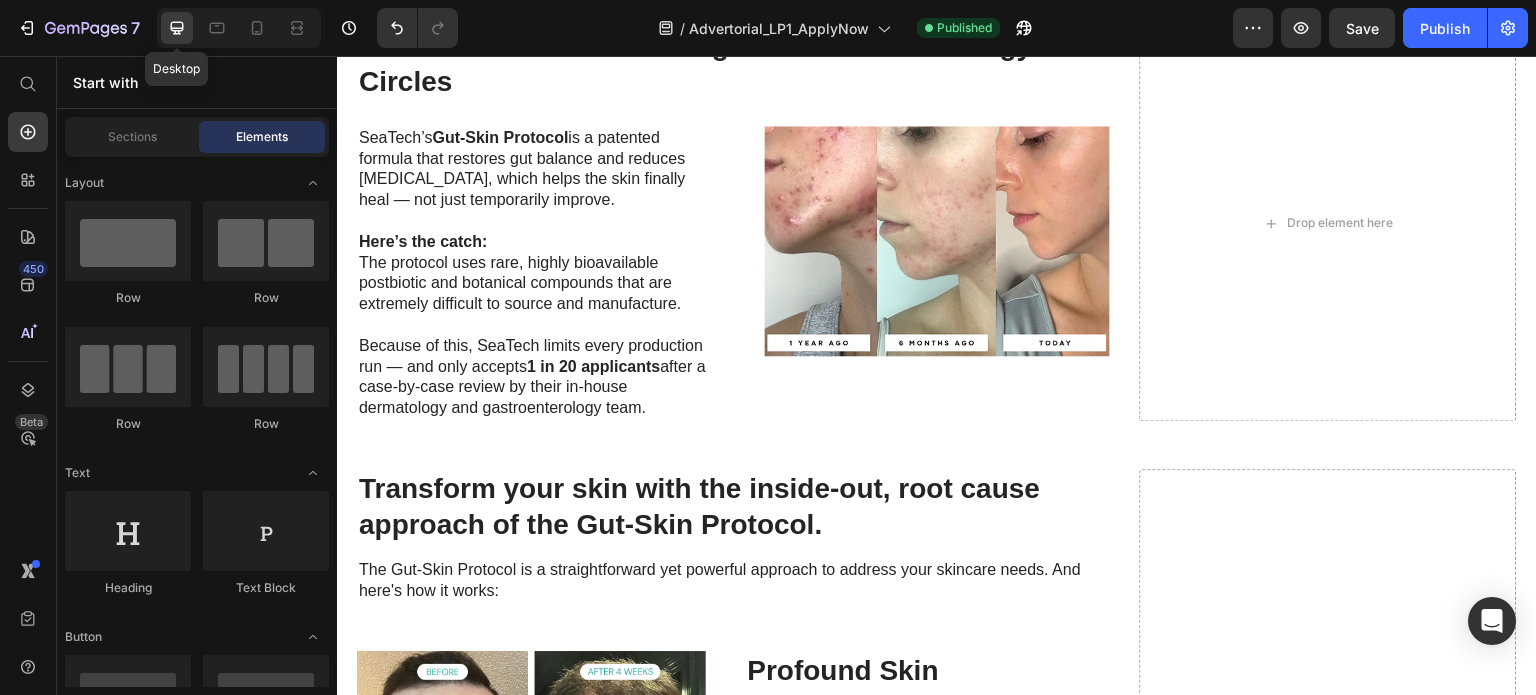 scroll, scrollTop: 2787, scrollLeft: 0, axis: vertical 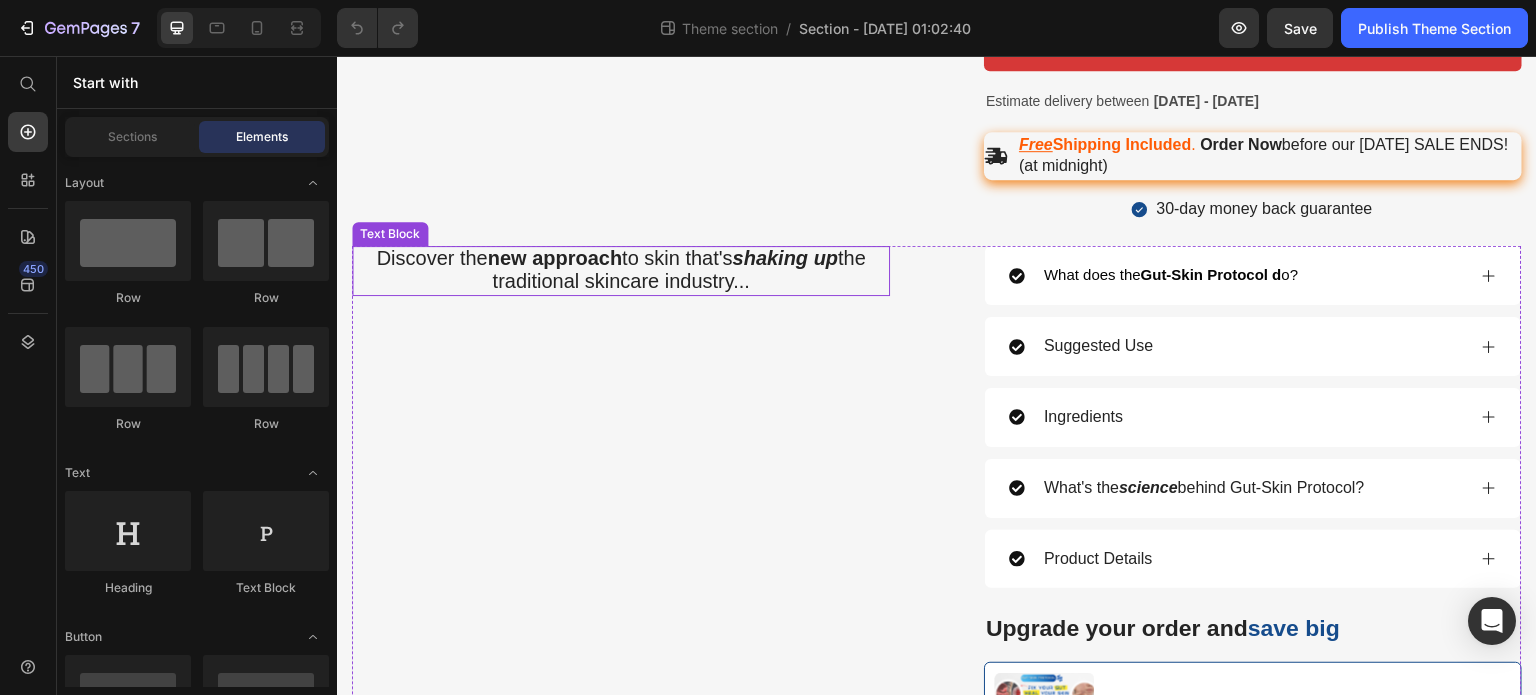 click on "Discover the  new approach  to skin that's  shaking up  the traditional skincare industry..." at bounding box center (621, 269) 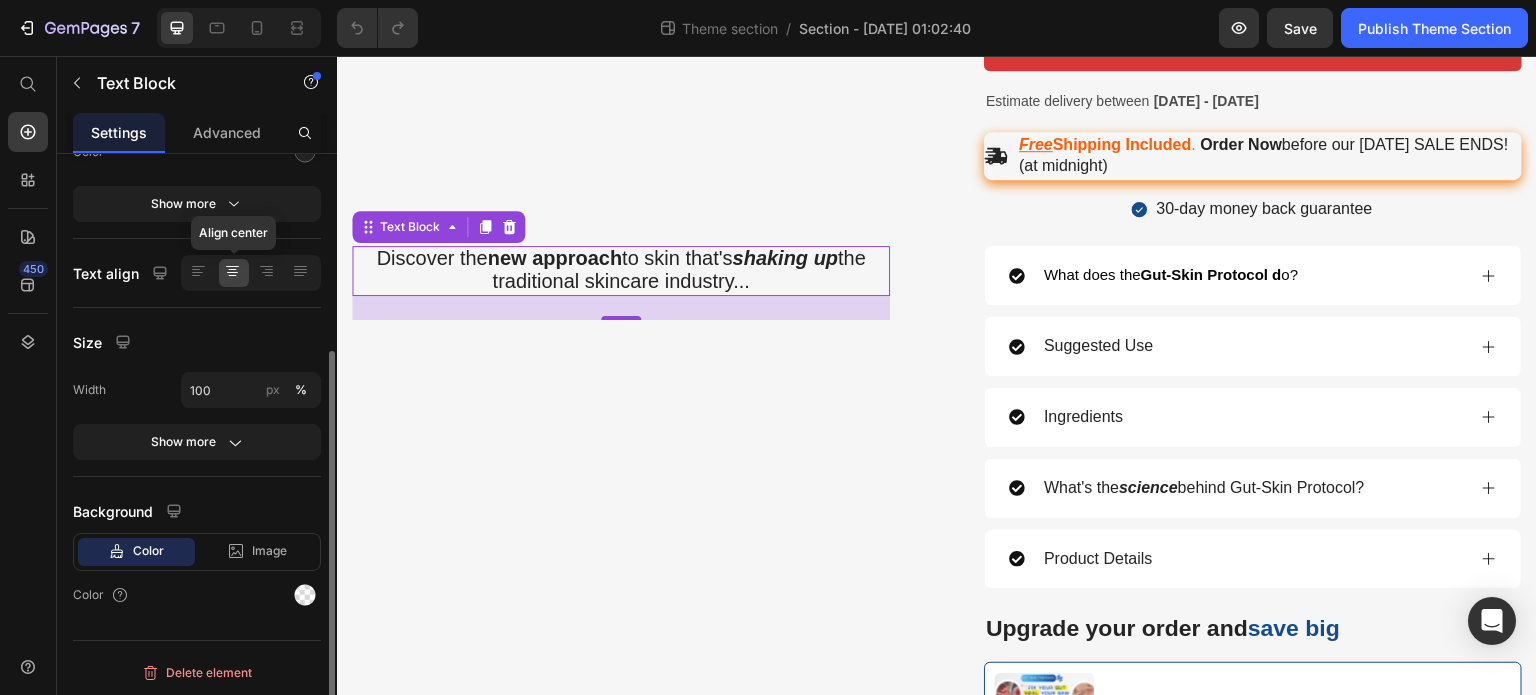 scroll, scrollTop: 0, scrollLeft: 0, axis: both 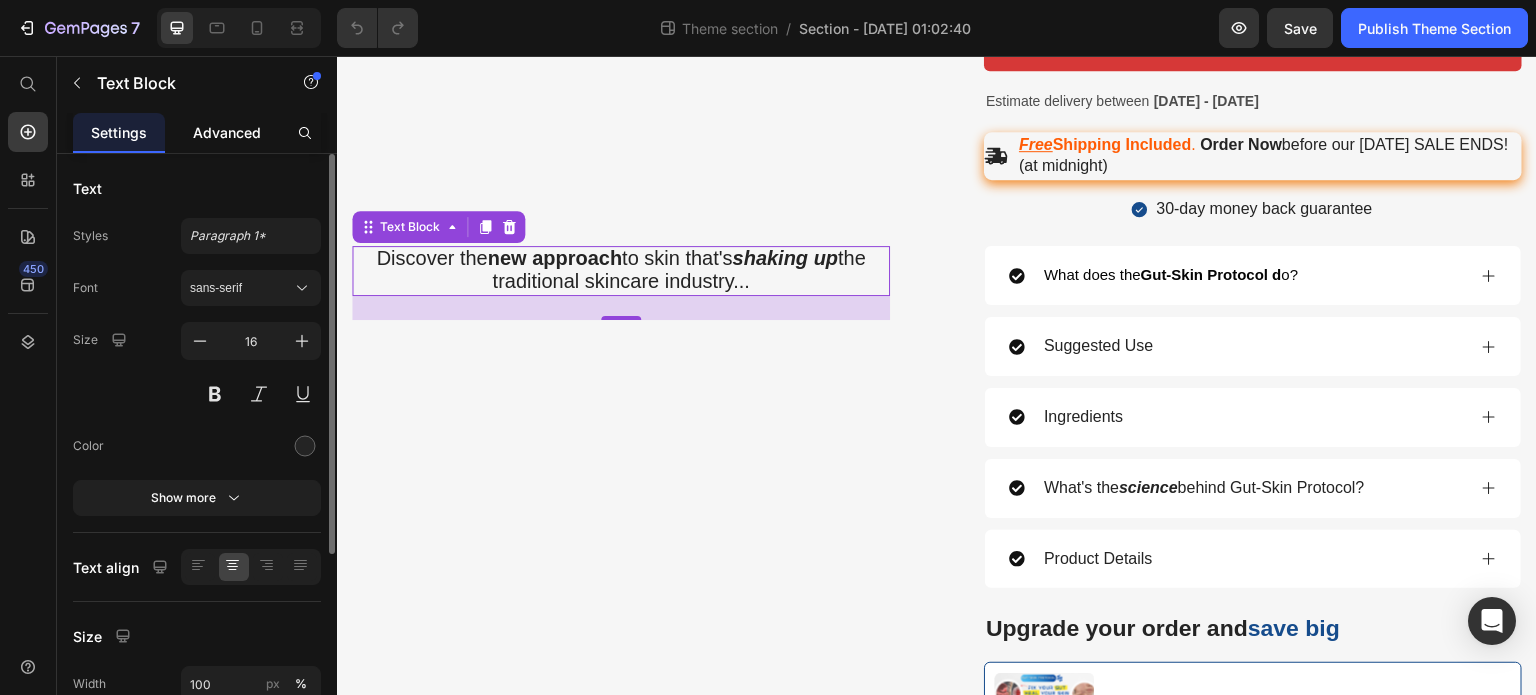 click on "Advanced" at bounding box center [227, 132] 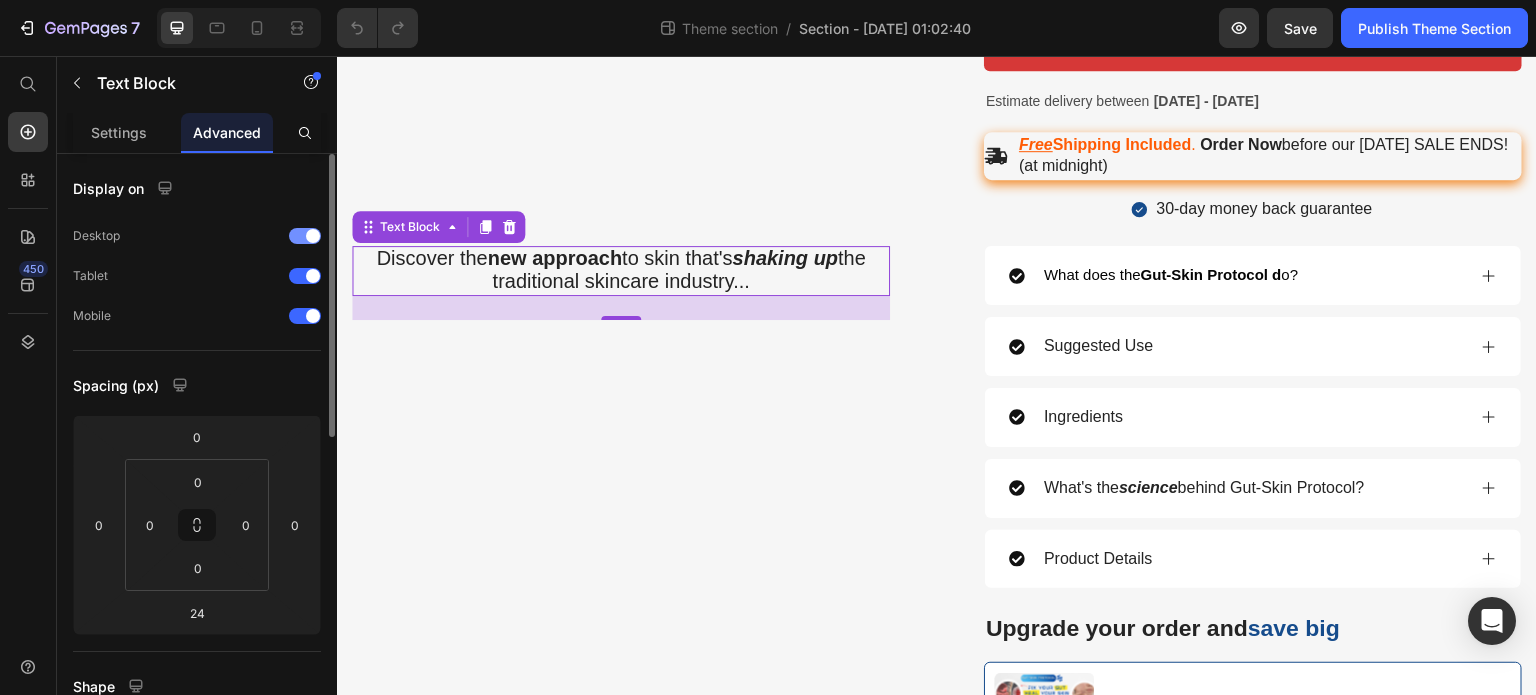 click at bounding box center [305, 236] 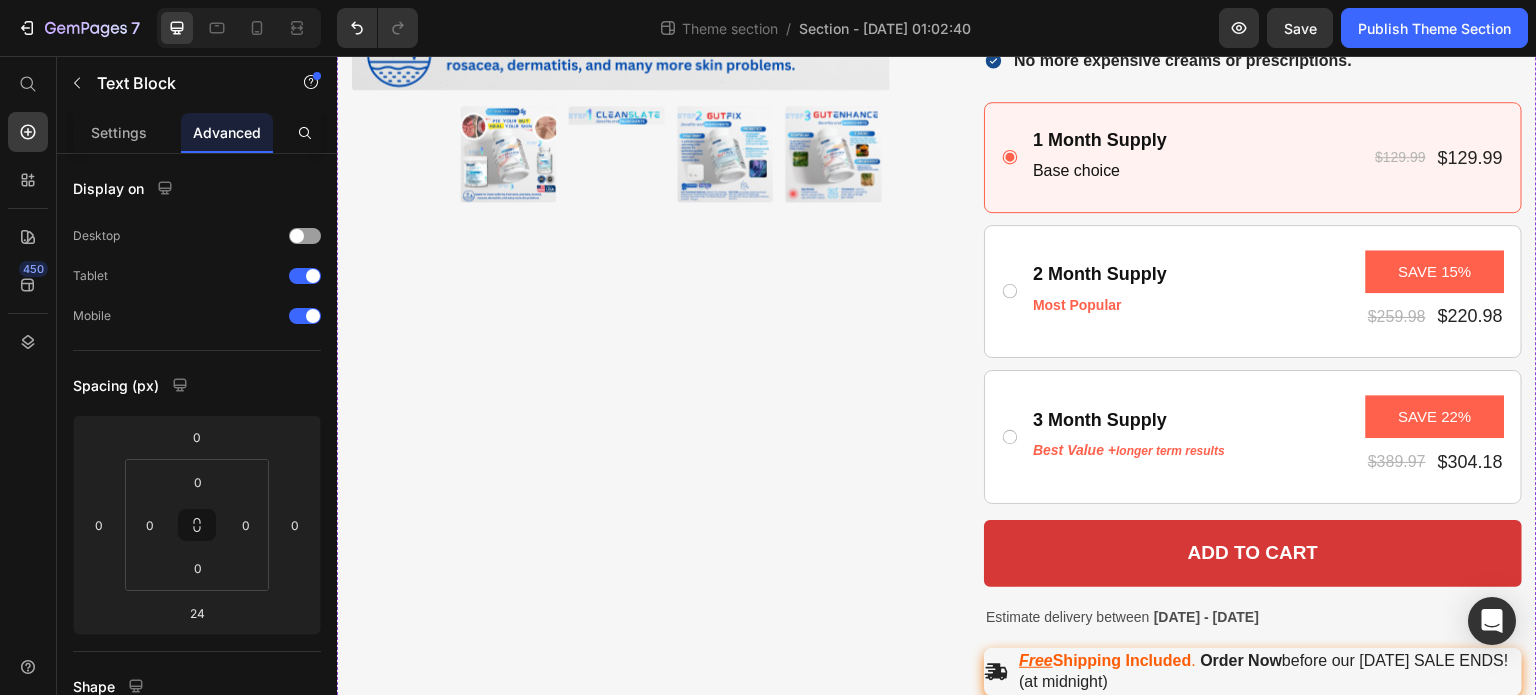 scroll, scrollTop: 650, scrollLeft: 0, axis: vertical 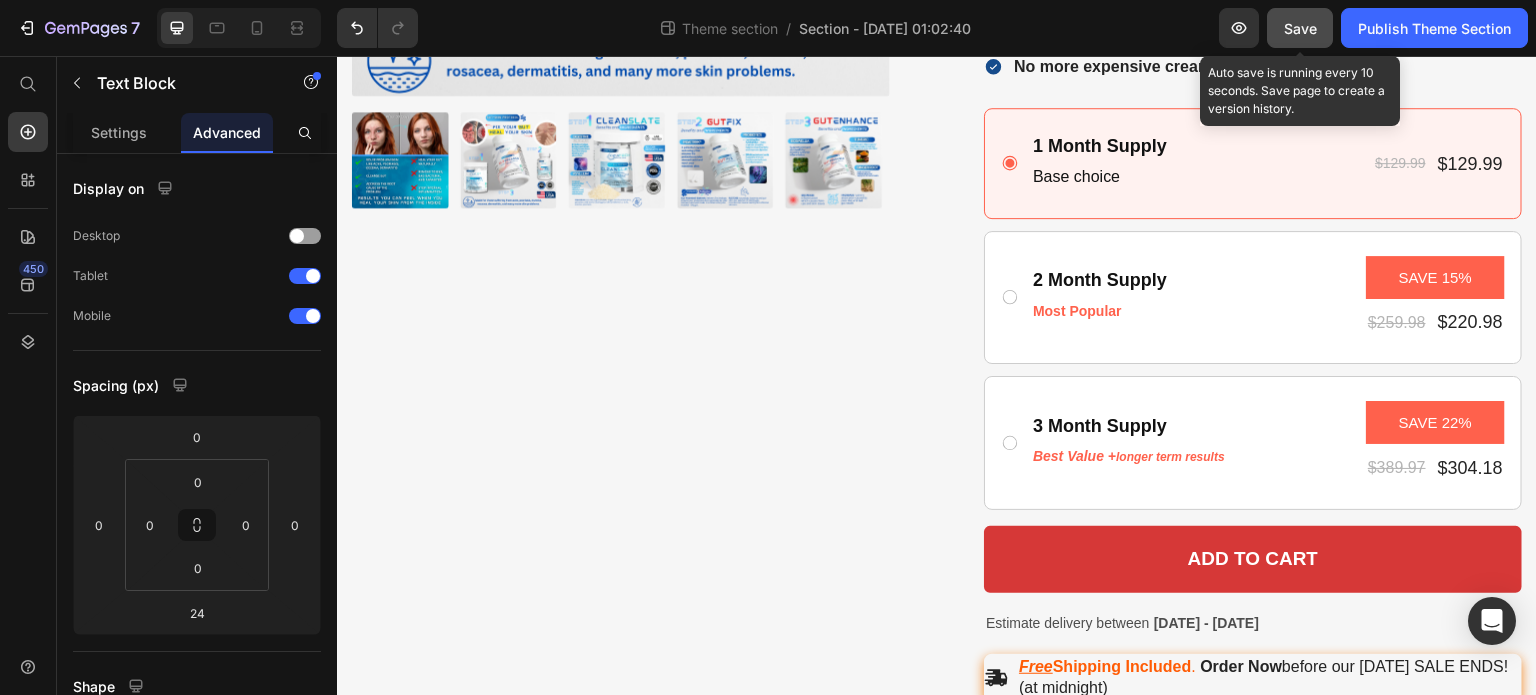 click on "Save" at bounding box center (1300, 28) 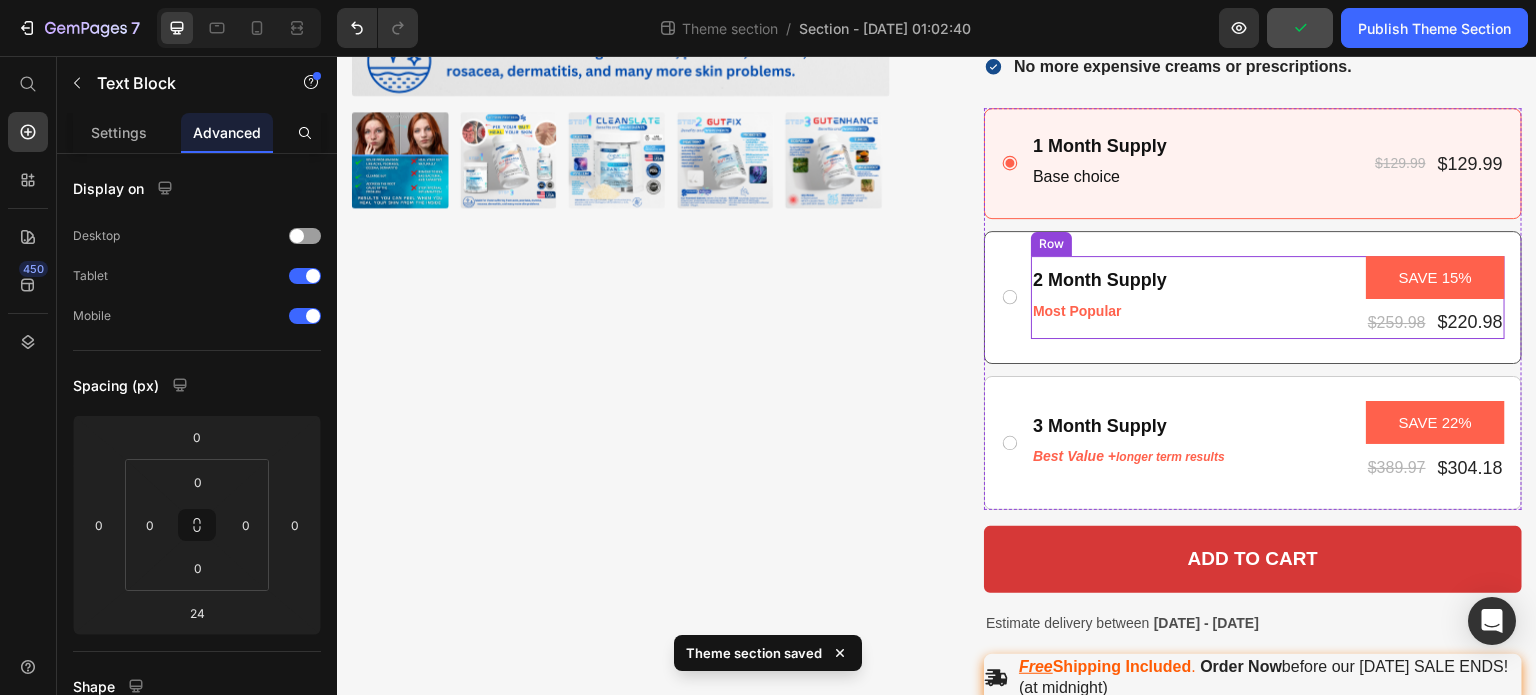 scroll, scrollTop: 362, scrollLeft: 0, axis: vertical 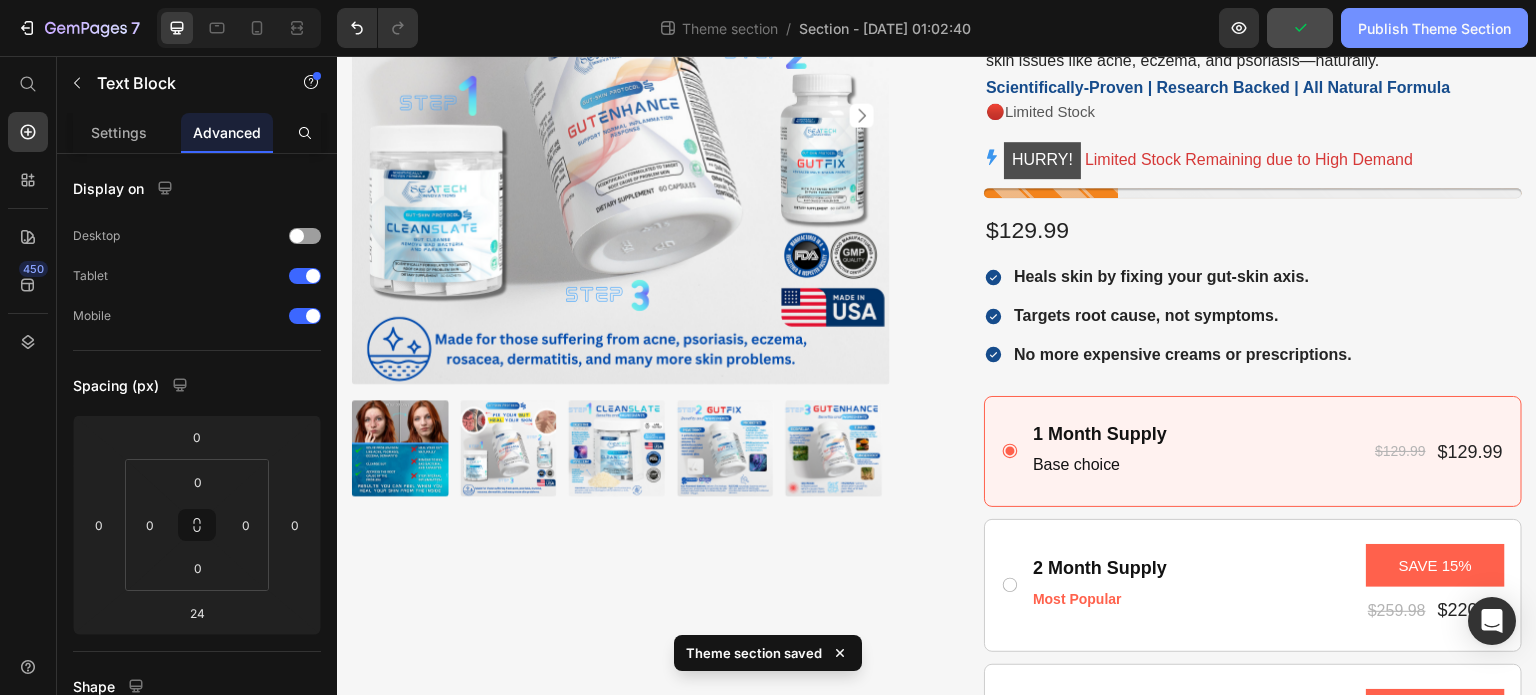 click on "Publish Theme Section" 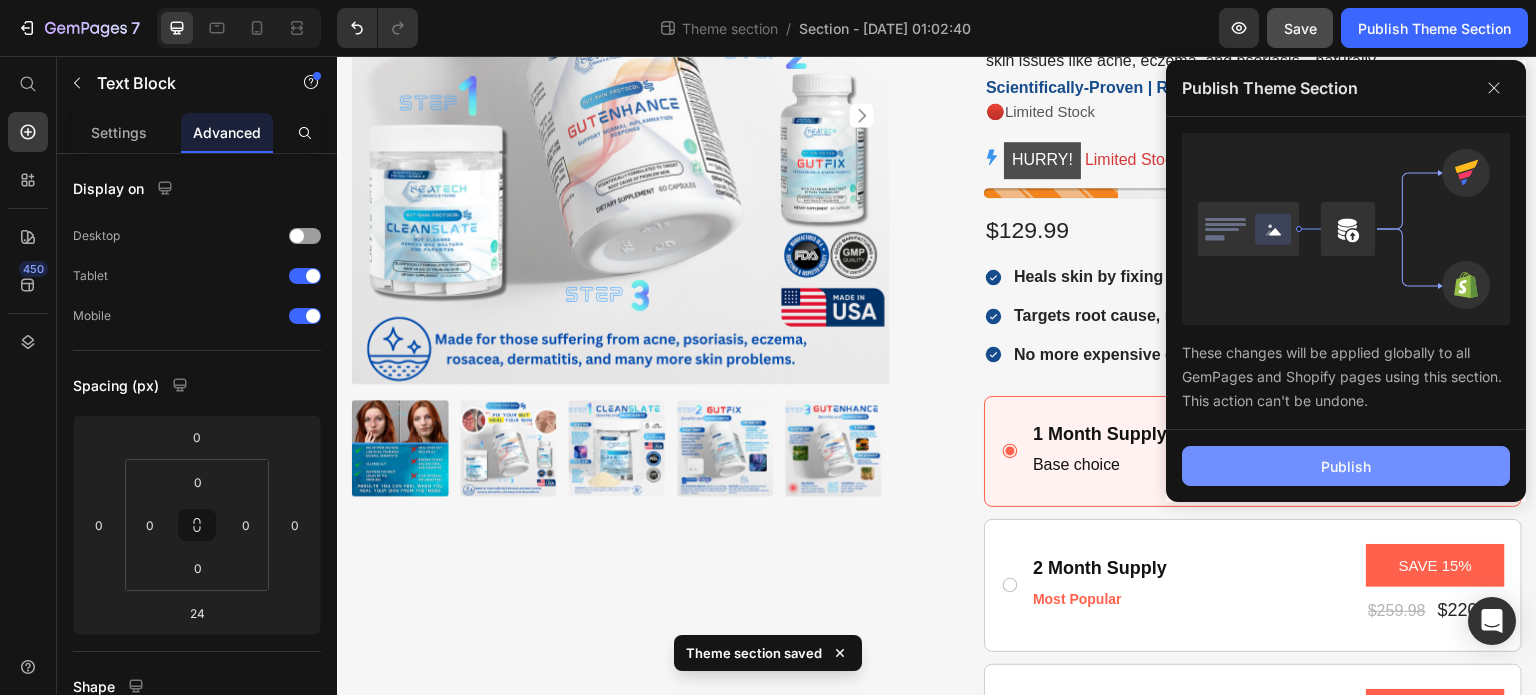 click on "Publish" at bounding box center [1346, 466] 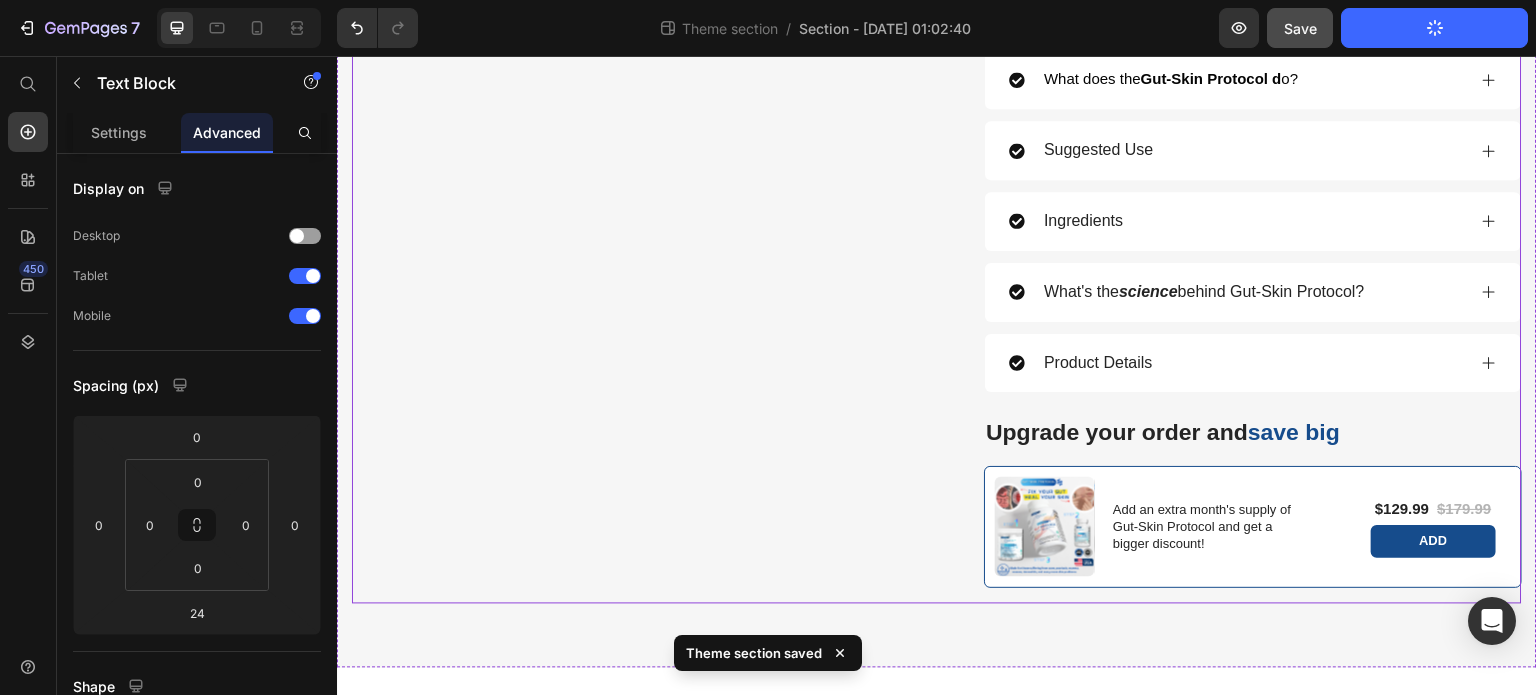 scroll, scrollTop: 1055, scrollLeft: 0, axis: vertical 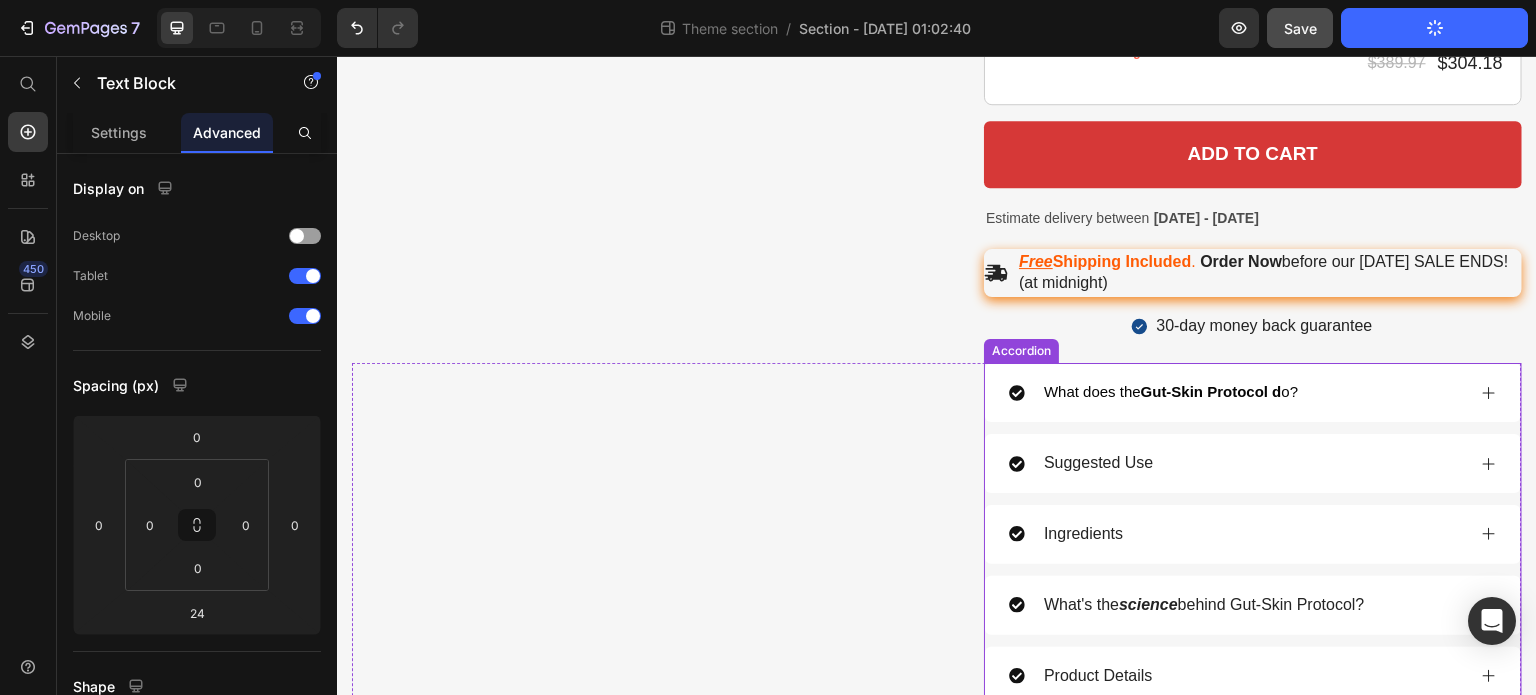 click on "What does the  Gut-Skin Protocol d o?" at bounding box center (1237, 392) 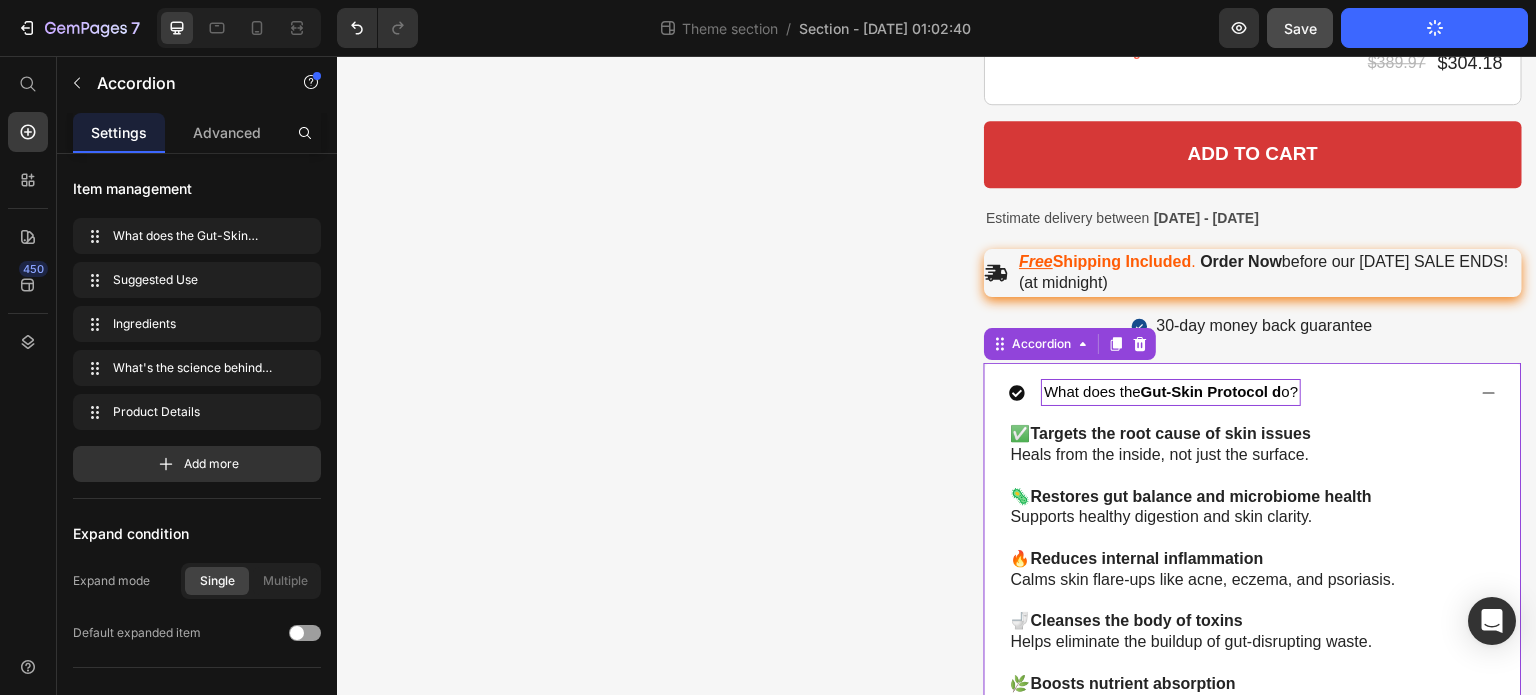 click on "What does the  Gut-Skin Protocol d o?" at bounding box center [1171, 391] 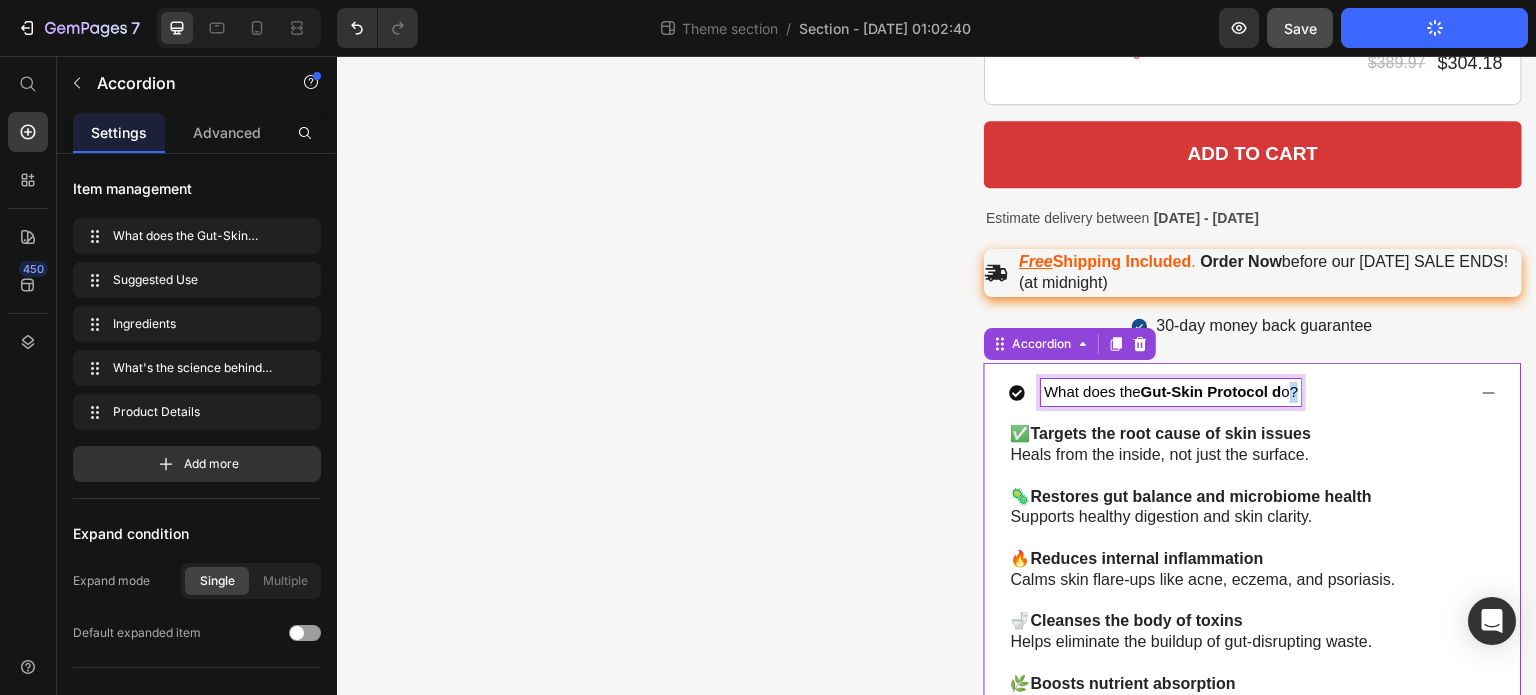 click on "What does the  Gut-Skin Protocol d o?" at bounding box center [1171, 391] 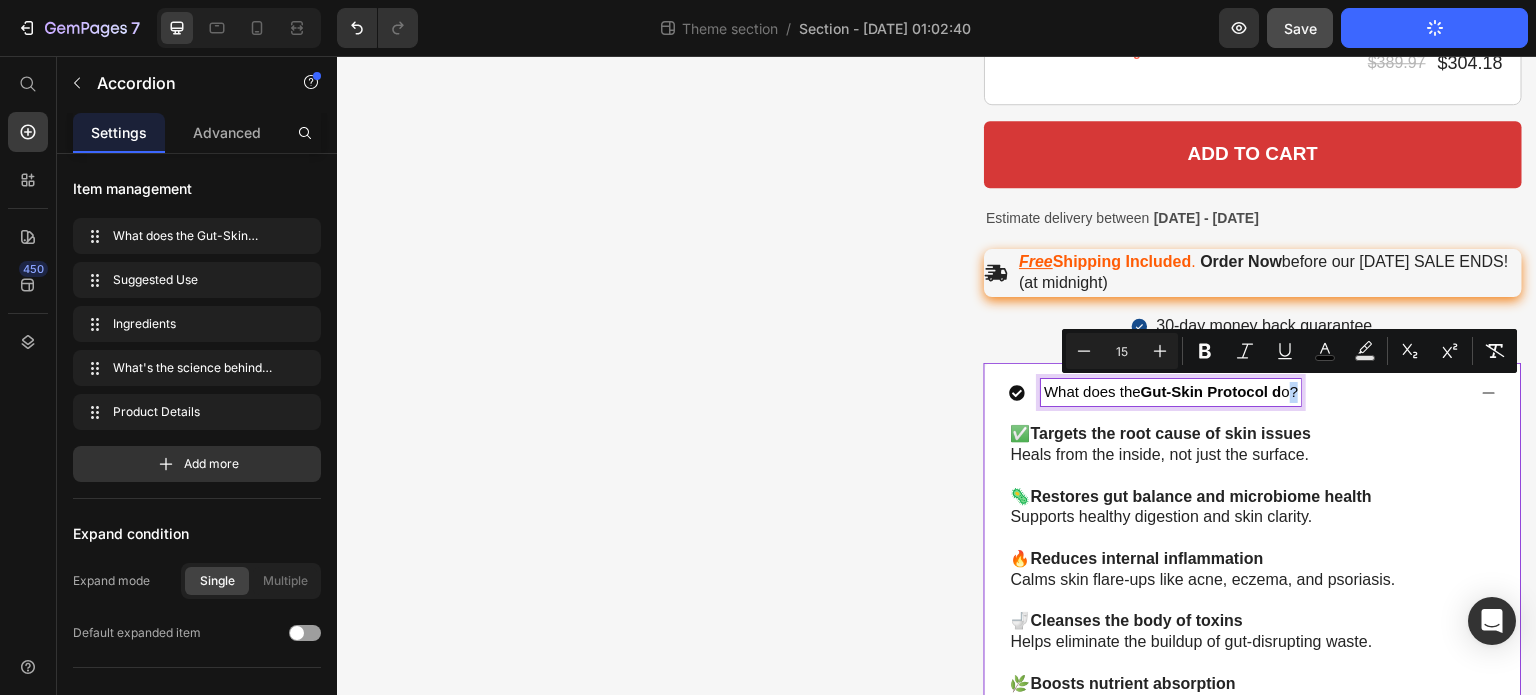 click on "What does the  Gut-Skin Protocol d o?" at bounding box center (1171, 391) 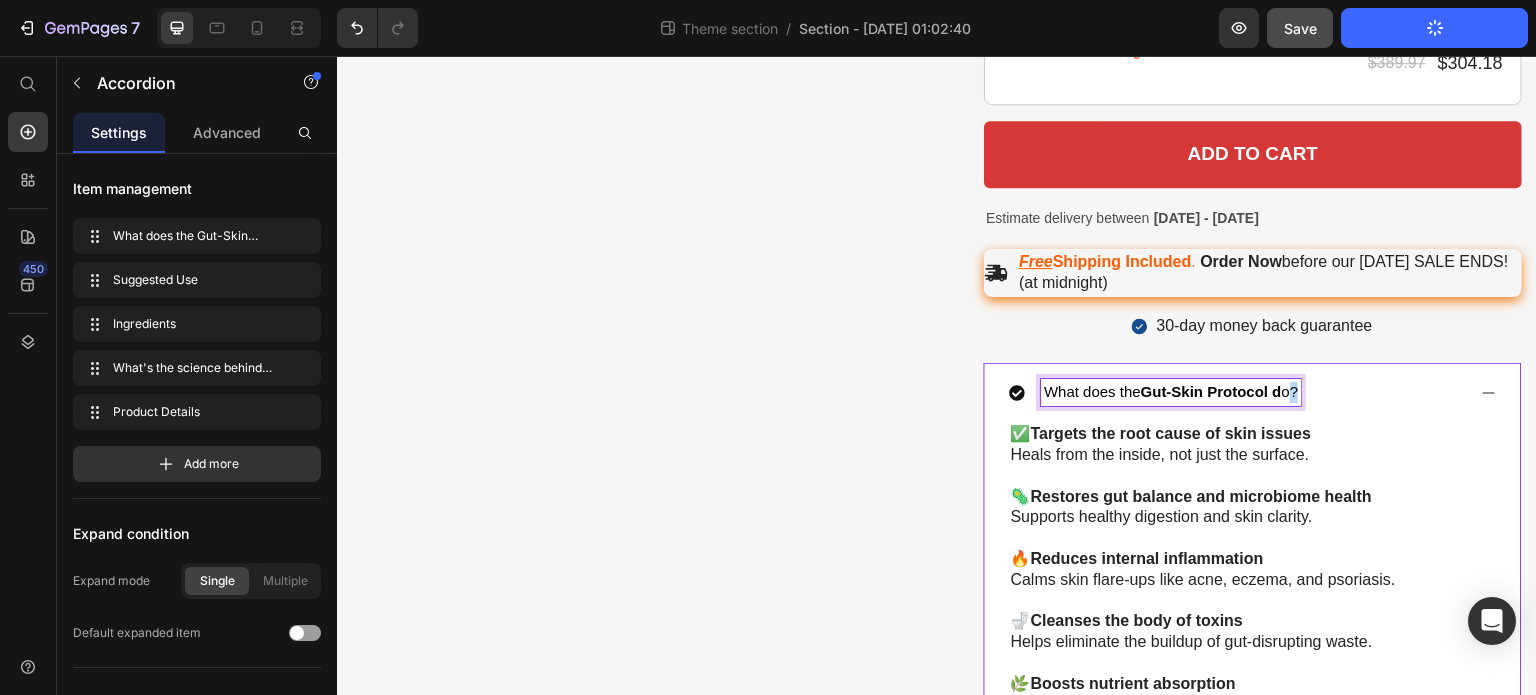 click on "What does the  Gut-Skin Protocol d o?" at bounding box center (1171, 391) 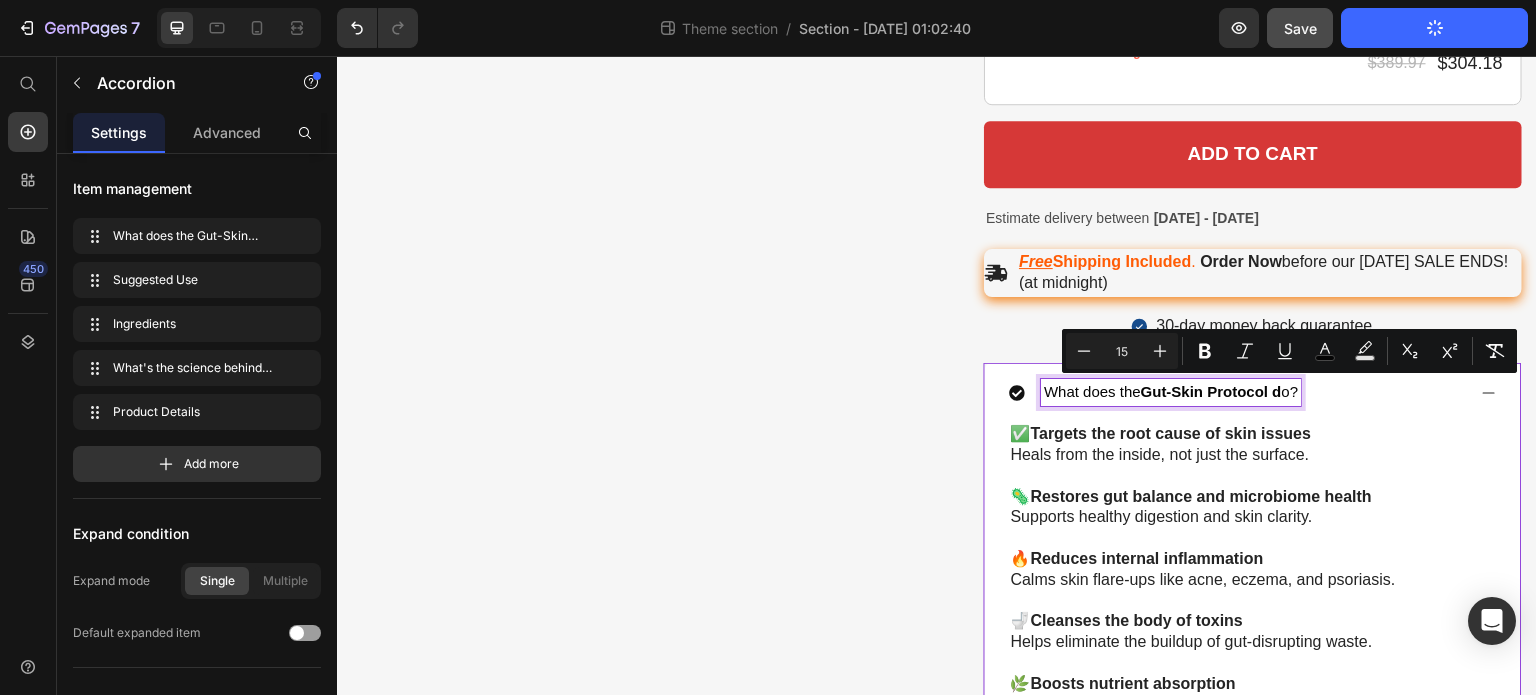 click on "What does the  Gut-Skin Protocol d o?" at bounding box center (1171, 391) 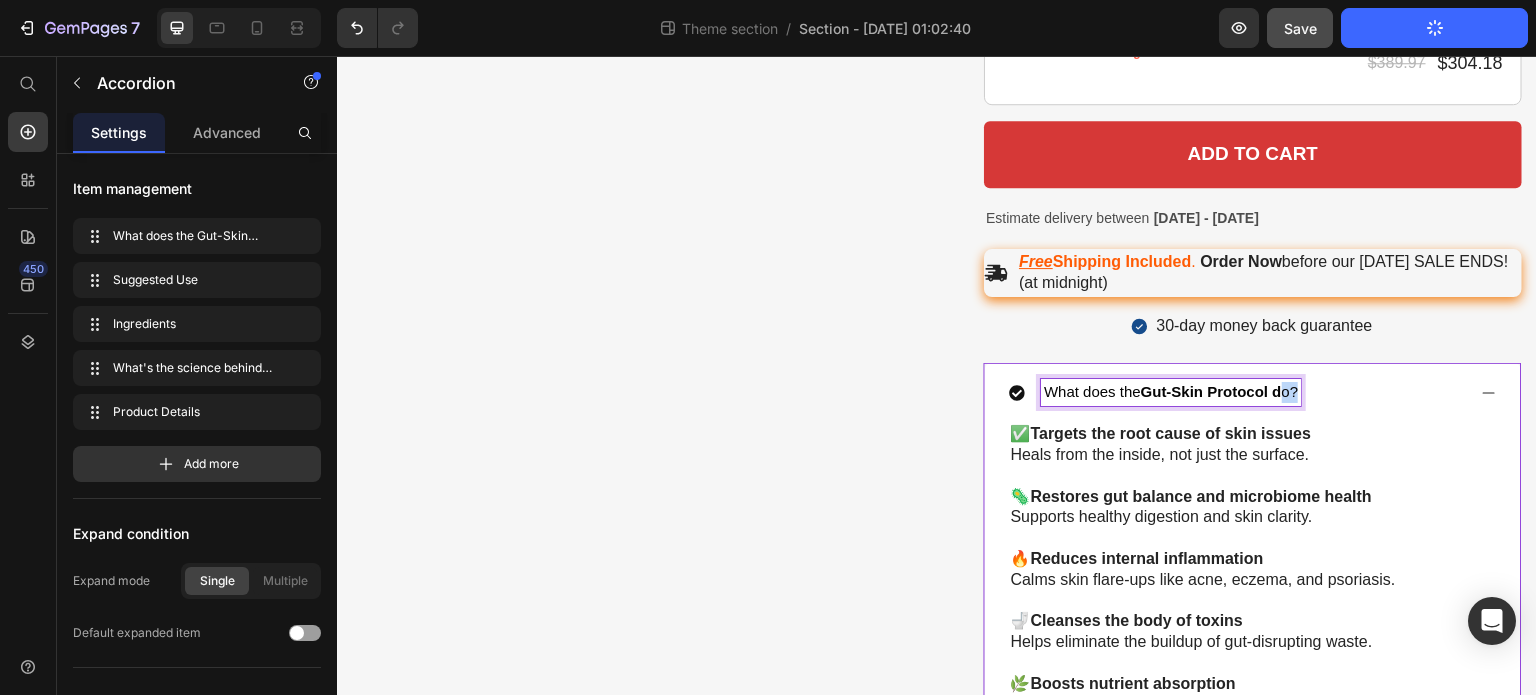 drag, startPoint x: 1278, startPoint y: 391, endPoint x: 1295, endPoint y: 391, distance: 17 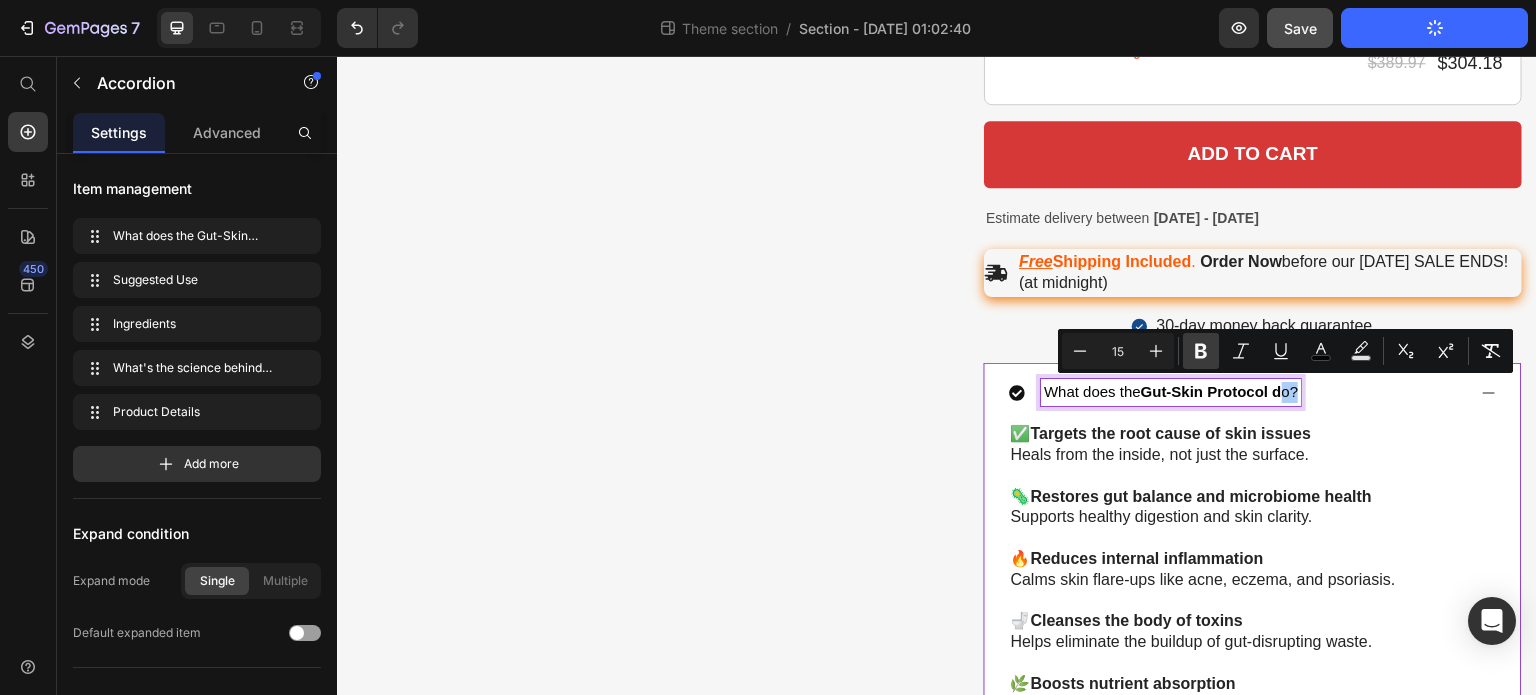 click 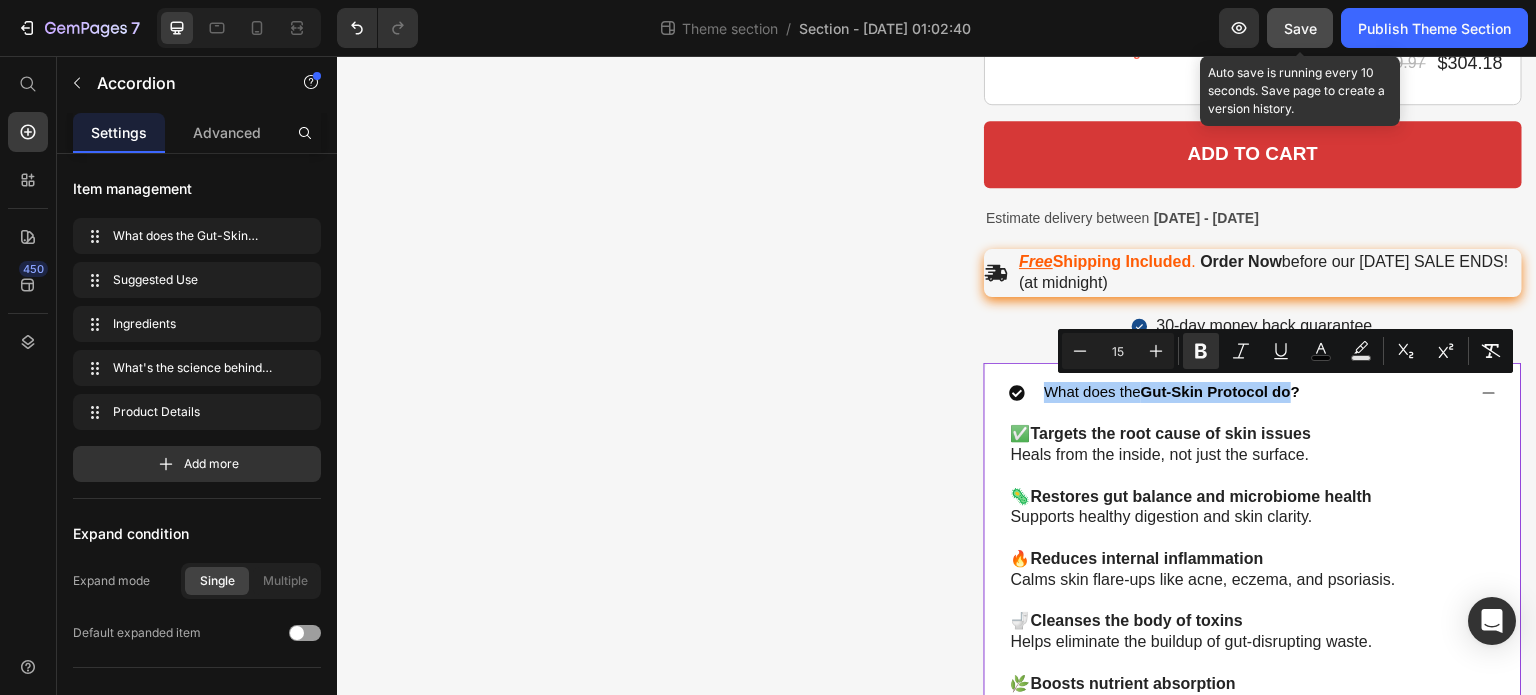 click on "Save" 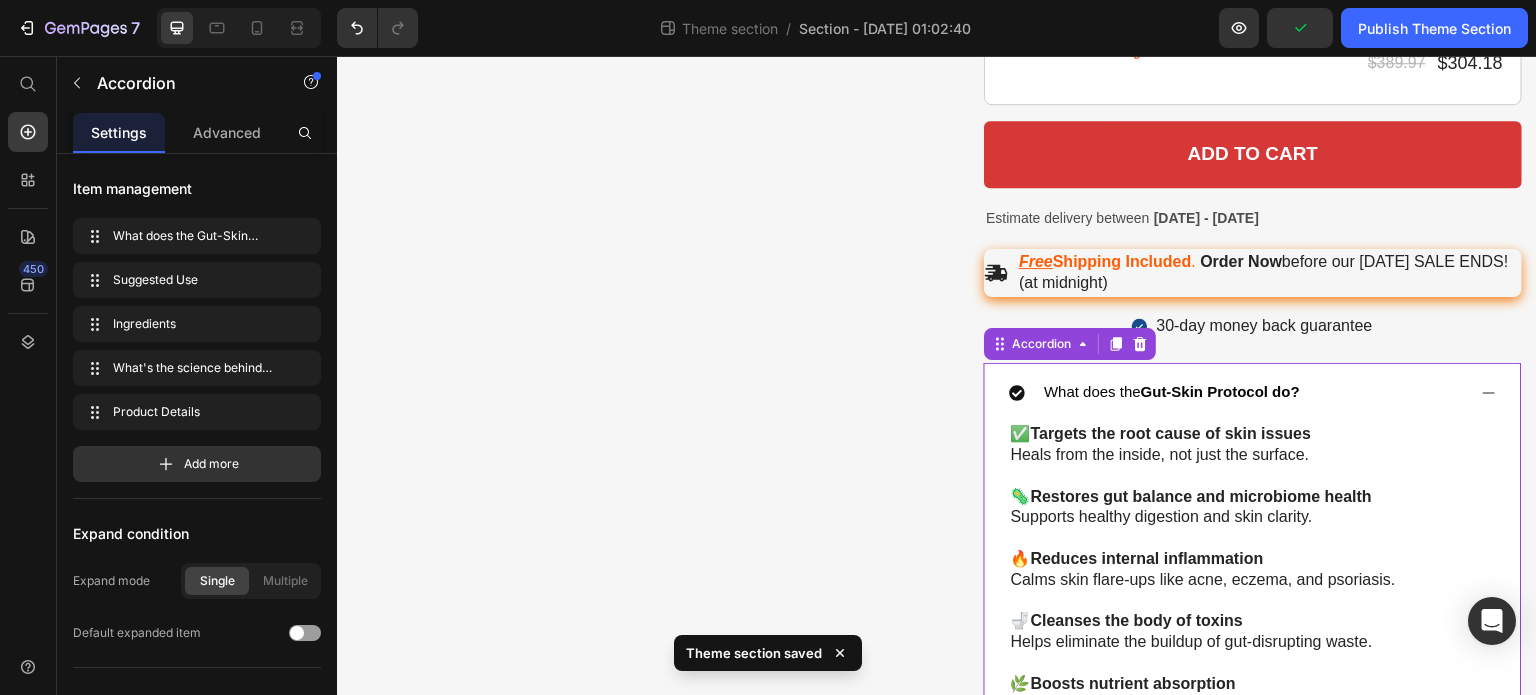 click on "Theme section  /  Section - May 21 01:02:40" 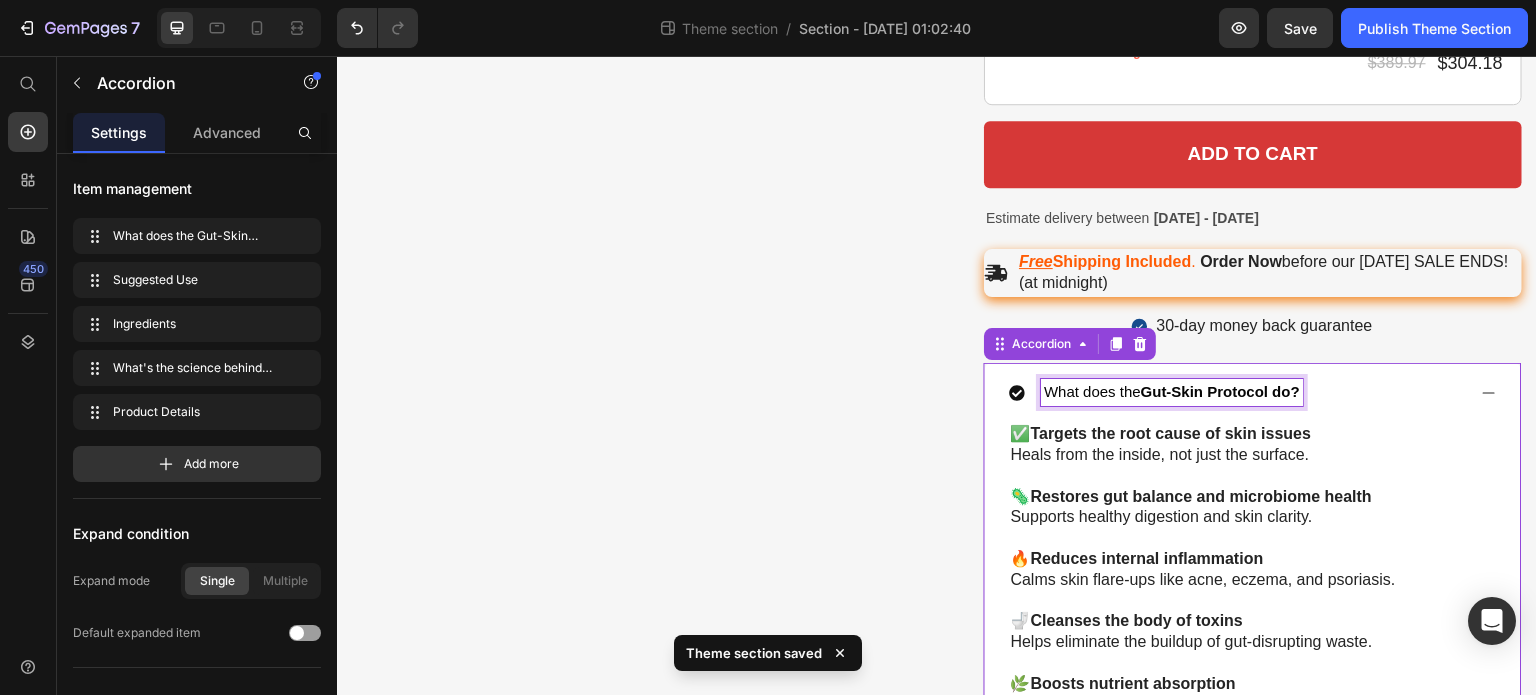 click on "Gut-Skin Protocol do?" at bounding box center [1220, 391] 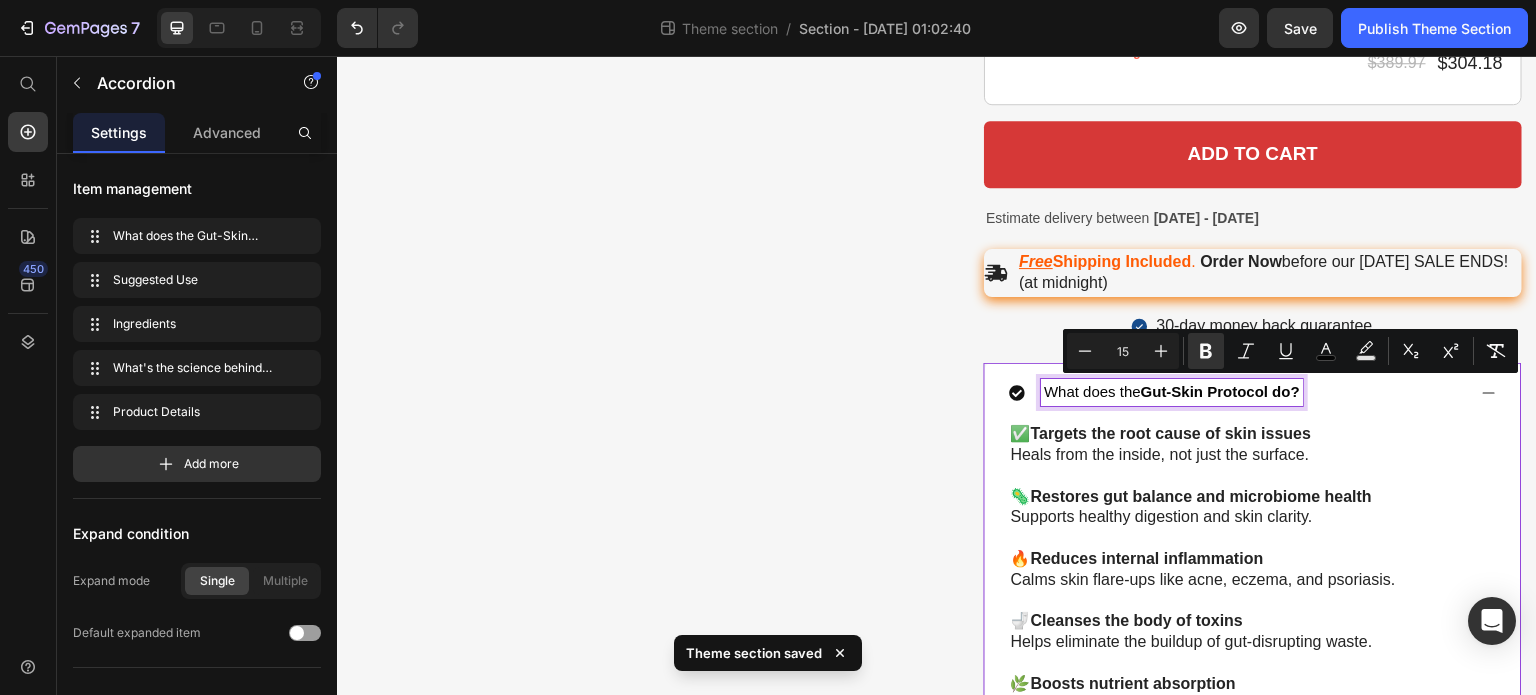 click on "Gut-Skin Protocol do?" at bounding box center (1220, 391) 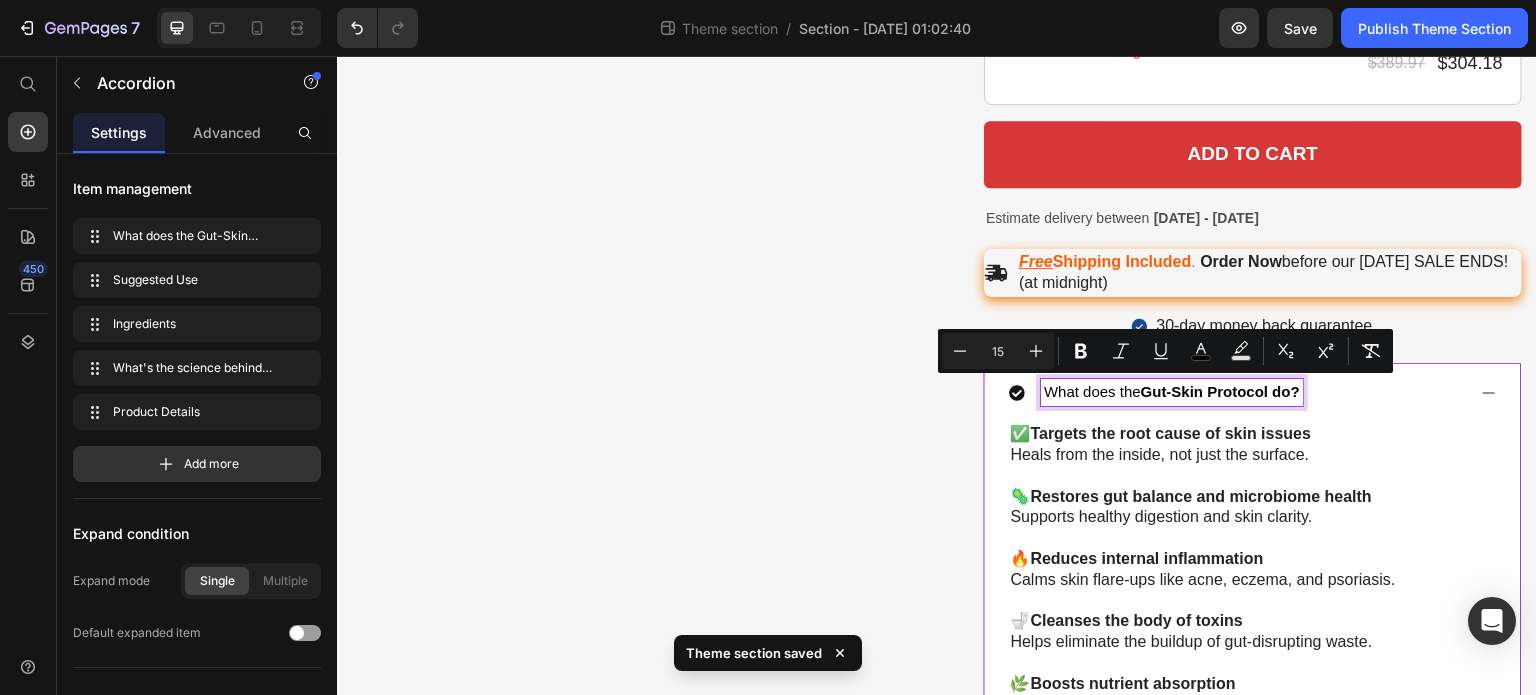 click on "Gut-Skin Protocol do?" at bounding box center (1220, 391) 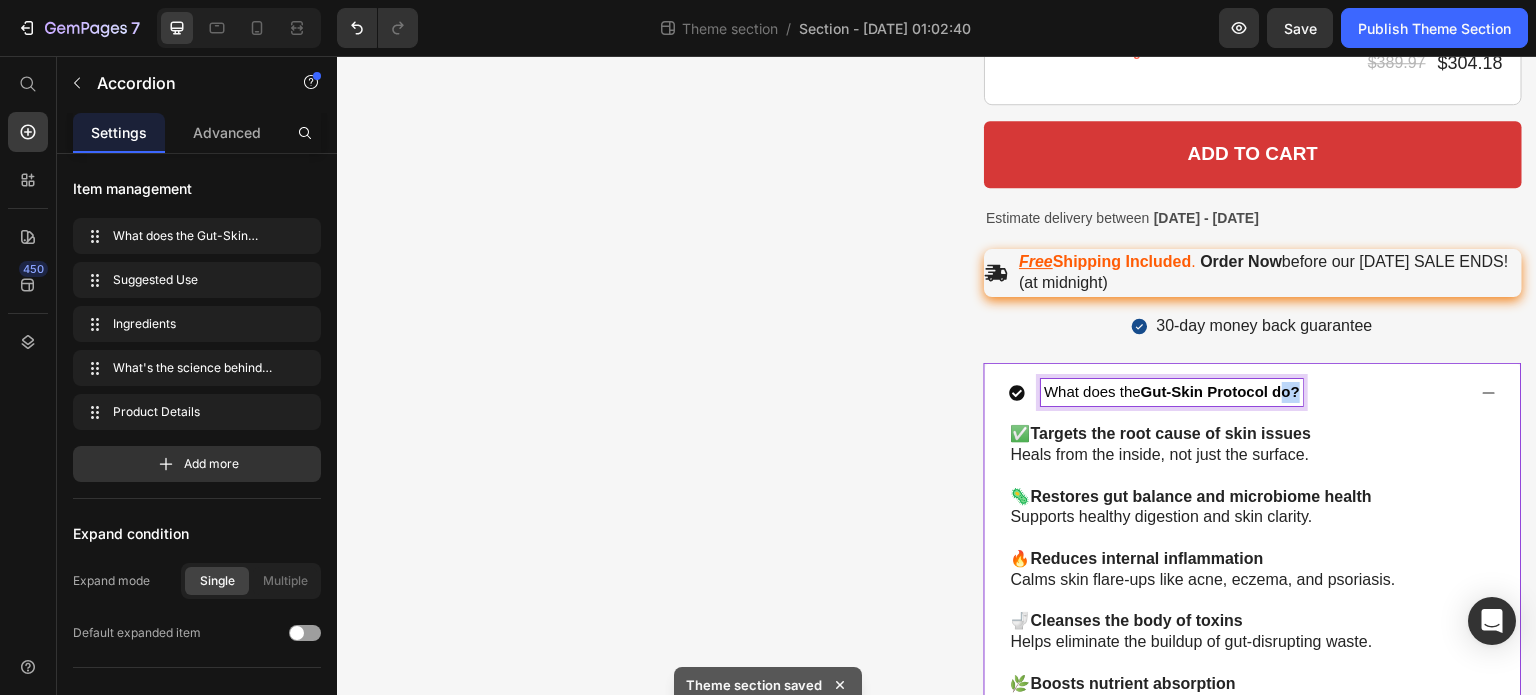 drag, startPoint x: 1271, startPoint y: 392, endPoint x: 1294, endPoint y: 392, distance: 23 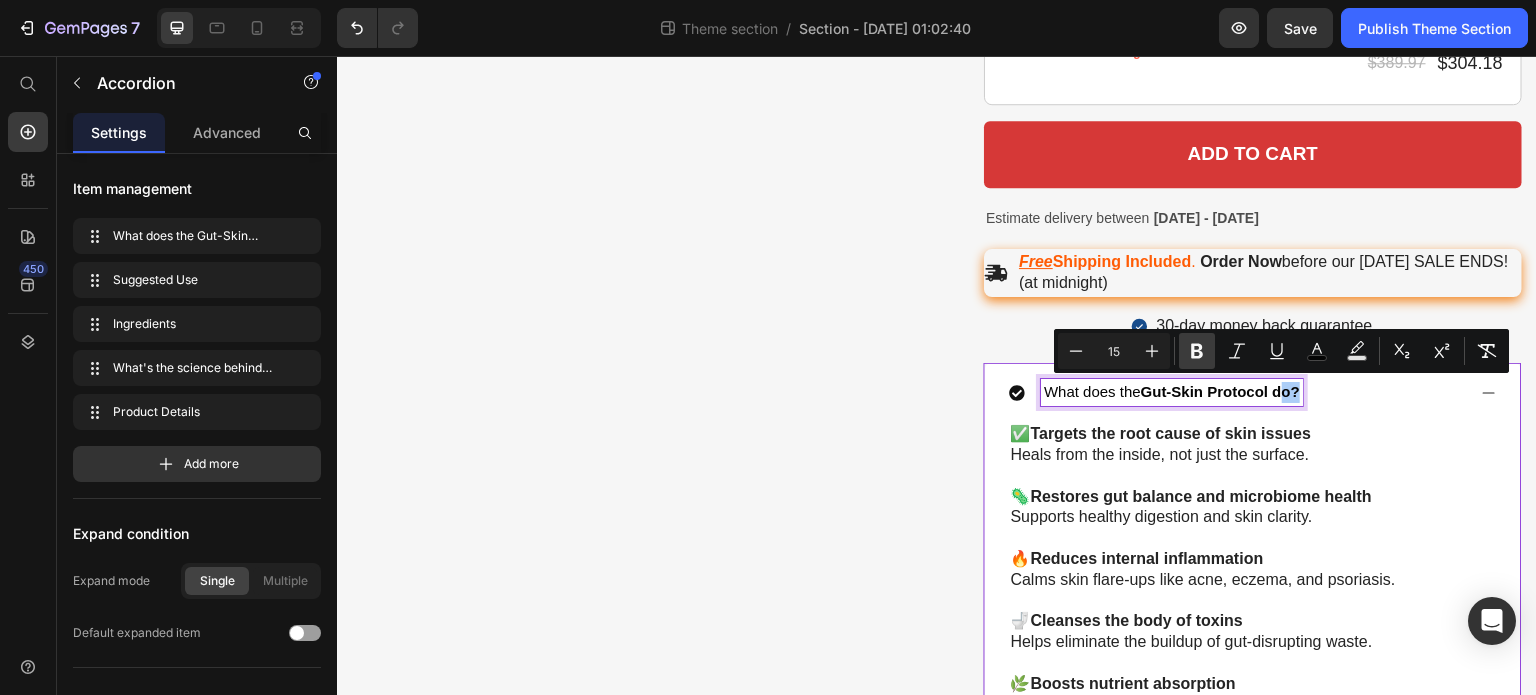 click on "Bold" at bounding box center [1197, 351] 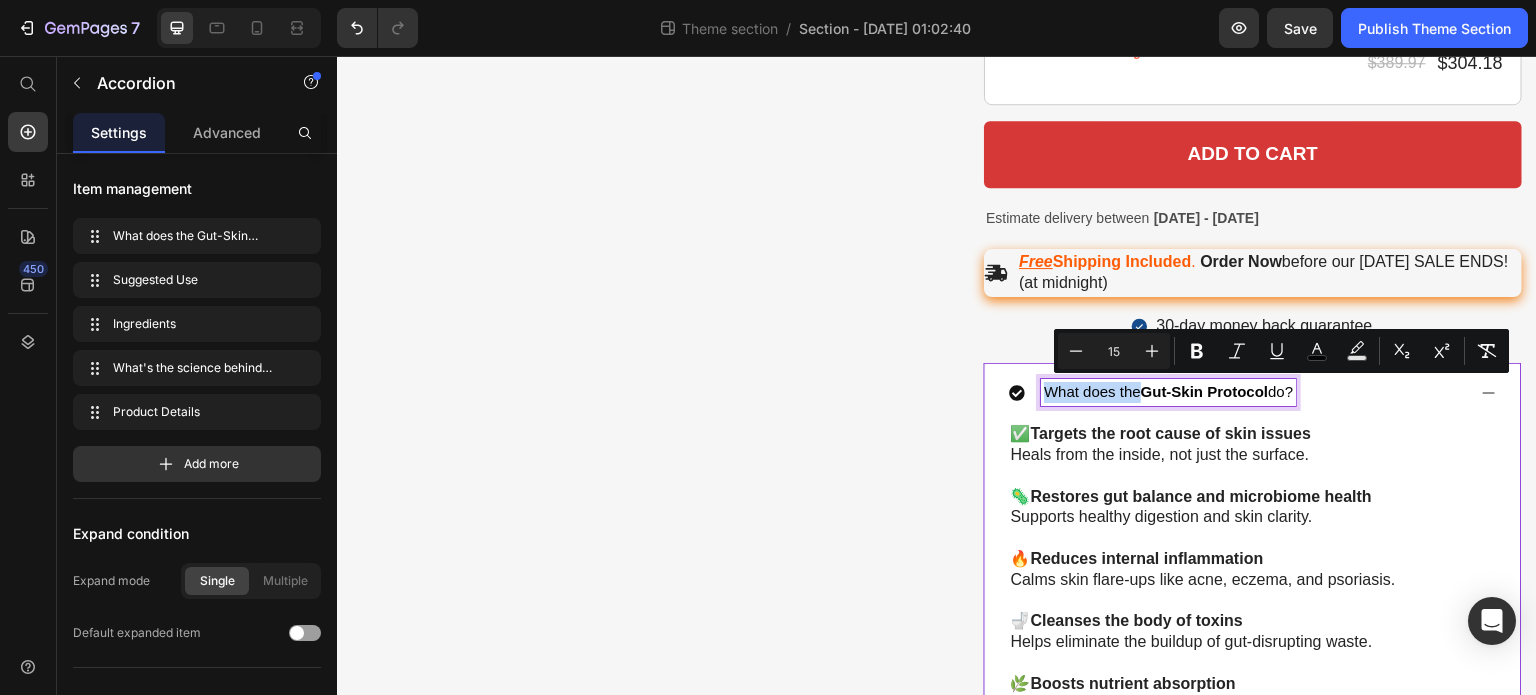 click on "✅  Targets the root cause of skin issues Heals from the inside, not just the surface." at bounding box center [1253, 445] 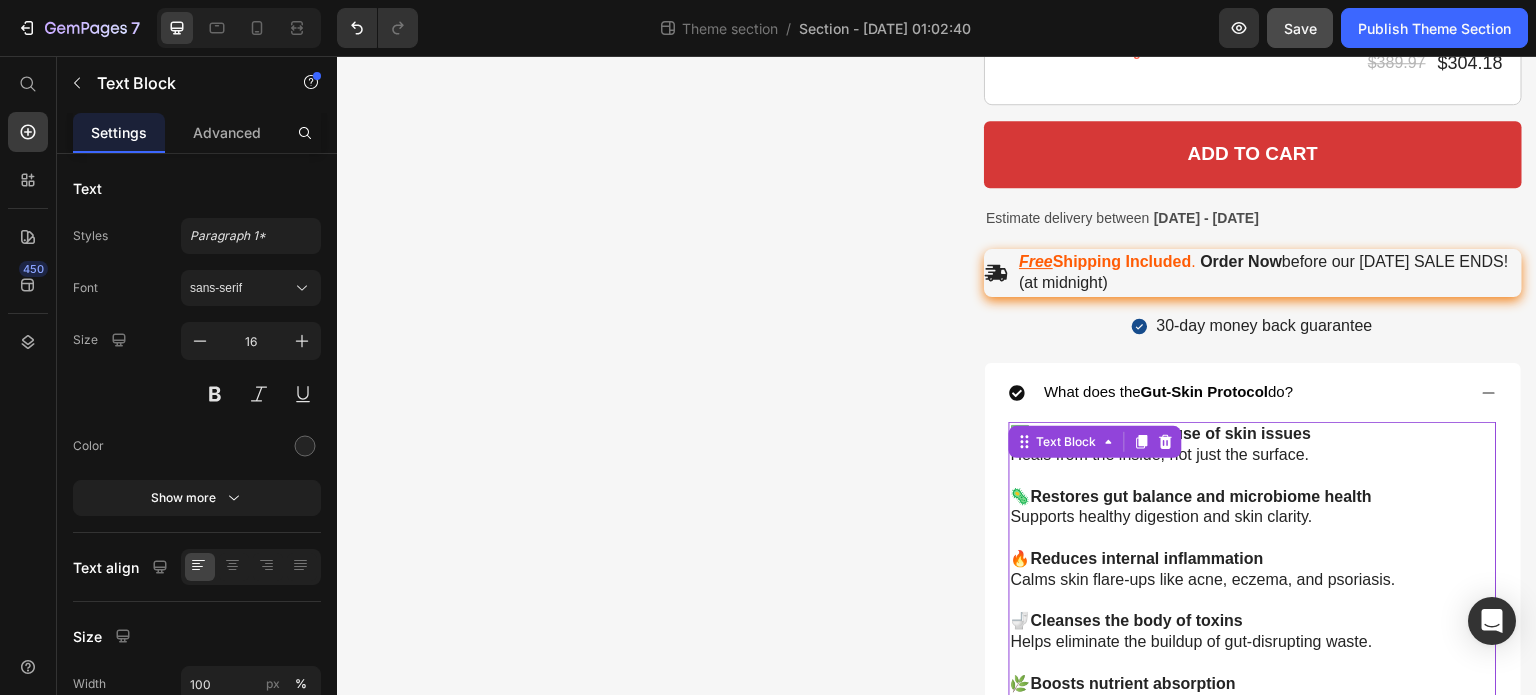 click on "Save" at bounding box center (1300, 28) 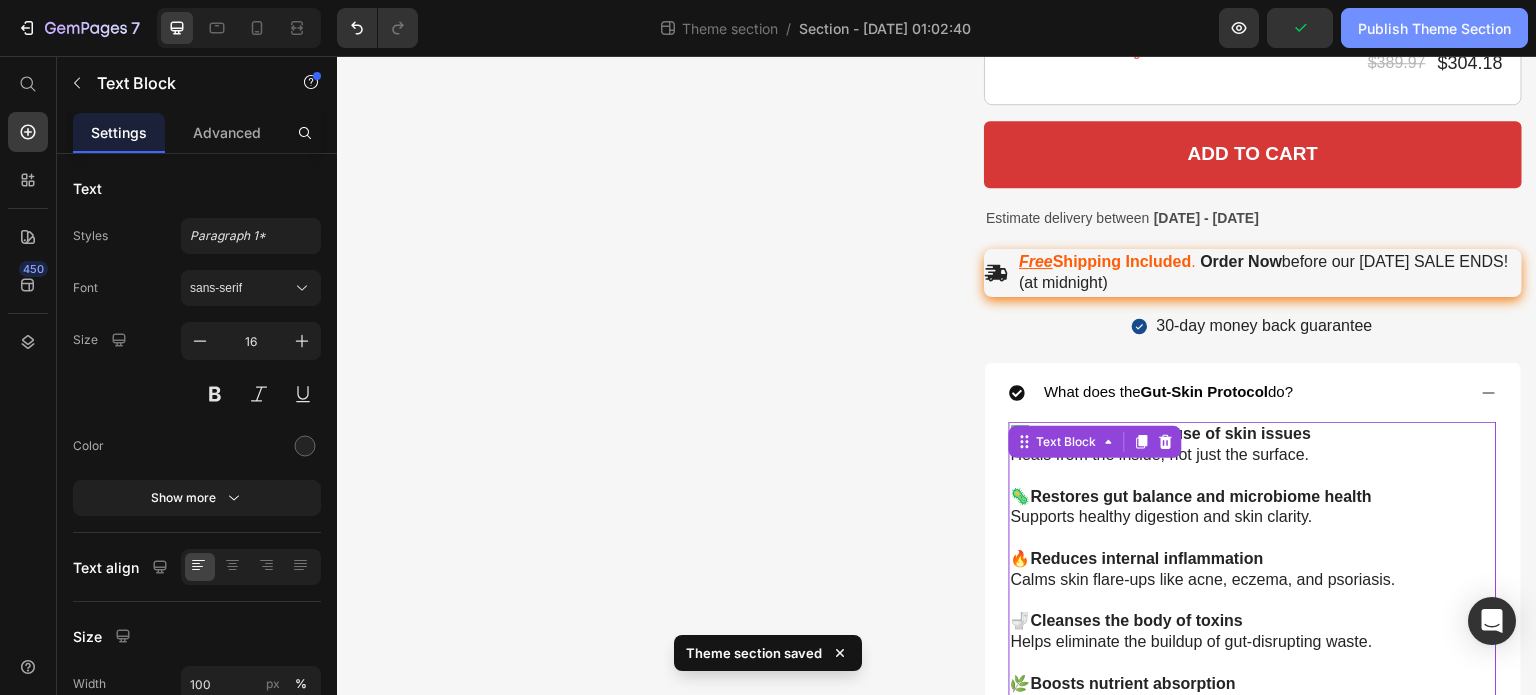 click on "Publish Theme Section" at bounding box center (1434, 28) 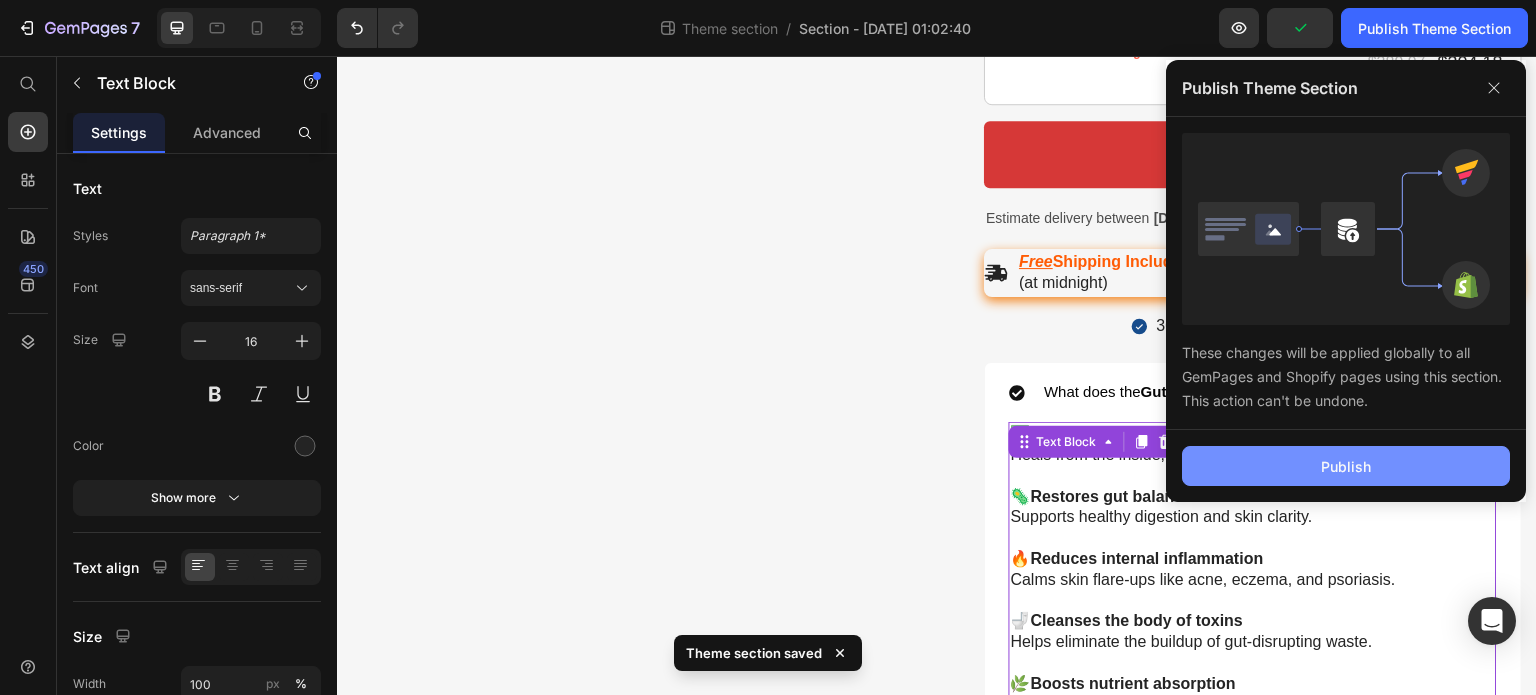 click on "Publish" 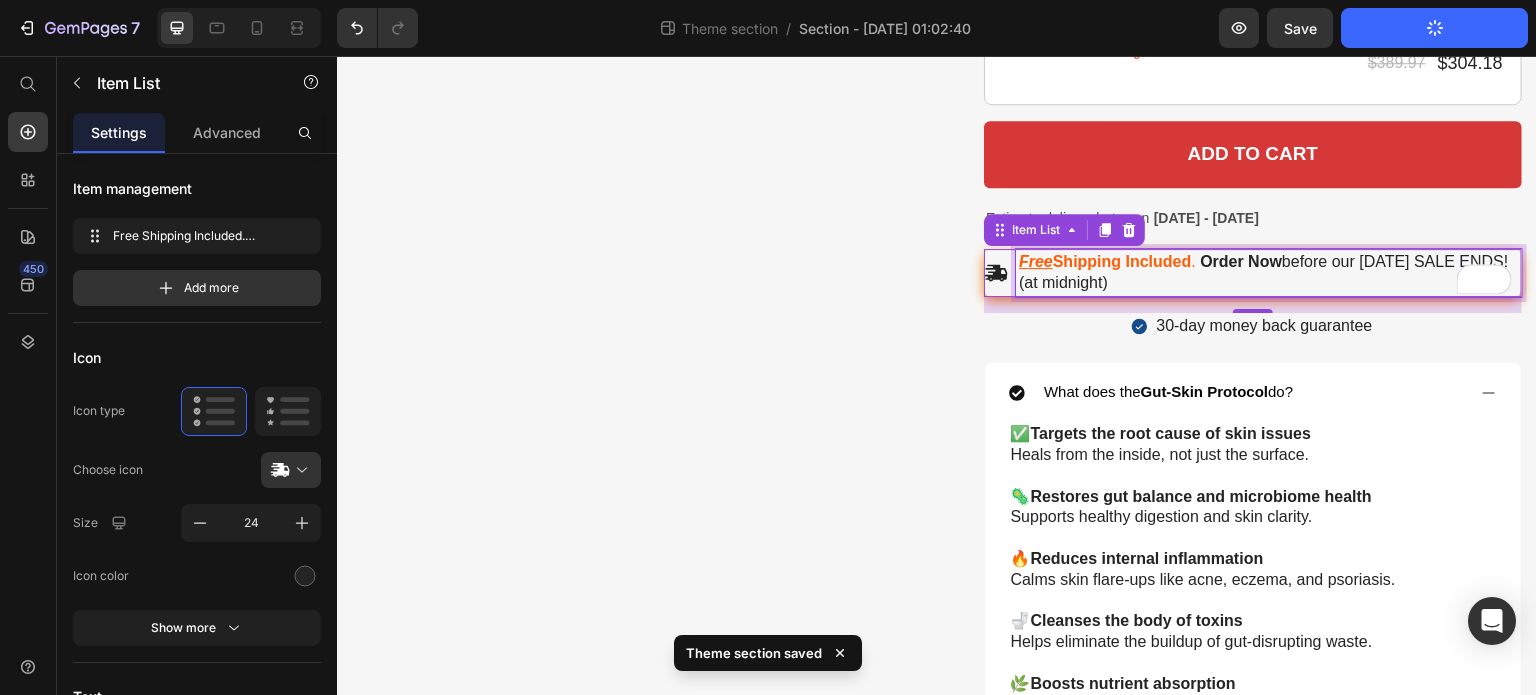 click on "Free  Shipping Included .   Order Now  before our 4th July SALE ENDS! (at midnight)" at bounding box center [1269, 273] 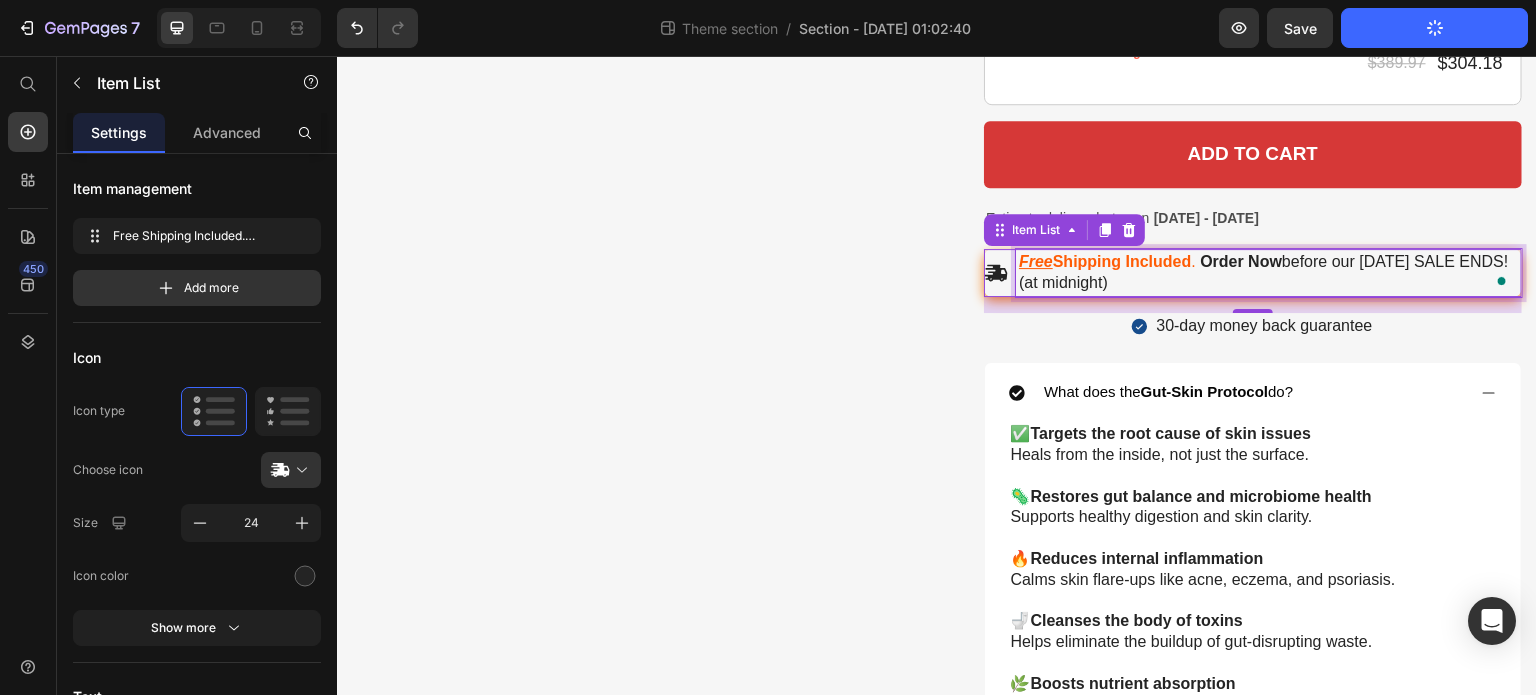drag, startPoint x: 1286, startPoint y: 259, endPoint x: 1297, endPoint y: 276, distance: 20.248457 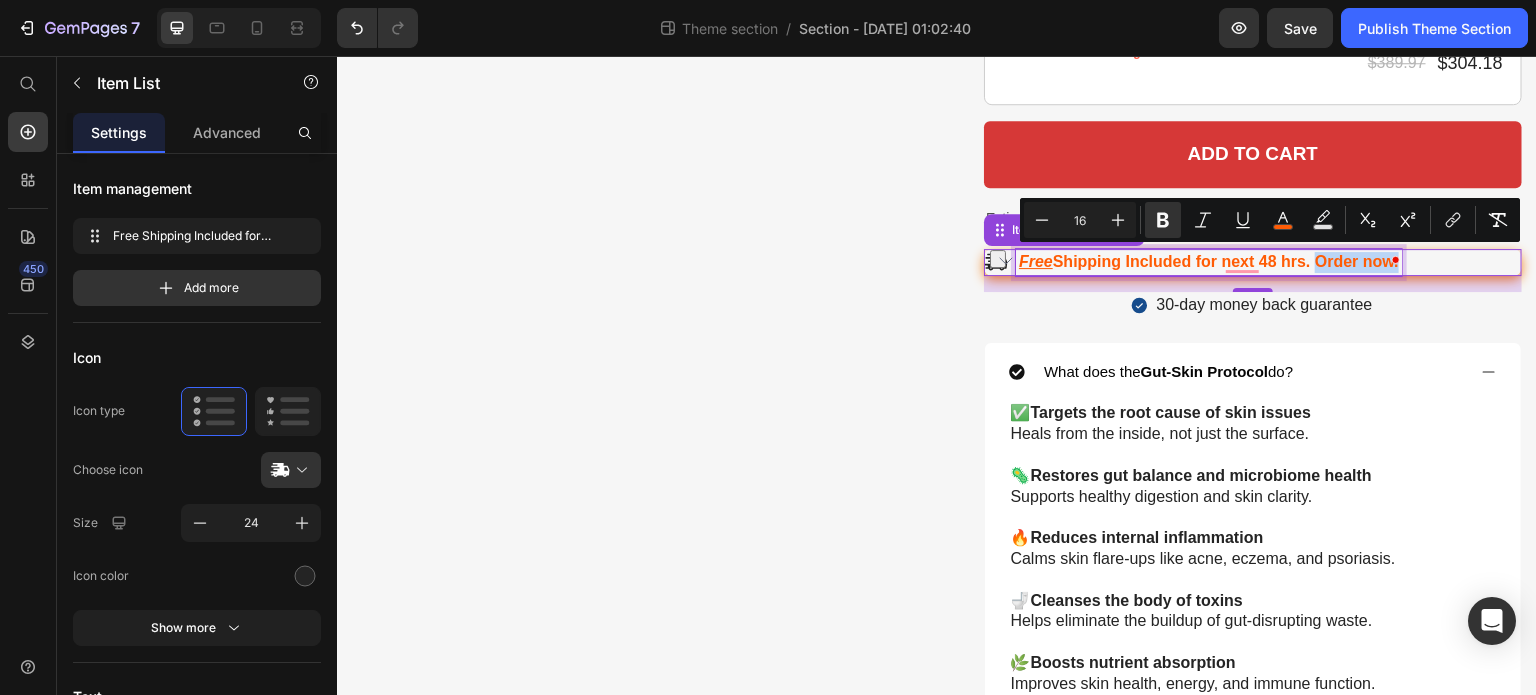 drag, startPoint x: 1312, startPoint y: 263, endPoint x: 1400, endPoint y: 267, distance: 88.09086 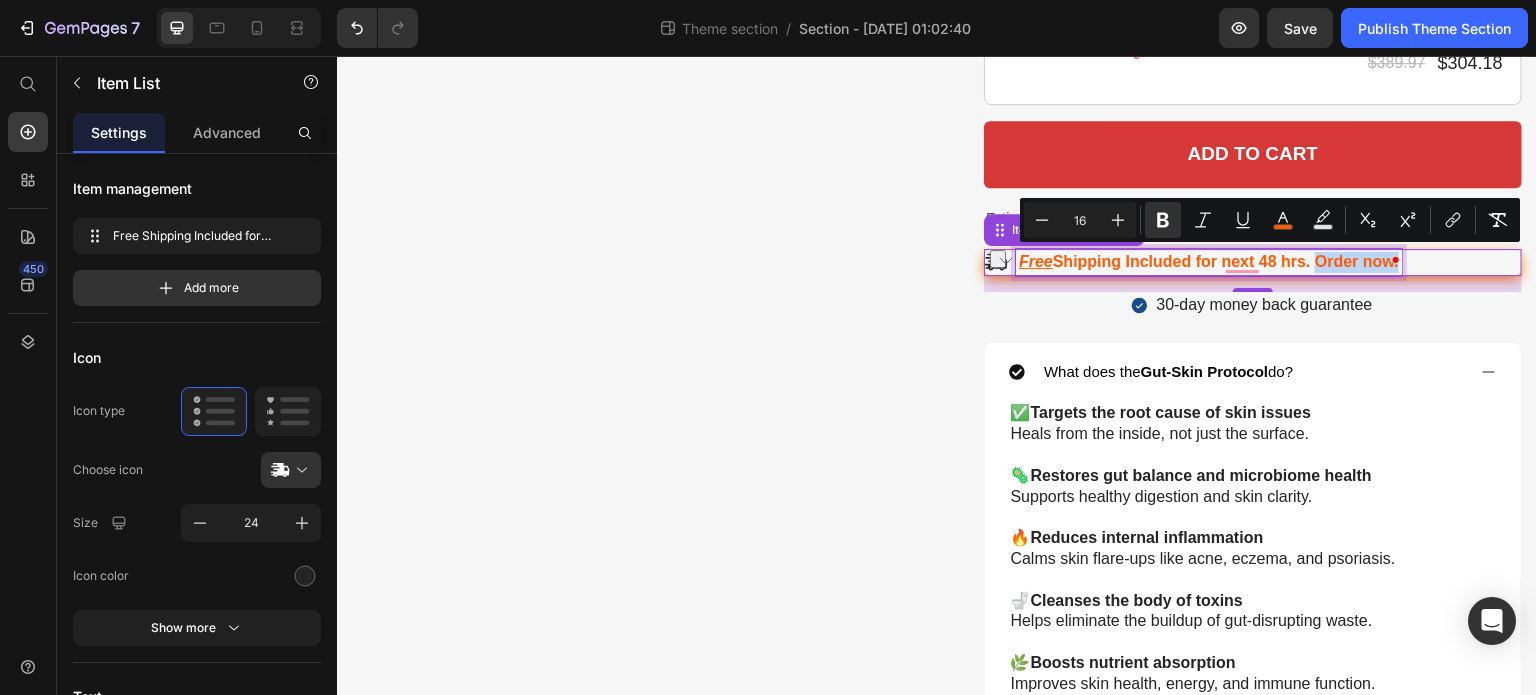 click on "Free  Shipping Included for next 48 hrs. Order now." at bounding box center [1253, 262] 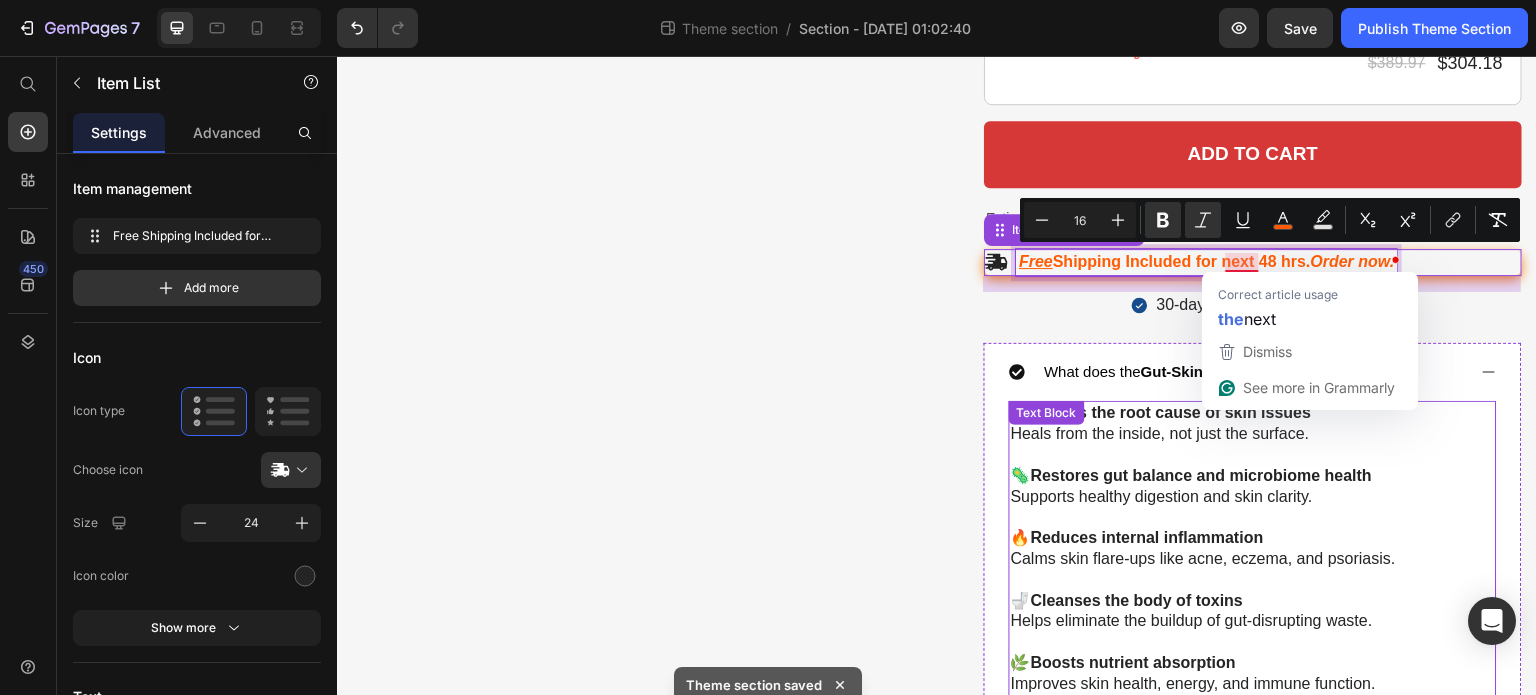 click at bounding box center [1253, 455] 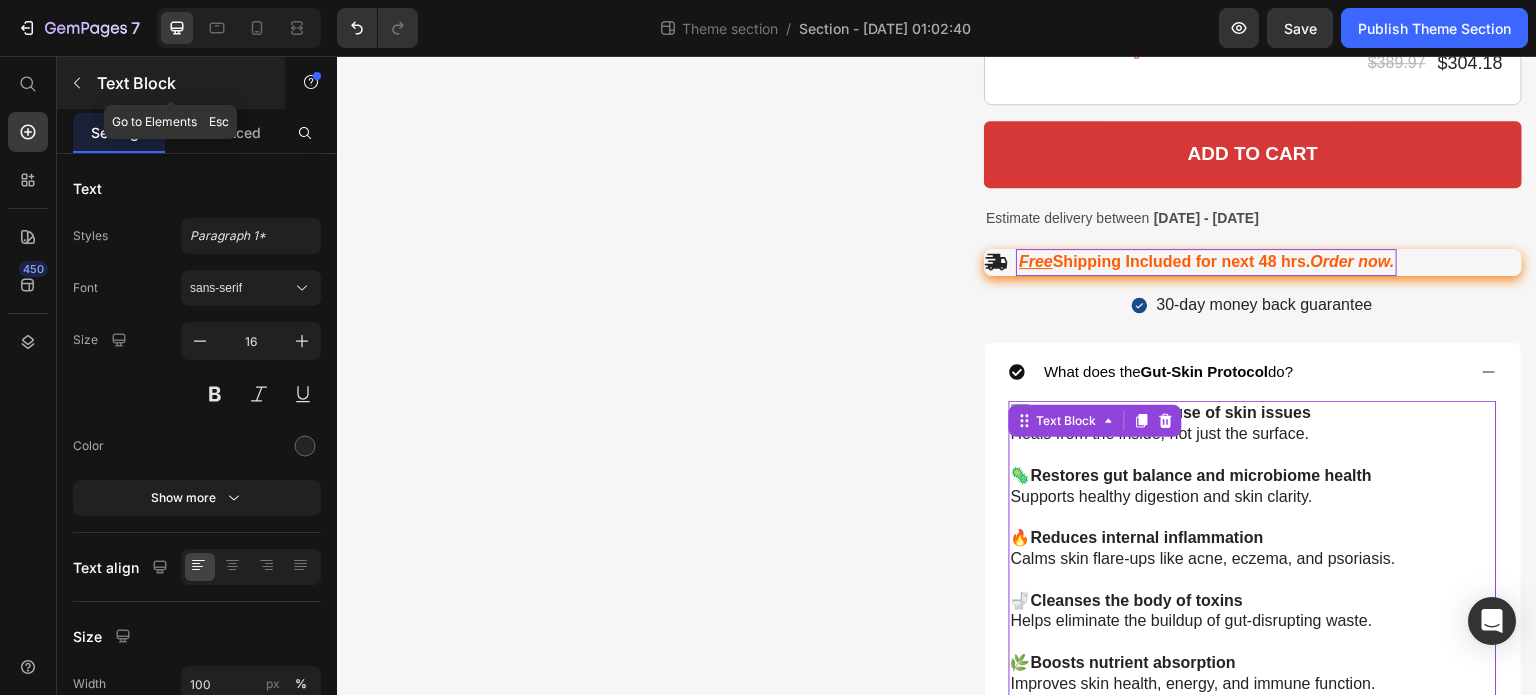 click at bounding box center (77, 83) 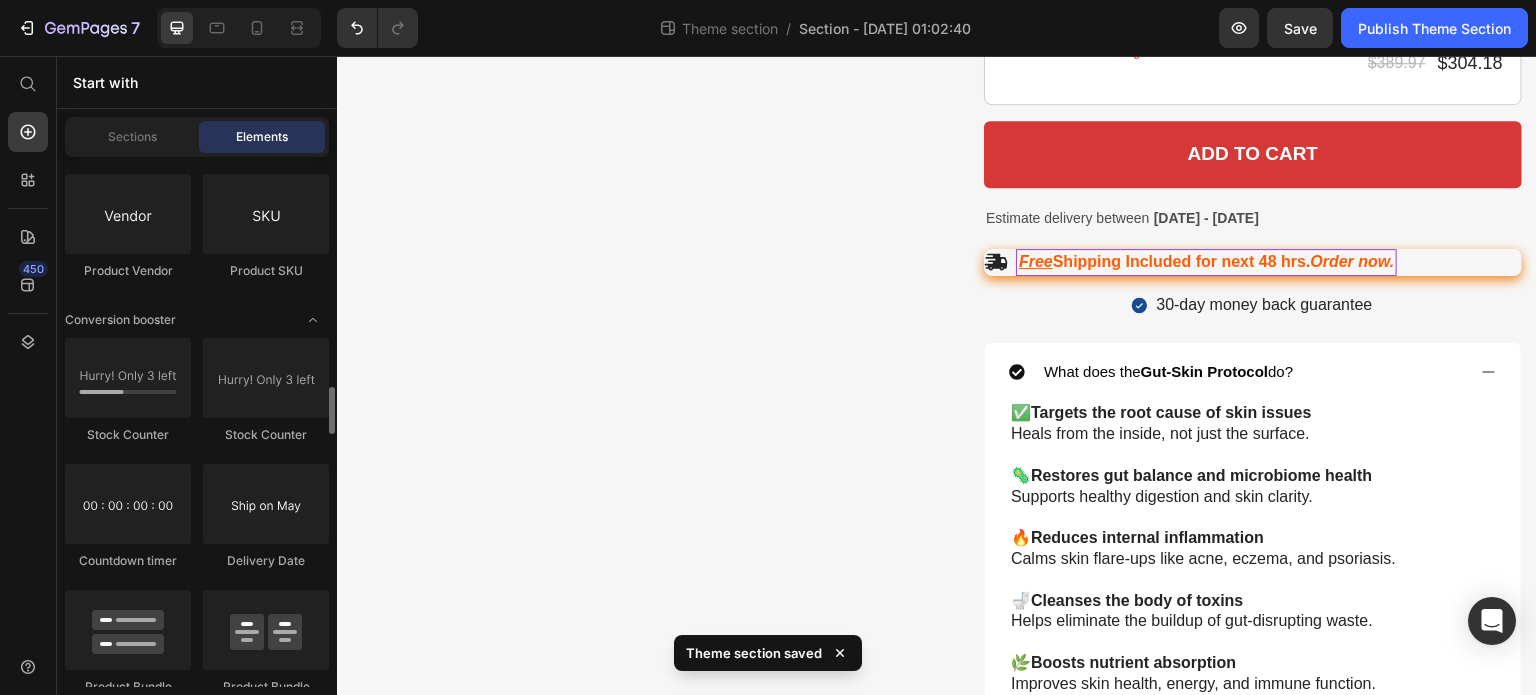 scroll, scrollTop: 3834, scrollLeft: 0, axis: vertical 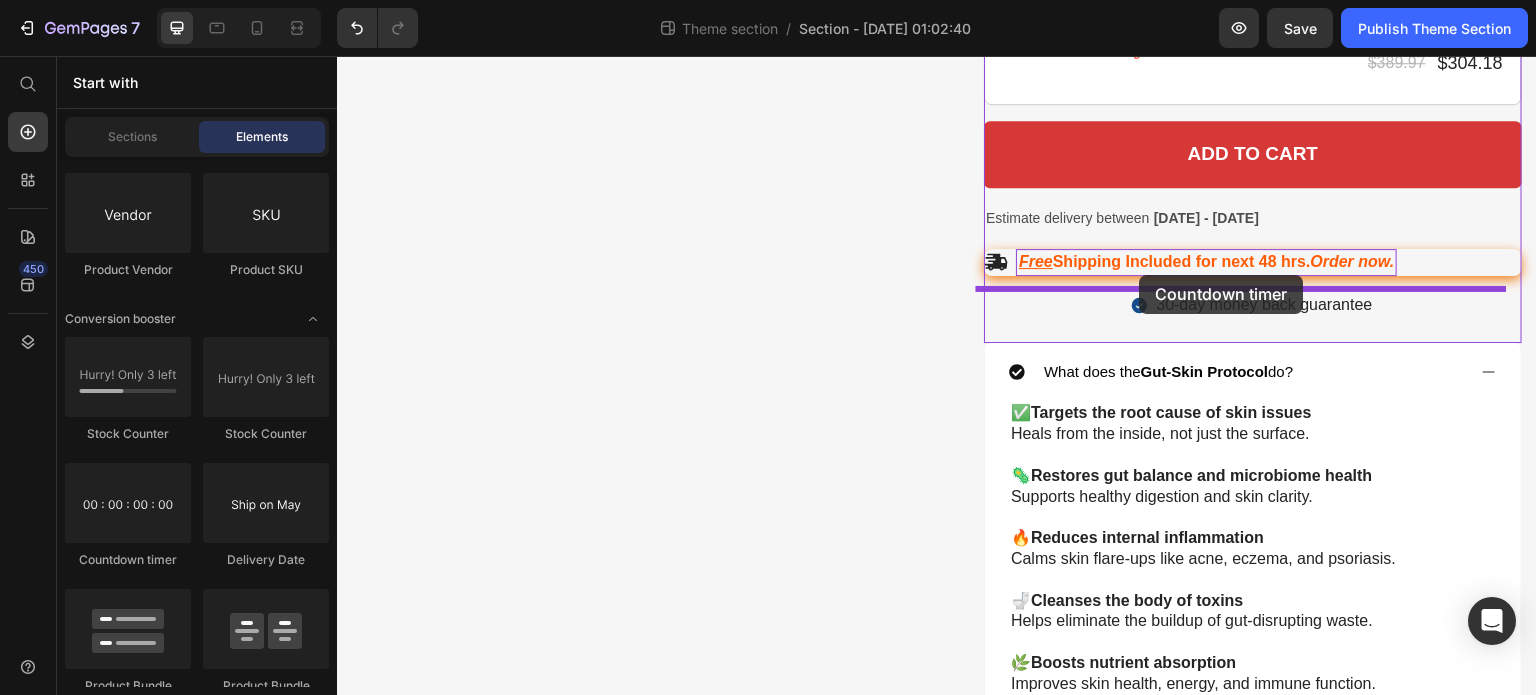 drag, startPoint x: 496, startPoint y: 564, endPoint x: 1140, endPoint y: 275, distance: 705.8732 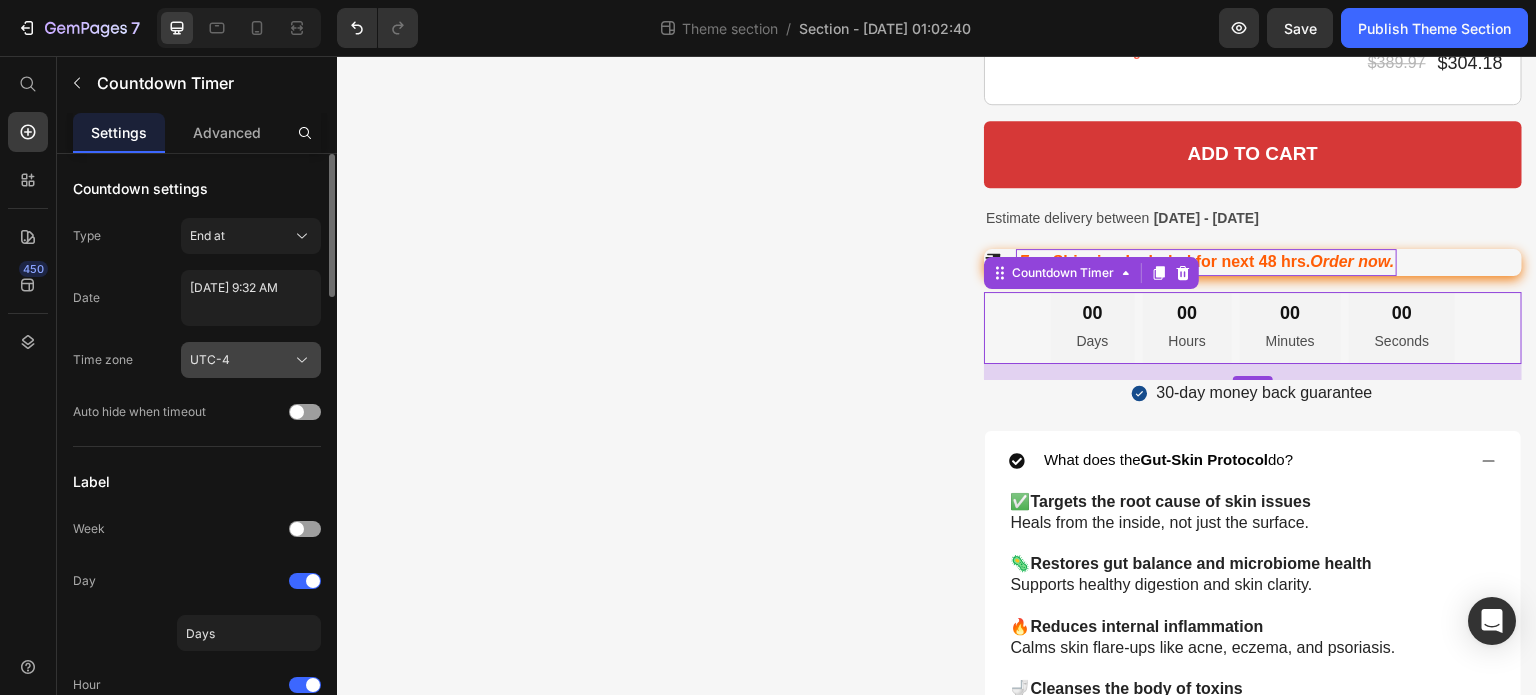 click on "UTC-4" 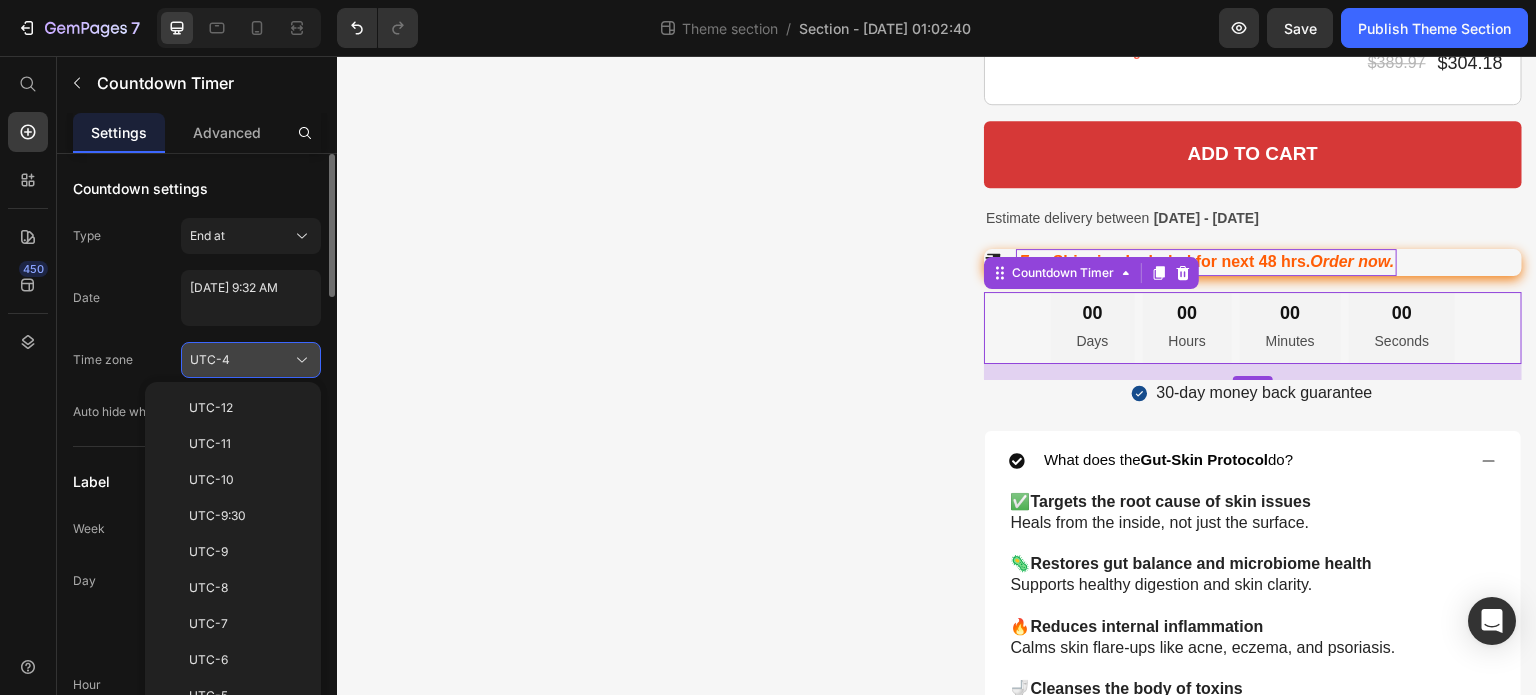 click on "UTC-4" 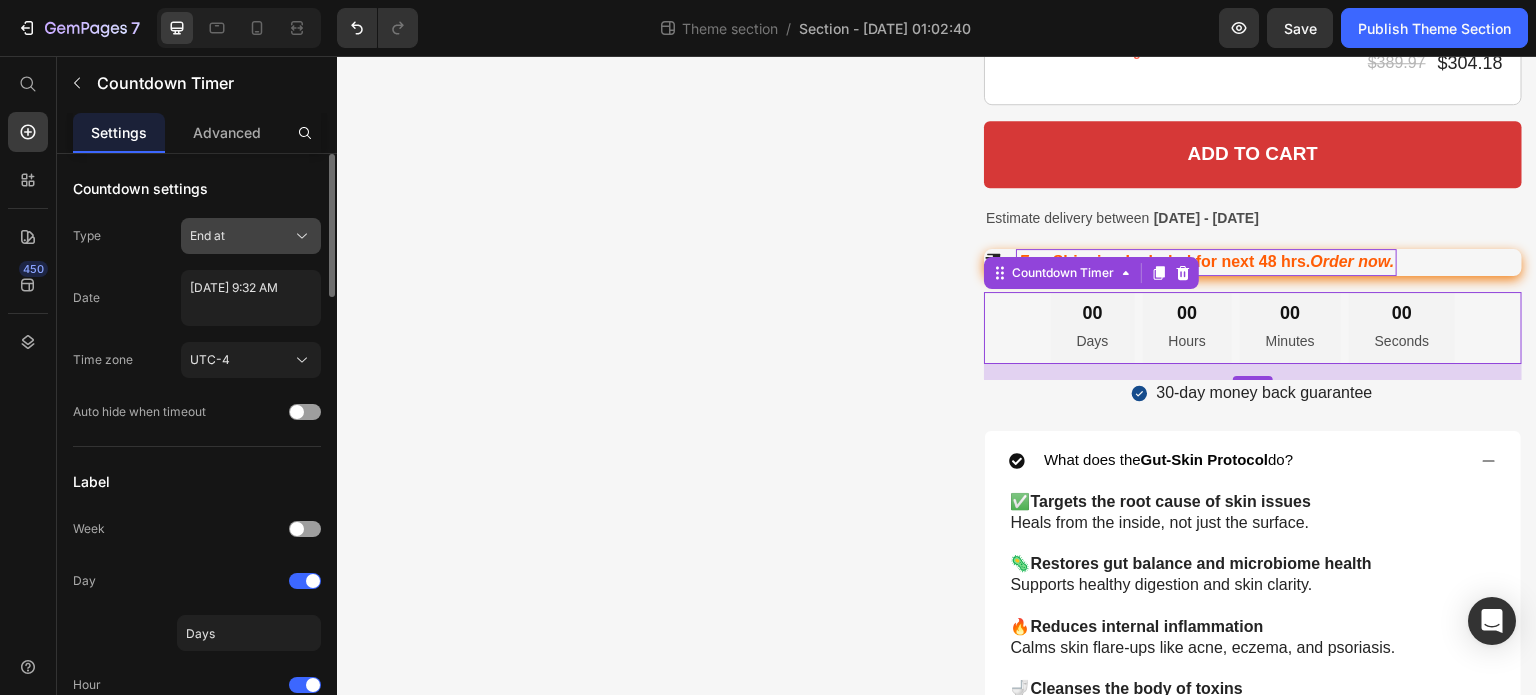 click on "End at" 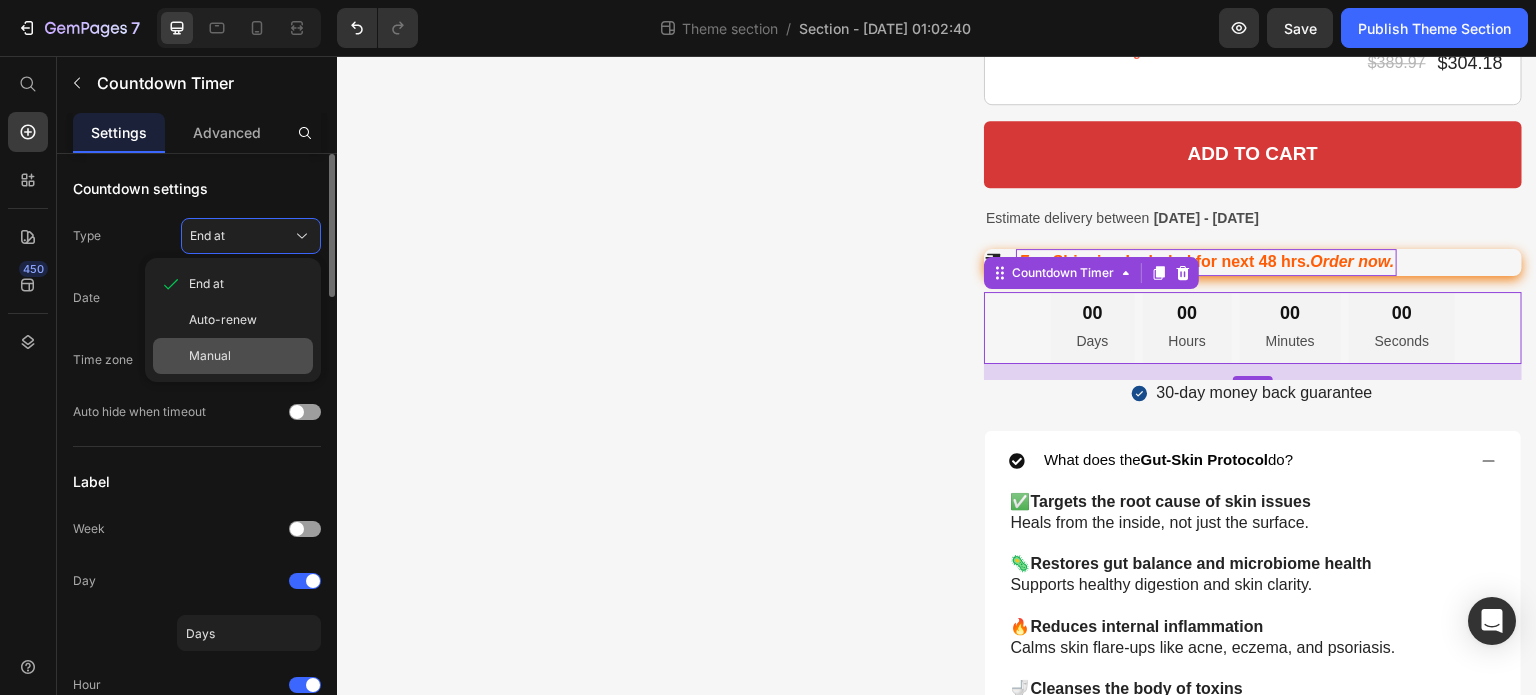 click on "Manual" at bounding box center (210, 356) 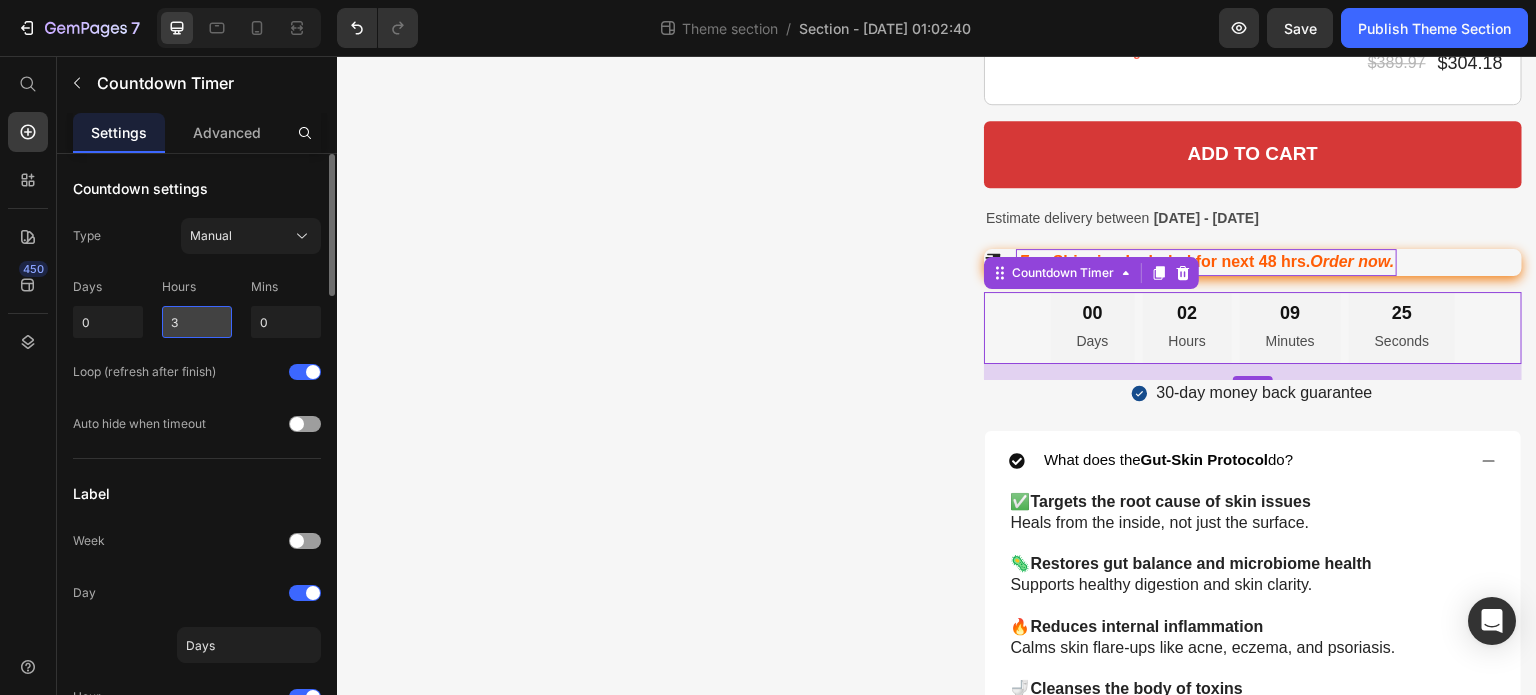 click on "3" at bounding box center (197, 322) 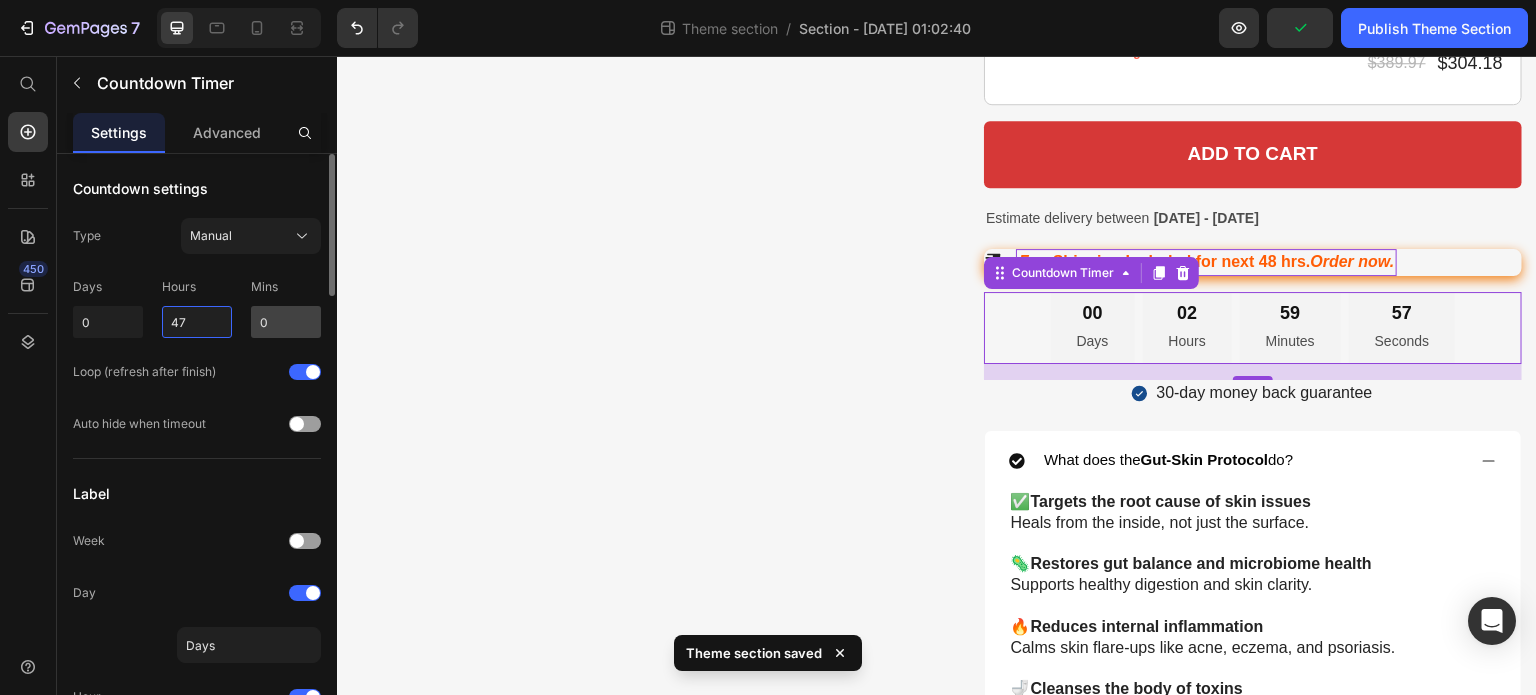 type on "47" 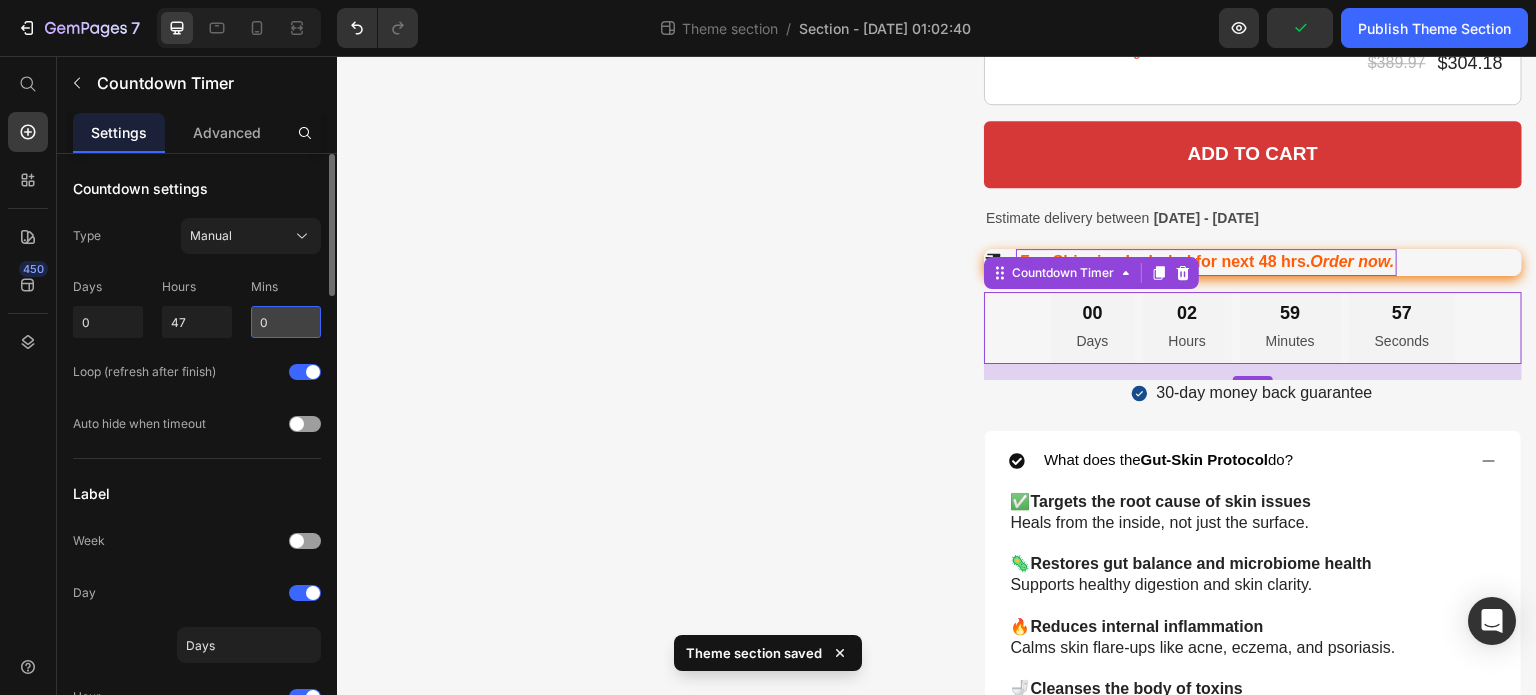 type on "23" 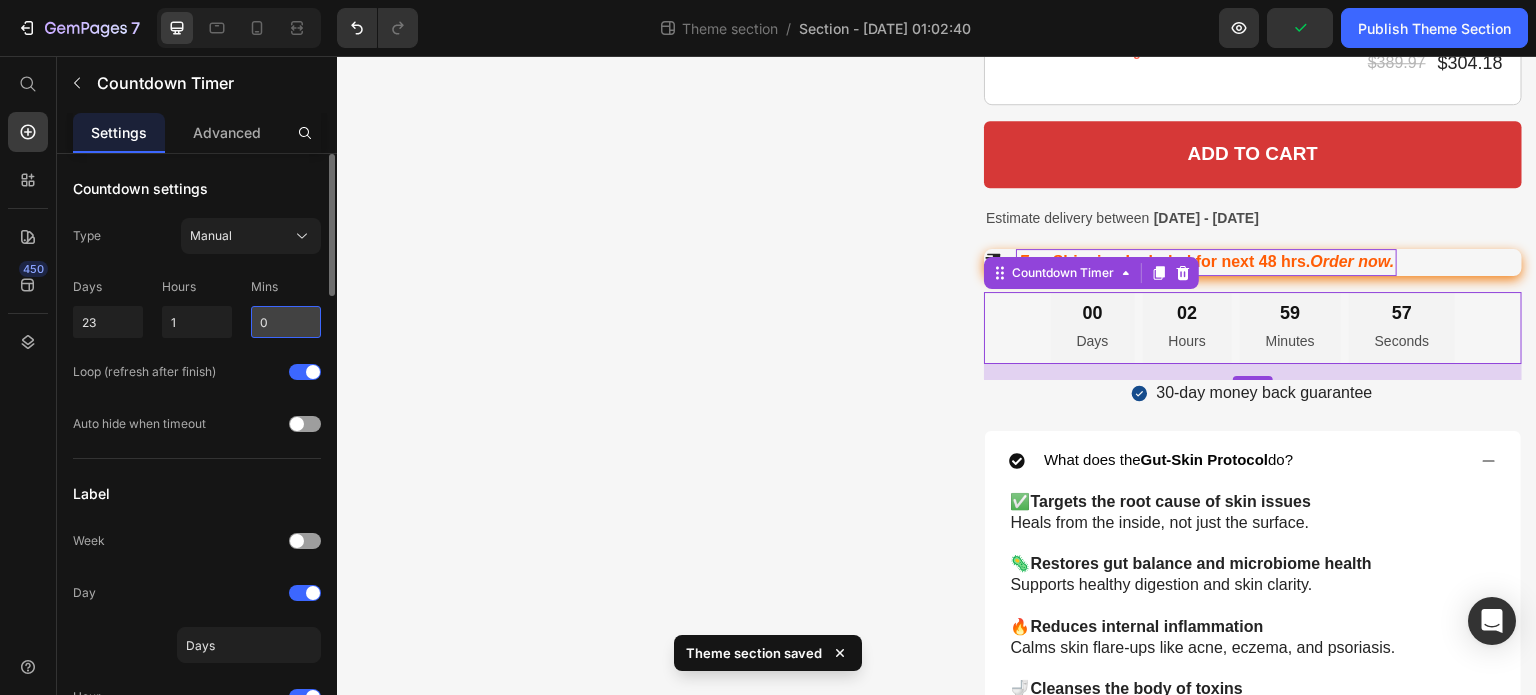 click on "0" at bounding box center (286, 322) 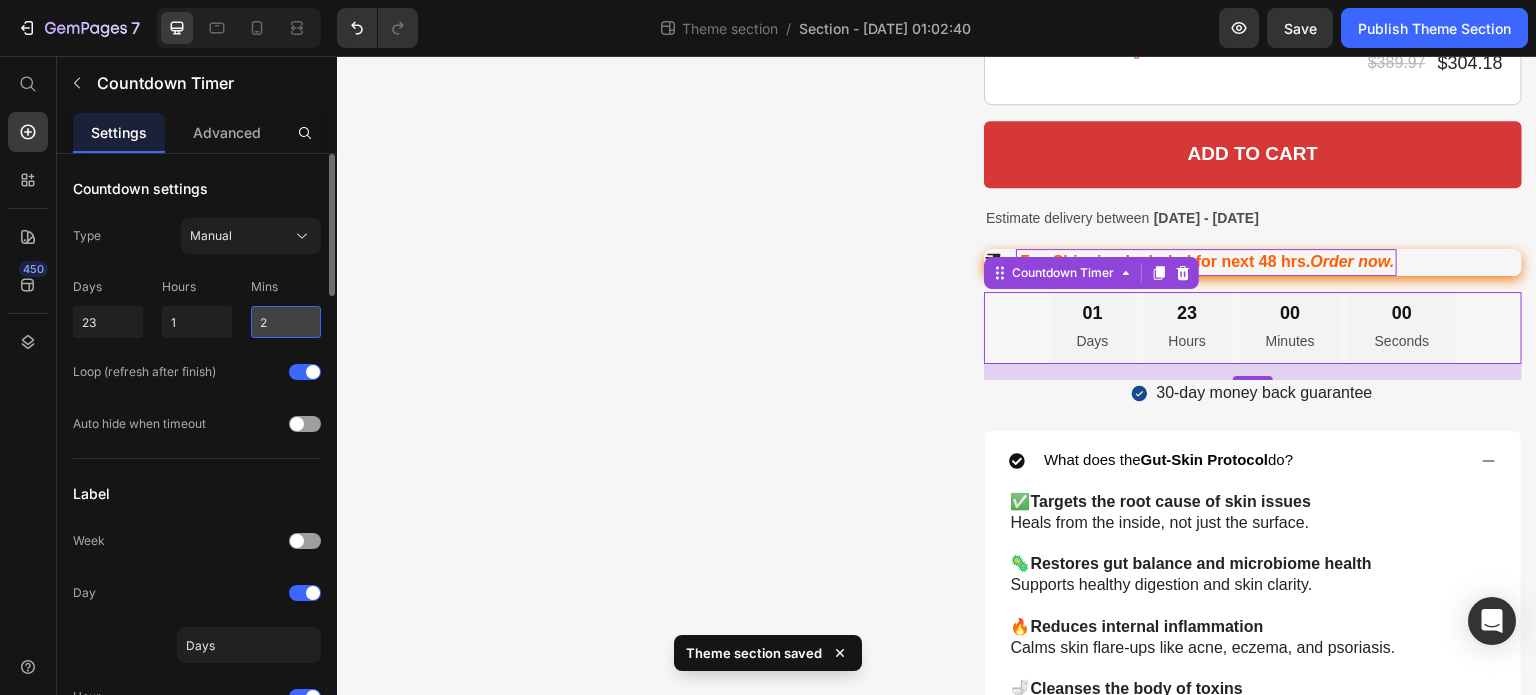 type on "27" 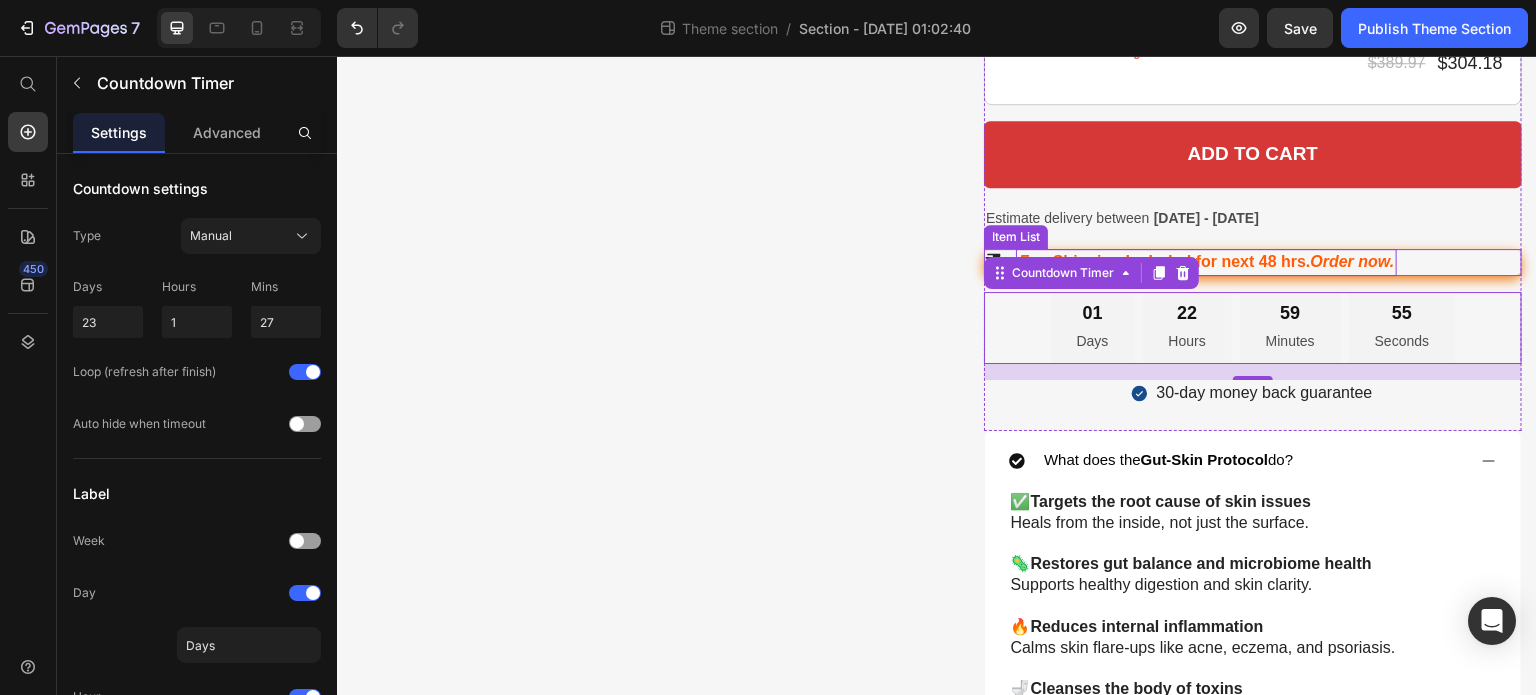 click on "Shipping Included for next 48 hrs." at bounding box center (1182, 261) 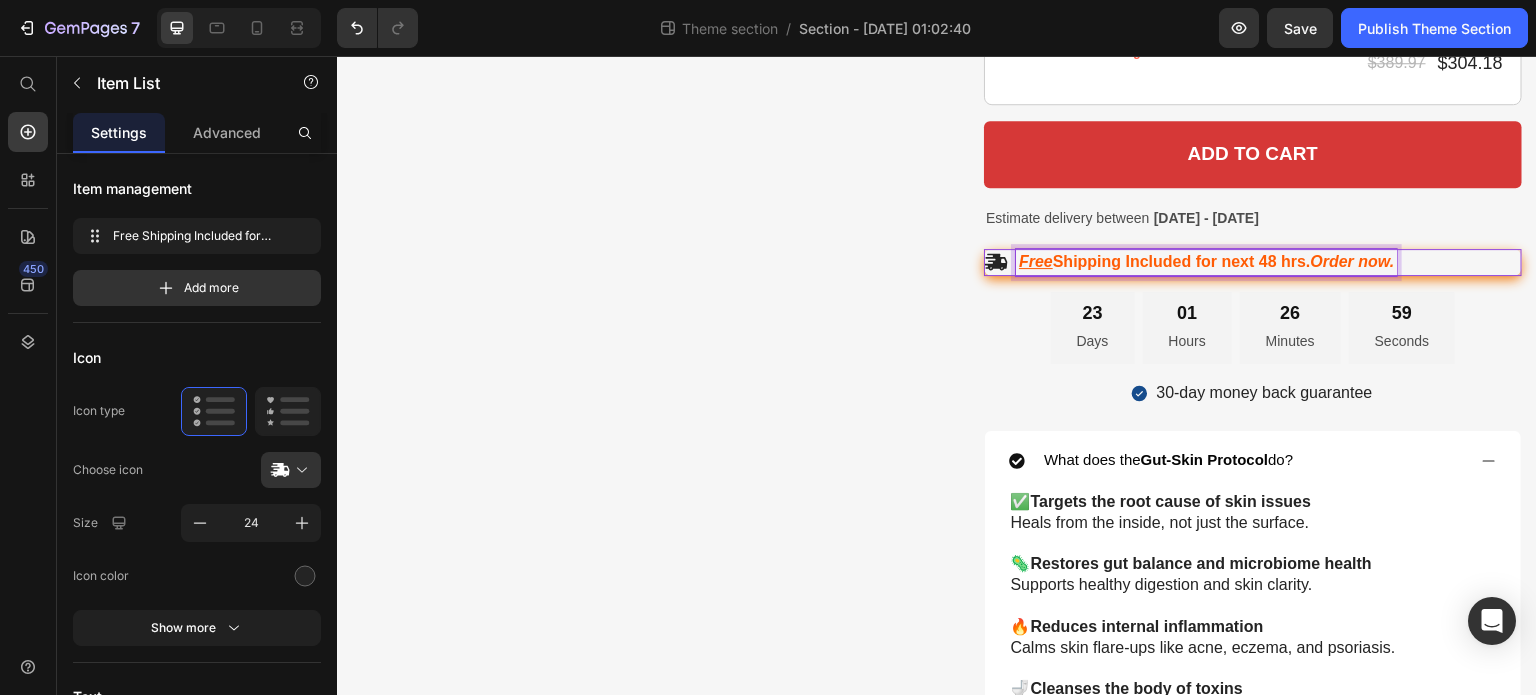 click on "Shipping Included for next 48 hrs." at bounding box center (1182, 261) 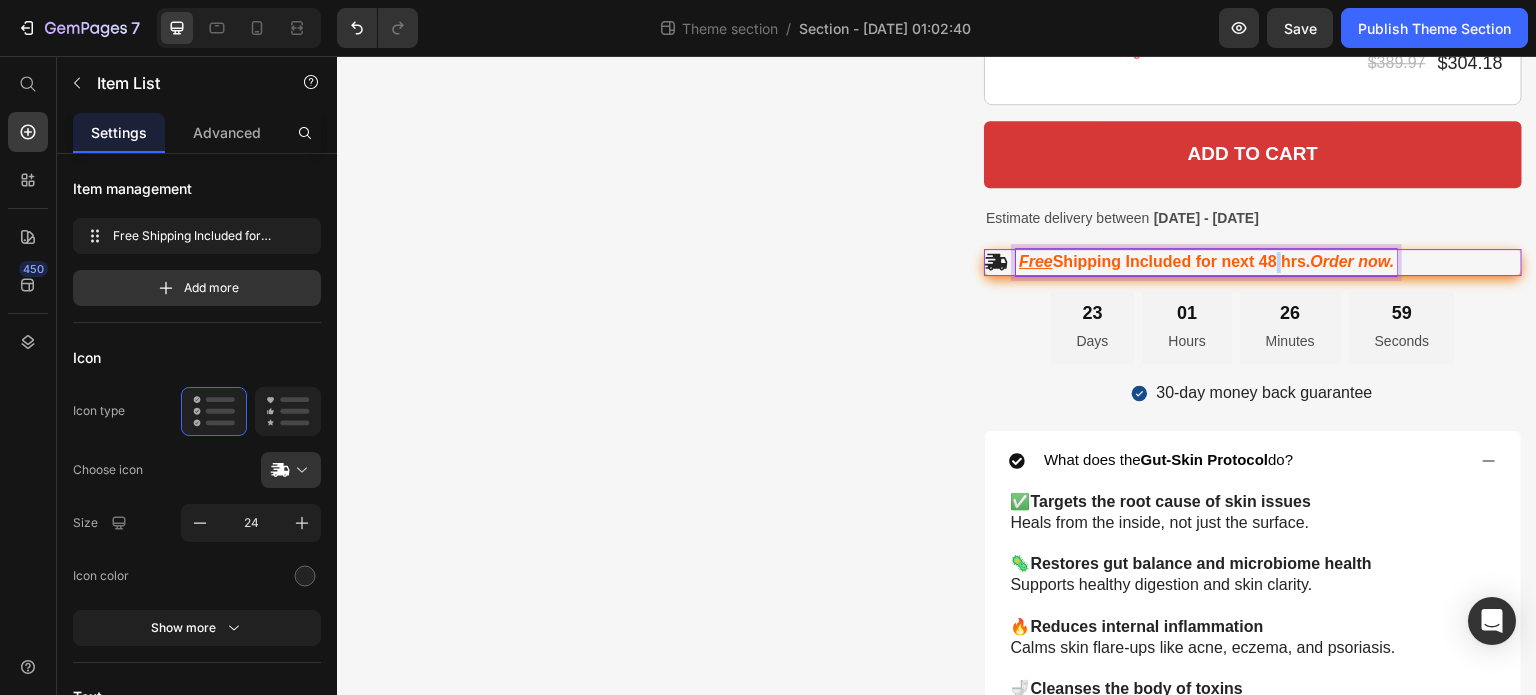 click on "Shipping Included for next 48 hrs." at bounding box center (1182, 261) 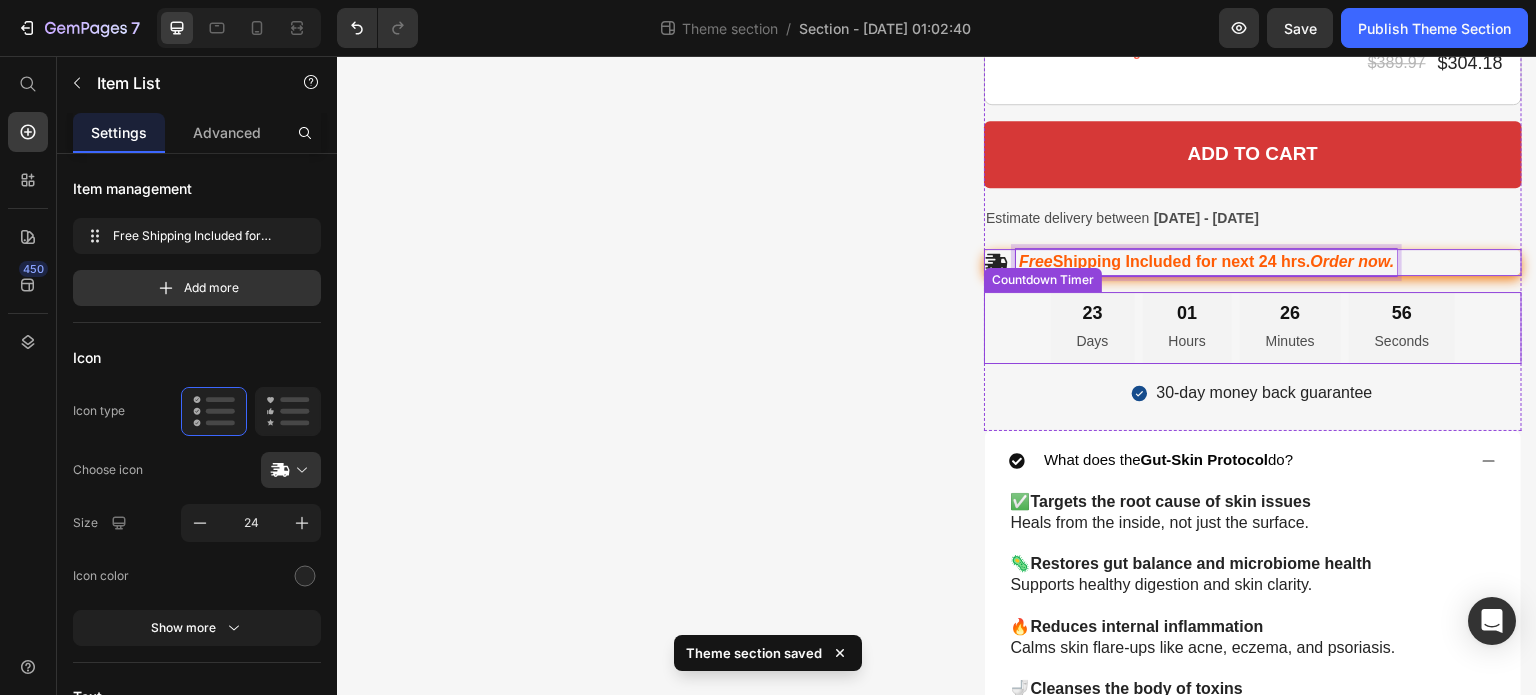click on "23 Days 01 Hours 26 Minutes 56 Seconds" at bounding box center [1253, 328] 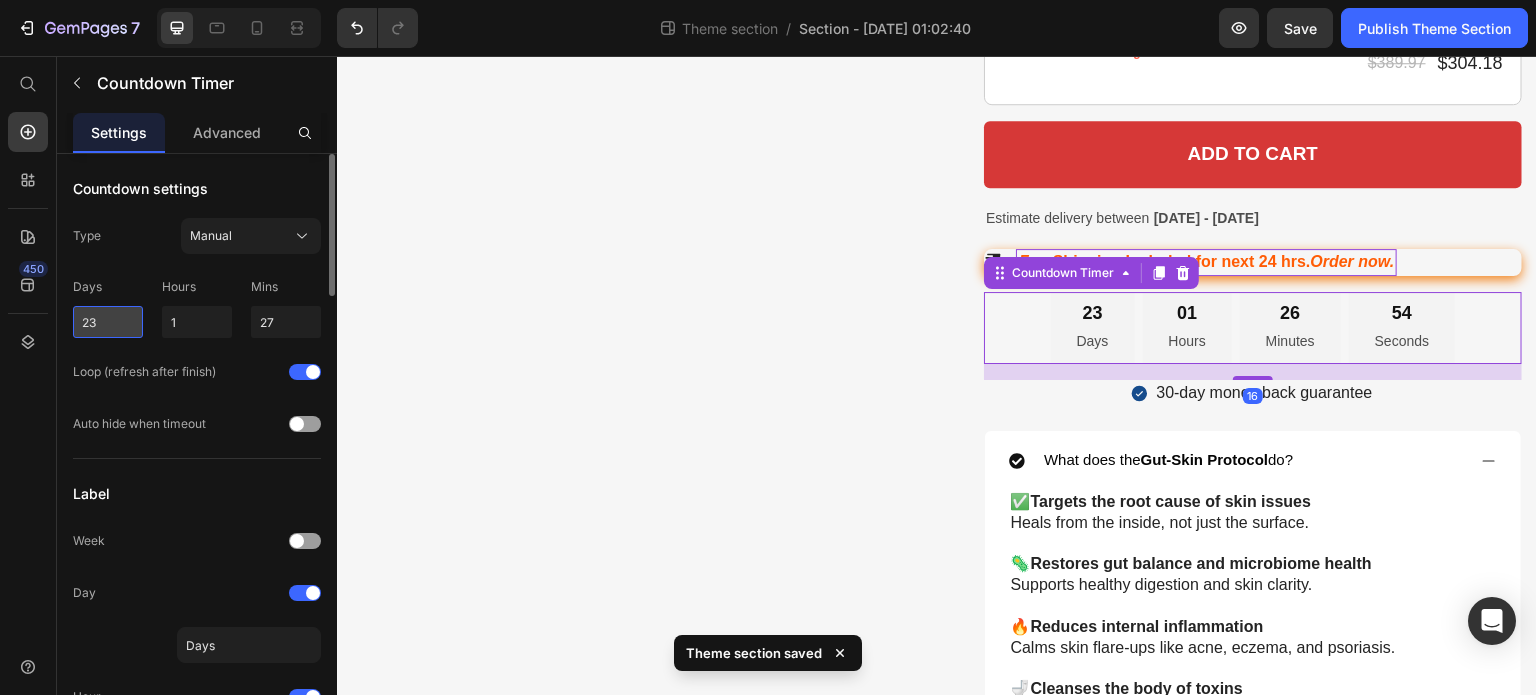 click on "23" at bounding box center [108, 322] 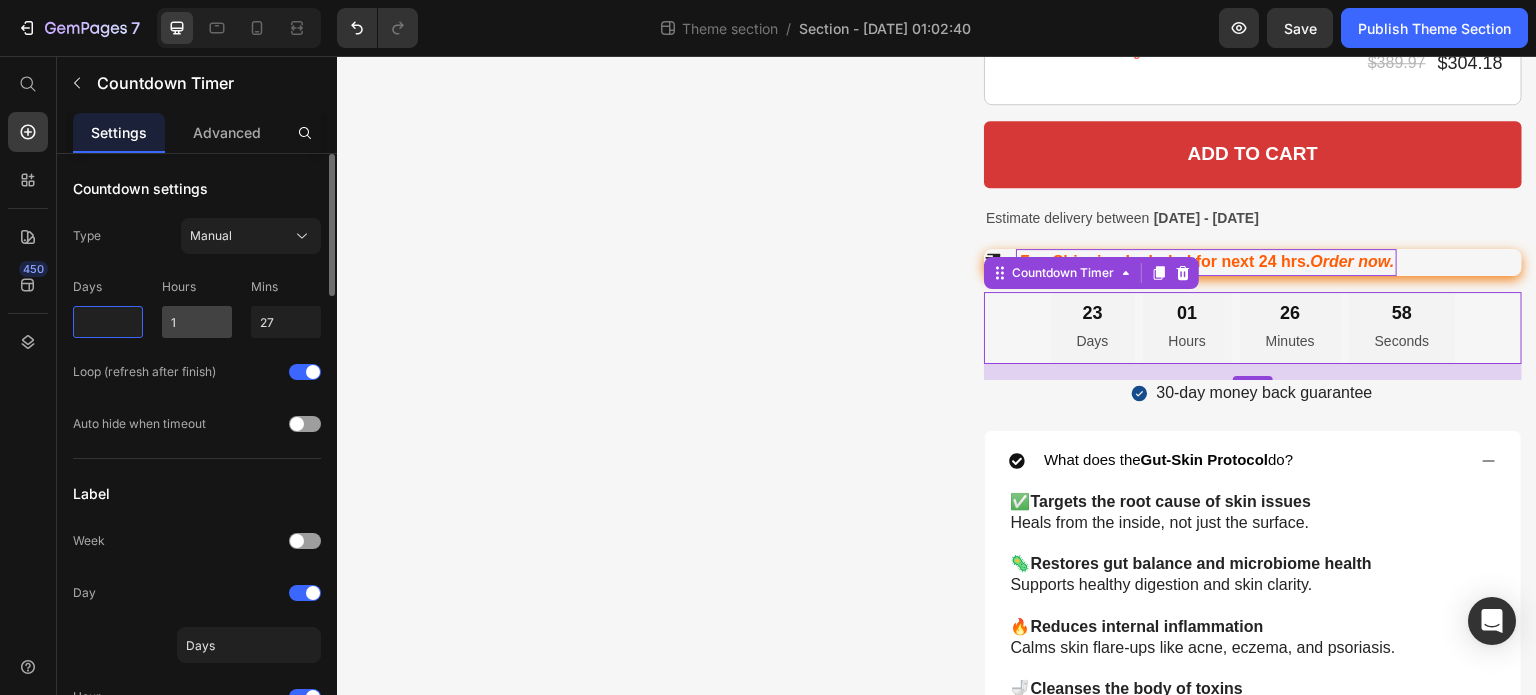 type 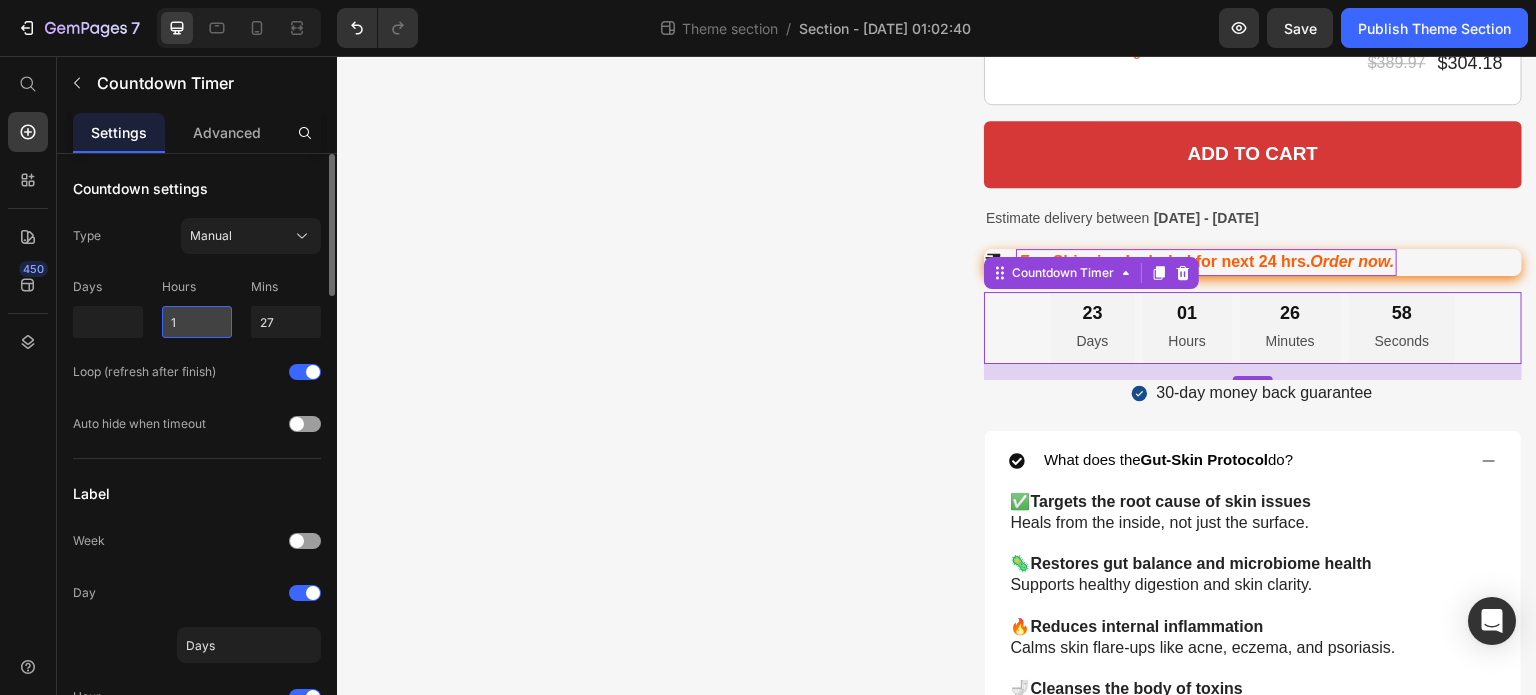 click on "1" at bounding box center [197, 322] 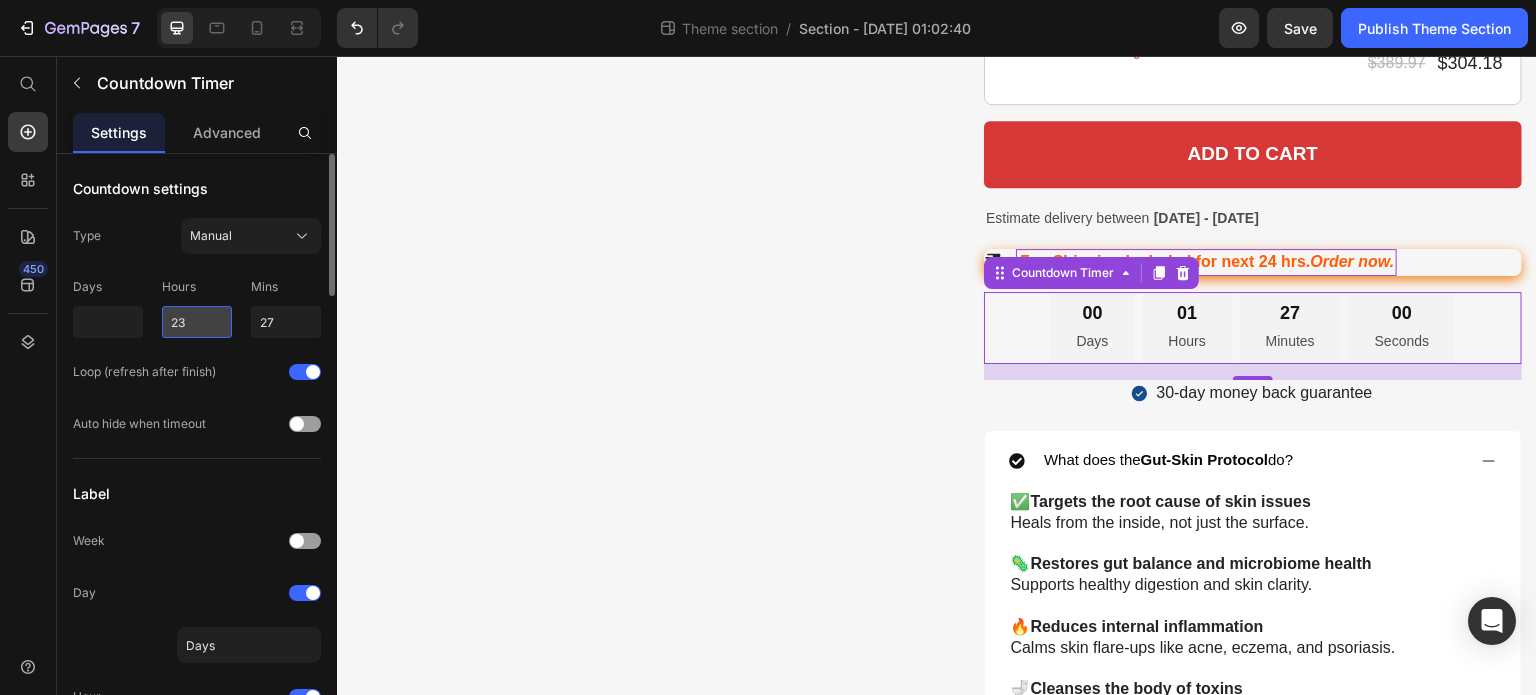 type on "2" 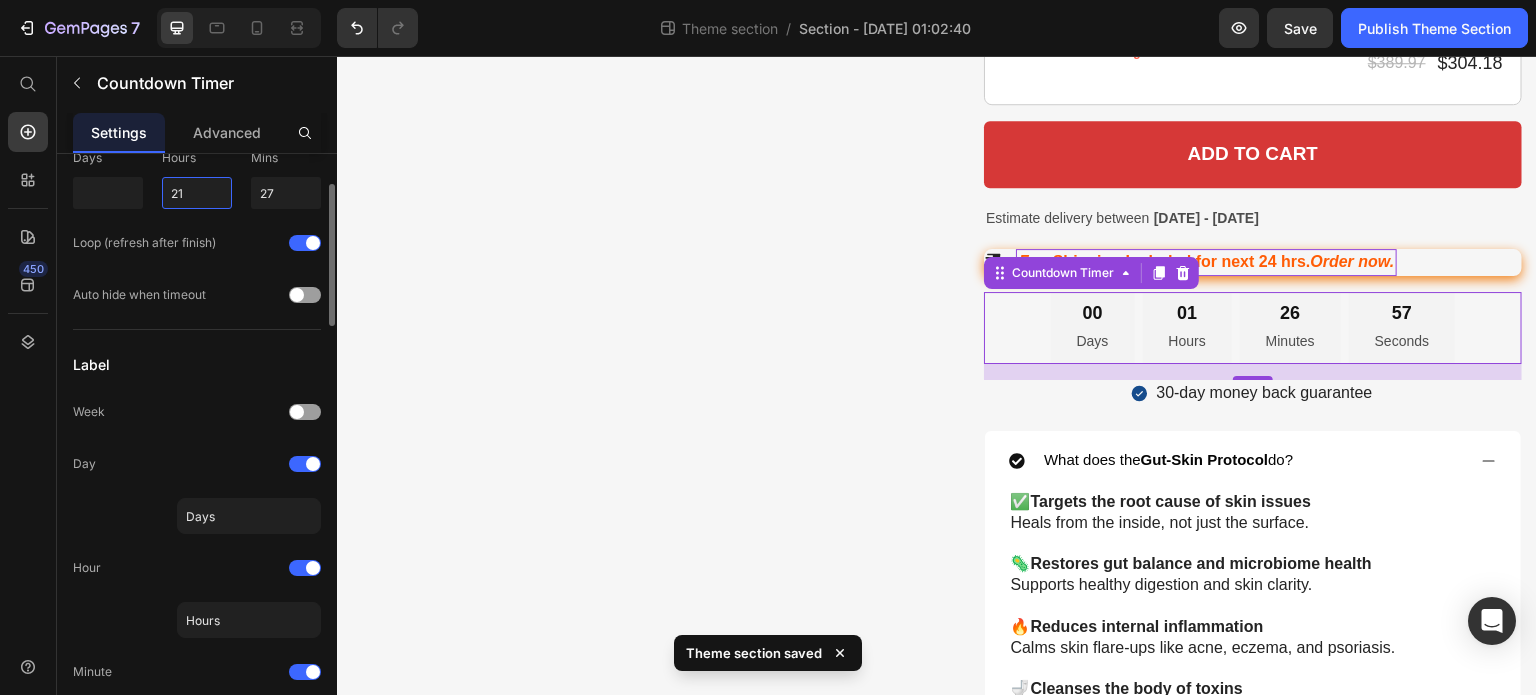 scroll, scrollTop: 174, scrollLeft: 0, axis: vertical 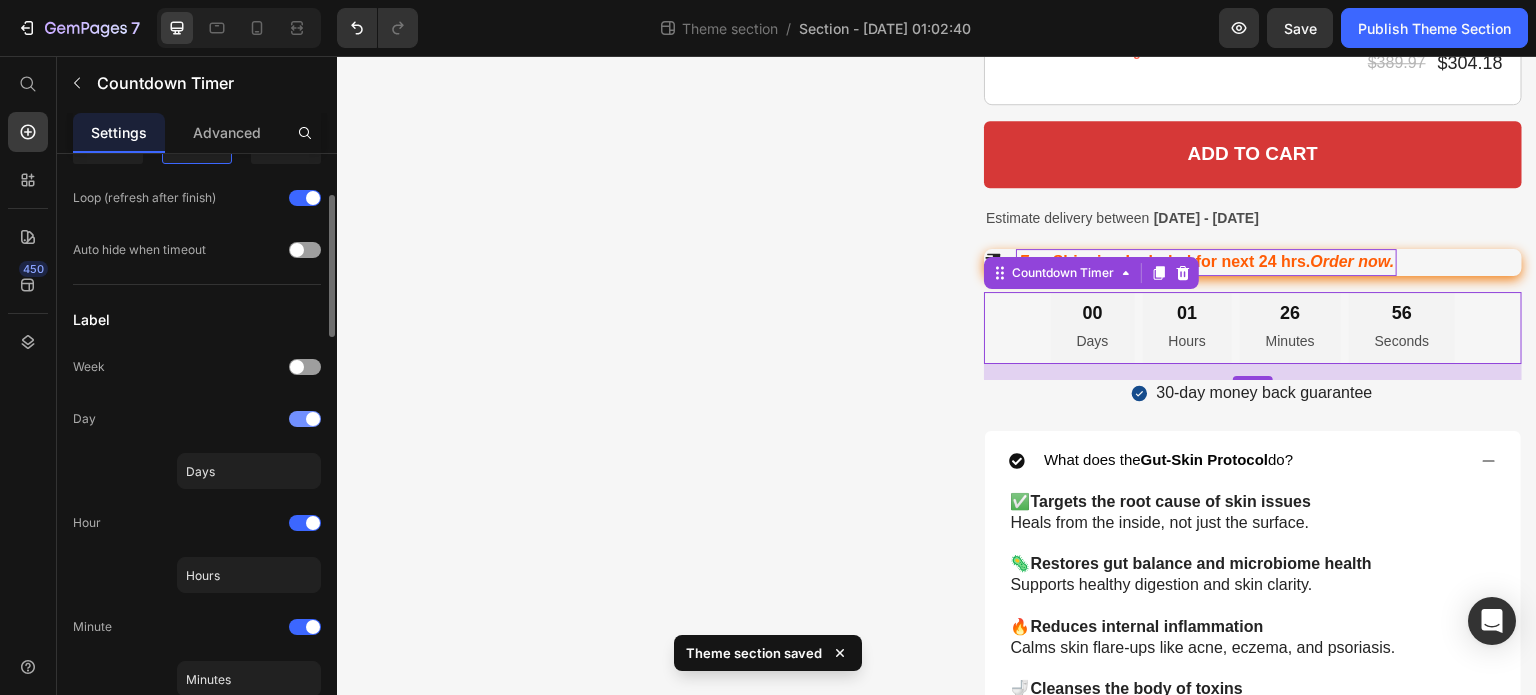 type on "21" 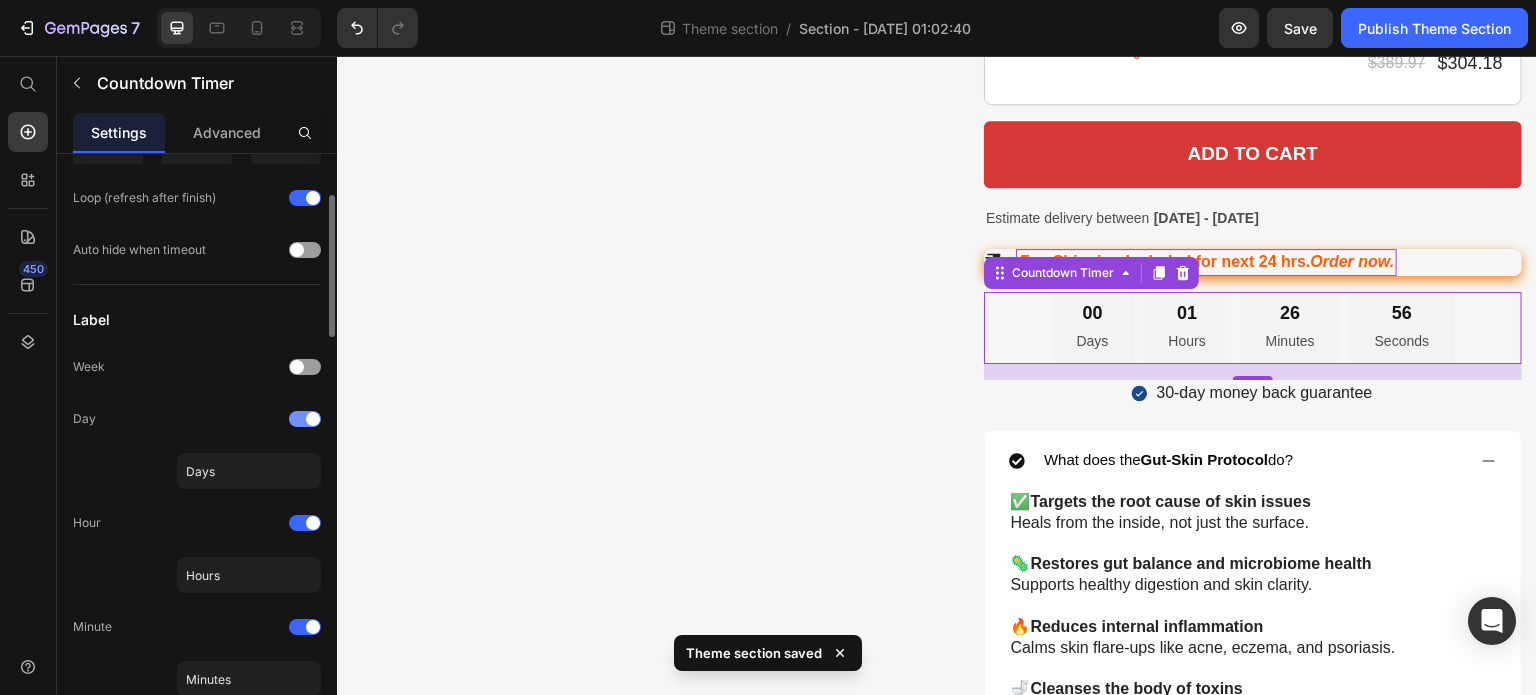 click on "Day" 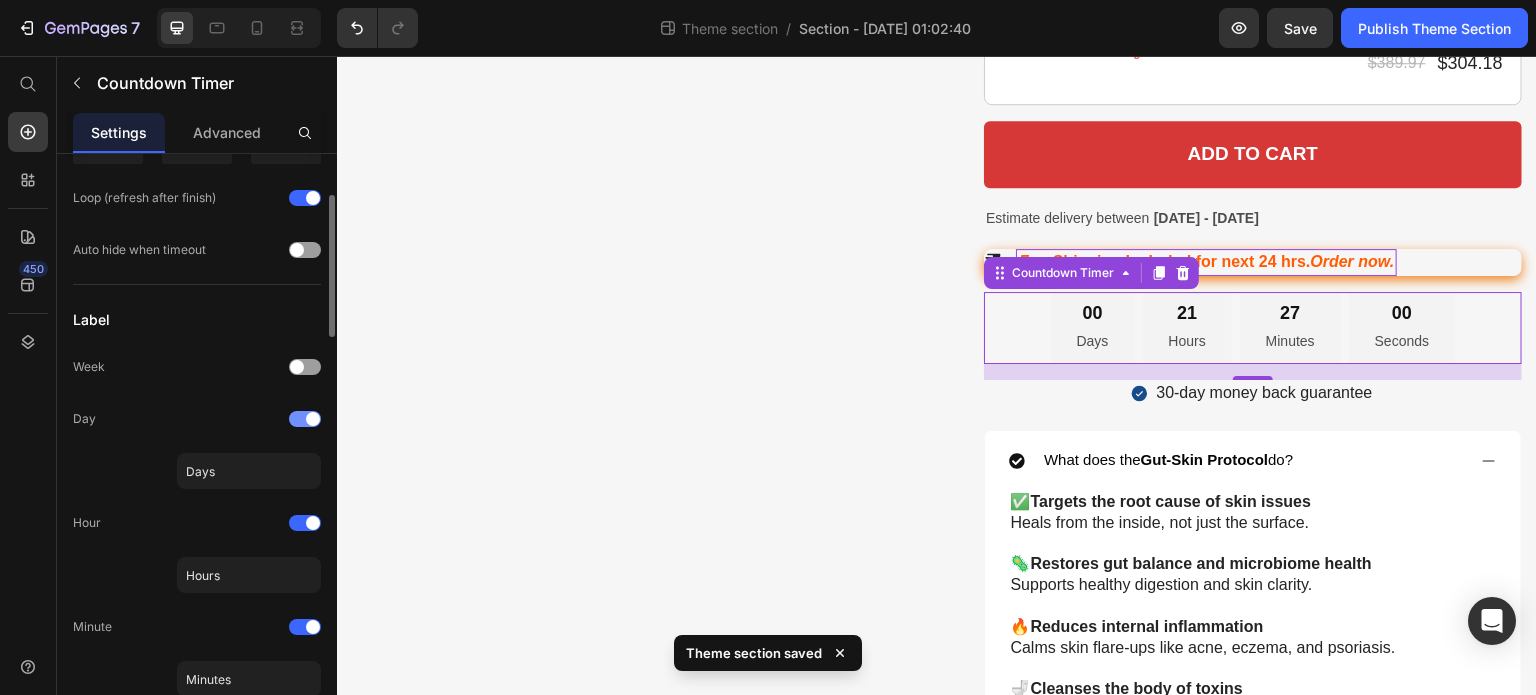 click at bounding box center [305, 419] 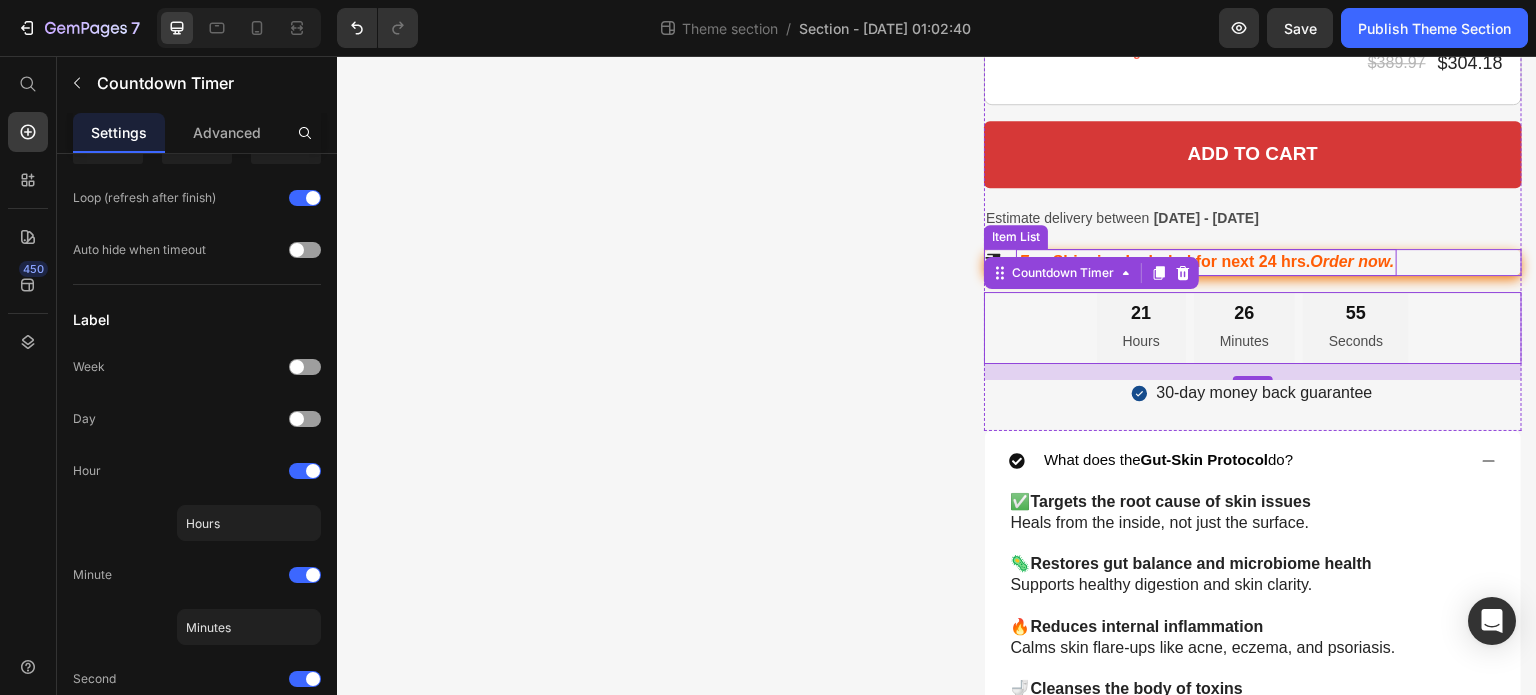click on "Order now." at bounding box center (1353, 261) 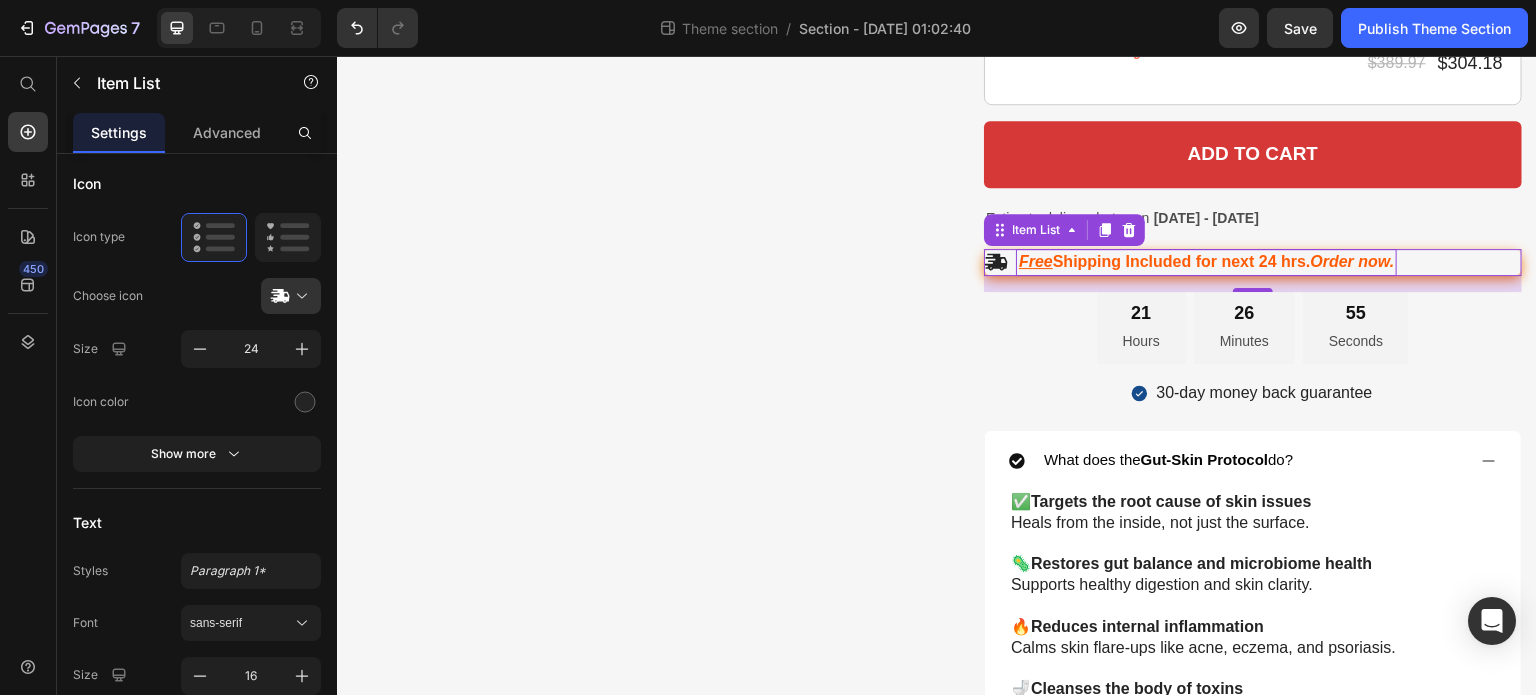 scroll, scrollTop: 0, scrollLeft: 0, axis: both 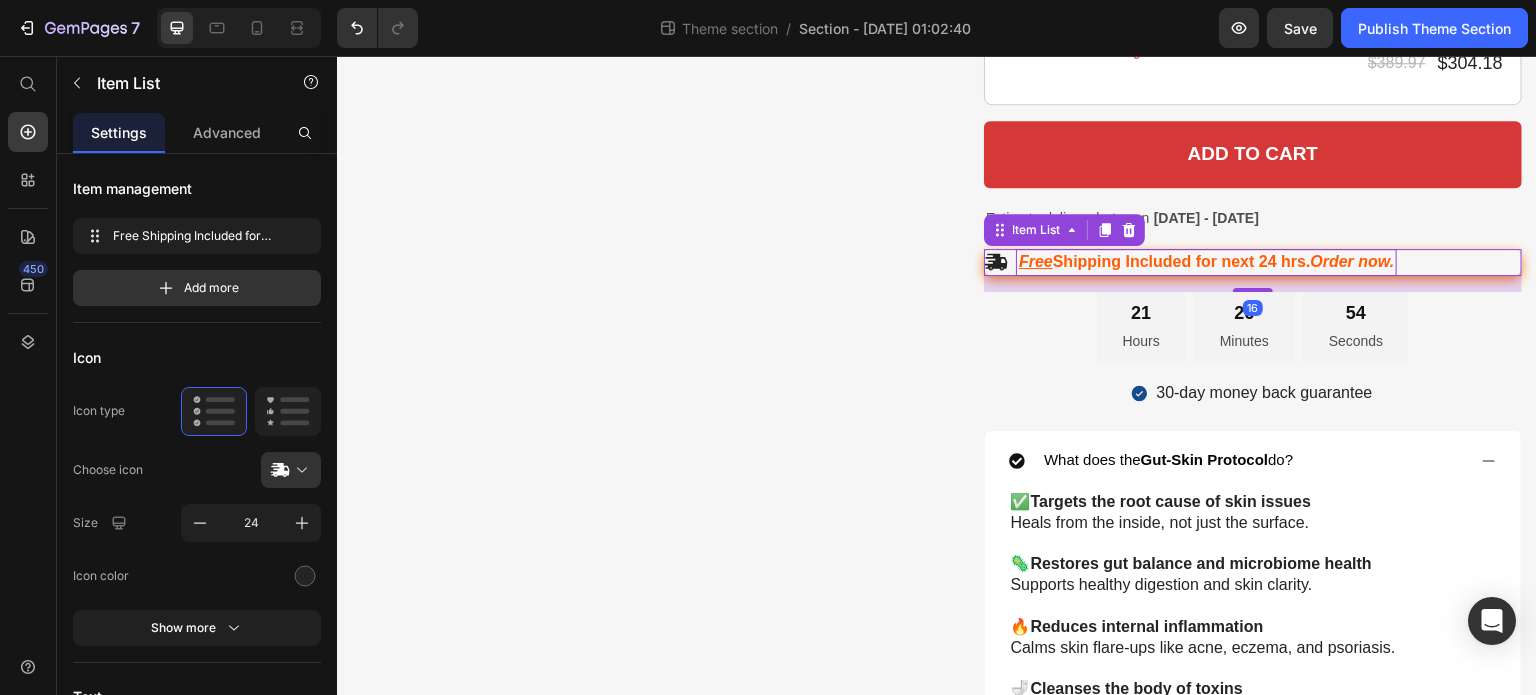 click on "Shipping Included for next 24 hrs." at bounding box center (1182, 261) 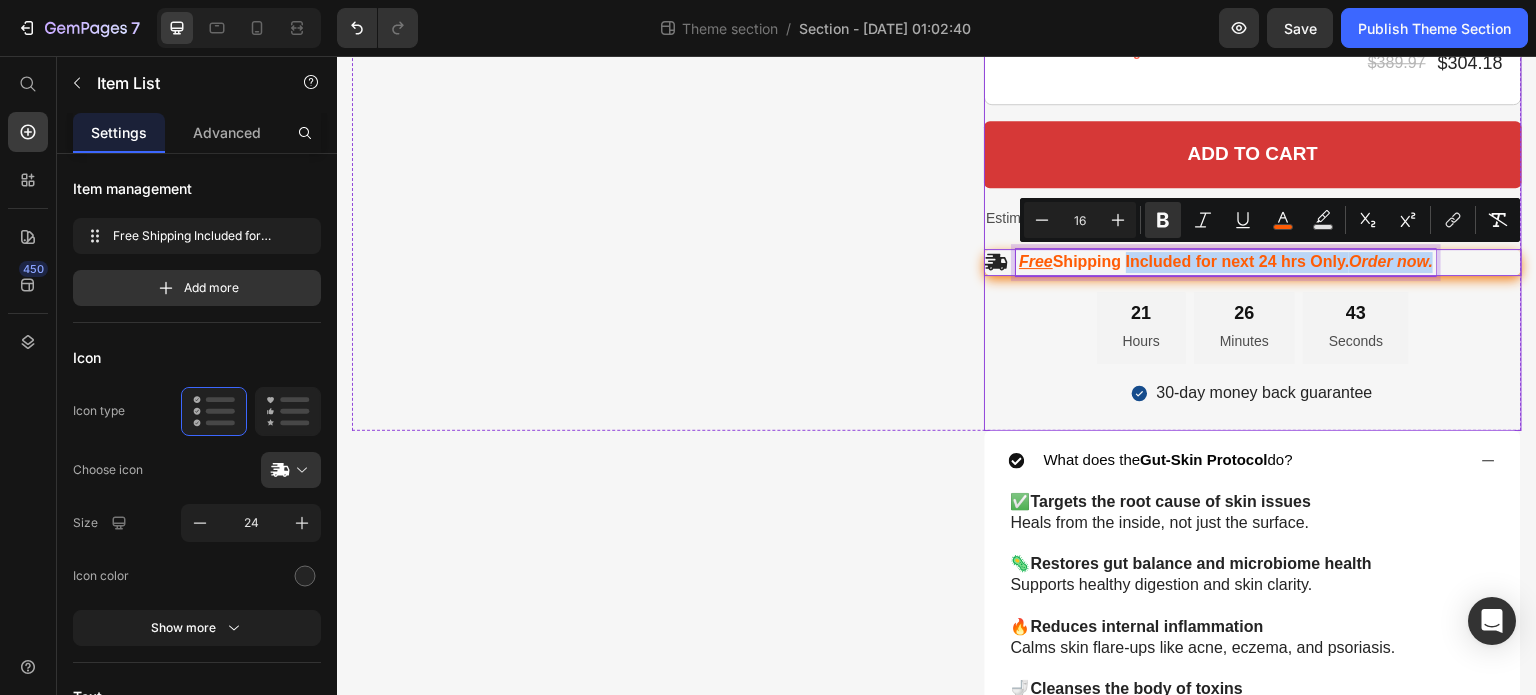 drag, startPoint x: 1121, startPoint y: 263, endPoint x: 1452, endPoint y: 244, distance: 331.54486 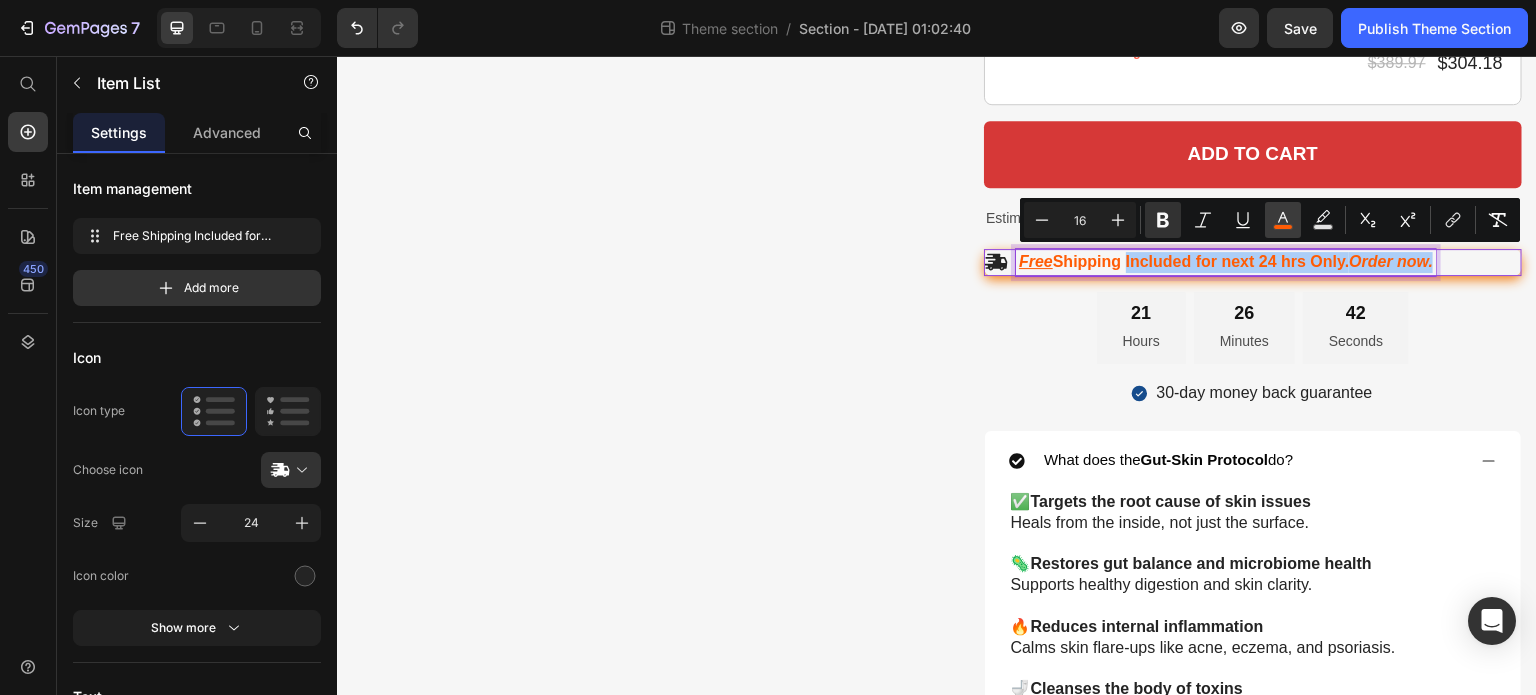 click 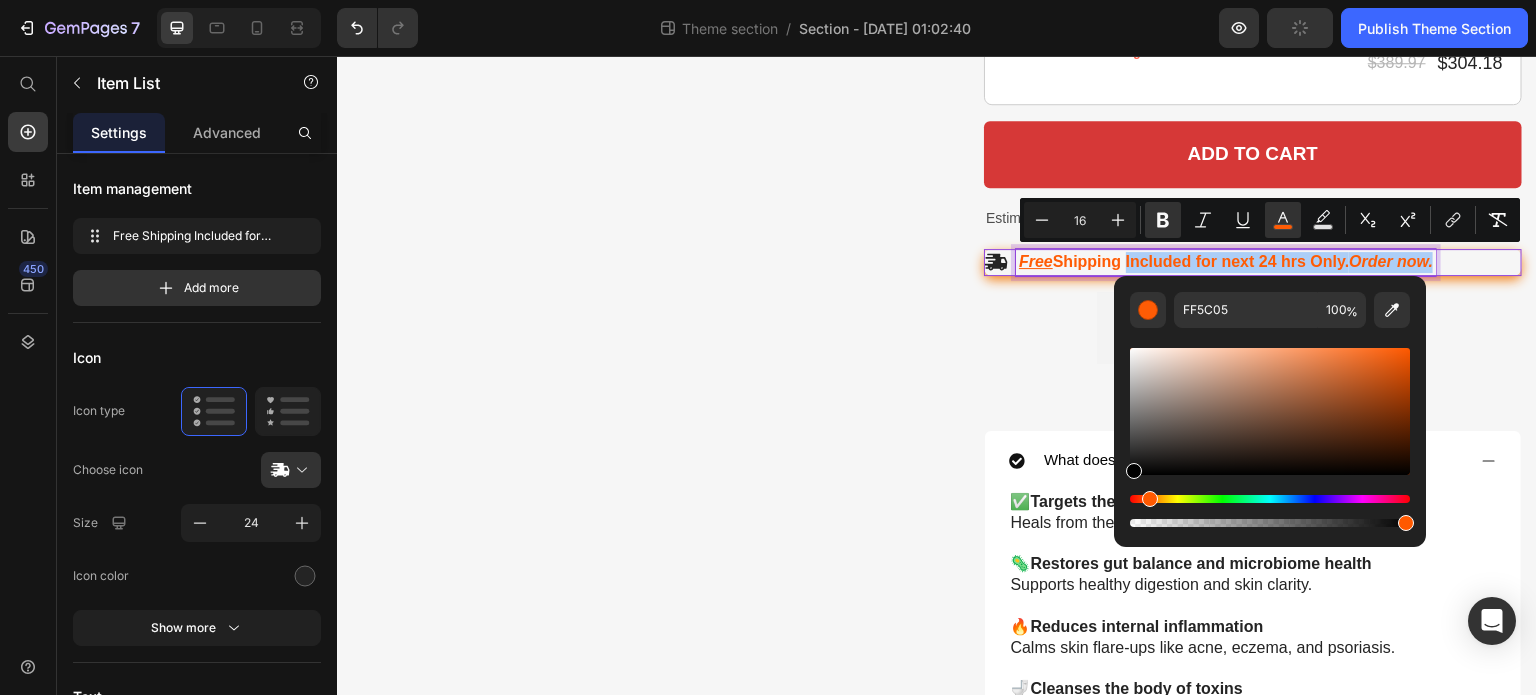 drag, startPoint x: 1213, startPoint y: 407, endPoint x: 1116, endPoint y: 484, distance: 123.84668 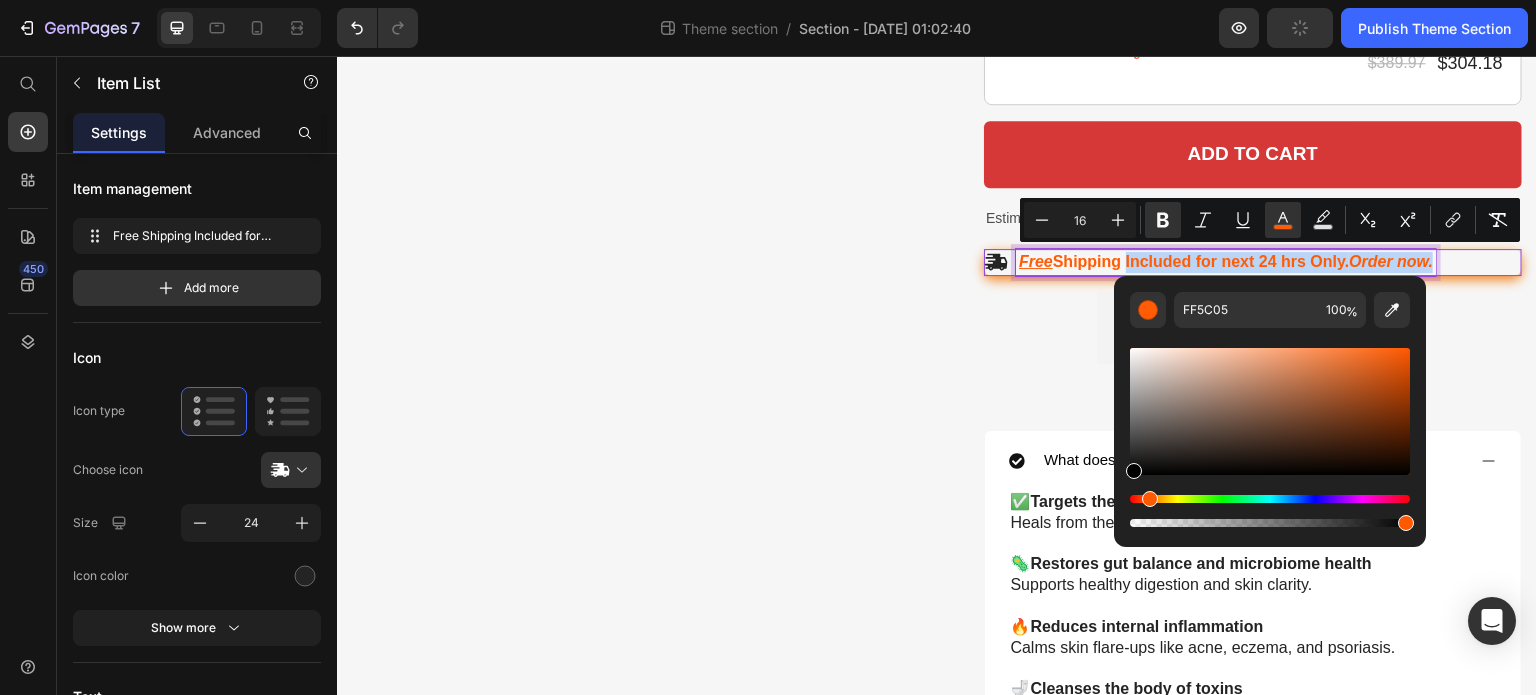 type on "000000" 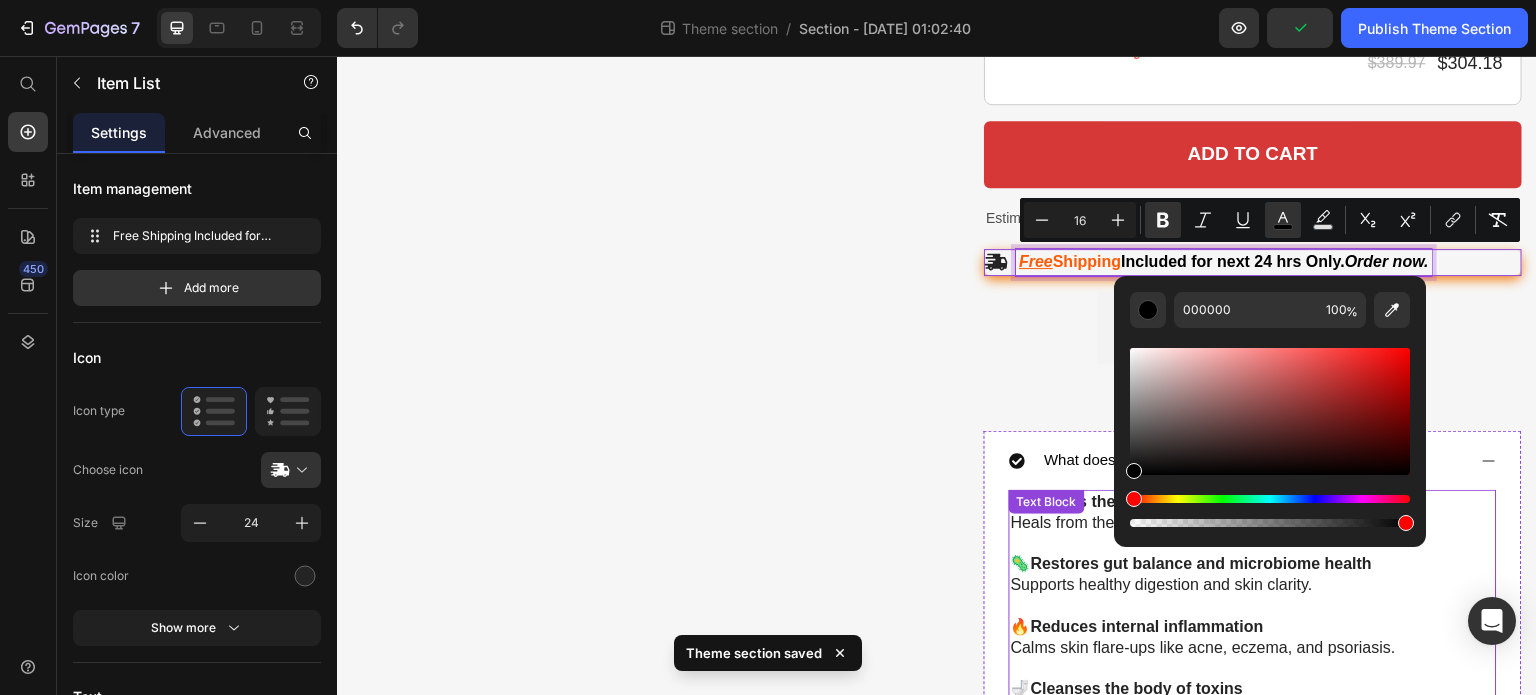 click on "✅  Targets the root cause of skin issues Heals from the inside, not just the surface.   🦠  Restores gut balance and microbiome health Supports healthy digestion and skin clarity.   🔥  Reduces internal inflammation Calms skin flare-ups like acne, eczema, and psoriasis.   🚽  Cleanses the body of toxins Helps eliminate the buildup of gut-disrupting waste.   🌿  Boosts nutrient absorption Improves skin health, energy, and immune function.   🔬  Science-backed, natural ingredients No harsh chemicals, no steroids — just results.     🙌  Trusted by thousands with chronic skin problems Real people, real transformation, real relief. Text Block" at bounding box center (1253, 710) 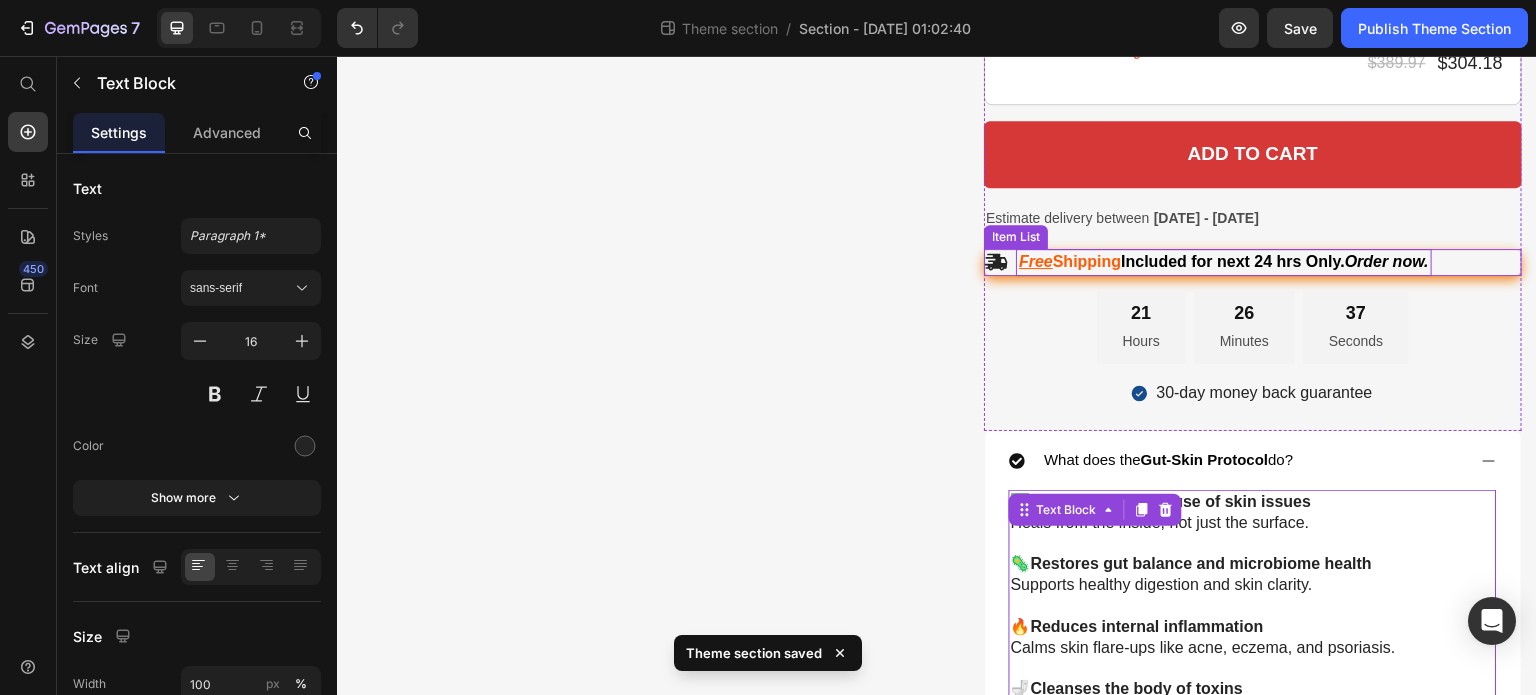 click on "Order now." at bounding box center [1387, 261] 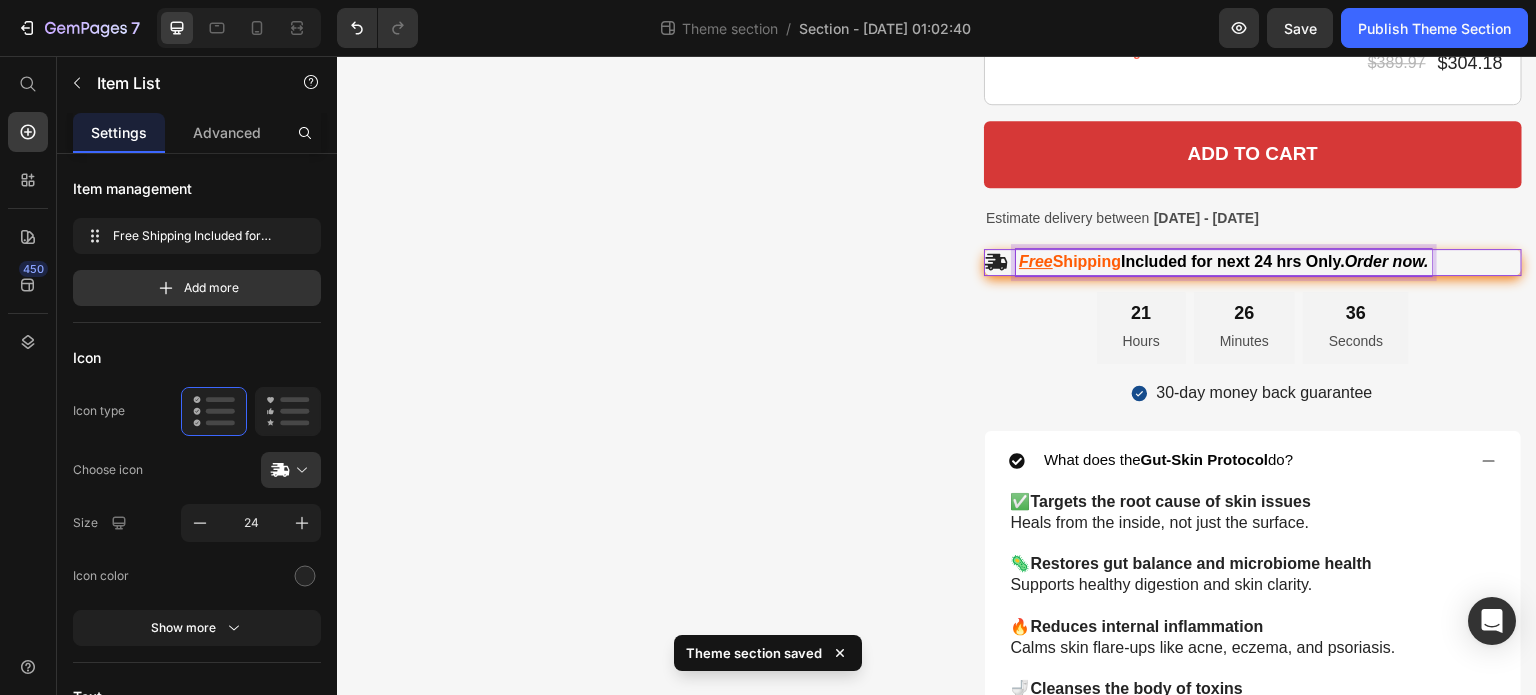 click on "Included for next 24 hrs Only." at bounding box center (1233, 261) 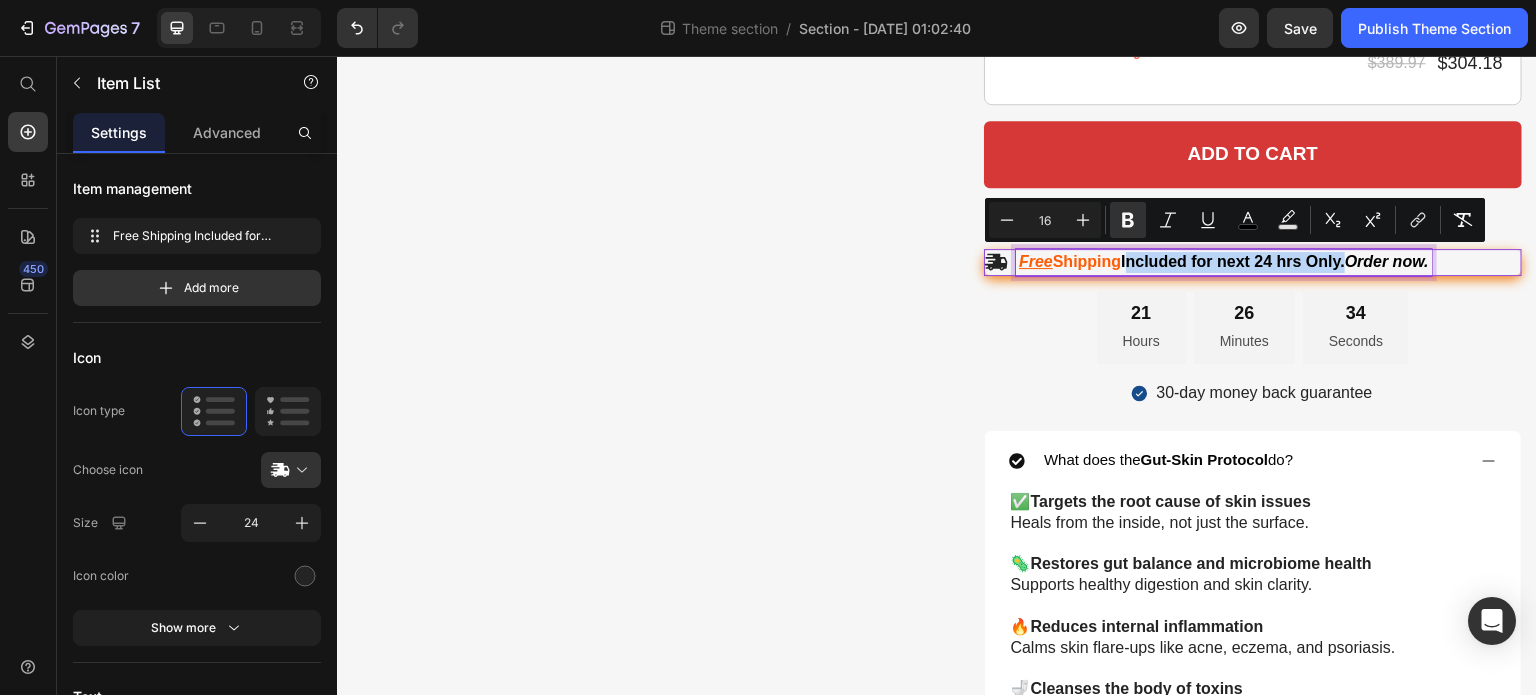 drag, startPoint x: 1344, startPoint y: 262, endPoint x: 1125, endPoint y: 267, distance: 219.05707 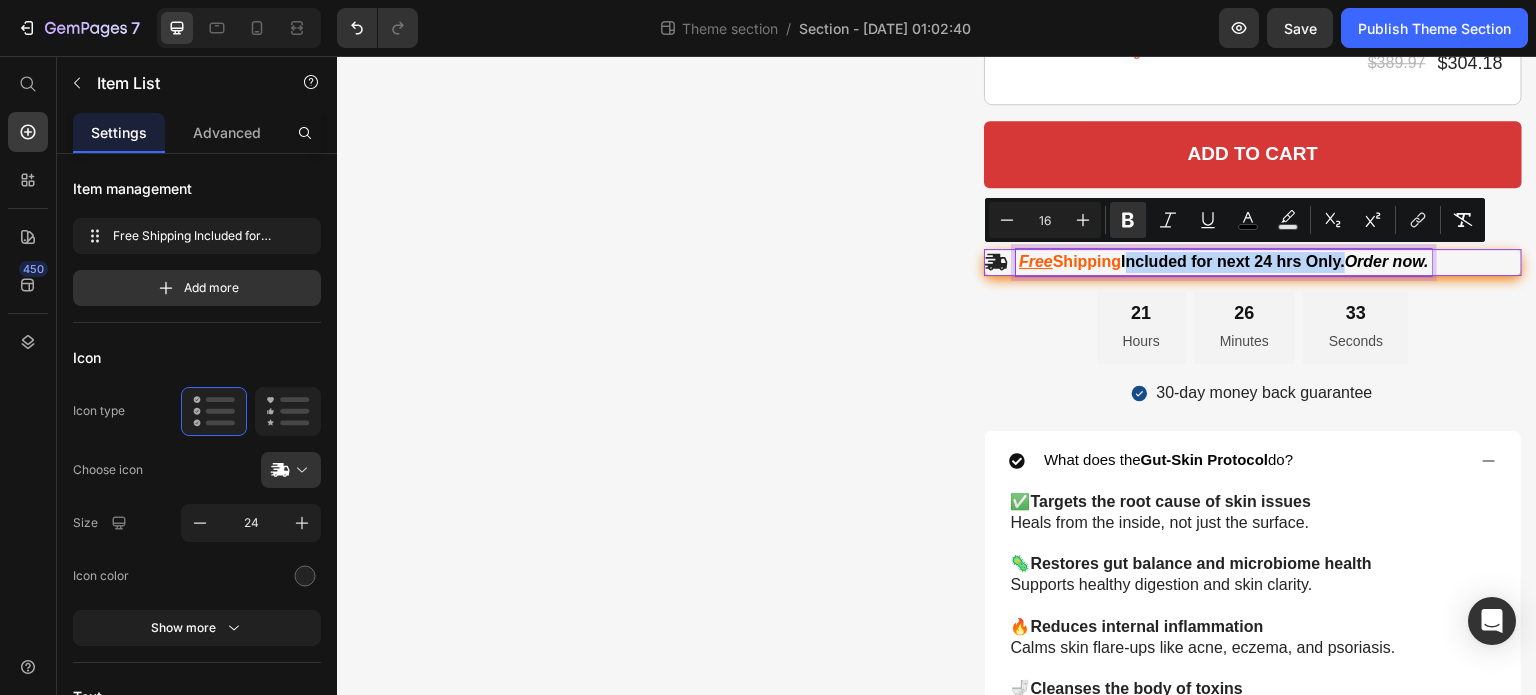 click on "Included for next 24 hrs Only." at bounding box center [1233, 261] 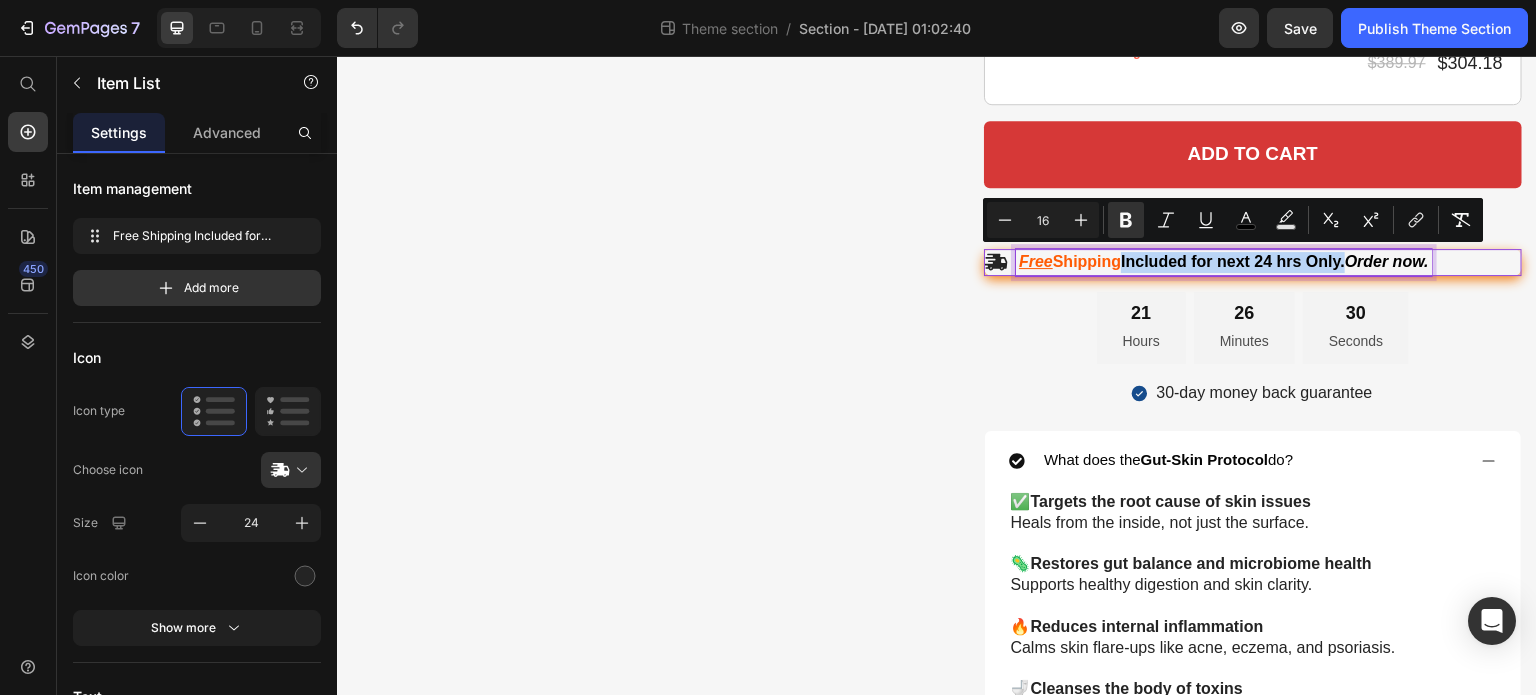 drag, startPoint x: 1123, startPoint y: 258, endPoint x: 1345, endPoint y: 266, distance: 222.1441 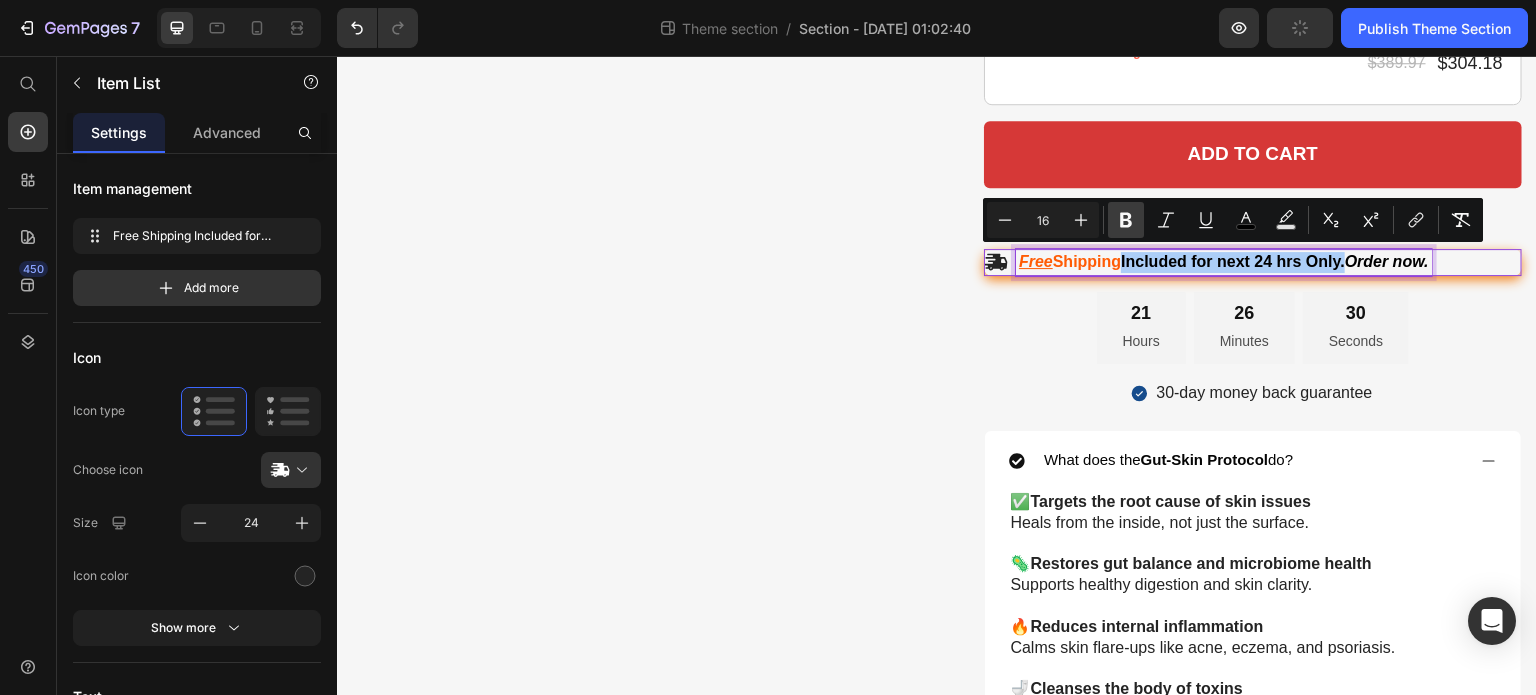 click 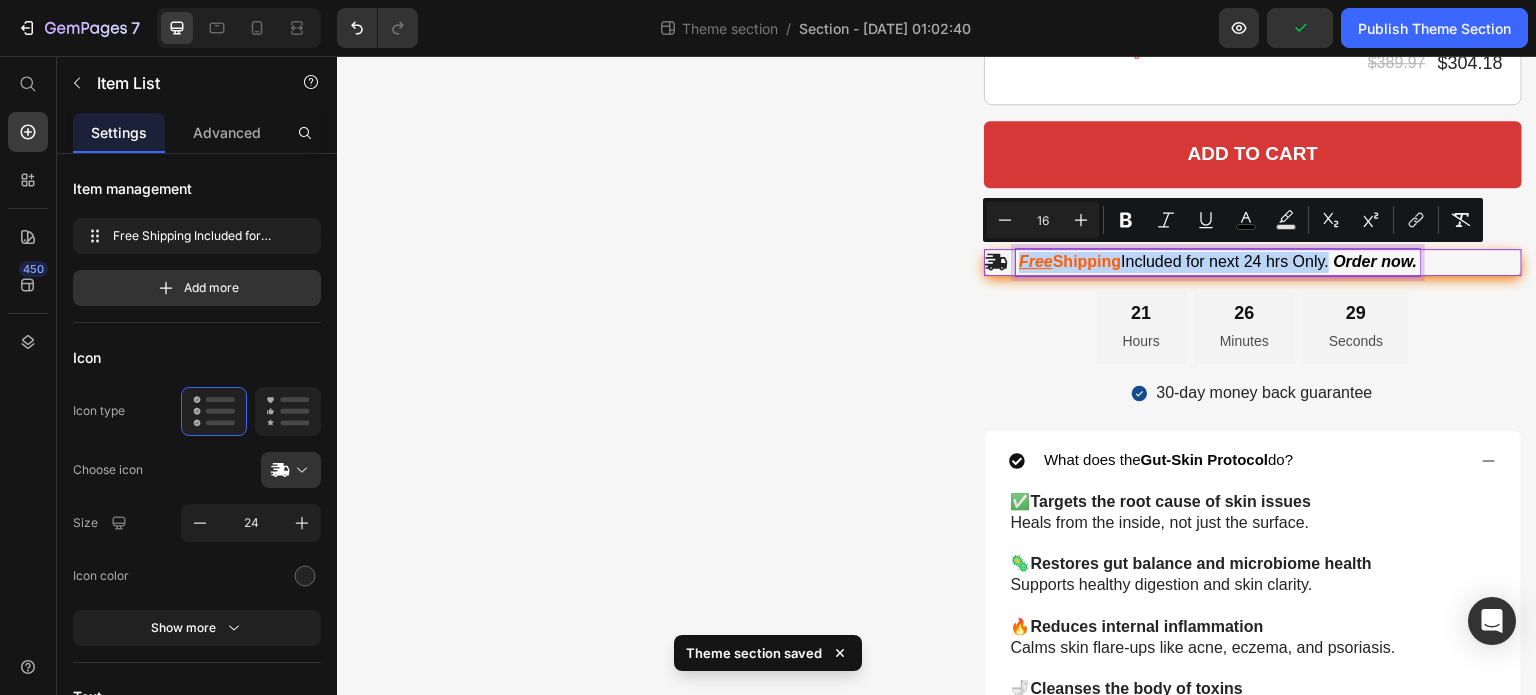 click on "Free  Shipping  Included for next 24 hrs Only.   Order now." at bounding box center (1218, 262) 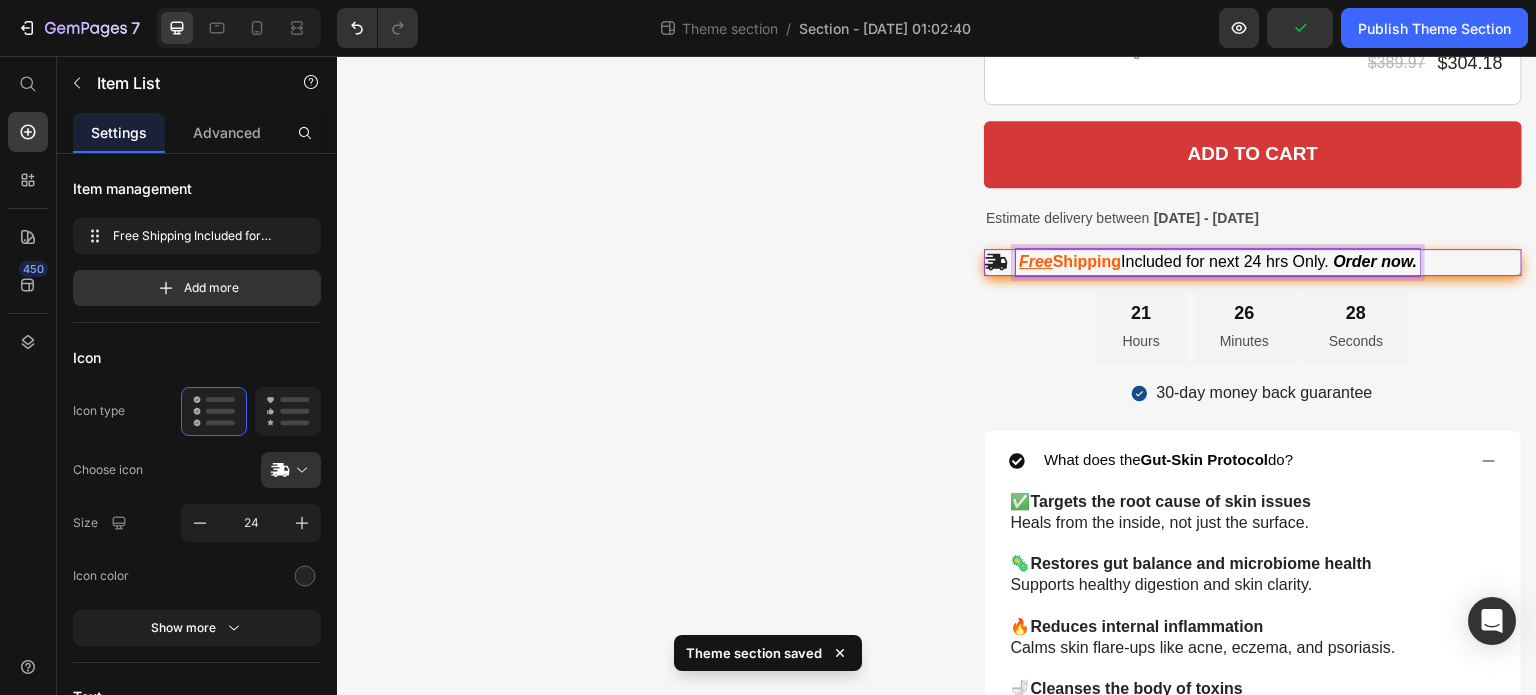 click on "Included for next 24 hrs Only.   Order now." at bounding box center (1269, 261) 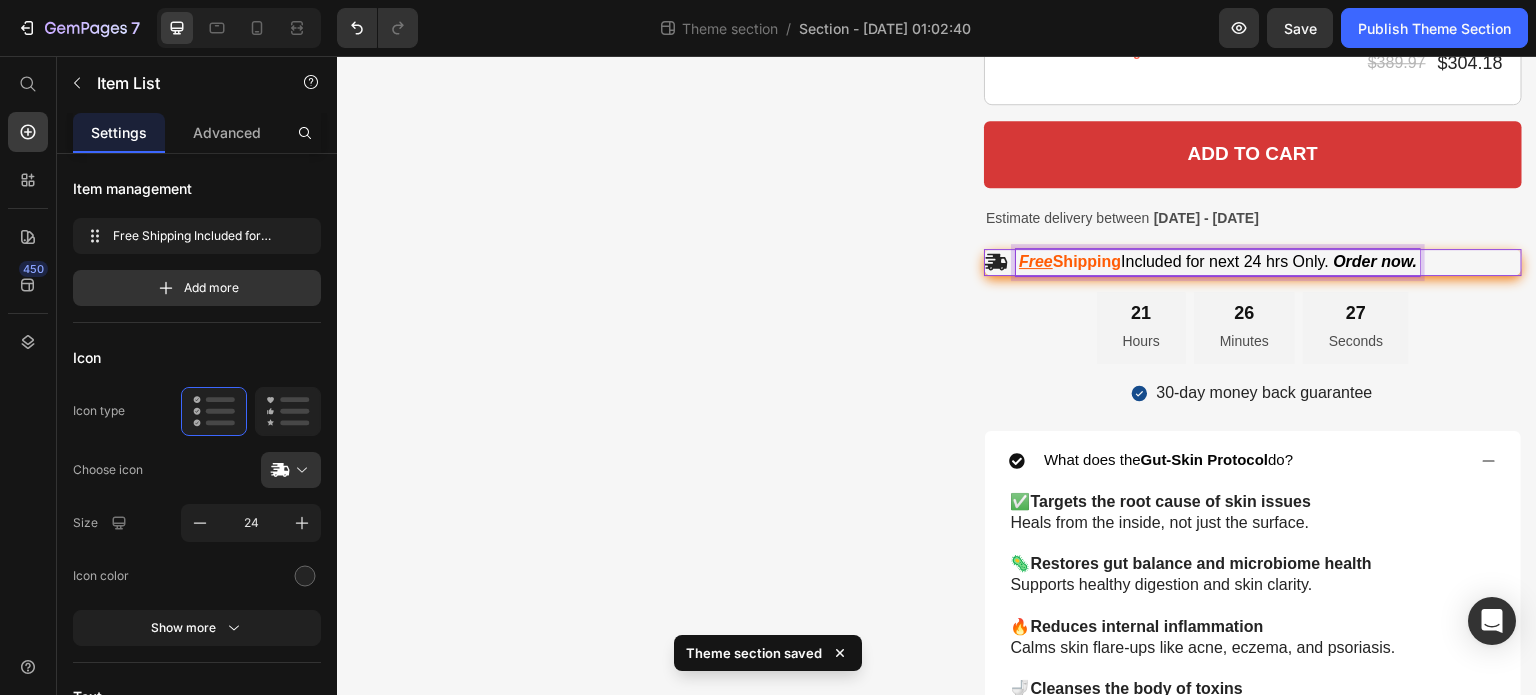 click on "Included for next 24 hrs Only.   Order now." at bounding box center [1269, 261] 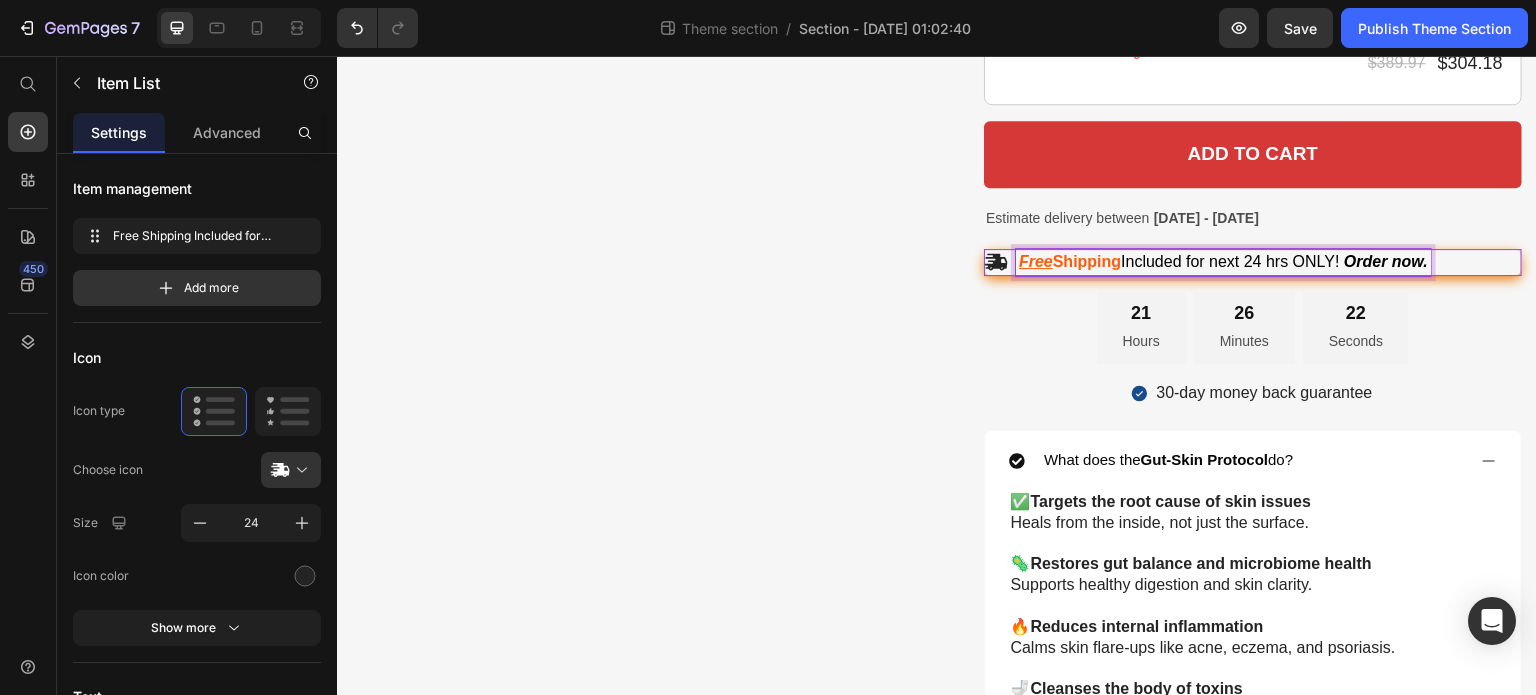 click on "Order now." at bounding box center (1386, 261) 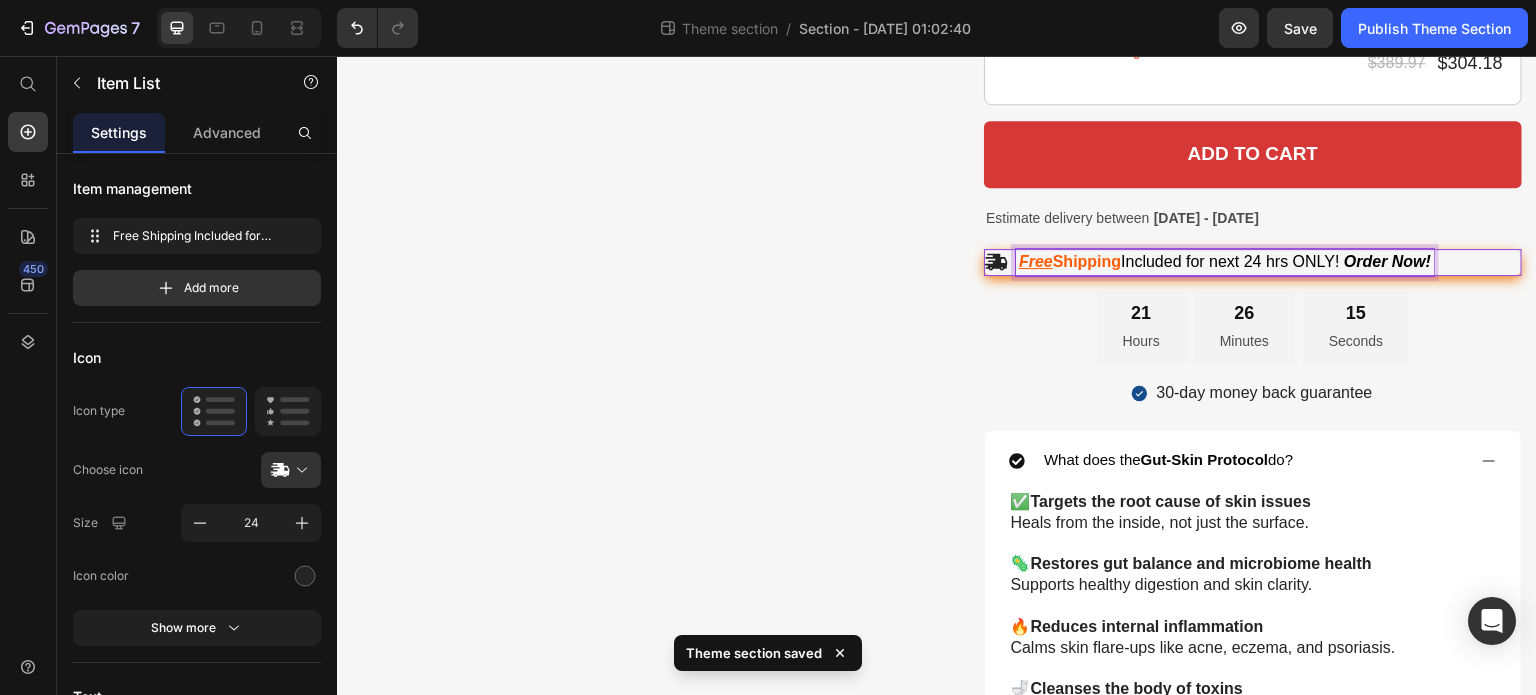 click on "Included for next 24 hrs ONLY!   Order Now!" at bounding box center (1276, 261) 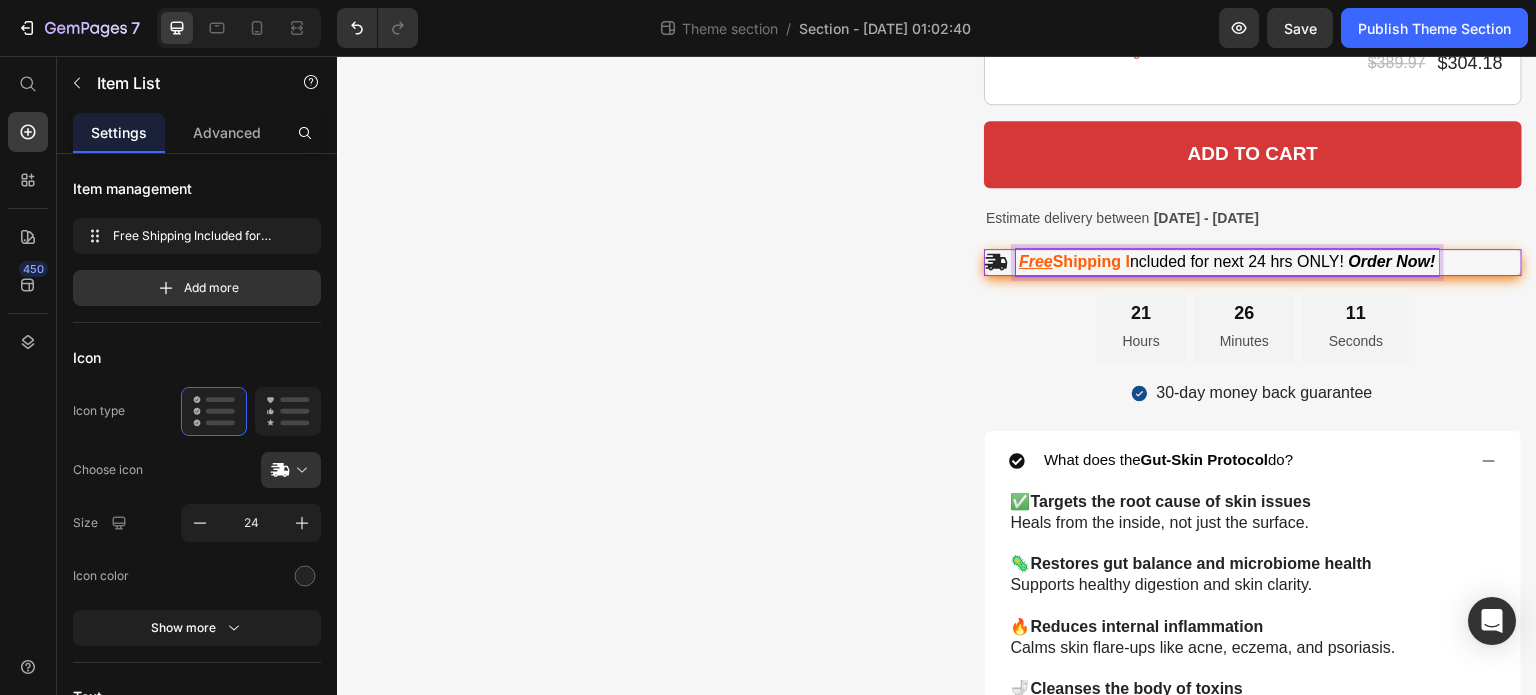 click on "ncluded for next 24 hrs ONLY!   Order Now!" at bounding box center (1283, 261) 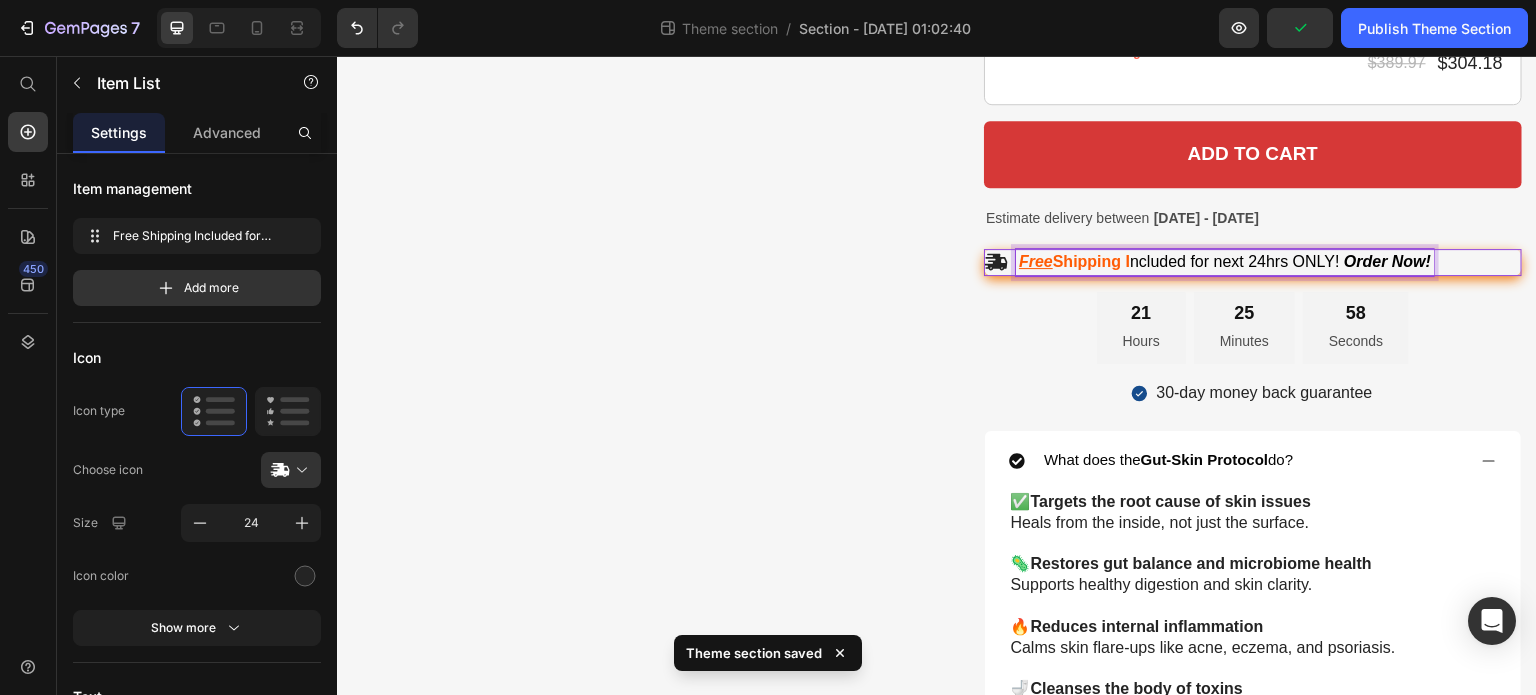 click on "ncluded for next 24hrs ONLY!   Order Now!" at bounding box center [1280, 261] 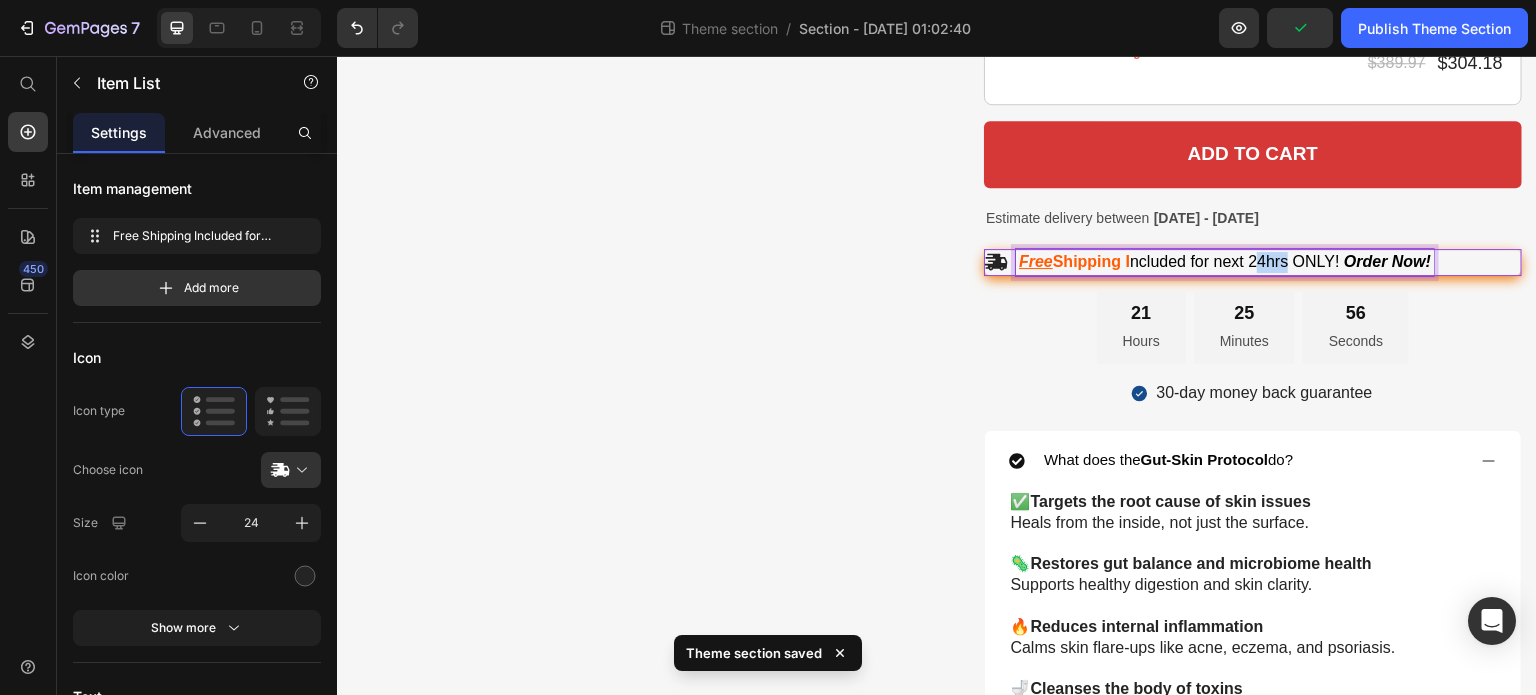 drag, startPoint x: 1250, startPoint y: 255, endPoint x: 1283, endPoint y: 259, distance: 33.24154 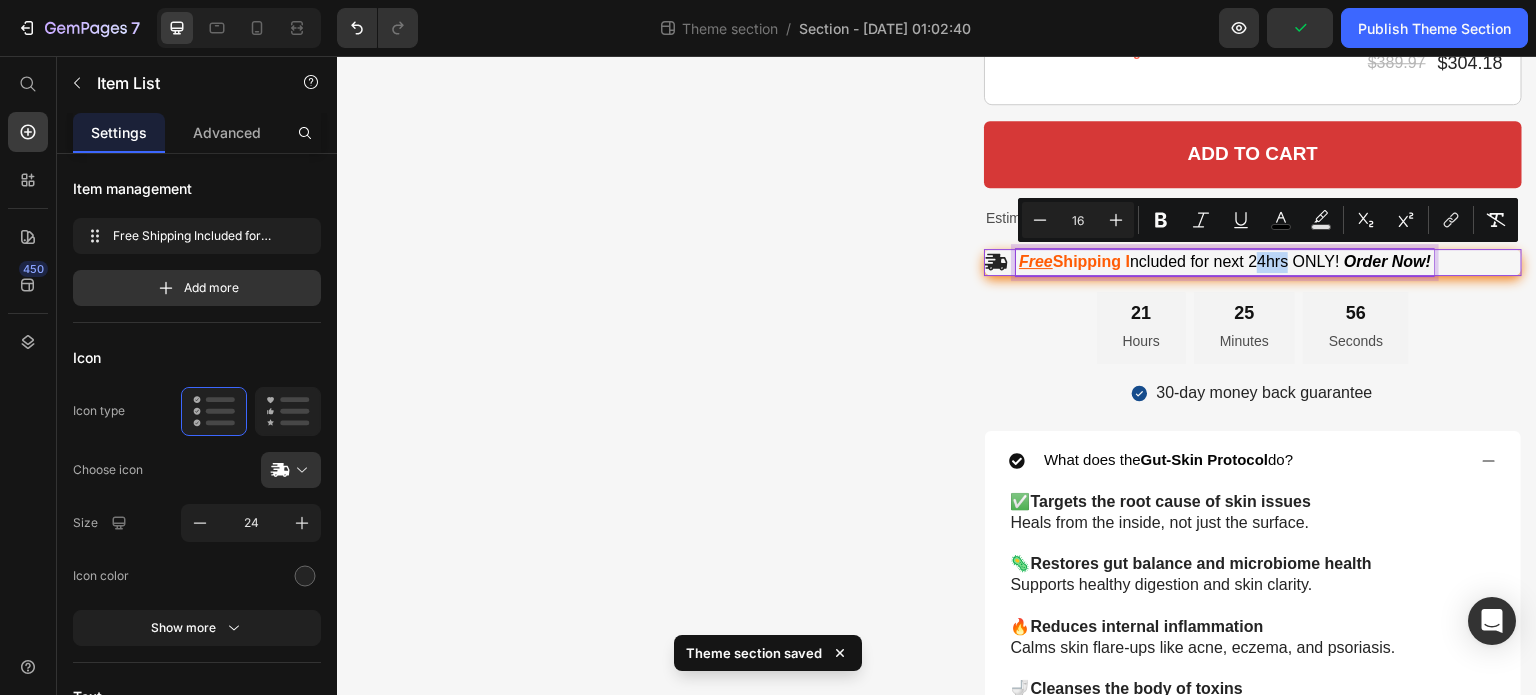 click on "ncluded for next 24hrs ONLY!   Order Now!" at bounding box center (1280, 261) 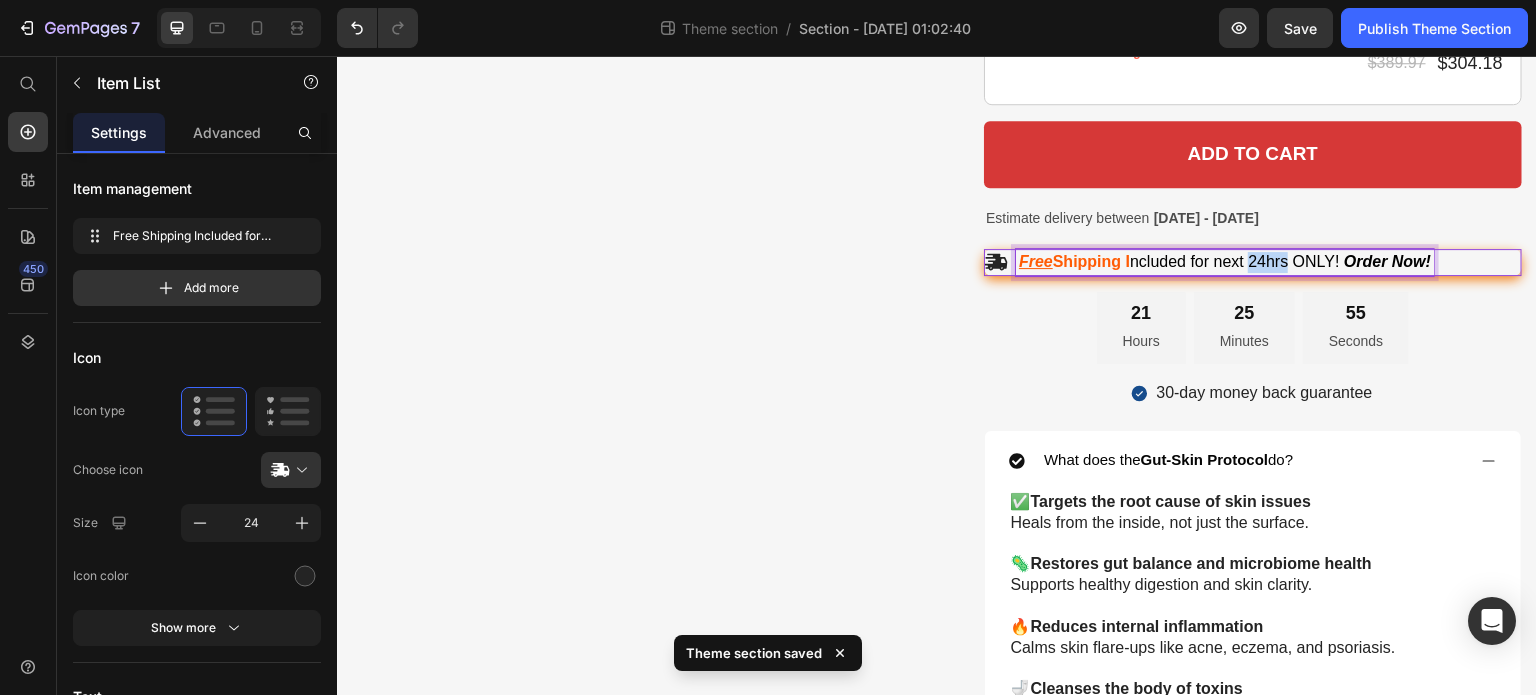 drag, startPoint x: 1283, startPoint y: 261, endPoint x: 1244, endPoint y: 262, distance: 39.012817 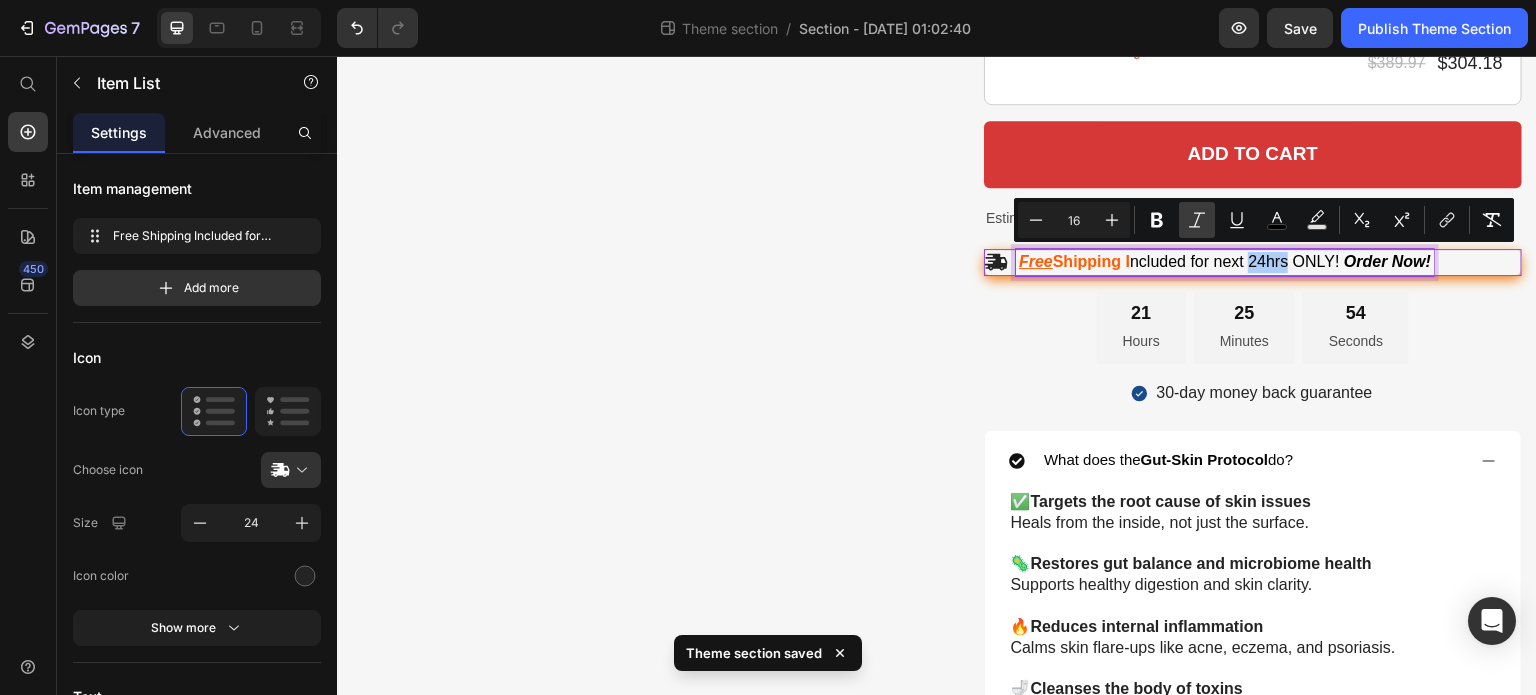 click 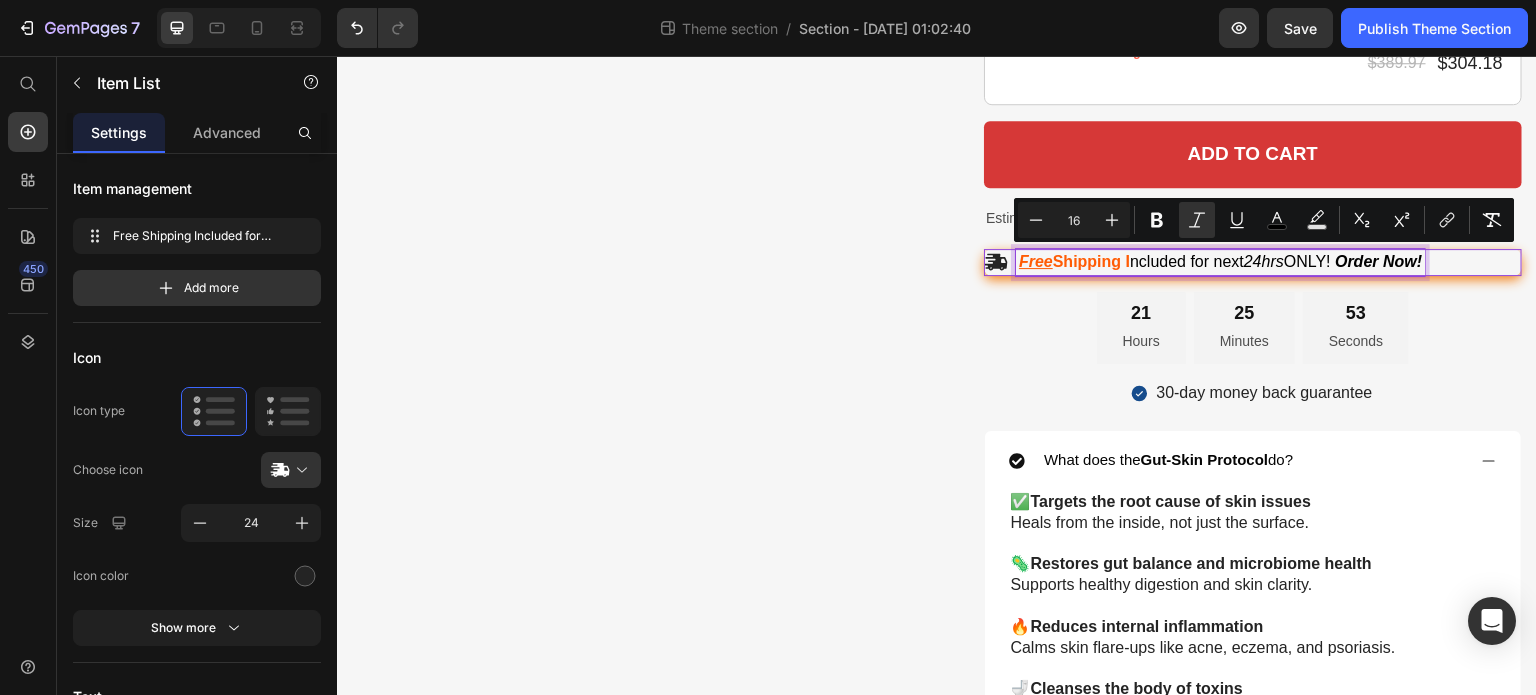 click on "Shipping I" at bounding box center [1091, 261] 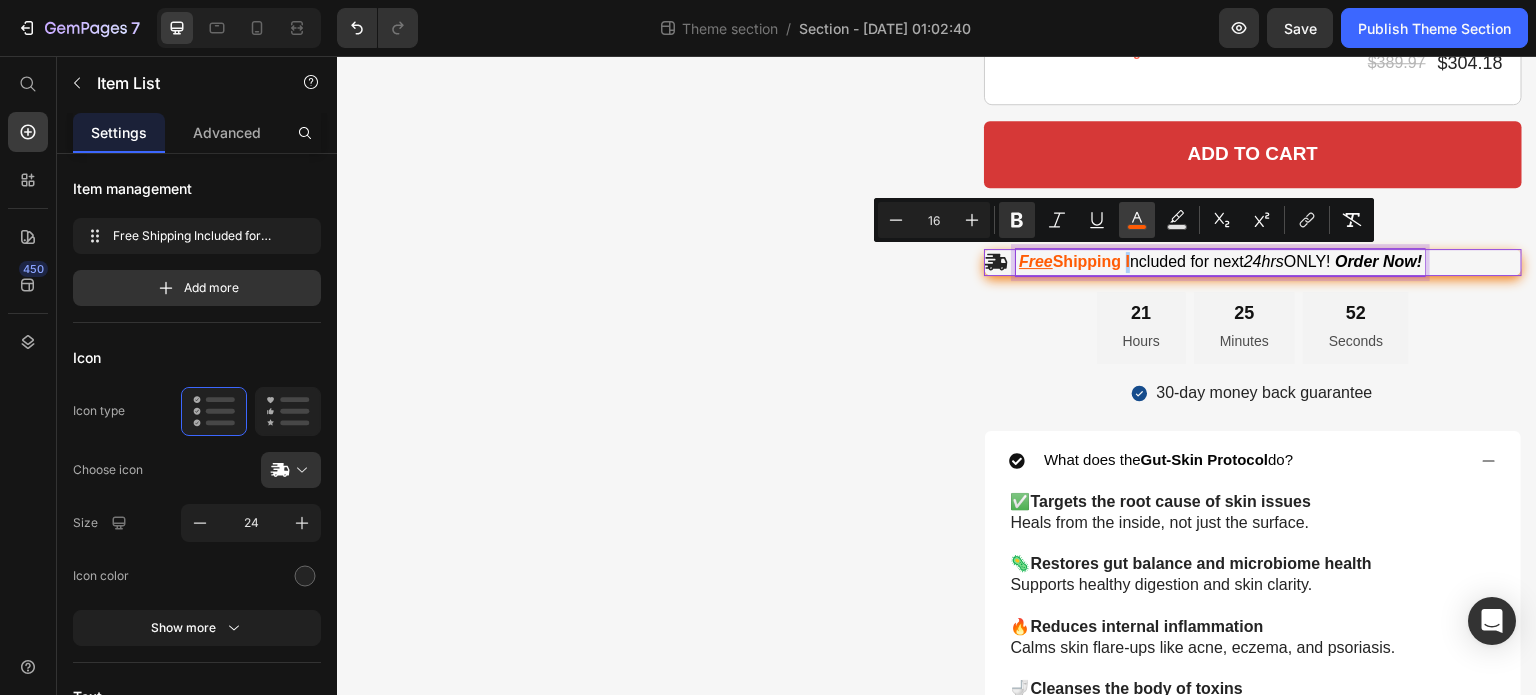 click 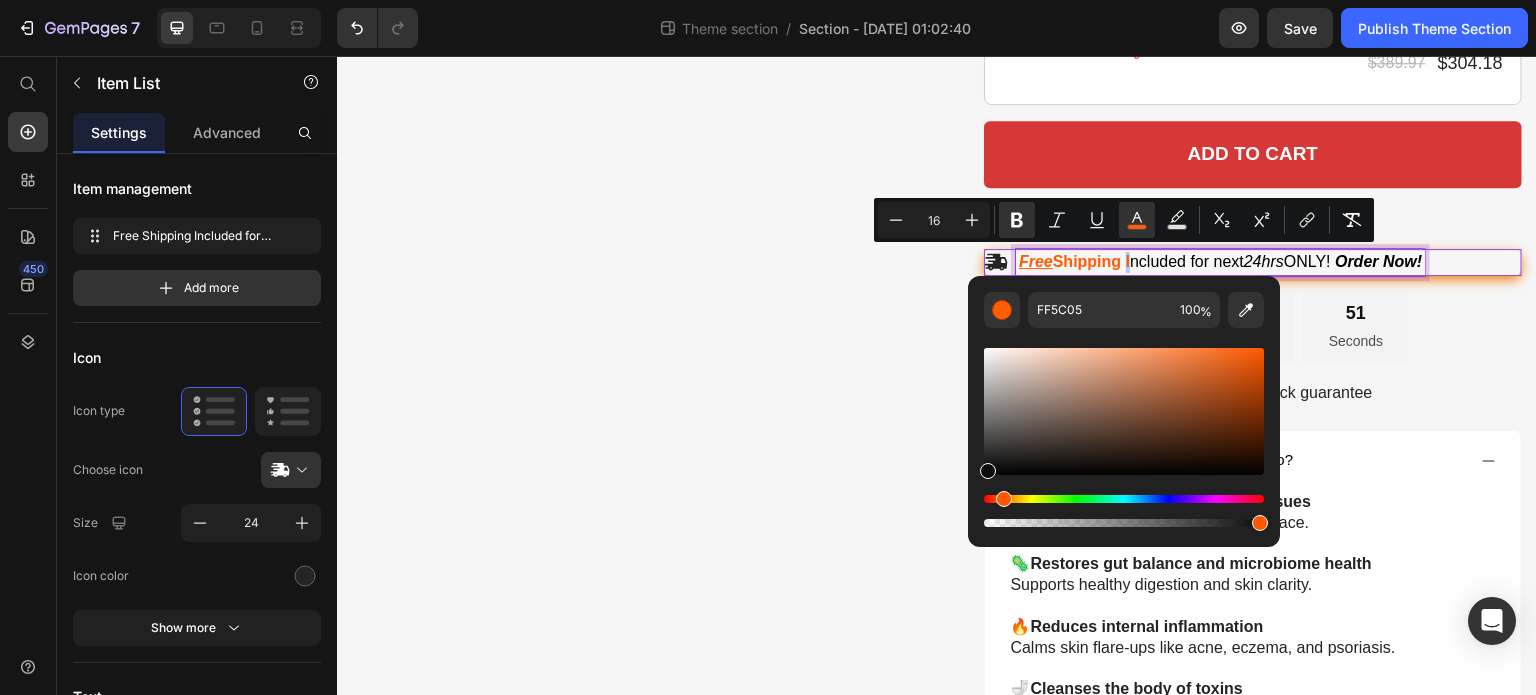 drag, startPoint x: 1437, startPoint y: 469, endPoint x: 929, endPoint y: 535, distance: 512.2695 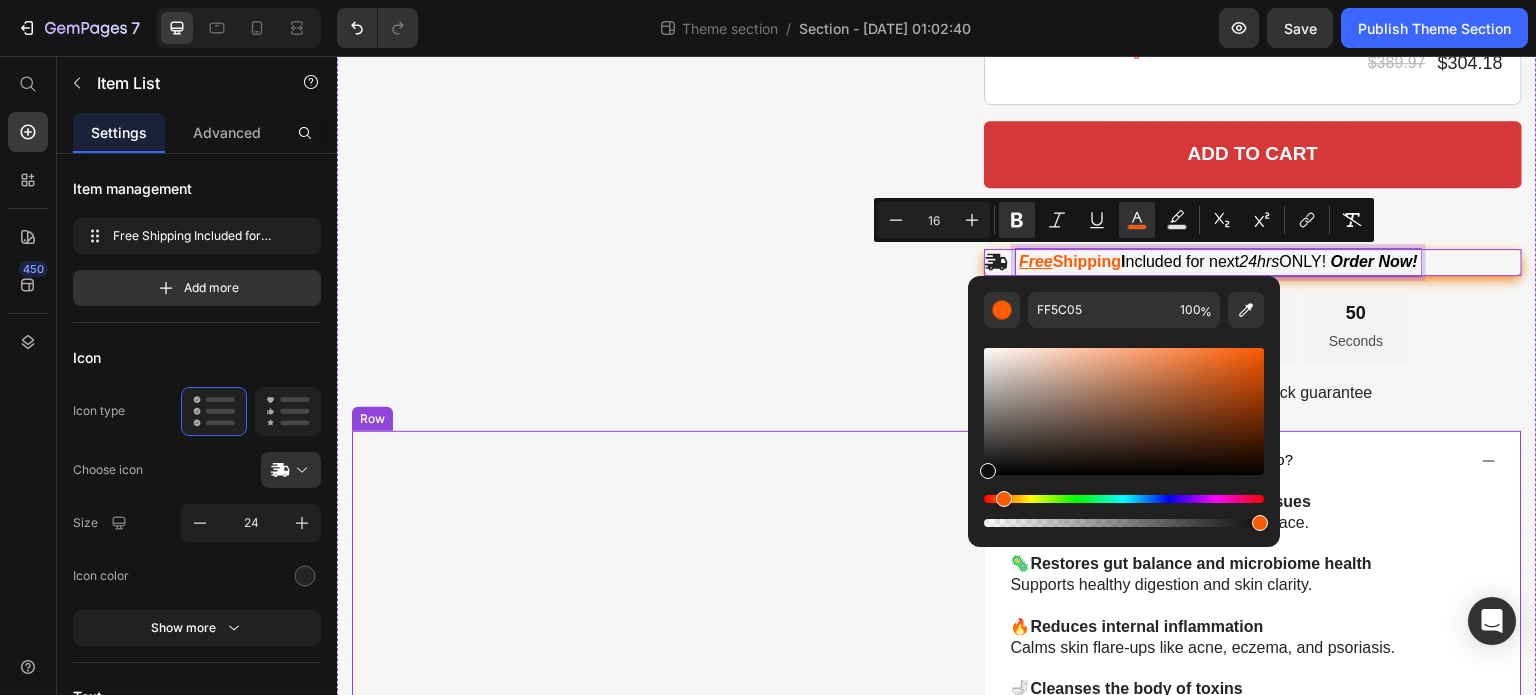 type on "0C0C0C" 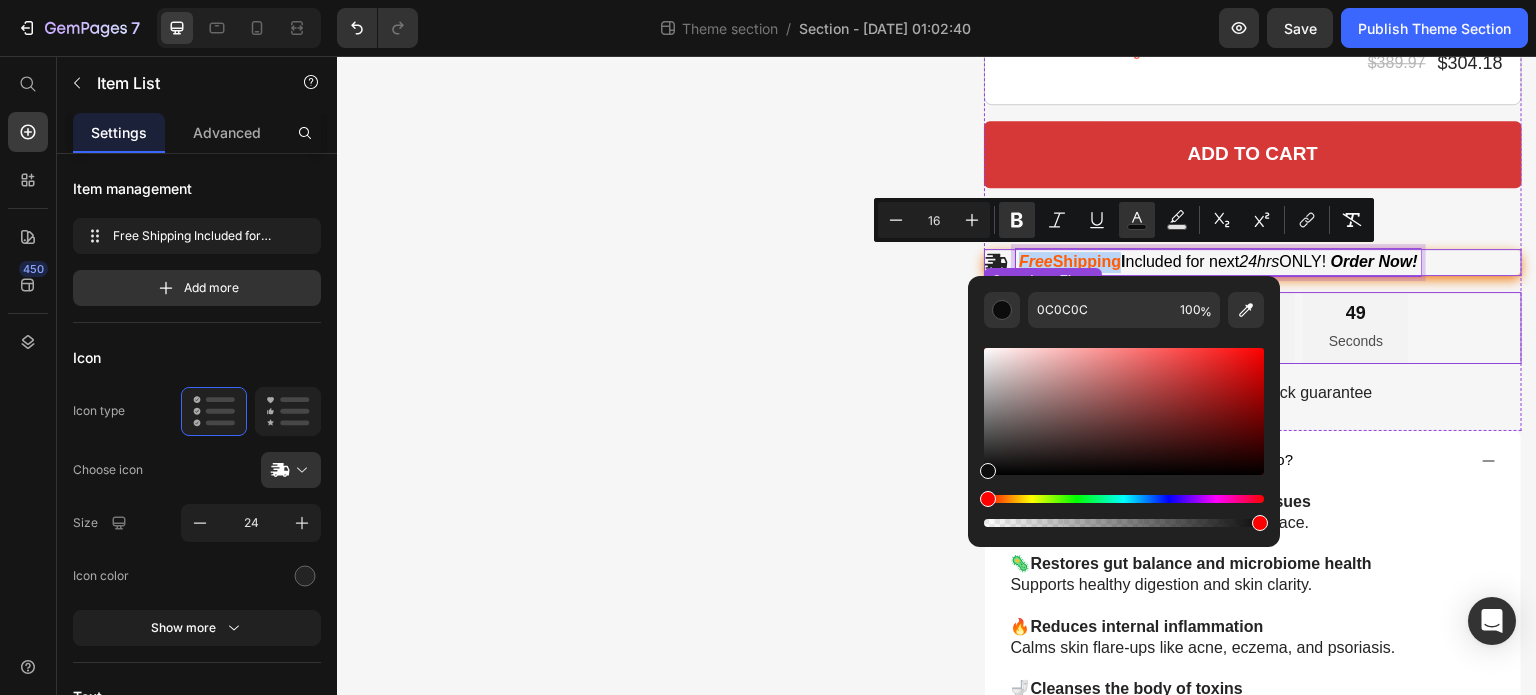 click on "Seconds" at bounding box center (1356, 341) 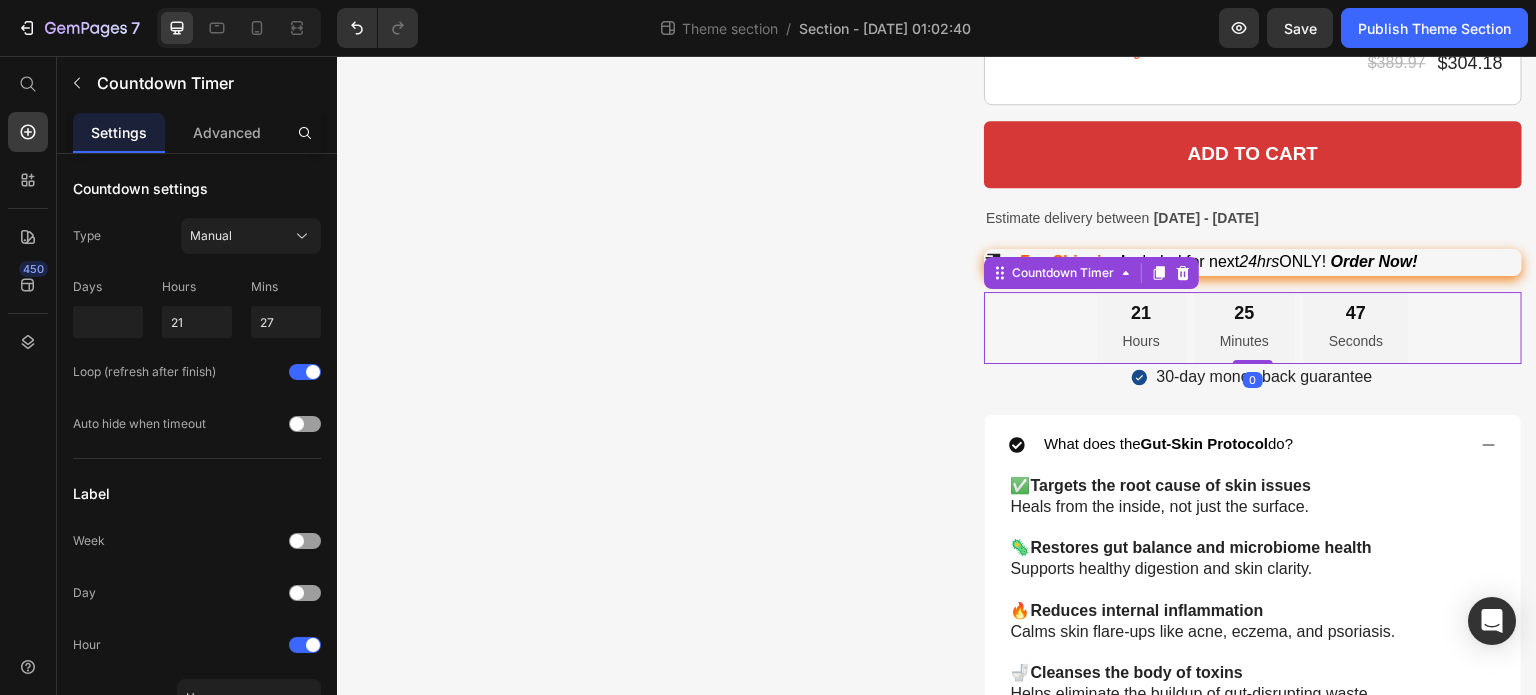 drag, startPoint x: 1251, startPoint y: 373, endPoint x: 1251, endPoint y: 342, distance: 31 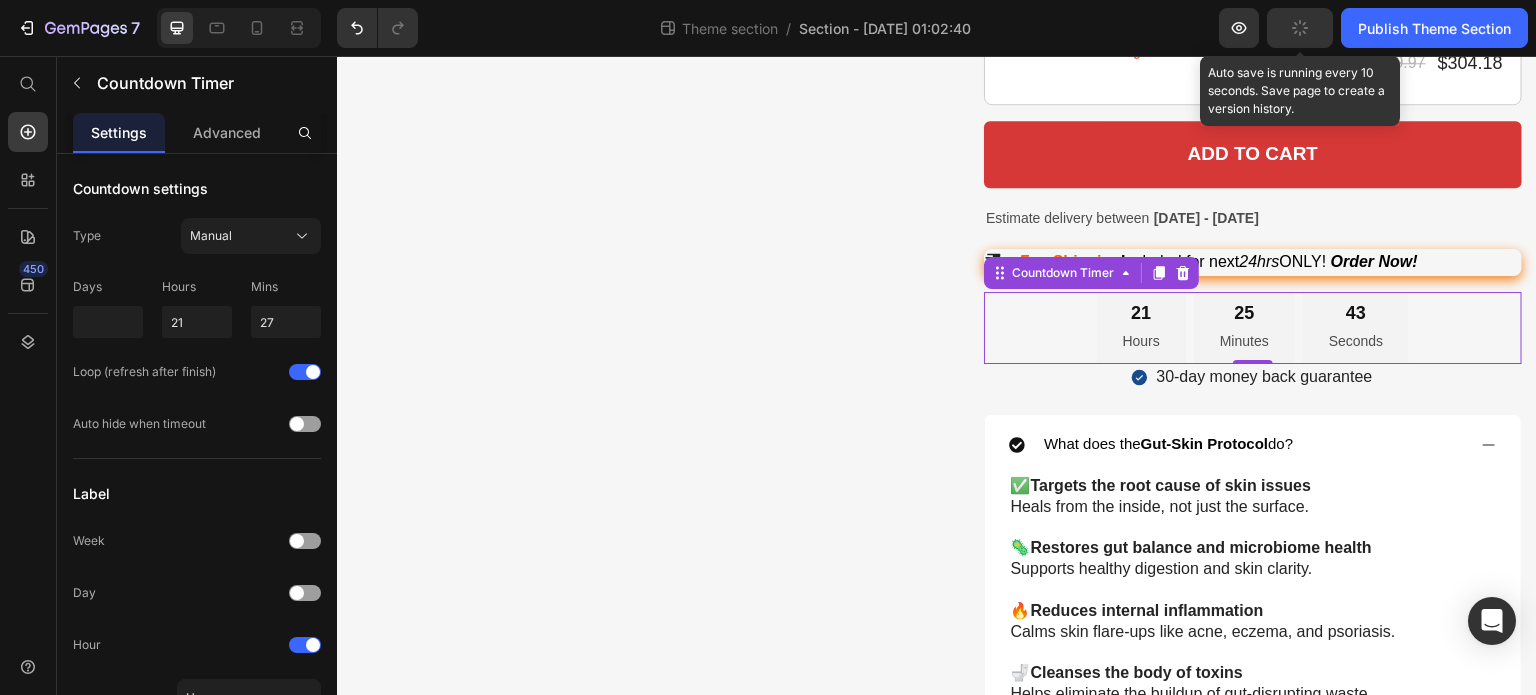click 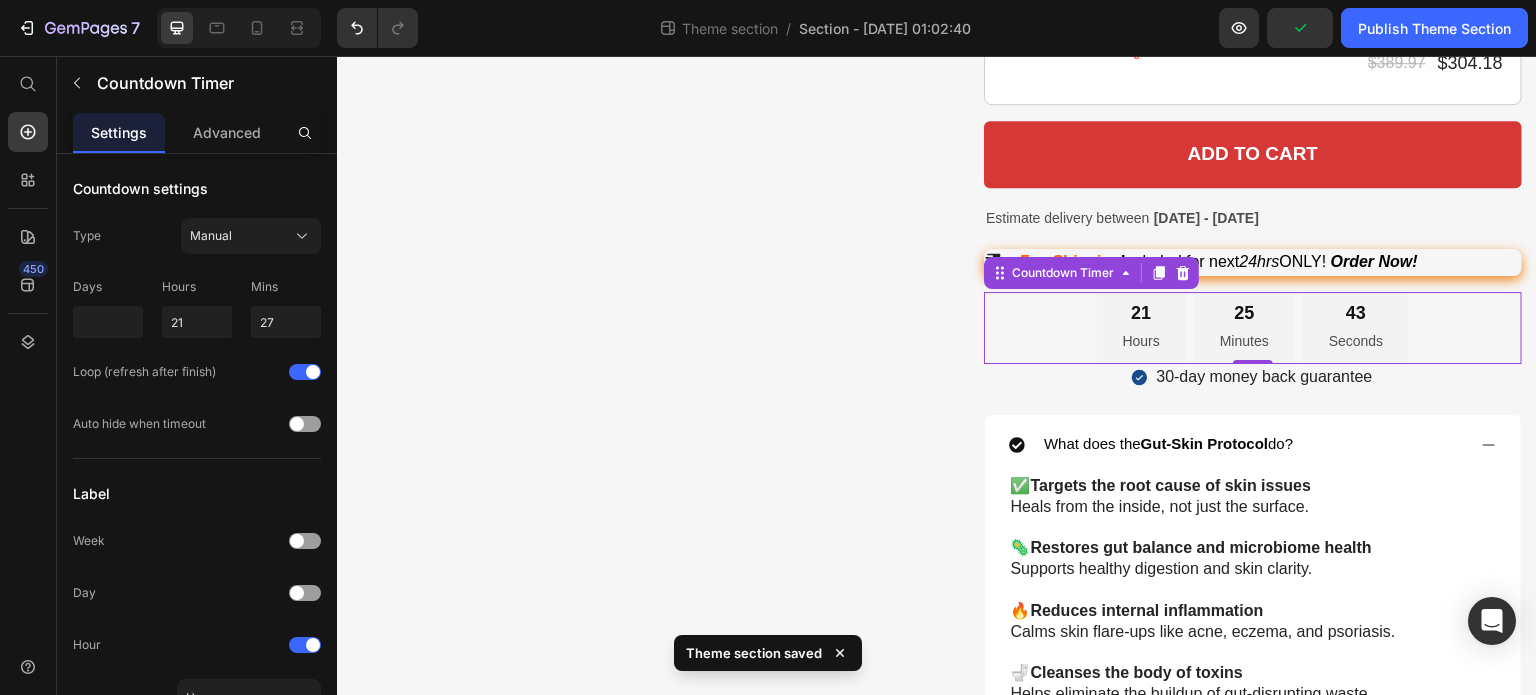 click on "7  Theme section  /  Section - May 21 01:02:40 Preview  Publish Theme Section" 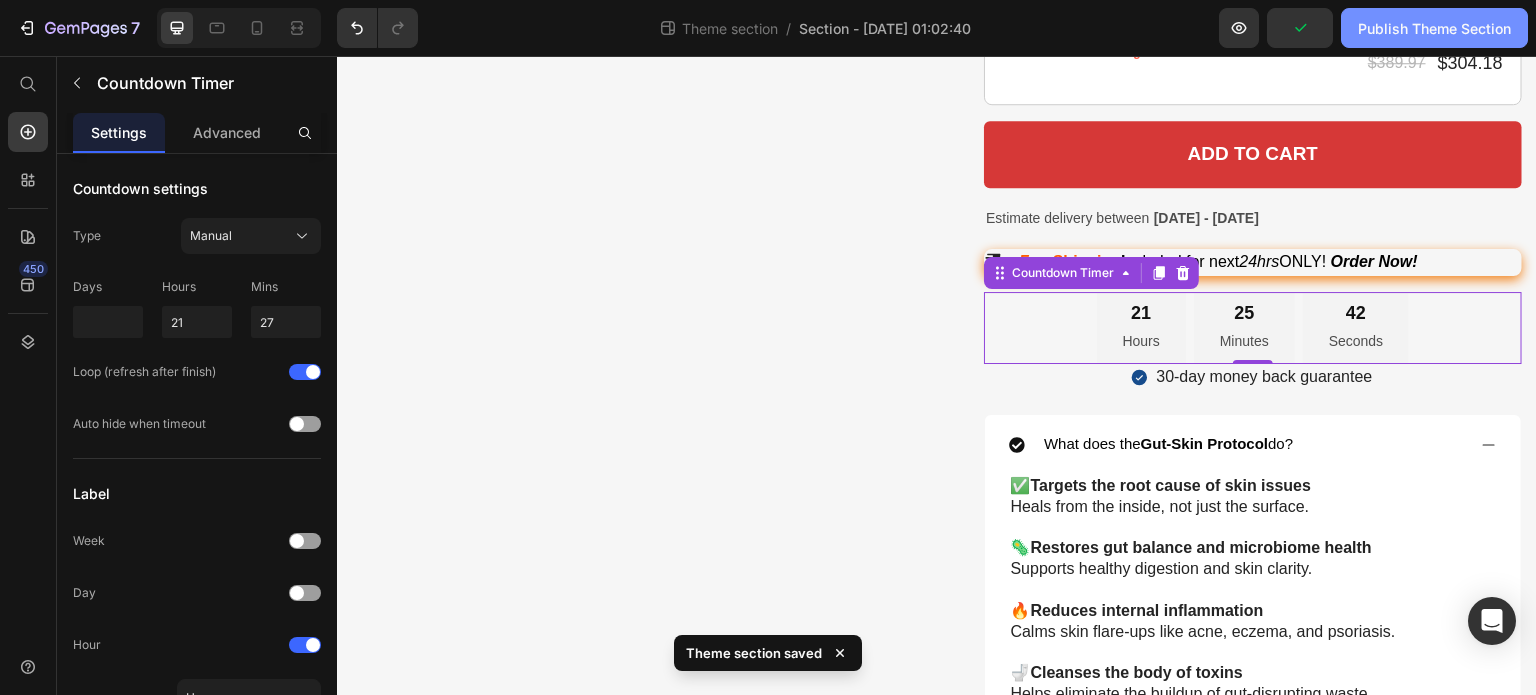 click on "Publish Theme Section" 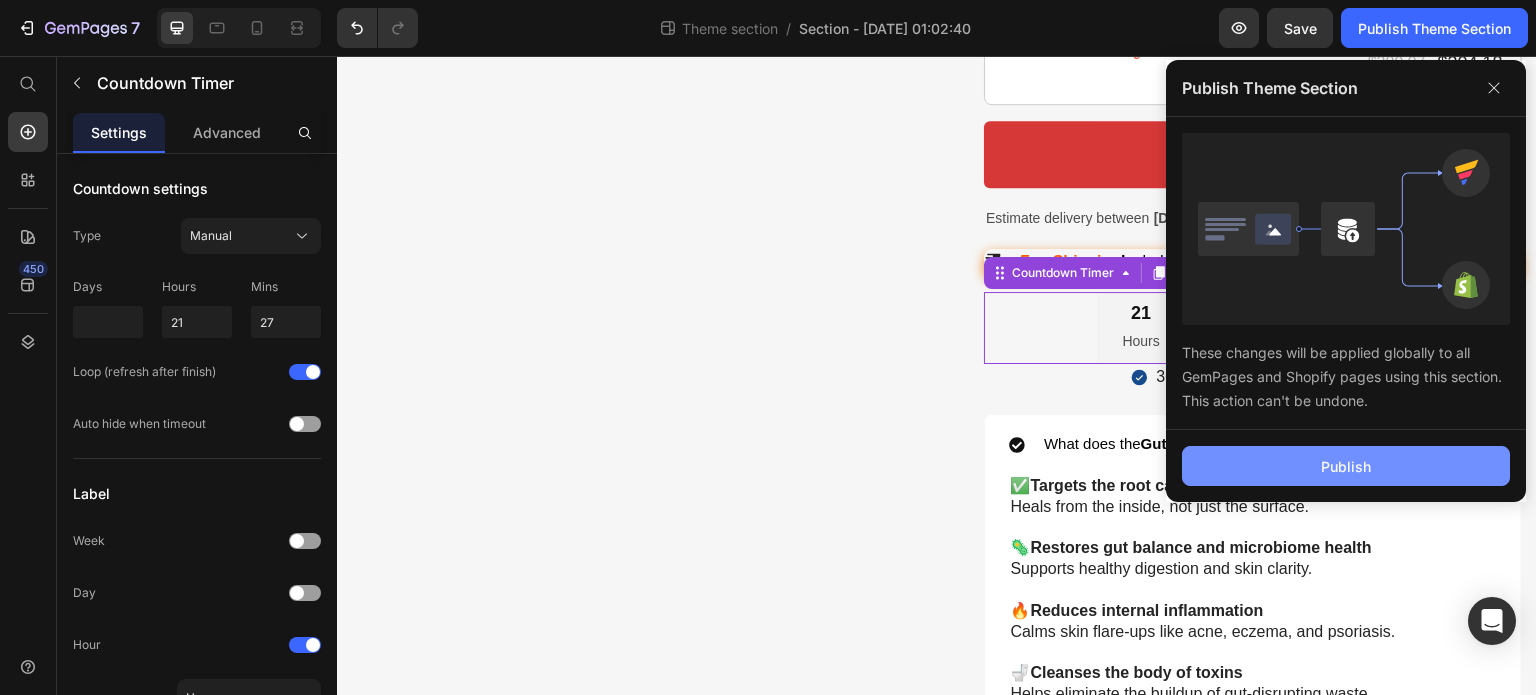 click on "Publish" 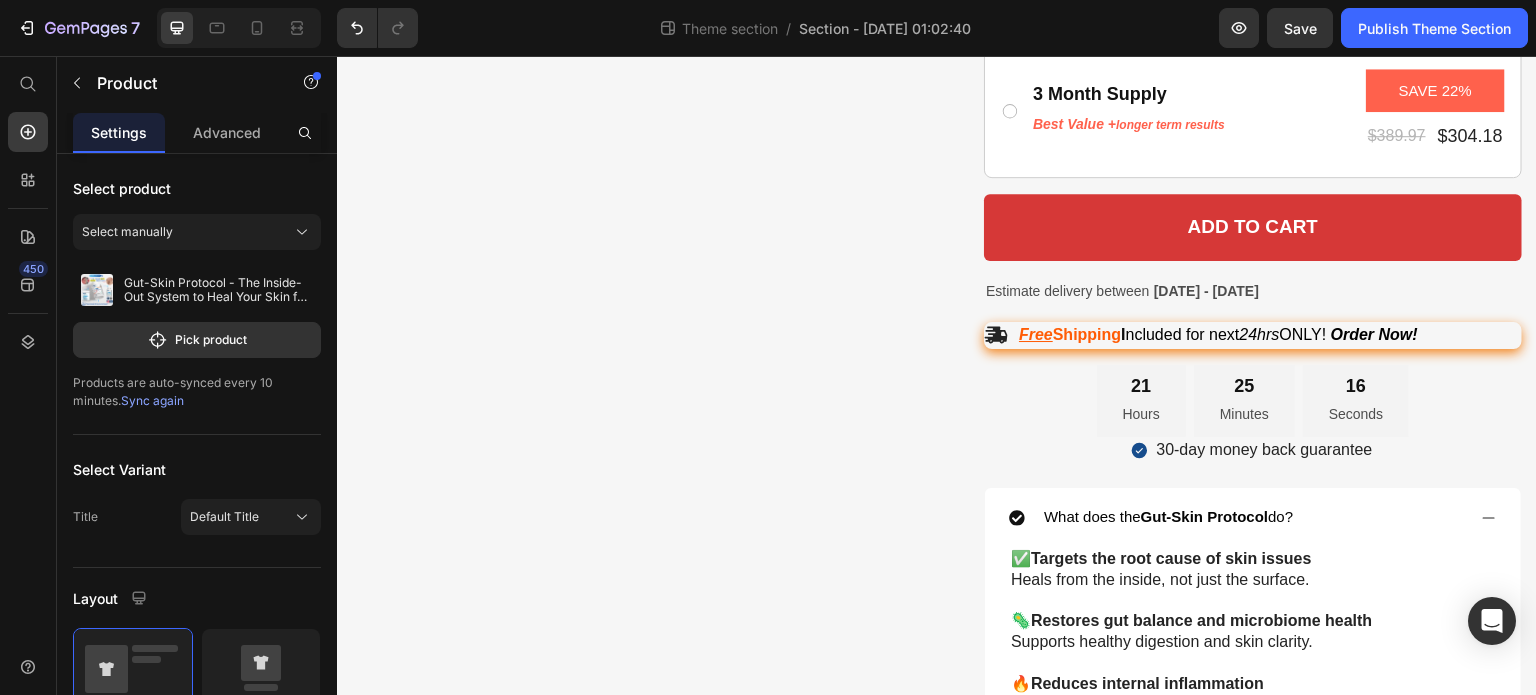 scroll, scrollTop: 980, scrollLeft: 0, axis: vertical 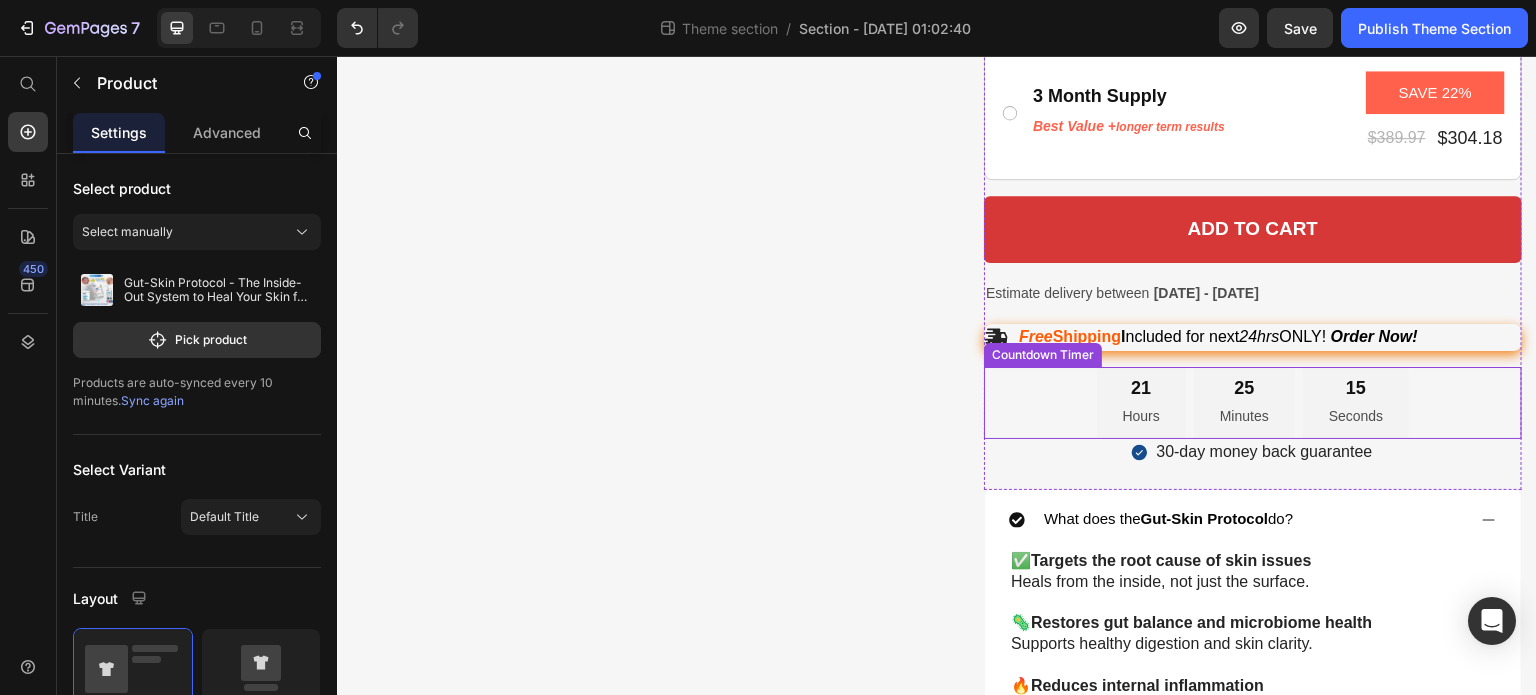 click on "25 Minutes" at bounding box center [1244, 403] 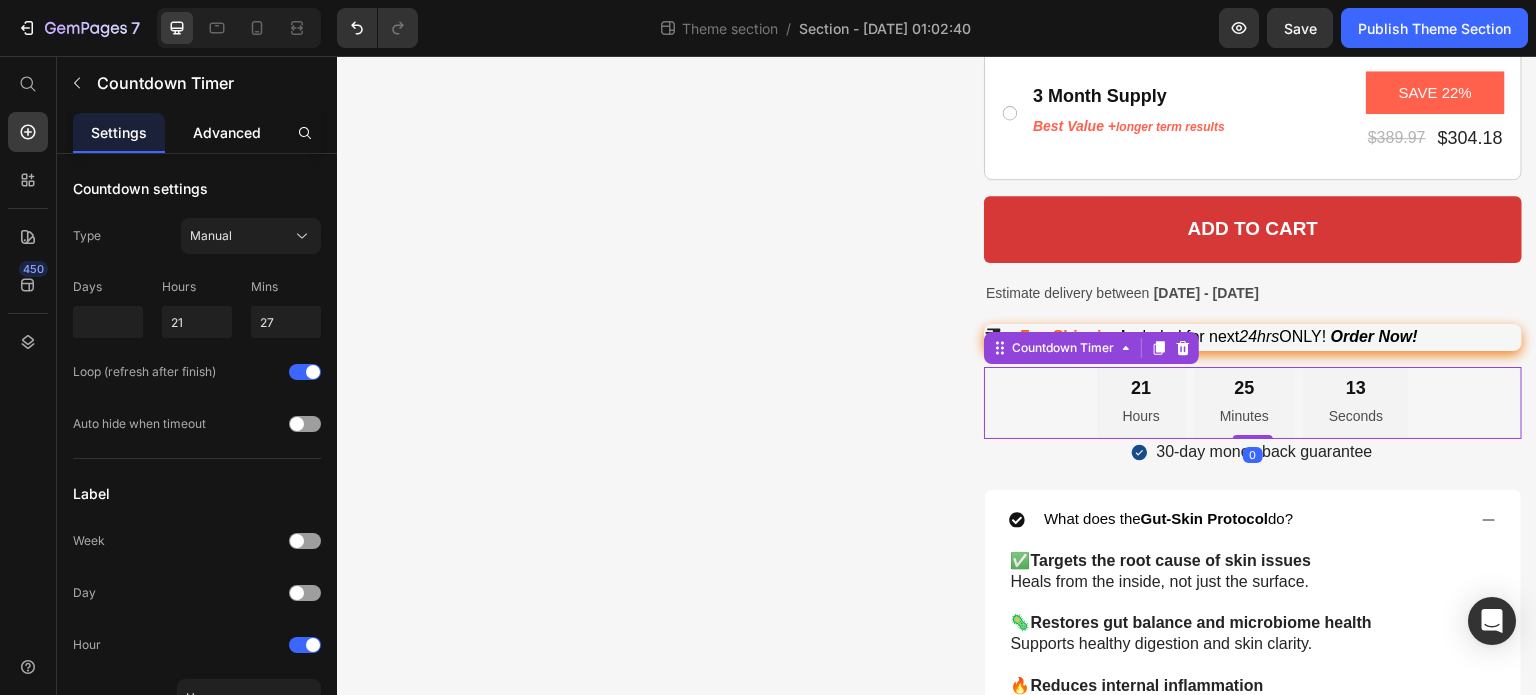click on "Advanced" 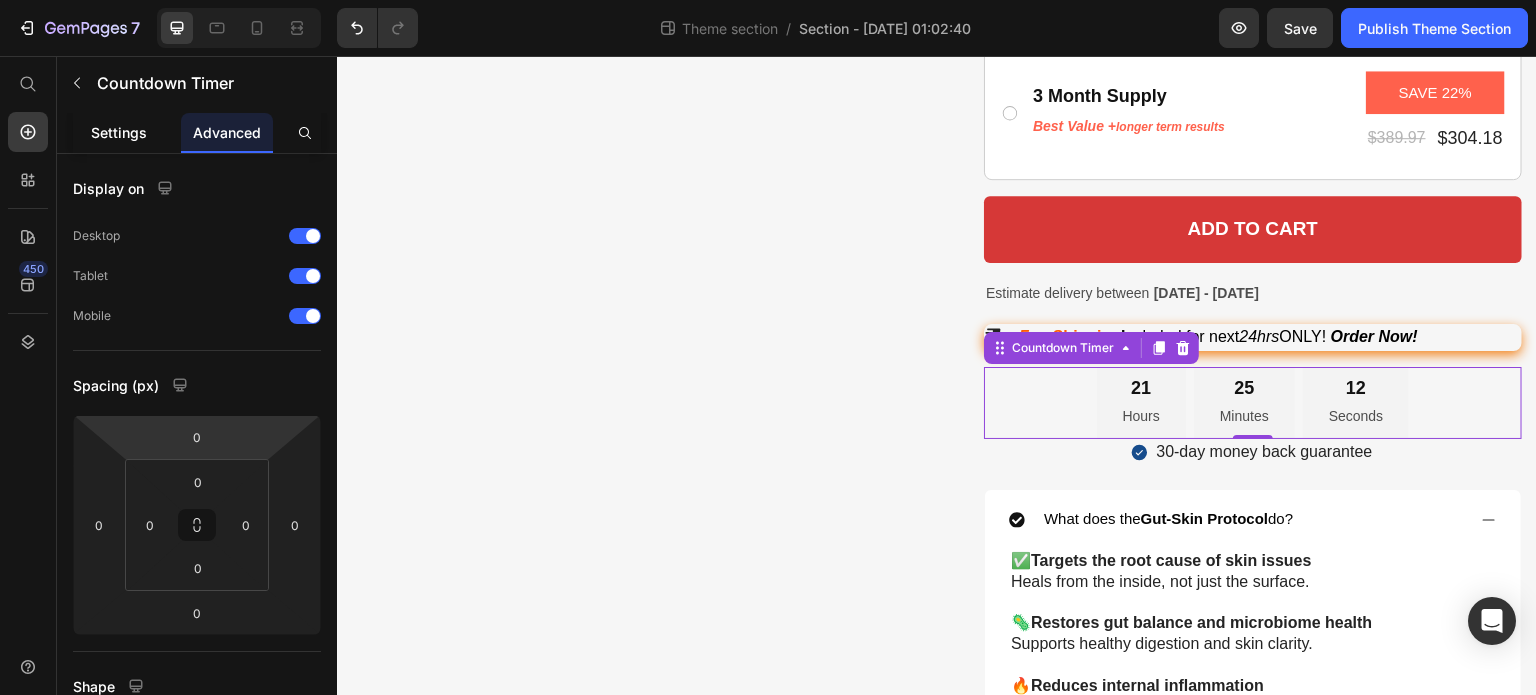 click on "Settings" at bounding box center (119, 132) 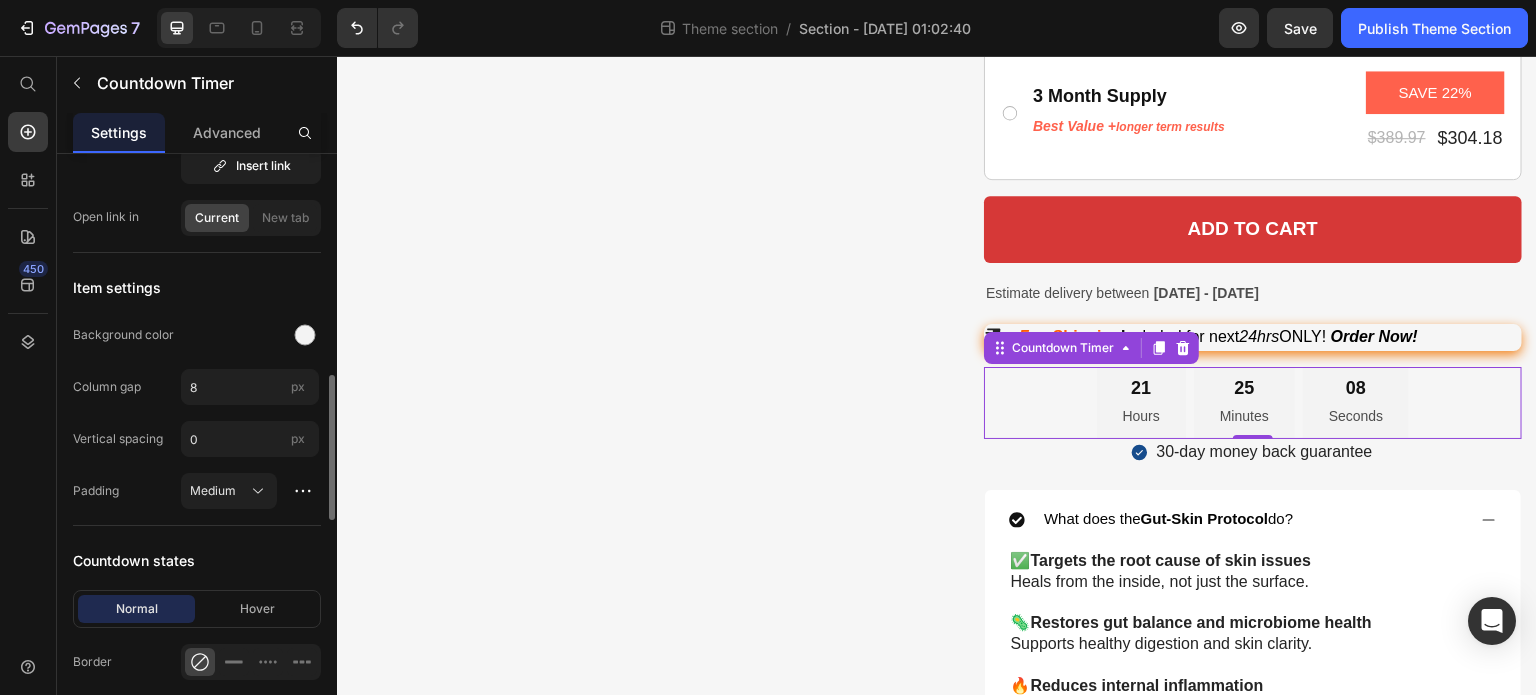 scroll, scrollTop: 901, scrollLeft: 0, axis: vertical 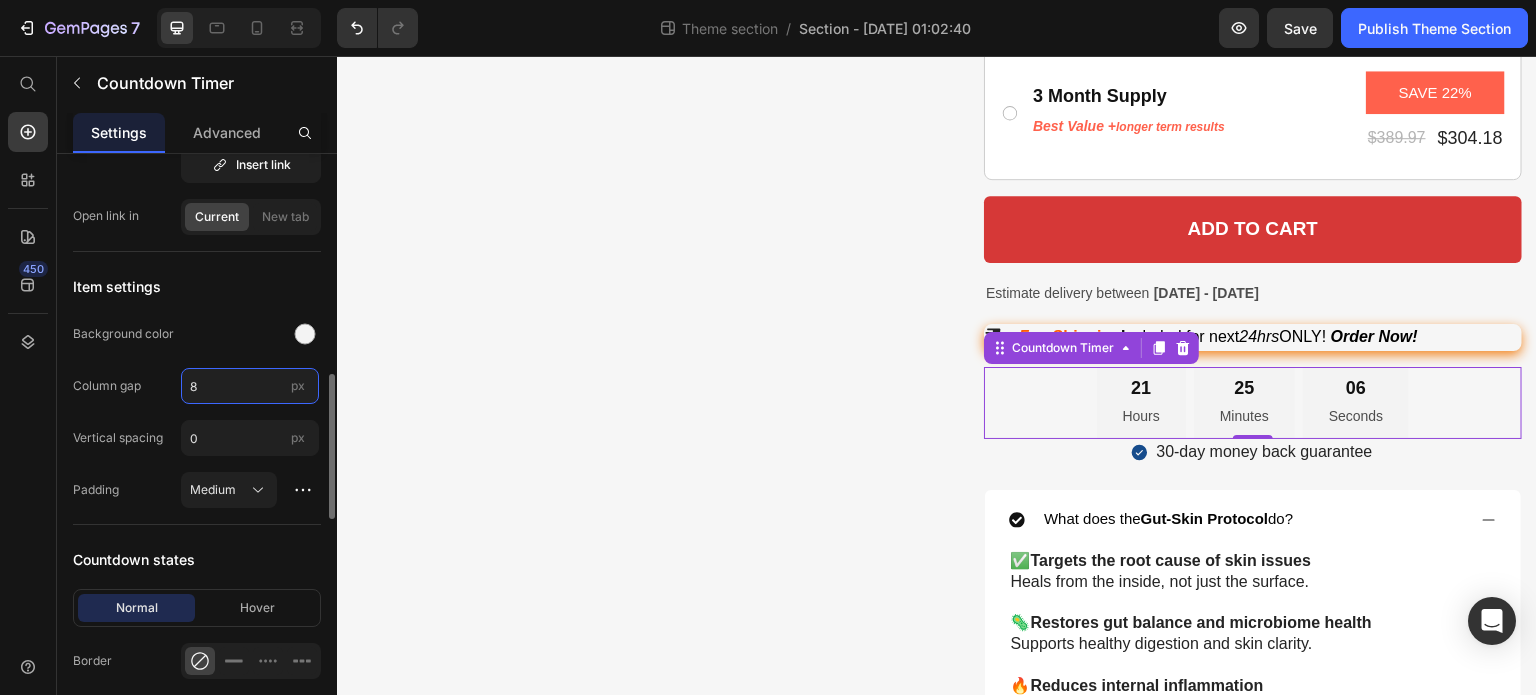 click on "8" at bounding box center [250, 386] 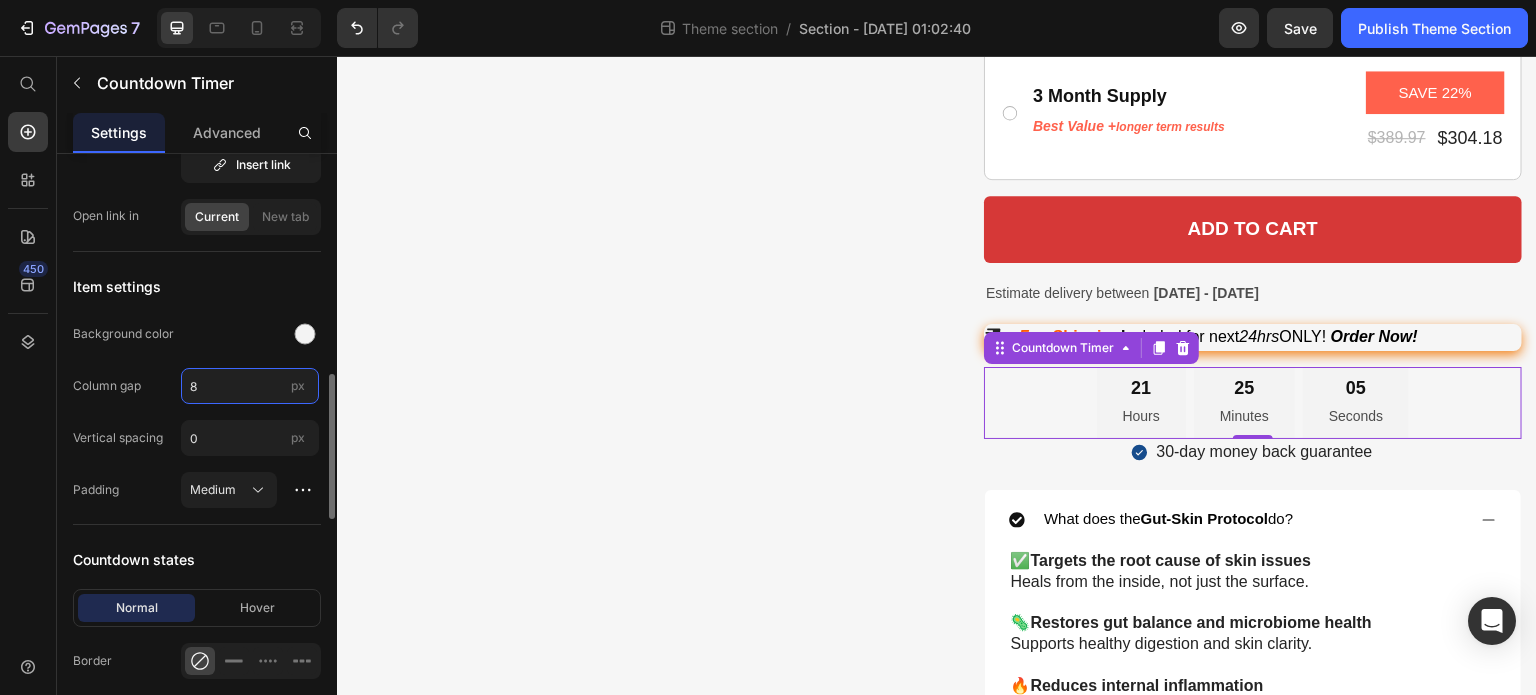 type on "2" 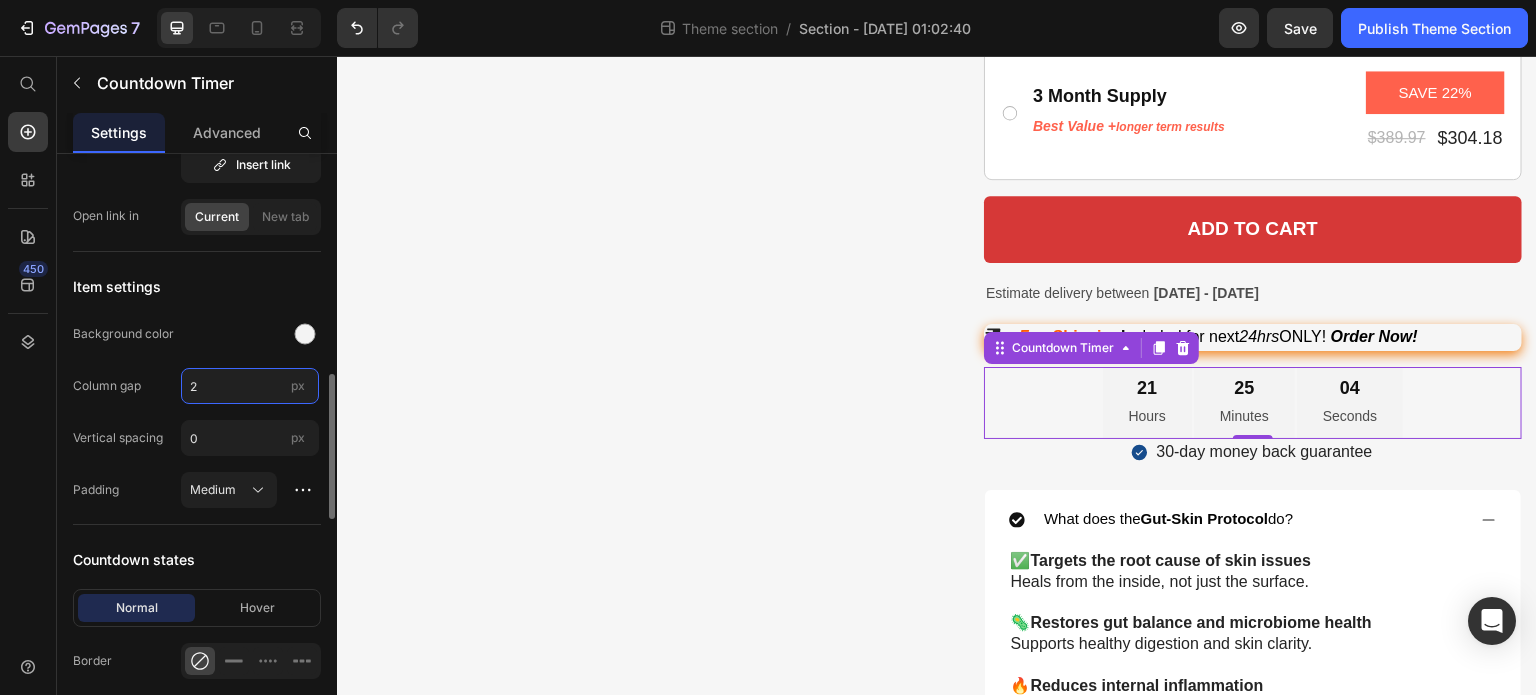 type 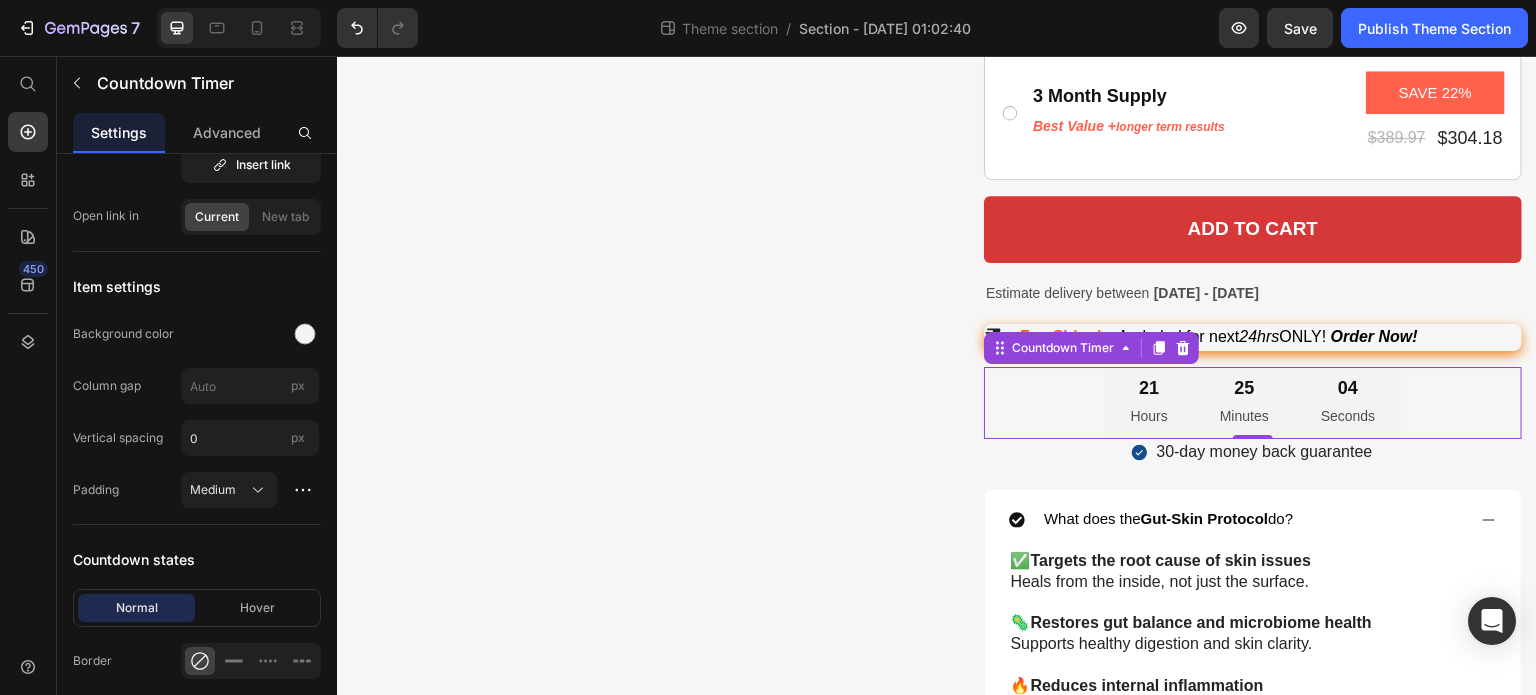 click on "Product Images" at bounding box center (621, -141) 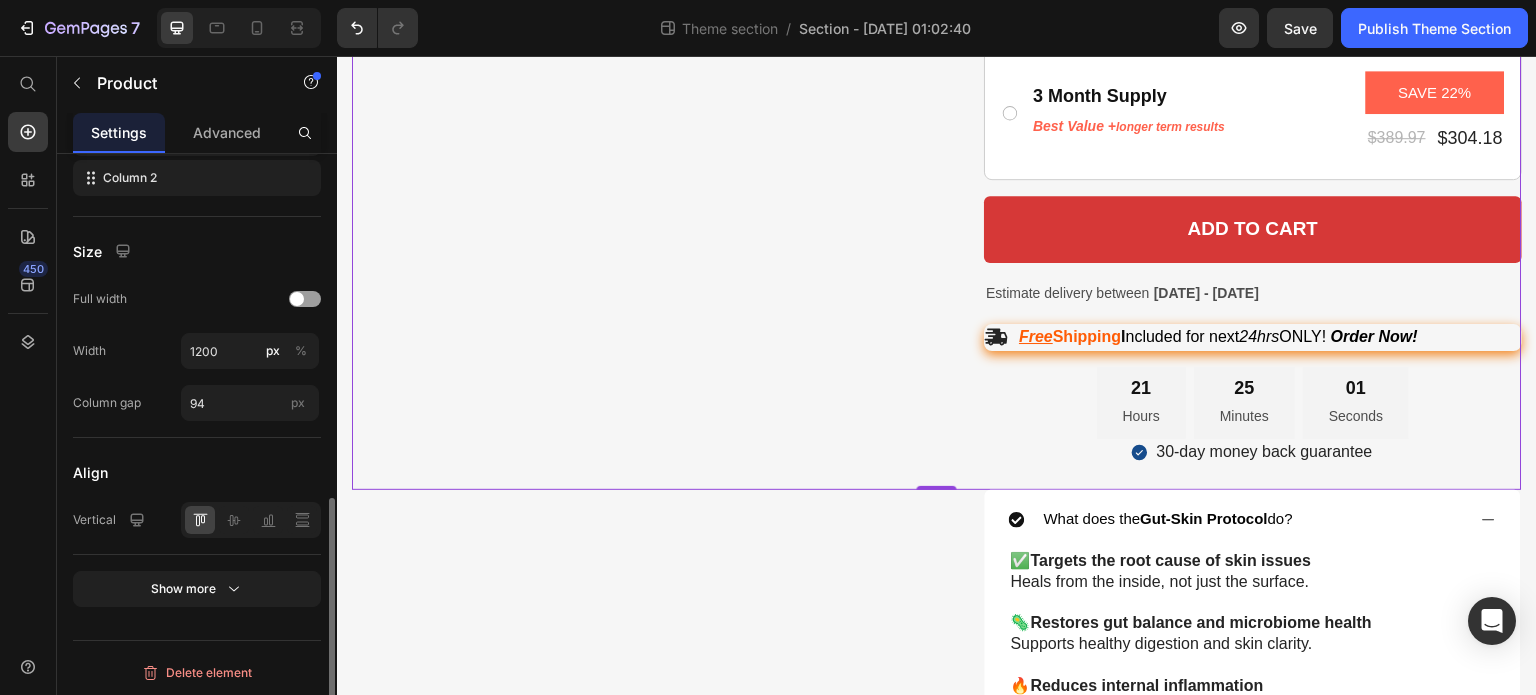 scroll, scrollTop: 803, scrollLeft: 0, axis: vertical 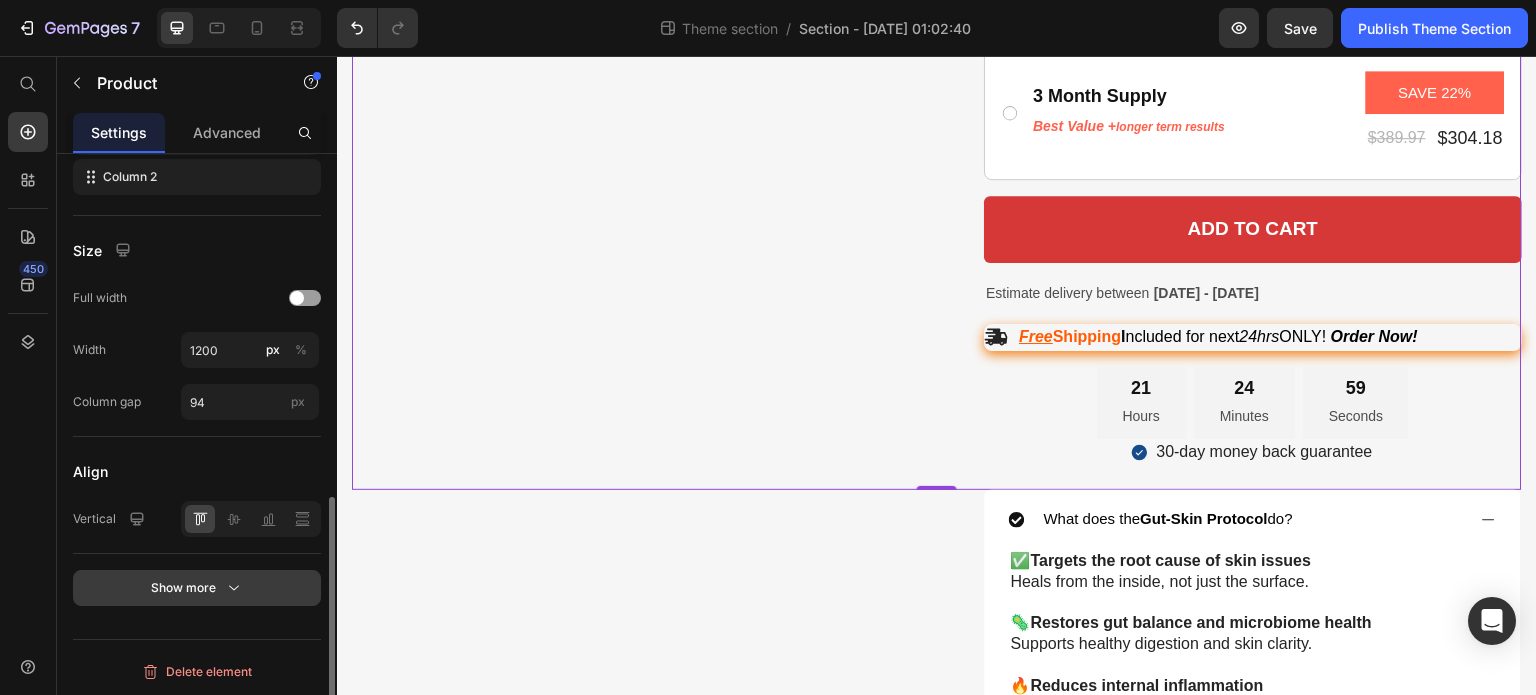 click on "Show more" at bounding box center [197, 588] 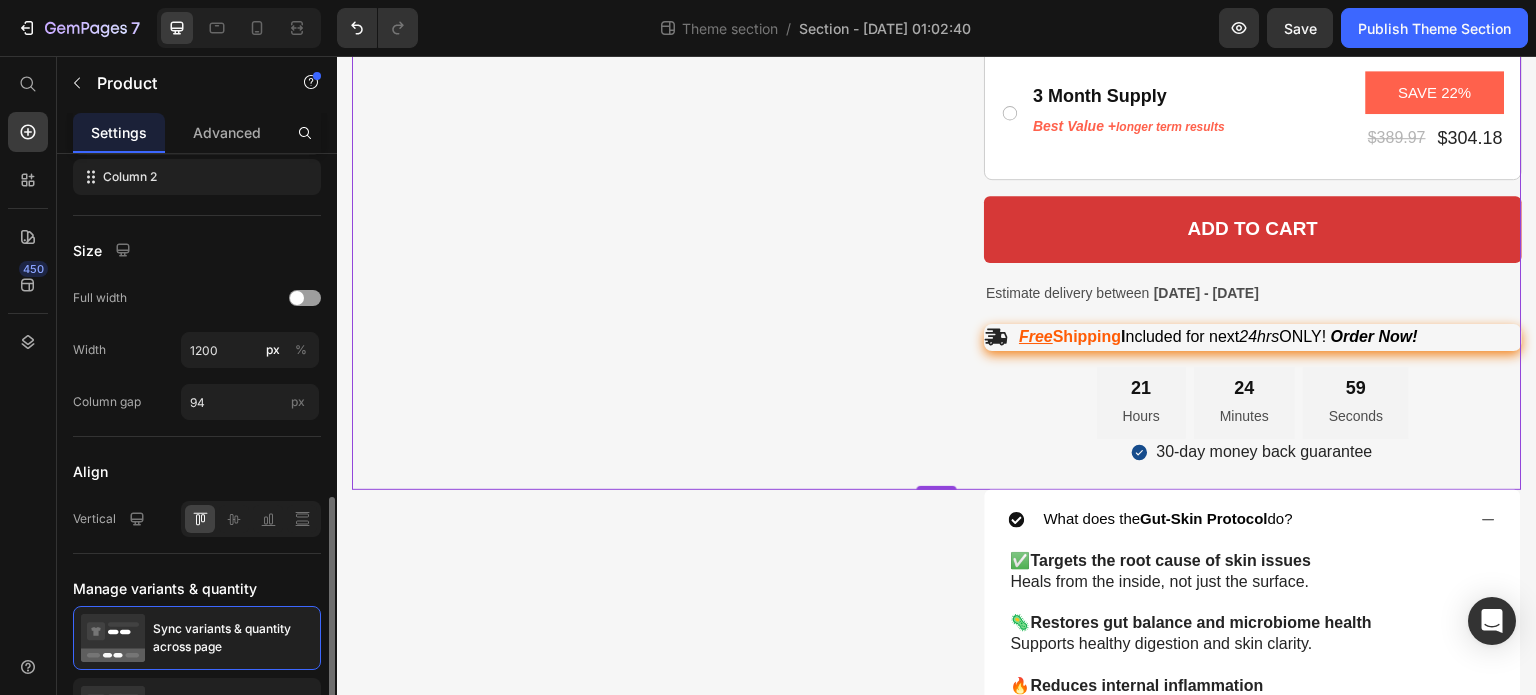 scroll, scrollTop: 986, scrollLeft: 0, axis: vertical 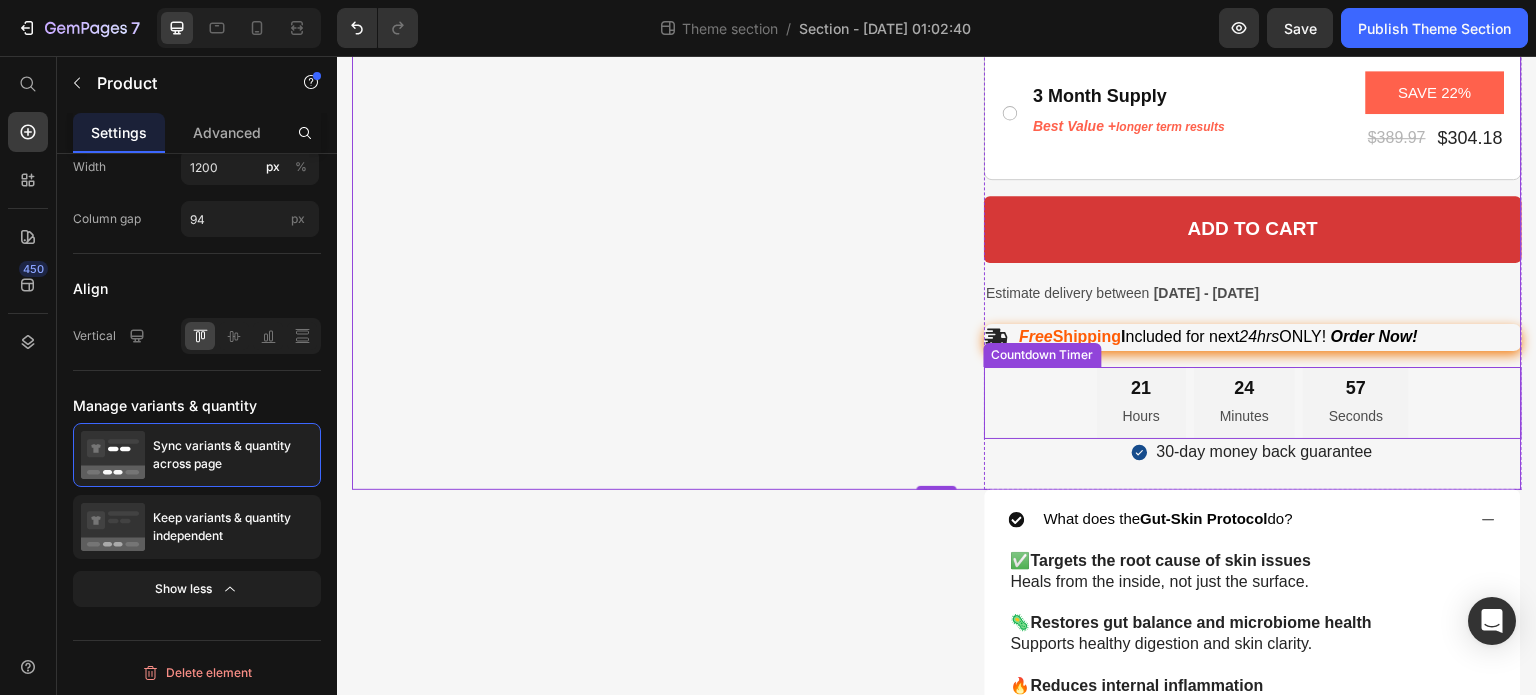 click on "21 Hours 24 Minutes 57 Seconds" at bounding box center (1253, 403) 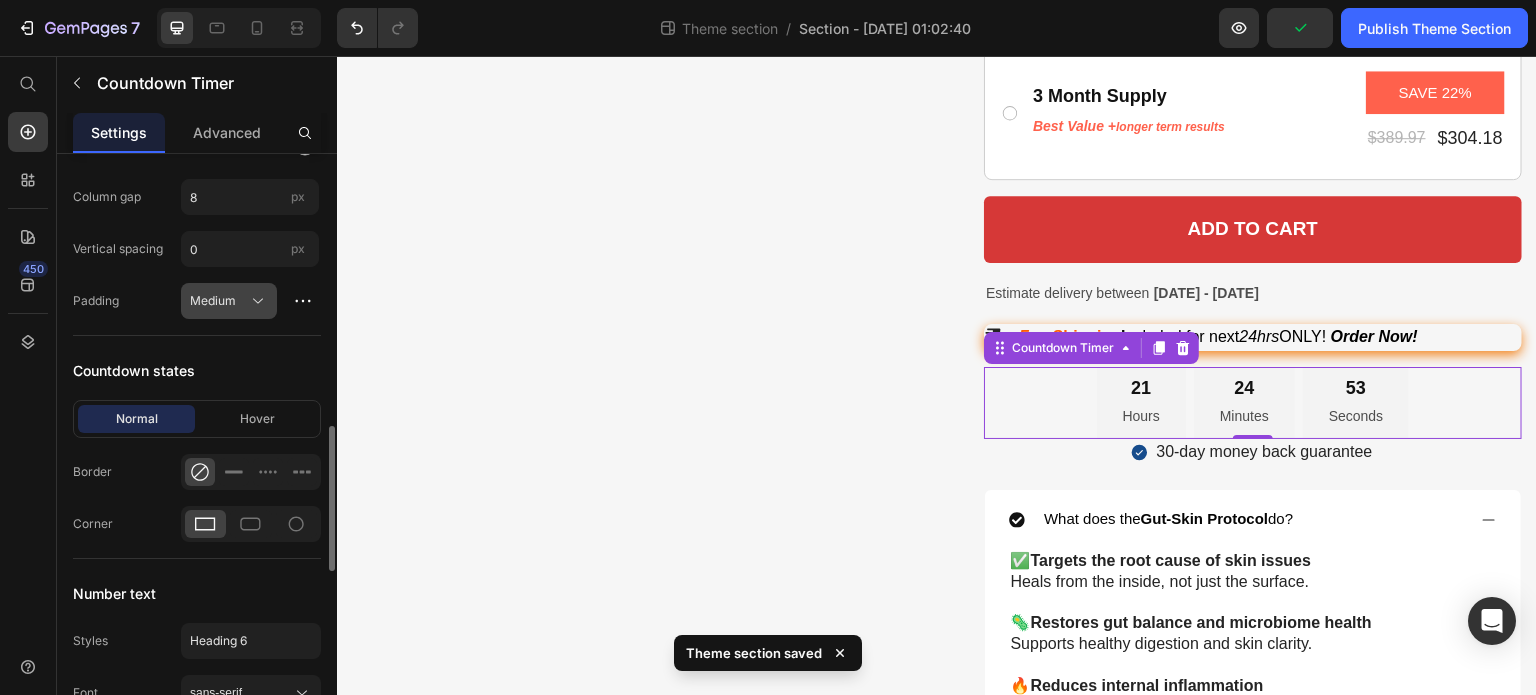 scroll, scrollTop: 1095, scrollLeft: 0, axis: vertical 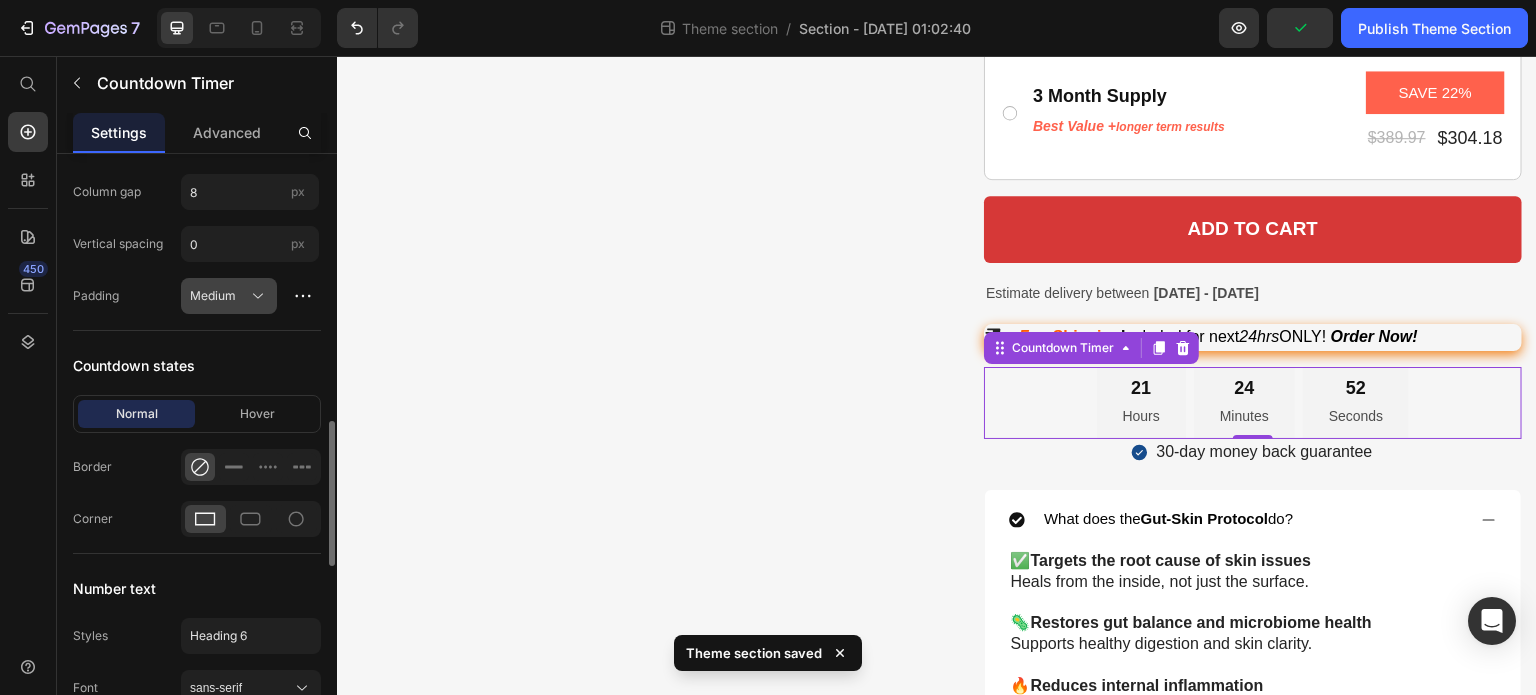click on "Medium" at bounding box center (229, 296) 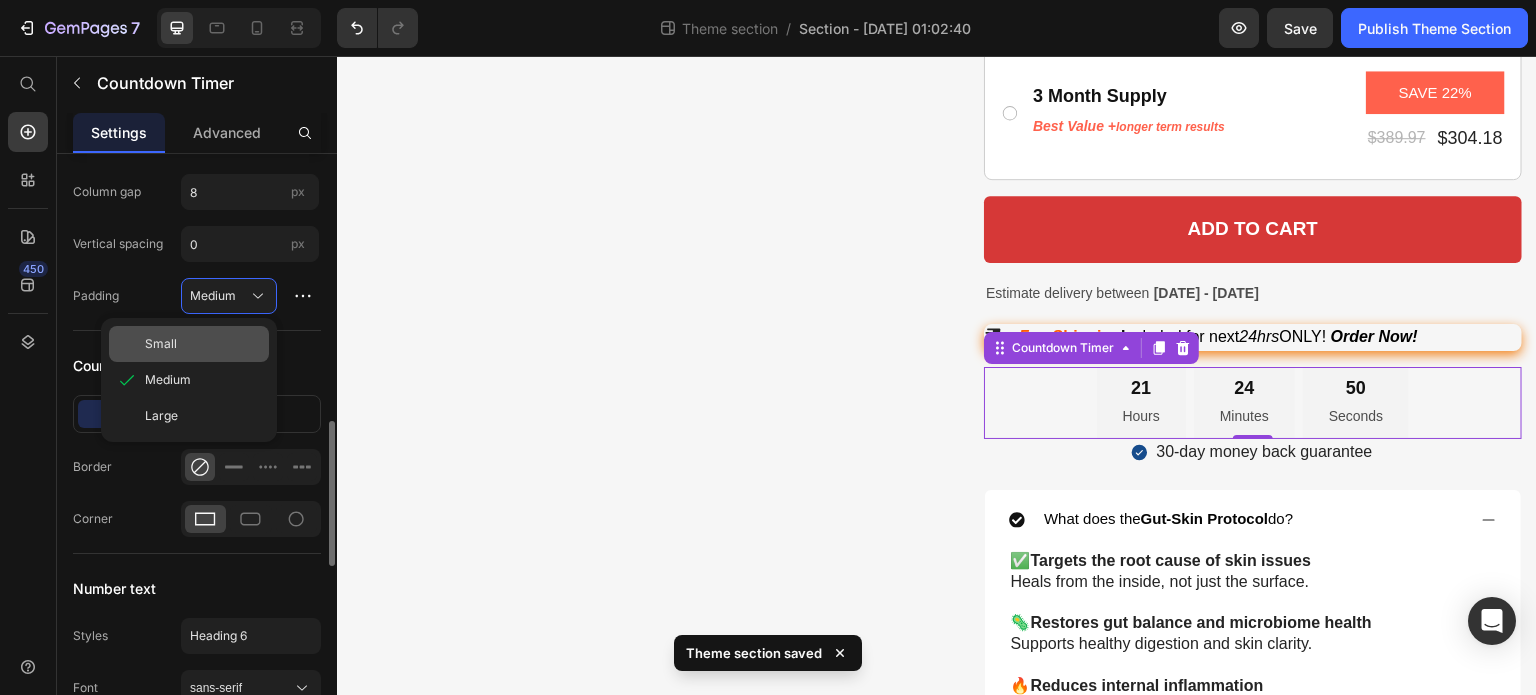 click on "Small" at bounding box center [203, 344] 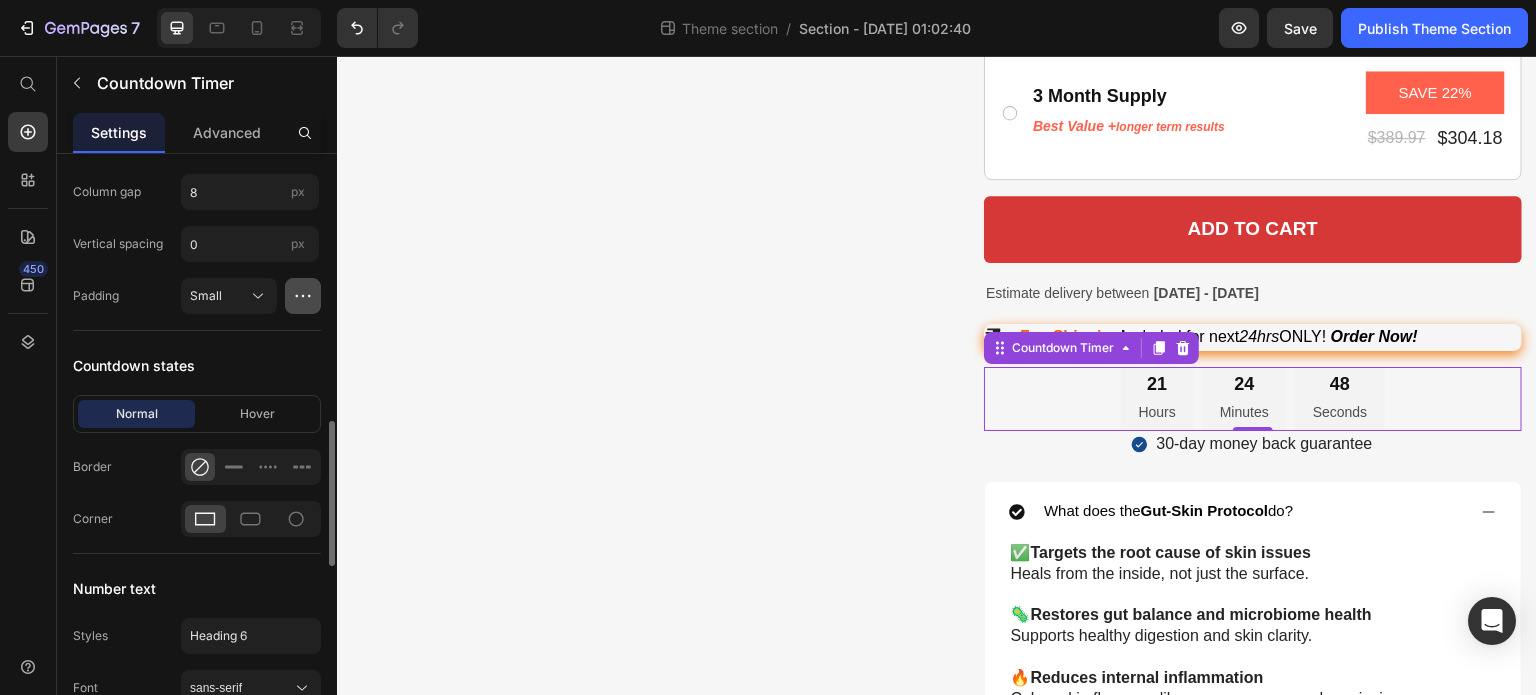 click 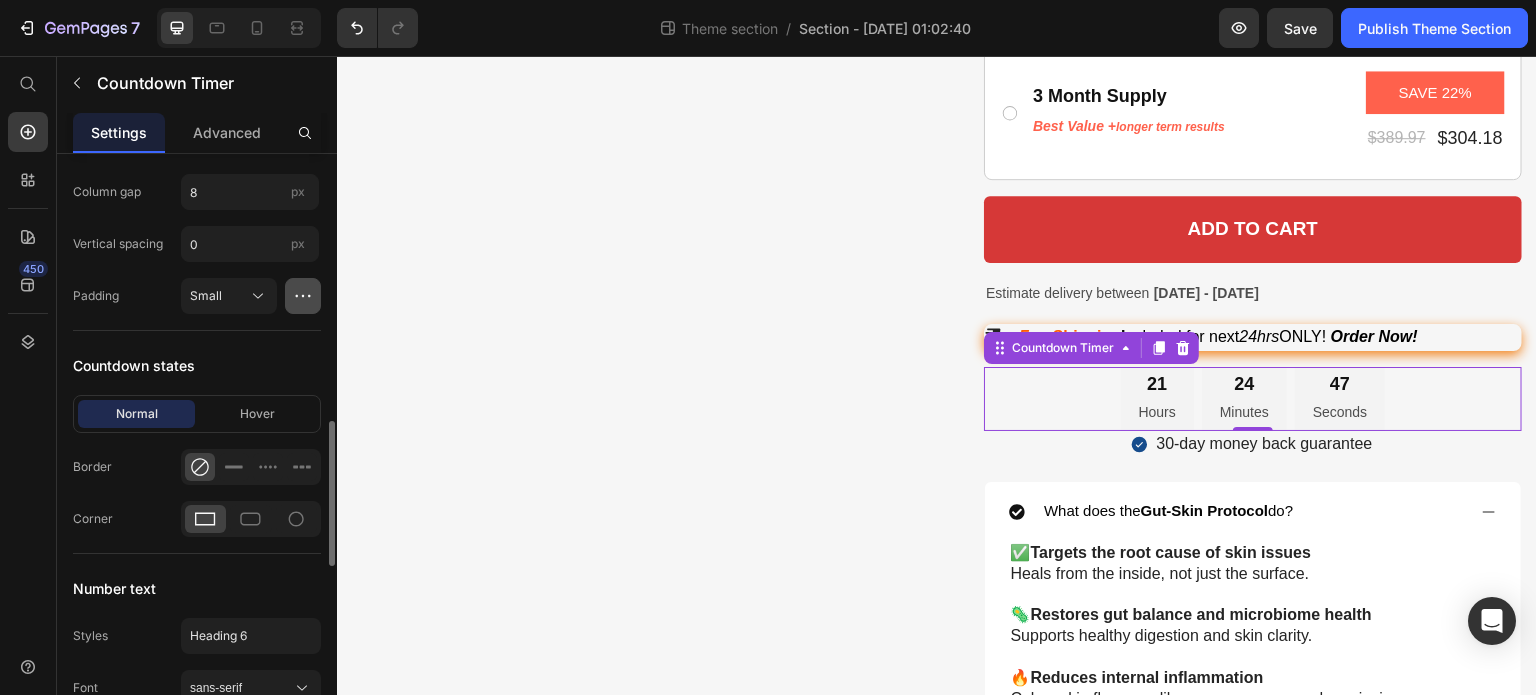 click 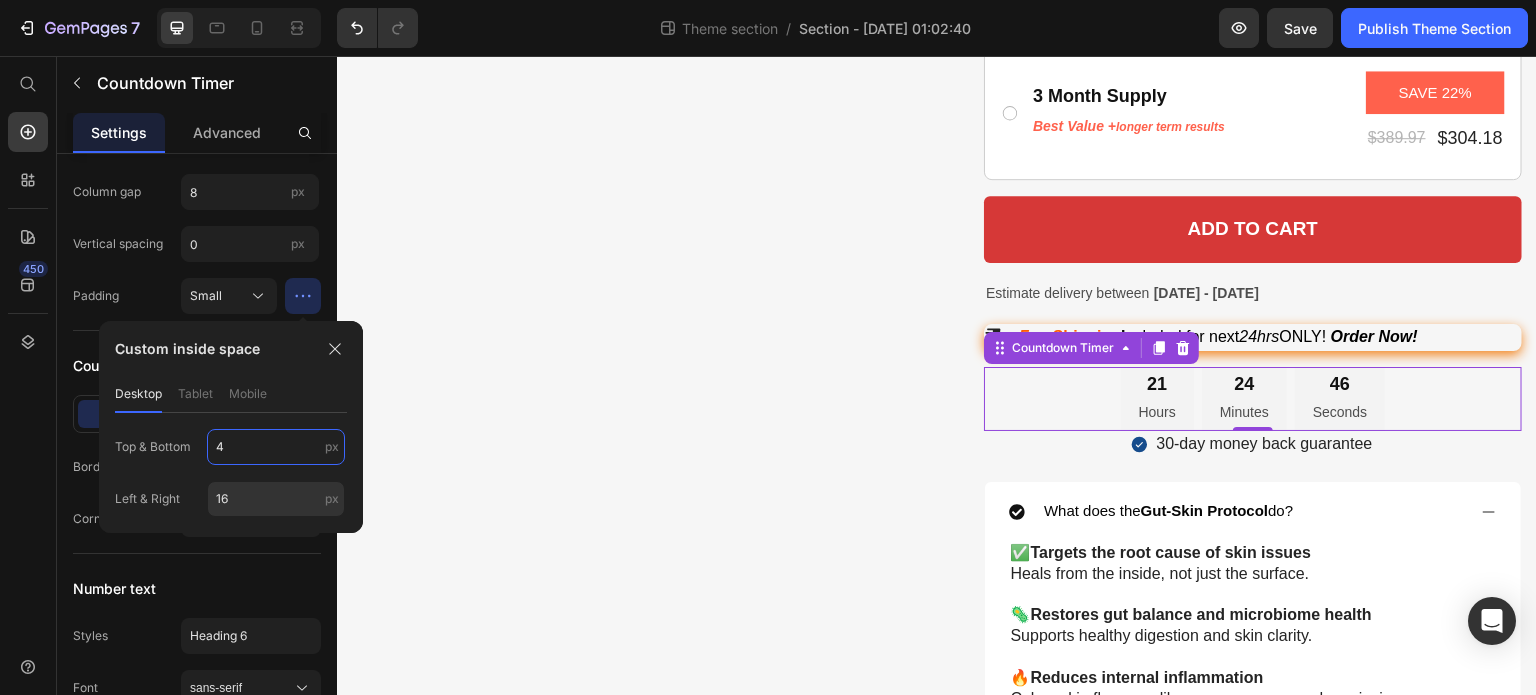 click on "4" at bounding box center [276, 447] 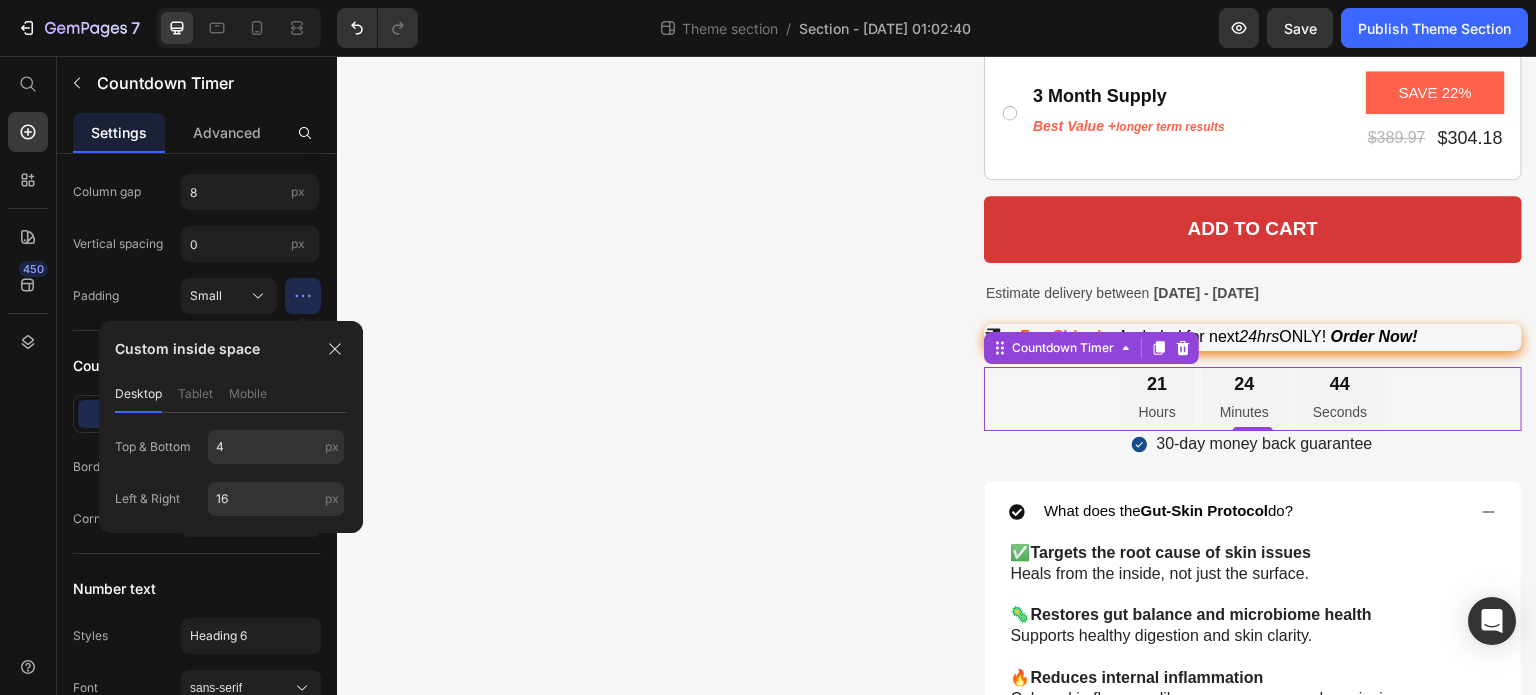 click on "450" at bounding box center (28, 375) 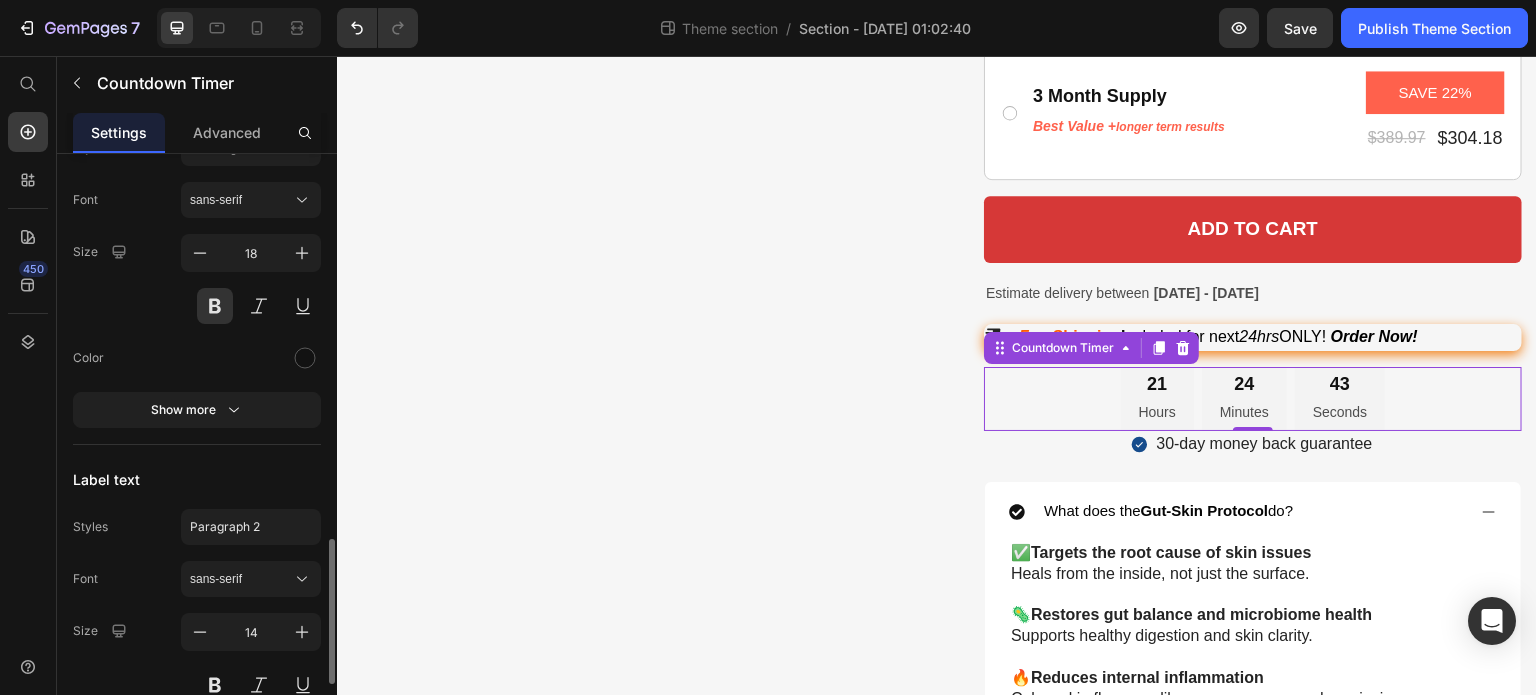 scroll, scrollTop: 1582, scrollLeft: 0, axis: vertical 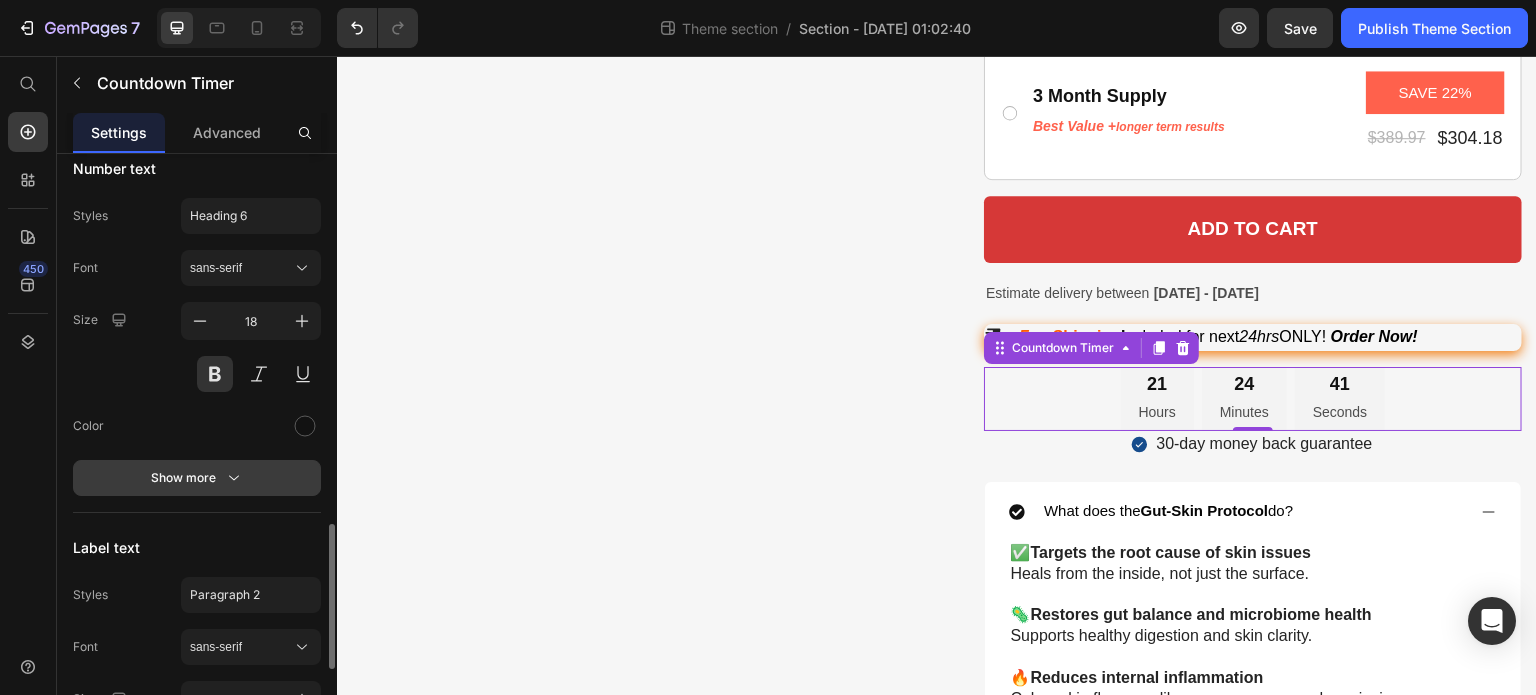 click on "Show more" at bounding box center [197, 478] 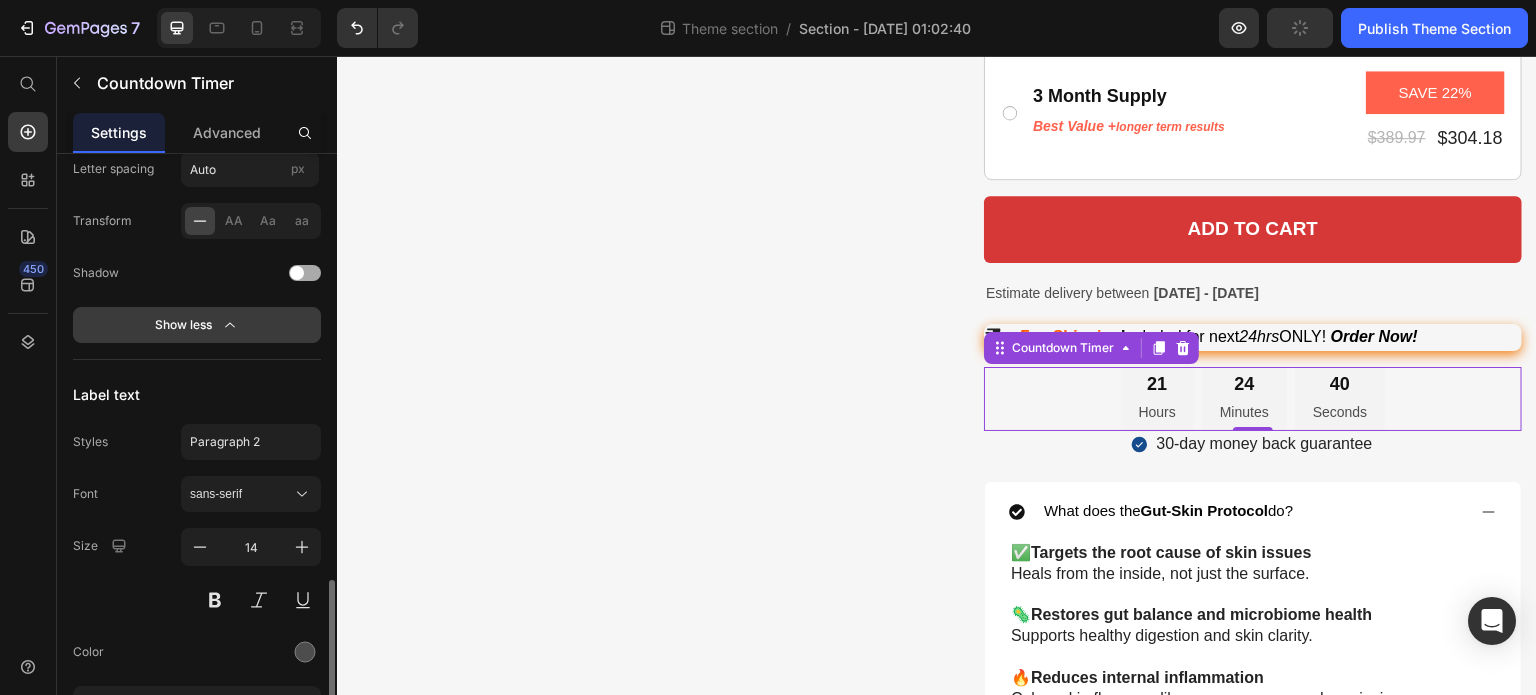 scroll, scrollTop: 2112, scrollLeft: 0, axis: vertical 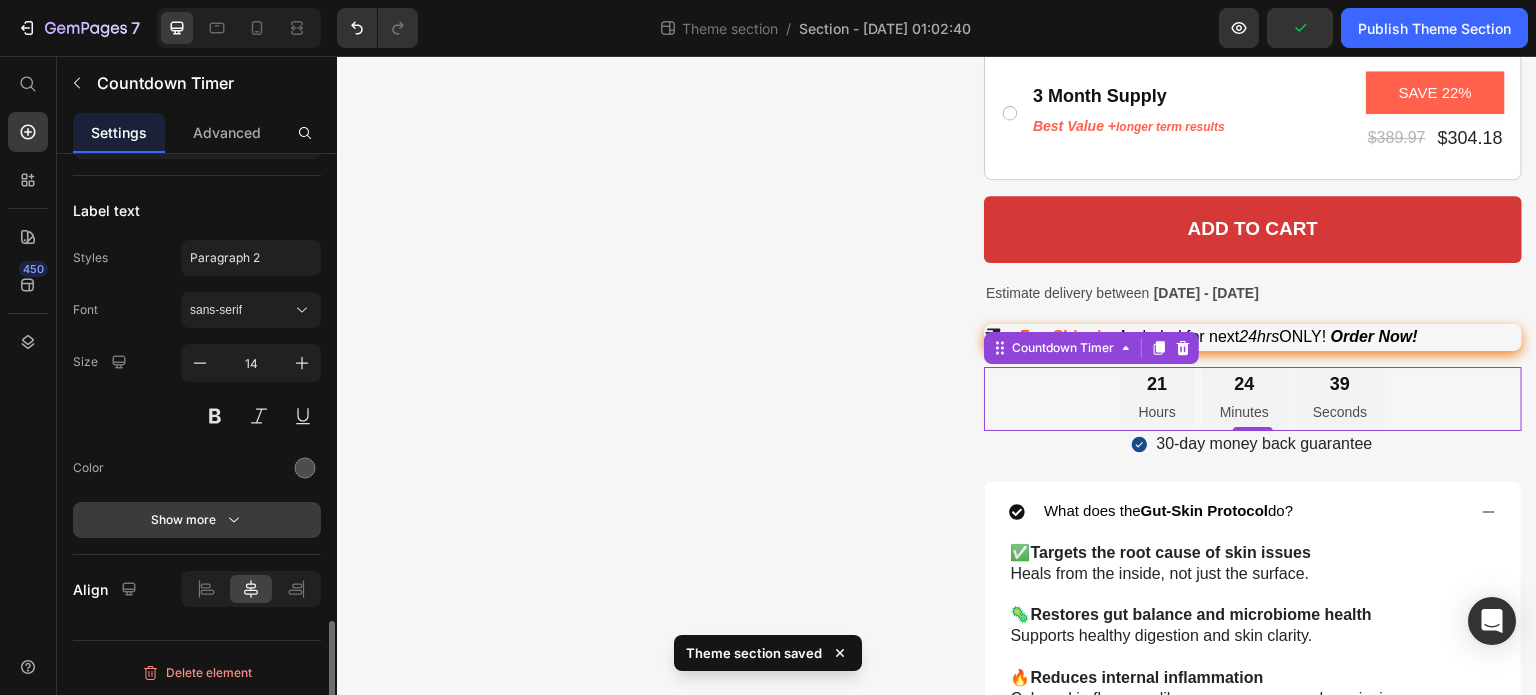 click on "Show more" at bounding box center [197, 520] 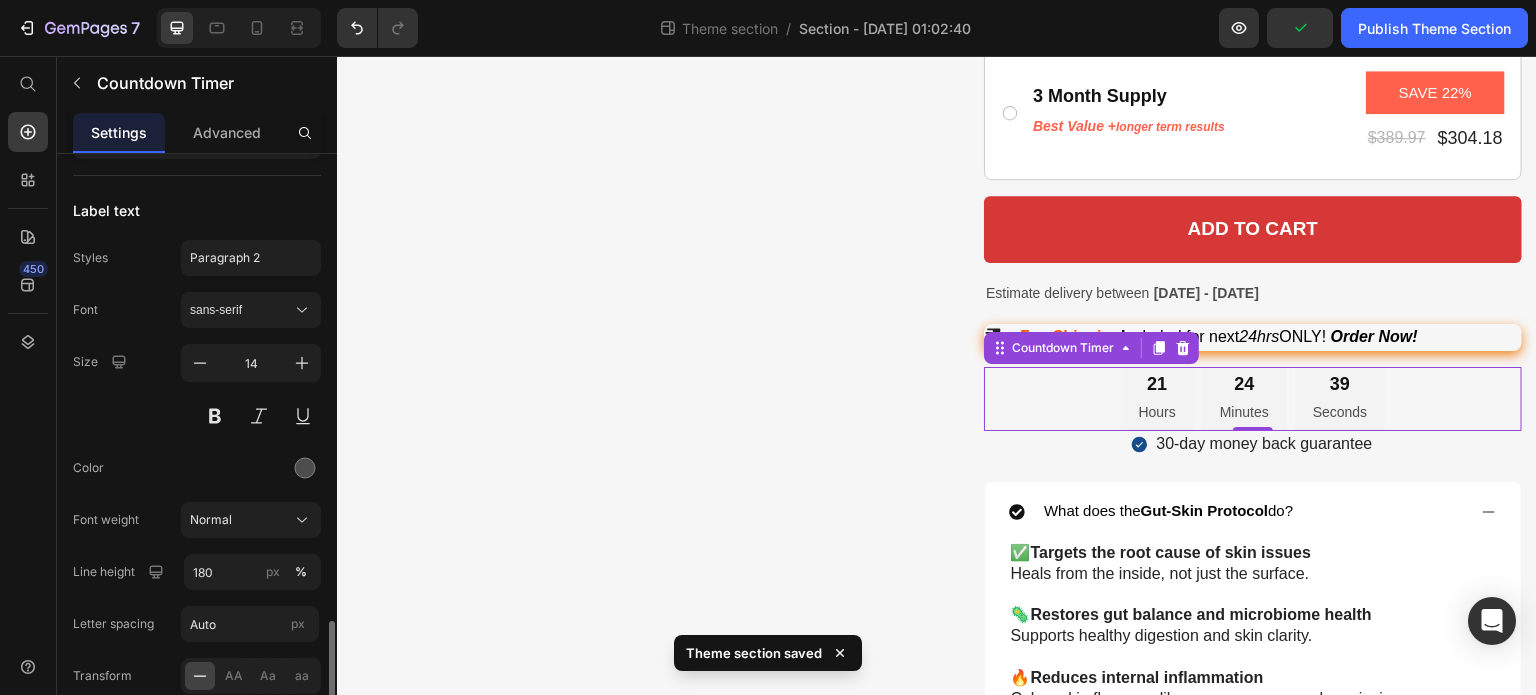 scroll, scrollTop: 2372, scrollLeft: 0, axis: vertical 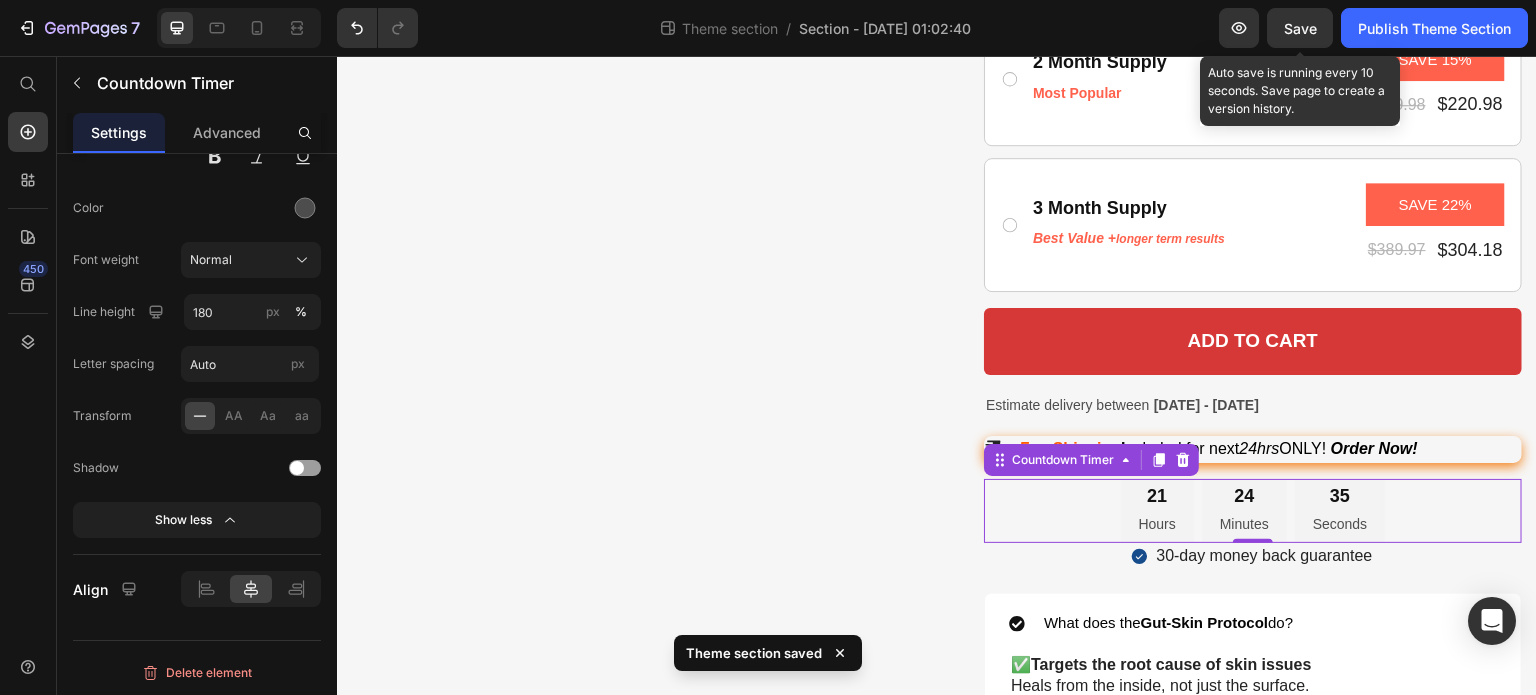 click on "Save" at bounding box center [1300, 28] 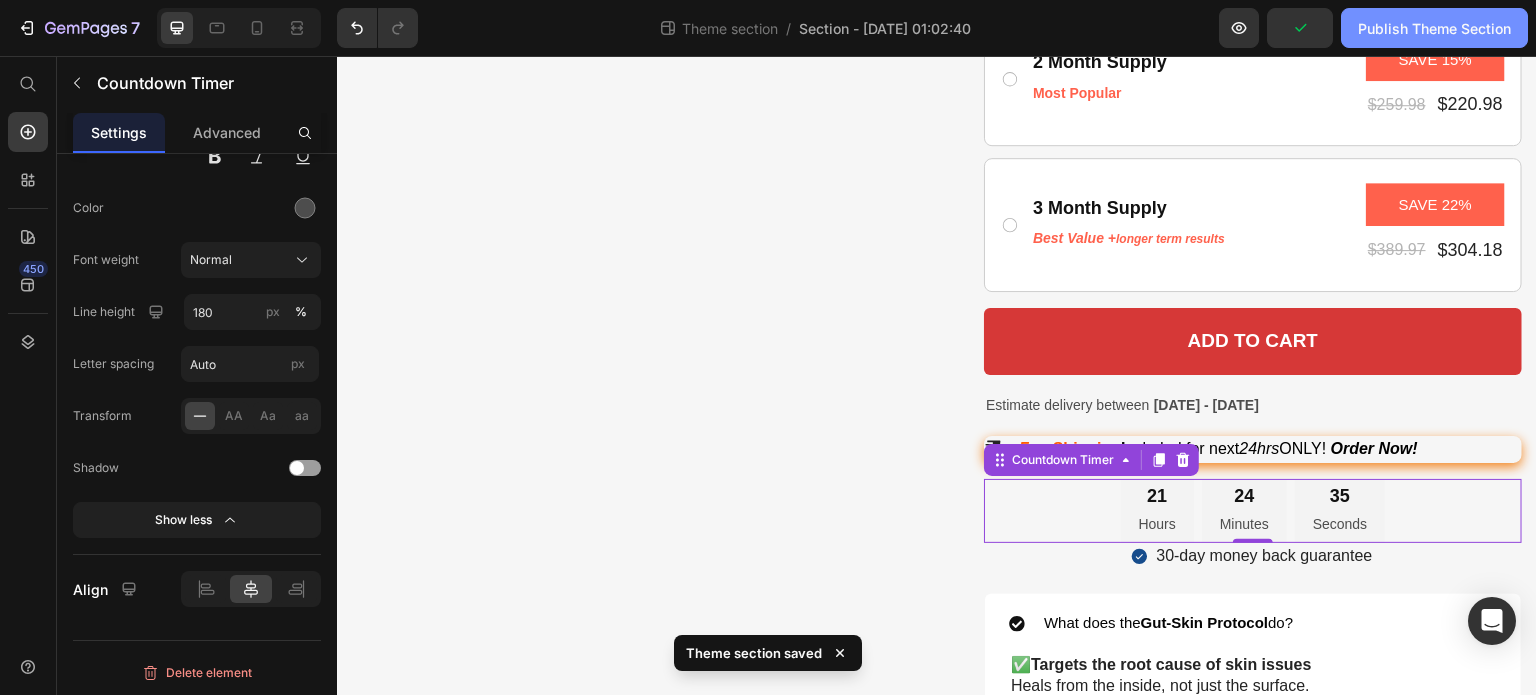 click on "Publish Theme Section" at bounding box center [1434, 28] 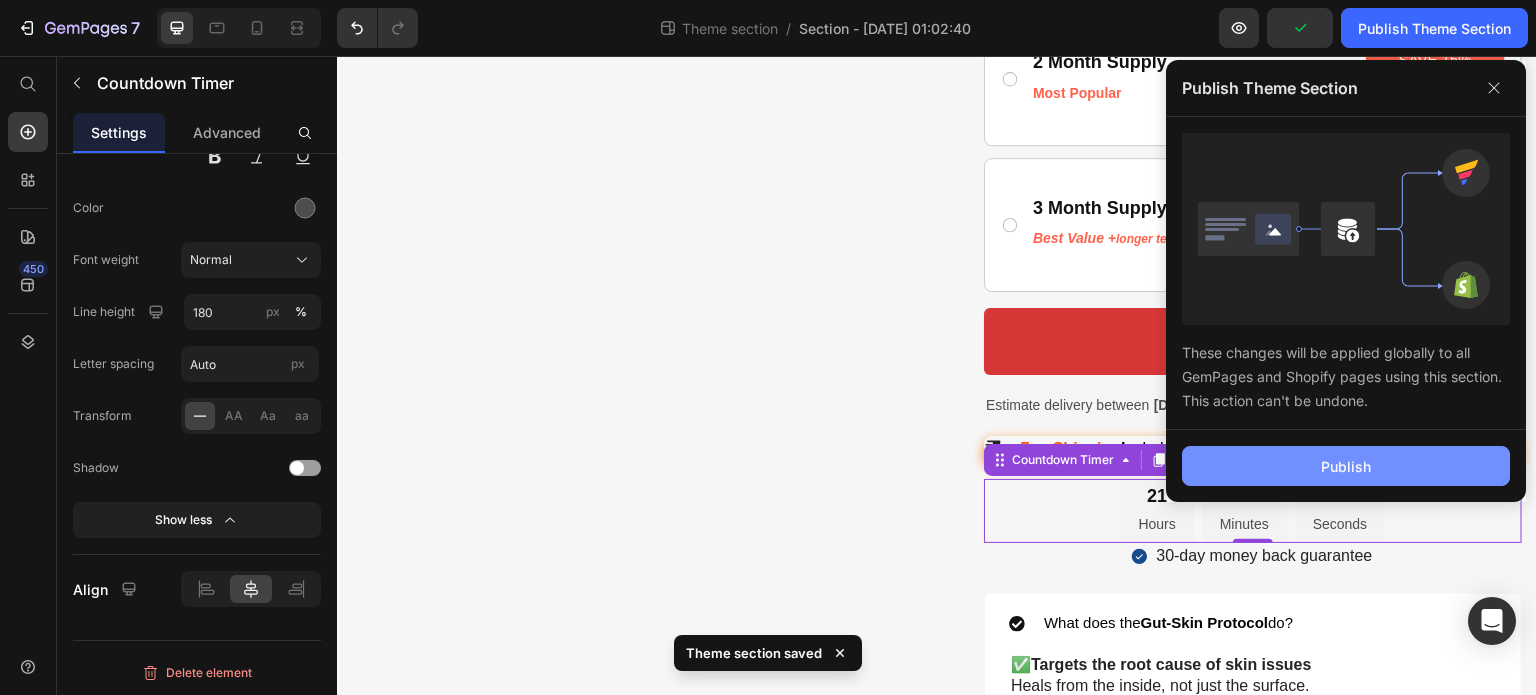 click on "Publish" at bounding box center (1346, 466) 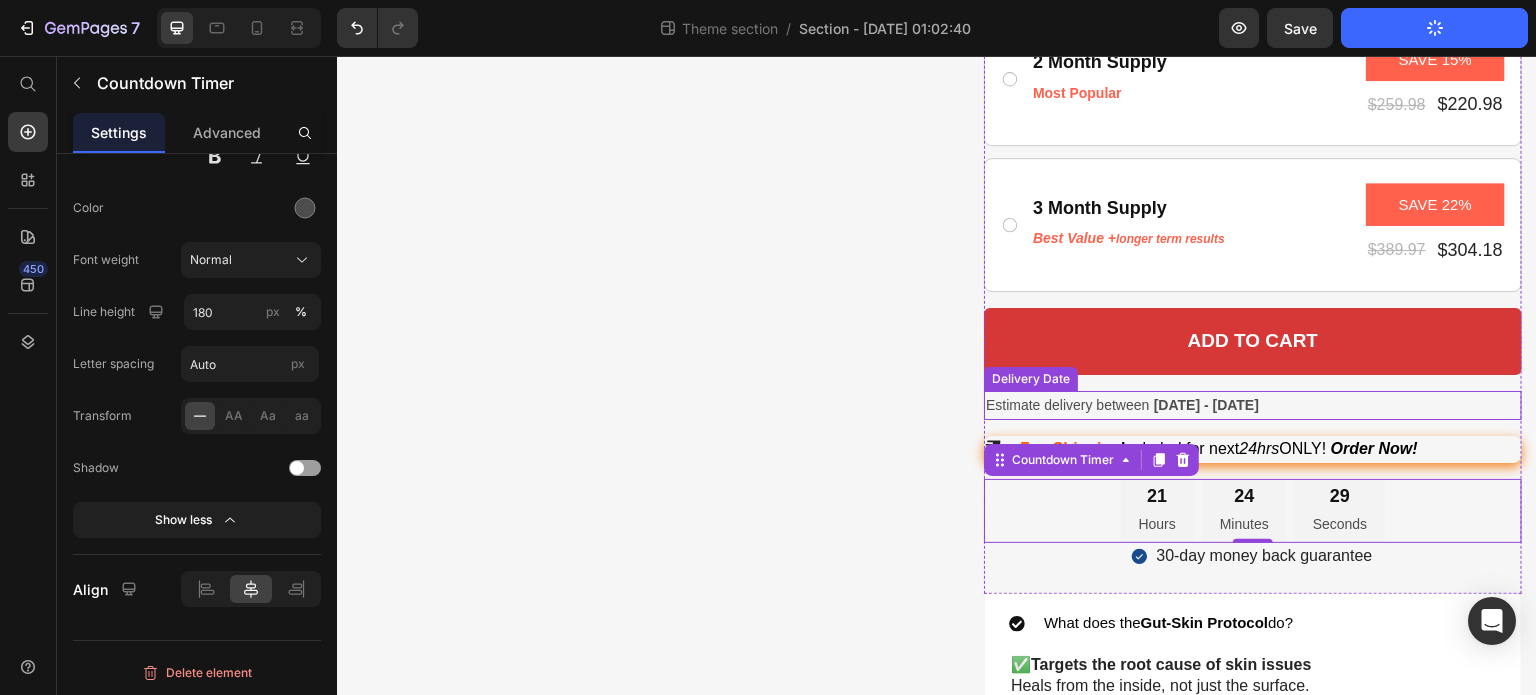 click on "Estimate delivery between
Jul 13 - Jul 16" at bounding box center (1253, 405) 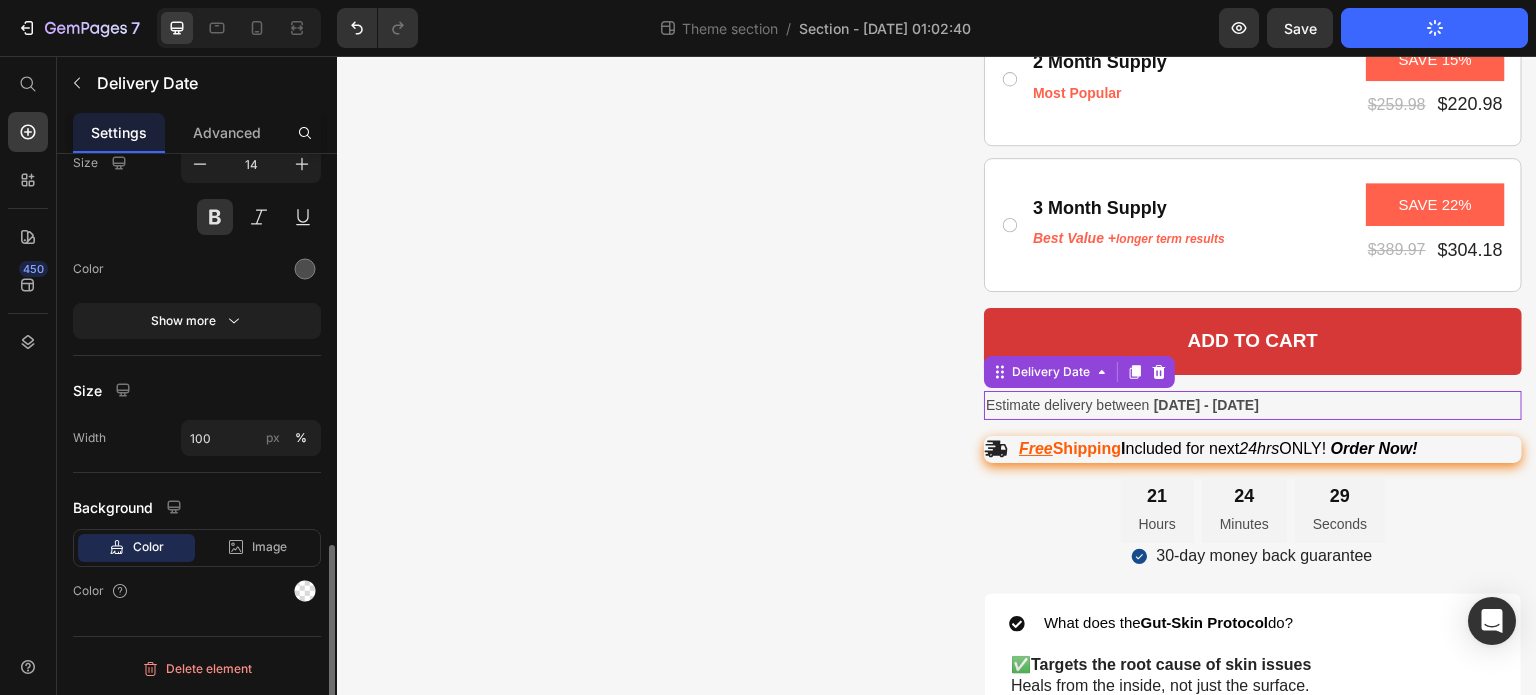 scroll, scrollTop: 0, scrollLeft: 0, axis: both 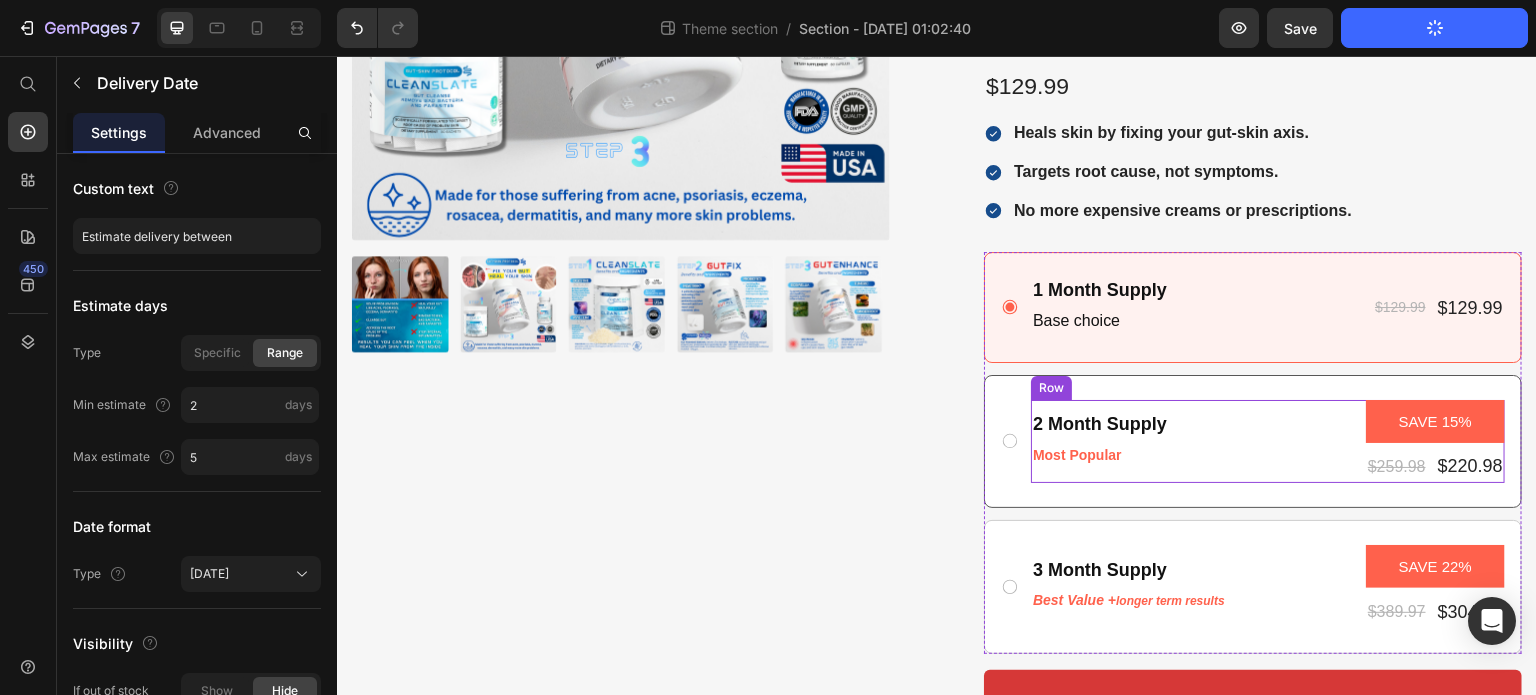 click on "2 Month Supply Text Block Most Popular Text Block SAVE 15% Product Badge $259.98 Product Price $220.98 Product Price Row Row" at bounding box center [1268, 442] 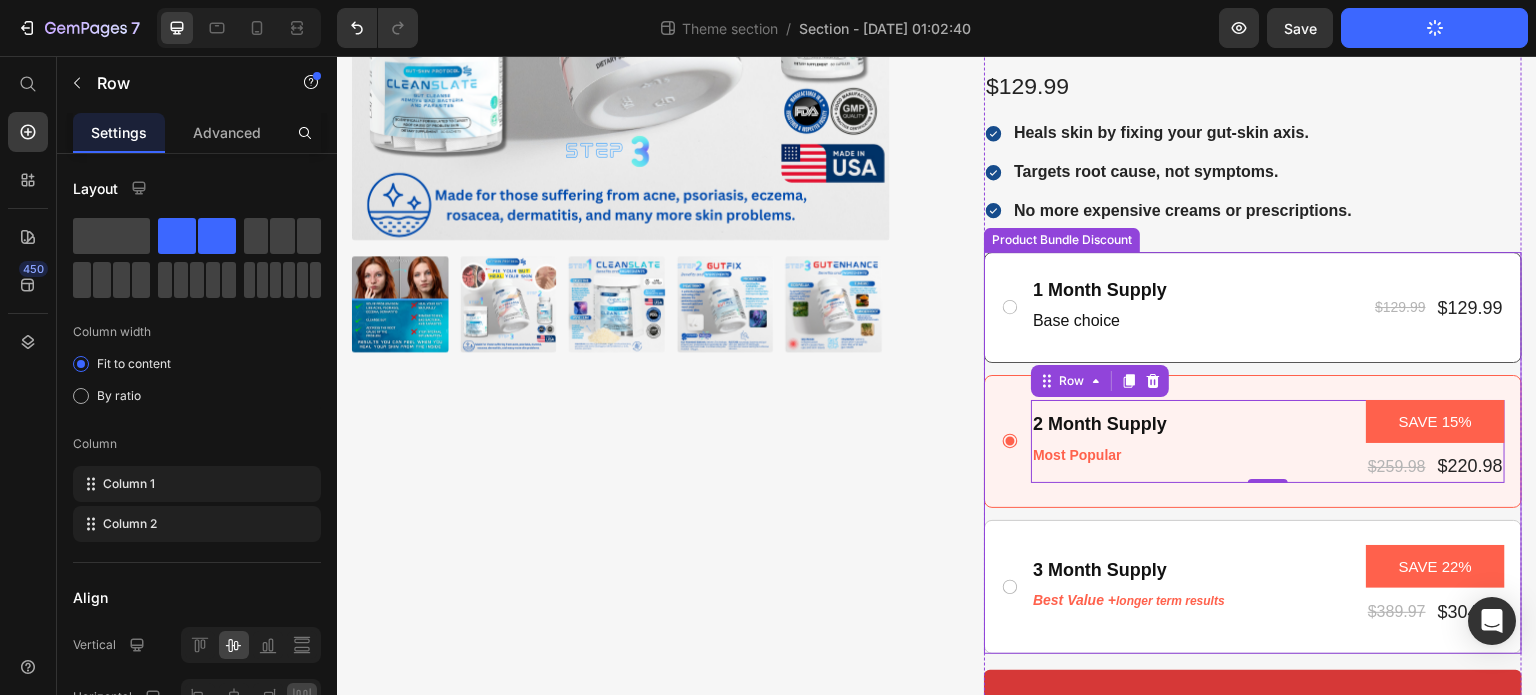 click on "1 Month Supply Text Block Base choice Text Block $129.99 Product Price $129.99 Product Price Row Row" at bounding box center (1253, 307) 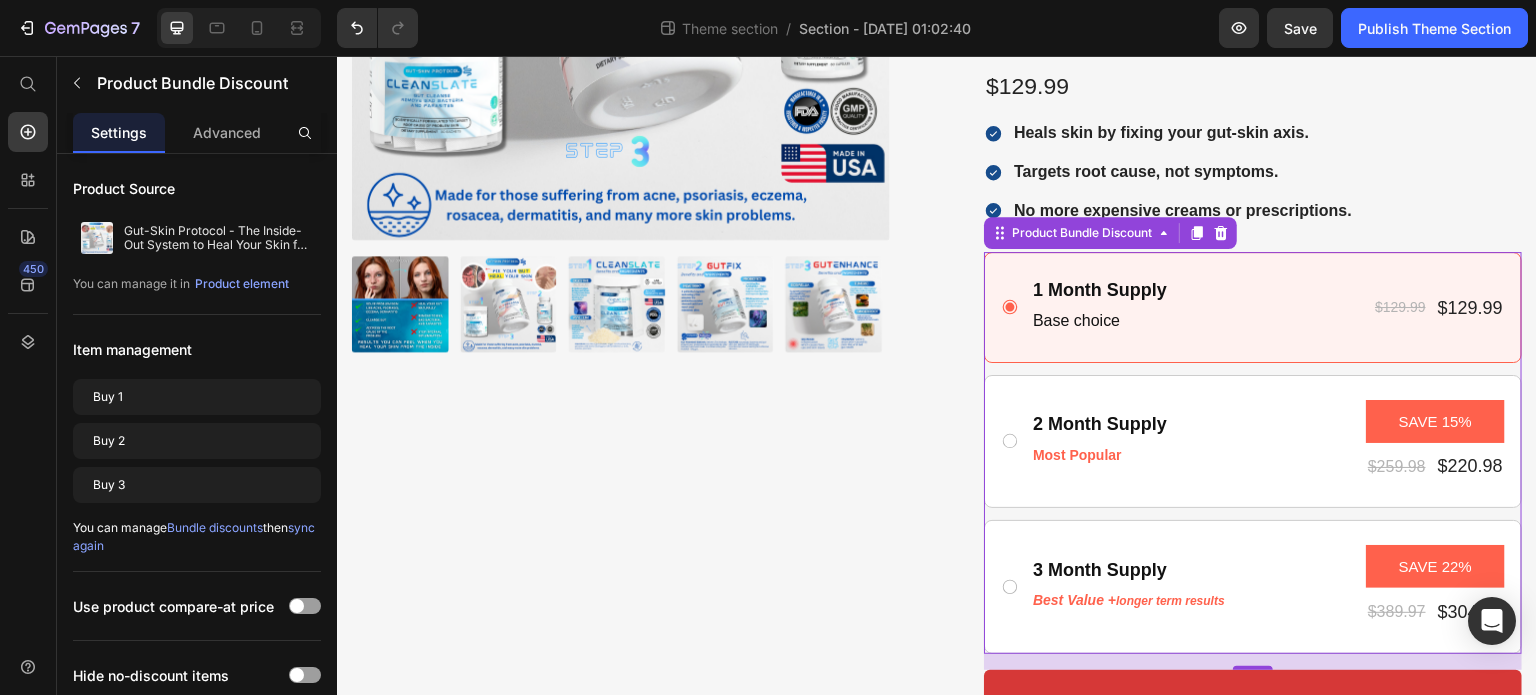click on "1 Month Supply Text Block Base choice Text Block $129.99 Product Price $129.99 Product Price Row Row 2 Month Supply Text Block Most Popular Text Block SAVE 15% Product Badge $259.98 Product Price $220.98 Product Price Row Row 3 Month Supply Text Block Best Value +  longer term results Text Block SAVE 22% Product Badge $389.97 Product Price $304.18 Product Price Row Row" at bounding box center (1253, 453) 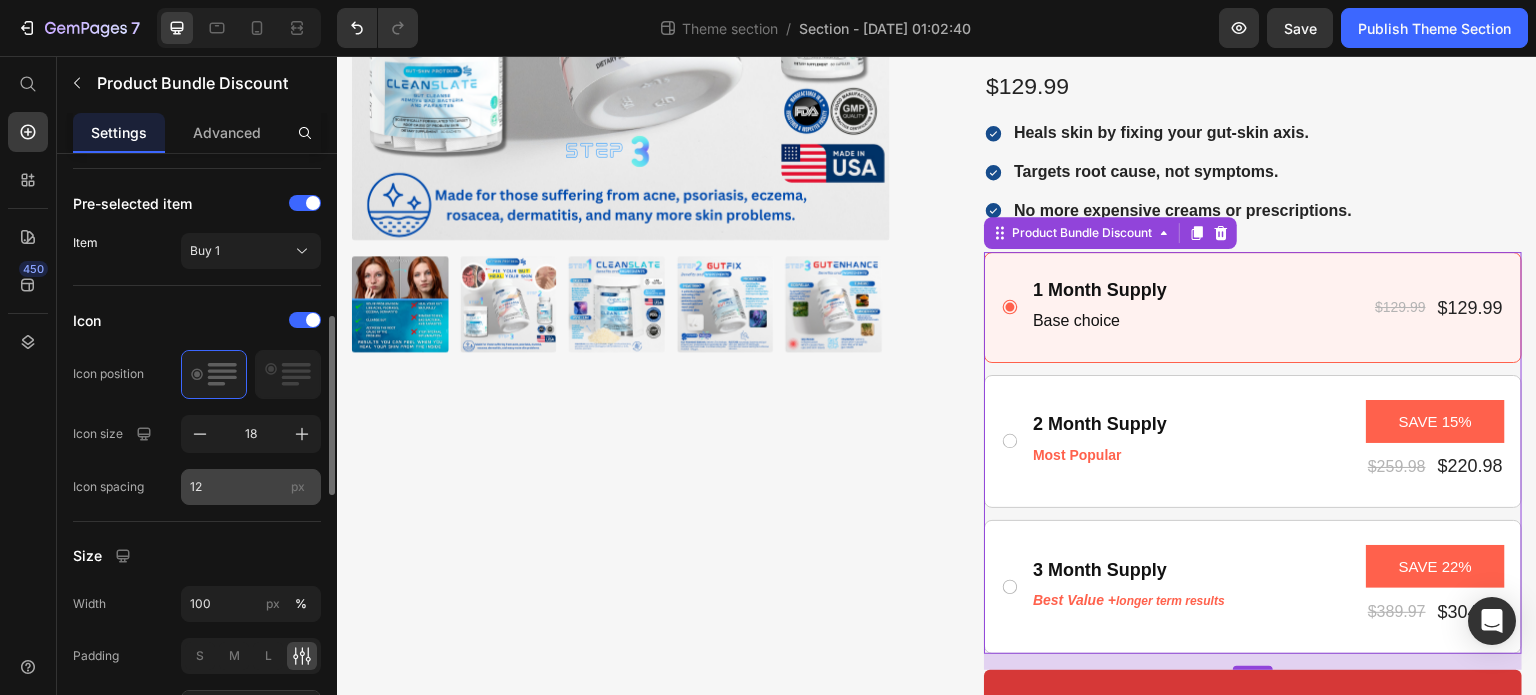 scroll, scrollTop: 836, scrollLeft: 0, axis: vertical 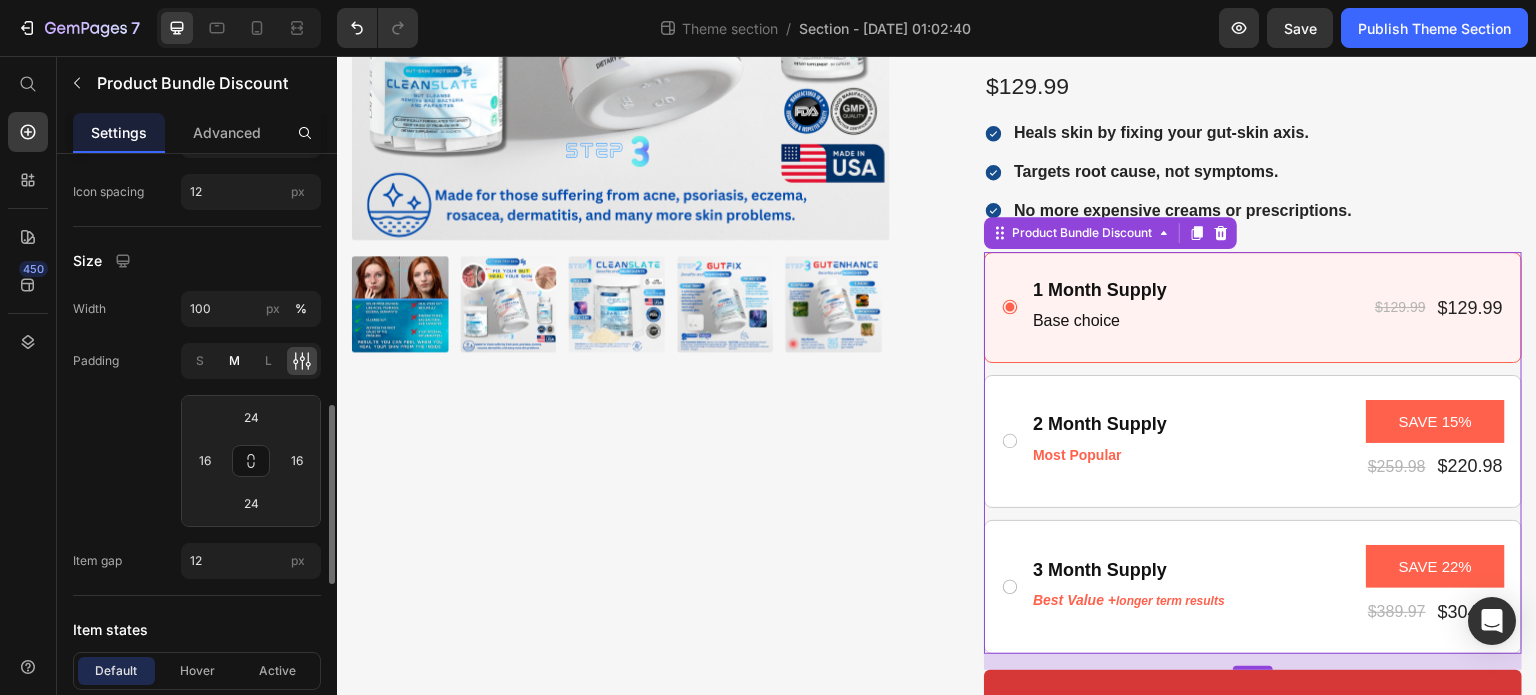click on "M" 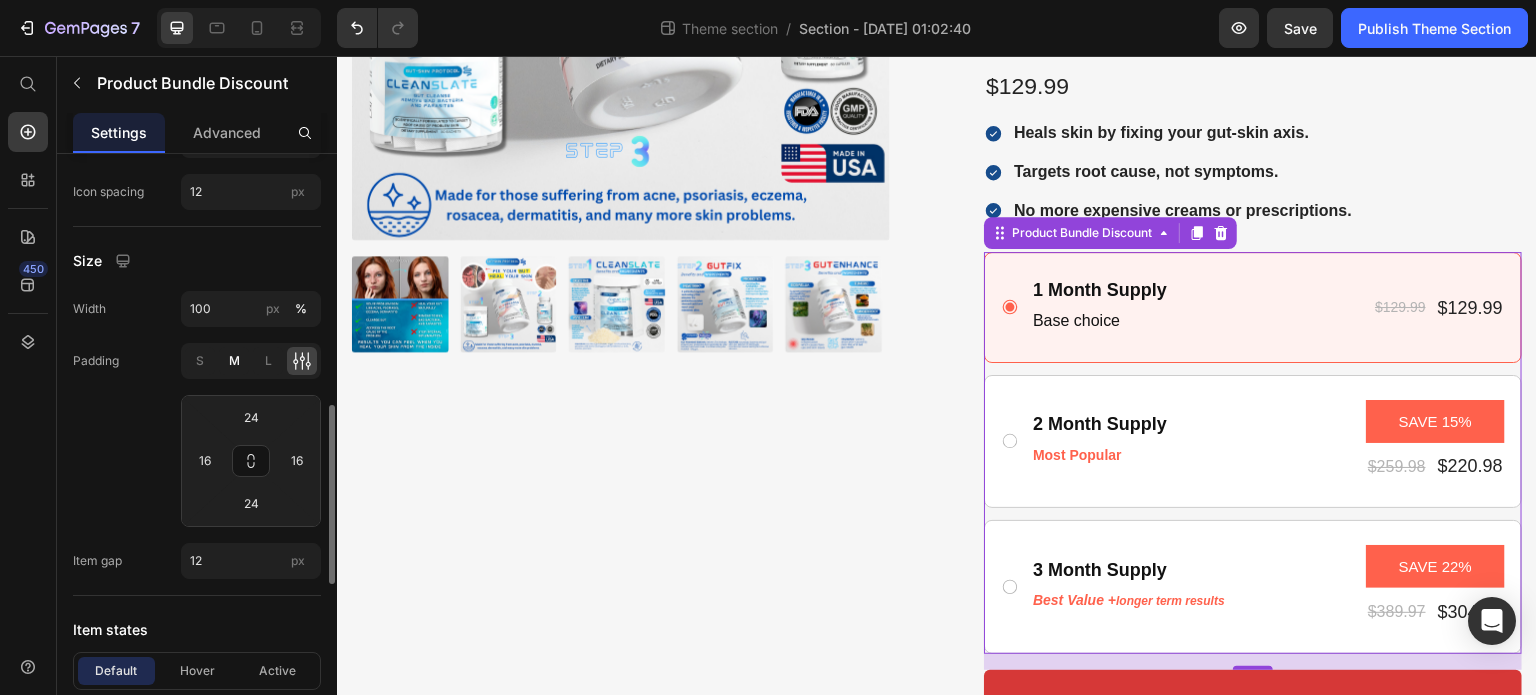 type on "16" 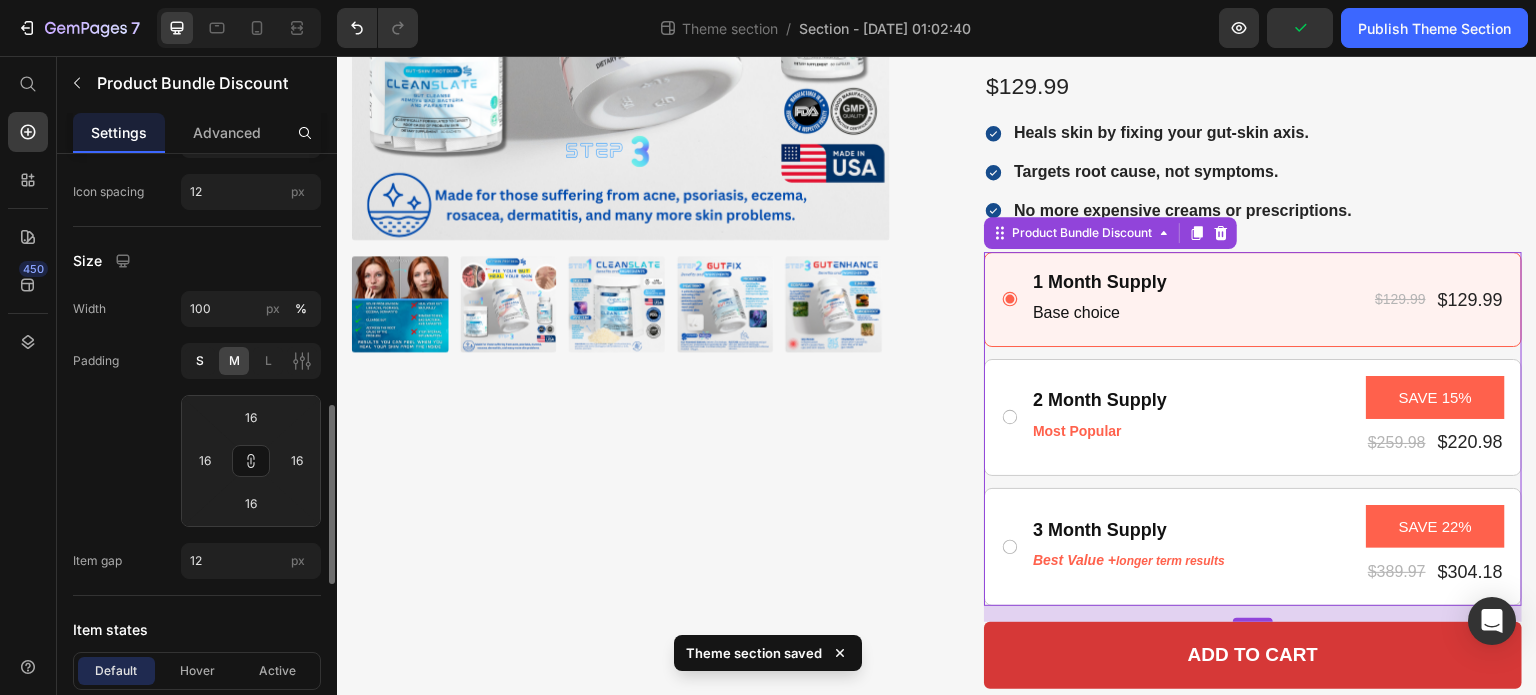 click on "S" 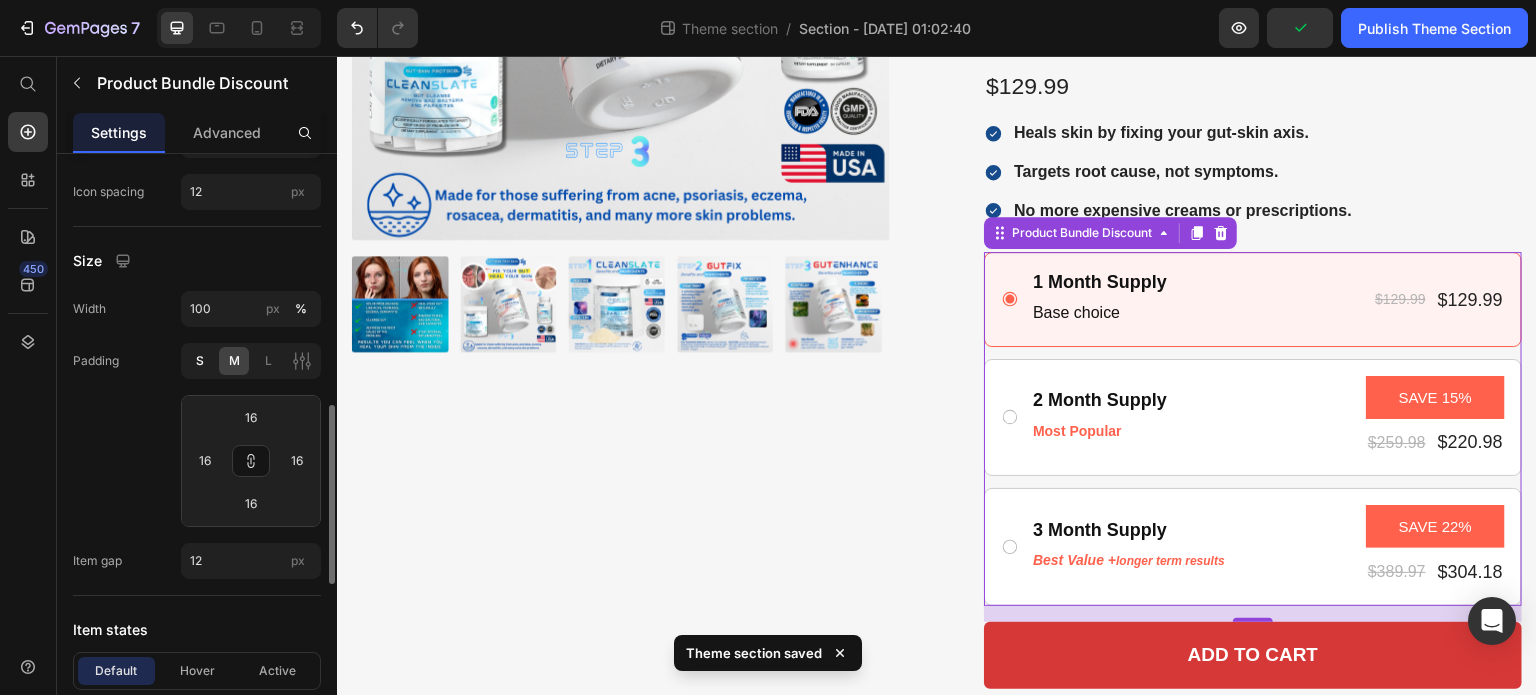 type on "8" 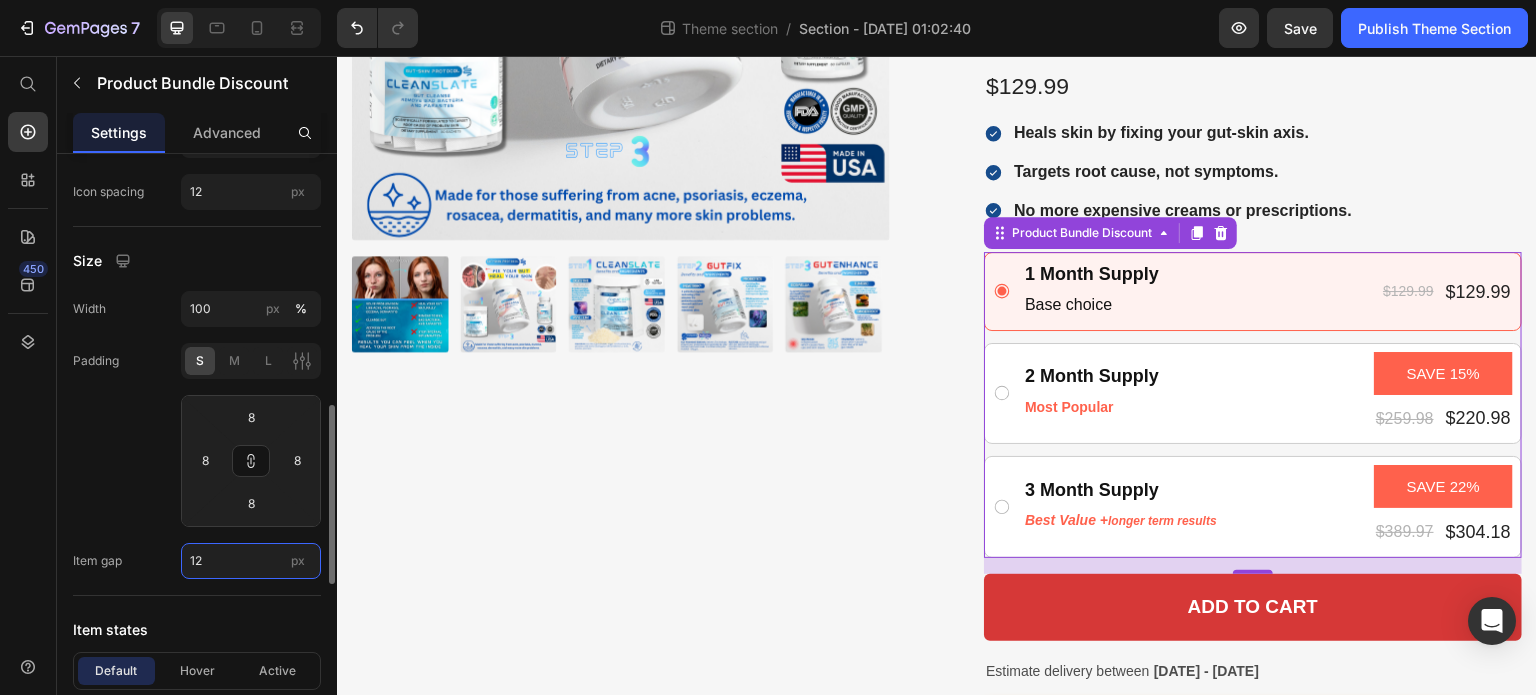 click on "12" at bounding box center (251, 561) 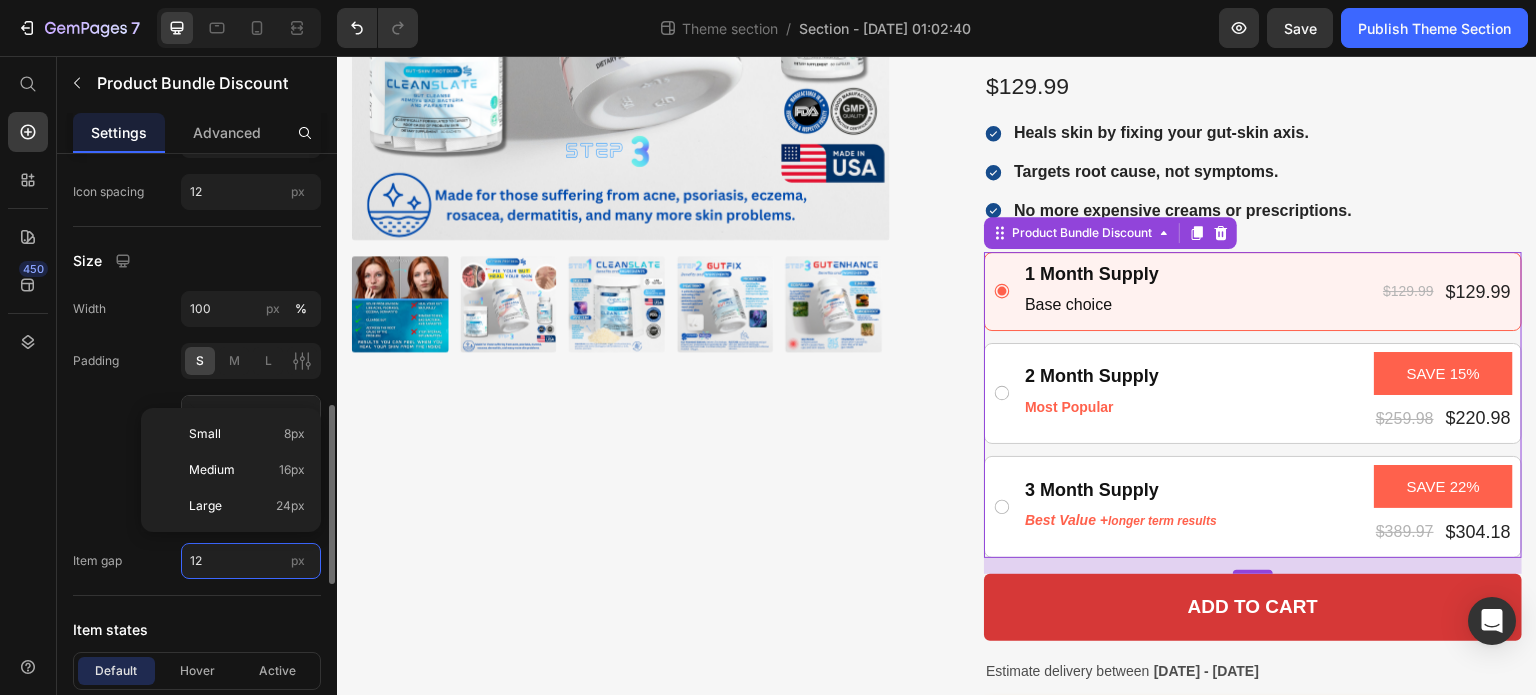 type on "4" 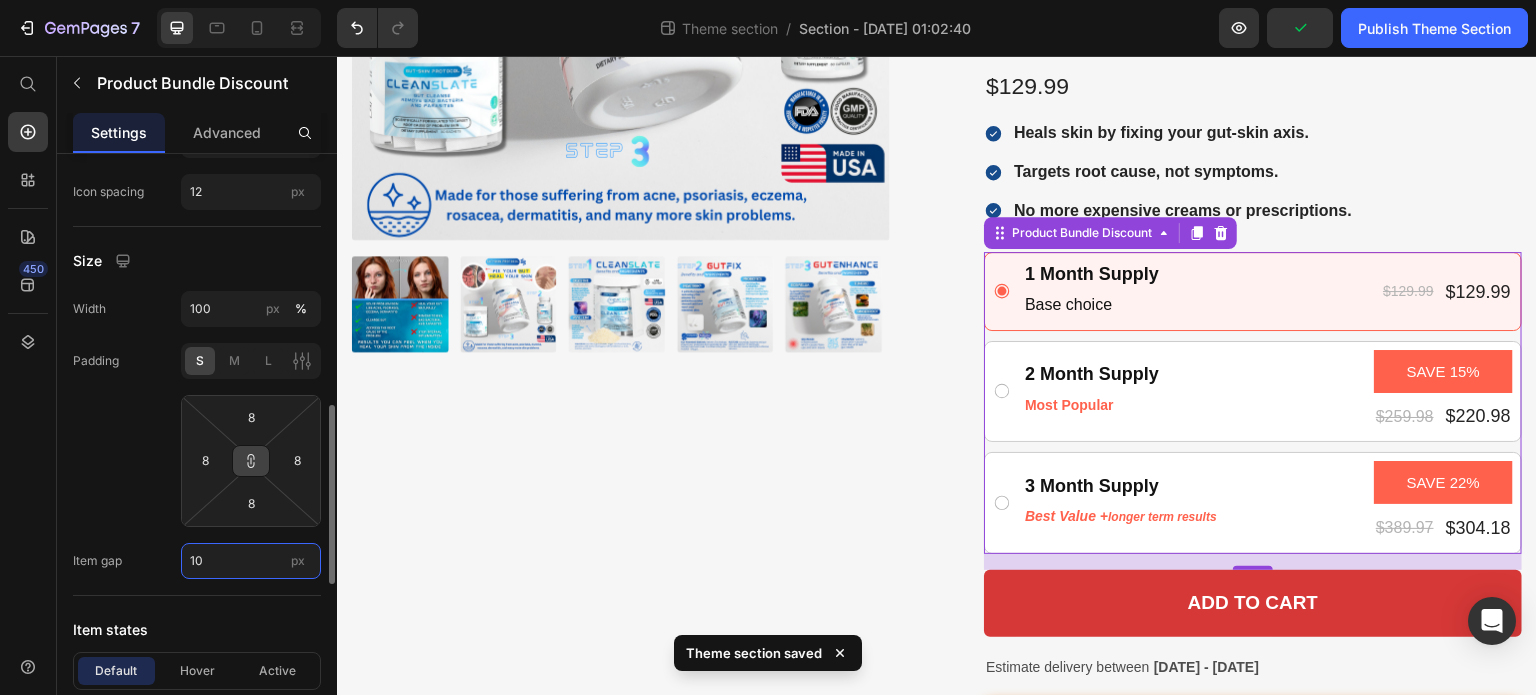 type on "1" 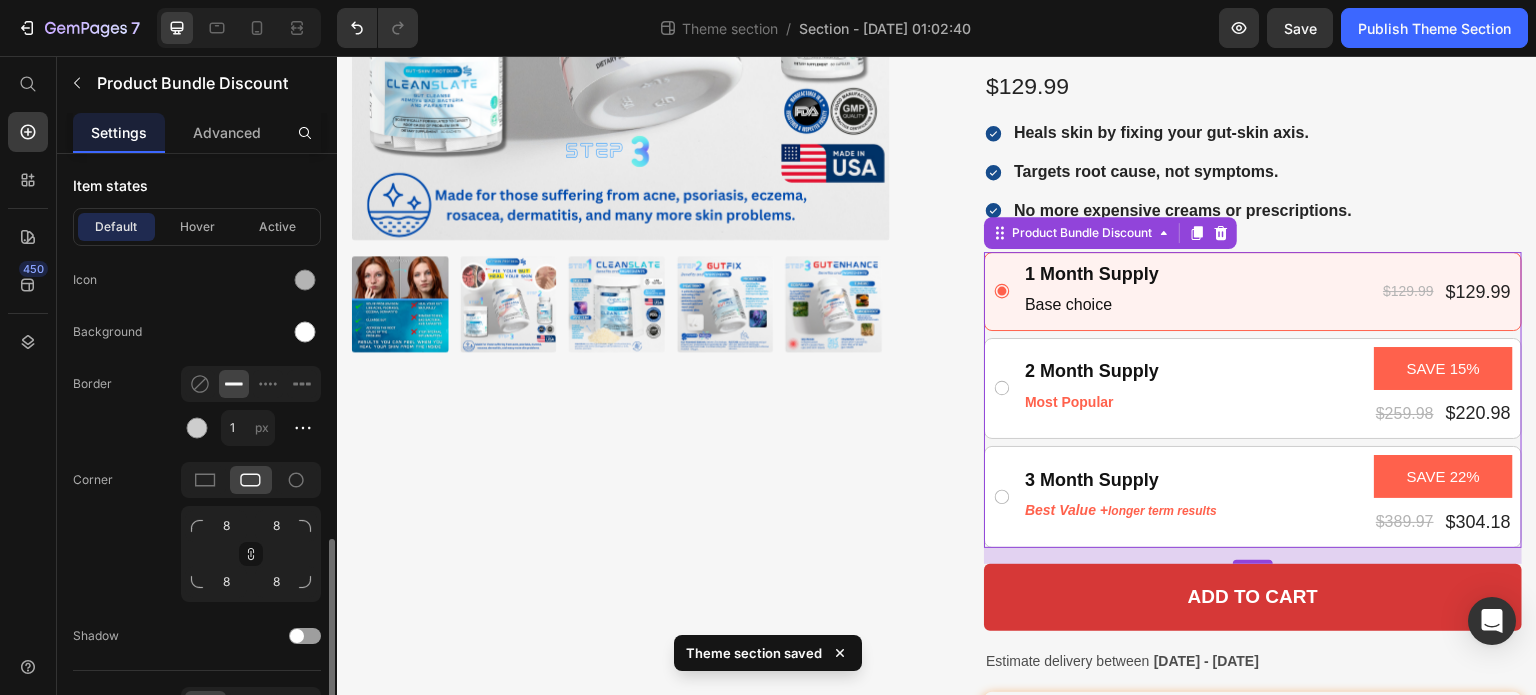 scroll, scrollTop: 1391, scrollLeft: 0, axis: vertical 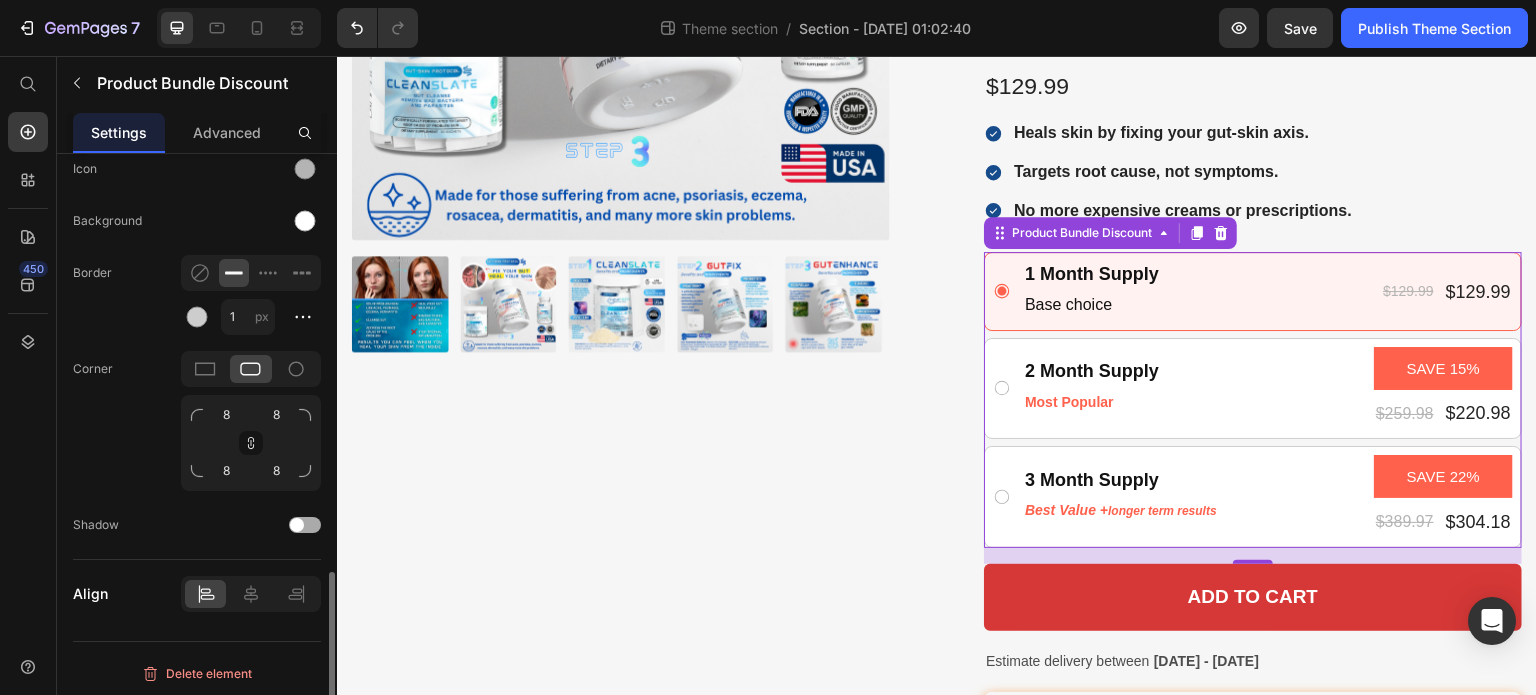 type on "7" 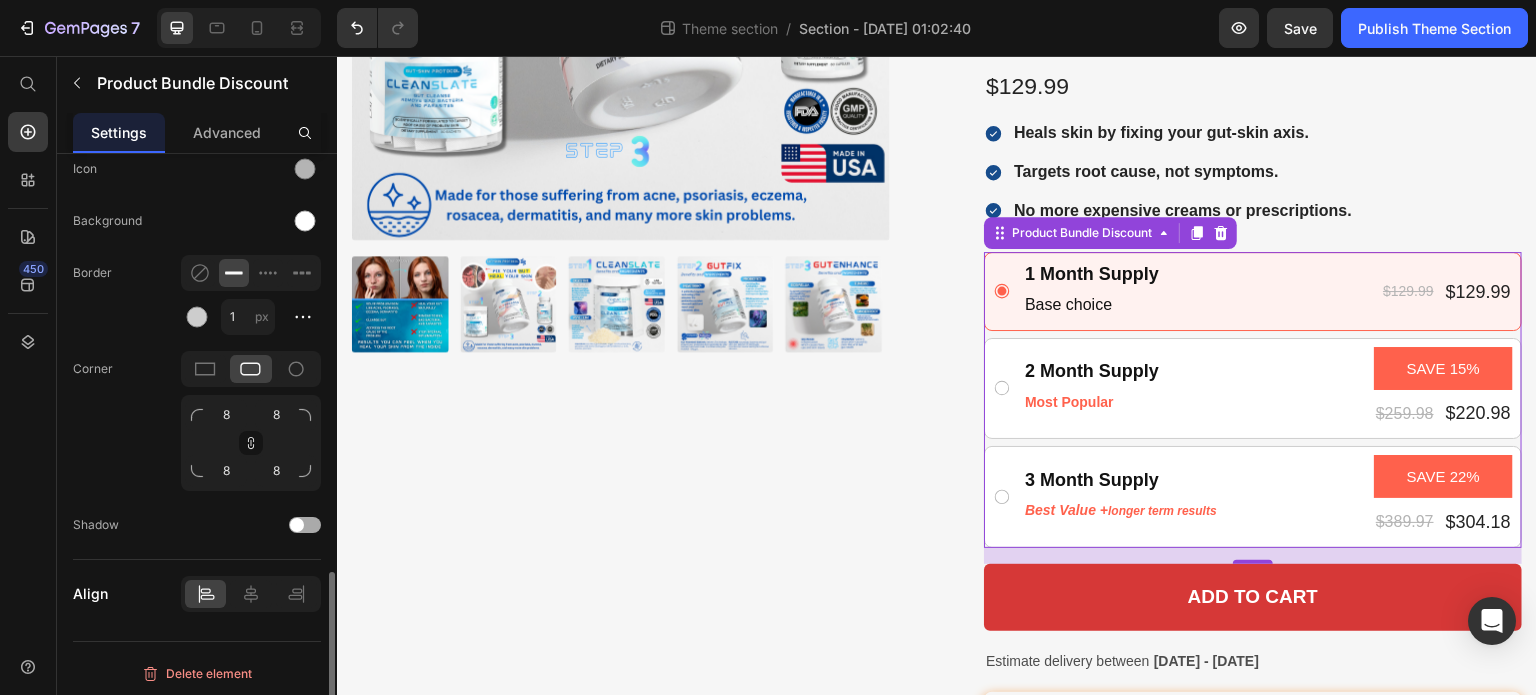 click at bounding box center [305, 525] 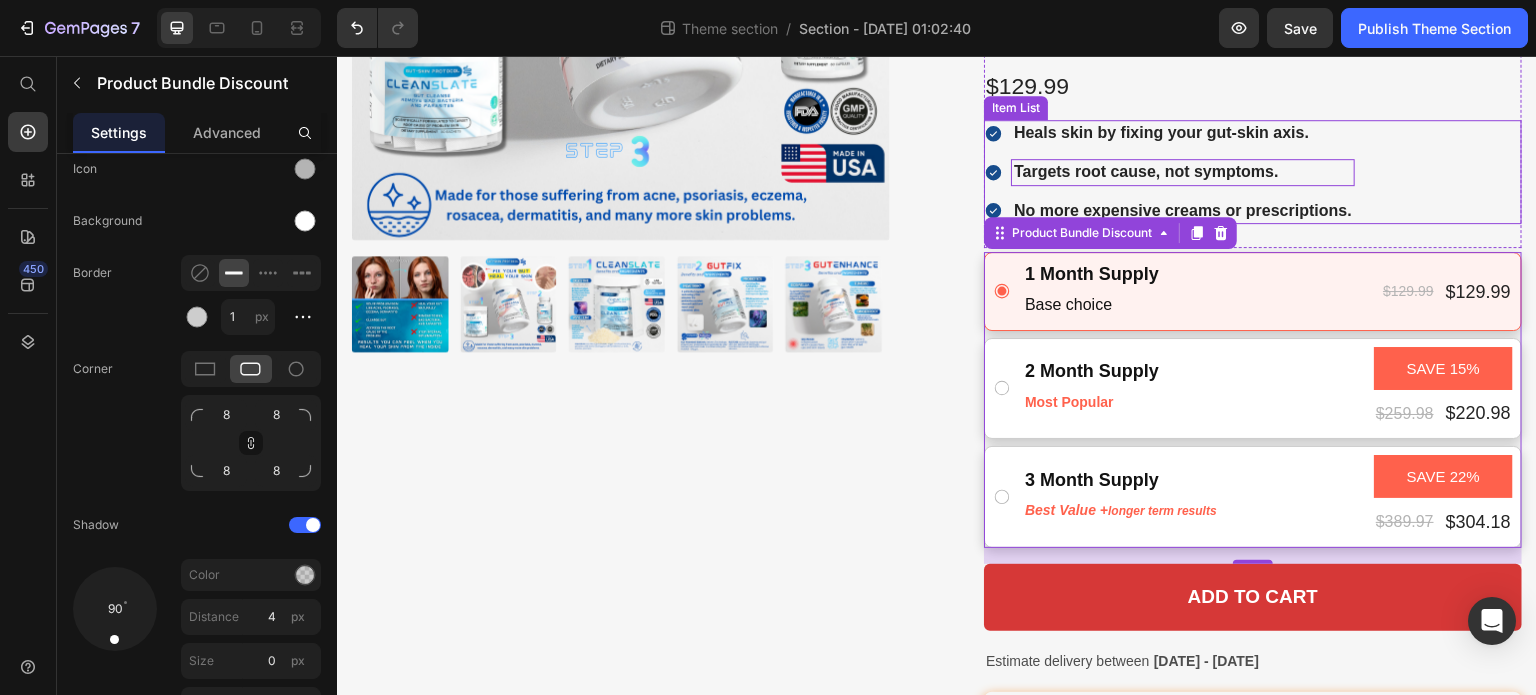 click on "Targets root cause, not symptoms." at bounding box center (1146, 171) 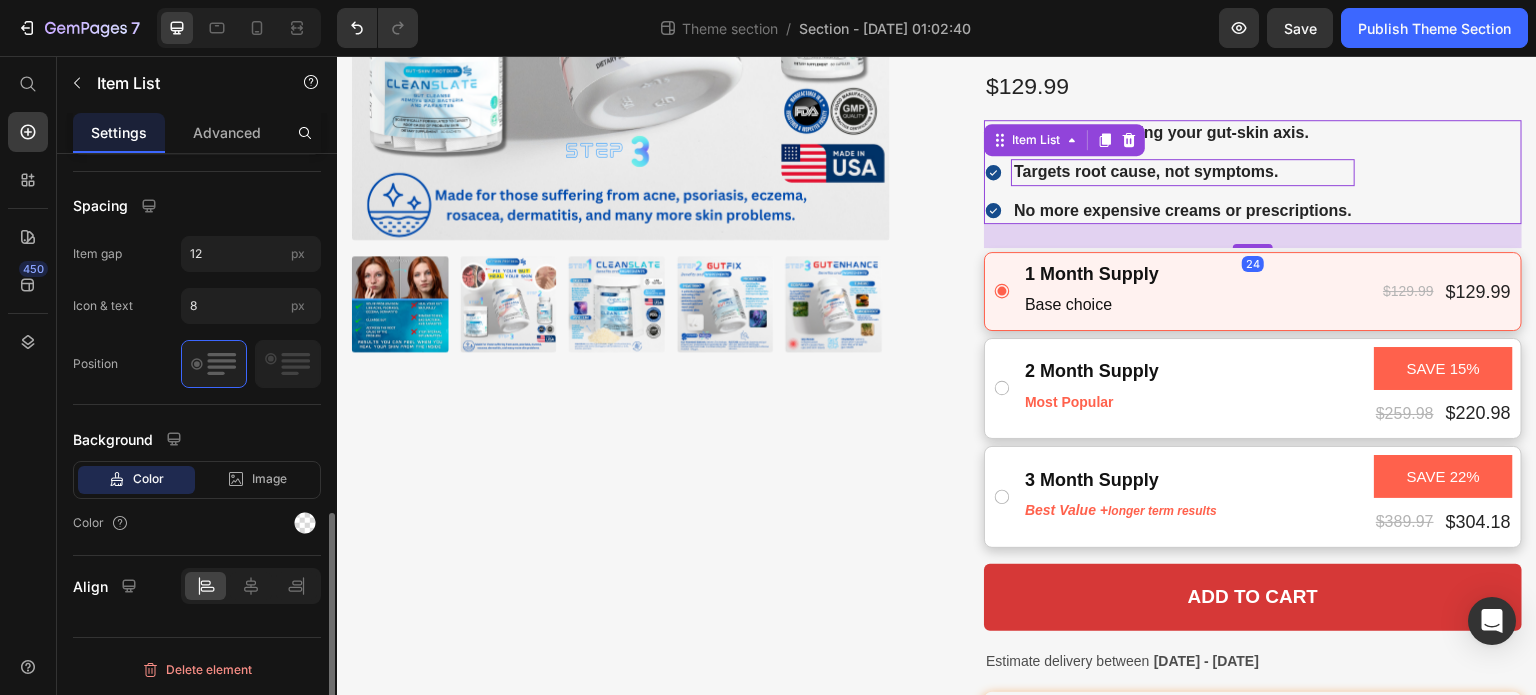 scroll, scrollTop: 0, scrollLeft: 0, axis: both 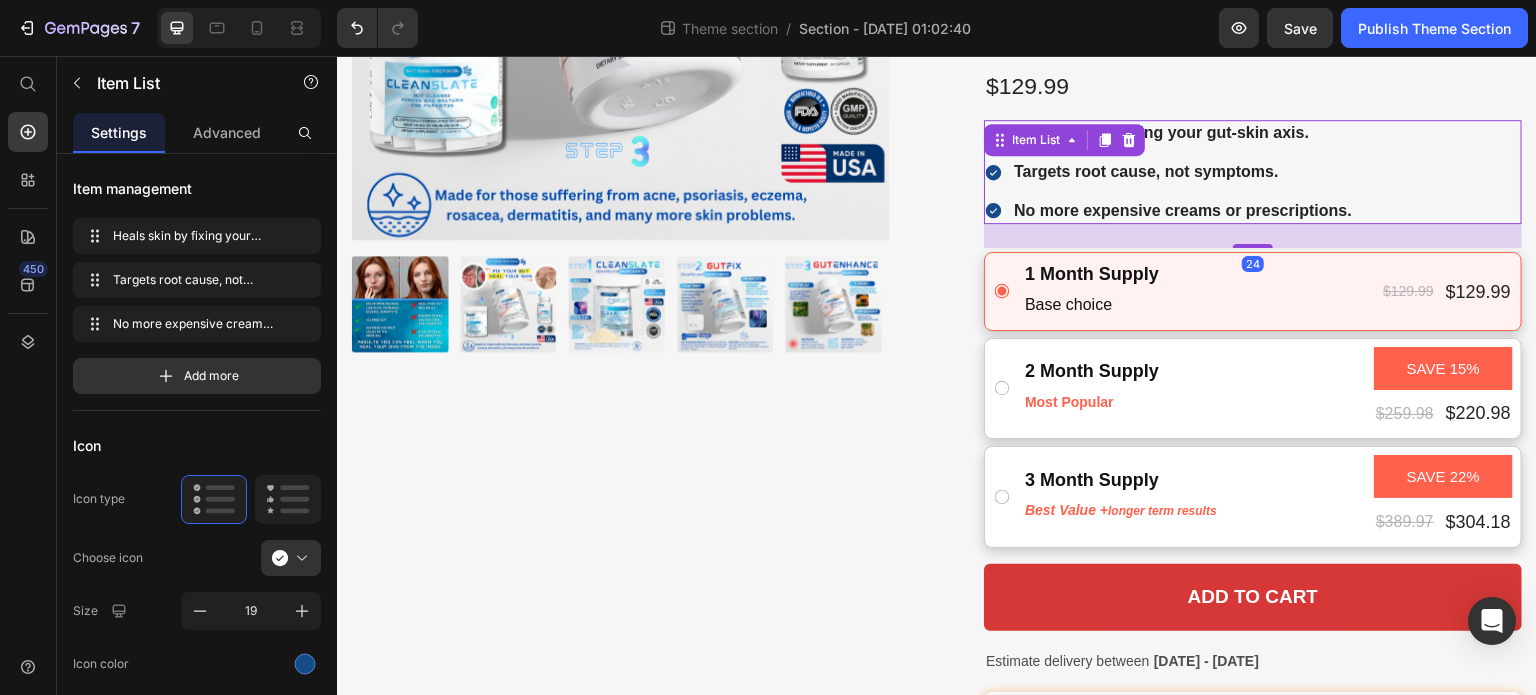 click on "450" at bounding box center (28, 375) 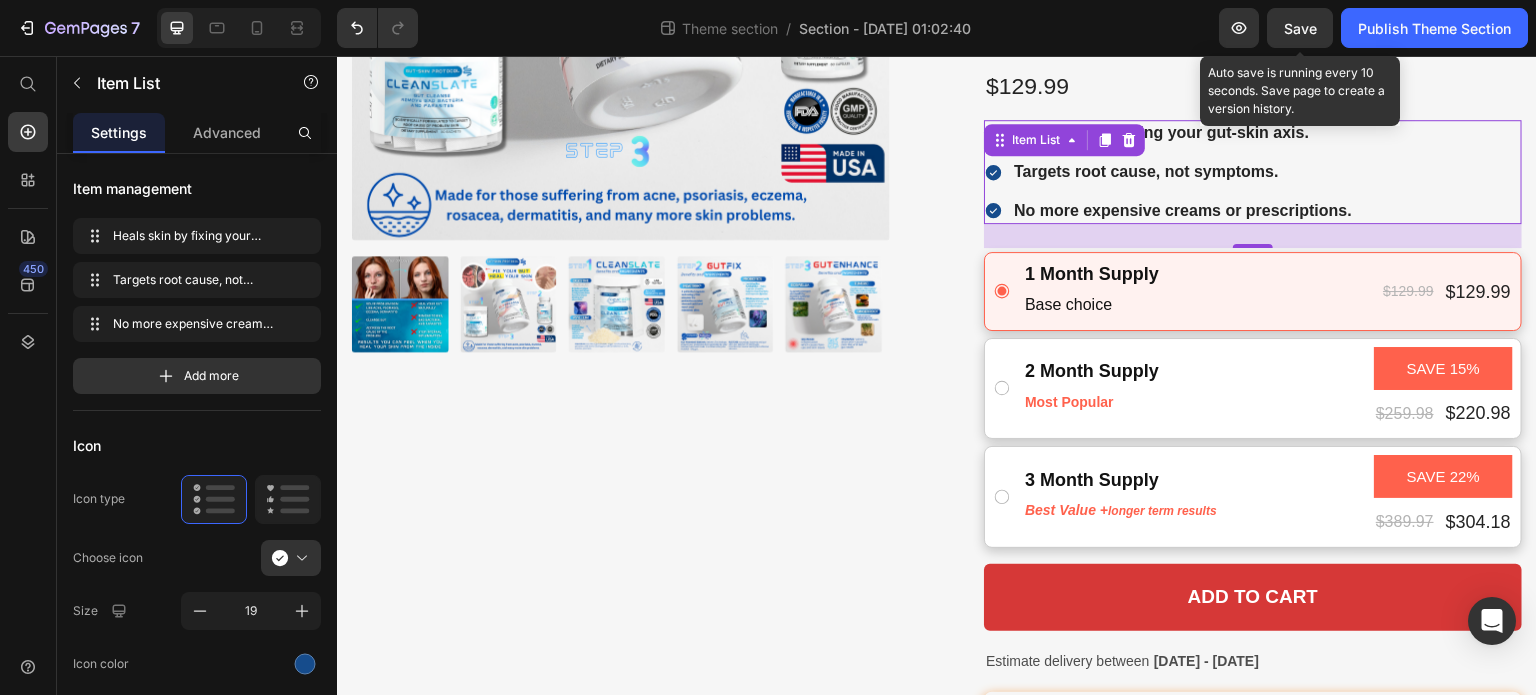 click on "Save" at bounding box center [1300, 28] 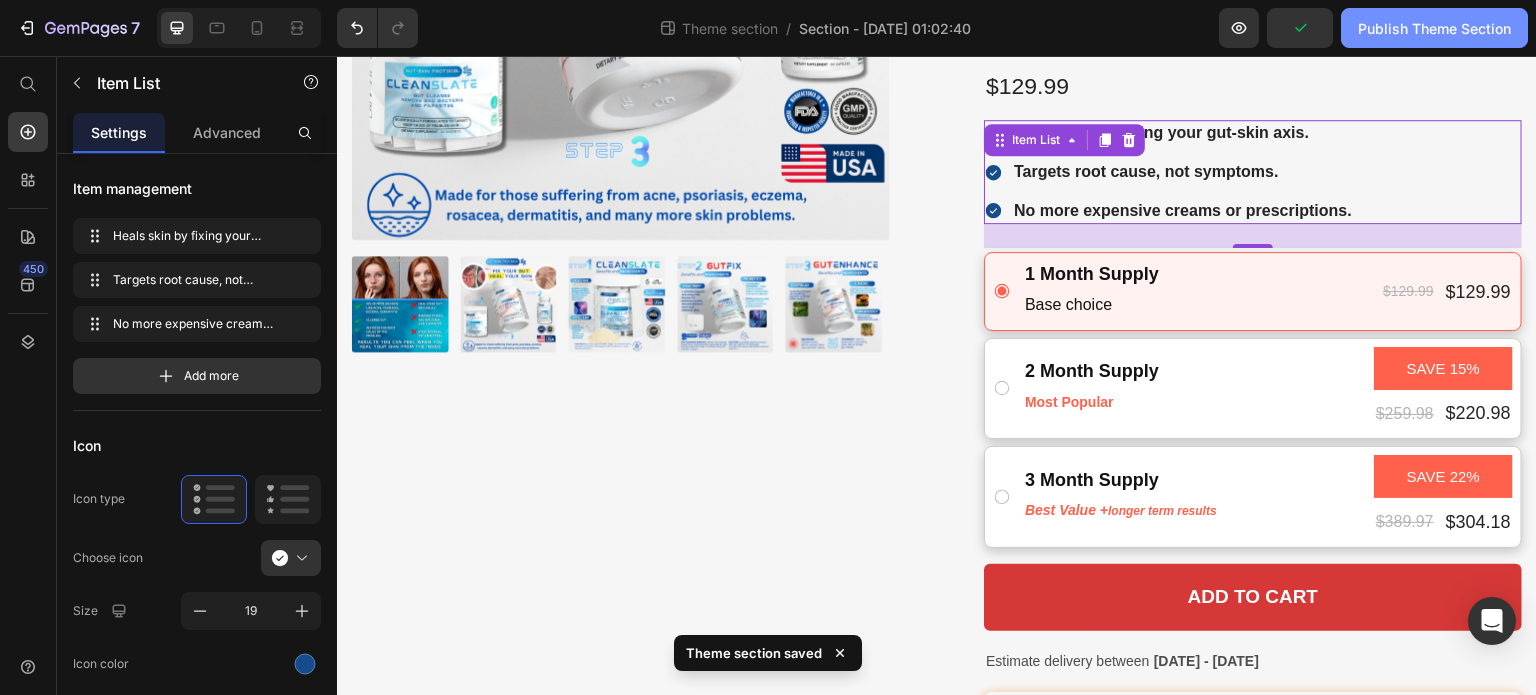 click on "Publish Theme Section" at bounding box center (1434, 28) 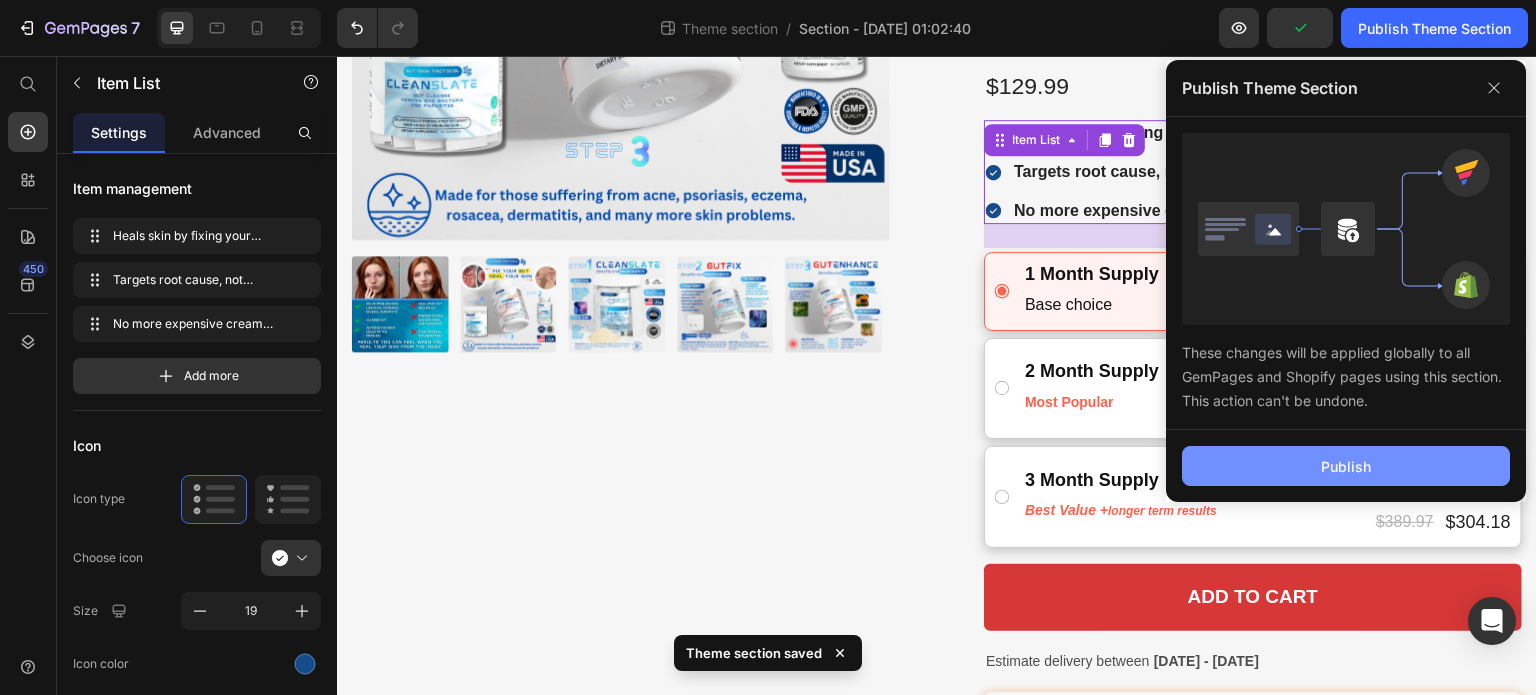 click on "Publish" at bounding box center [1346, 466] 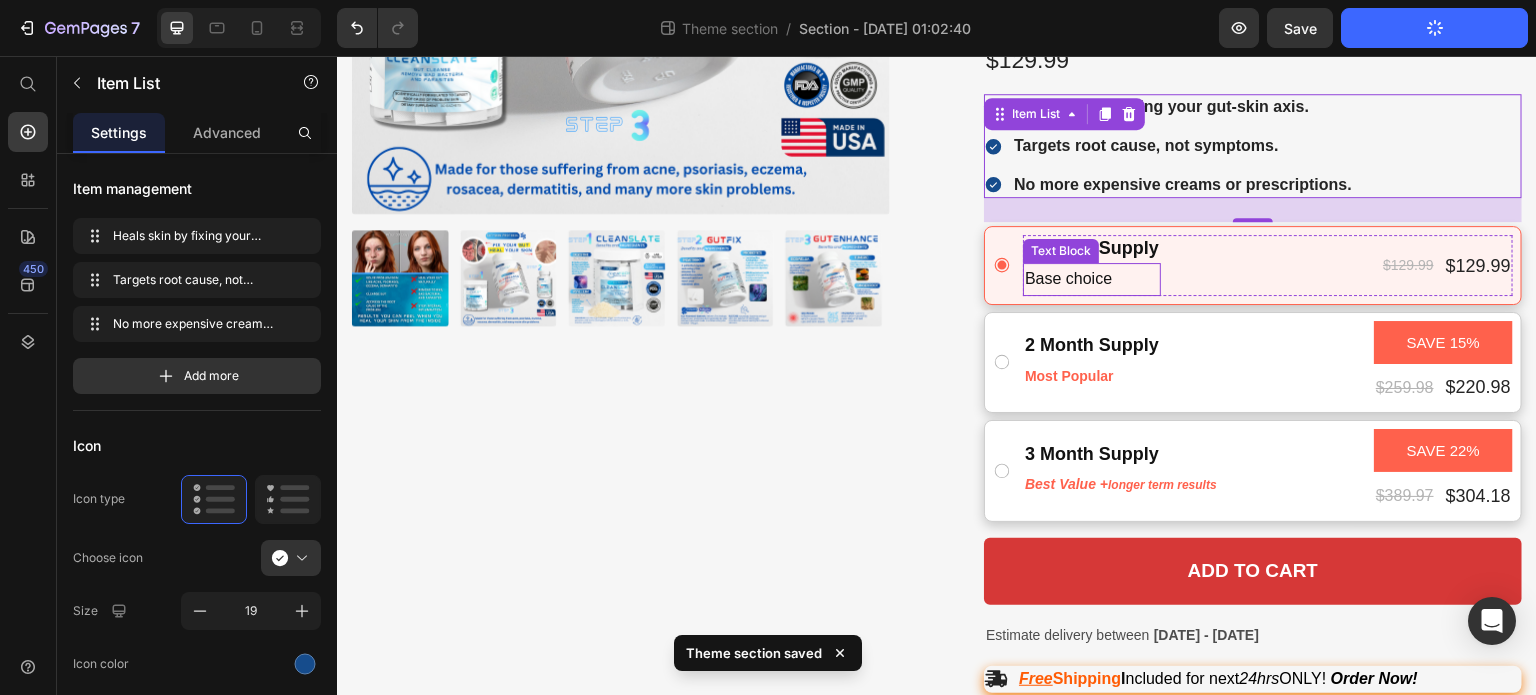 scroll, scrollTop: 534, scrollLeft: 0, axis: vertical 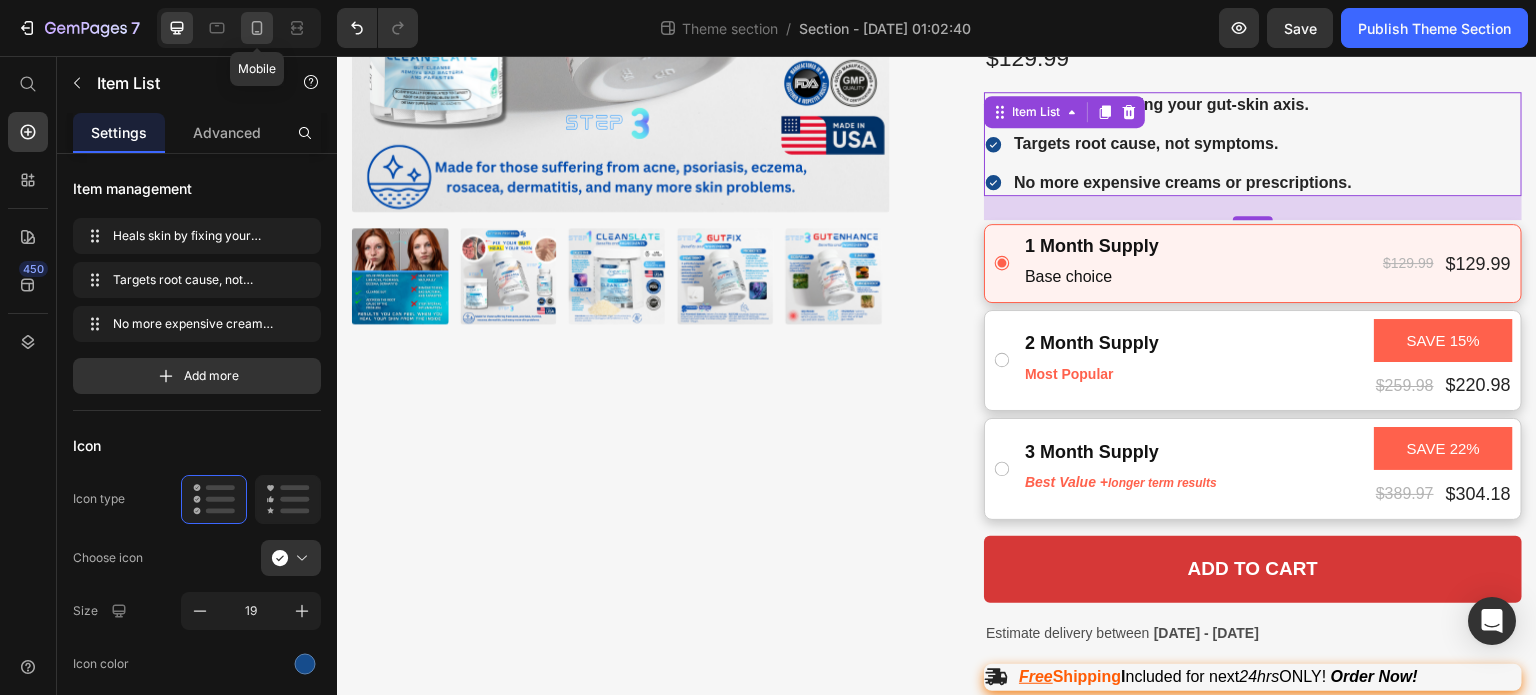 click 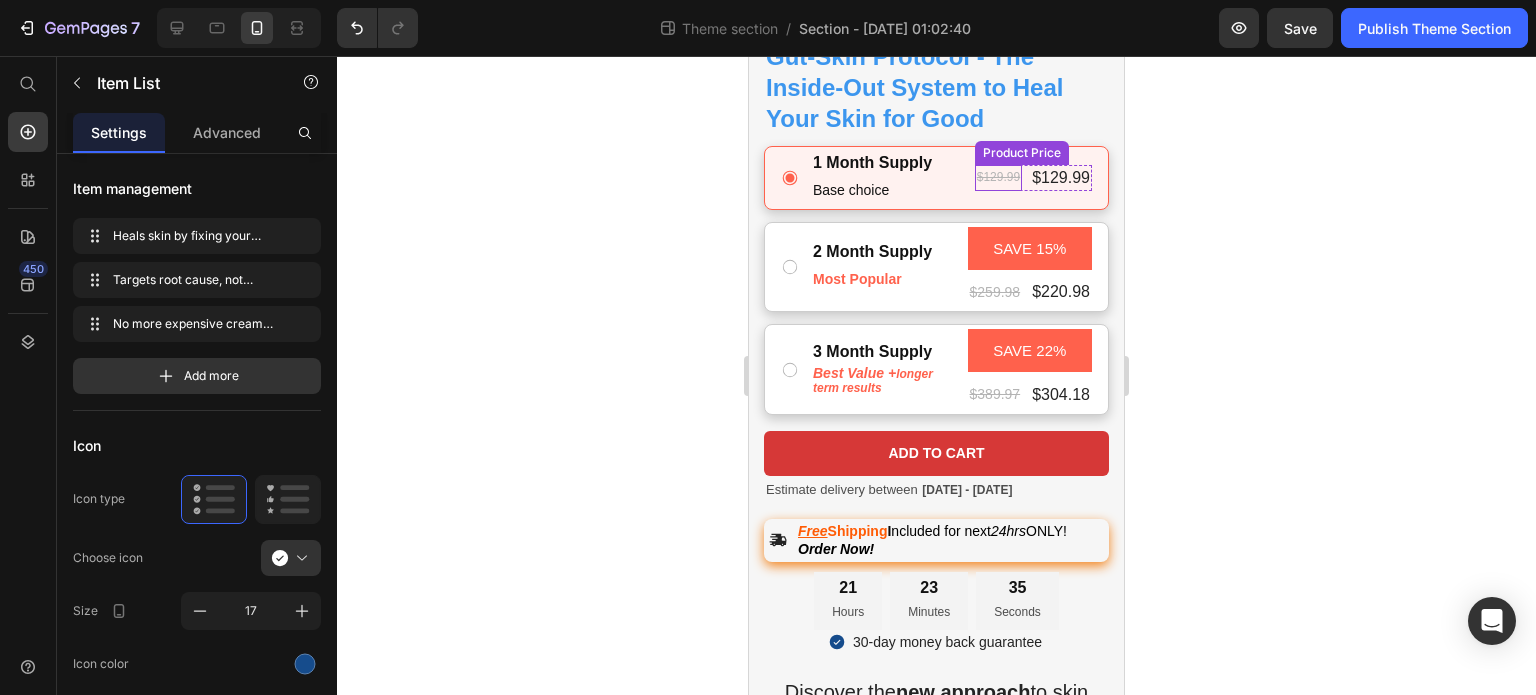 scroll, scrollTop: 675, scrollLeft: 0, axis: vertical 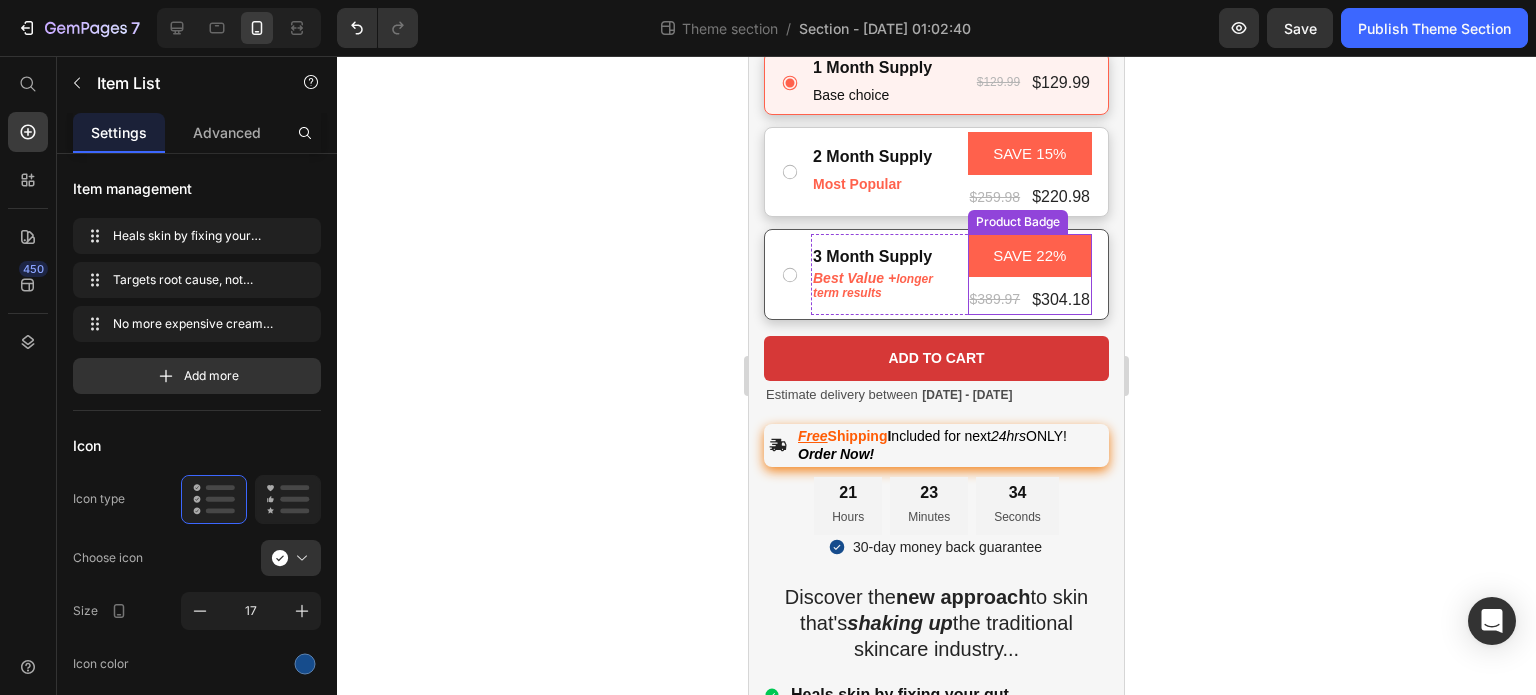 click on "SAVE 22%" at bounding box center (1029, 255) 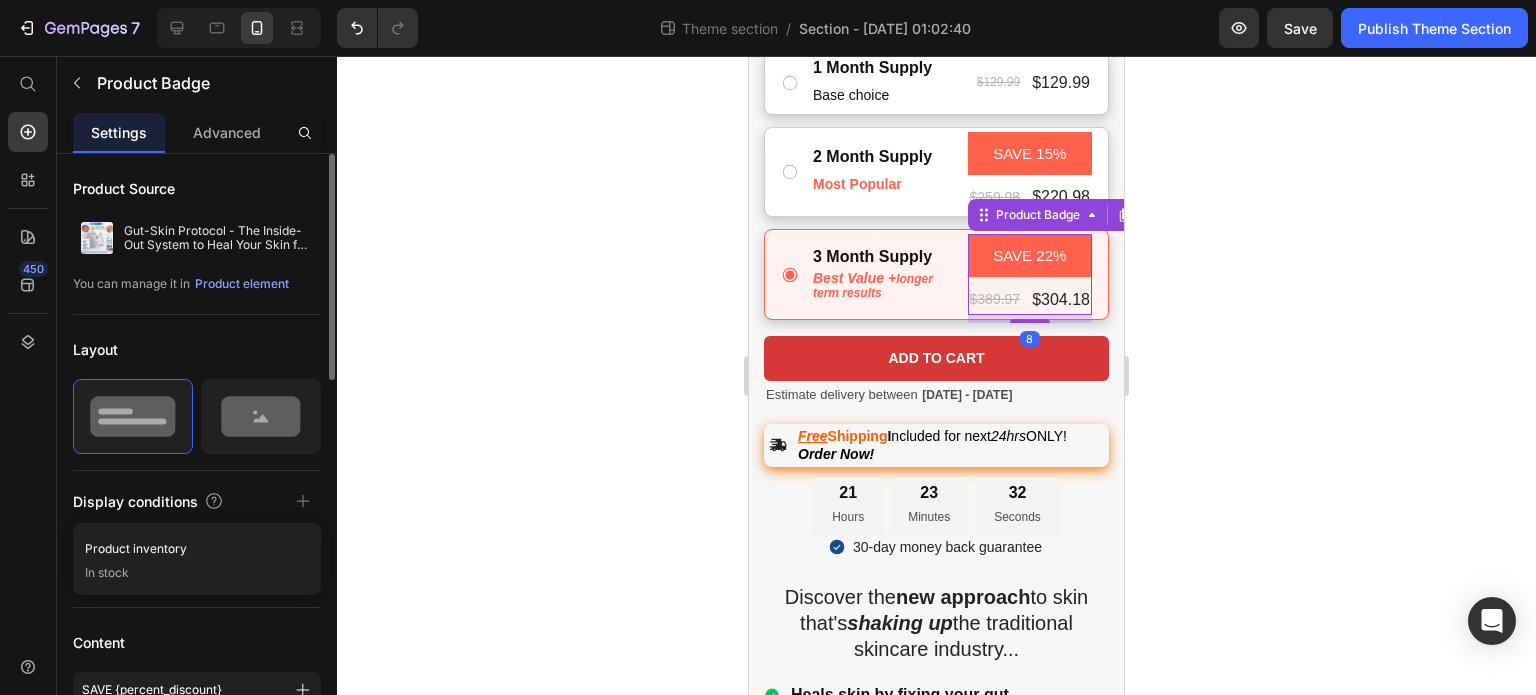 click 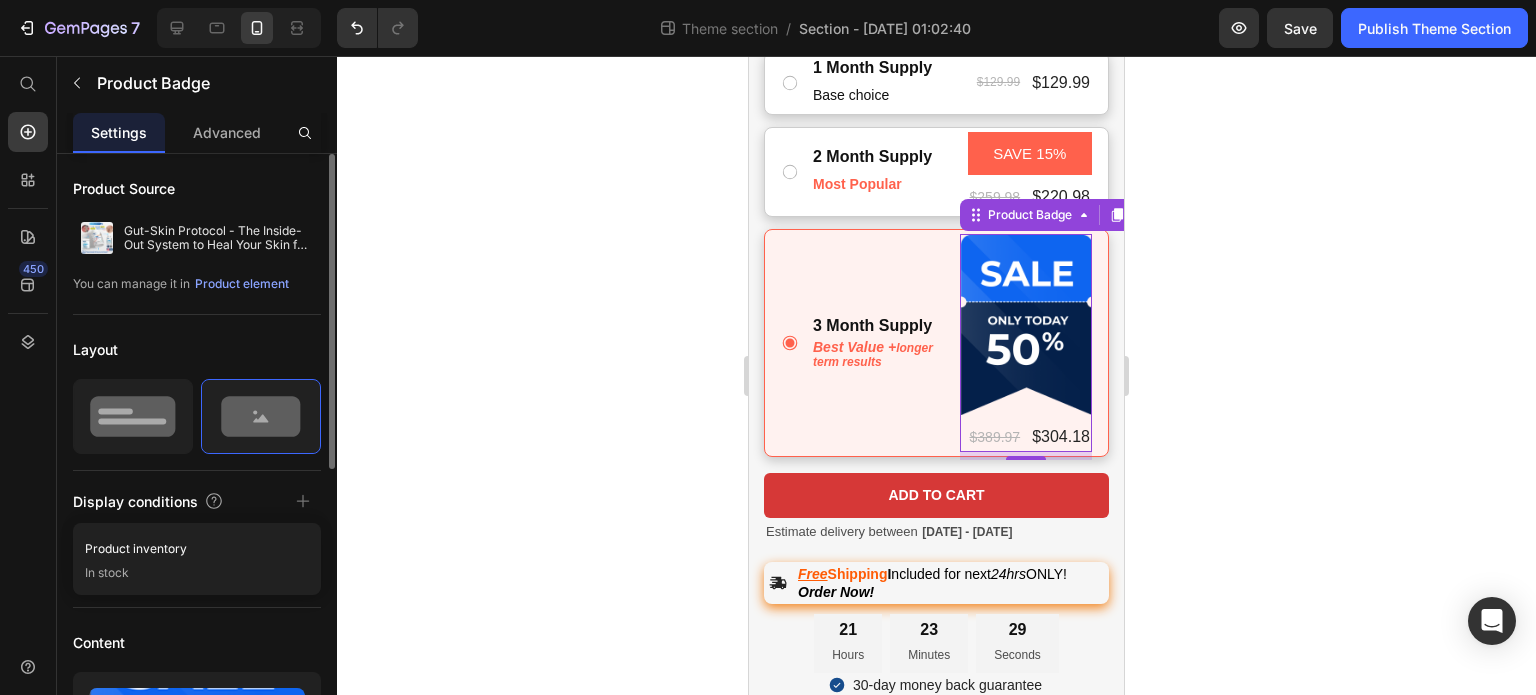 scroll, scrollTop: 72, scrollLeft: 0, axis: vertical 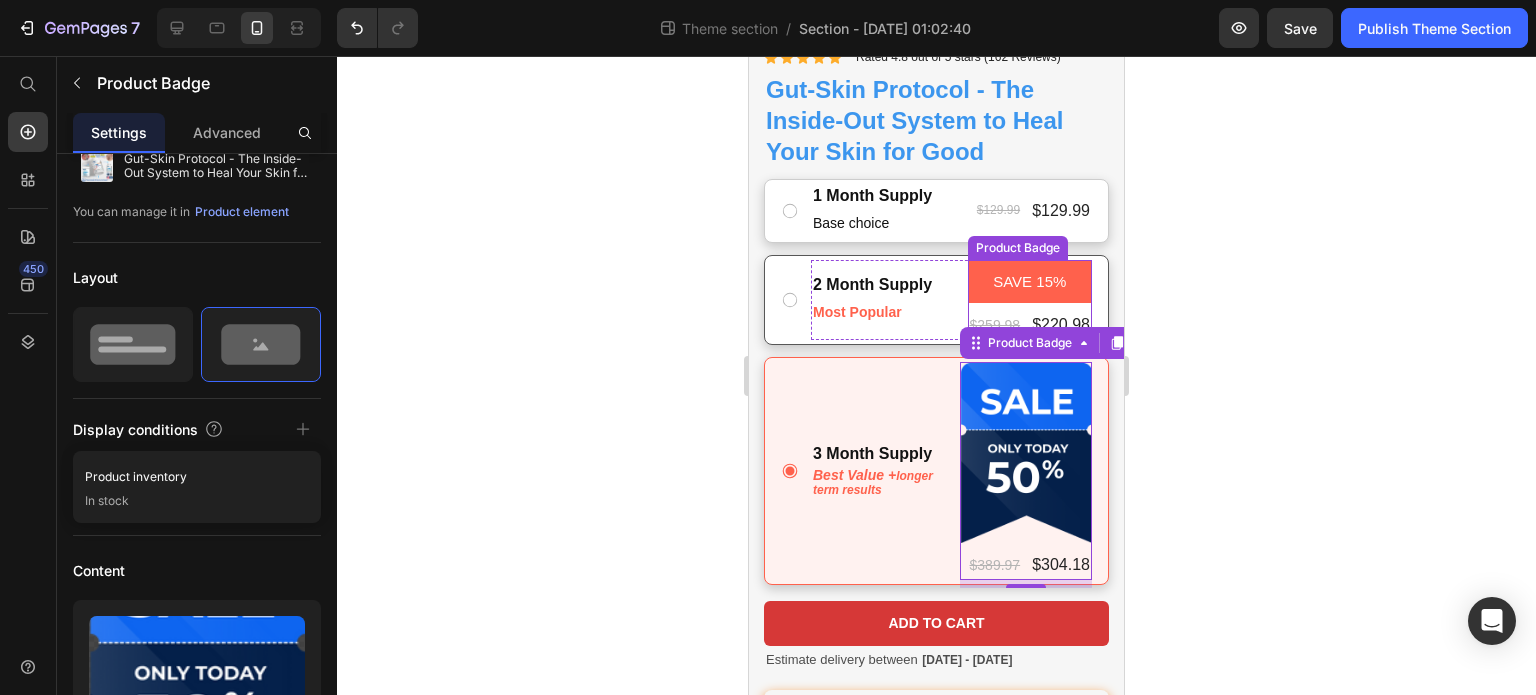 click on "SAVE 15%" at bounding box center [1029, 281] 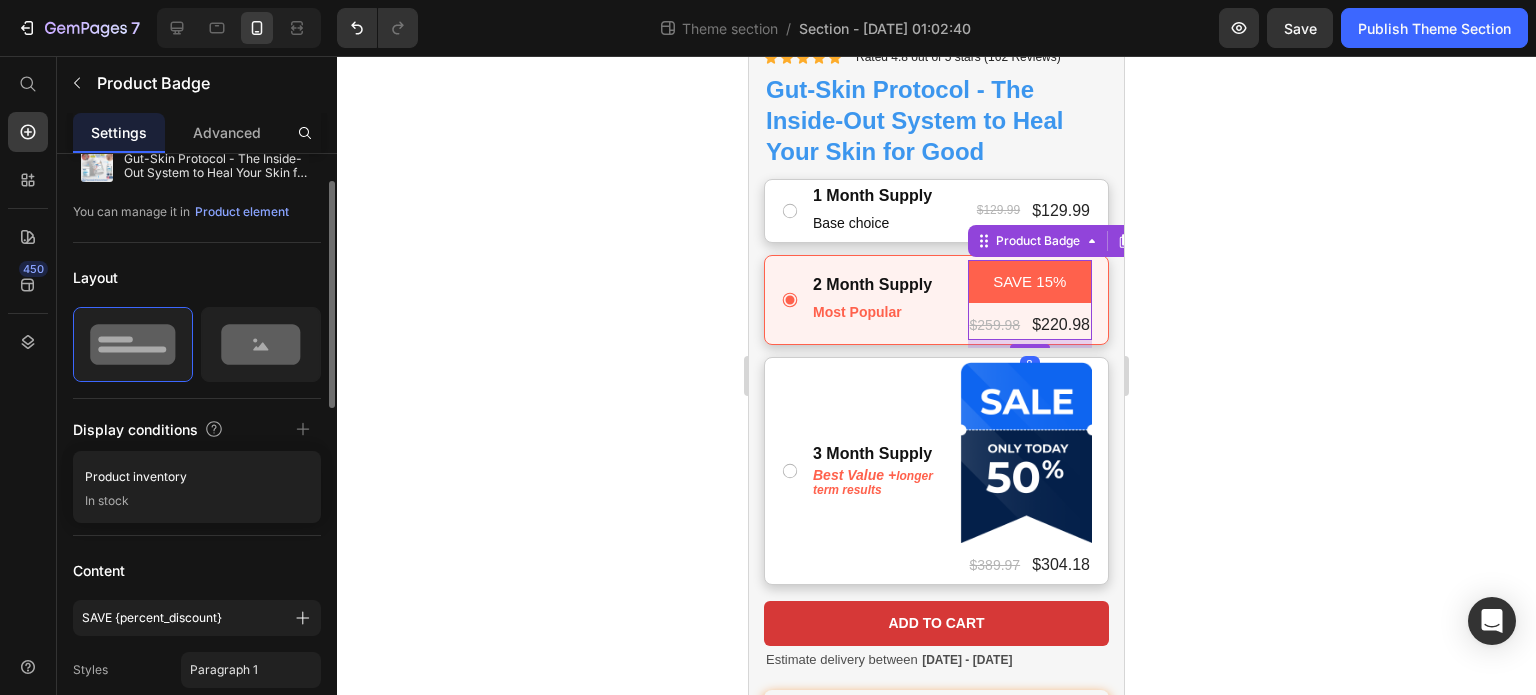 click 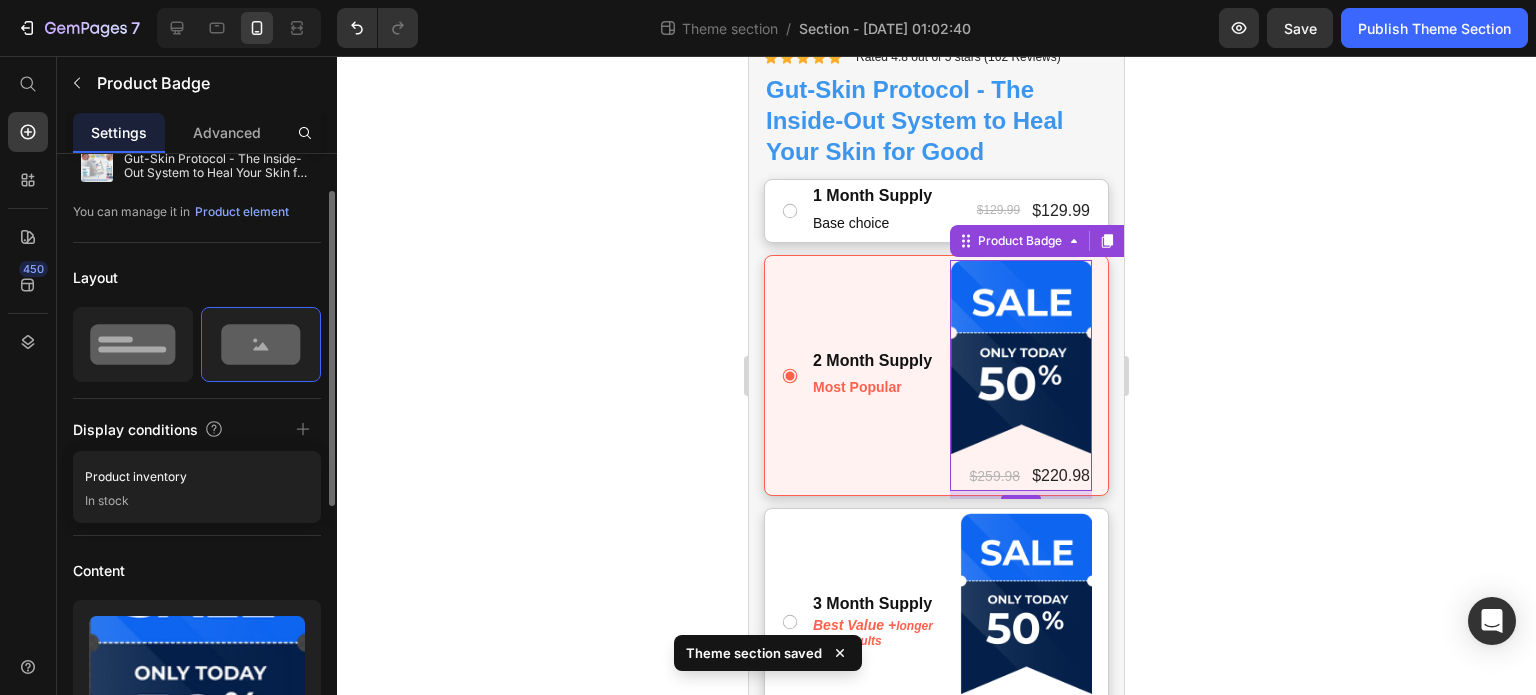 click 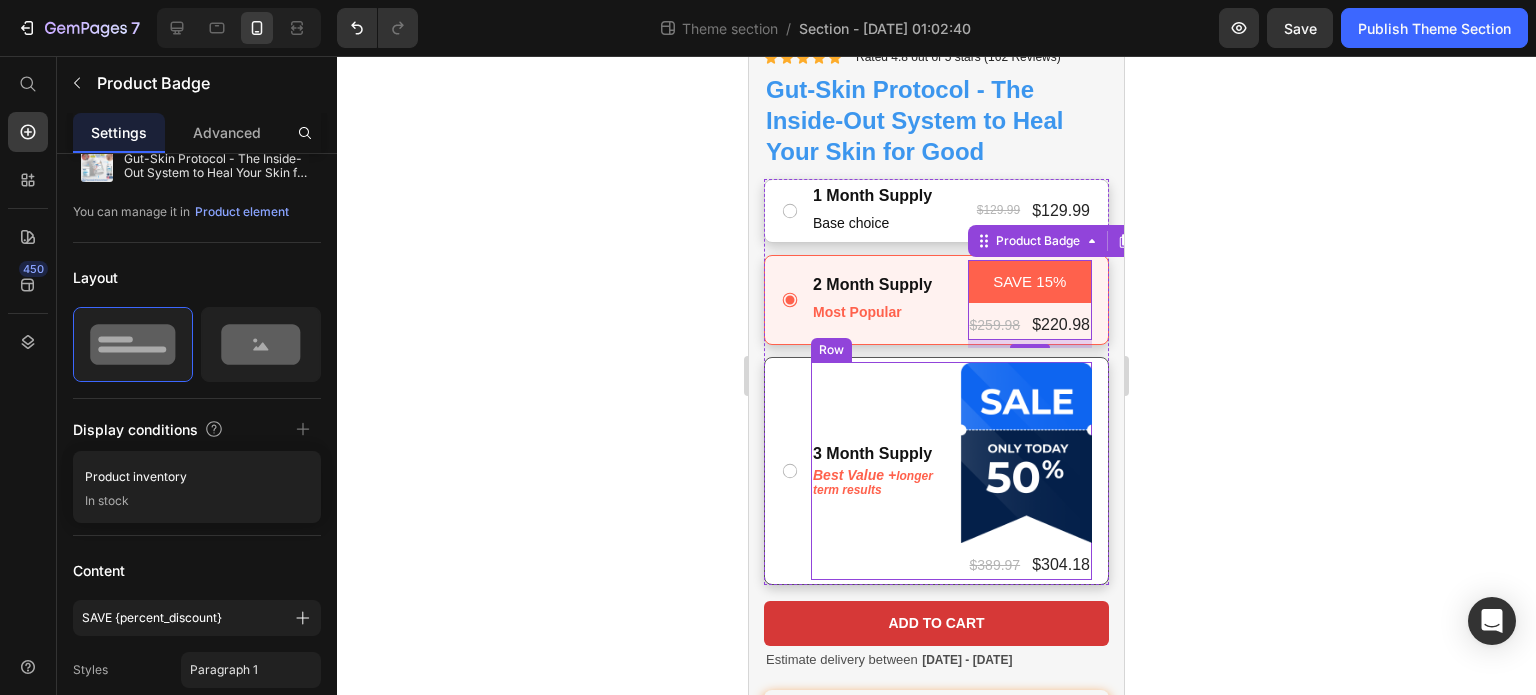 click on "3 Month Supply Text Block Best Value +  longer term results Text Block" at bounding box center [877, 471] 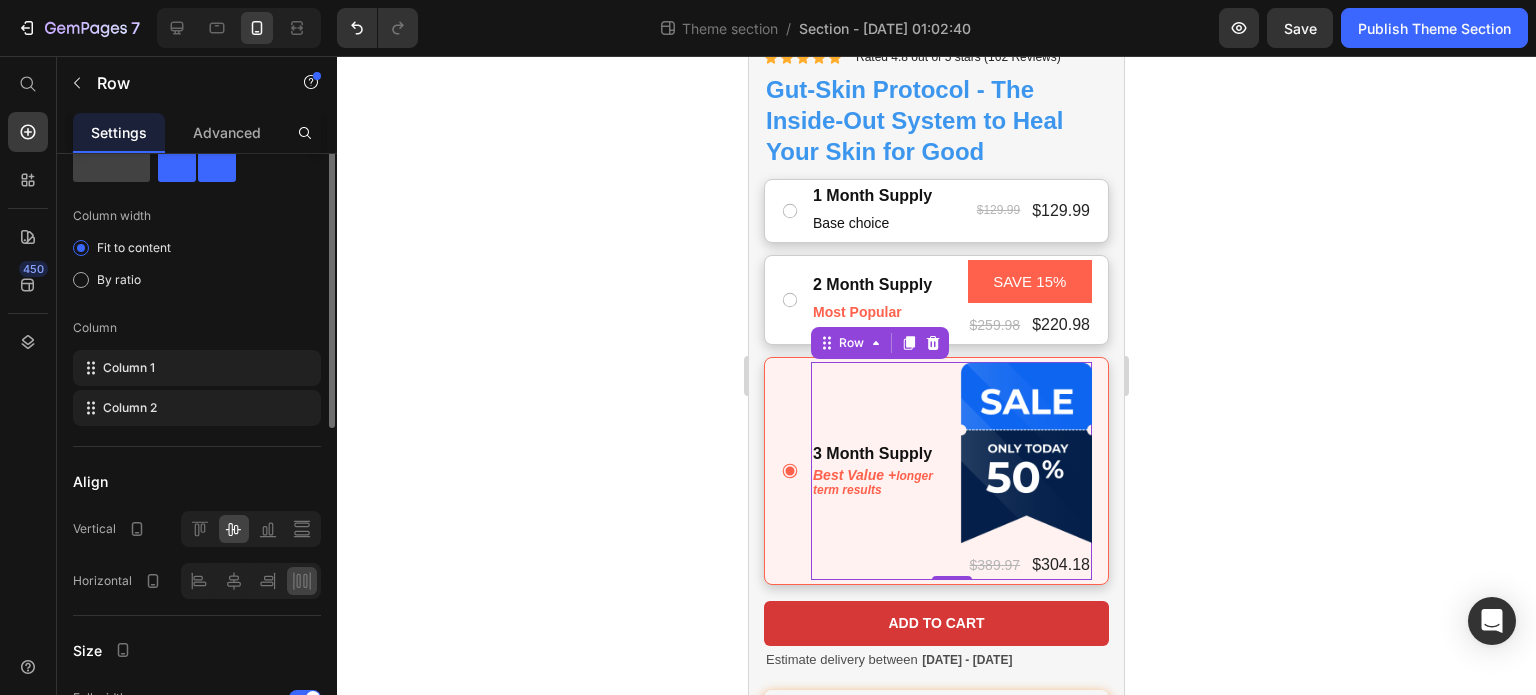 scroll, scrollTop: 0, scrollLeft: 0, axis: both 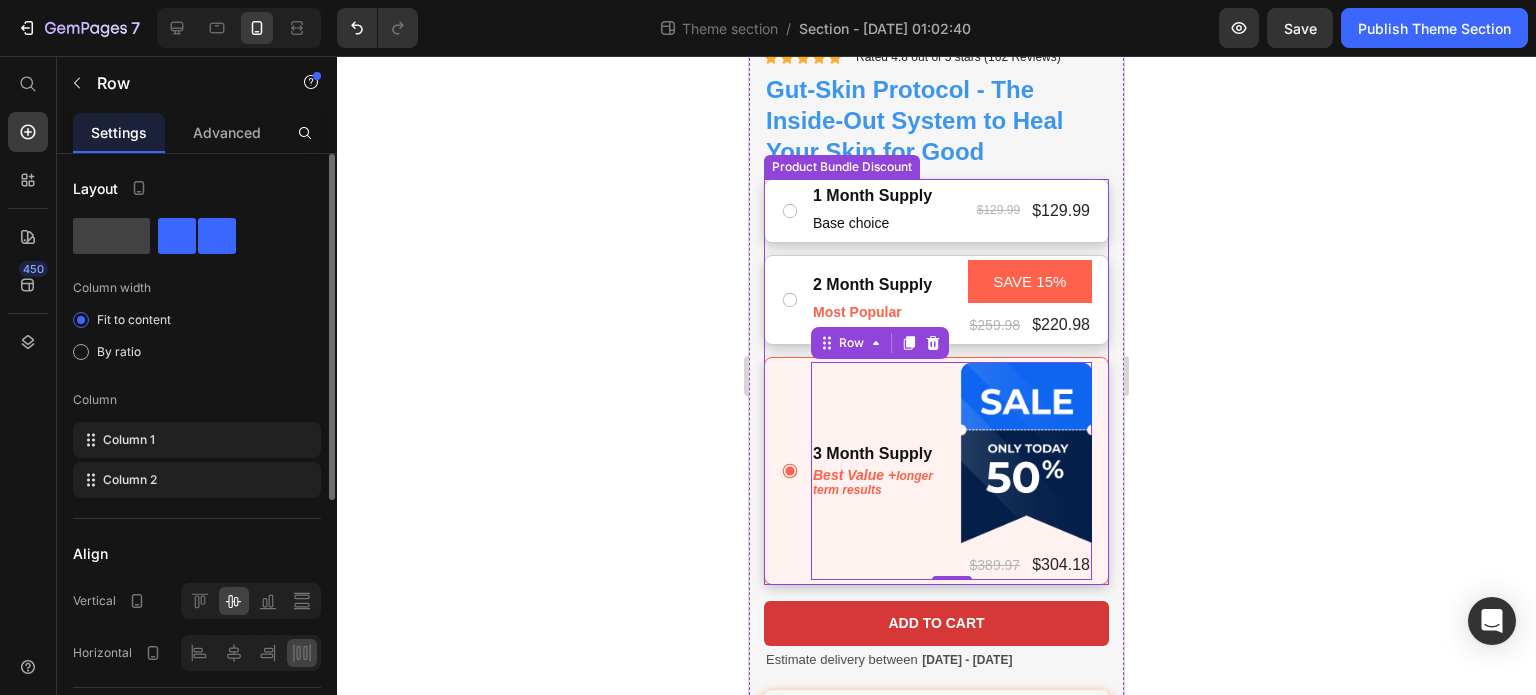click on "3 Month Supply Text Block Best Value +  longer term results Text Block Product Badge $389.97 Product Price $304.18 Product Price Row Row   0" at bounding box center [936, 471] 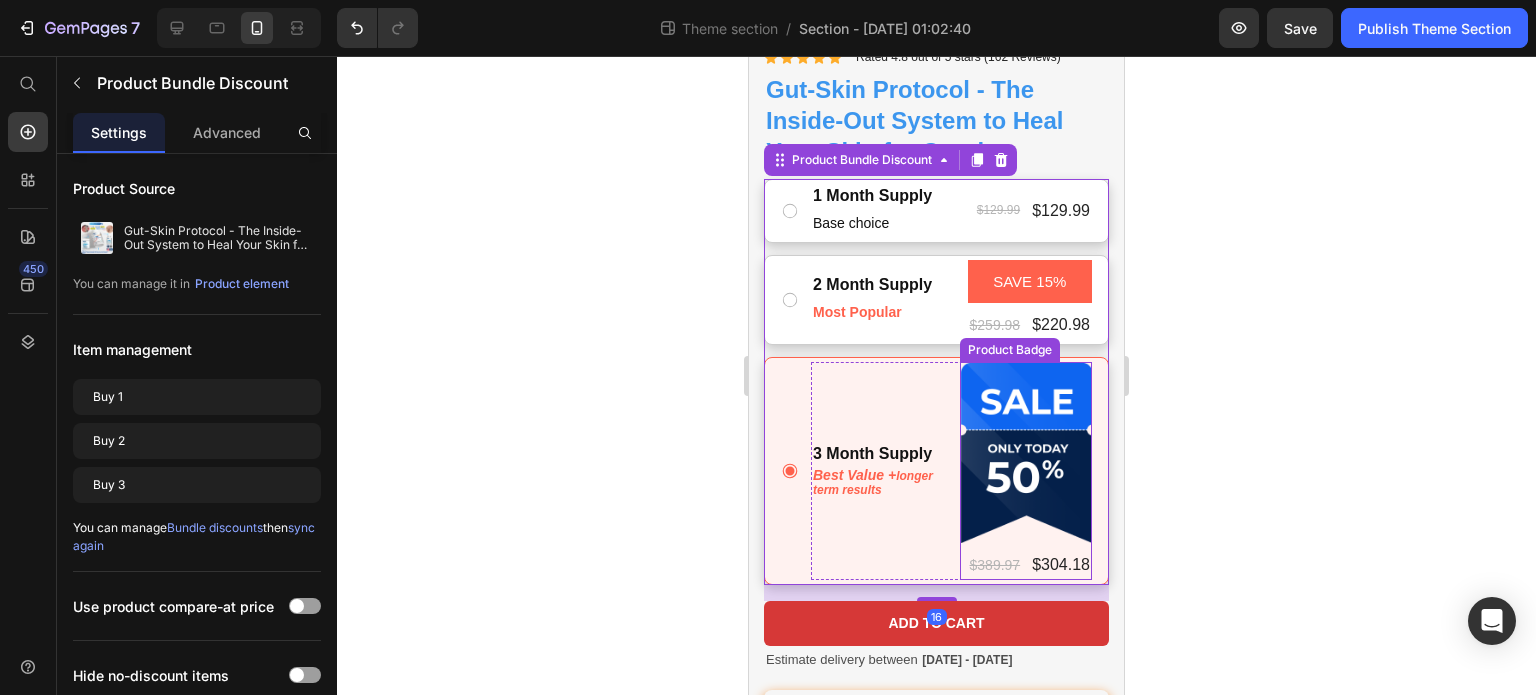 click at bounding box center [1026, 452] 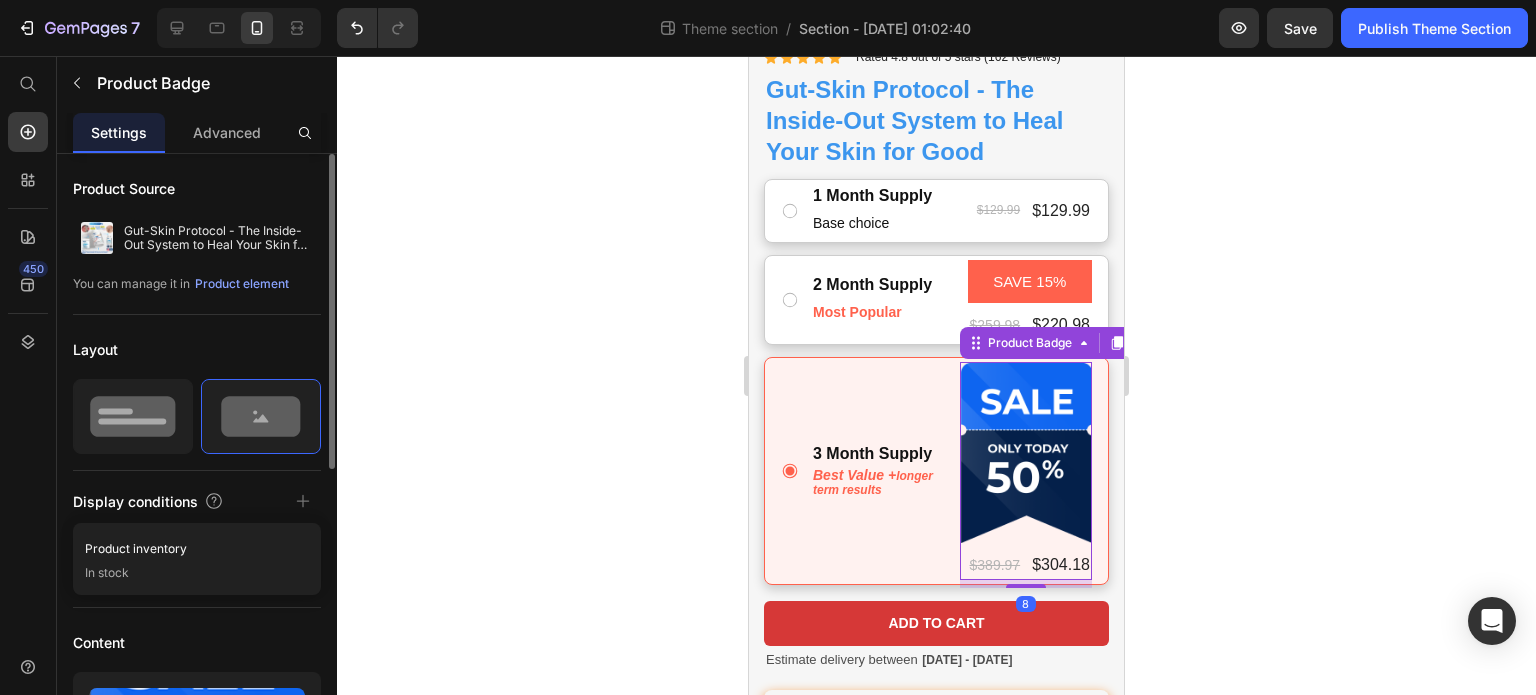 click 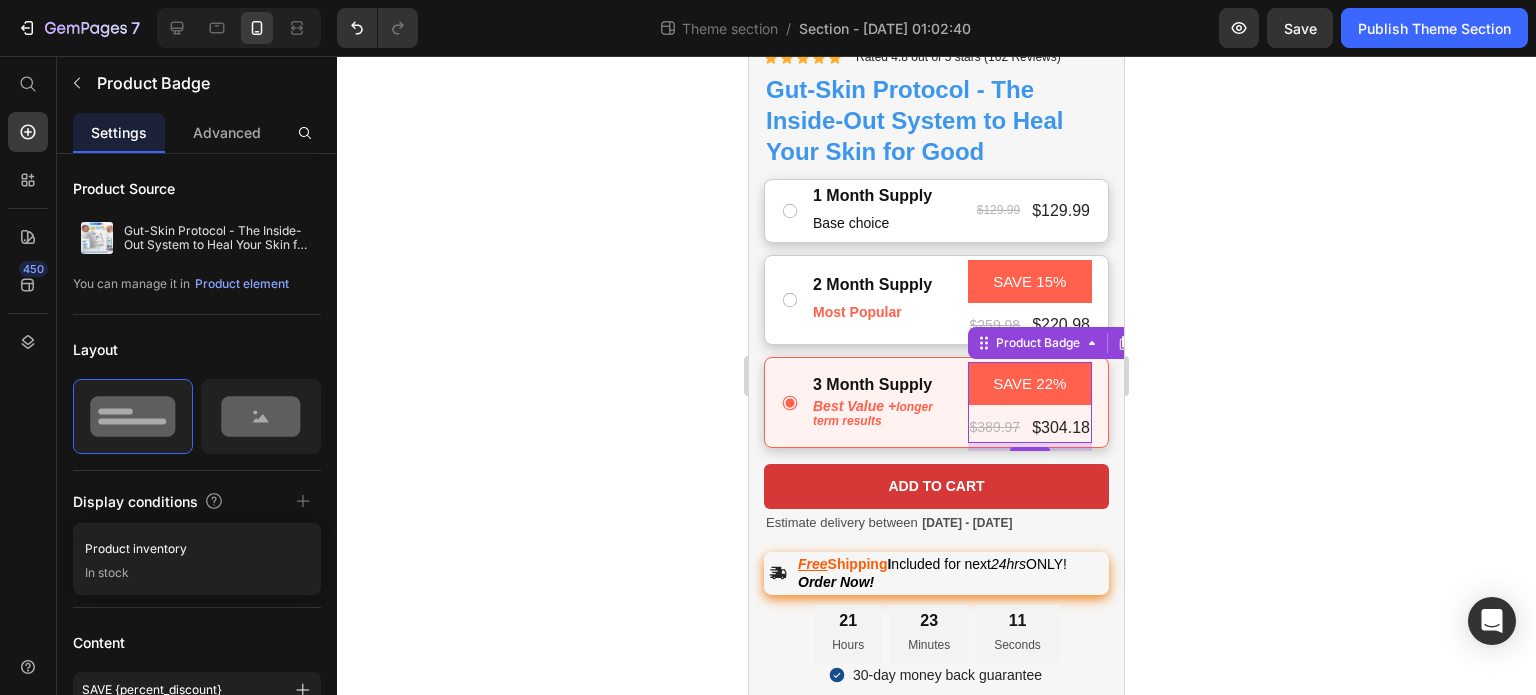 click on "SAVE 22%" at bounding box center [1029, 383] 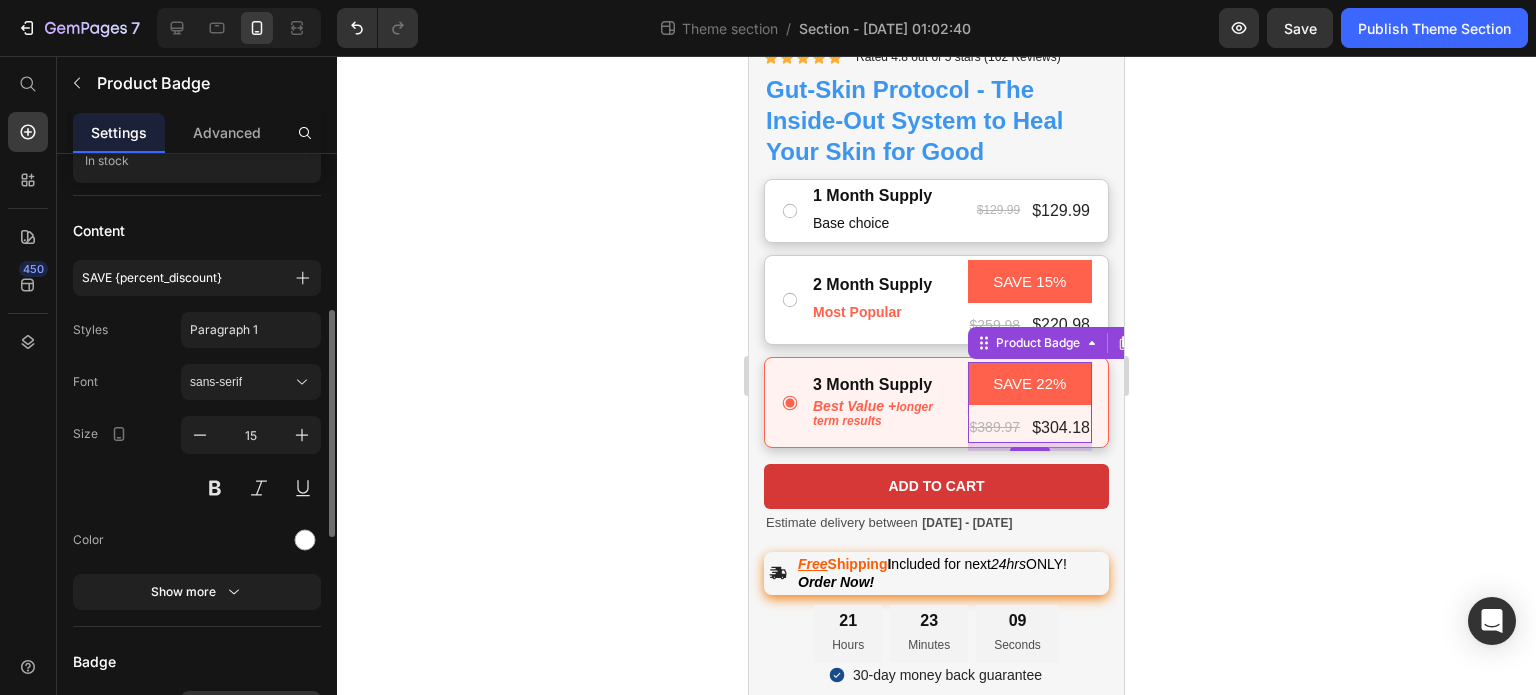 scroll, scrollTop: 828, scrollLeft: 0, axis: vertical 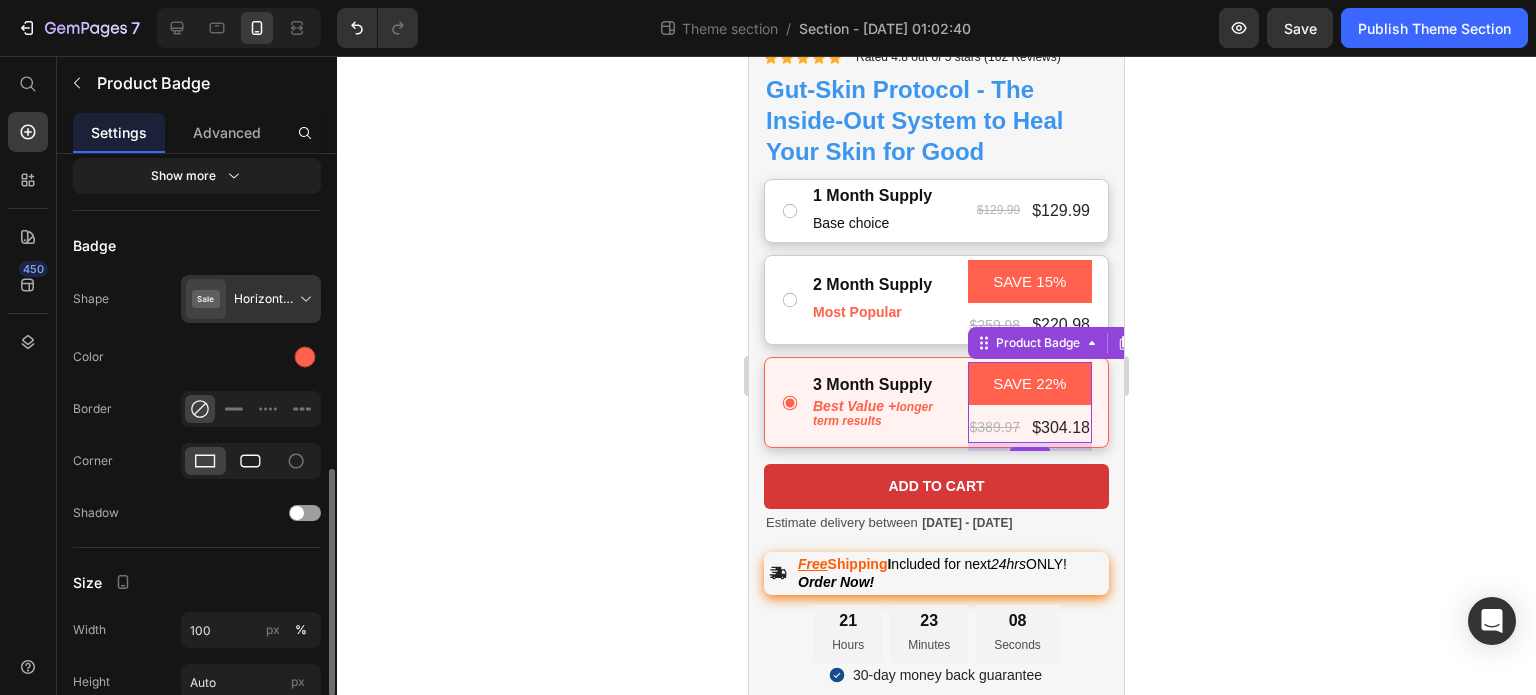 click 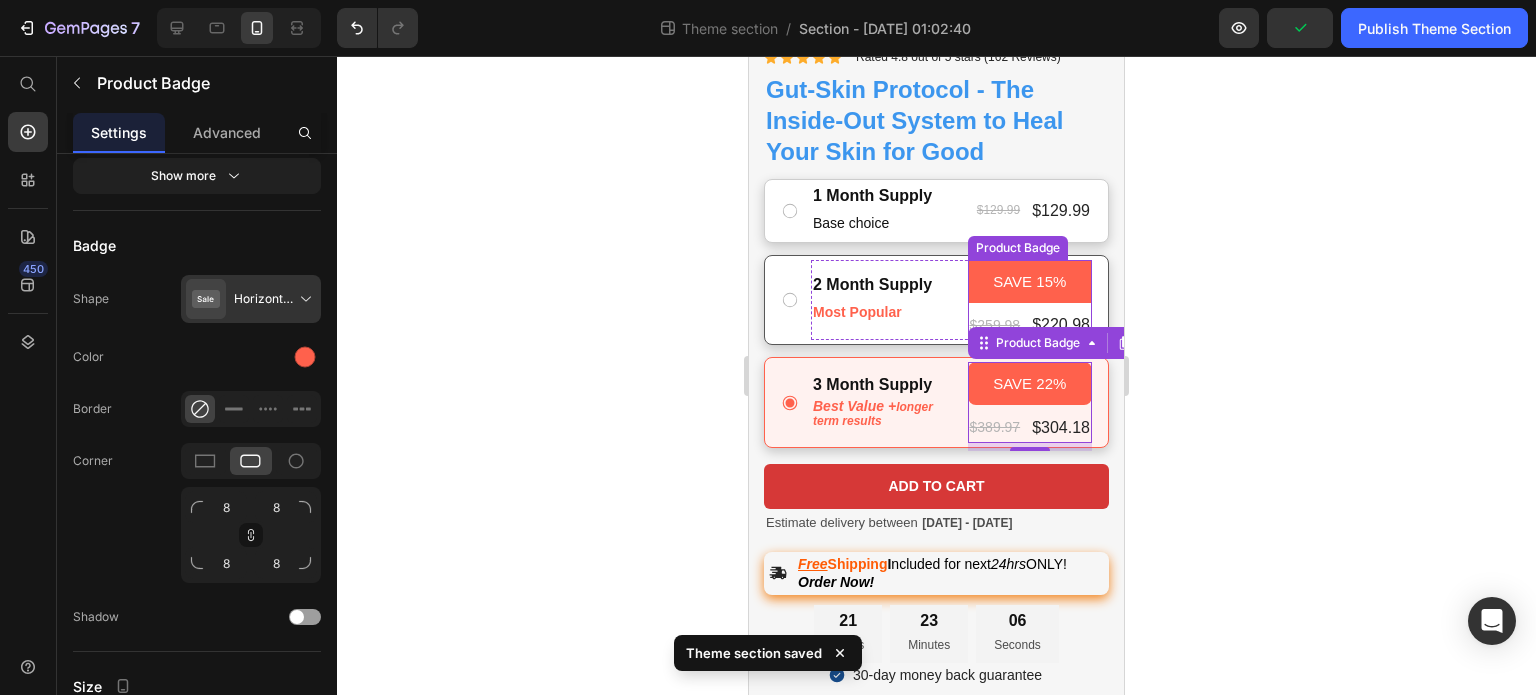 click on "SAVE 15%" at bounding box center [1029, 281] 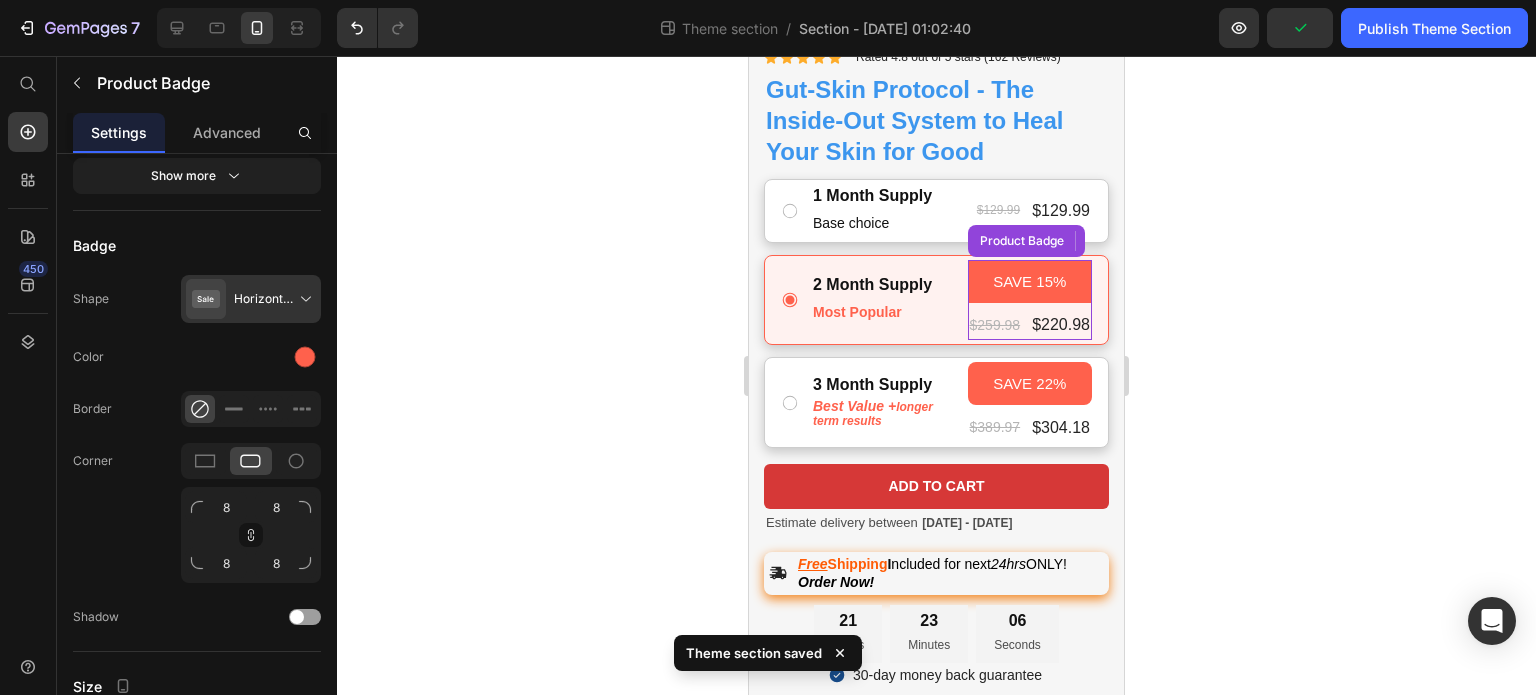 scroll, scrollTop: 828, scrollLeft: 0, axis: vertical 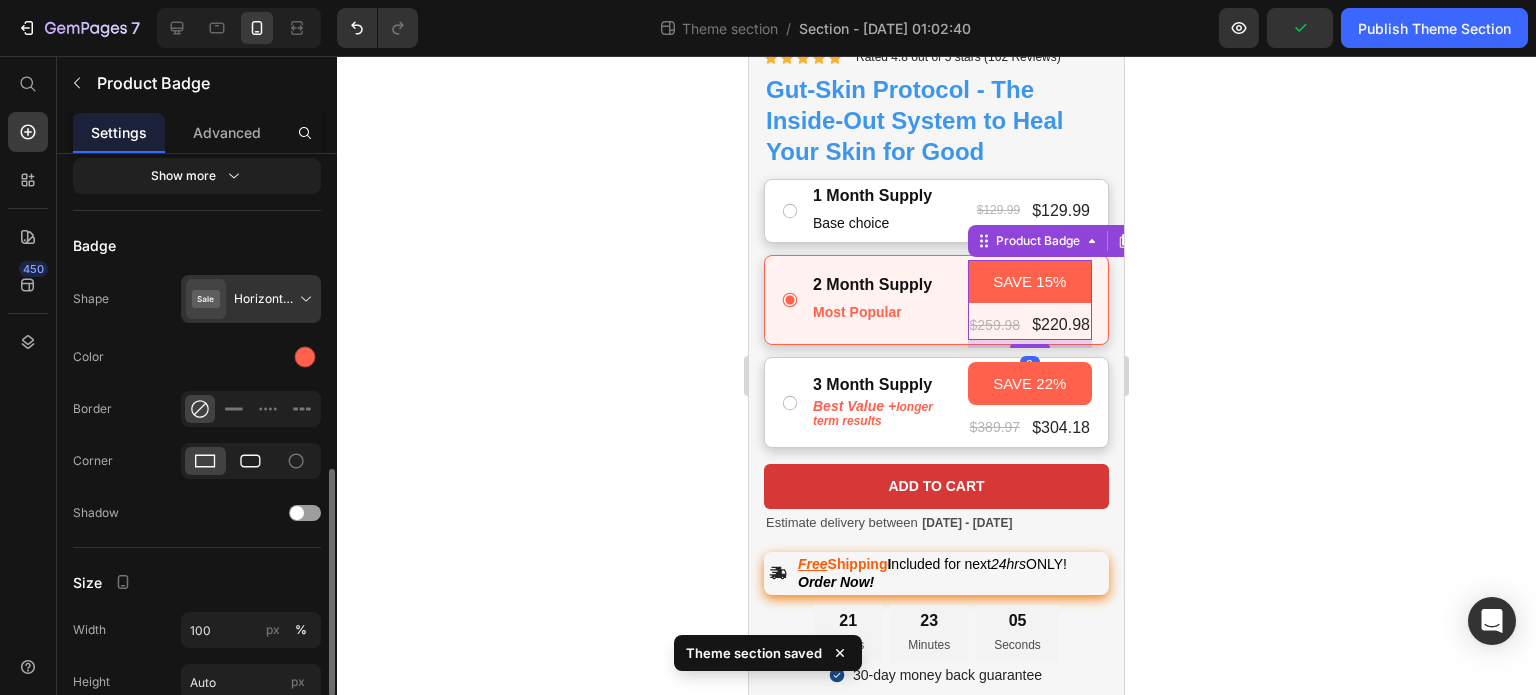 click 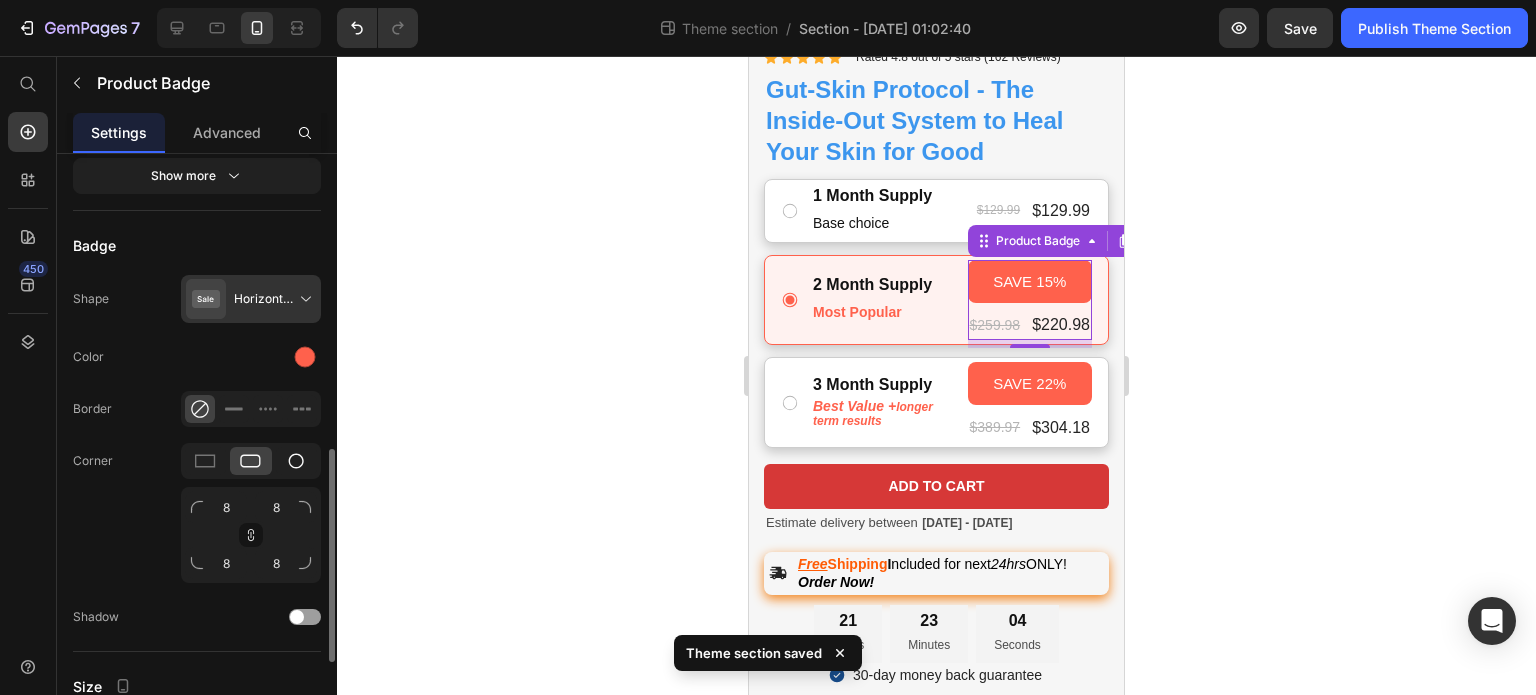 click 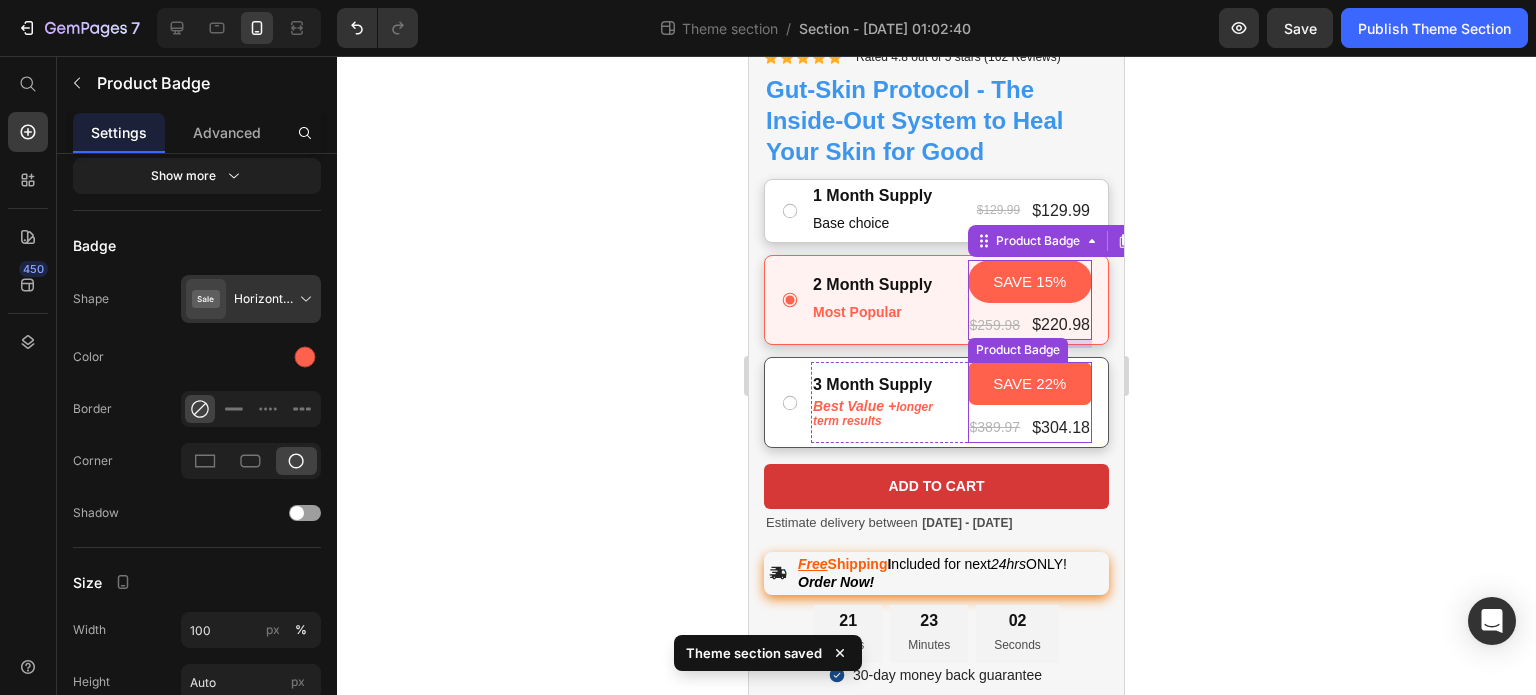 click on "SAVE 22%" at bounding box center [1030, 383] 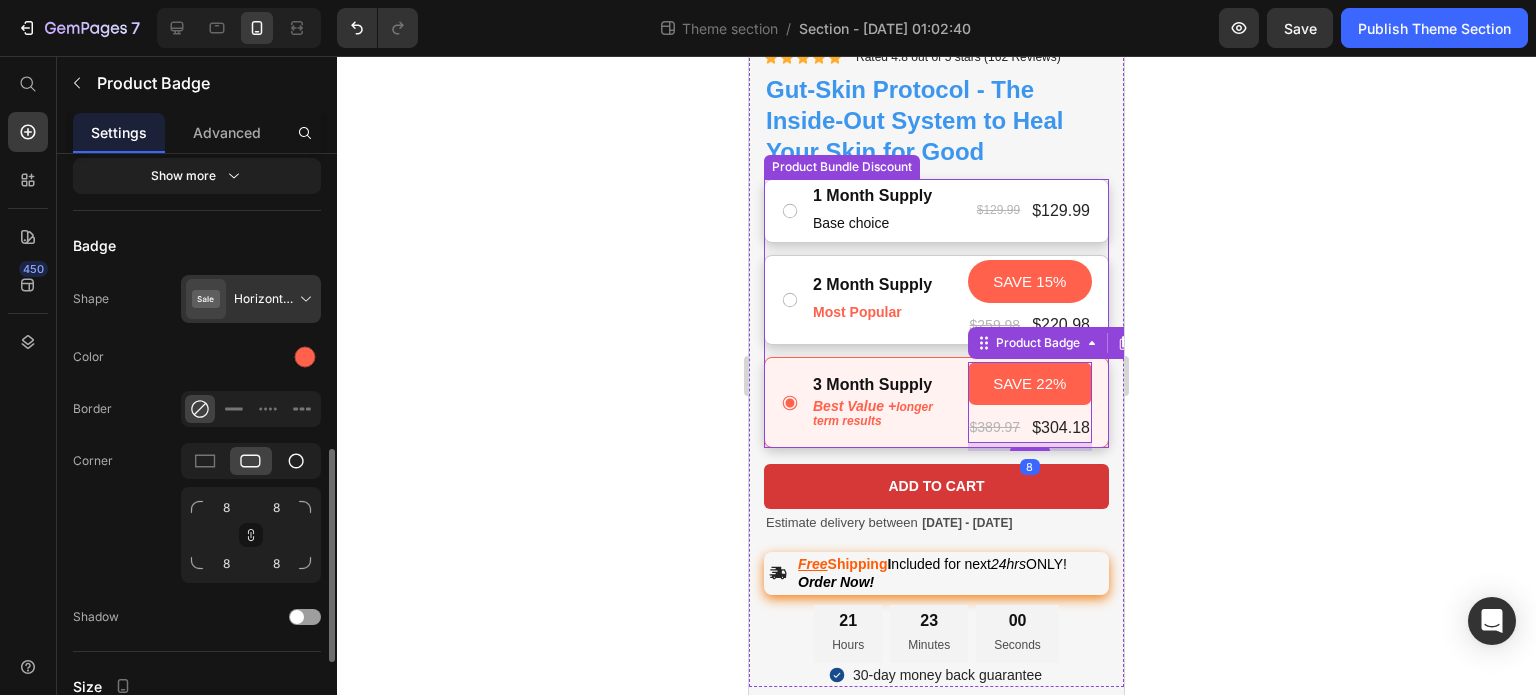 click 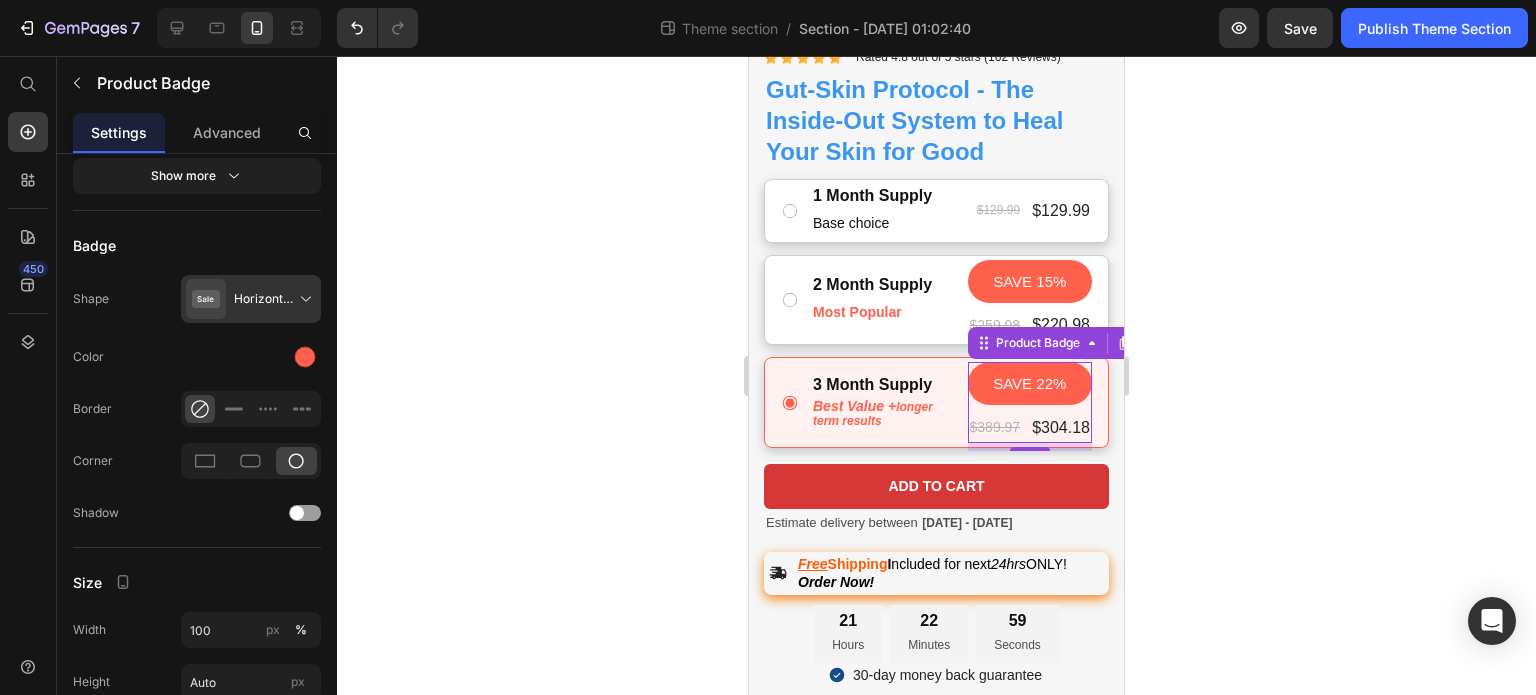 click 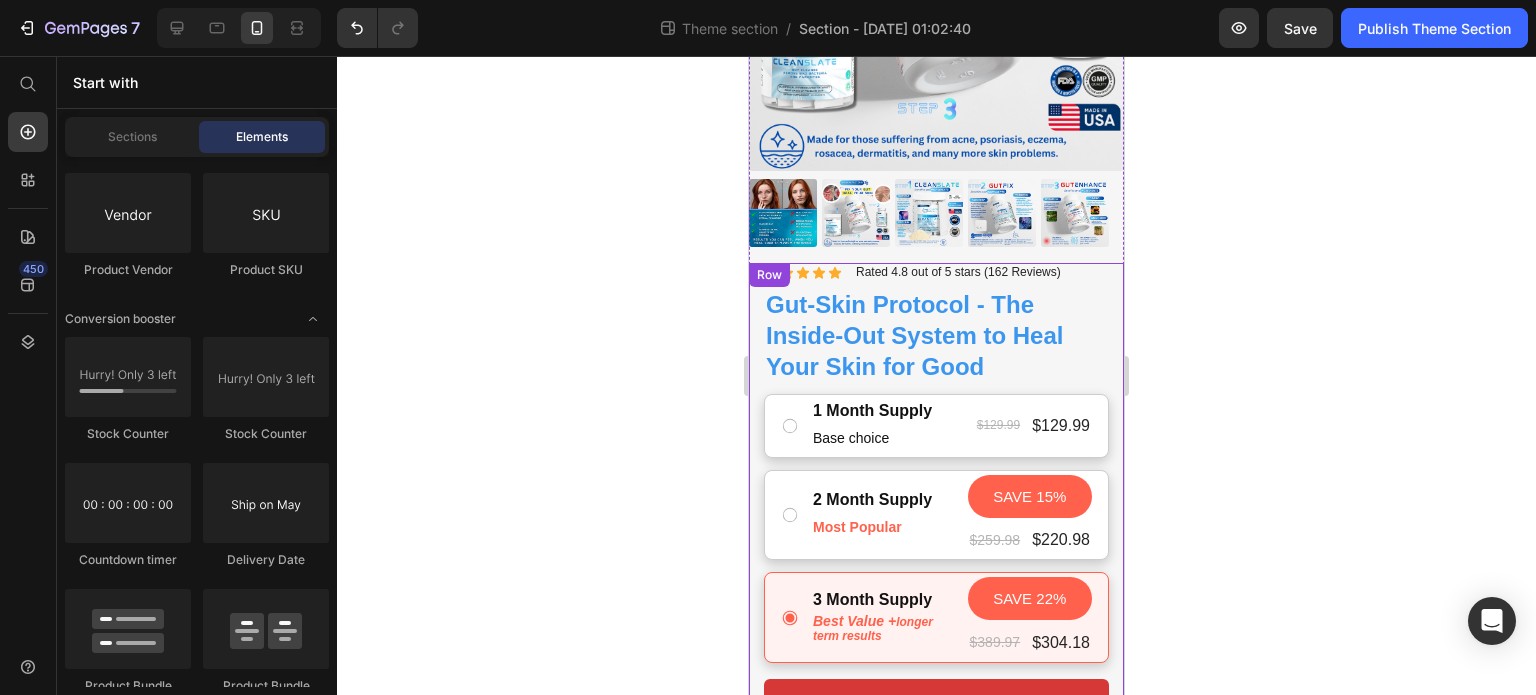 scroll, scrollTop: 328, scrollLeft: 0, axis: vertical 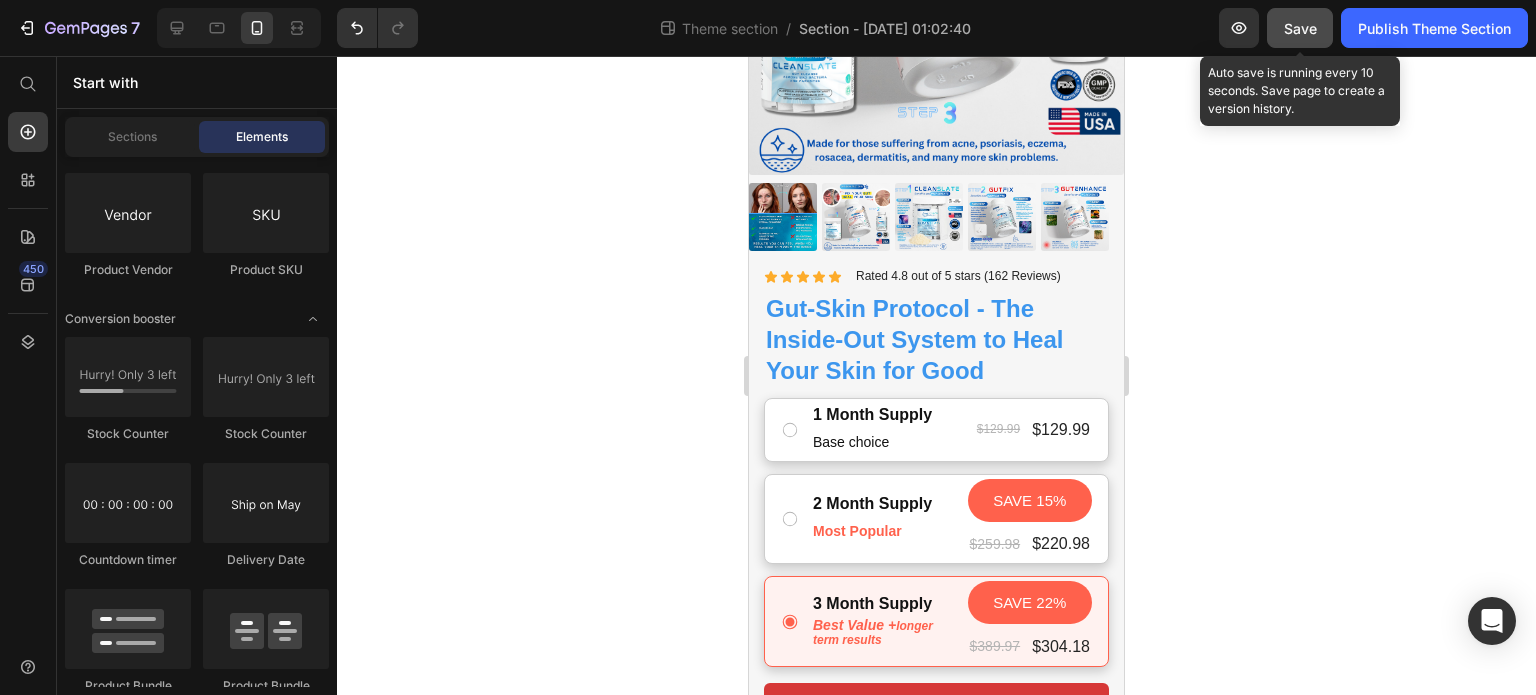 click on "Save" 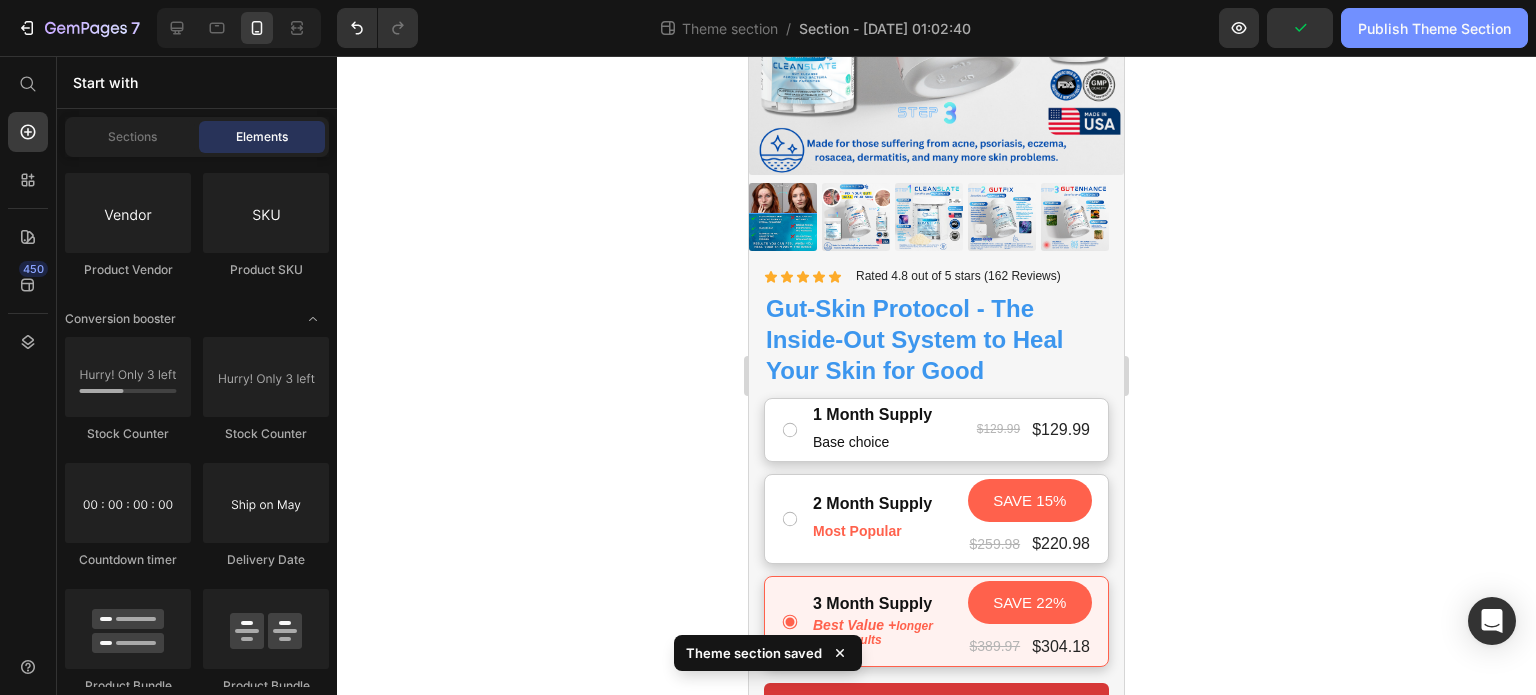 click on "Publish Theme Section" at bounding box center (1434, 28) 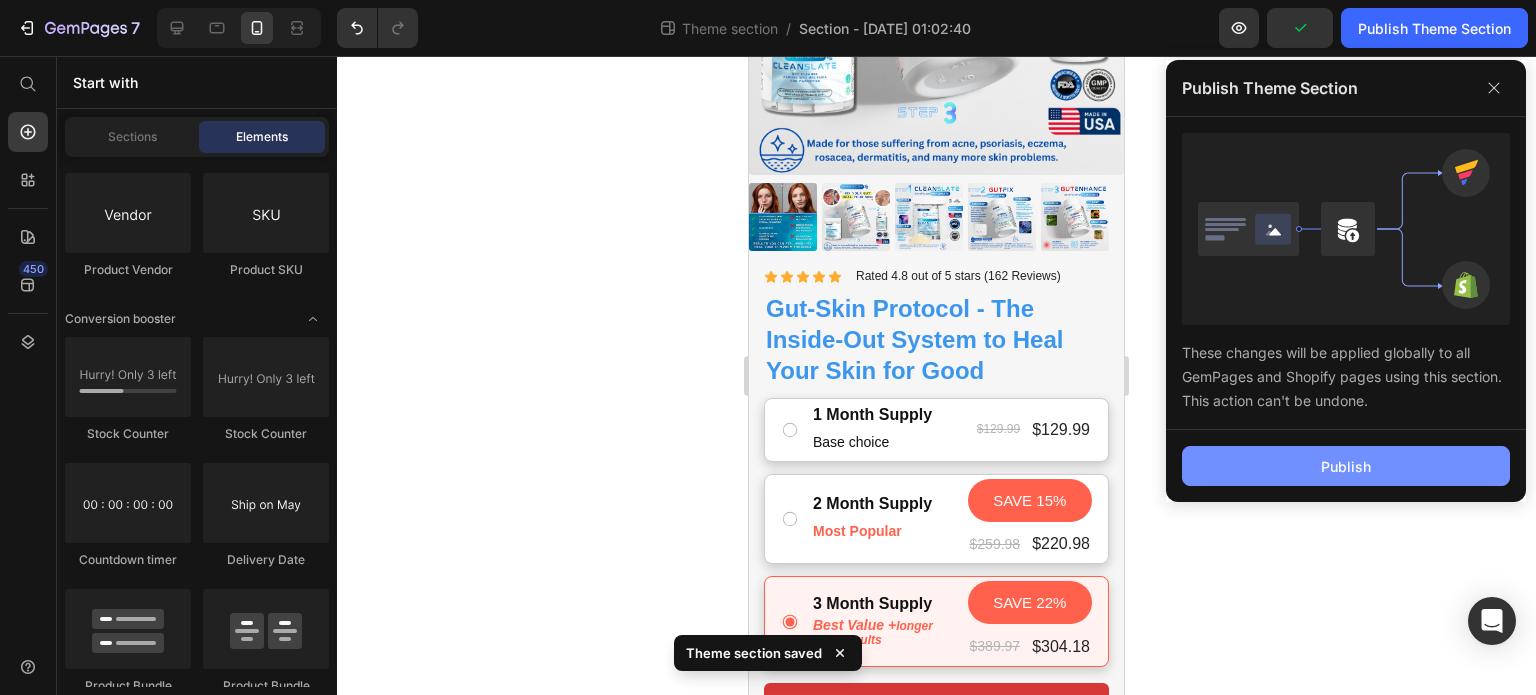 click on "Publish" 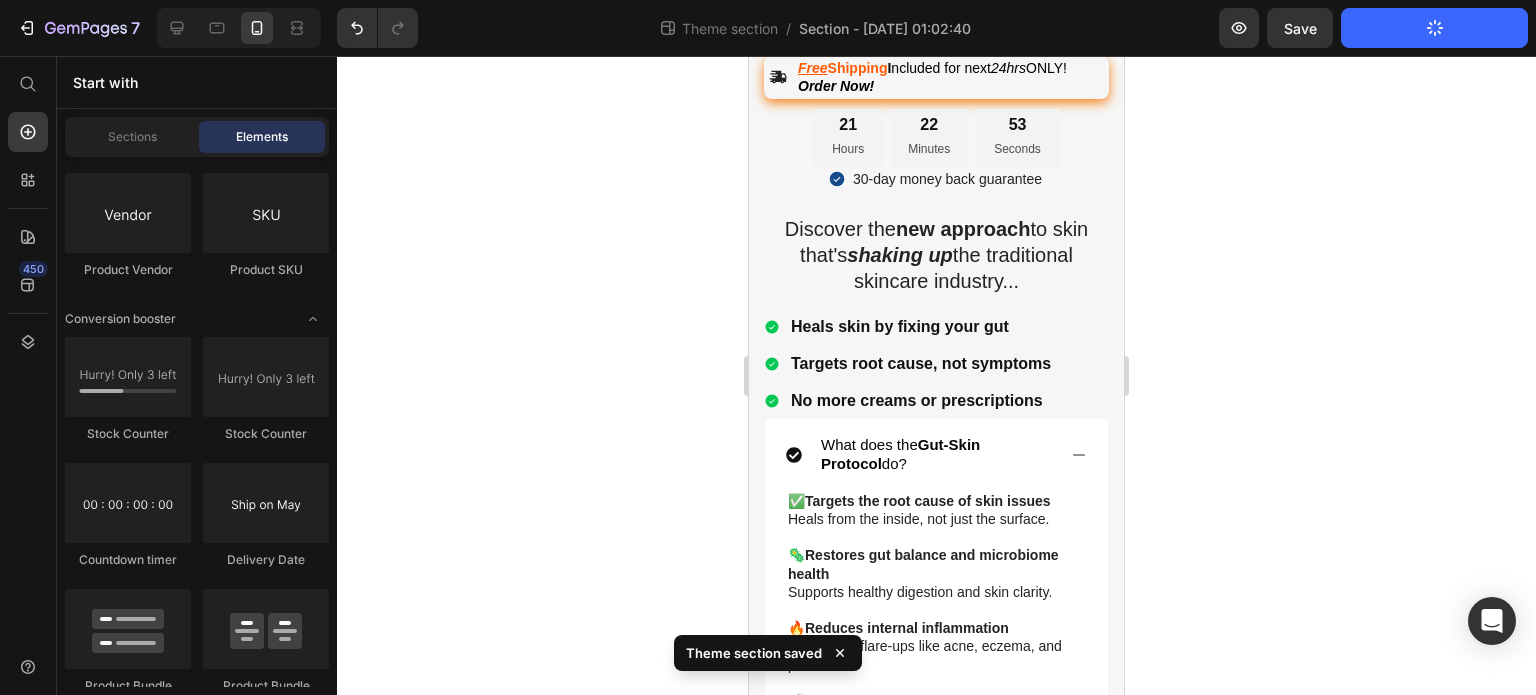scroll, scrollTop: 745, scrollLeft: 0, axis: vertical 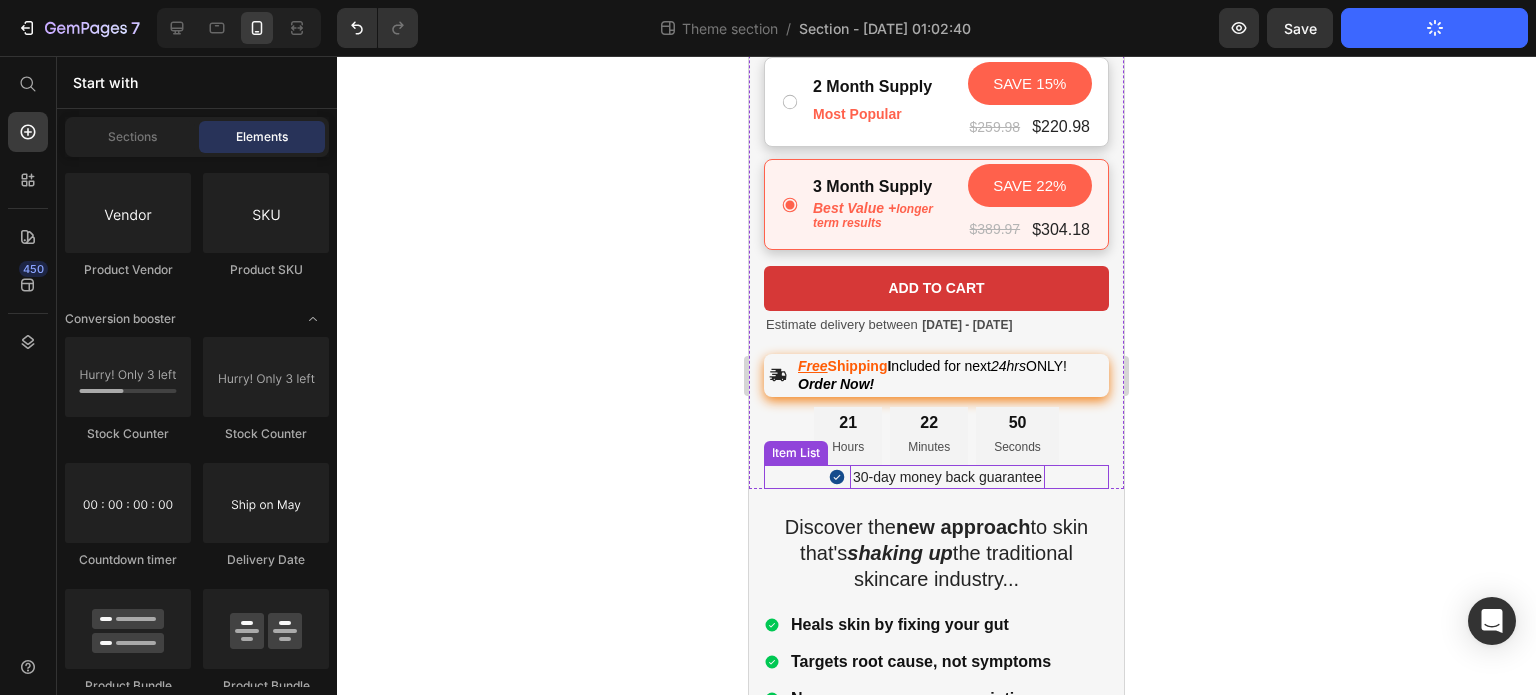 click on "30-day money back guarantee" at bounding box center [947, 477] 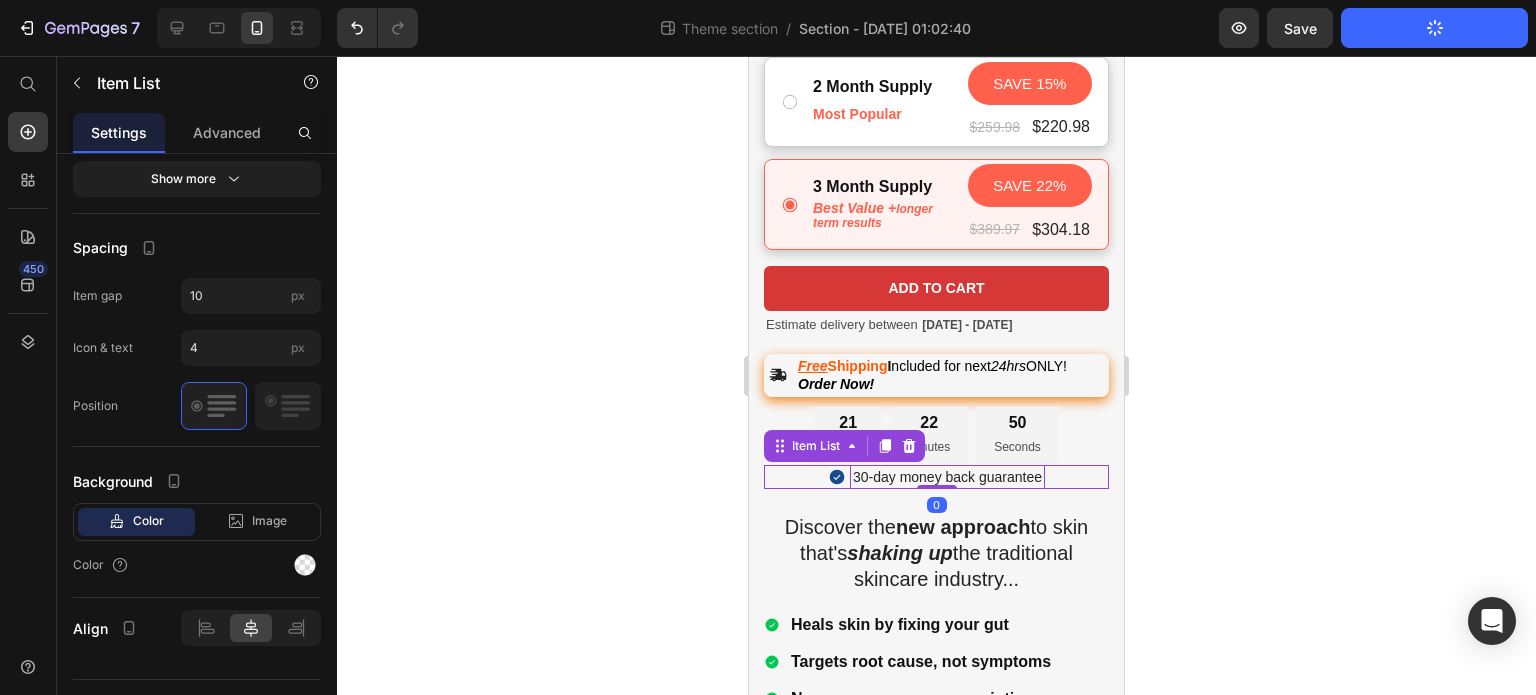 scroll, scrollTop: 0, scrollLeft: 0, axis: both 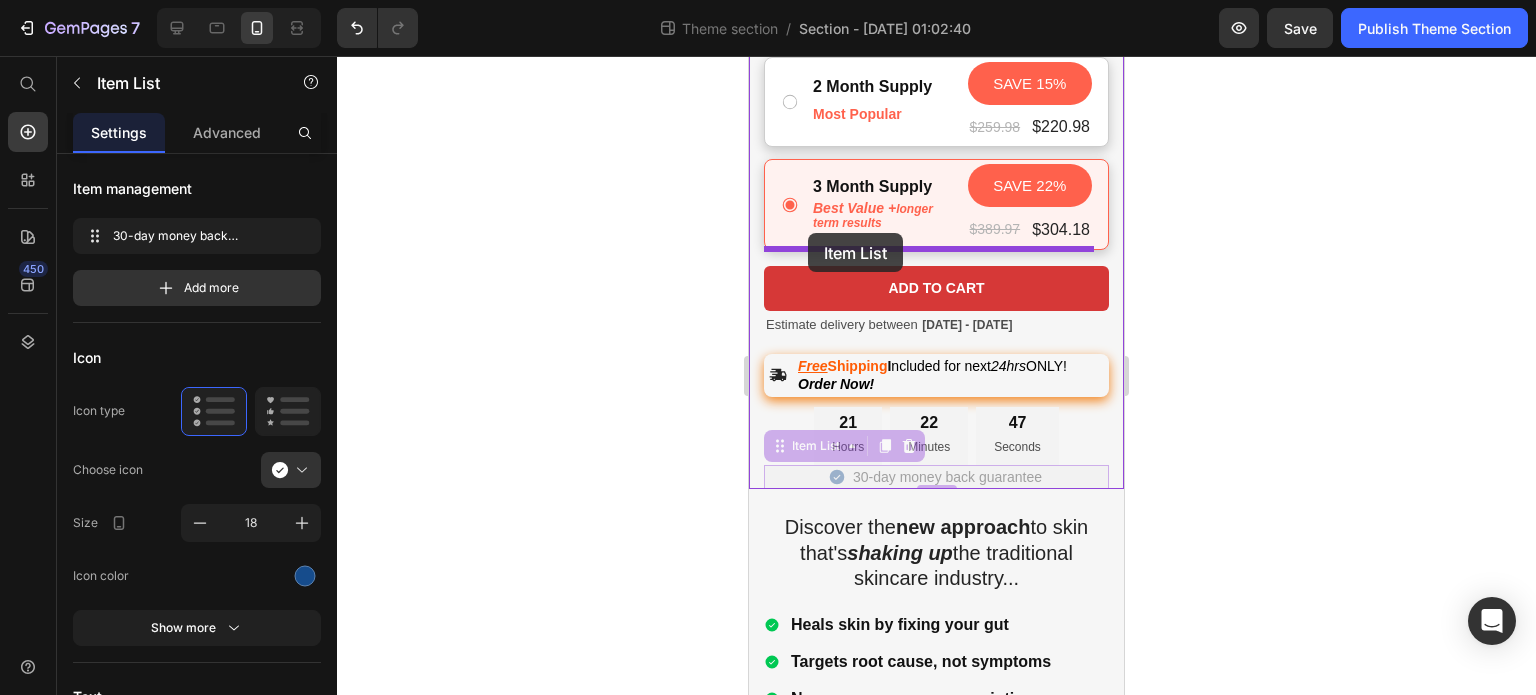 drag, startPoint x: 770, startPoint y: 431, endPoint x: 808, endPoint y: 233, distance: 201.6135 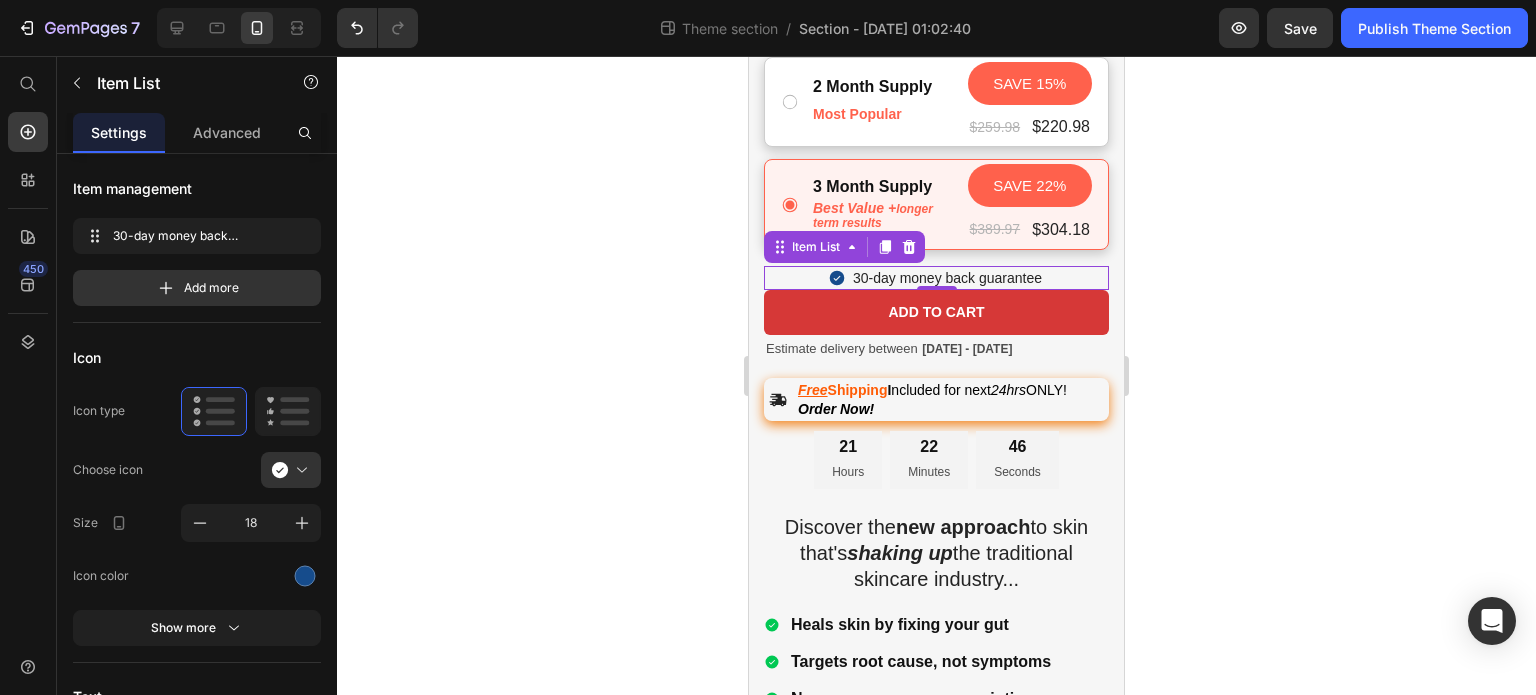 click 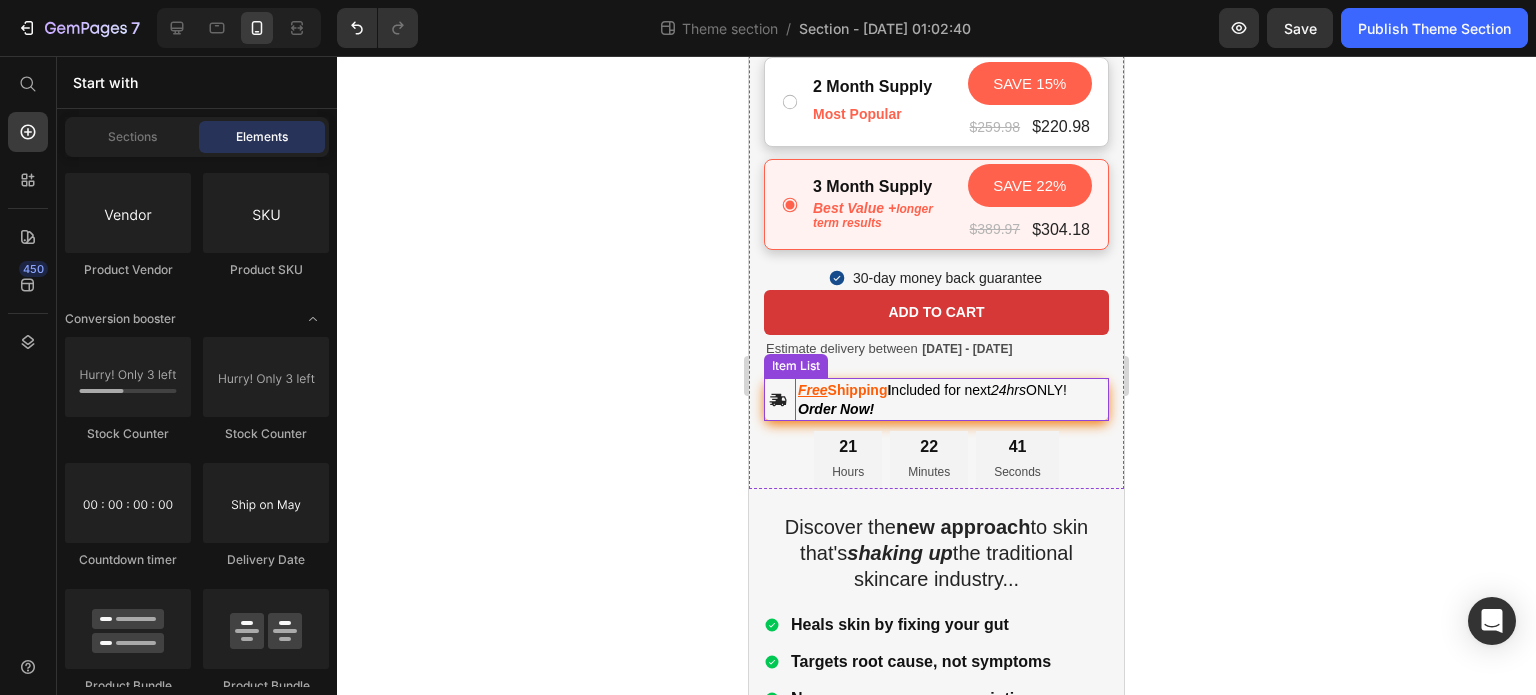 click on "ncluded for next  24hrs  ONLY!   Order Now!" at bounding box center (932, 399) 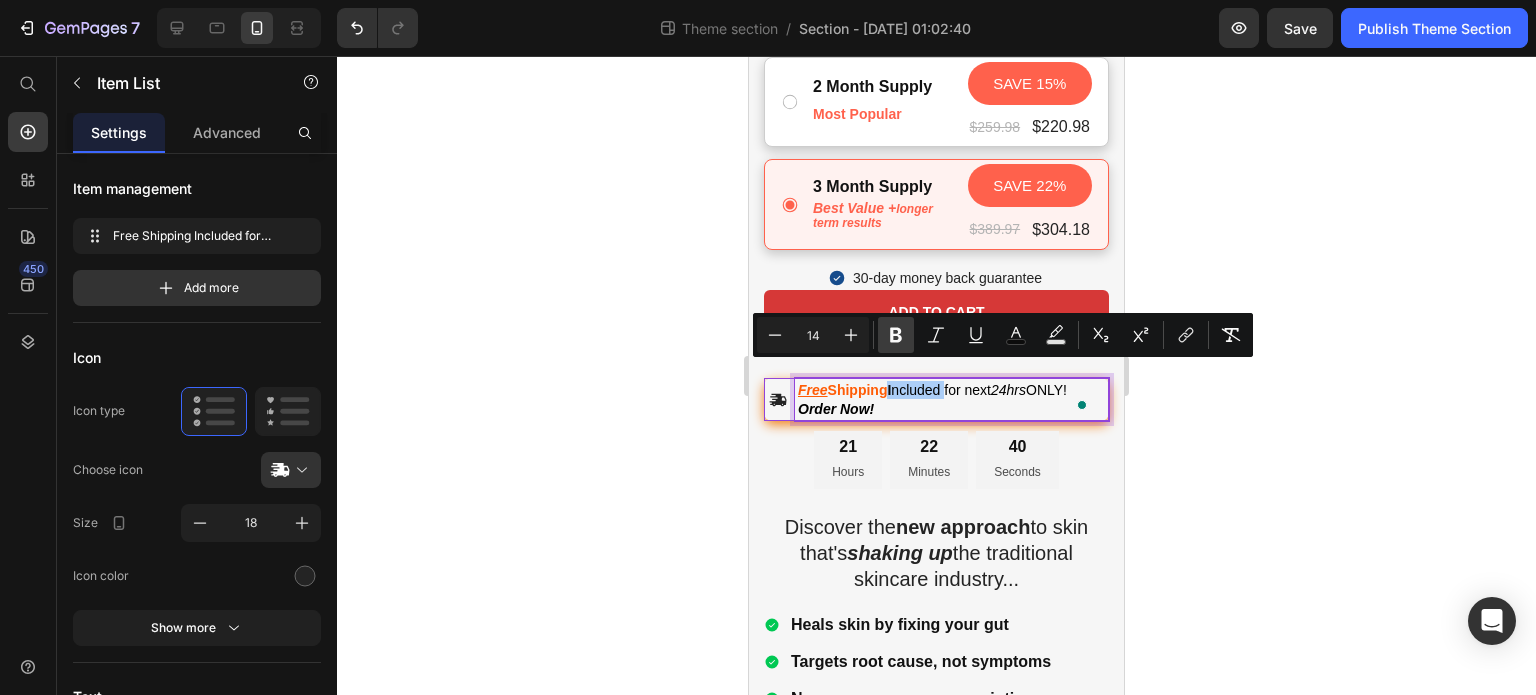 click 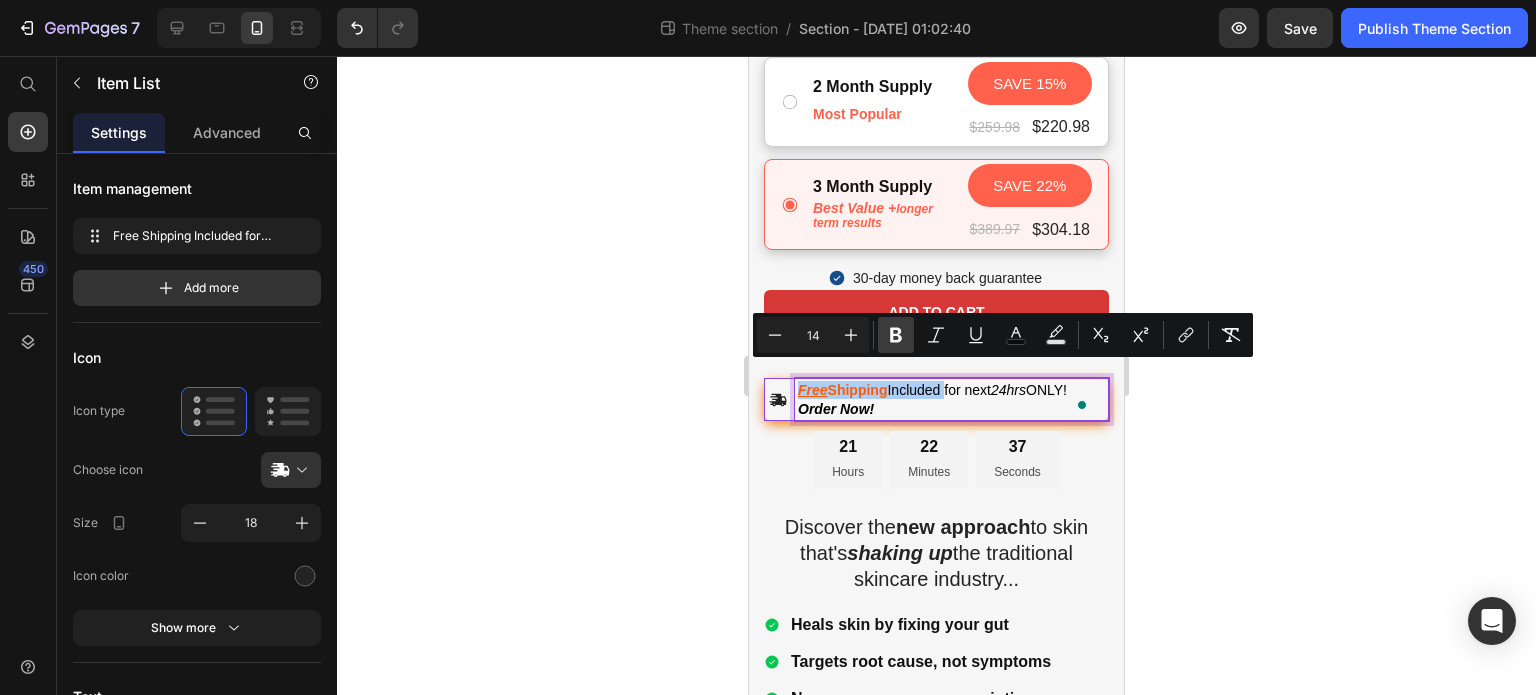 click 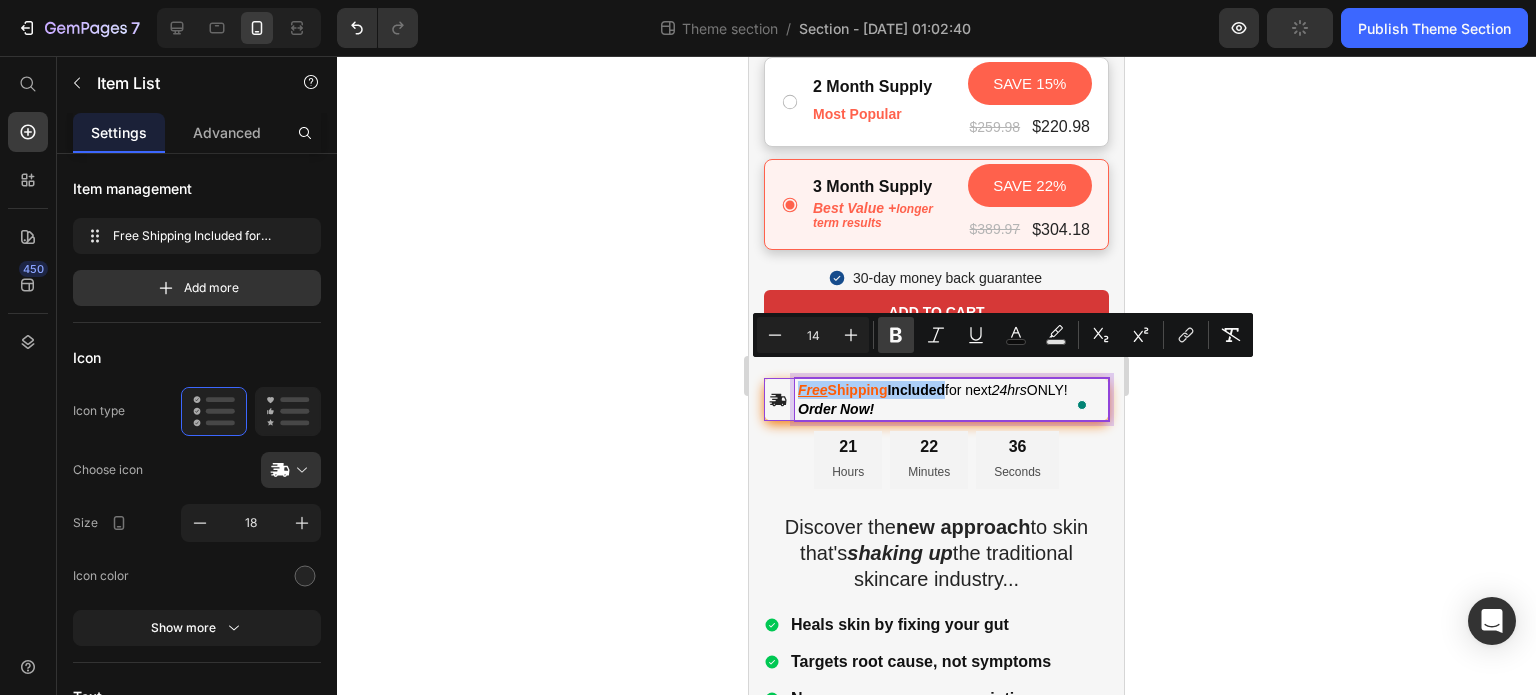 click 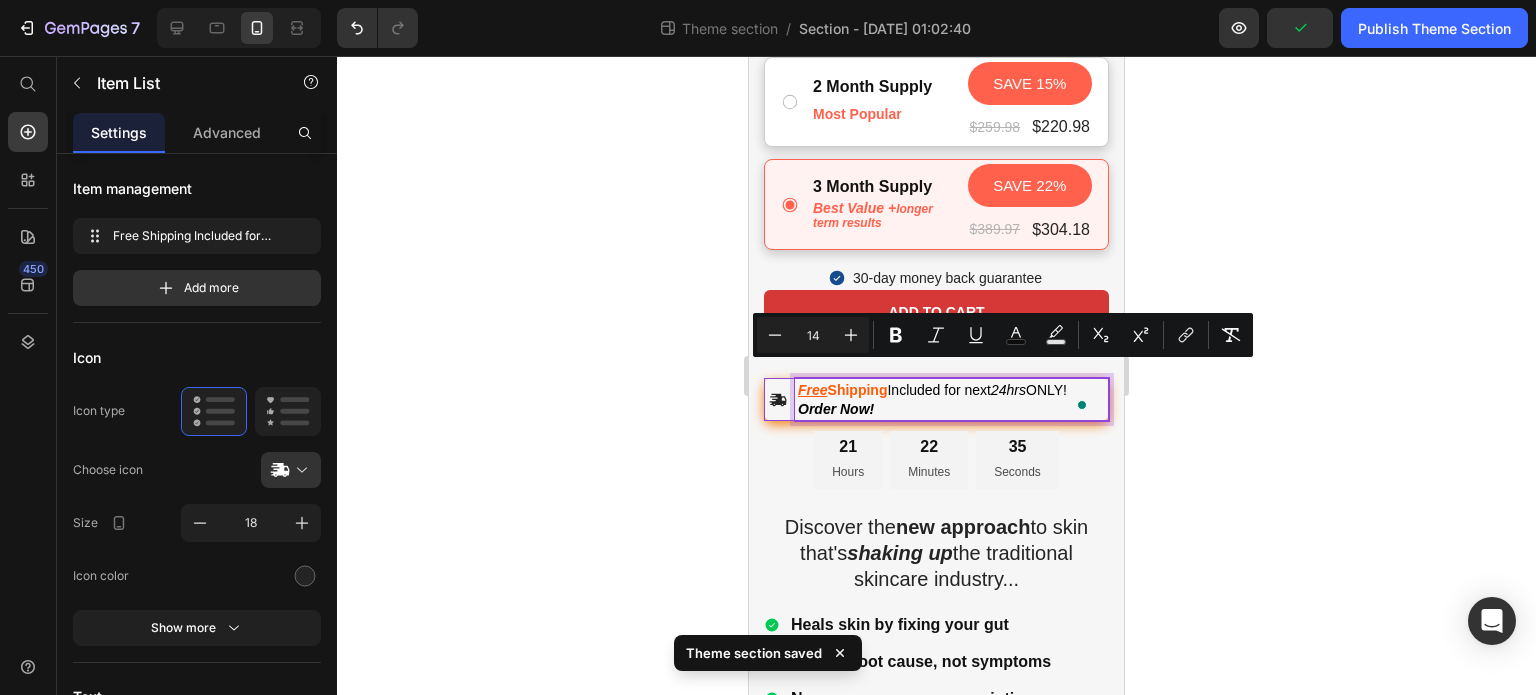 click 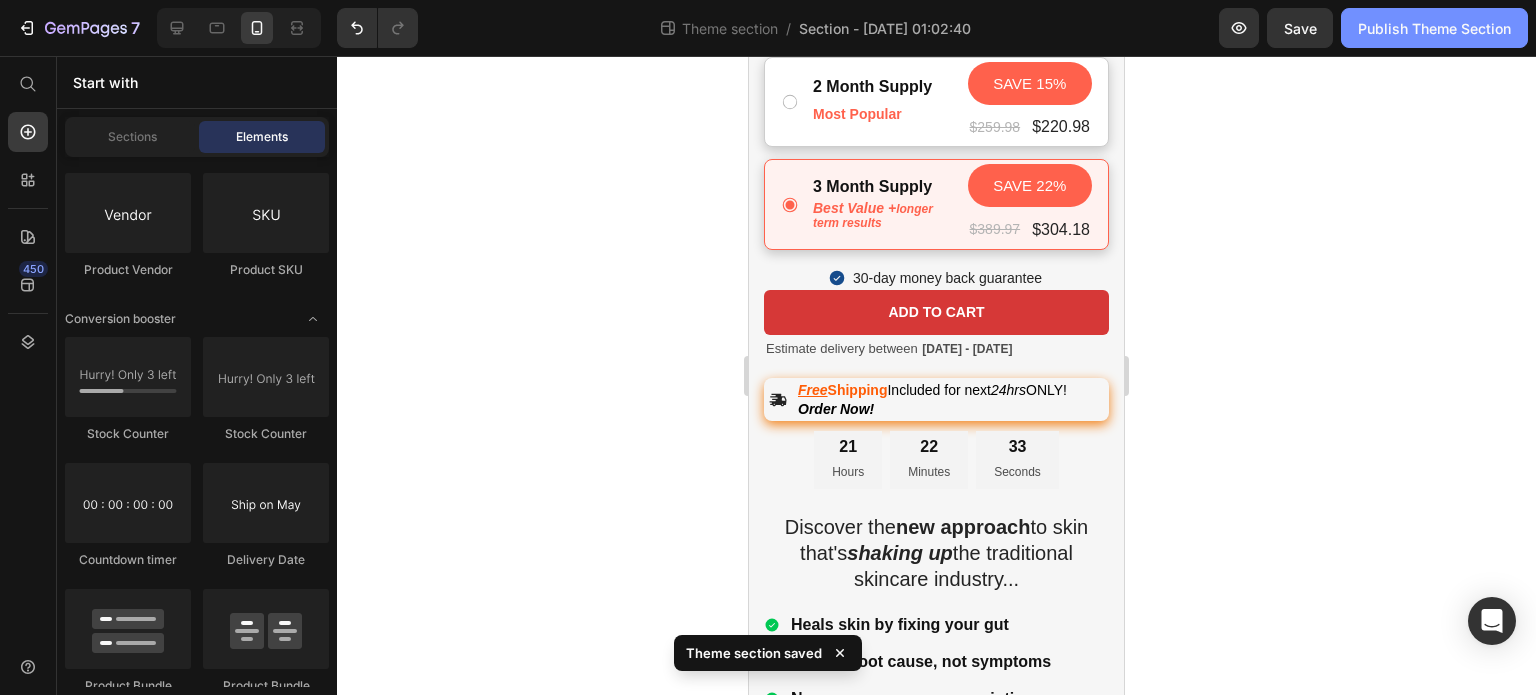 click on "Publish Theme Section" at bounding box center (1434, 28) 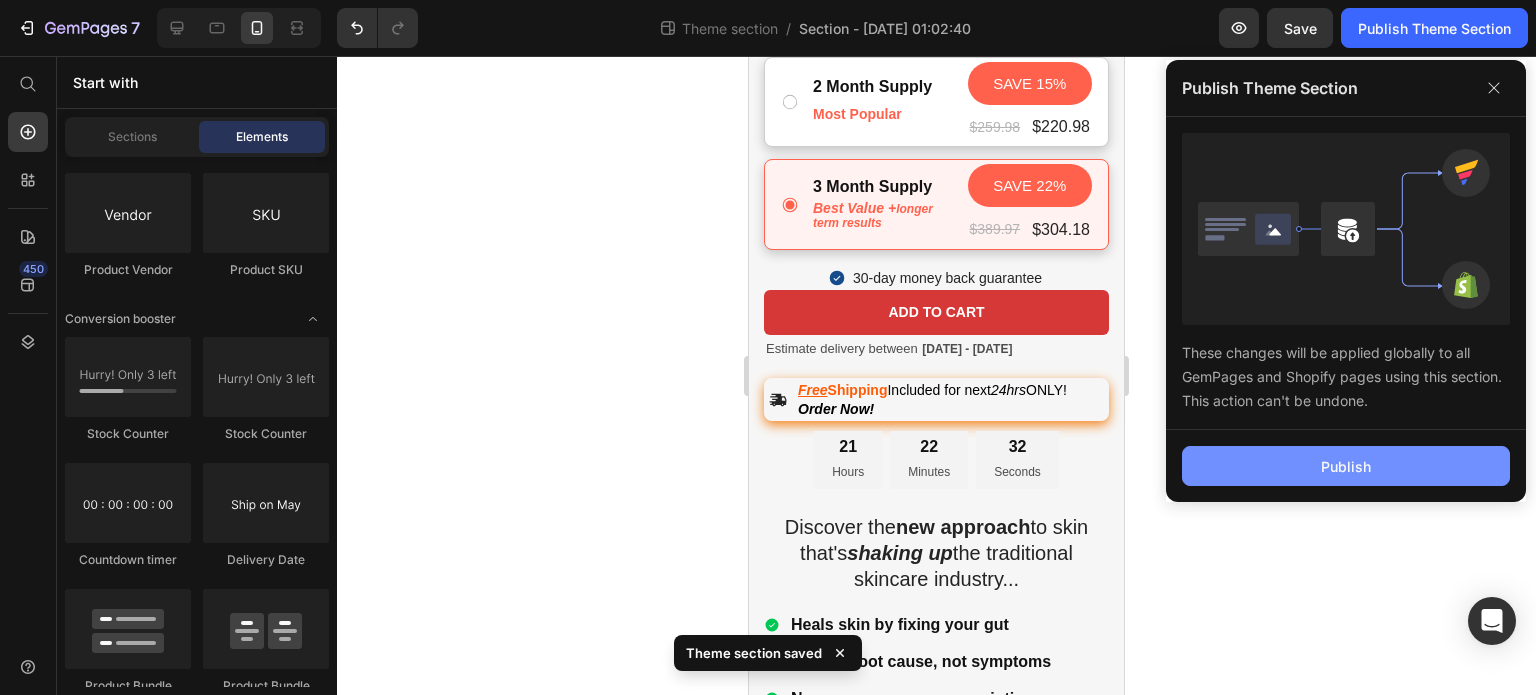 click on "Publish" 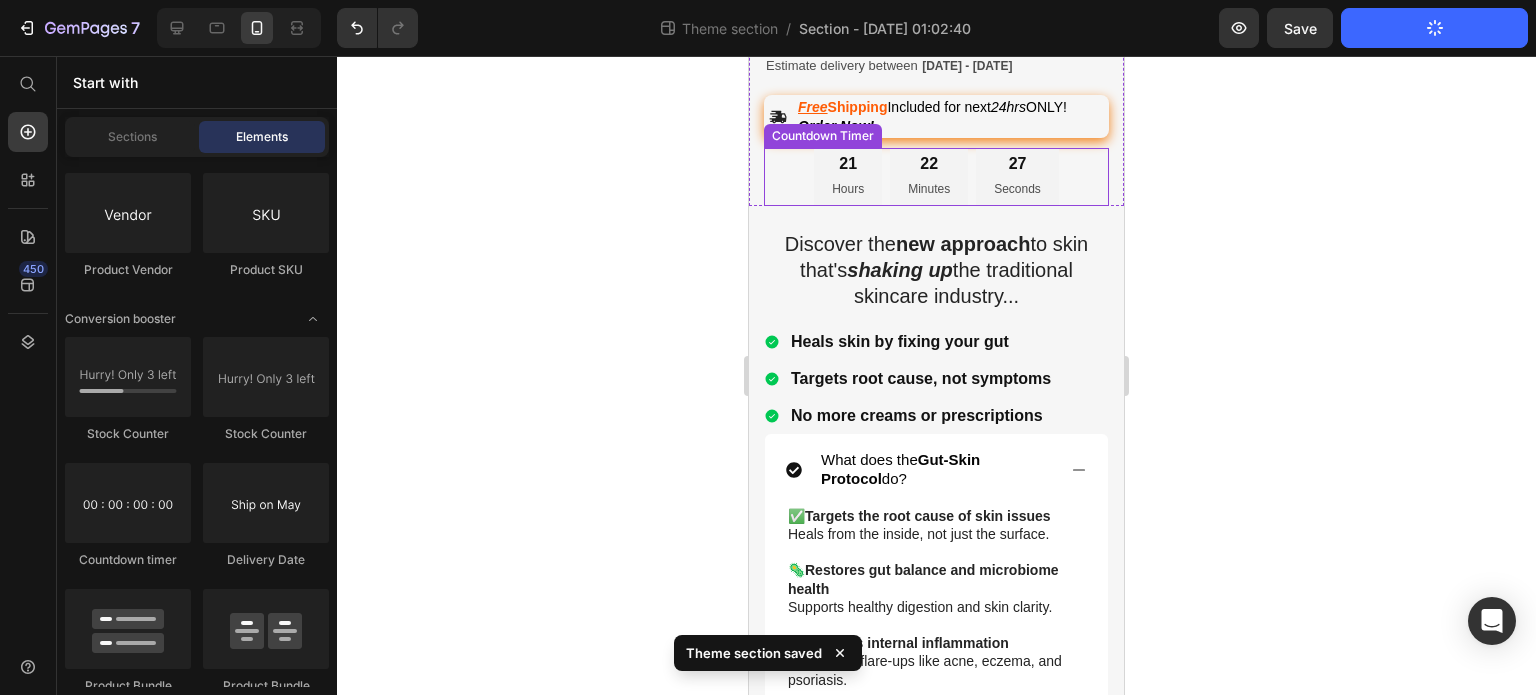 scroll, scrollTop: 1029, scrollLeft: 0, axis: vertical 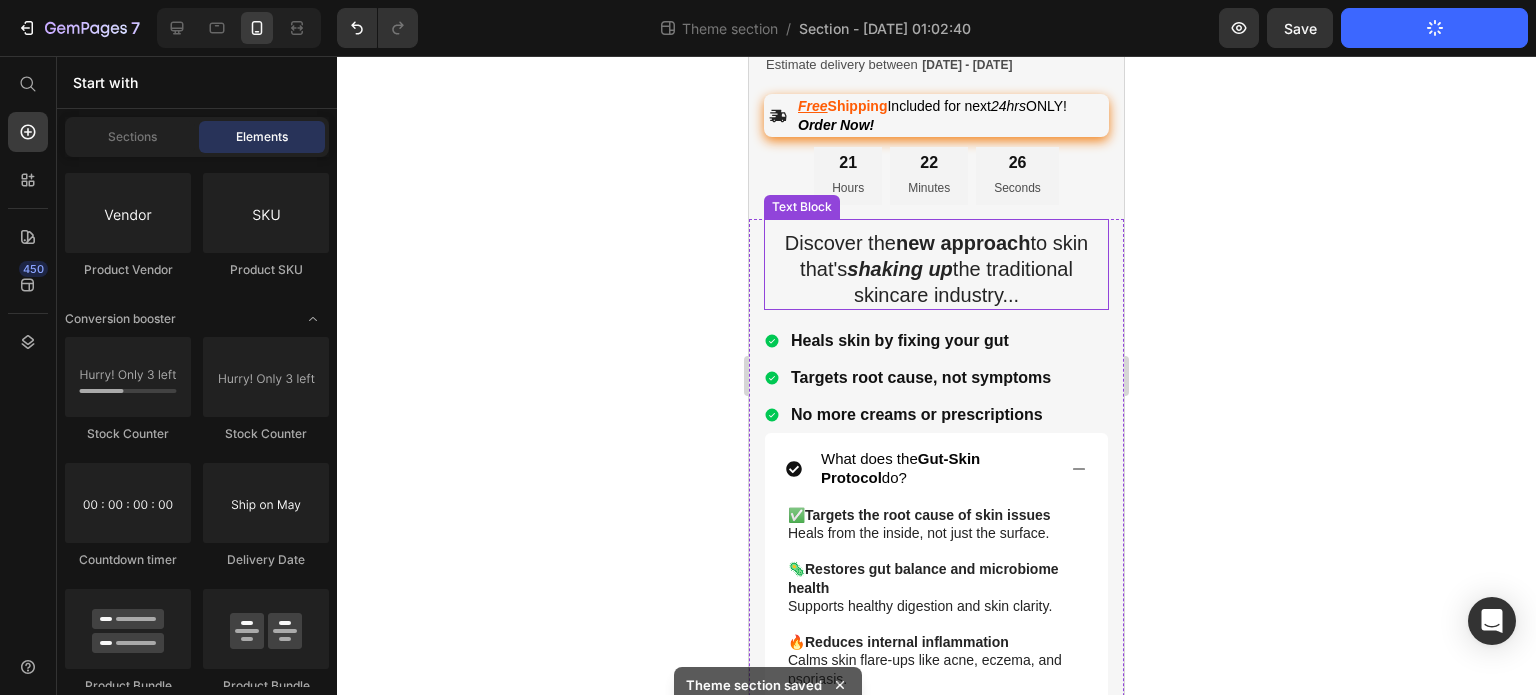 click on "Discover the  new approach  to skin that's  shaking up  the traditional skincare industry..." at bounding box center [936, 268] 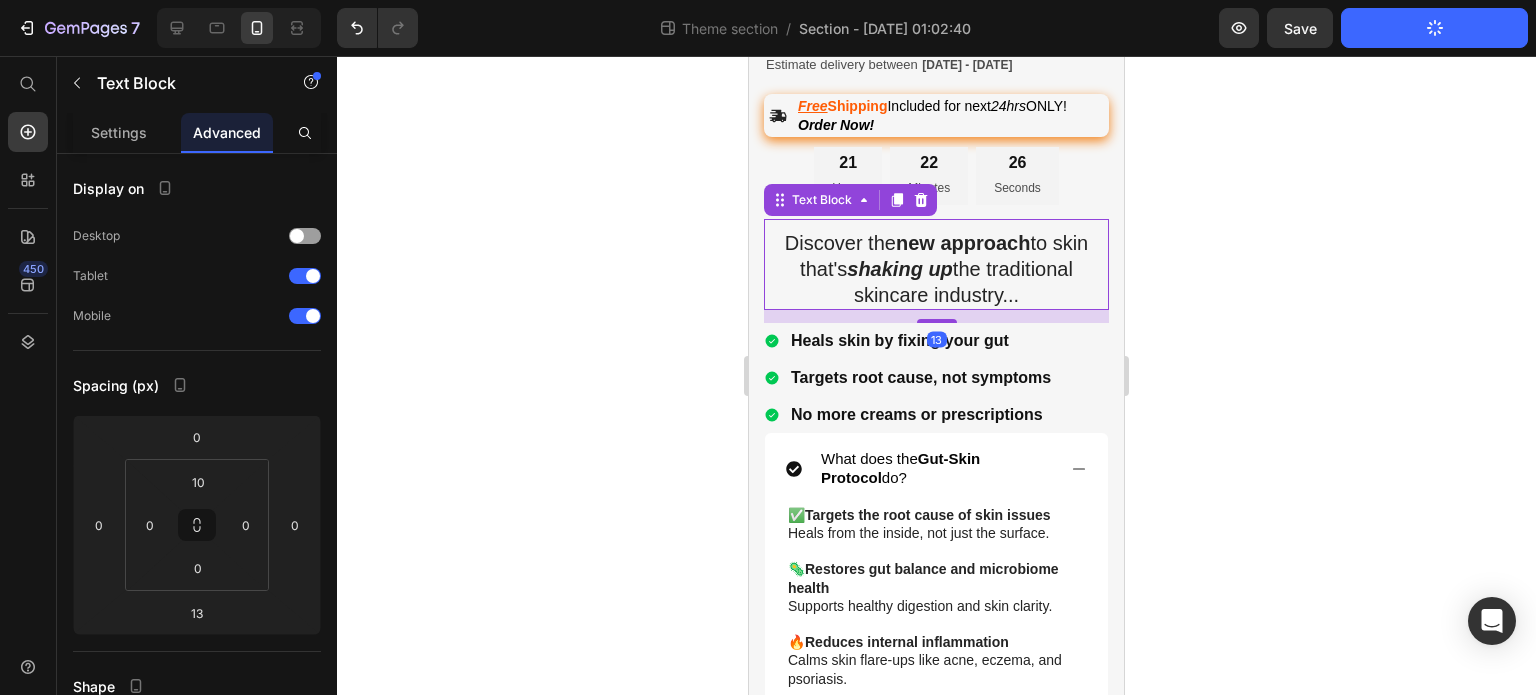 click on "Discover the  new approach  to skin that's  shaking up  the traditional skincare industry..." at bounding box center [936, 268] 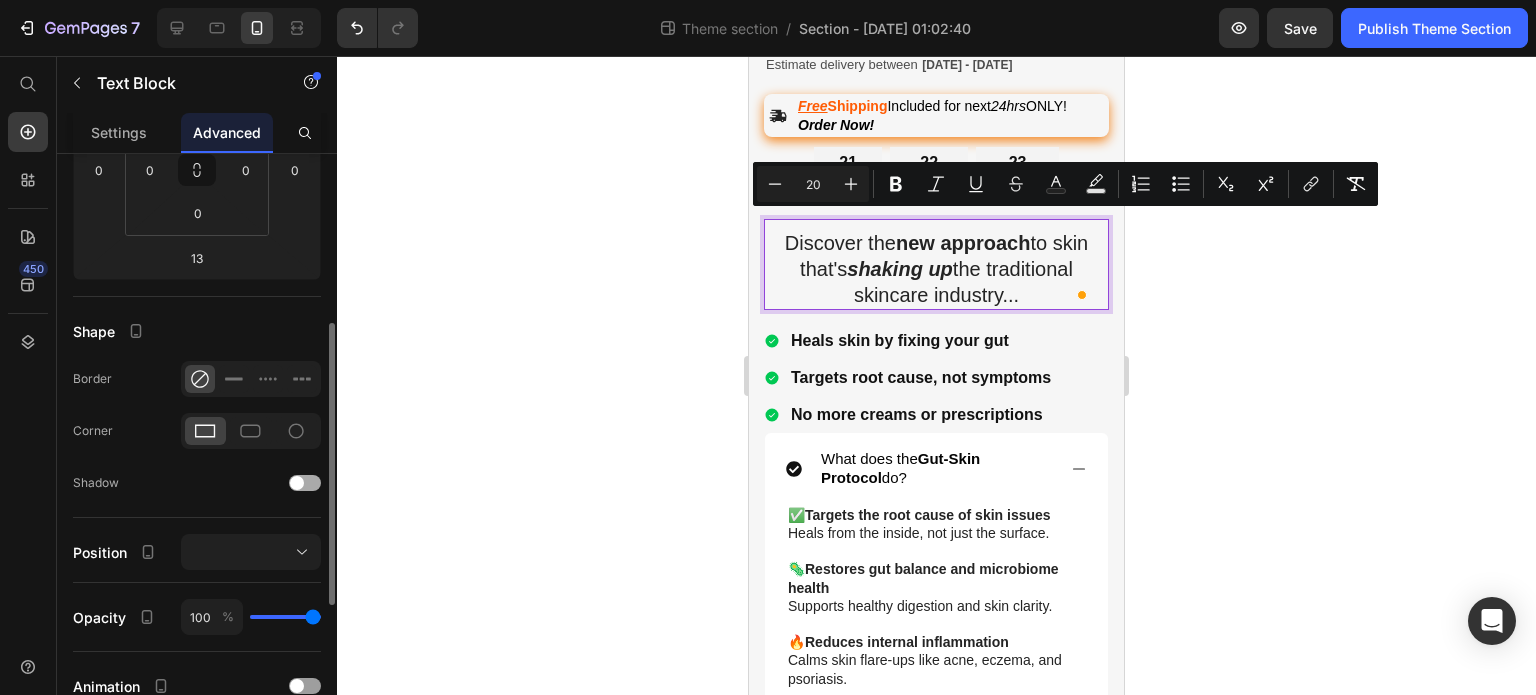 scroll, scrollTop: 356, scrollLeft: 0, axis: vertical 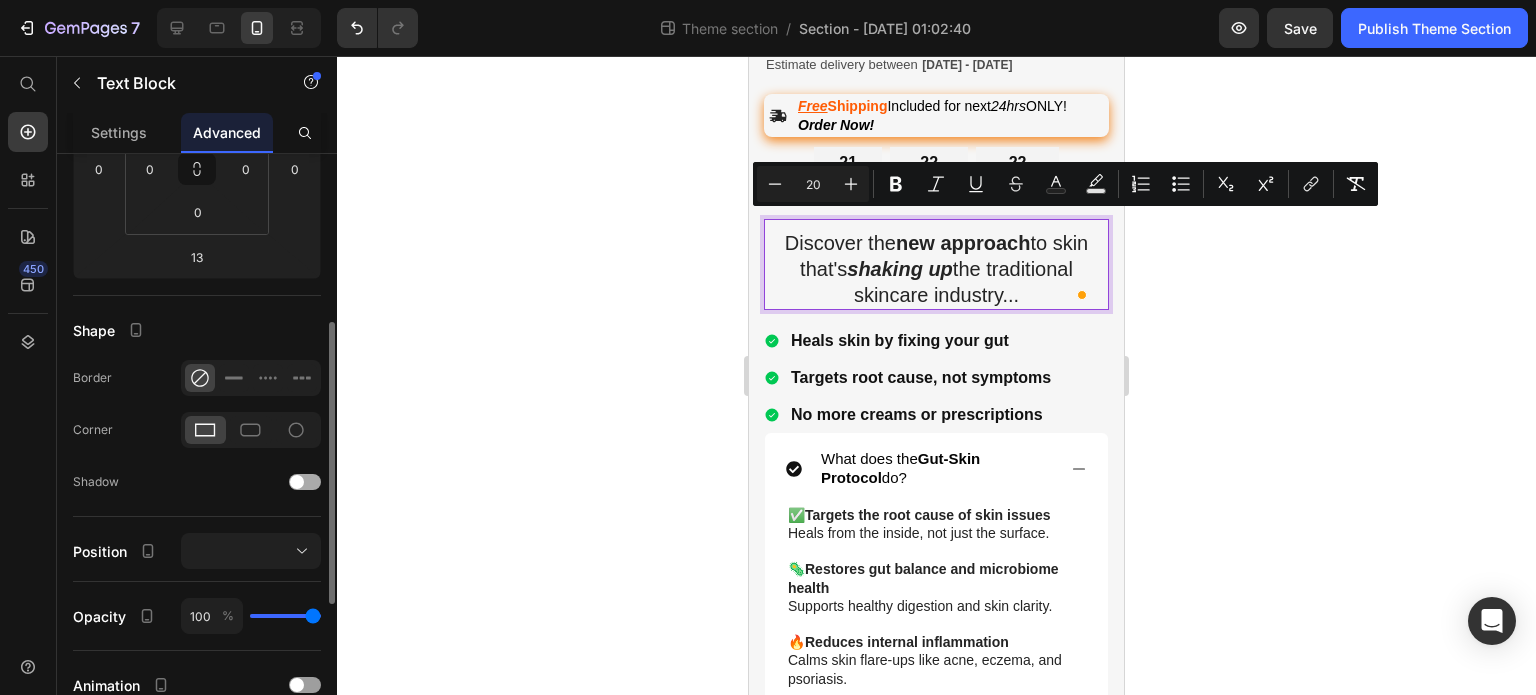 click at bounding box center (305, 482) 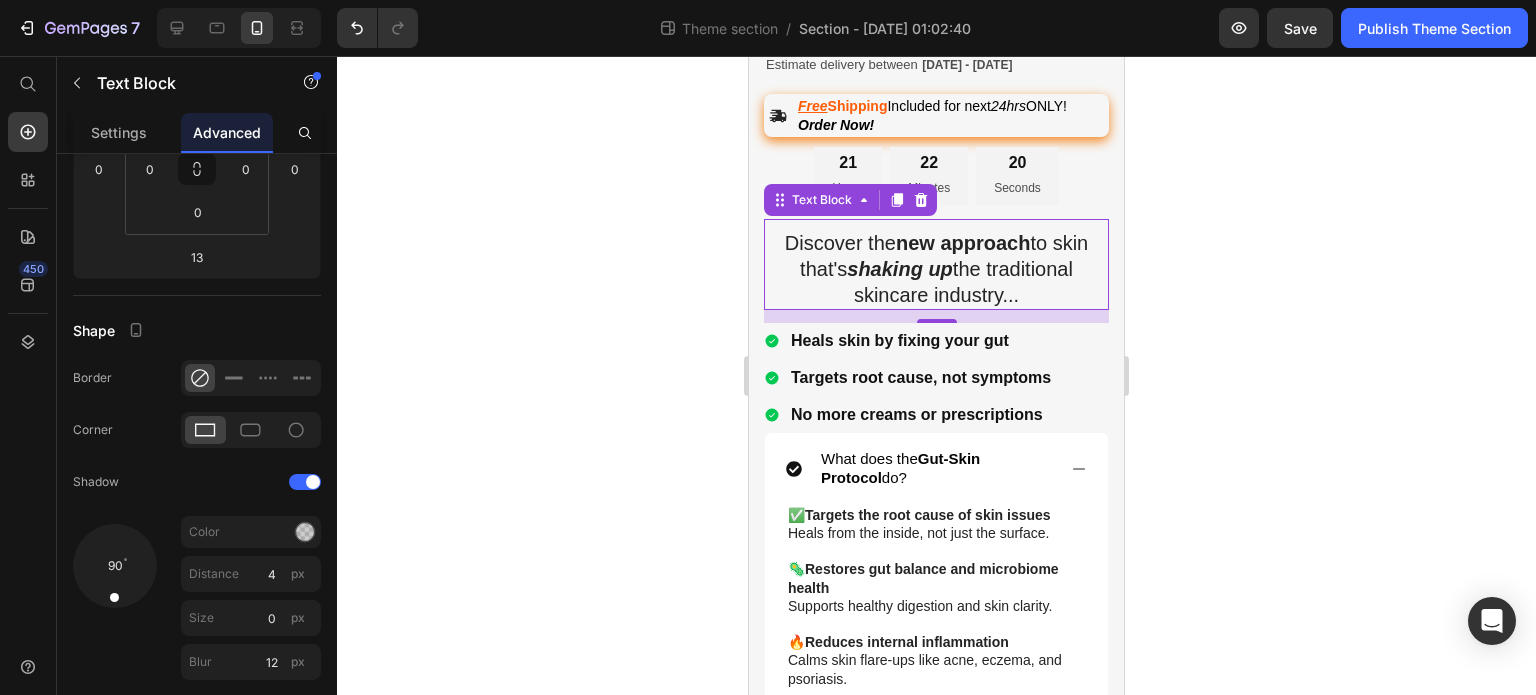 click 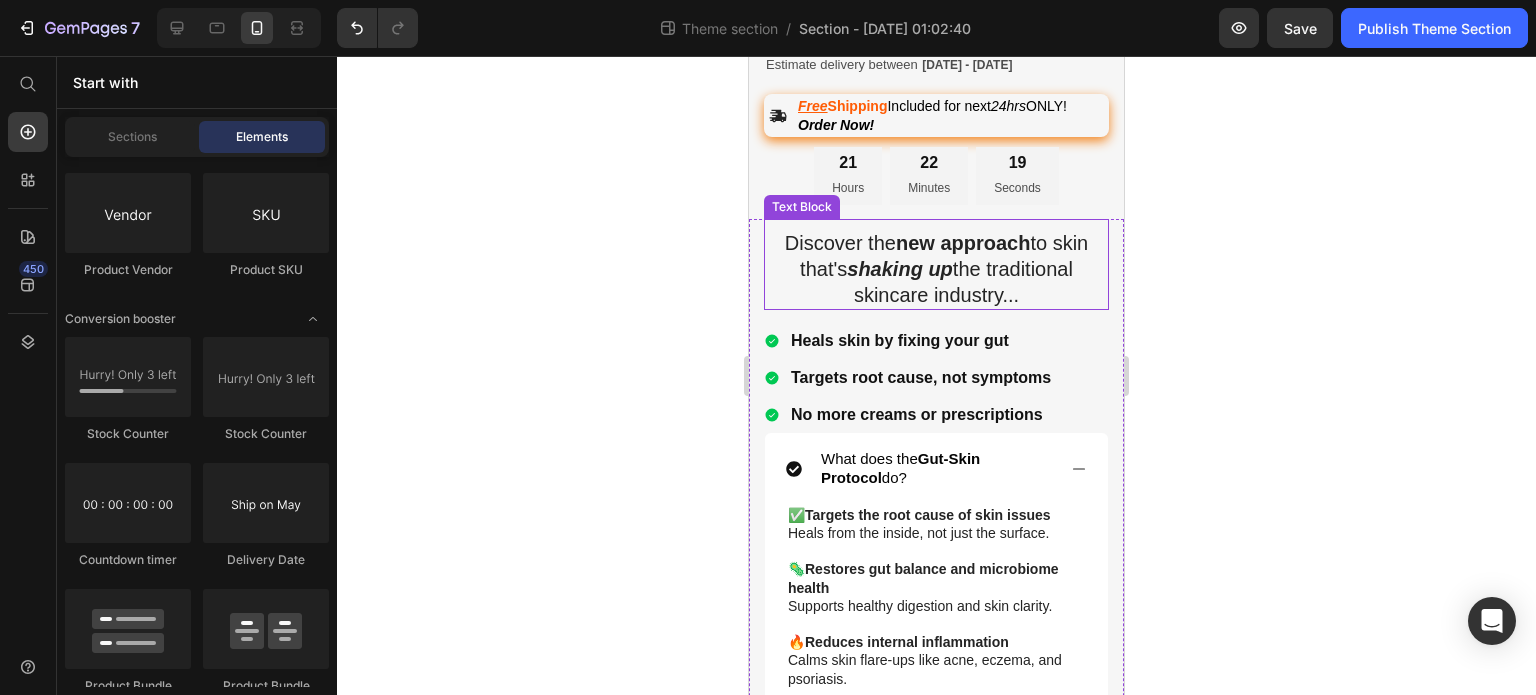click on "Discover the  new approach  to skin that's  shaking up  the traditional skincare industry..." at bounding box center (936, 268) 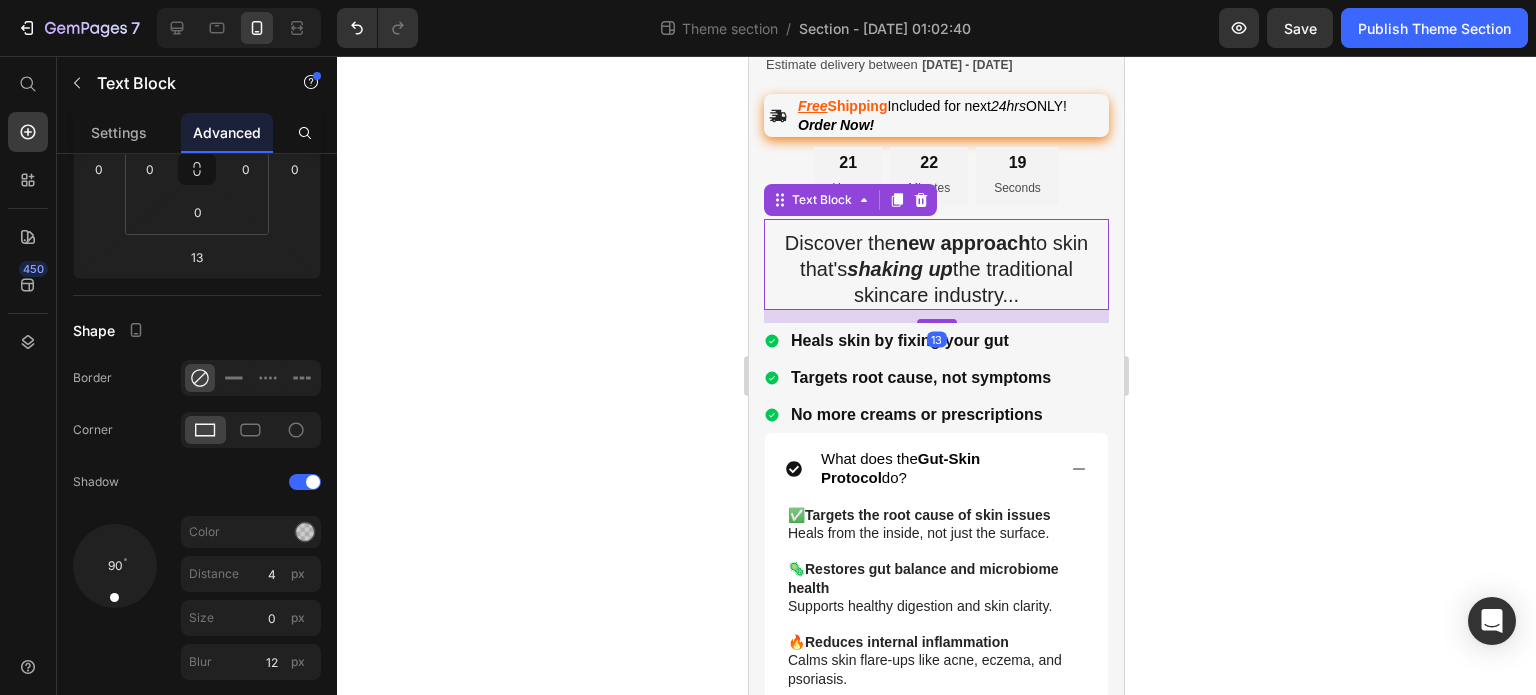 click on "Discover the  new approach  to skin that's  shaking up  the traditional skincare industry..." at bounding box center (936, 268) 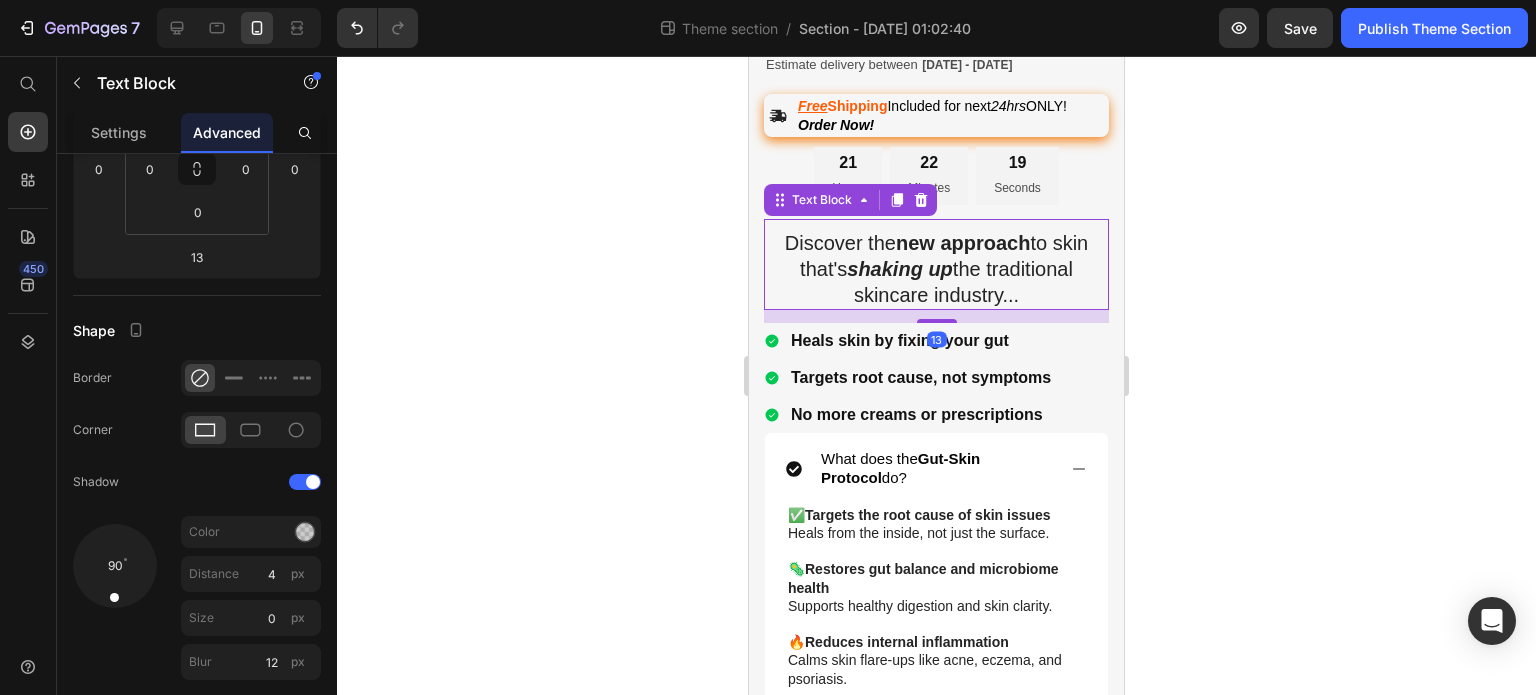 click on "Discover the  new approach  to skin that's  shaking up  the traditional skincare industry..." at bounding box center [936, 268] 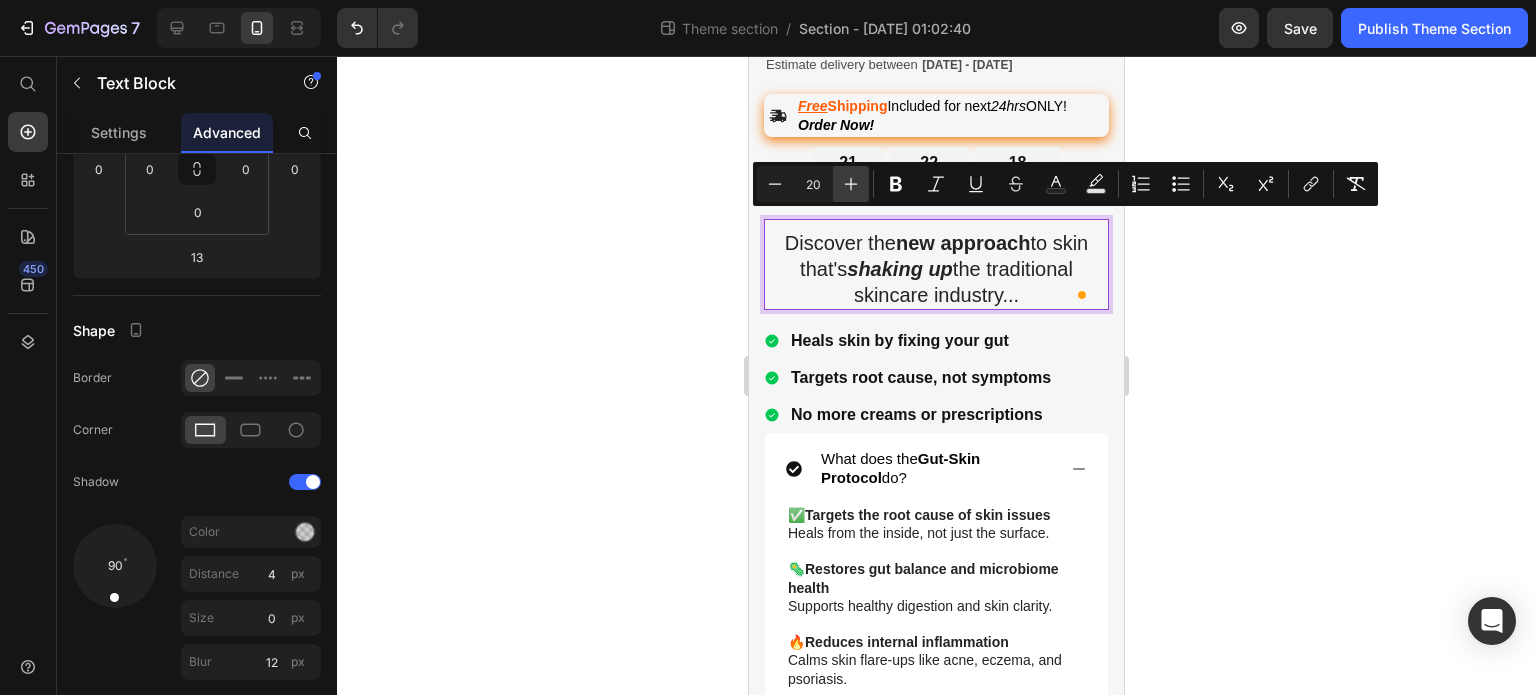 click on "Plus" at bounding box center [851, 184] 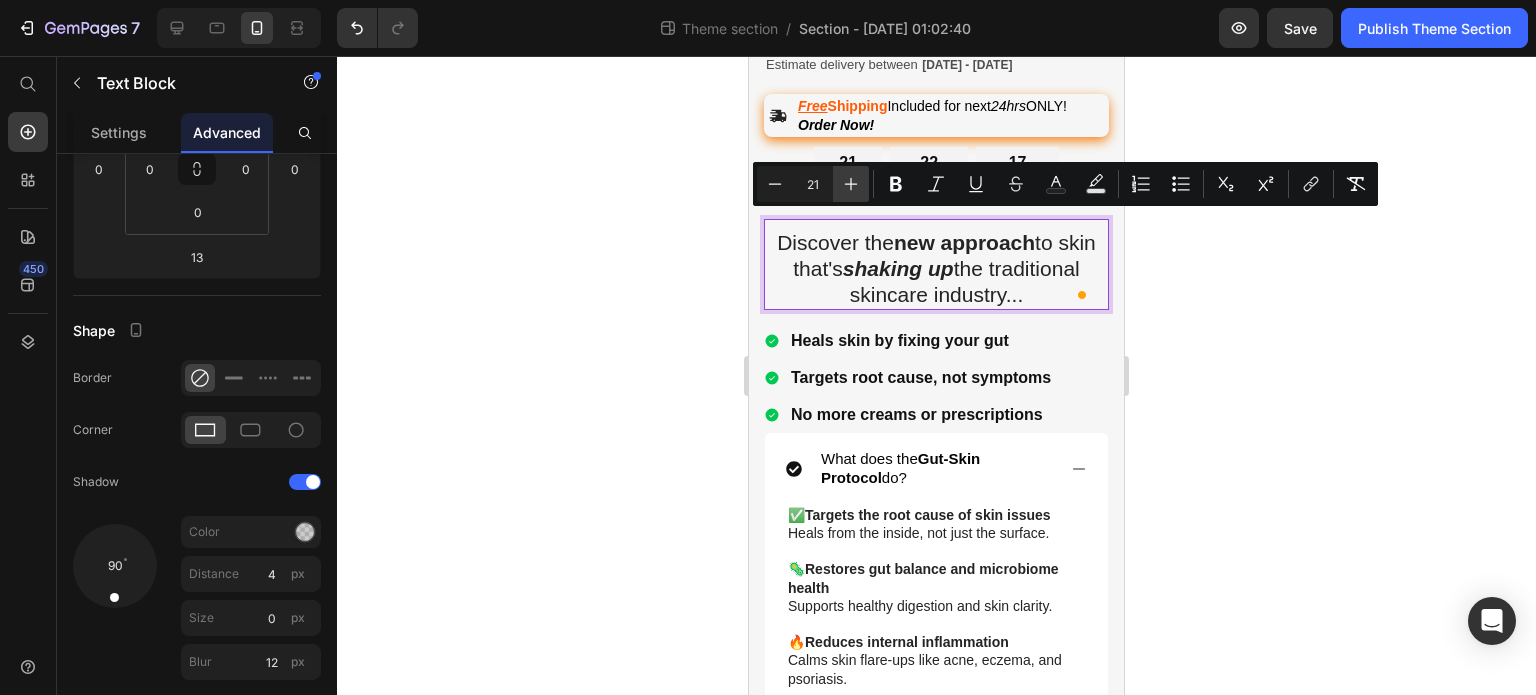 click on "Plus" at bounding box center (851, 184) 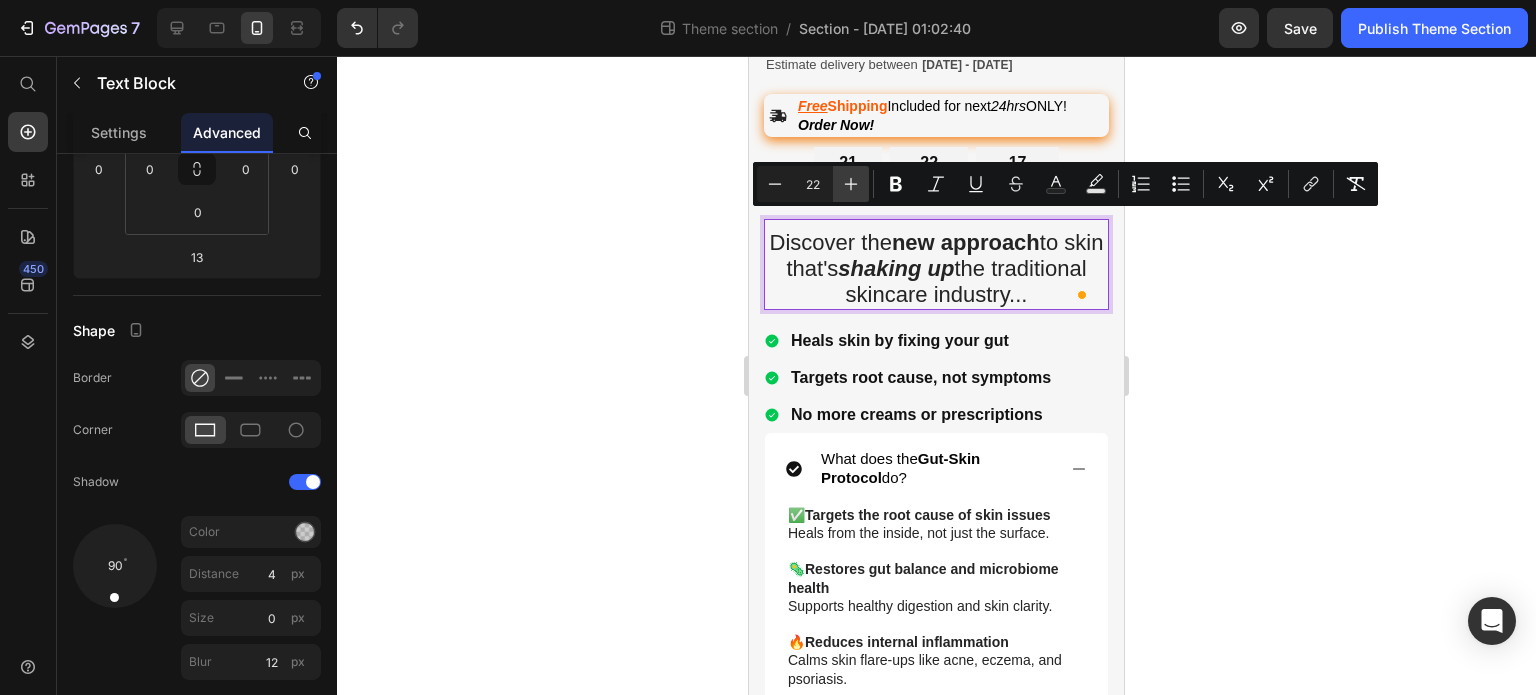 click on "Plus" at bounding box center [851, 184] 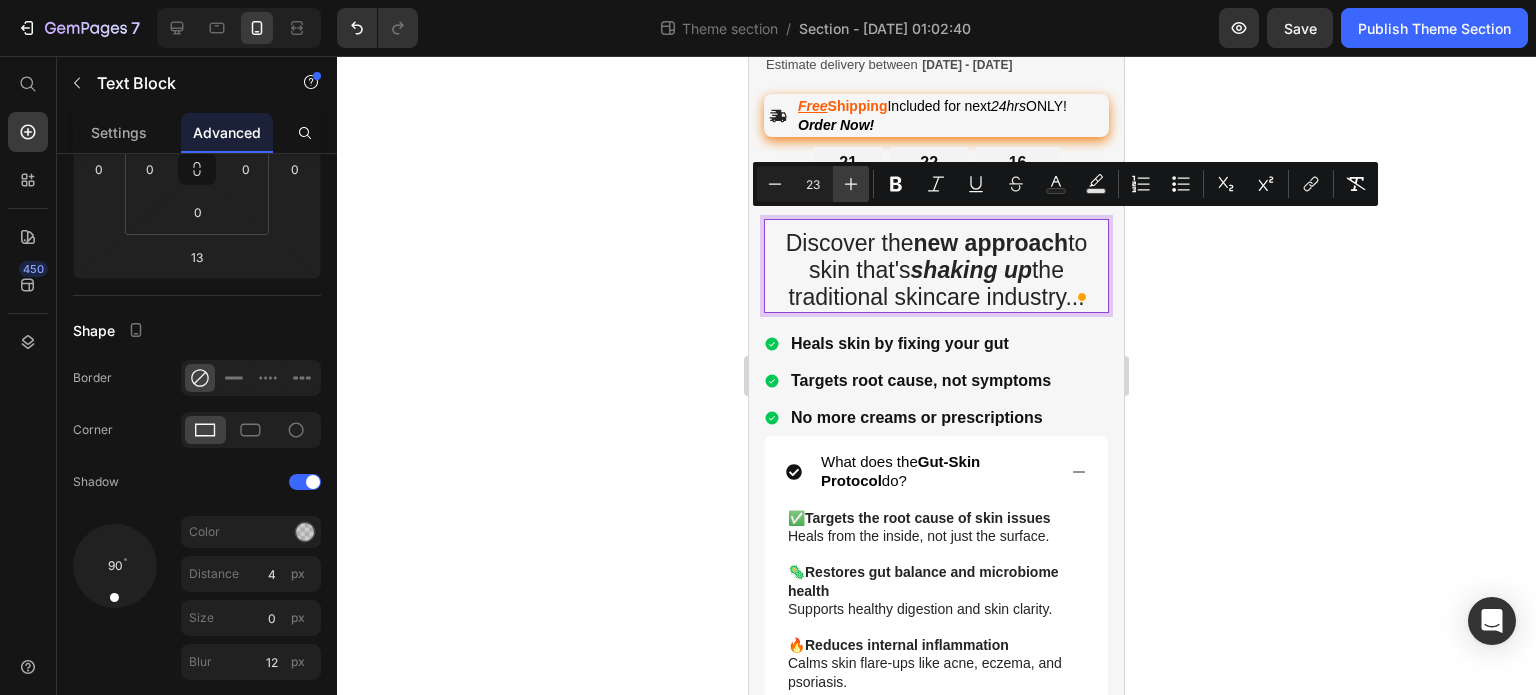 click on "Plus" at bounding box center (851, 184) 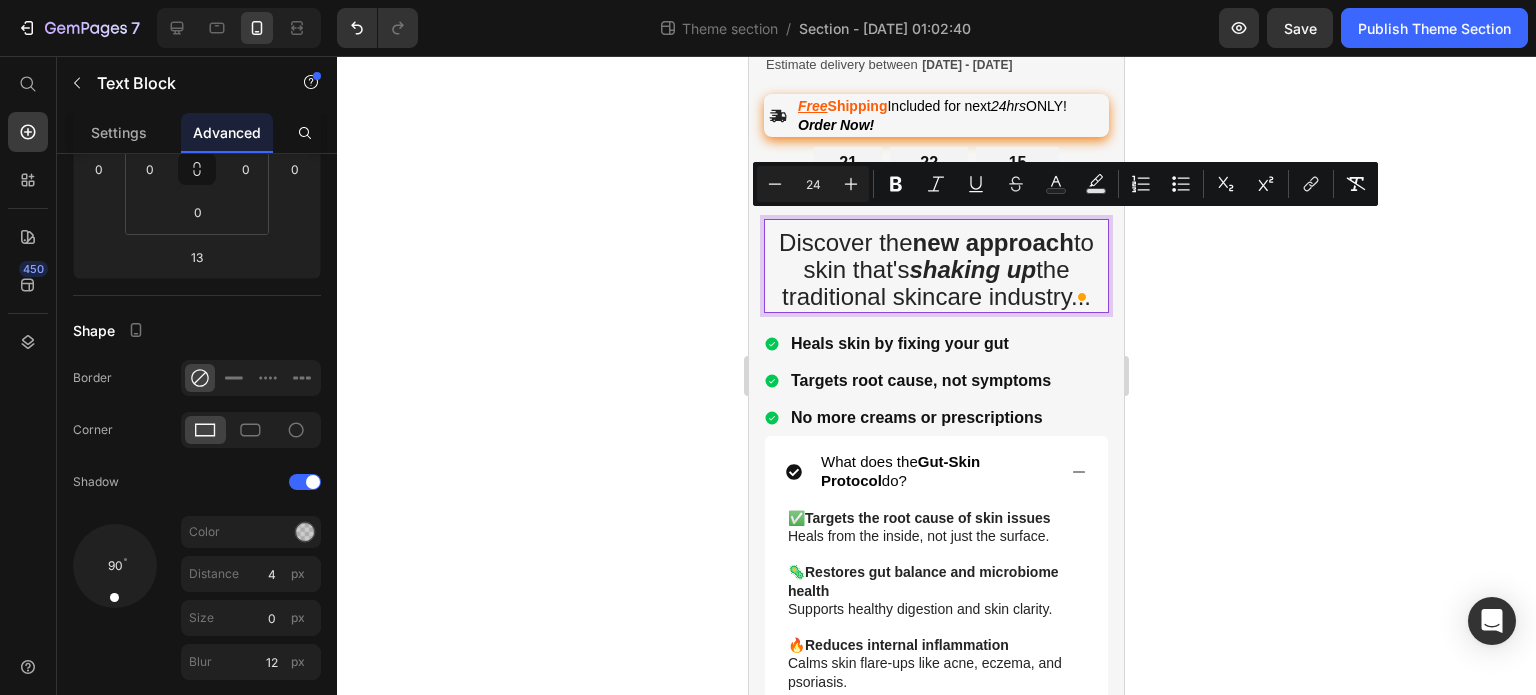 click 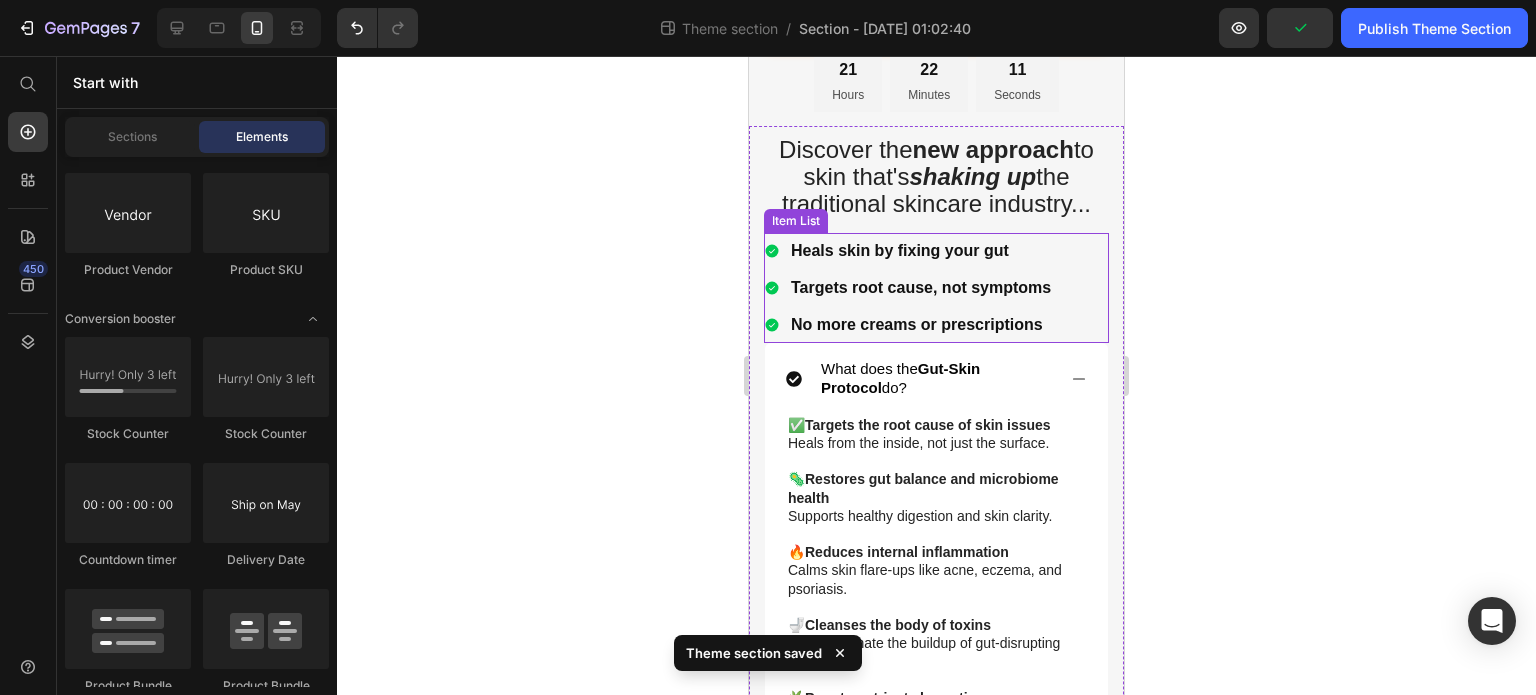 scroll, scrollTop: 1006, scrollLeft: 0, axis: vertical 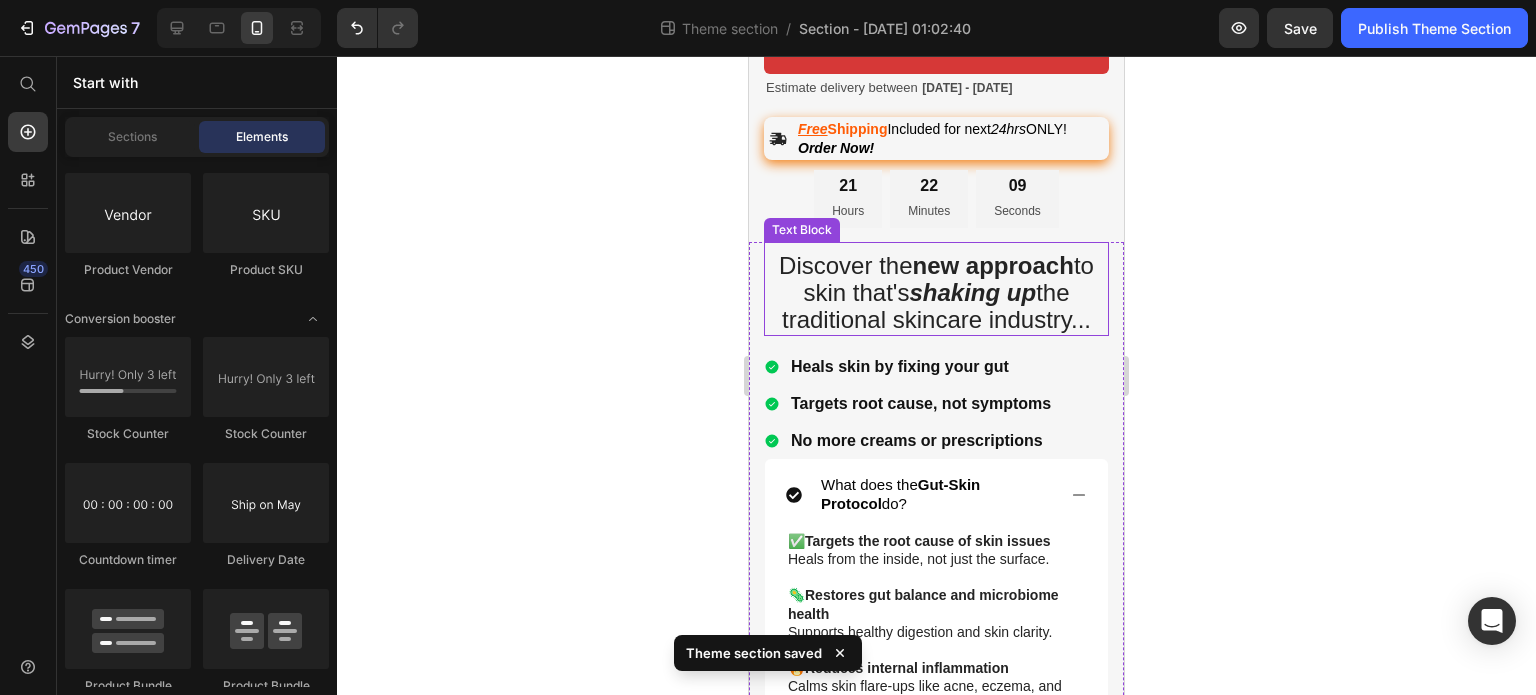 click on "Discover the  new approach  to skin that's  shaking up  the traditional skincare industry..." at bounding box center [936, 292] 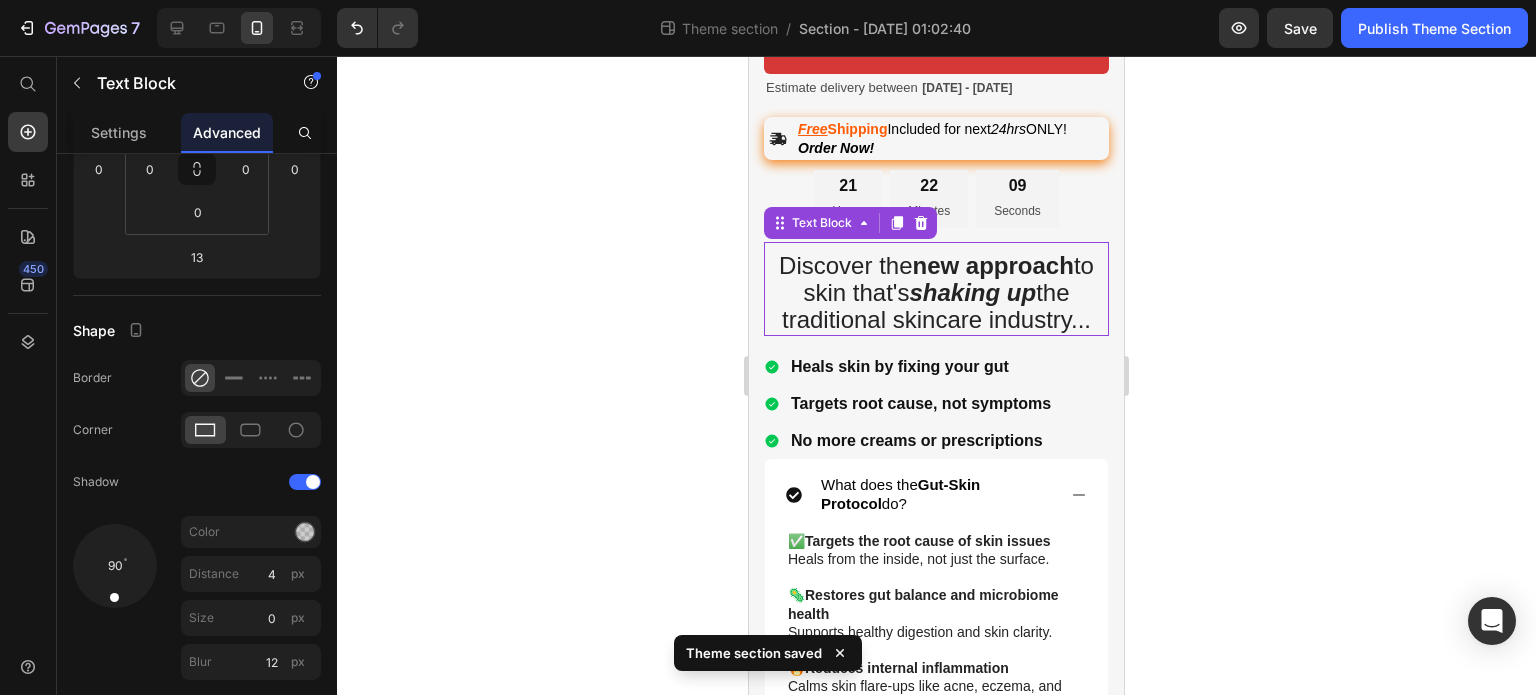 click on "Discover the  new approach  to skin that's  shaking up  the traditional skincare industry..." at bounding box center [936, 292] 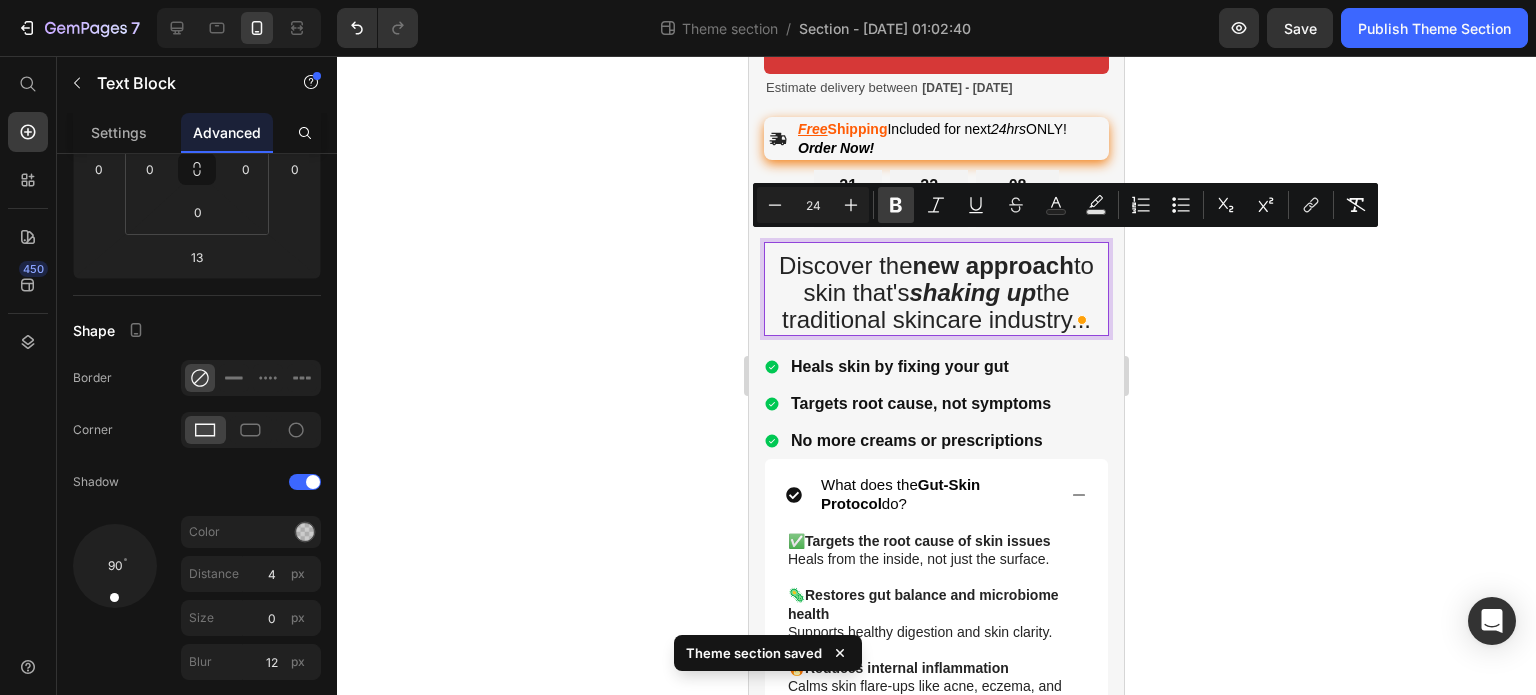 click 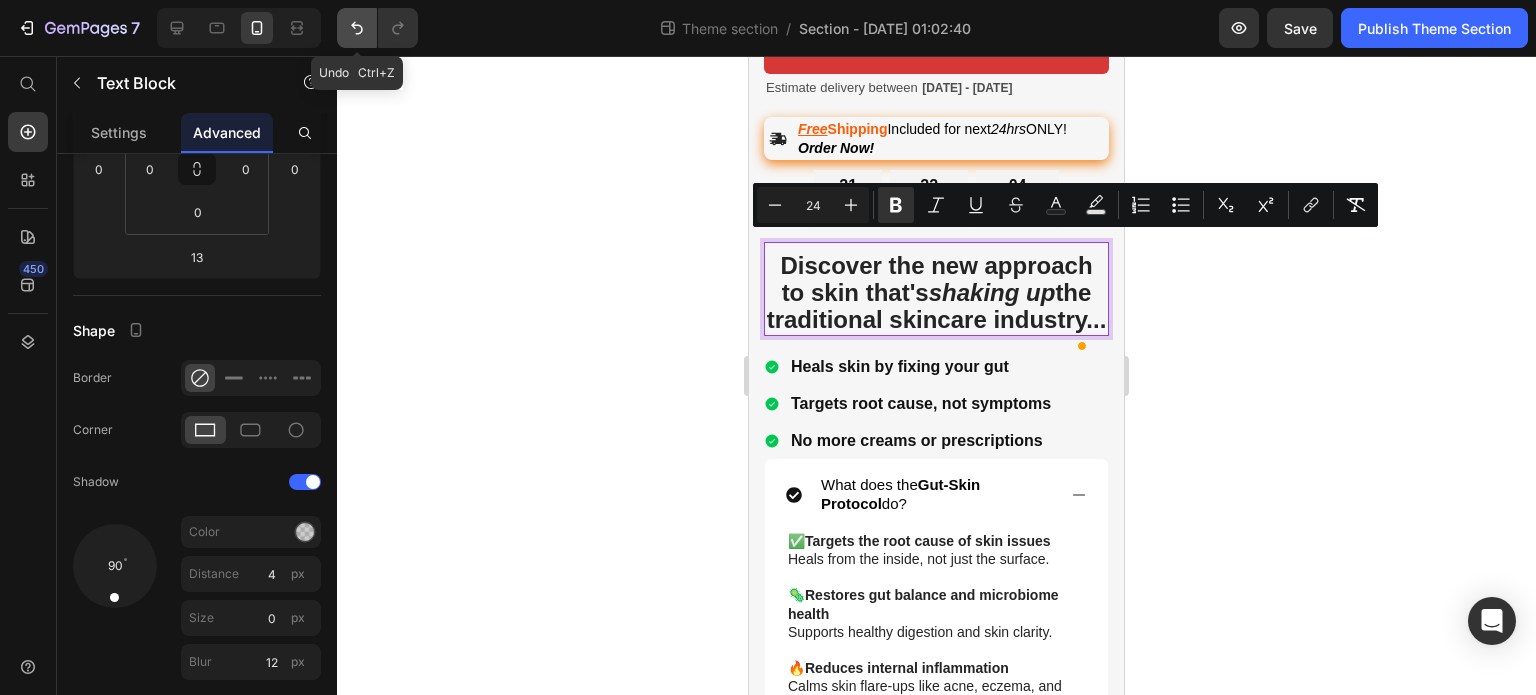 click 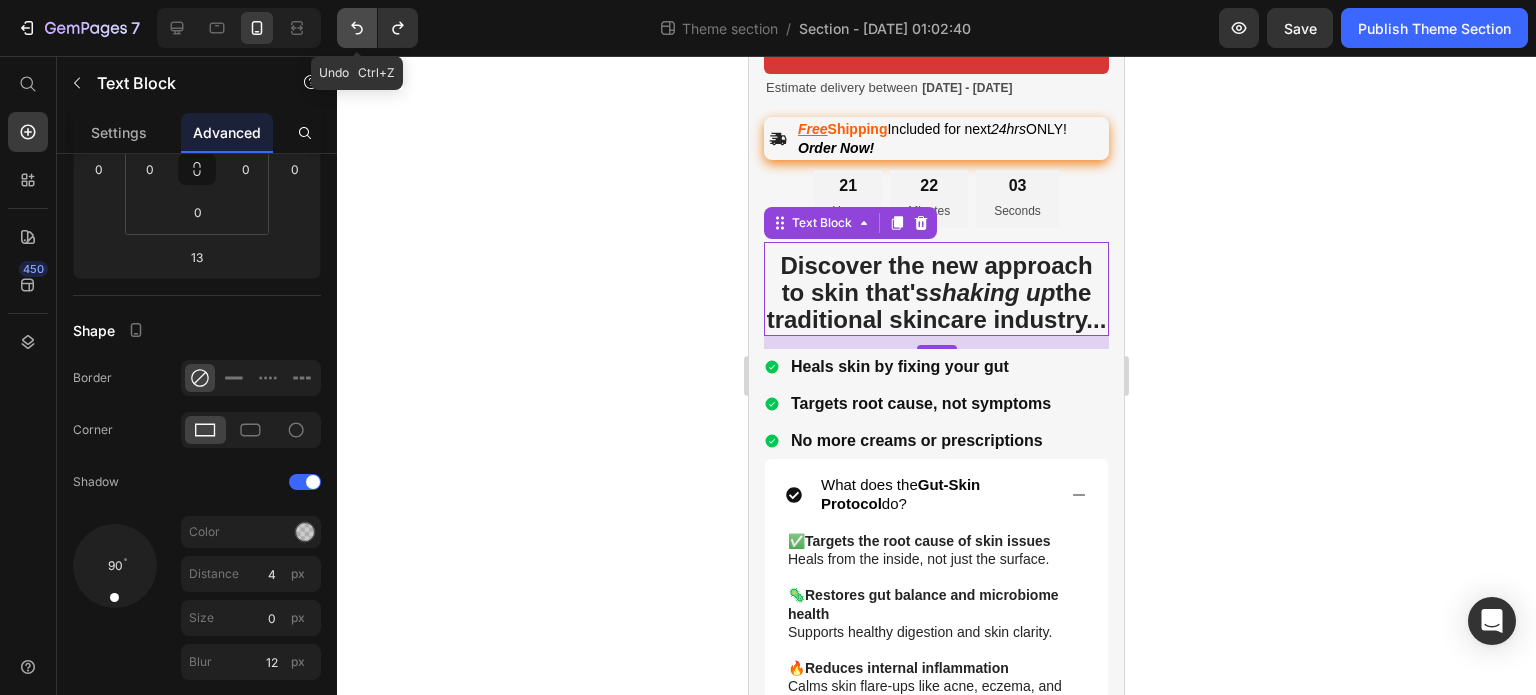 click 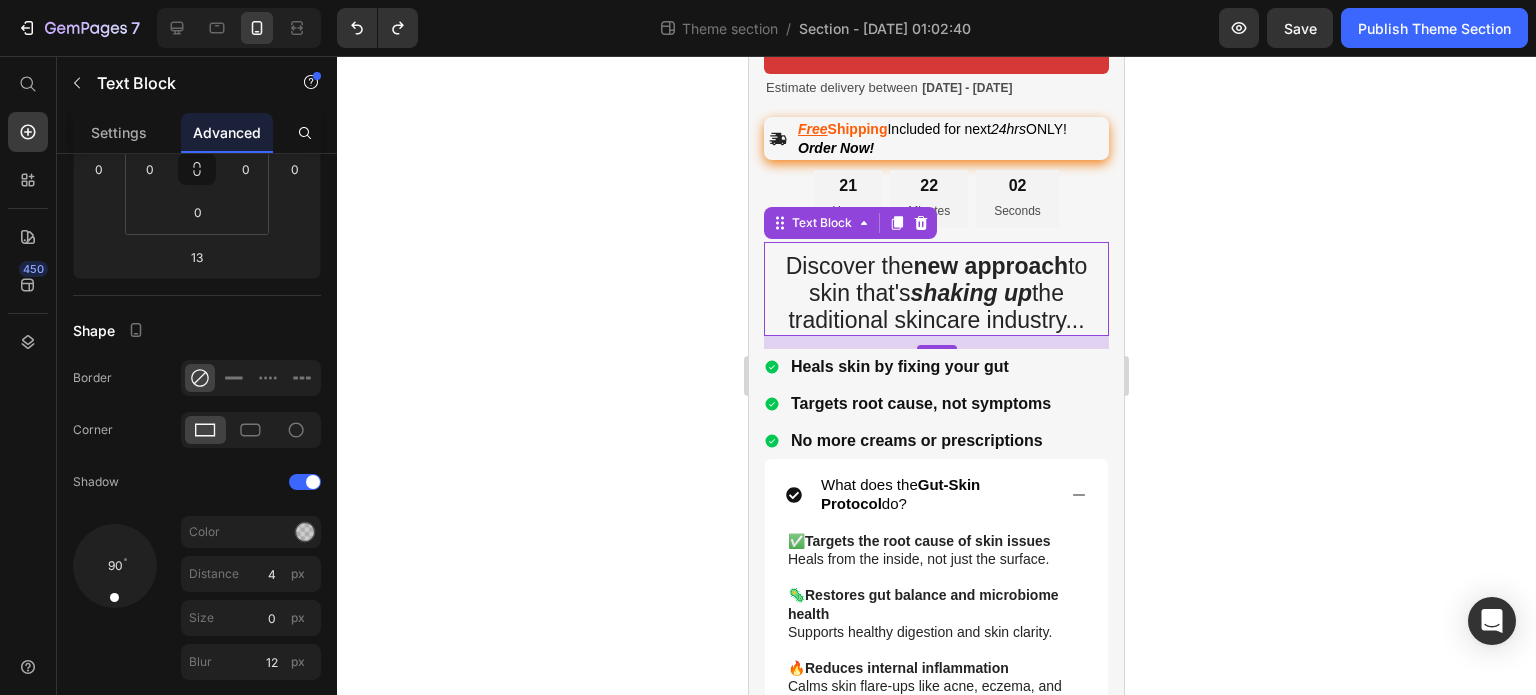 click 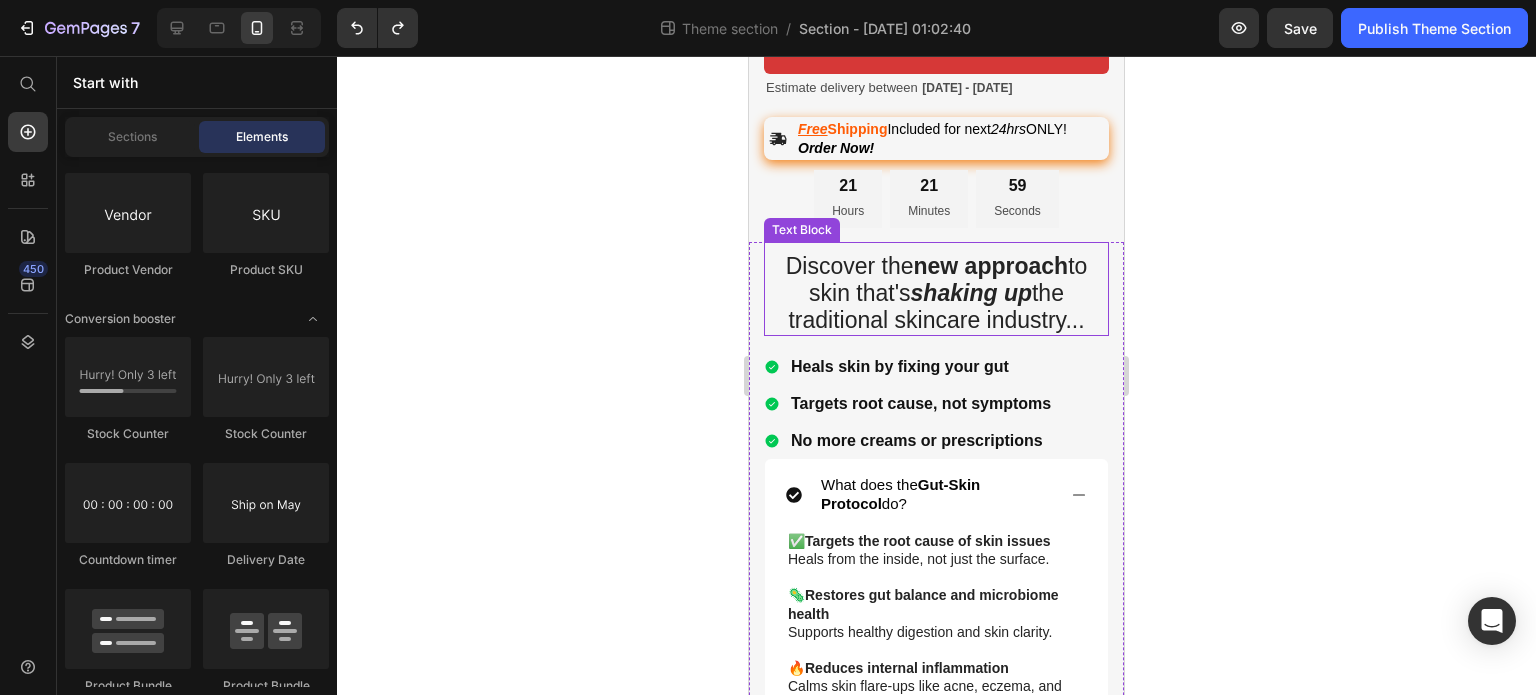 click on "shaking up" at bounding box center [971, 293] 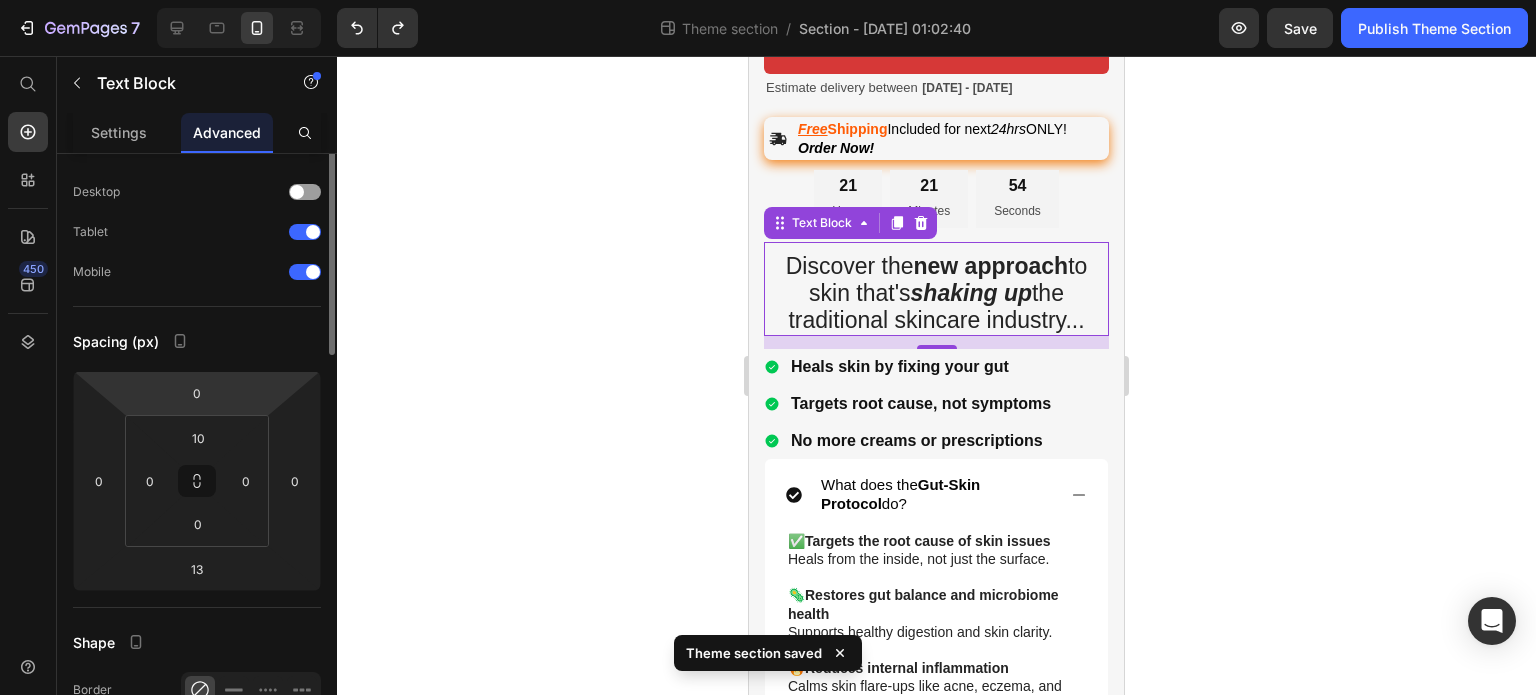 scroll, scrollTop: 0, scrollLeft: 0, axis: both 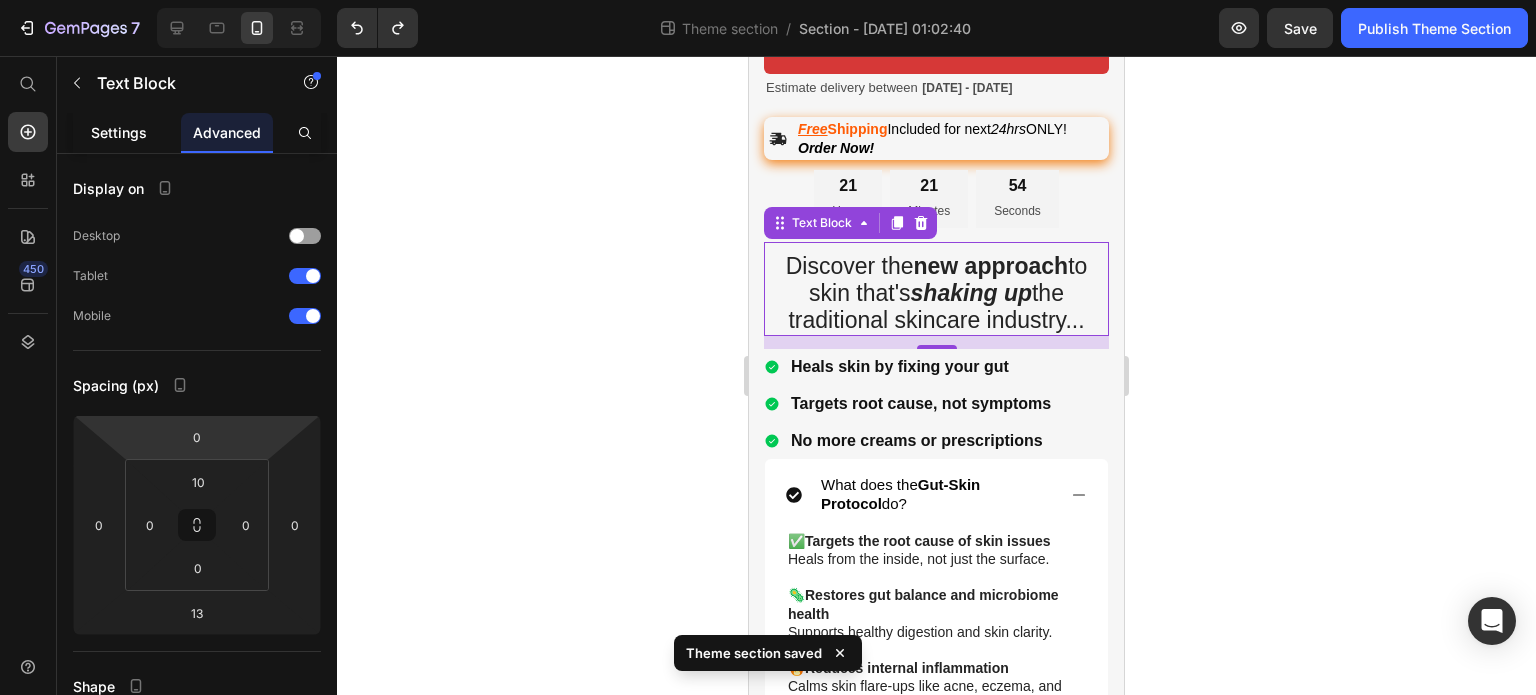 click on "Settings" 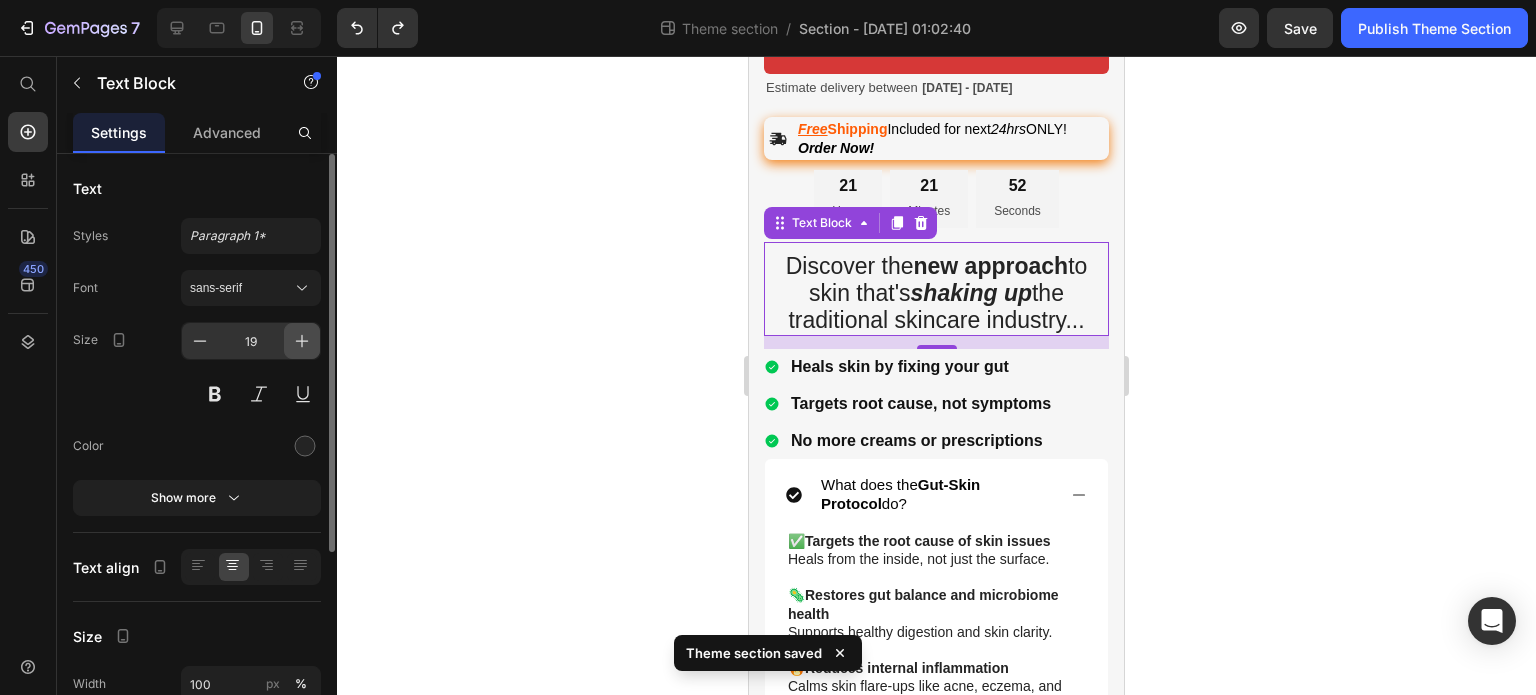 click 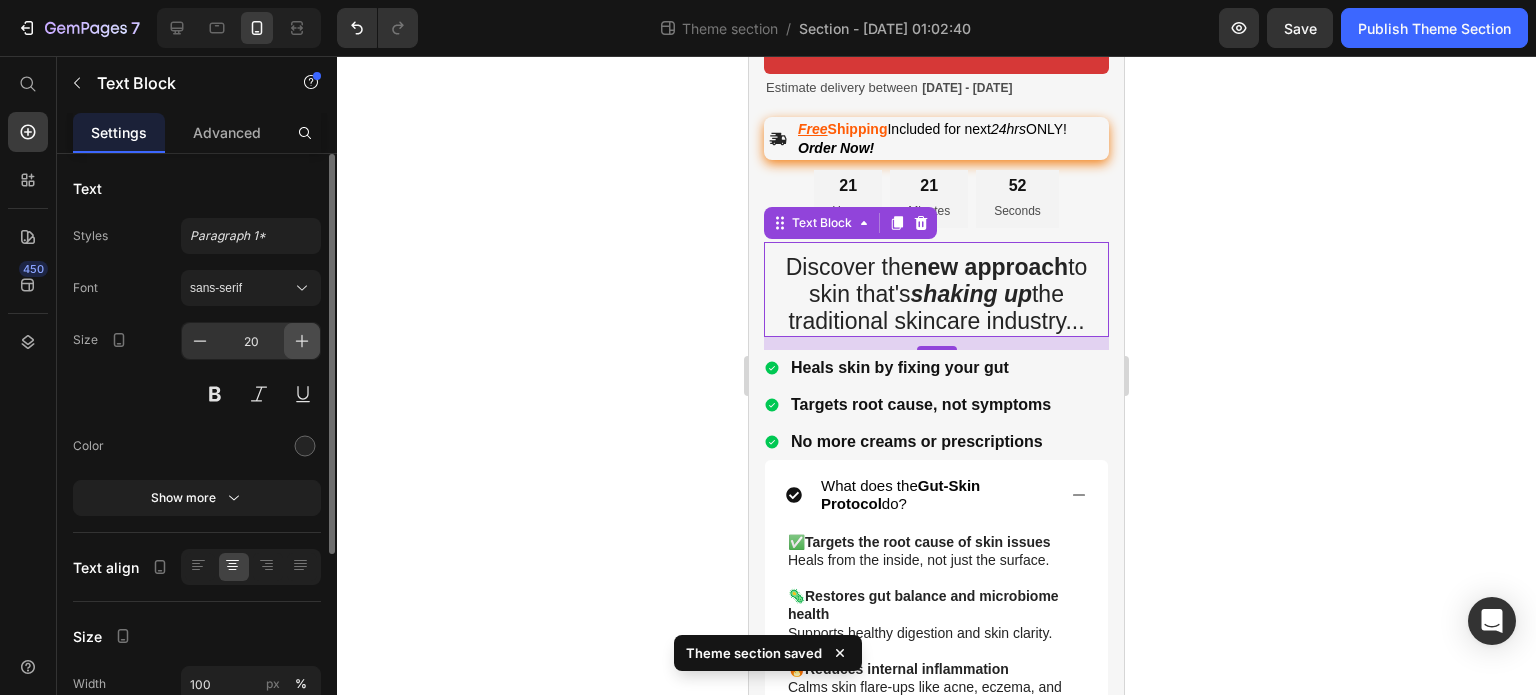 click 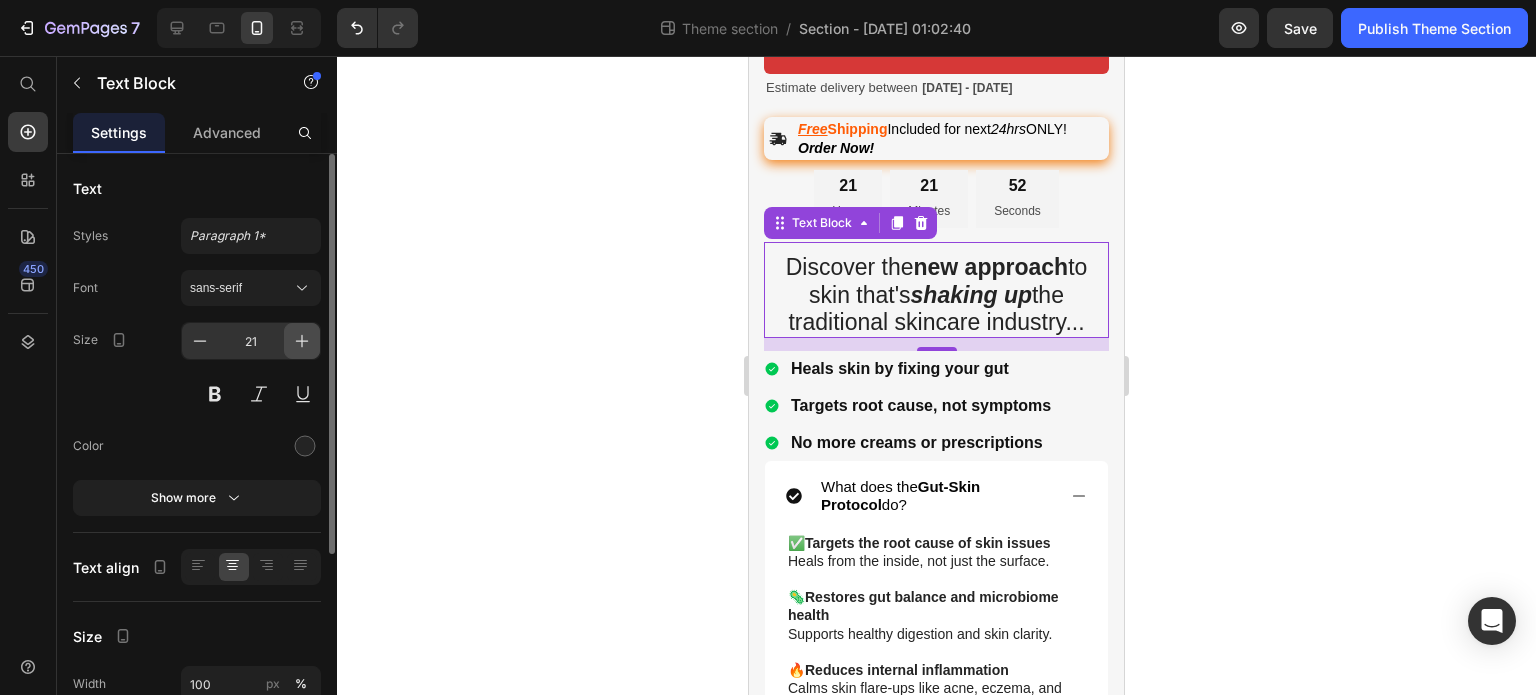 click 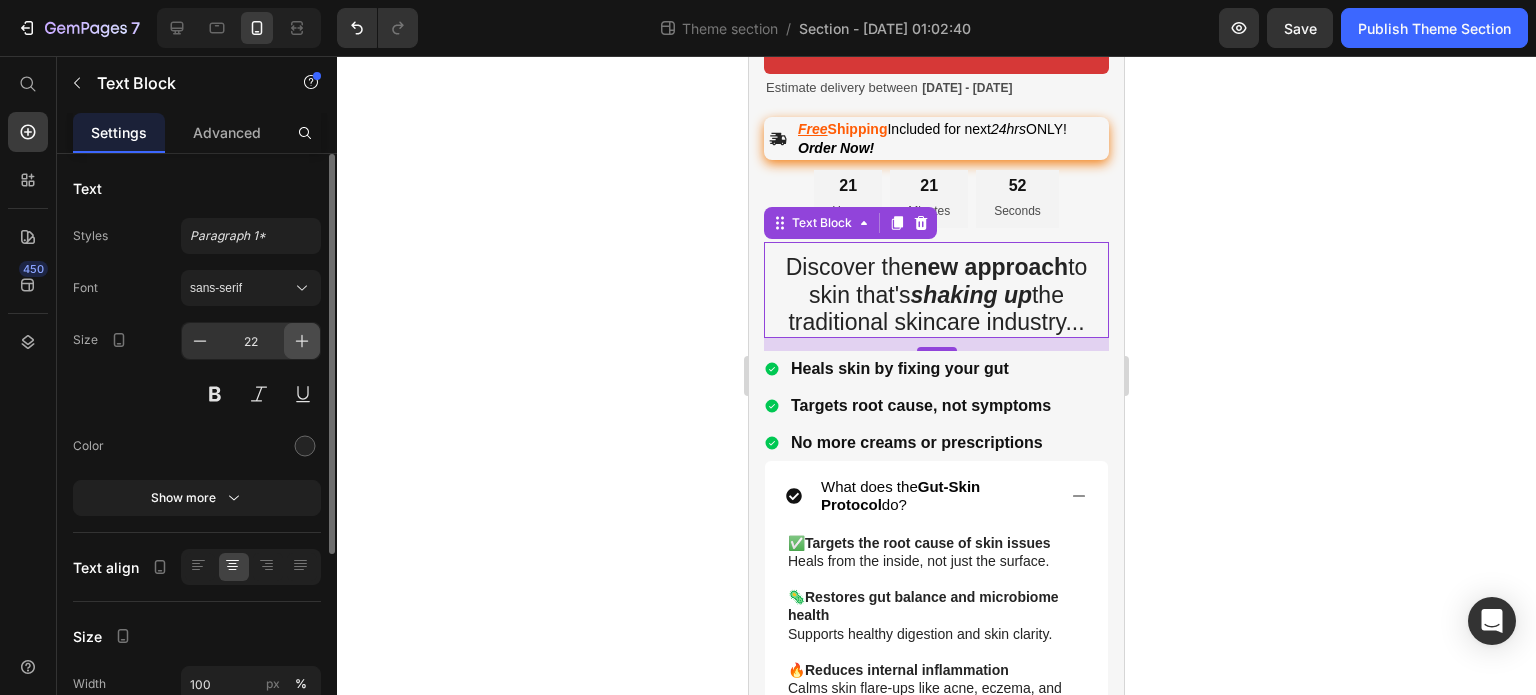 click 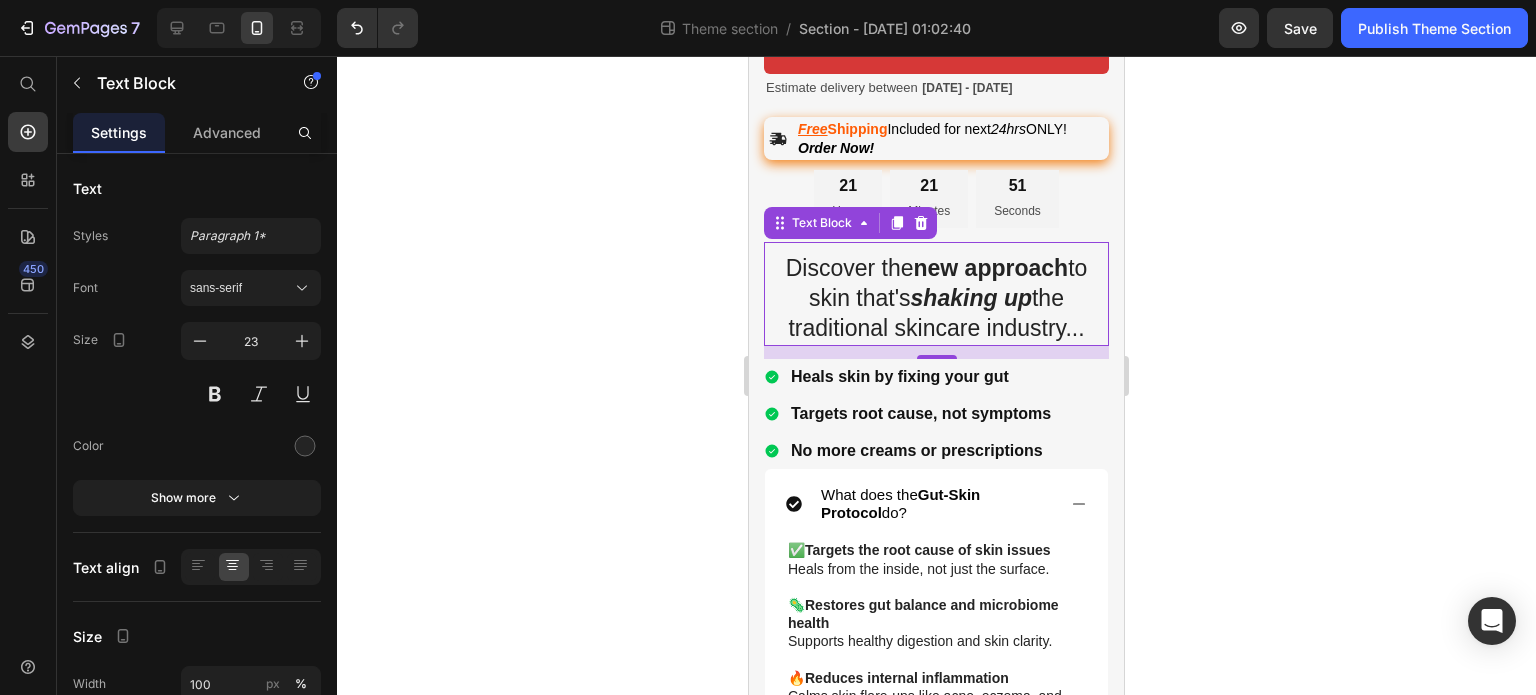 click 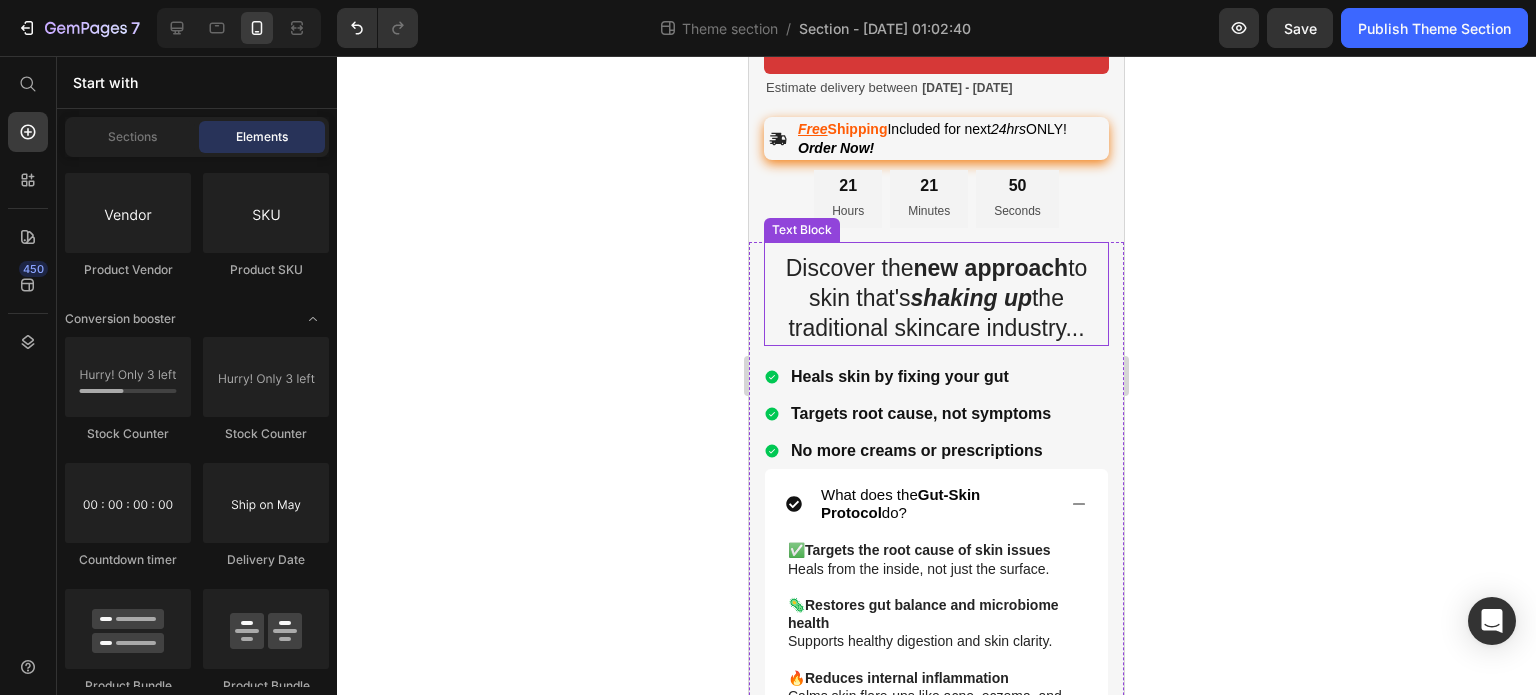 click on "new approach" at bounding box center [990, 268] 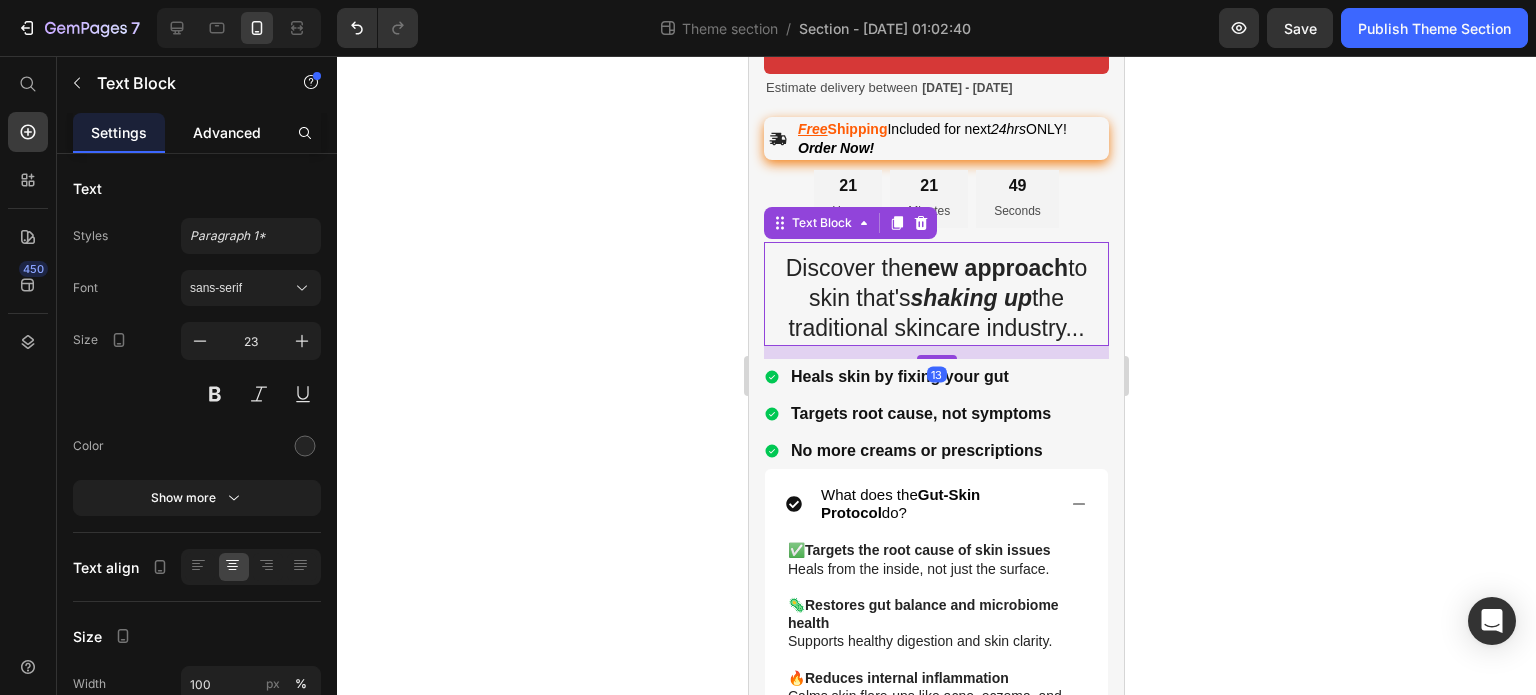click on "Advanced" 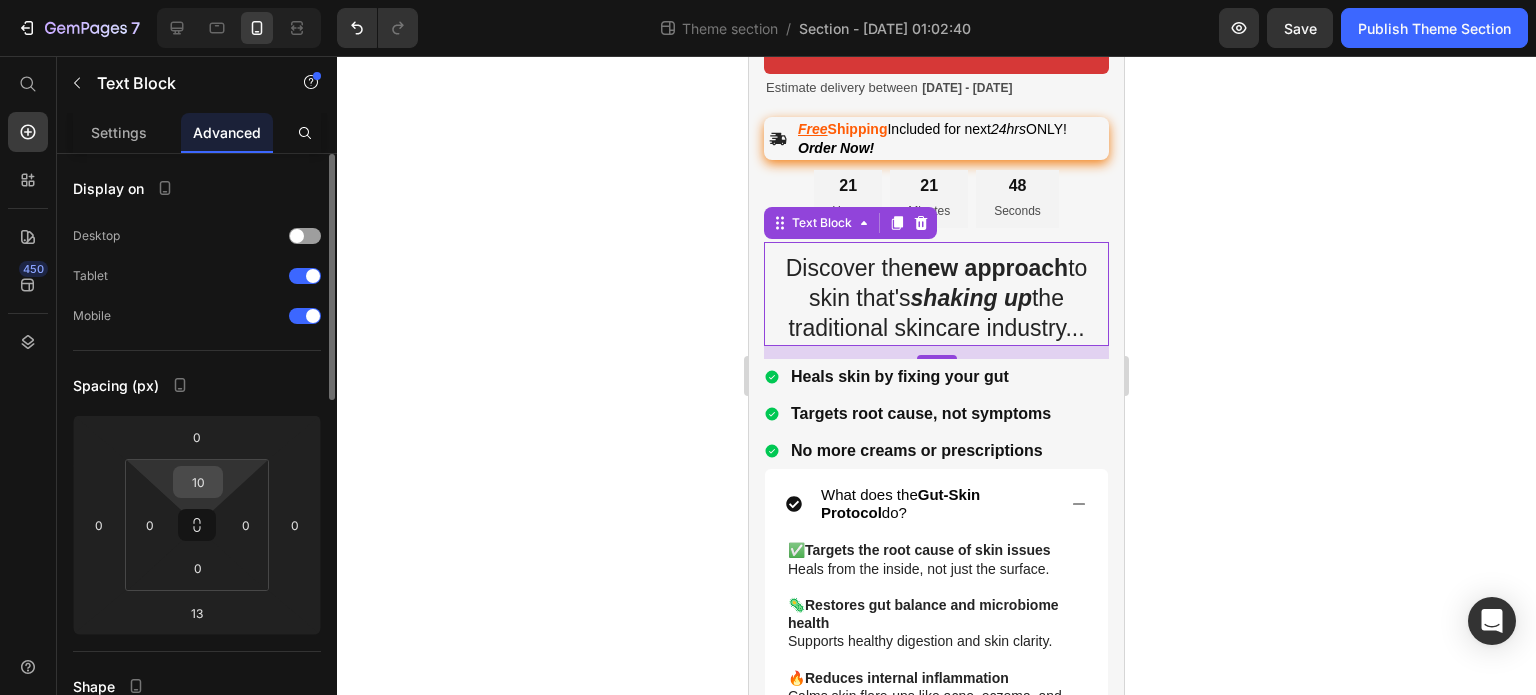 click on "10" at bounding box center (198, 482) 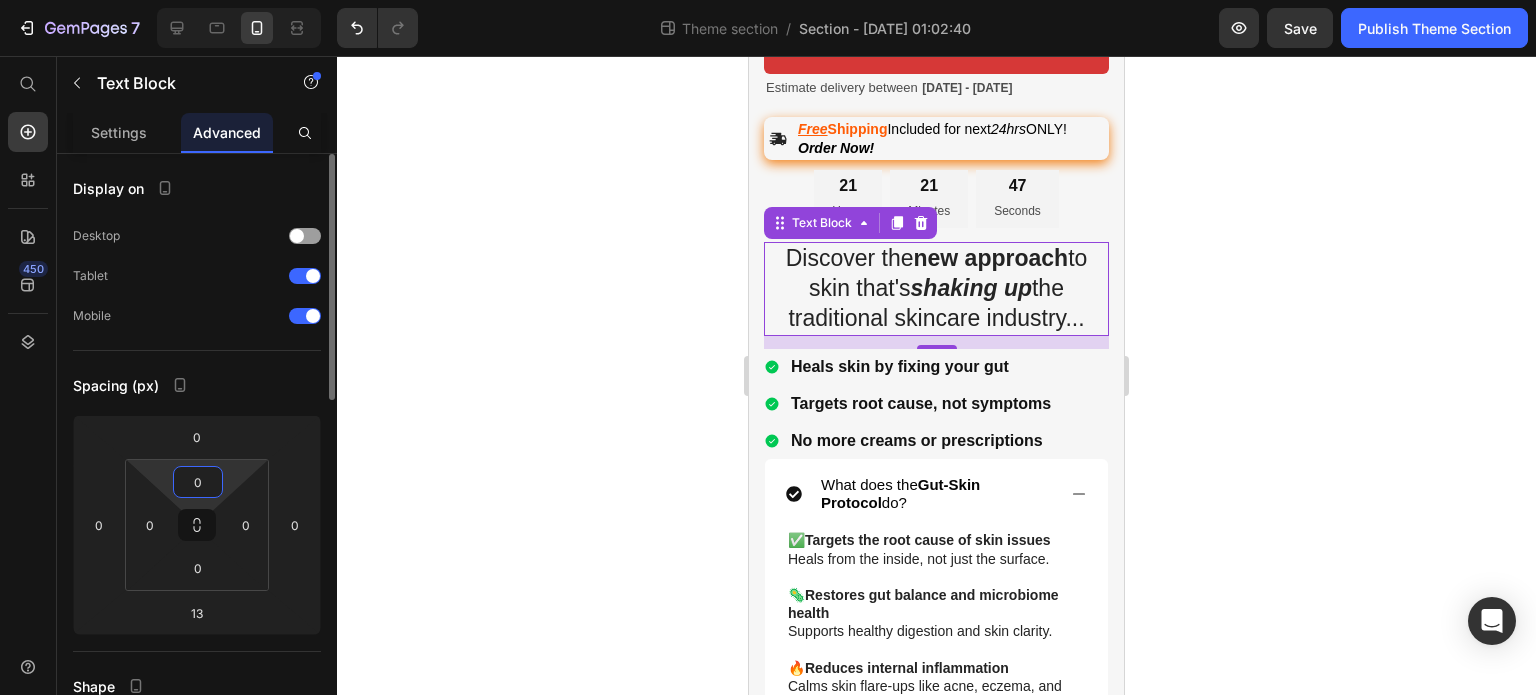 type on "0" 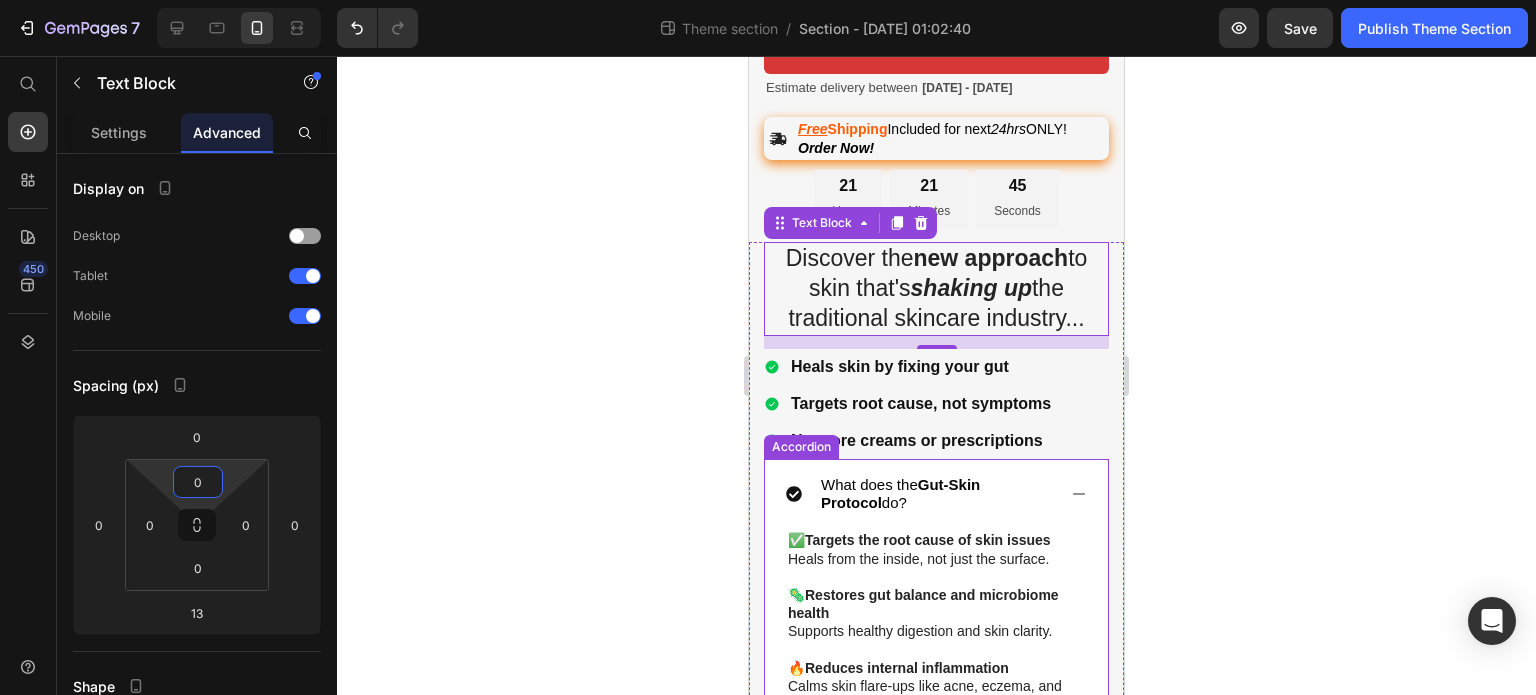 click 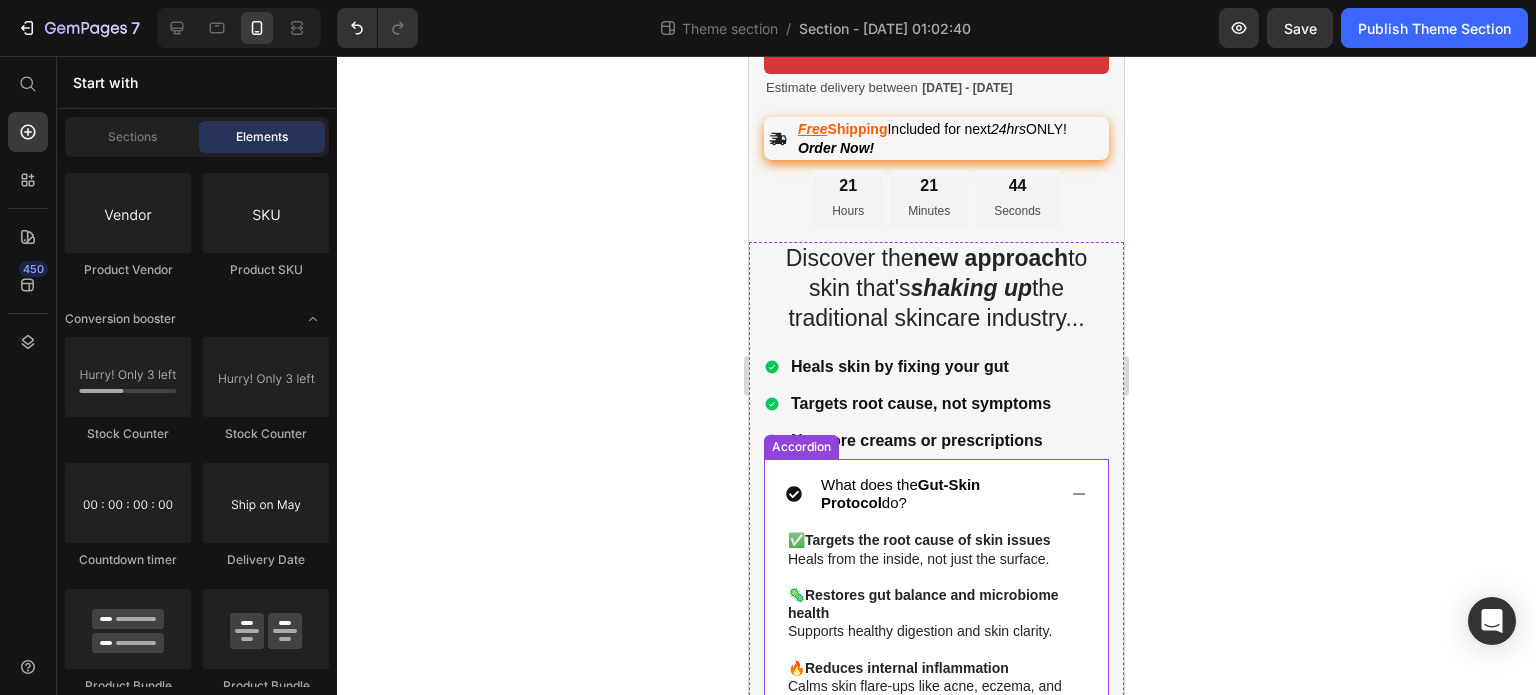 click on "What does the  Gut-Skin Protocol  do?" at bounding box center (936, 494) 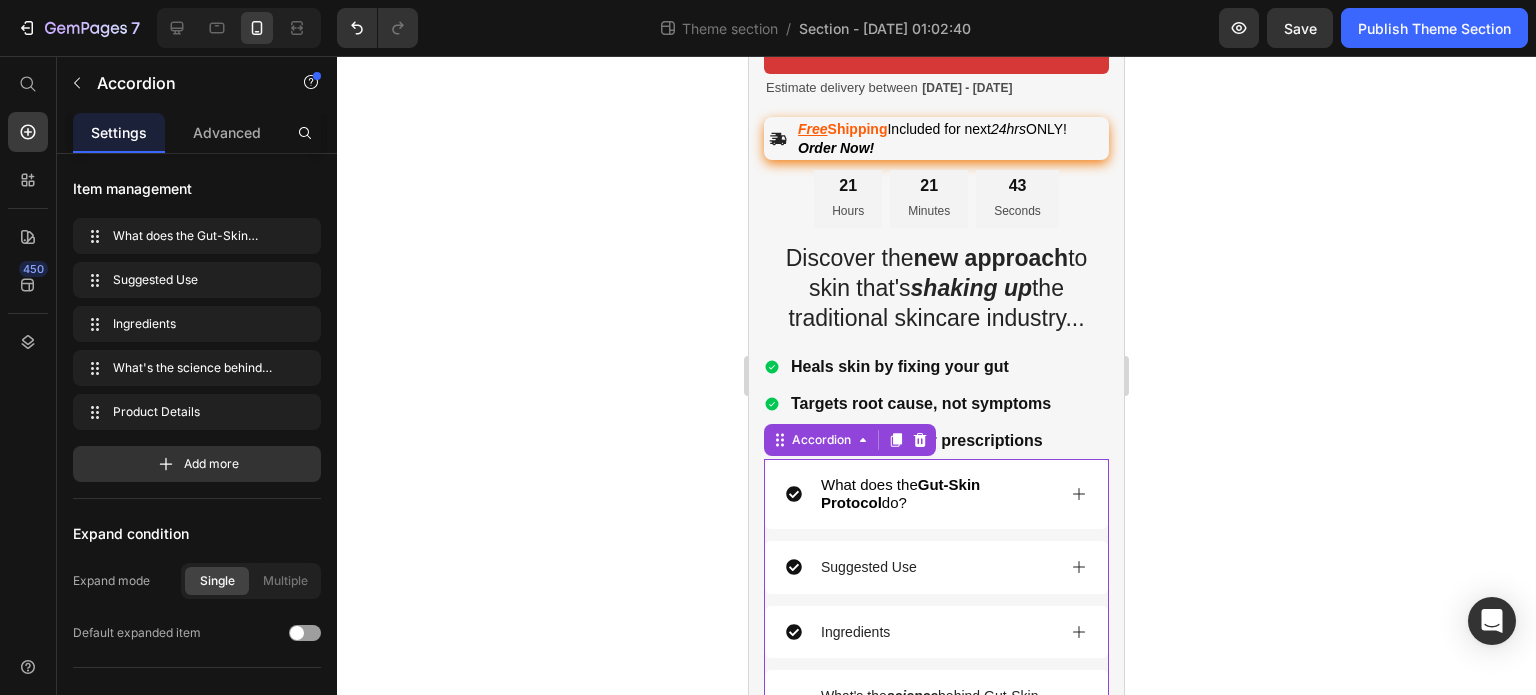 scroll, scrollTop: 1153, scrollLeft: 0, axis: vertical 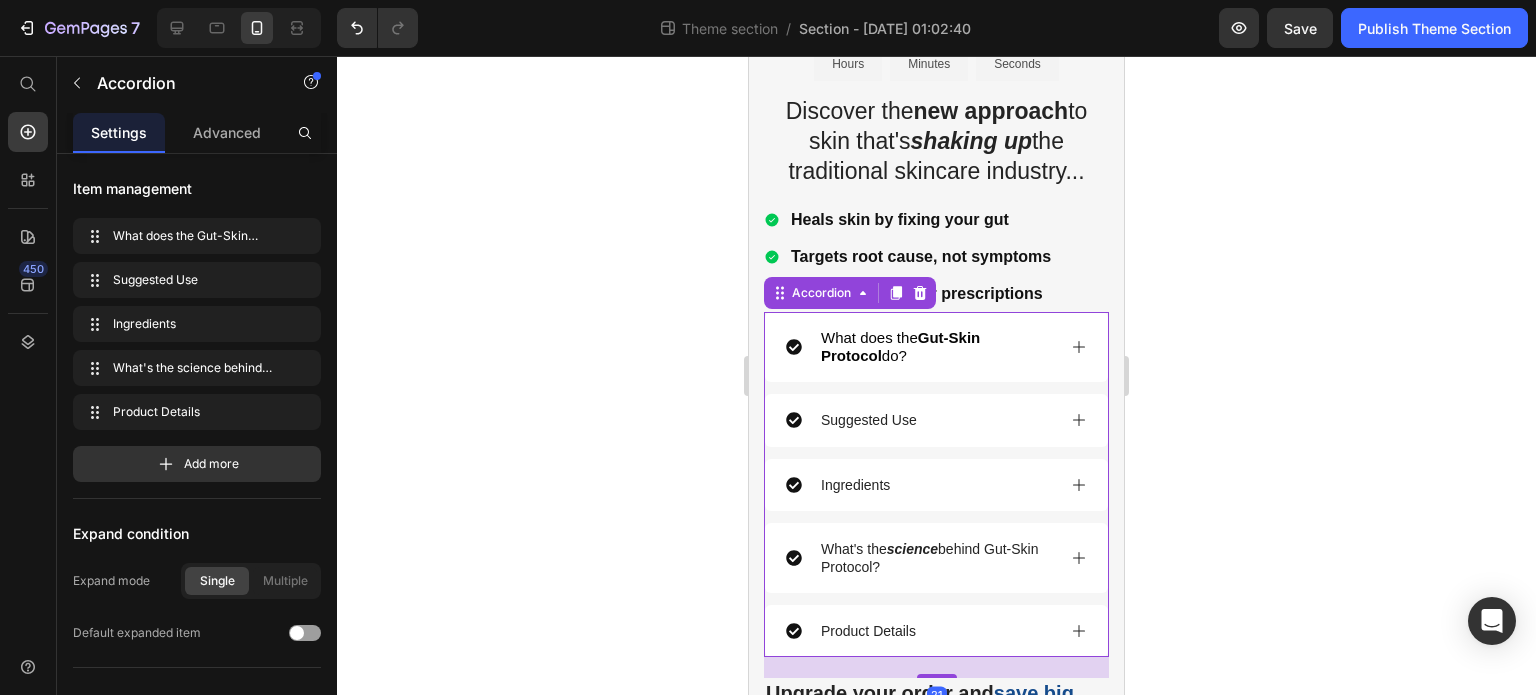 click 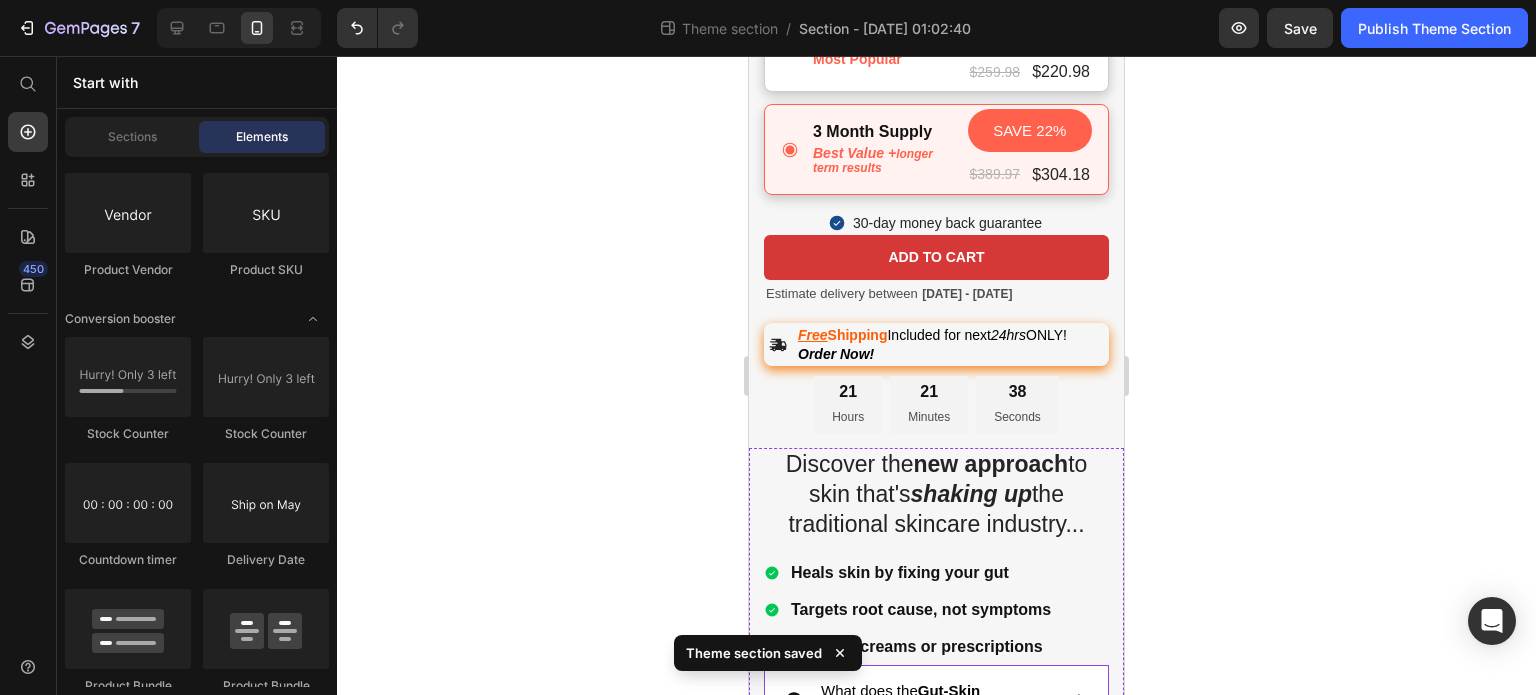 scroll, scrollTop: 800, scrollLeft: 0, axis: vertical 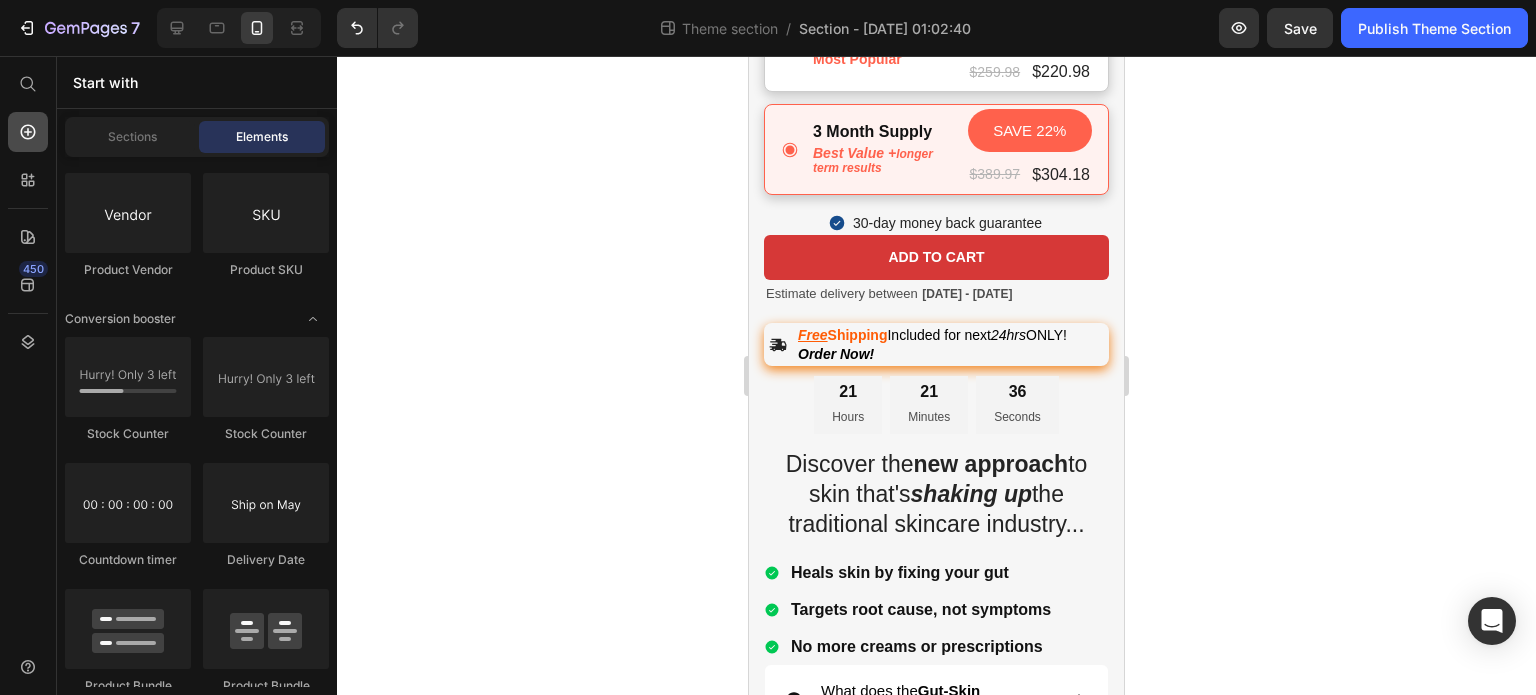 click 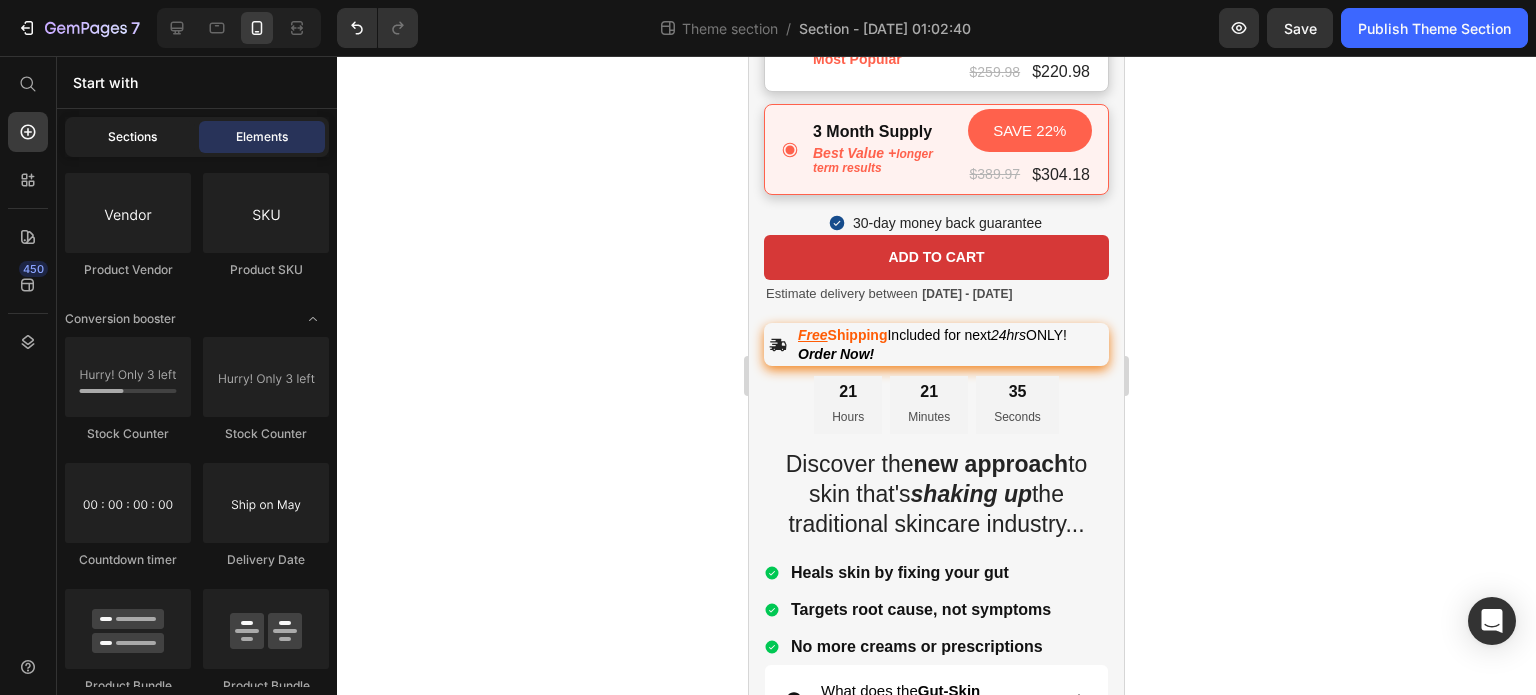 click on "Sections" 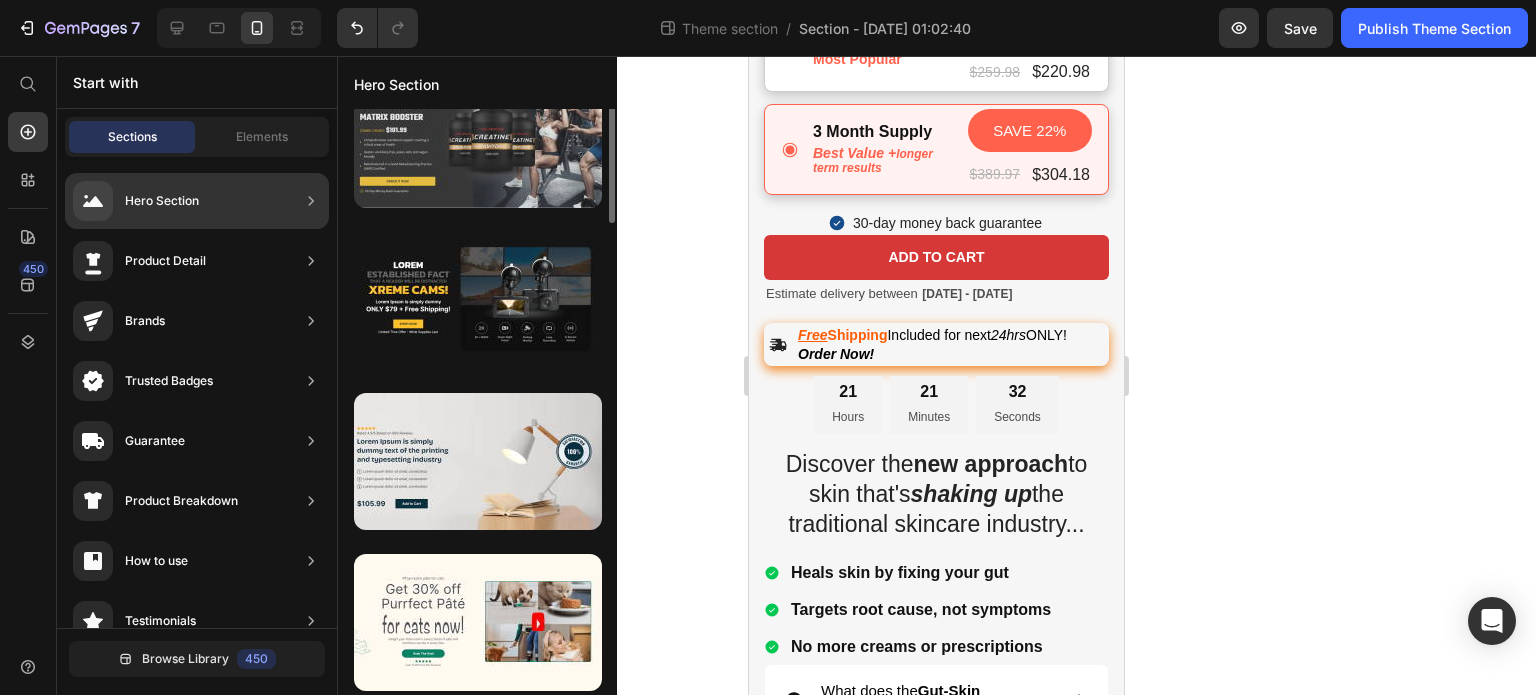 scroll, scrollTop: 0, scrollLeft: 0, axis: both 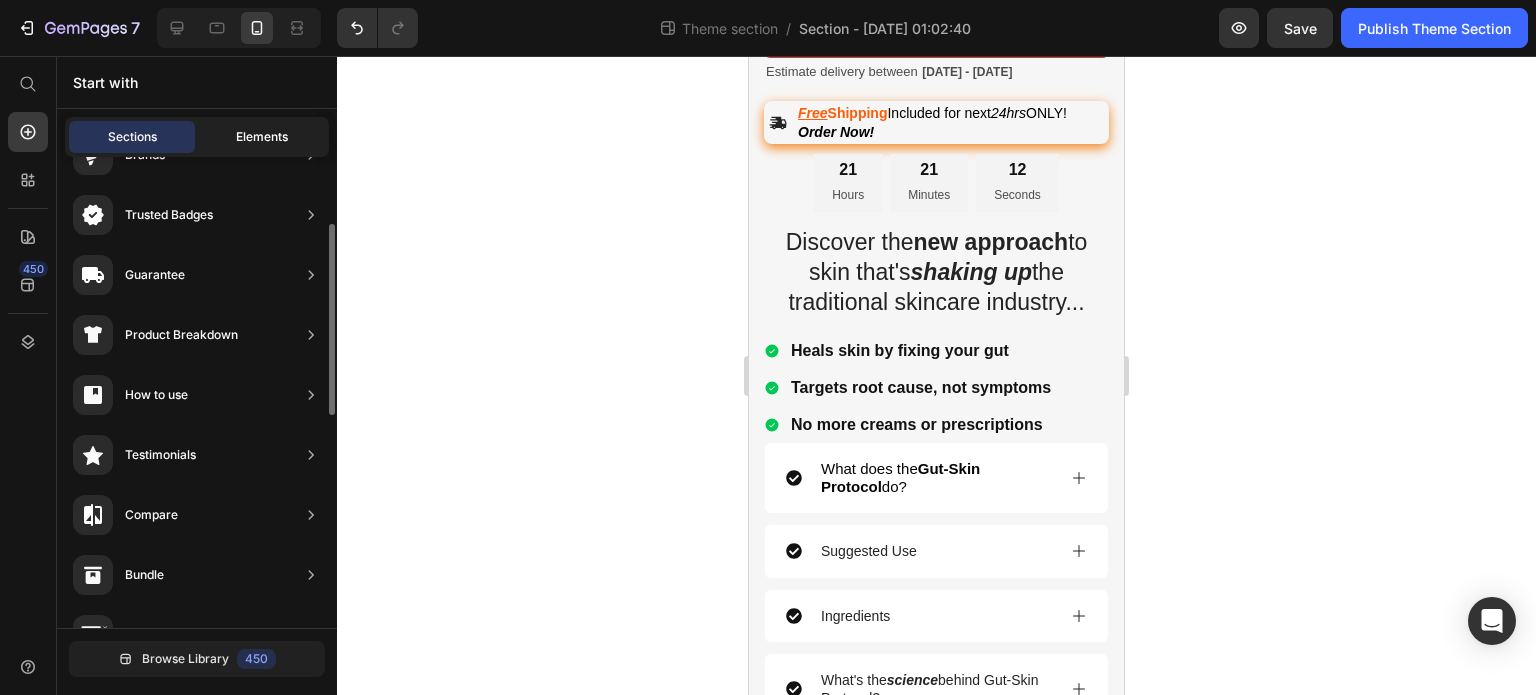 click on "Elements" at bounding box center (262, 137) 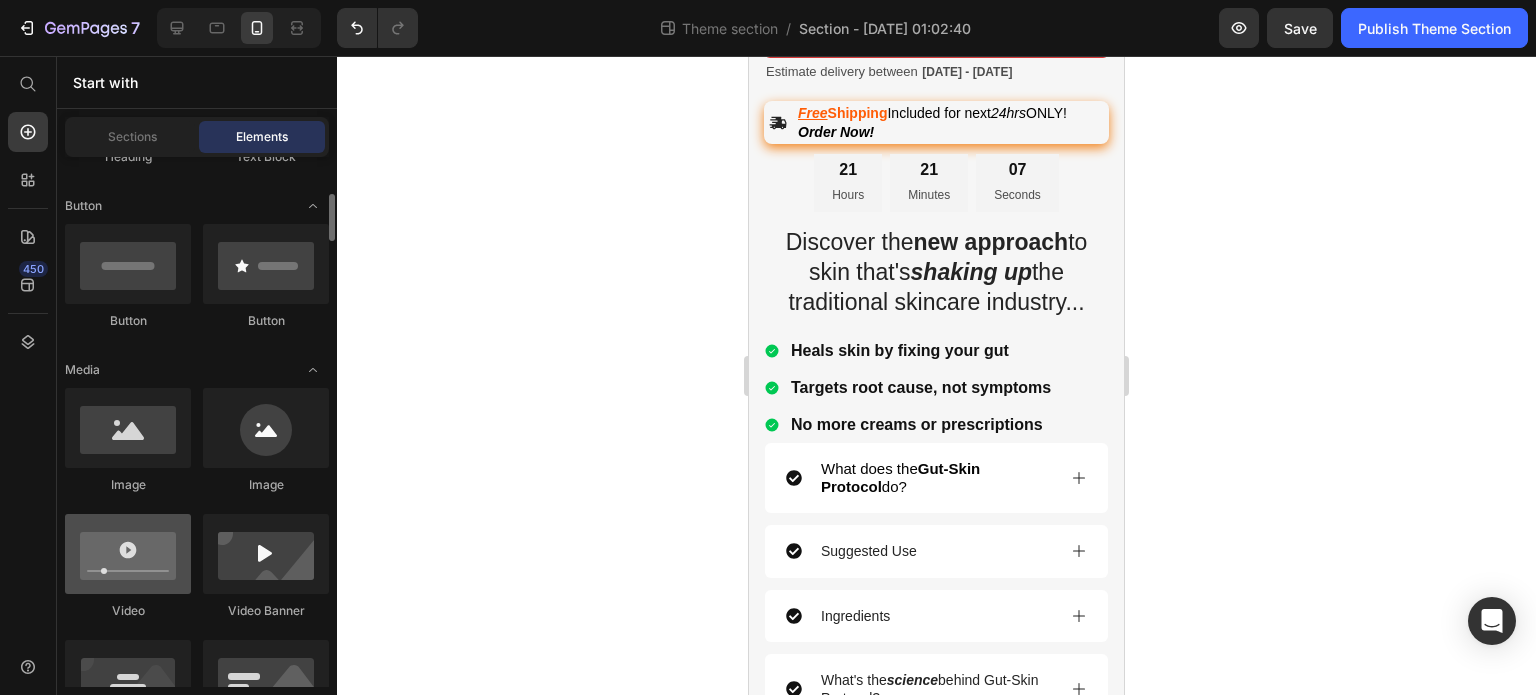 scroll, scrollTop: 430, scrollLeft: 0, axis: vertical 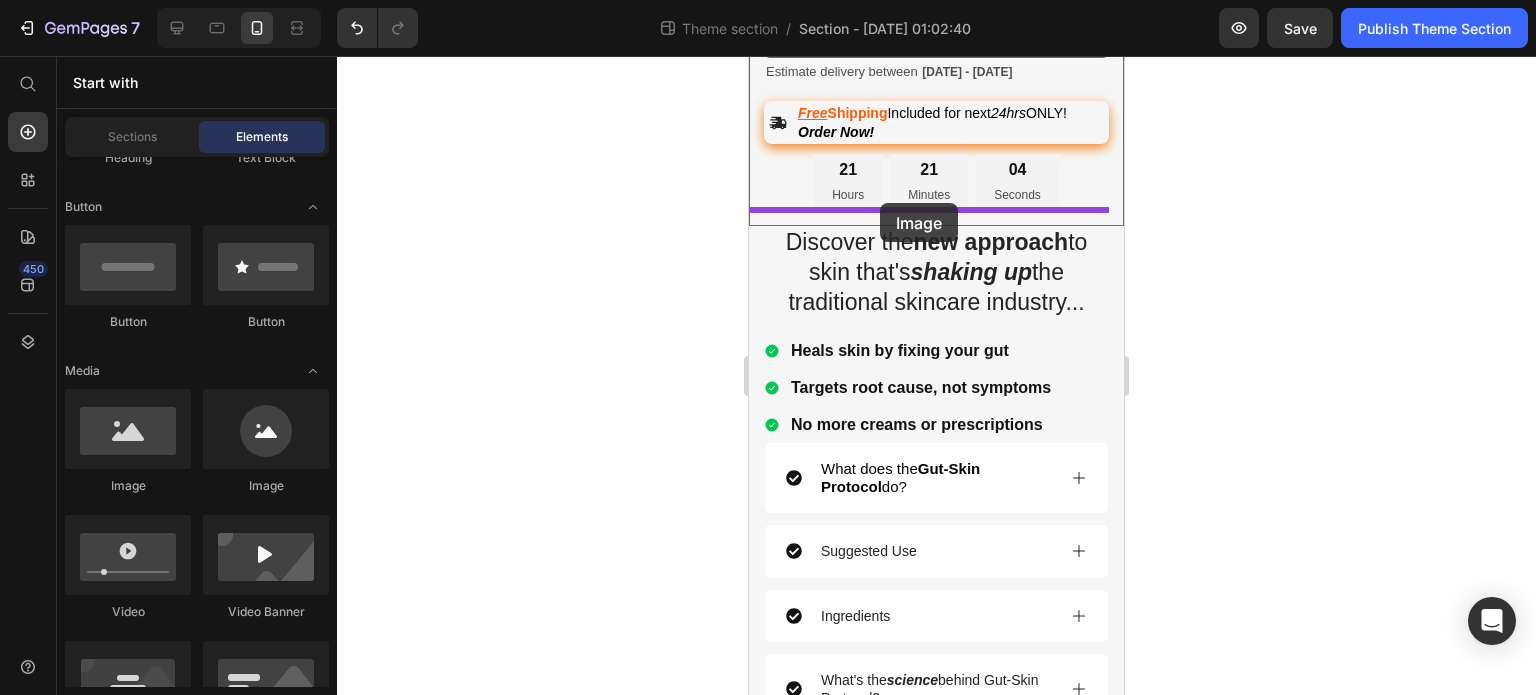 drag, startPoint x: 865, startPoint y: 507, endPoint x: 880, endPoint y: 203, distance: 304.36984 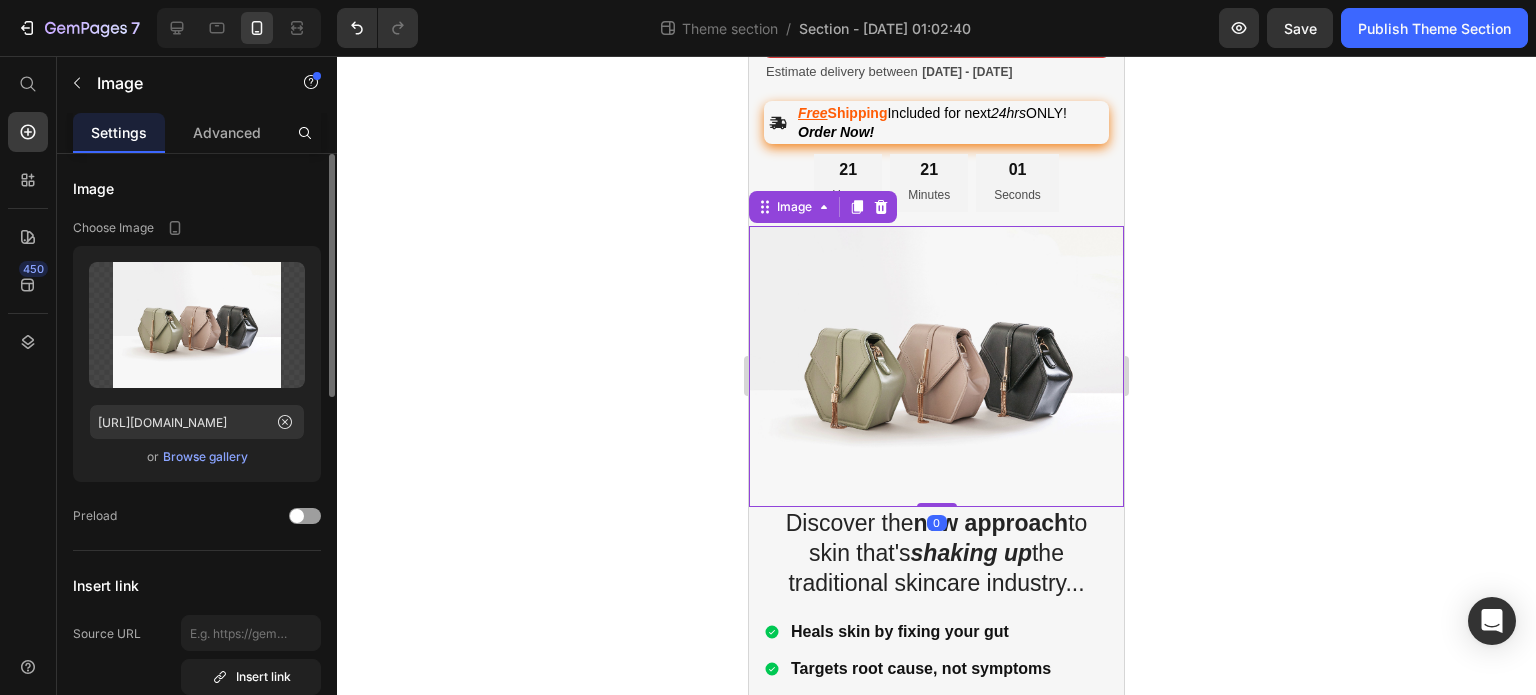 click on "Browse gallery" at bounding box center (205, 457) 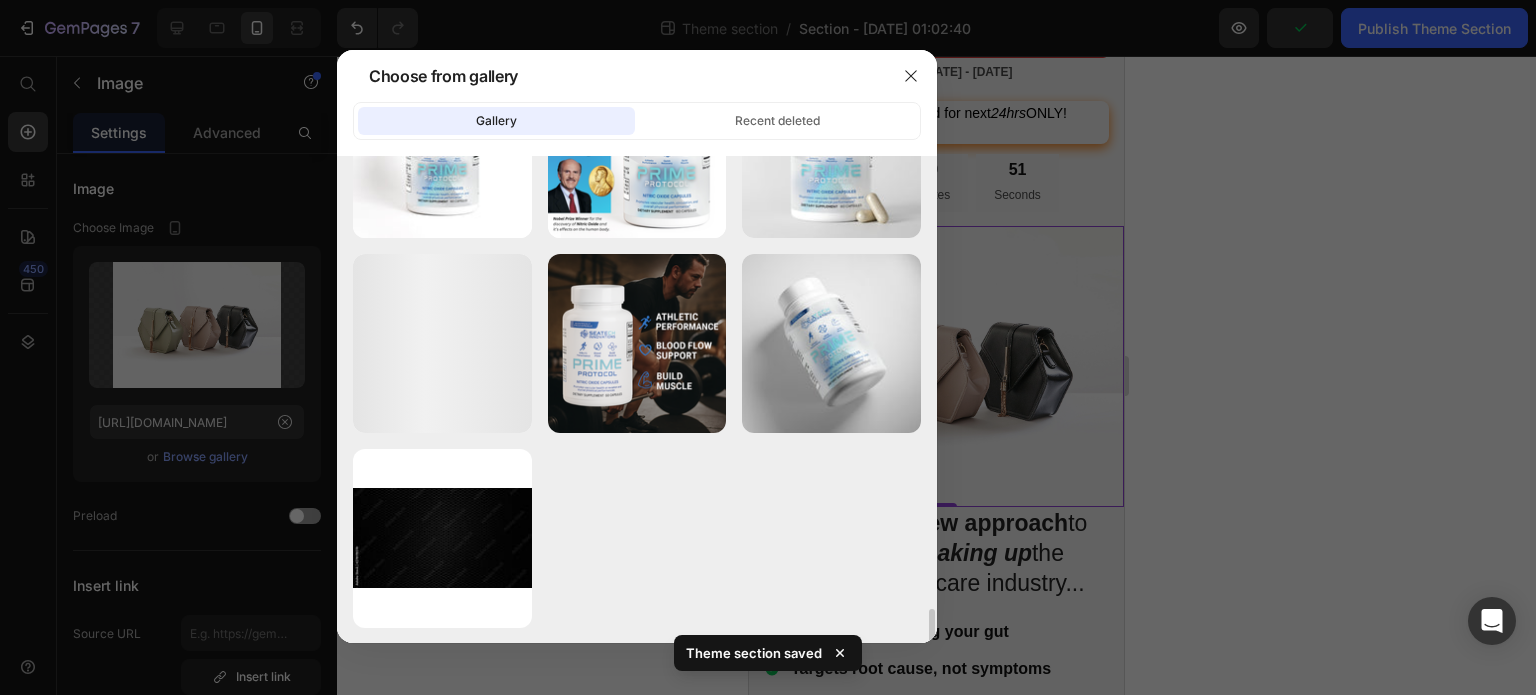 scroll, scrollTop: 6342, scrollLeft: 0, axis: vertical 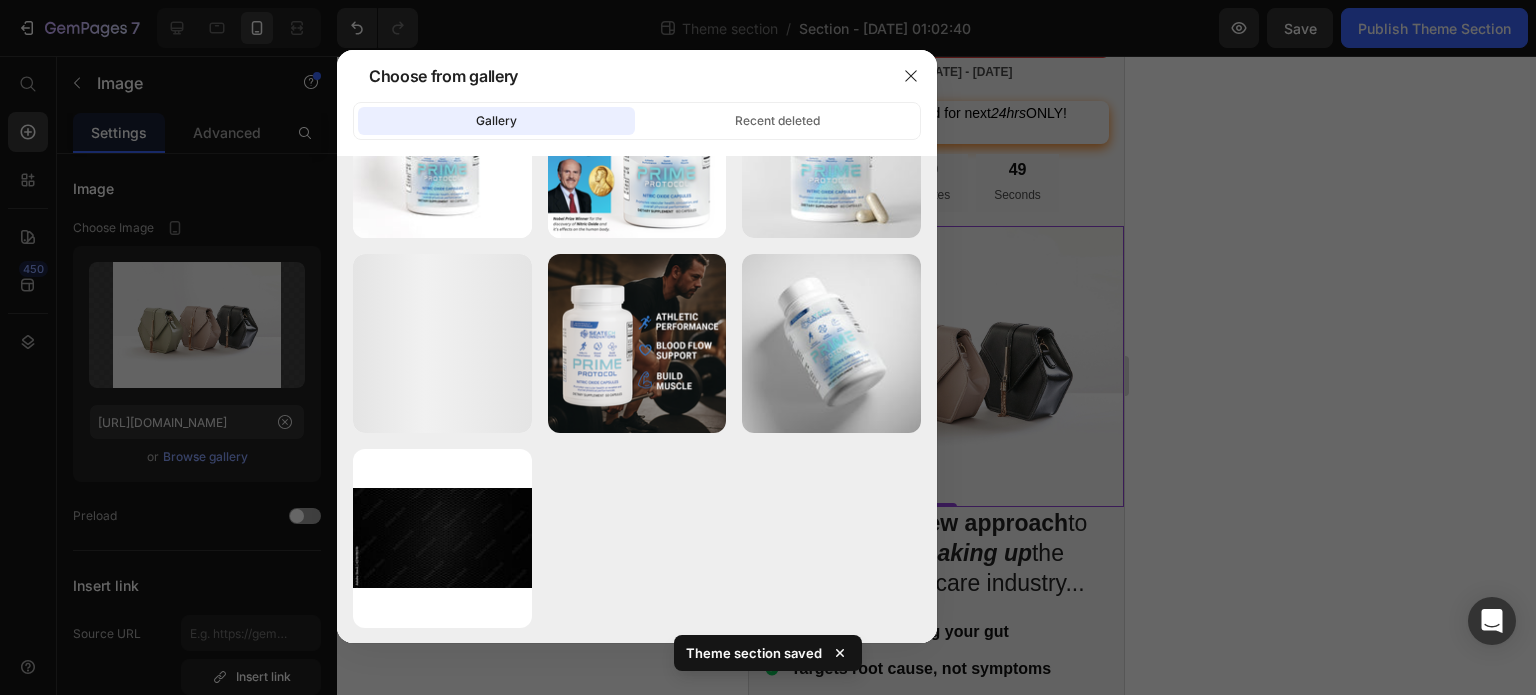 click at bounding box center [768, 347] 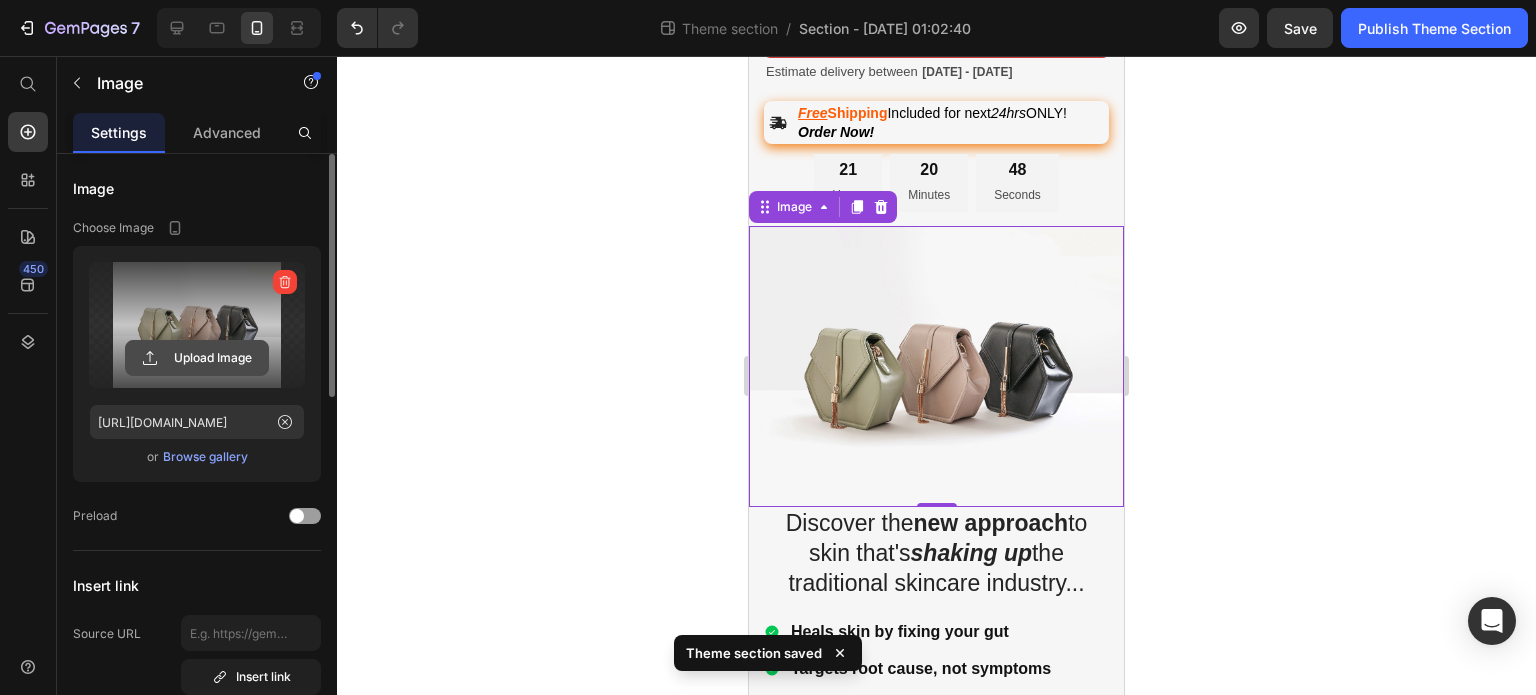 click 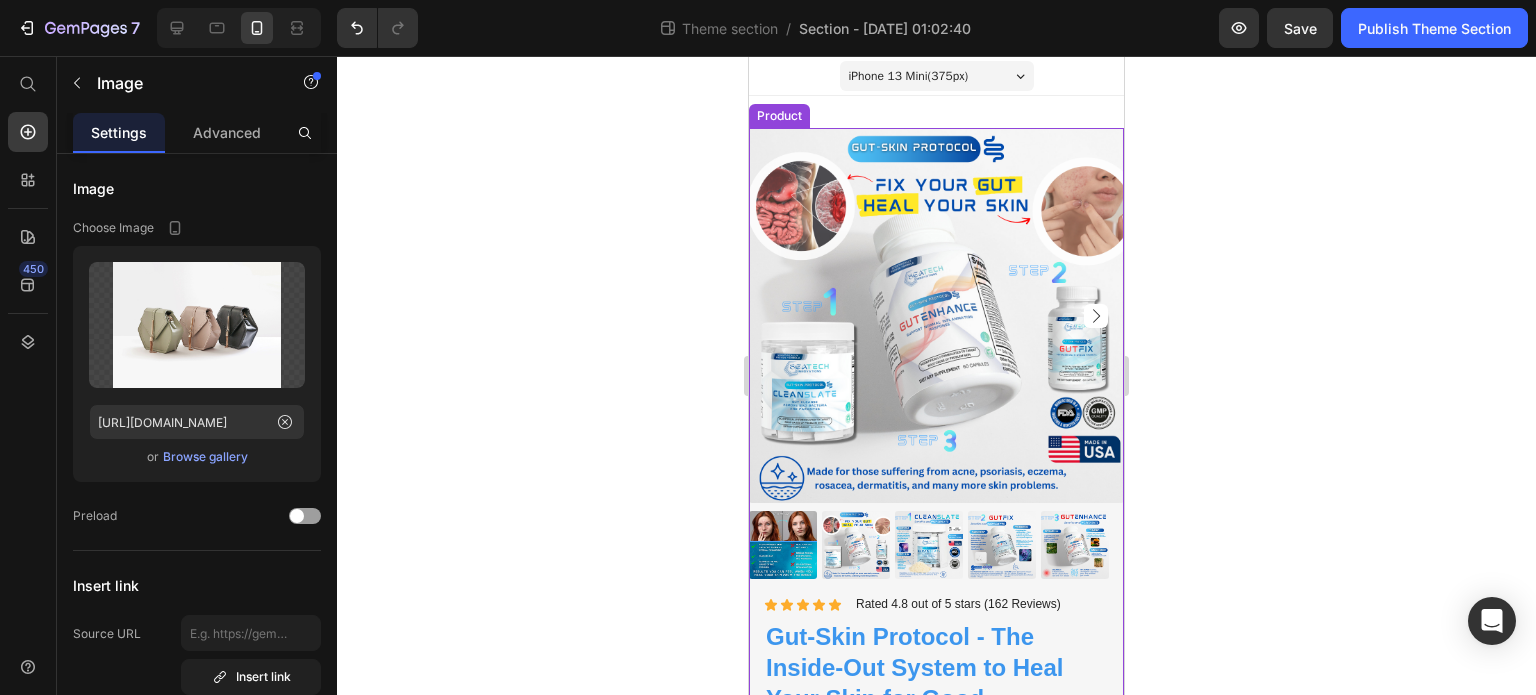 scroll, scrollTop: 147, scrollLeft: 0, axis: vertical 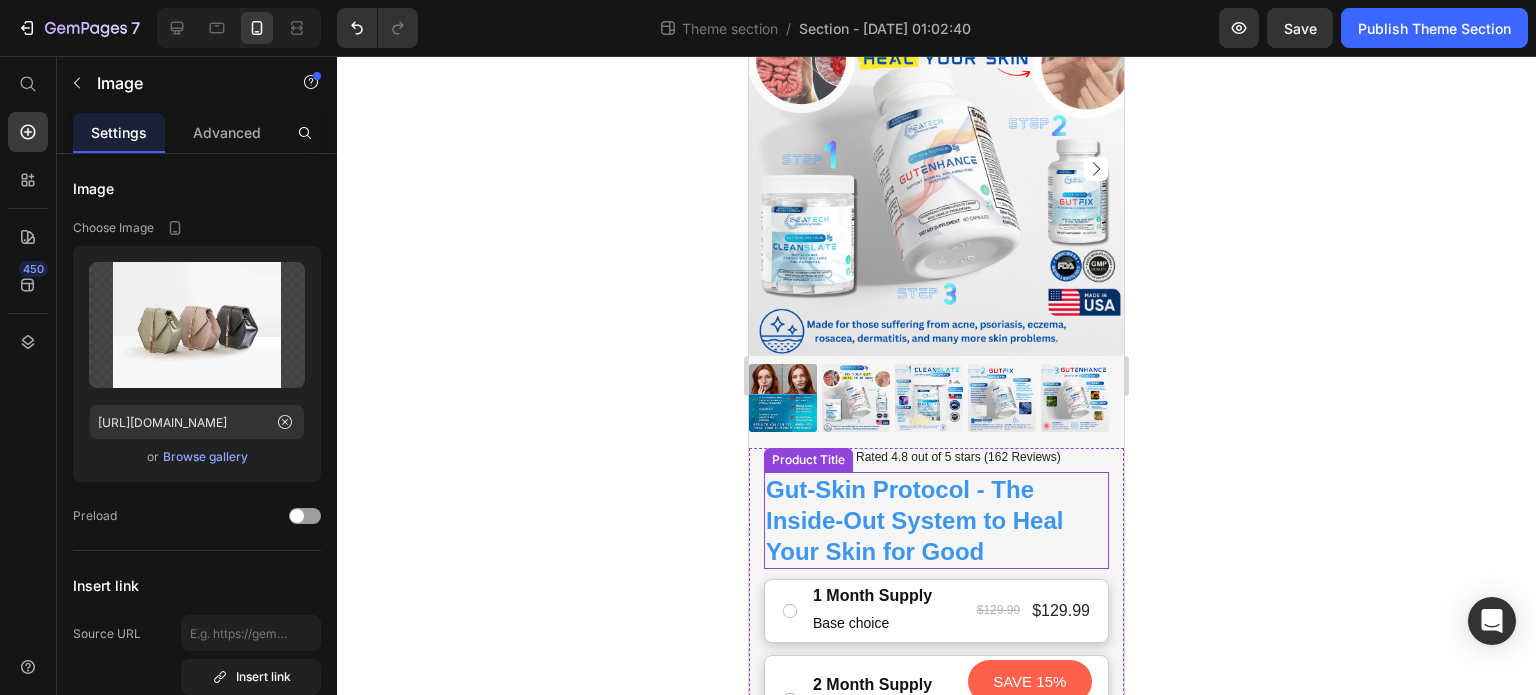 click on "Gut-Skin Protocol - The Inside-Out System to Heal Your Skin for Good" at bounding box center [936, 521] 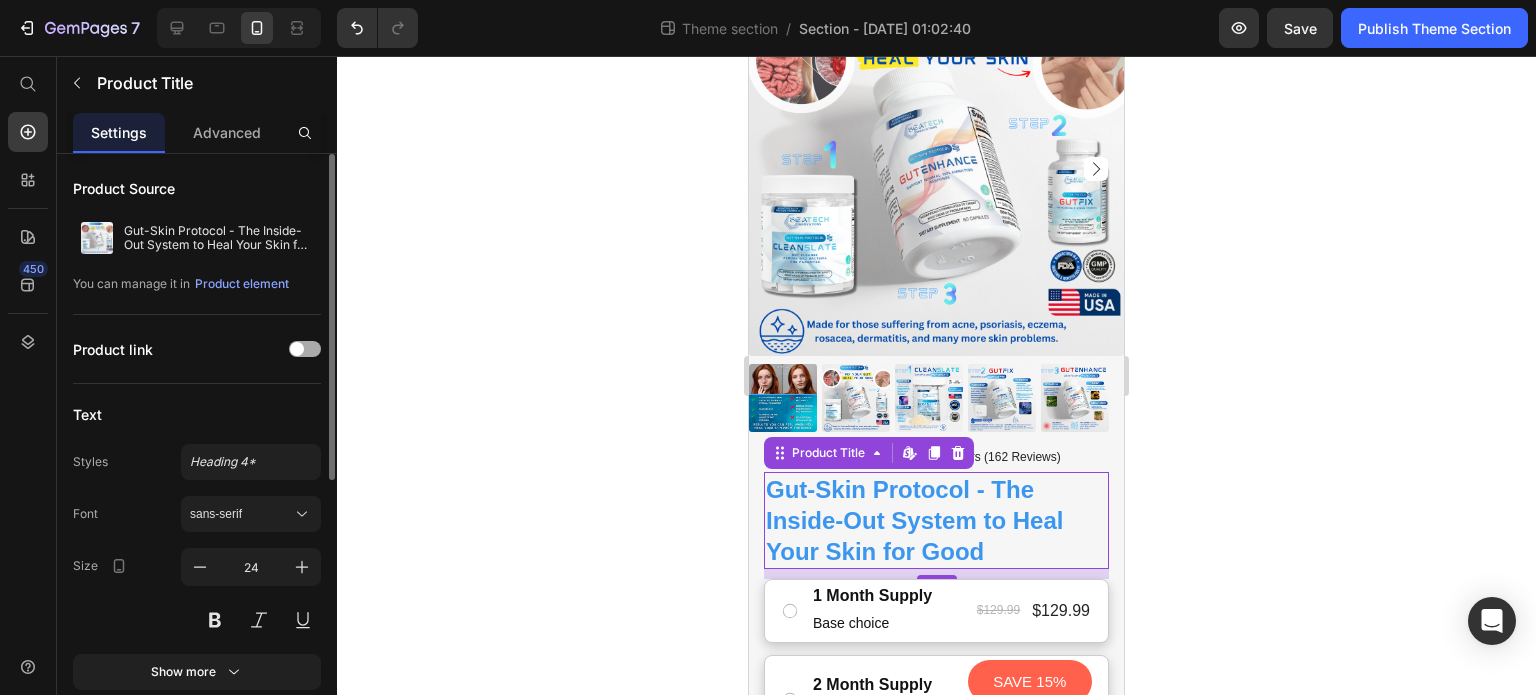 click at bounding box center [297, 349] 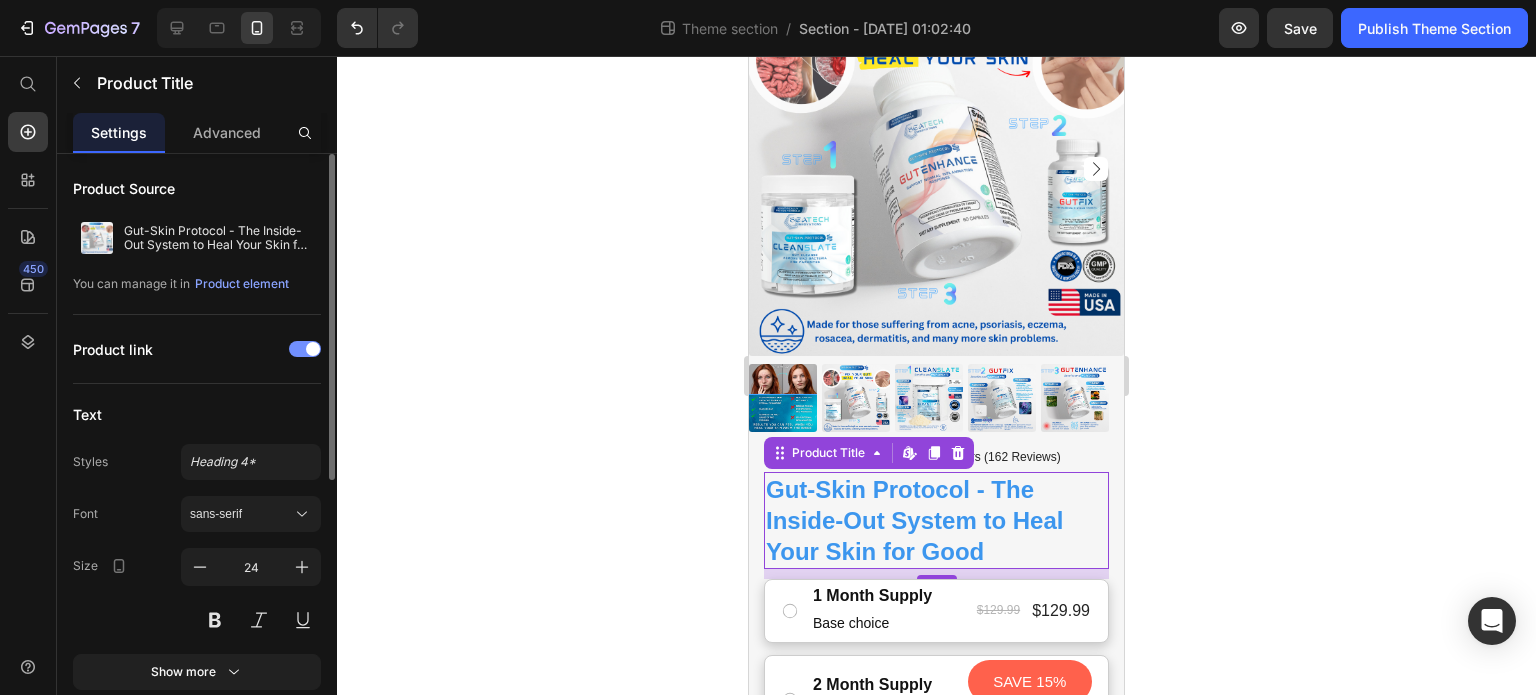 click at bounding box center (305, 349) 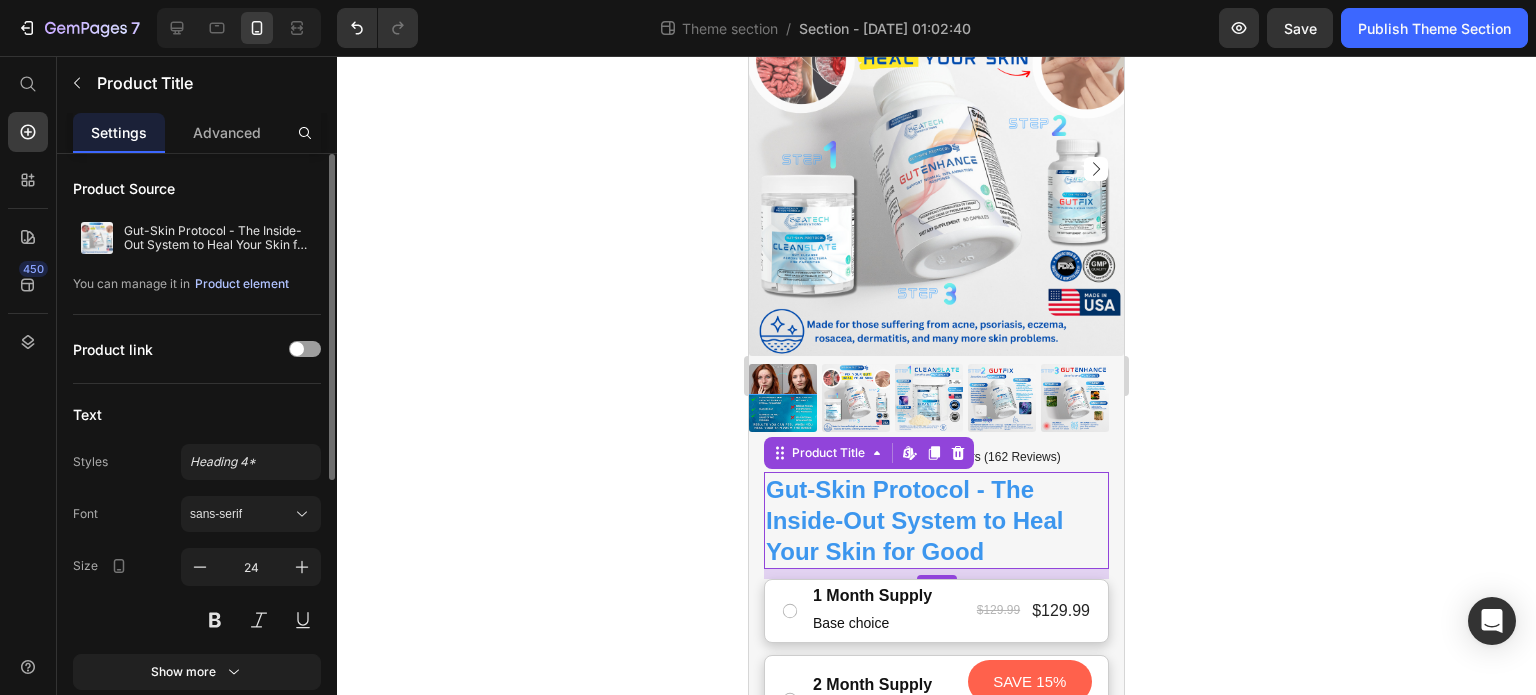 click on "Product element" at bounding box center [242, 284] 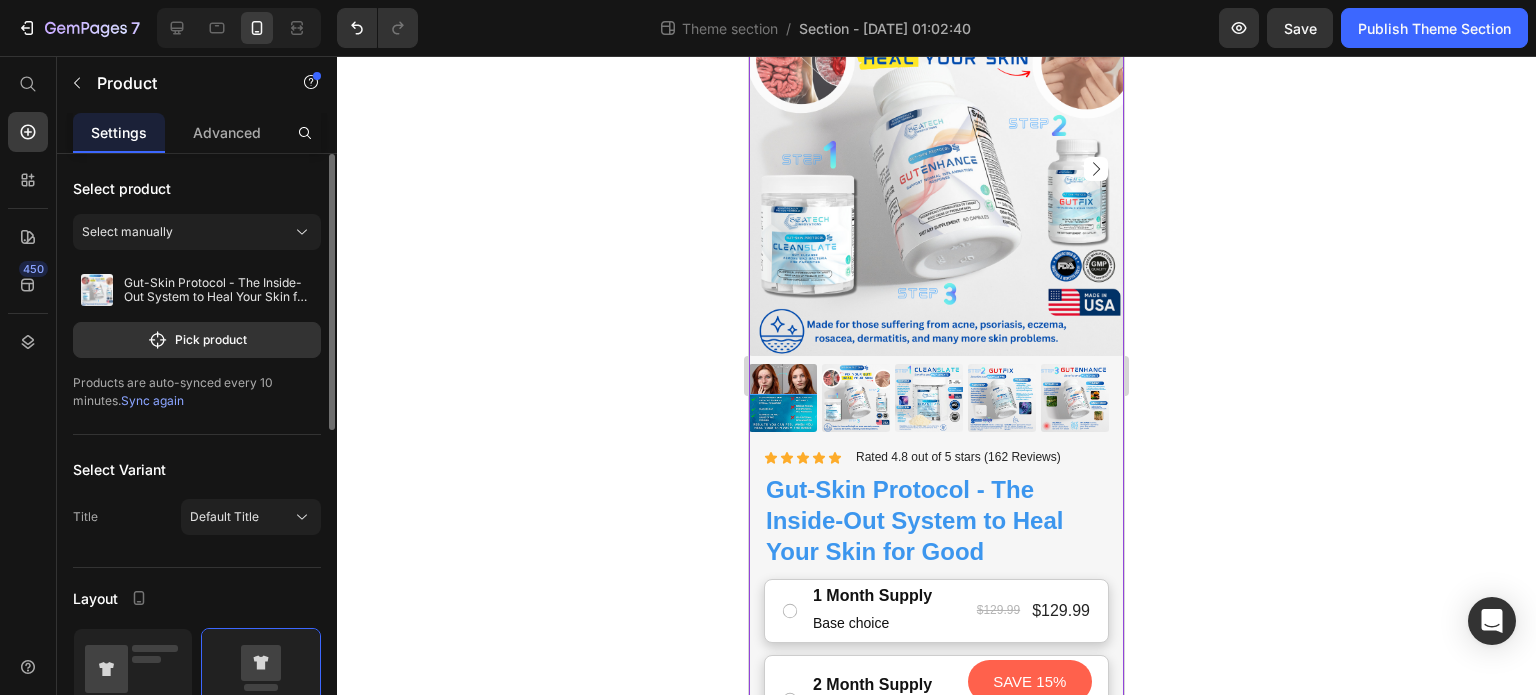 click on "Sync again" at bounding box center [152, 400] 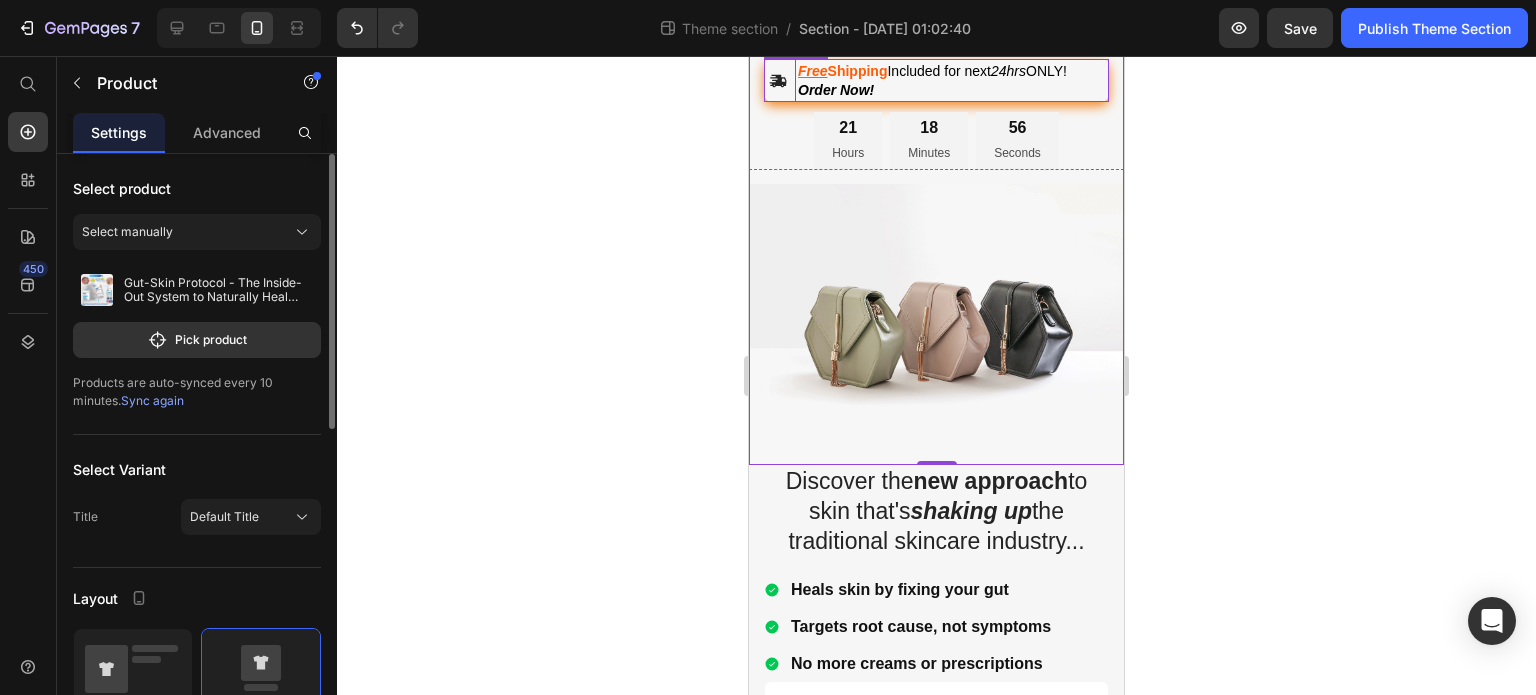 scroll, scrollTop: 1126, scrollLeft: 0, axis: vertical 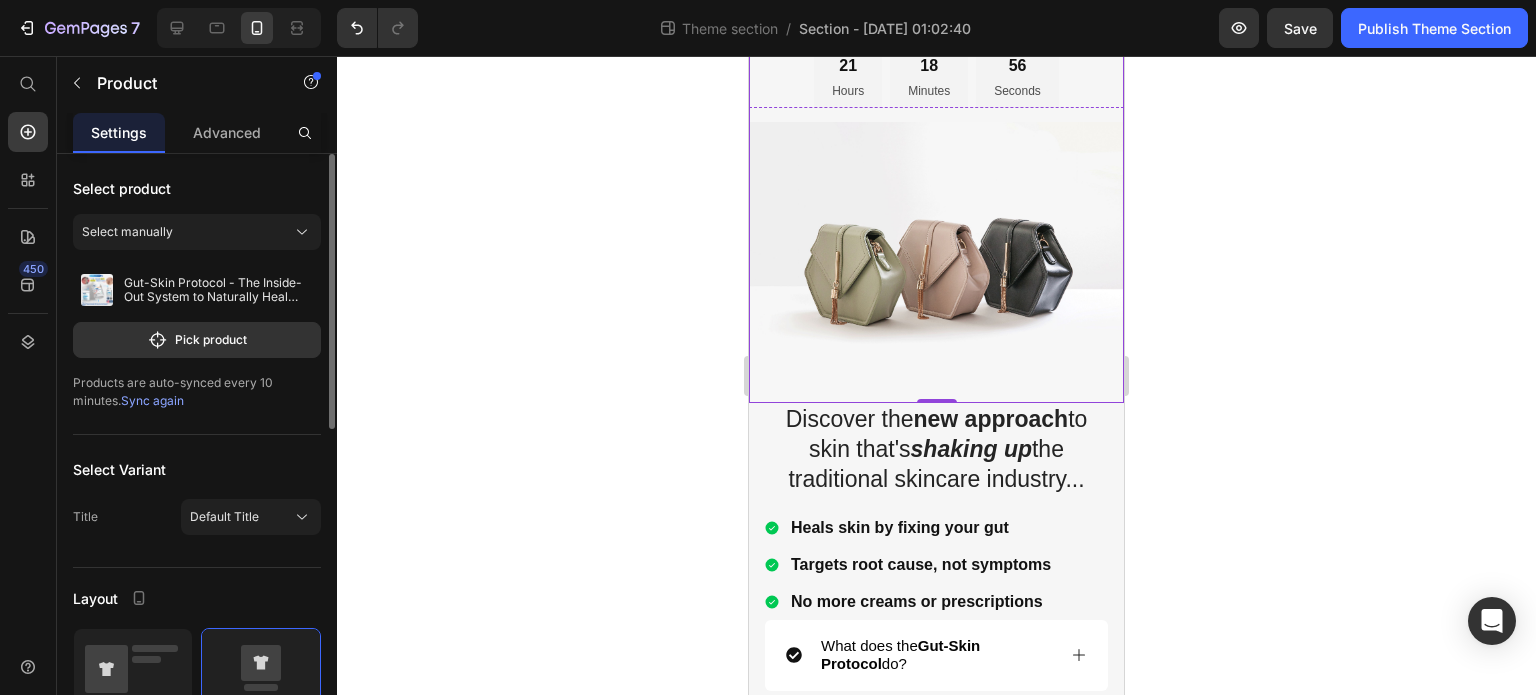 click at bounding box center (936, 262) 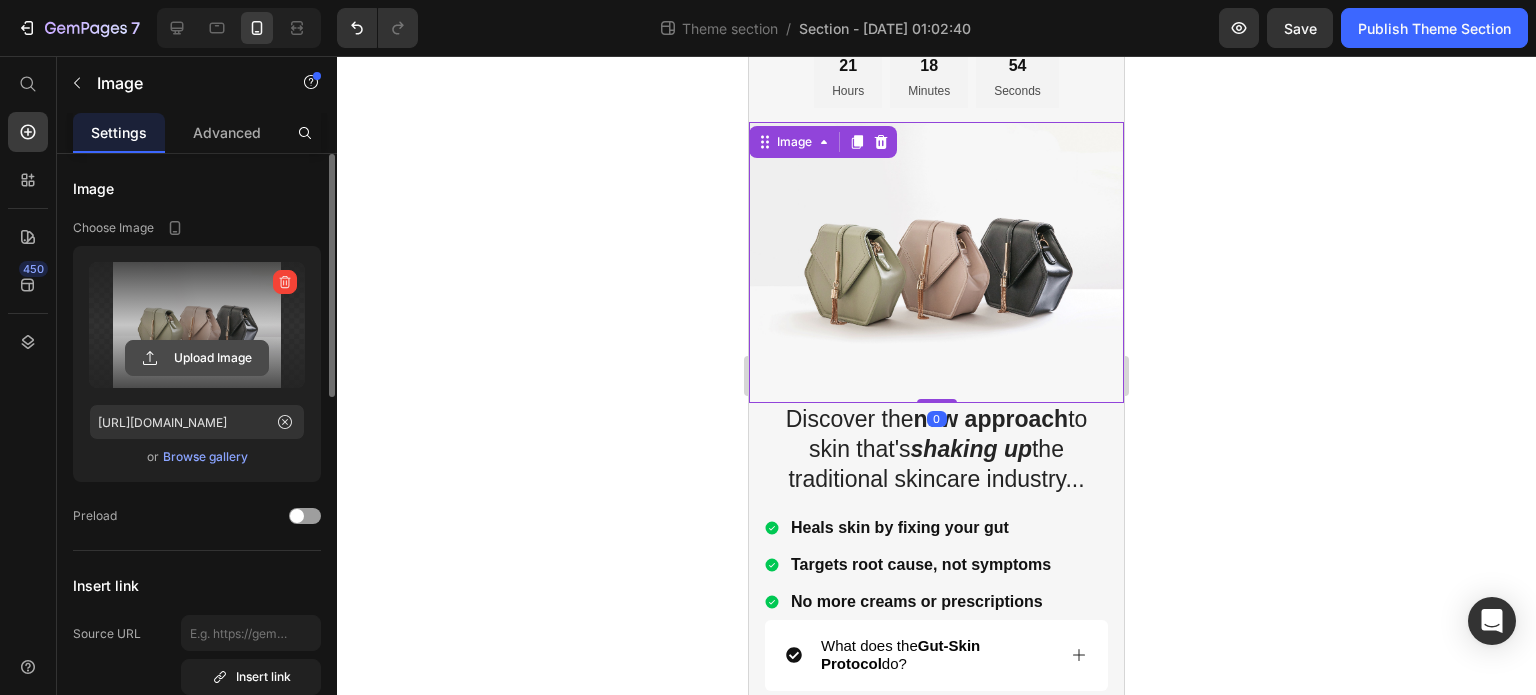 click 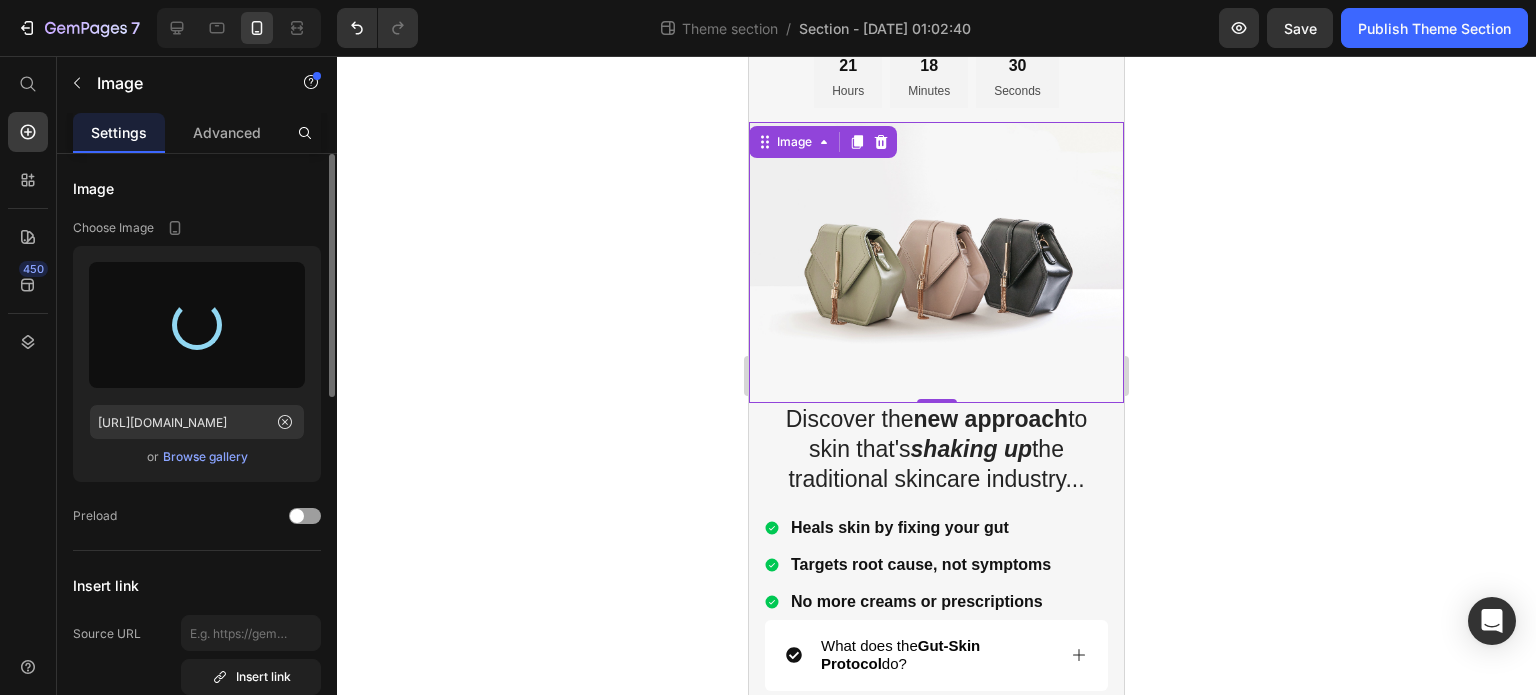type on "https://cdn.shopify.com/s/files/1/0821/0392/7124/files/gempages_546573242282804043-2b6bf297-44af-411c-956b-137eab9ffa03.webp" 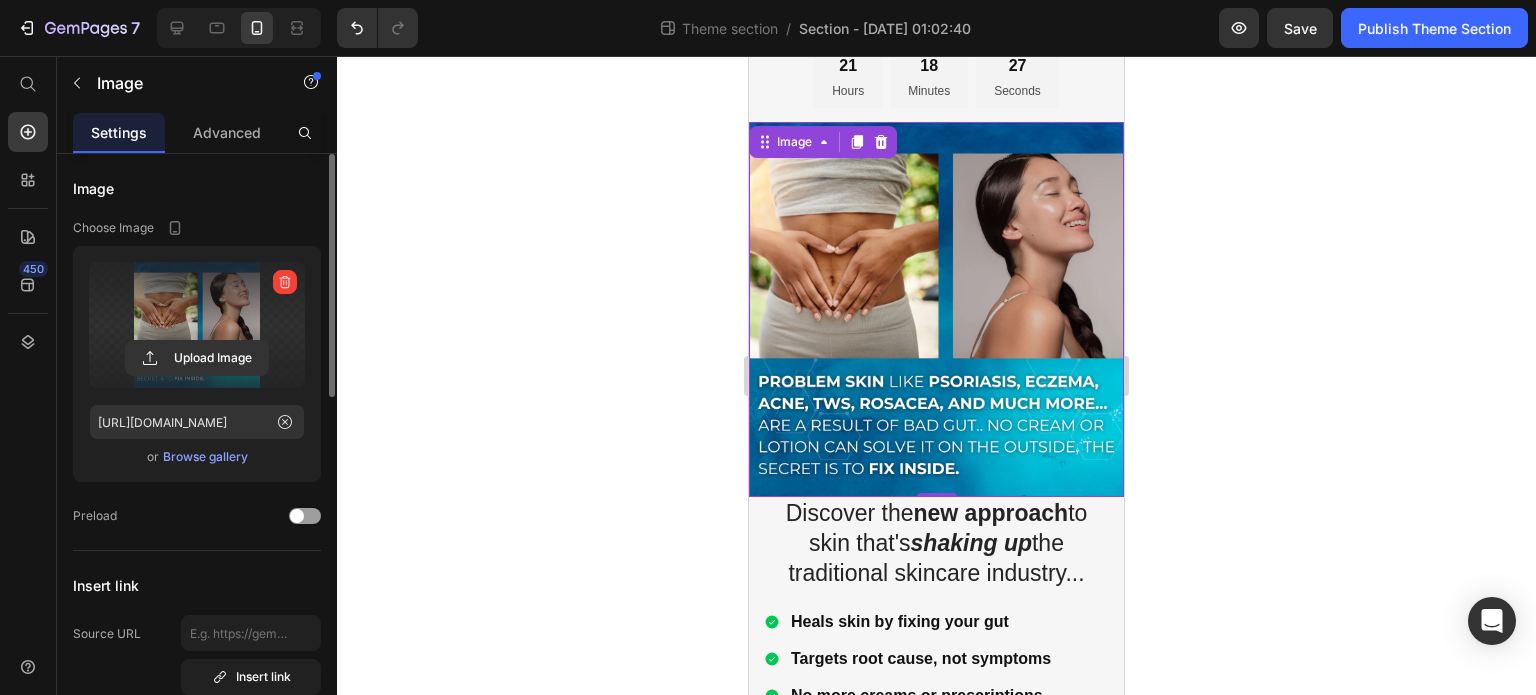 click 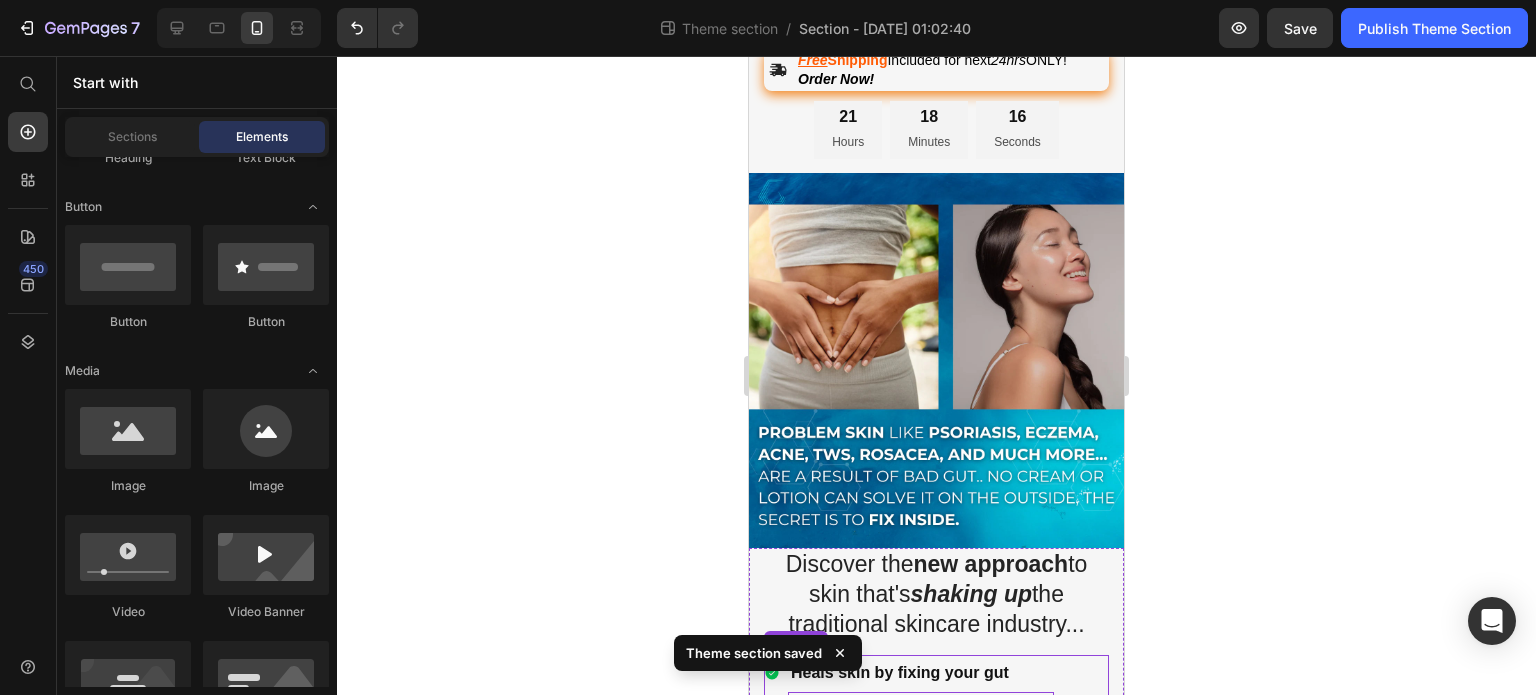 scroll, scrollTop: 1028, scrollLeft: 0, axis: vertical 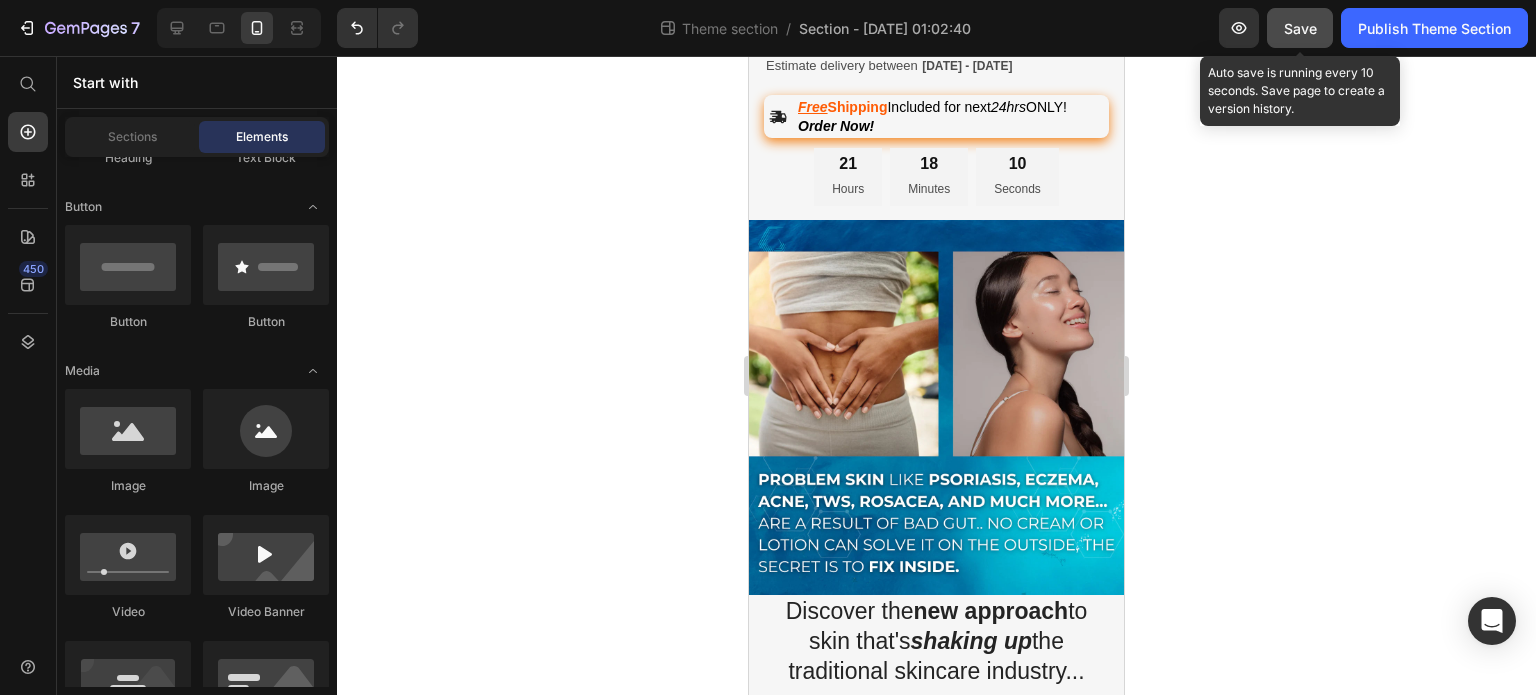 click on "Save" 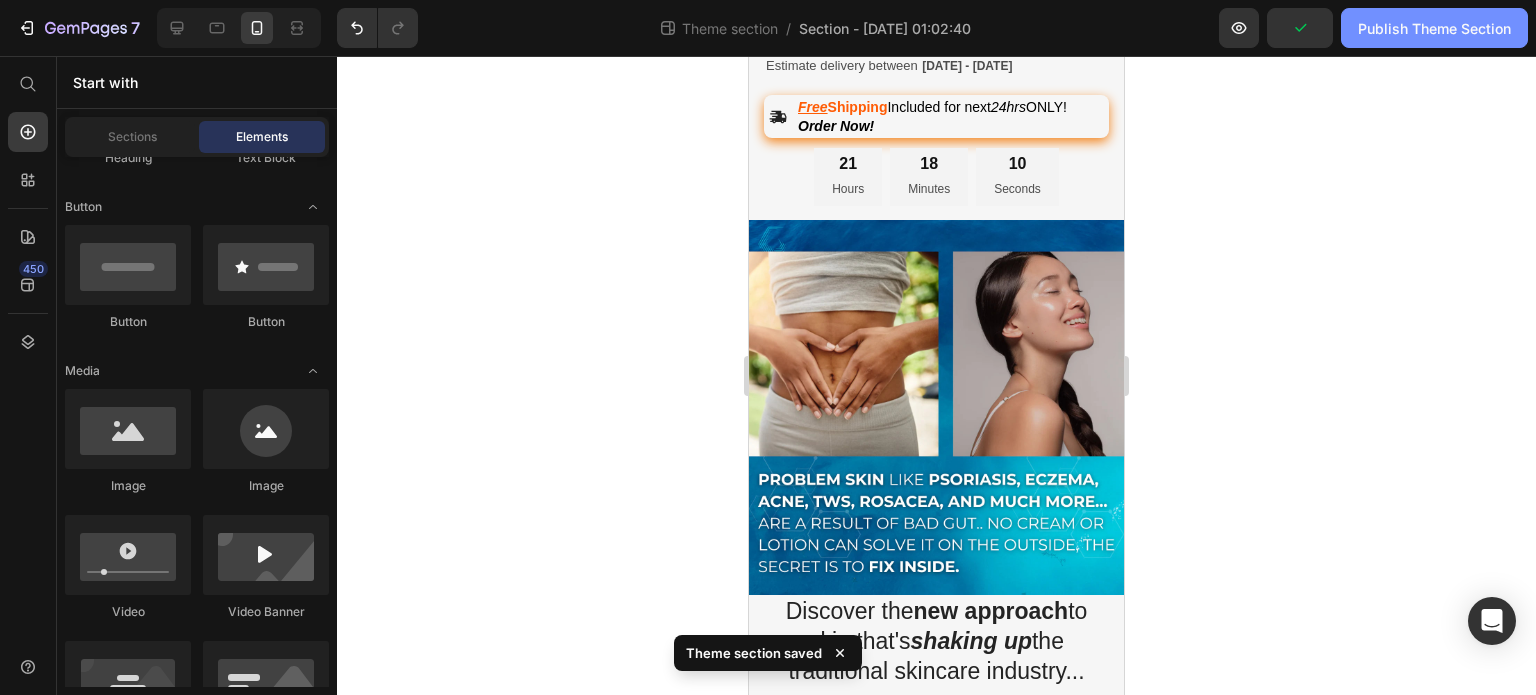 click on "Publish Theme Section" at bounding box center (1434, 28) 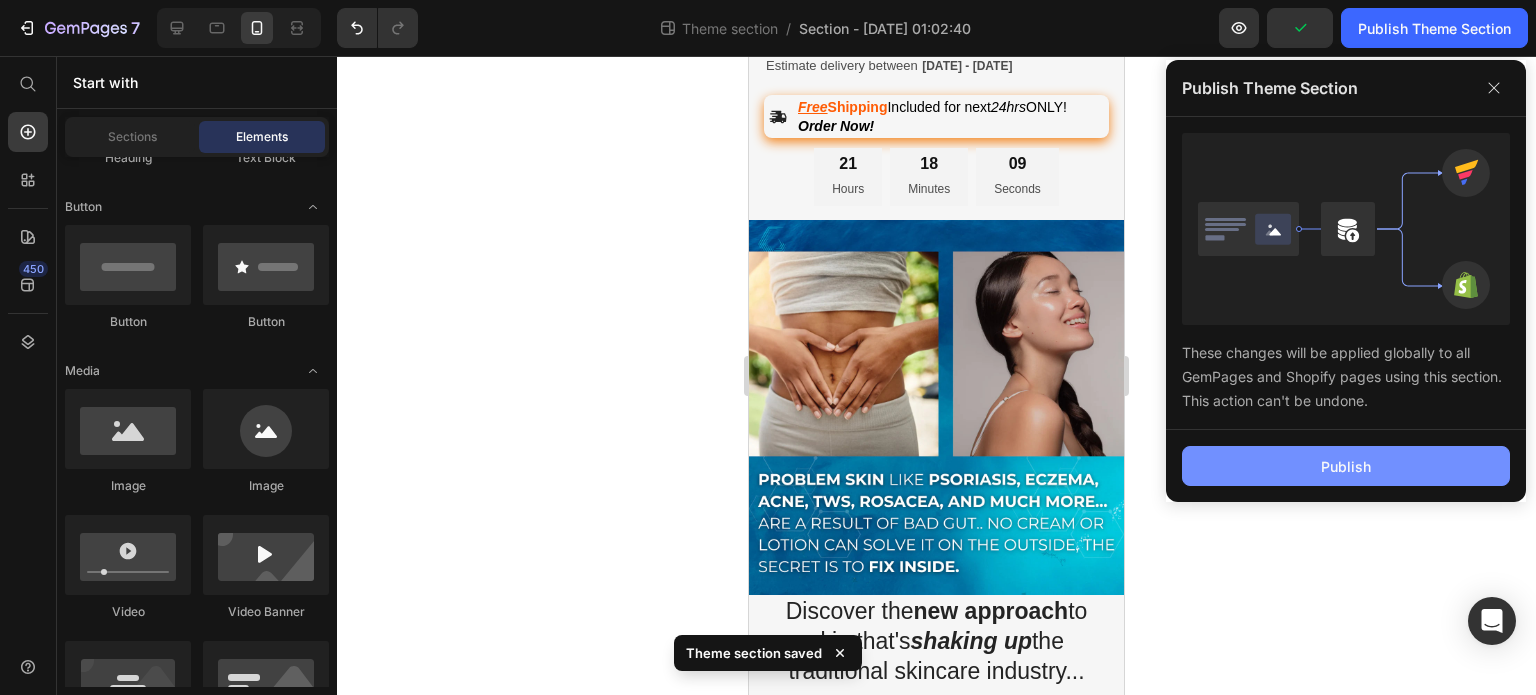 click on "Publish" at bounding box center (1346, 466) 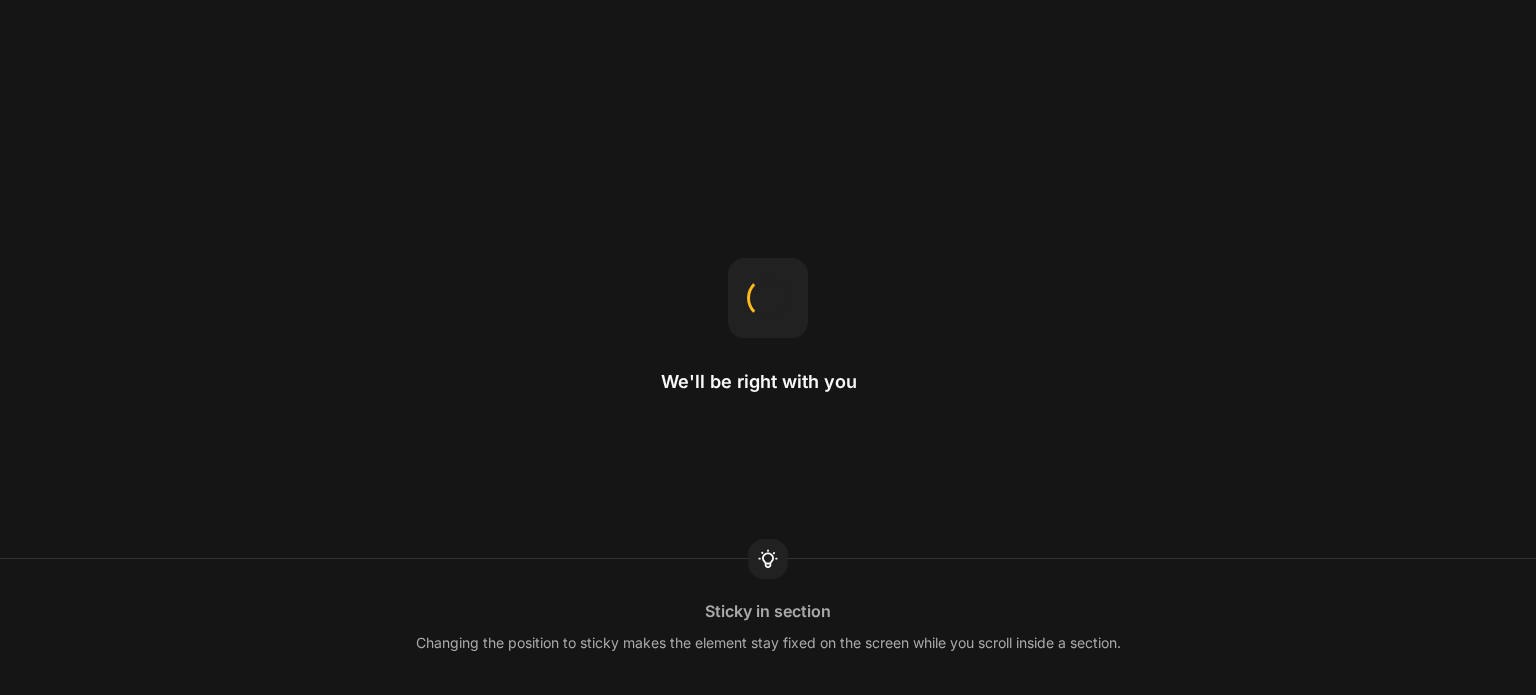 scroll, scrollTop: 0, scrollLeft: 0, axis: both 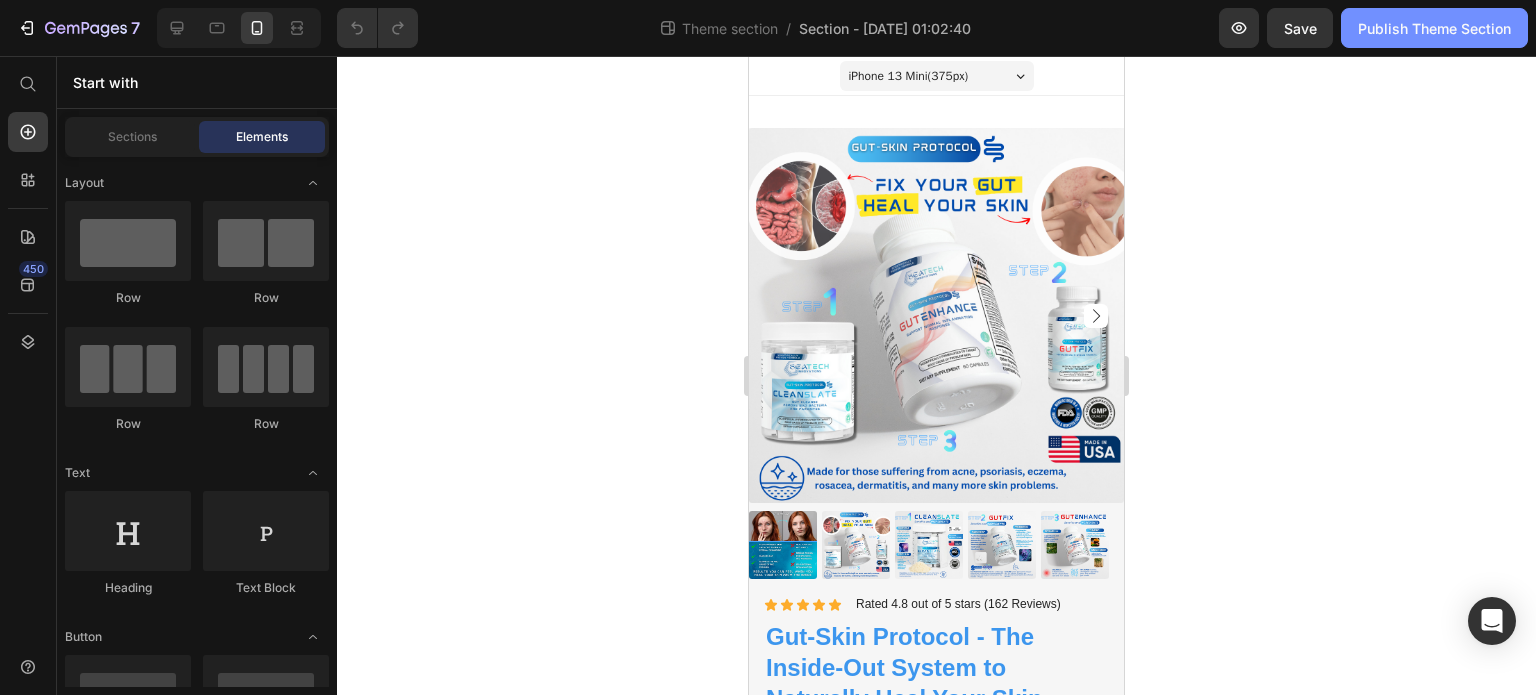 click on "Publish Theme Section" at bounding box center [1434, 28] 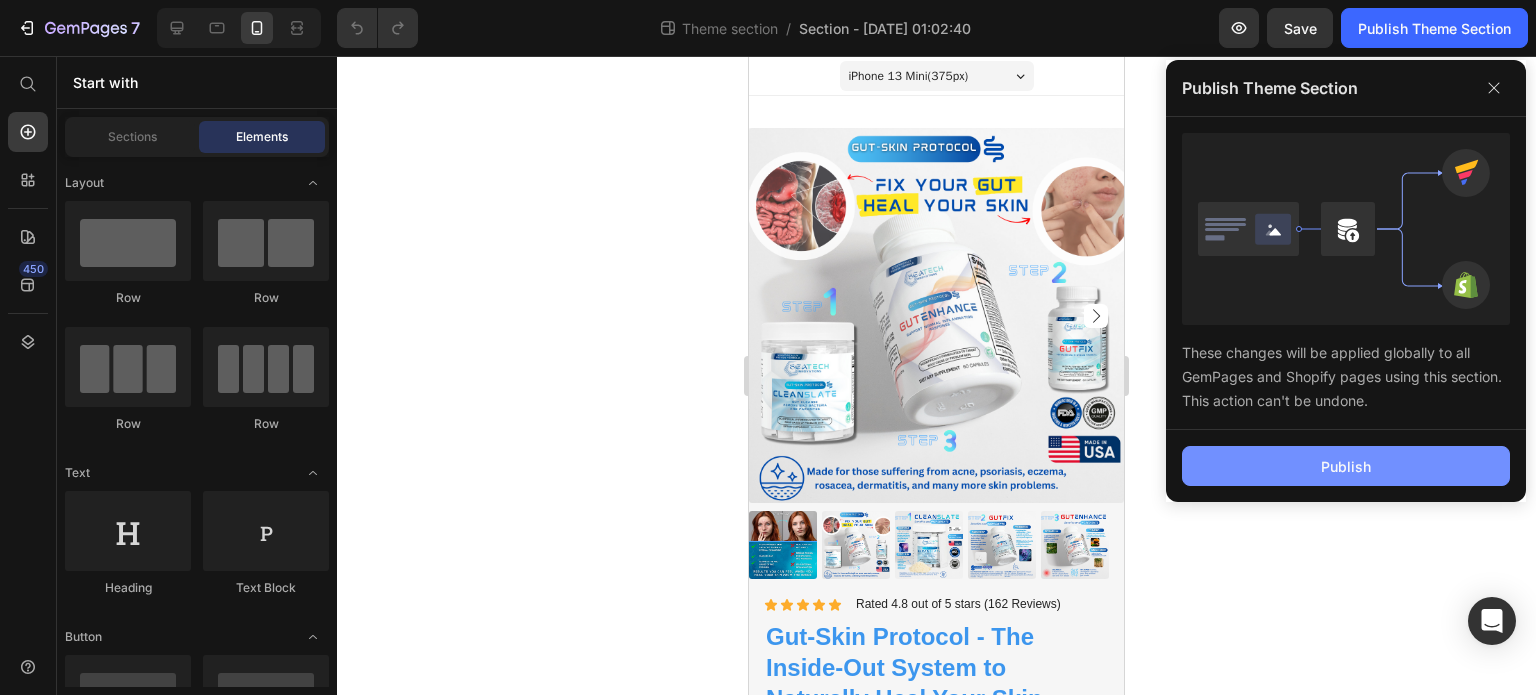 click on "Publish" 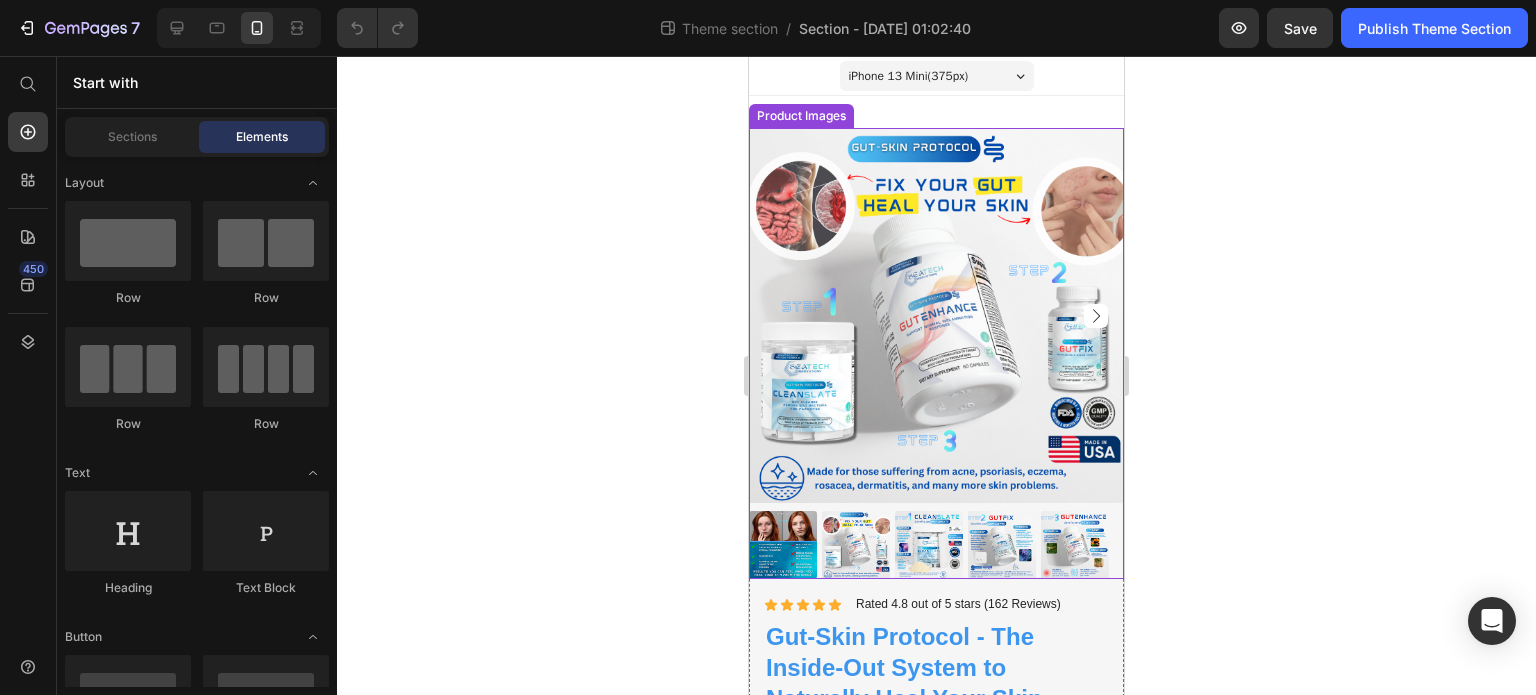 scroll, scrollTop: 412, scrollLeft: 0, axis: vertical 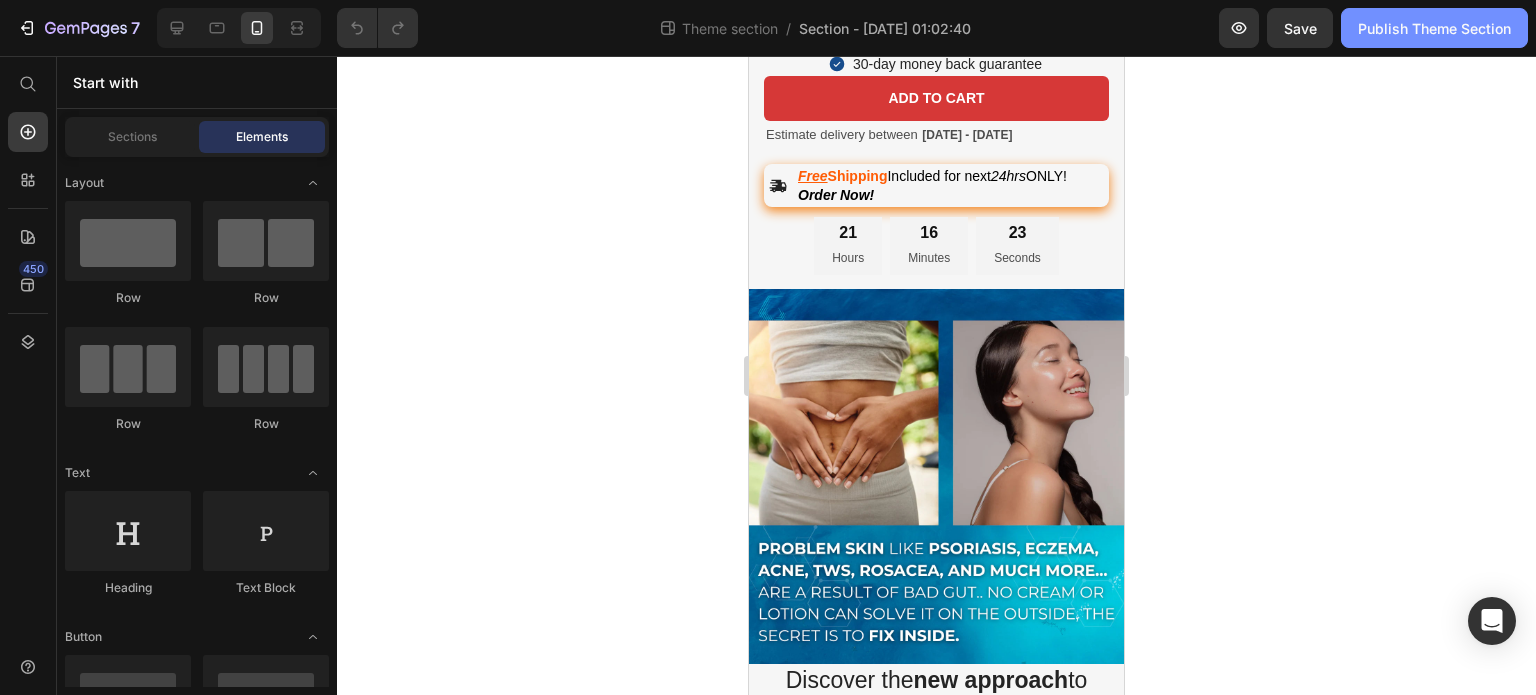 click on "Publish Theme Section" 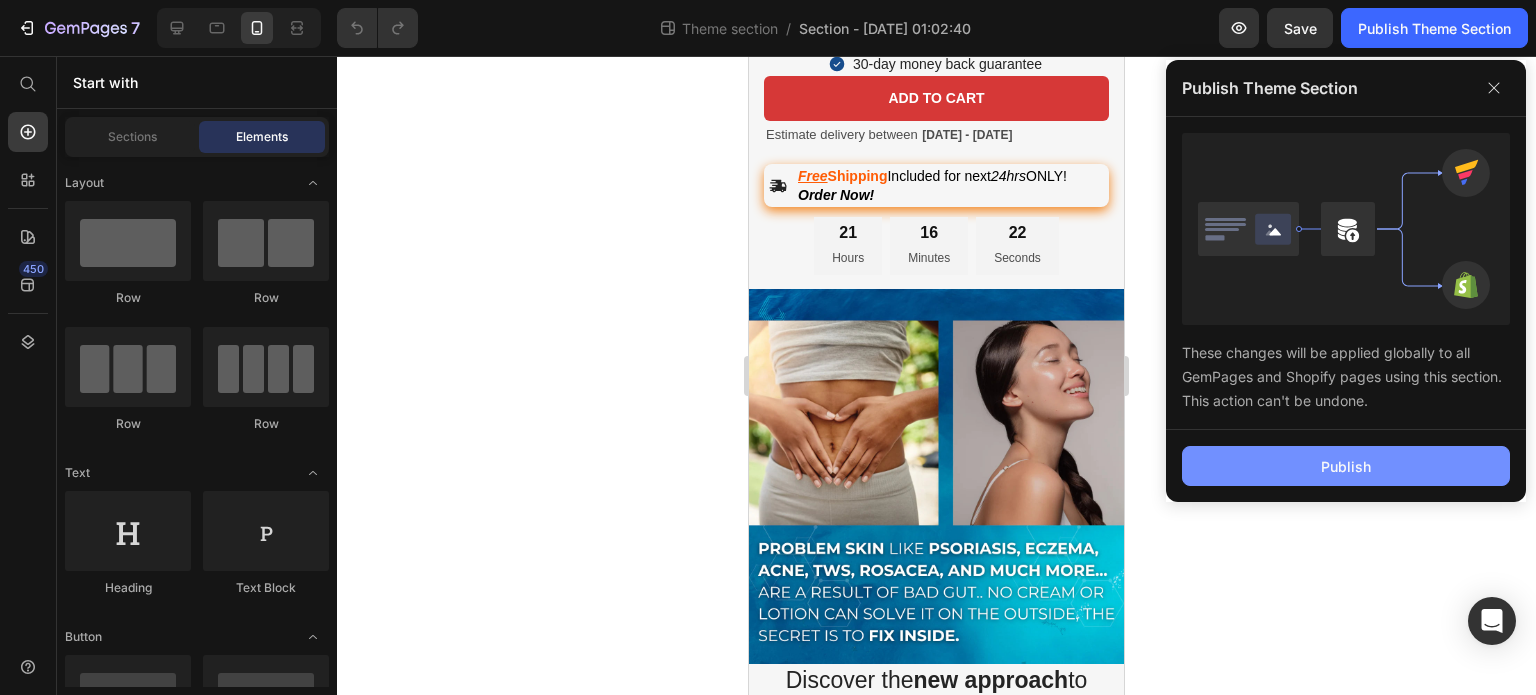 click on "Publish" 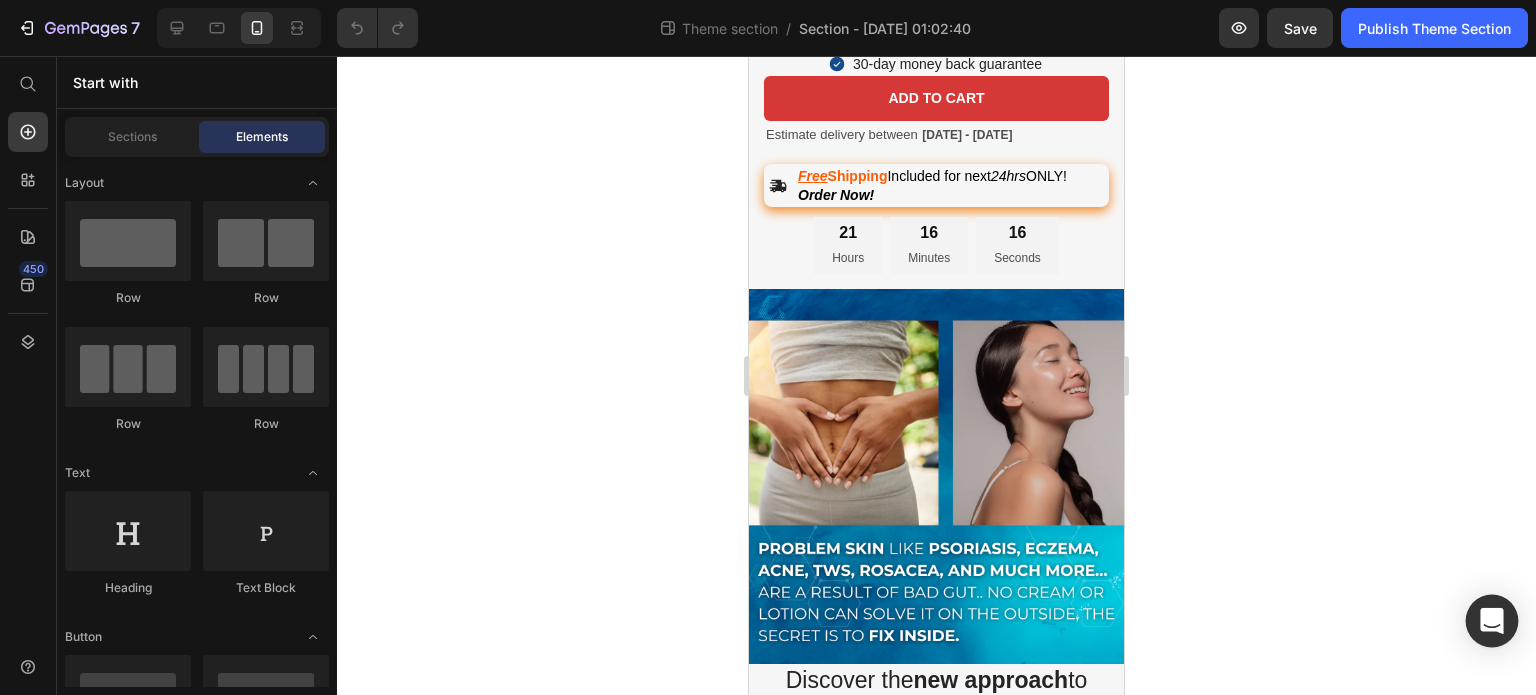 click at bounding box center [1492, 621] 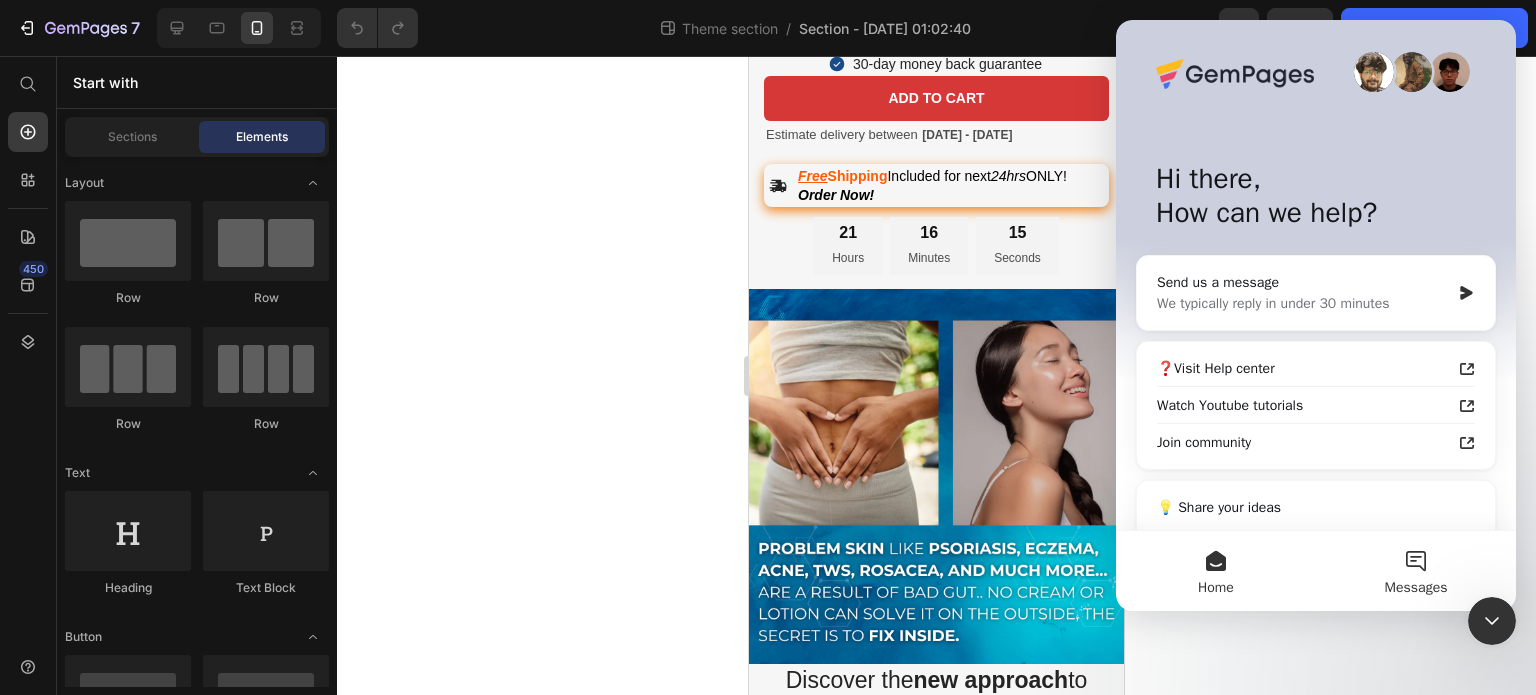 scroll, scrollTop: 0, scrollLeft: 0, axis: both 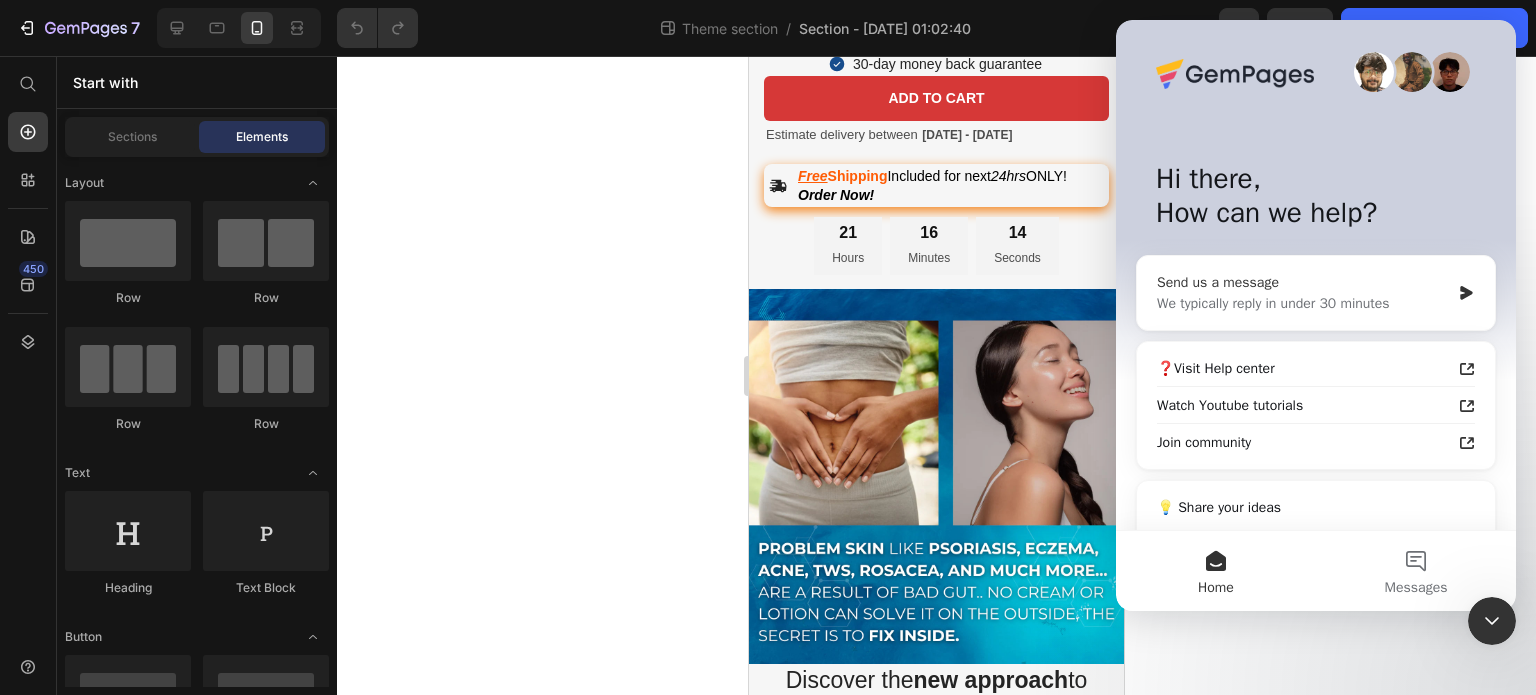 click on "Send us a message" at bounding box center (1303, 282) 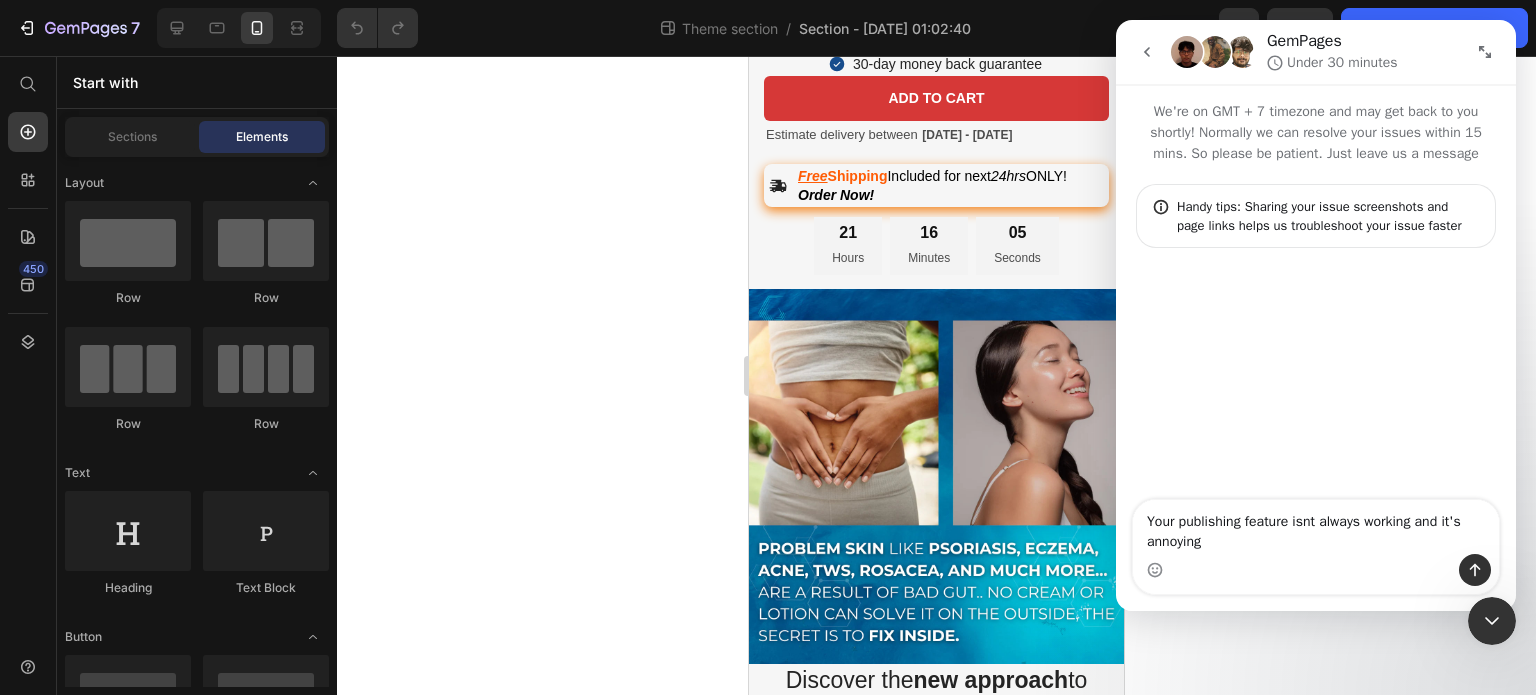type on "Your publishing feature isnt always working and it's annoying." 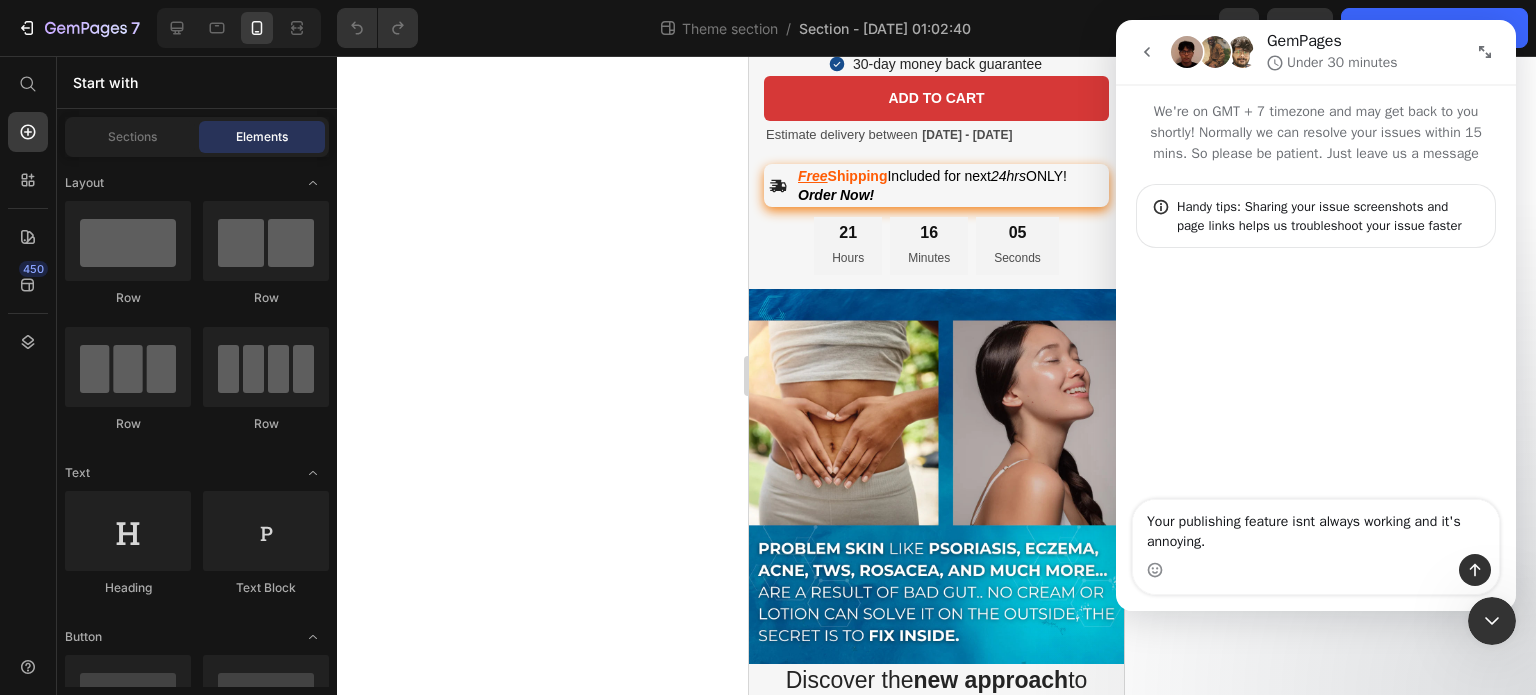 type 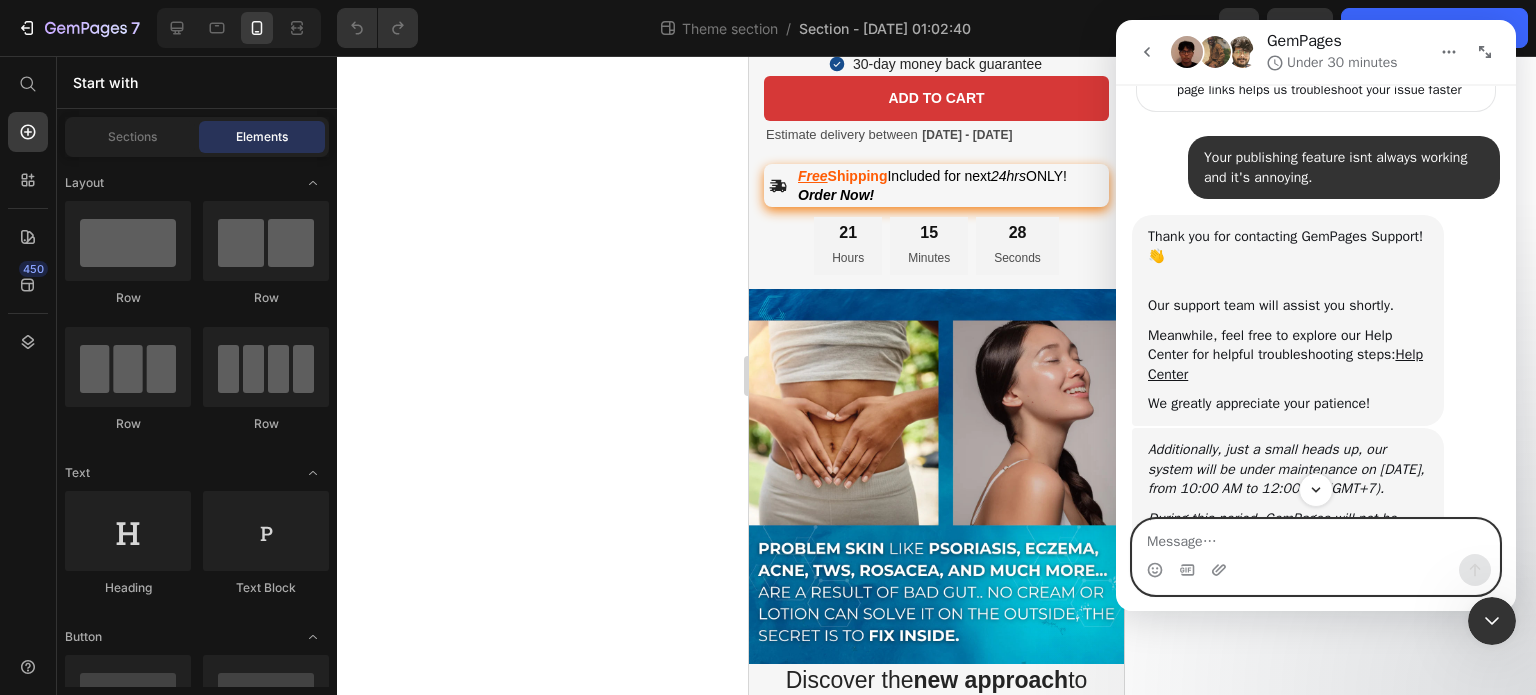scroll, scrollTop: 304, scrollLeft: 0, axis: vertical 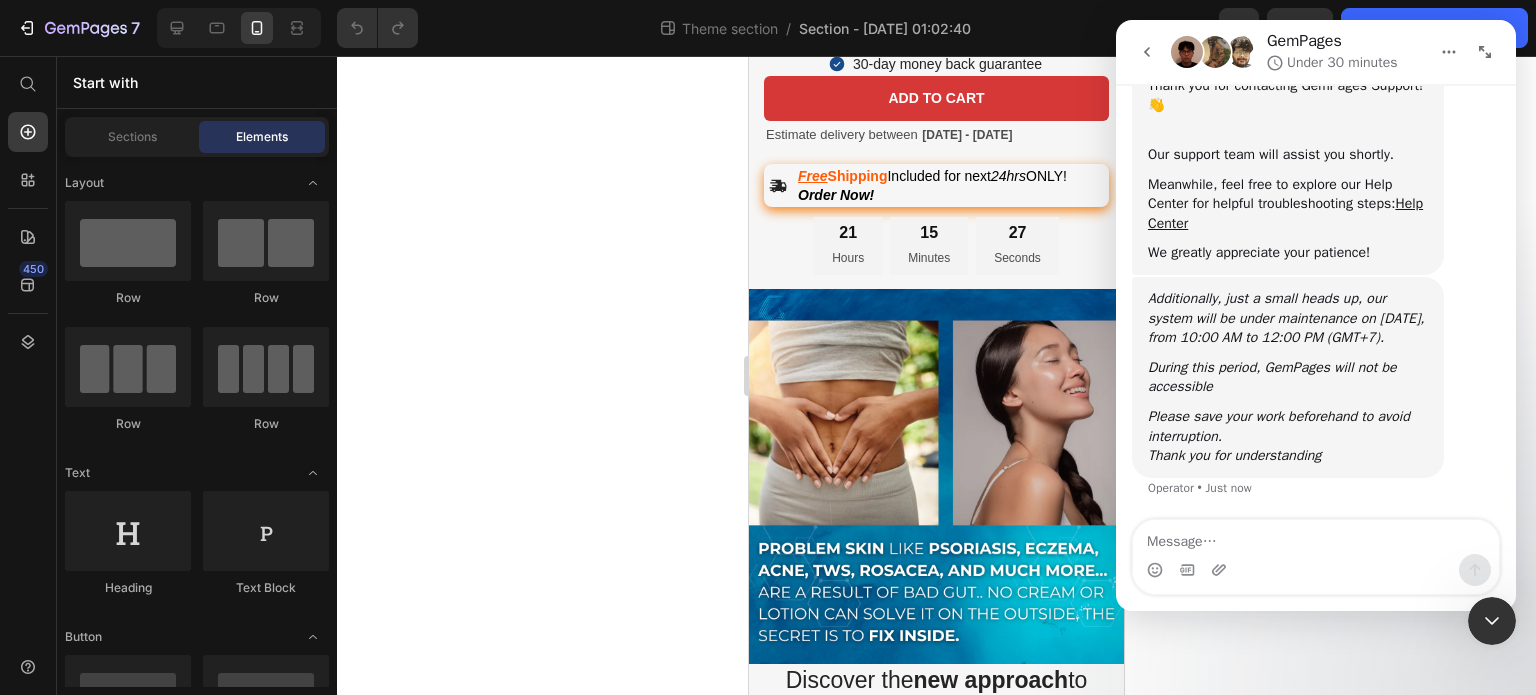 click on "Additionally, just a small heads up, our system will be under maintenance on [DATE], from 10:00 AM to 12:00 PM (GMT+7)." at bounding box center [1286, 318] 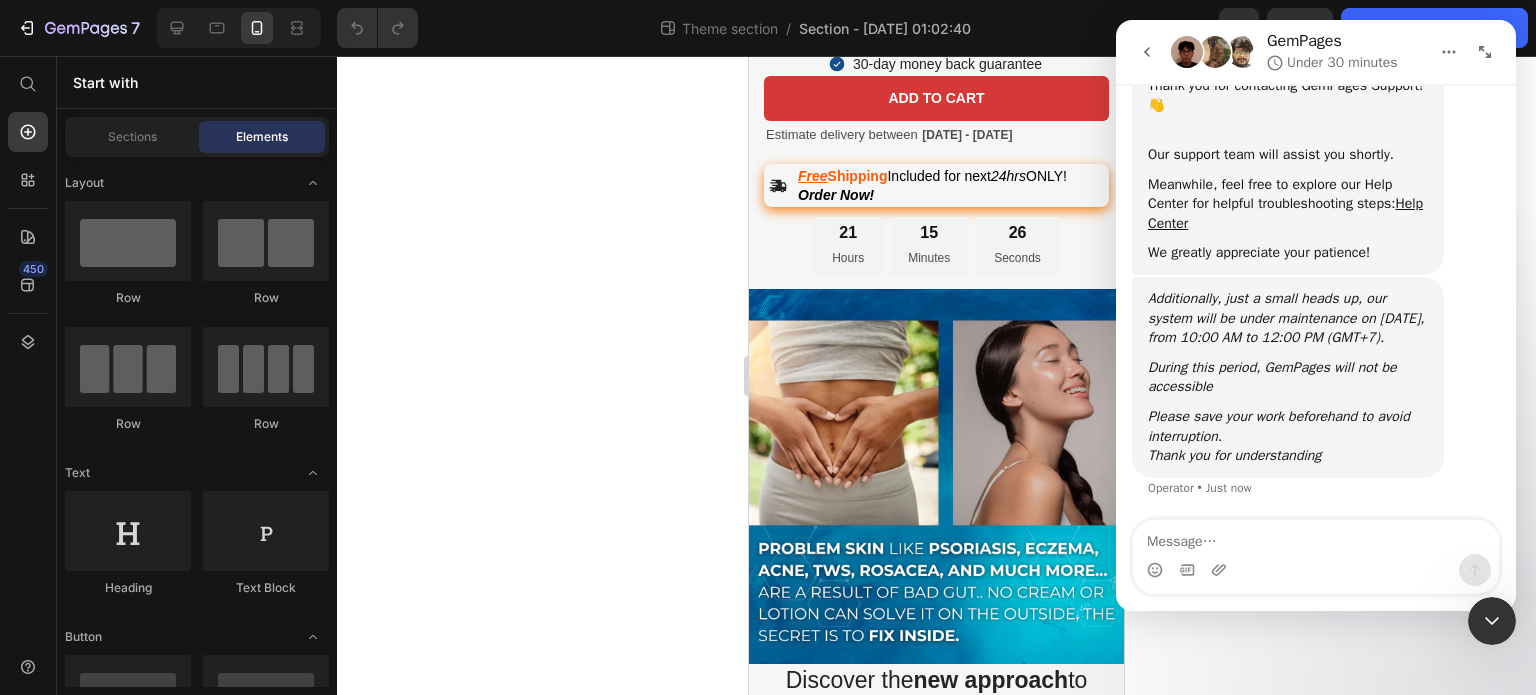 click 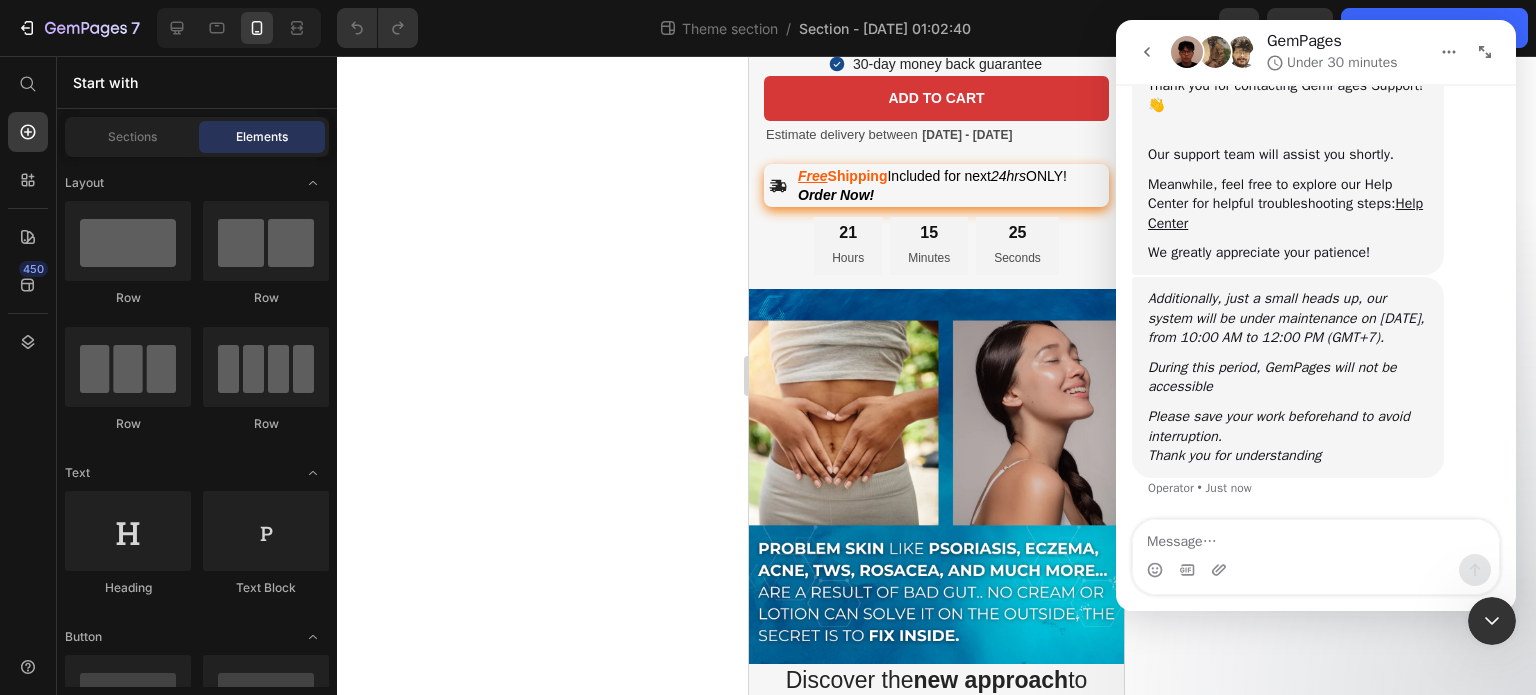 click 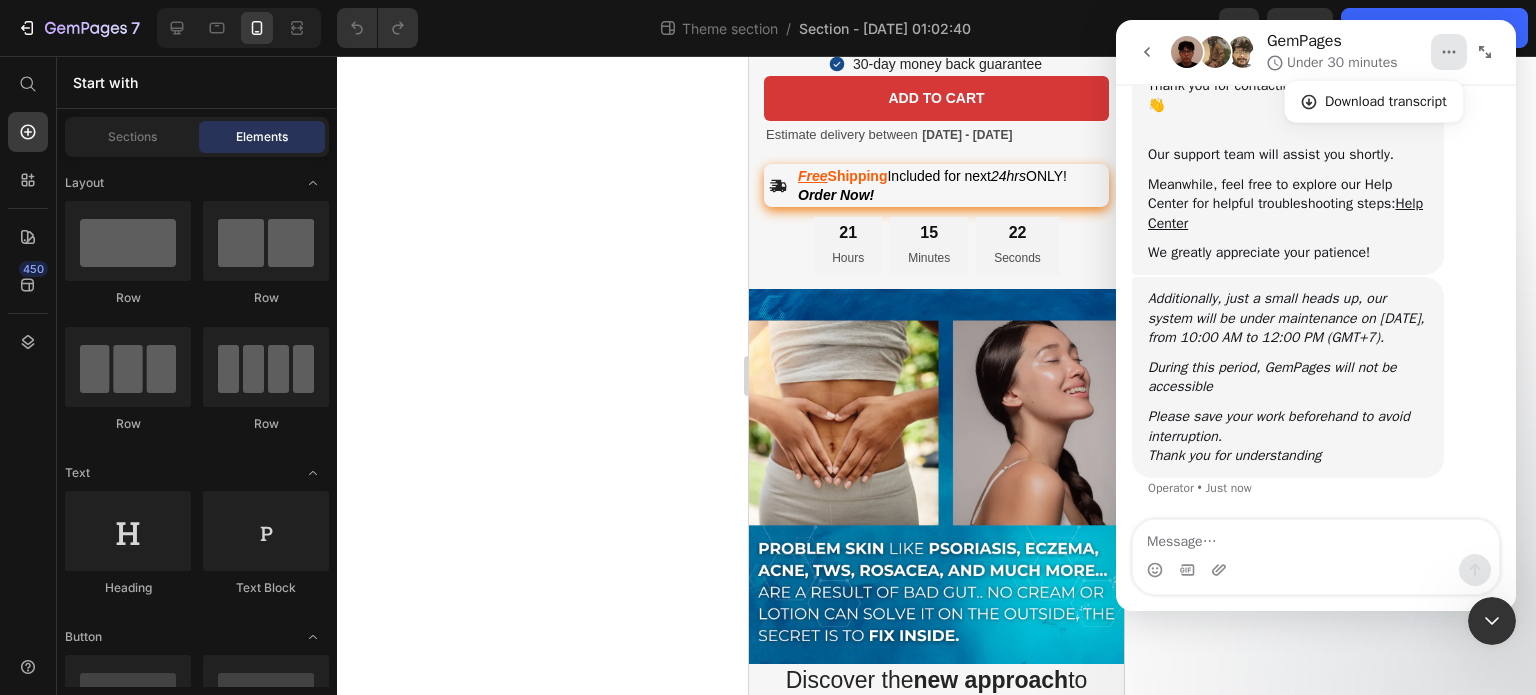 click at bounding box center [1492, 621] 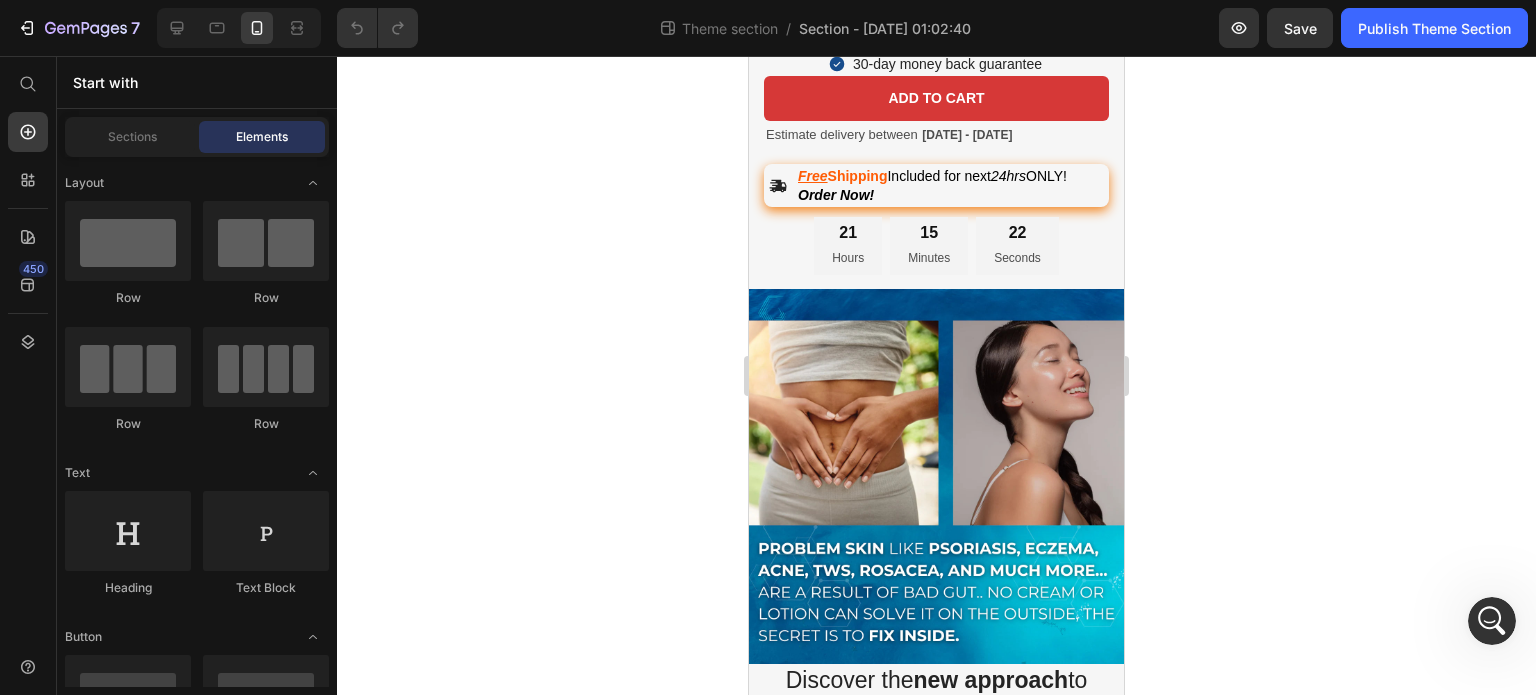 scroll, scrollTop: 0, scrollLeft: 0, axis: both 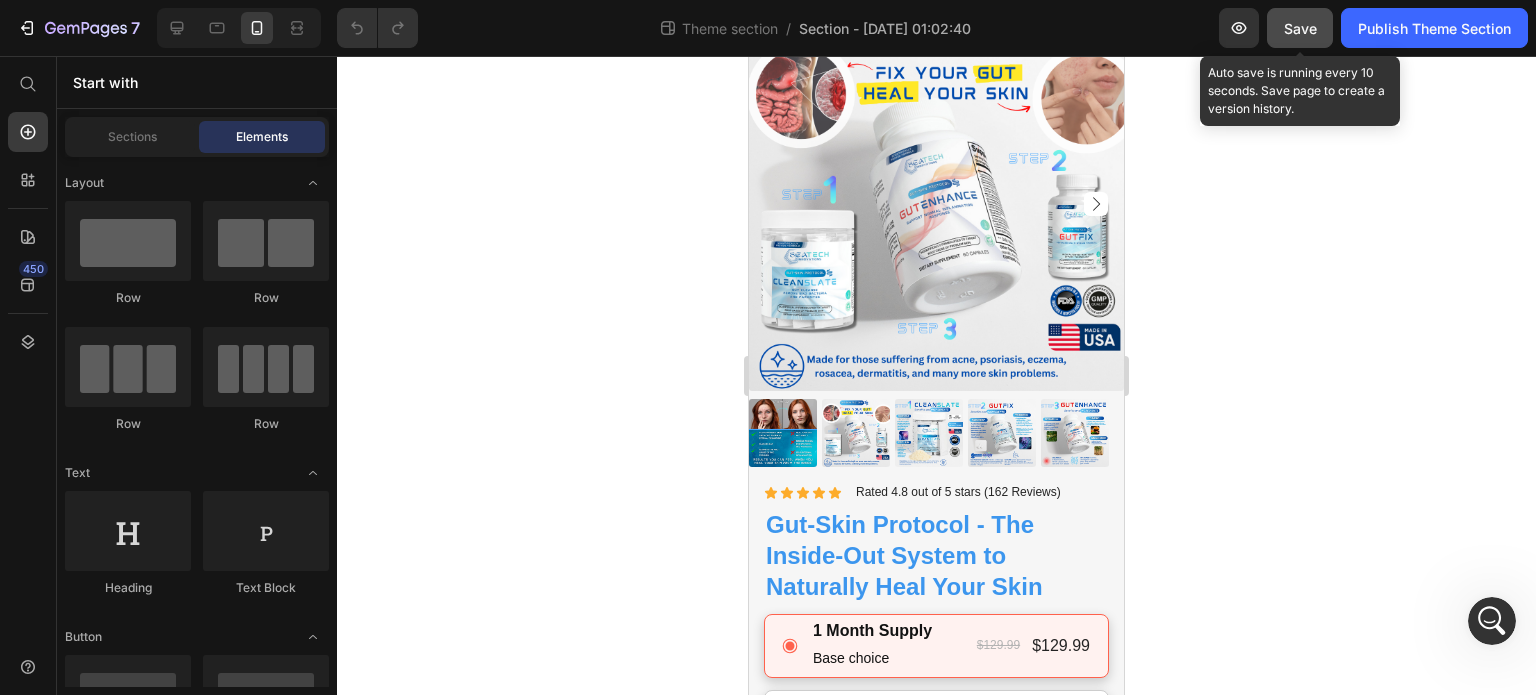 click on "Save" 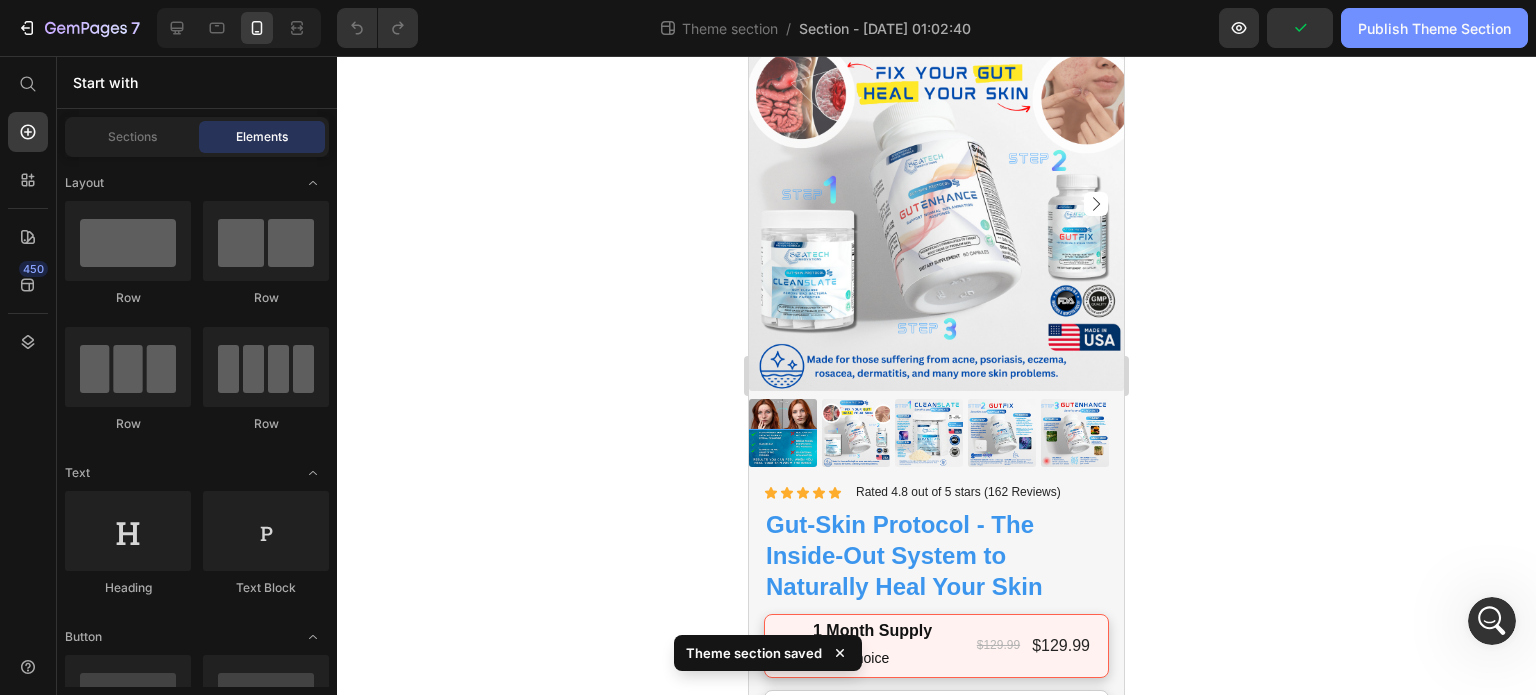 click on "Publish Theme Section" at bounding box center (1434, 28) 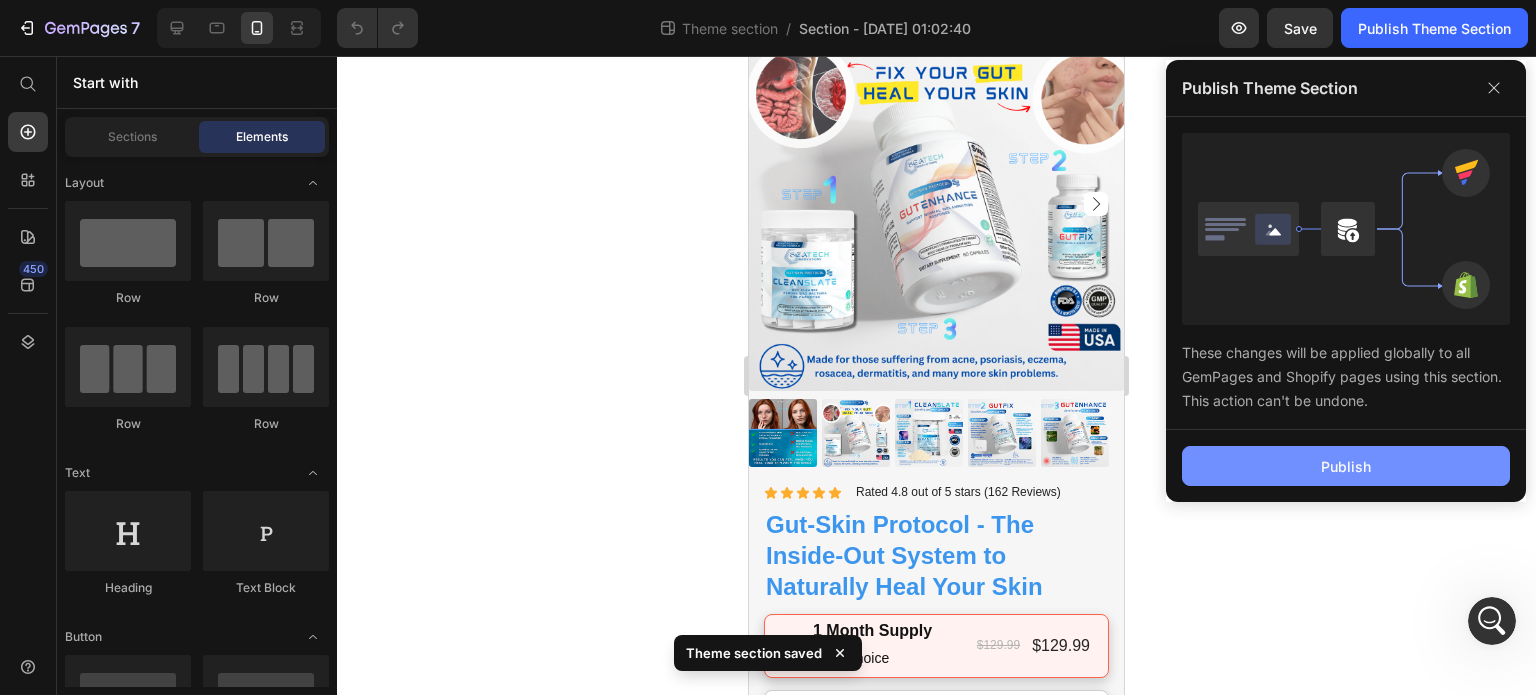 click on "Publish" 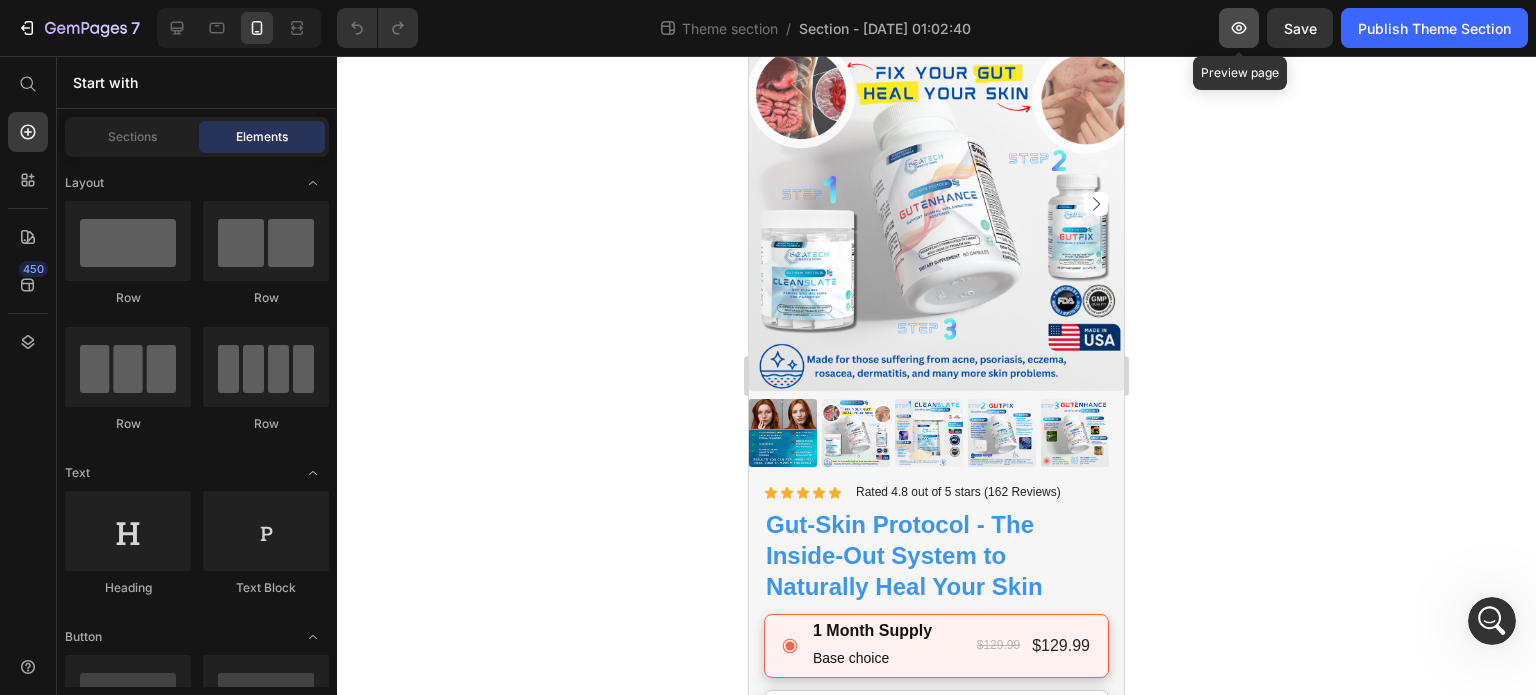 click 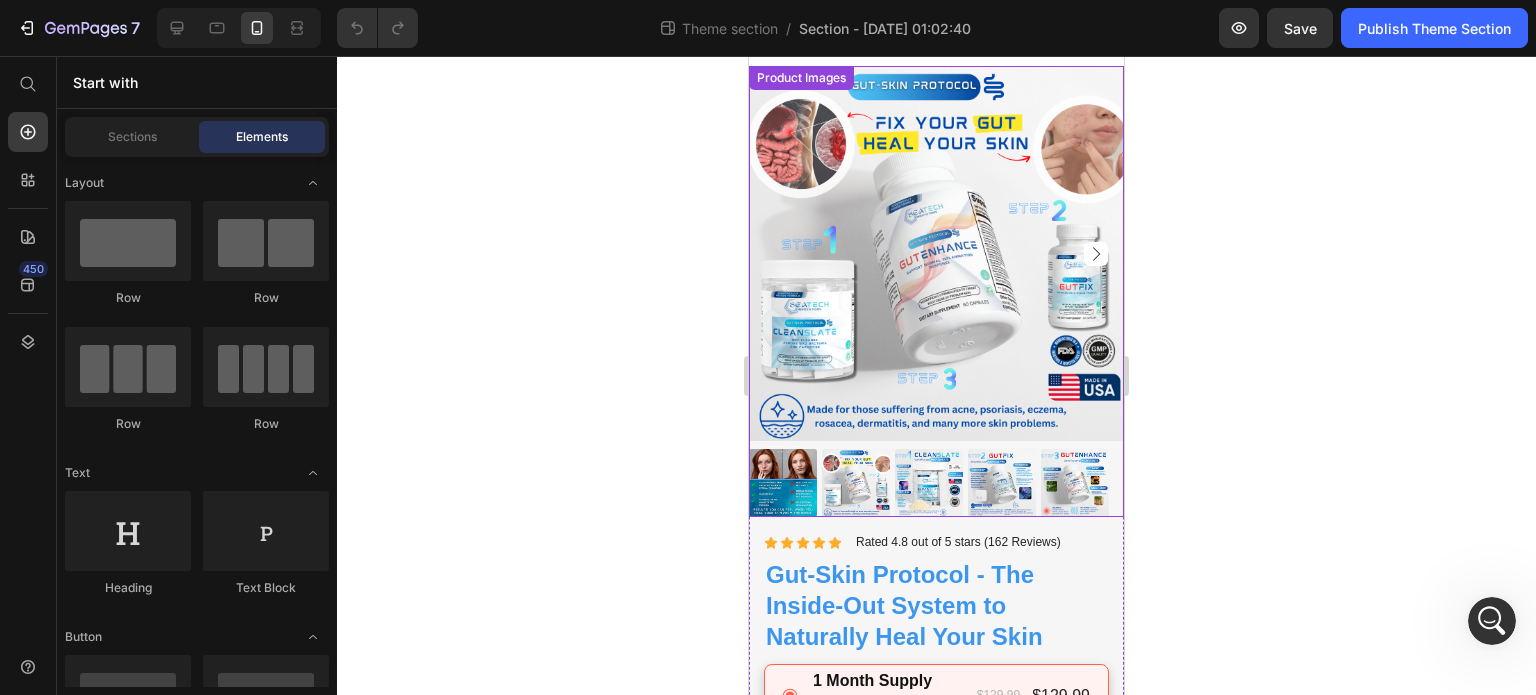 scroll, scrollTop: 114, scrollLeft: 0, axis: vertical 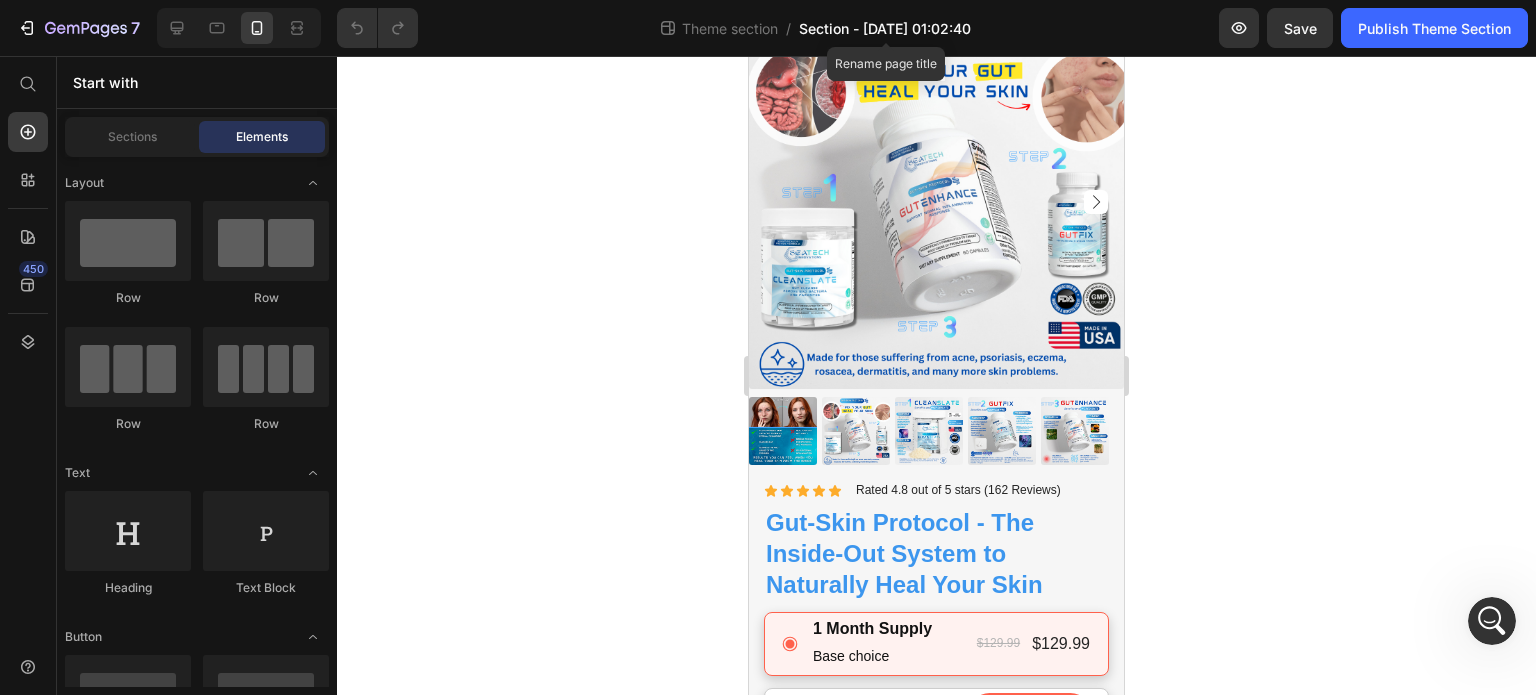click on "Section - [DATE] 01:02:40" 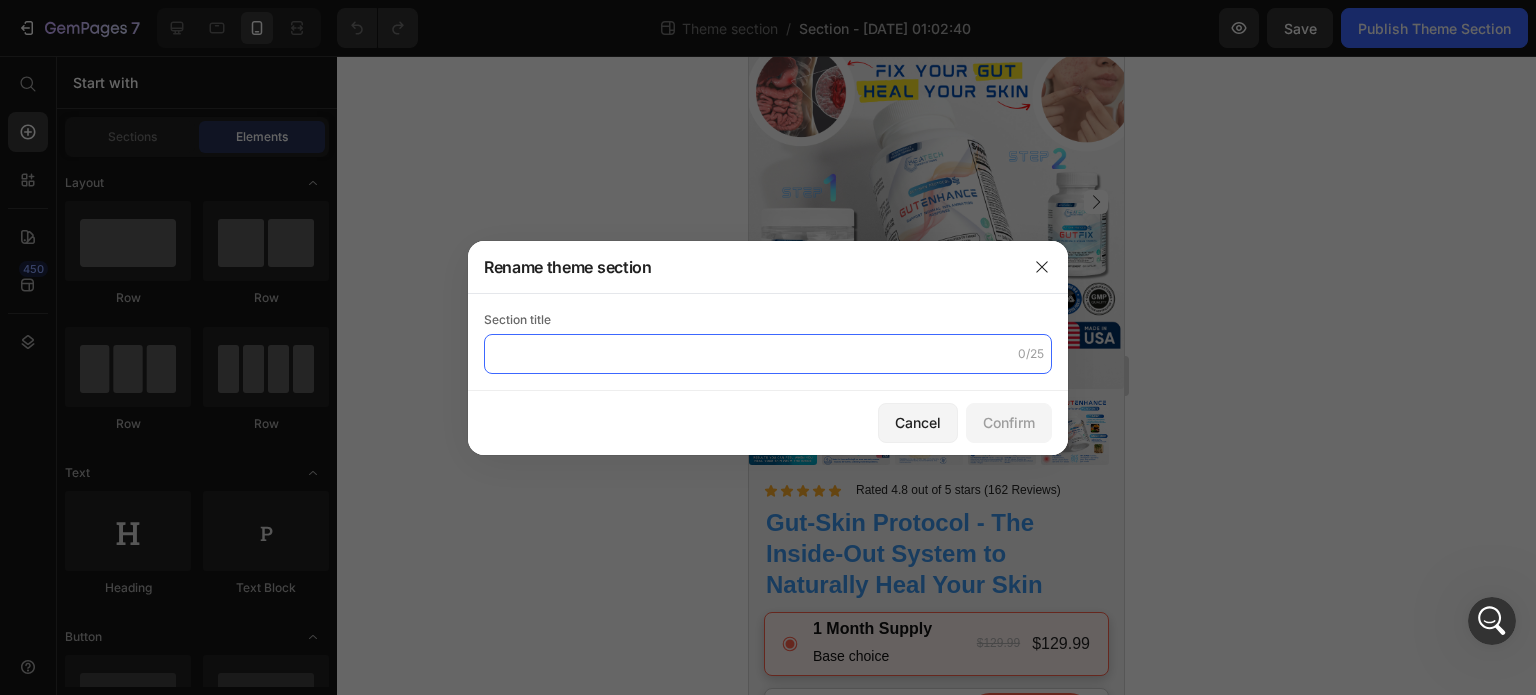 click 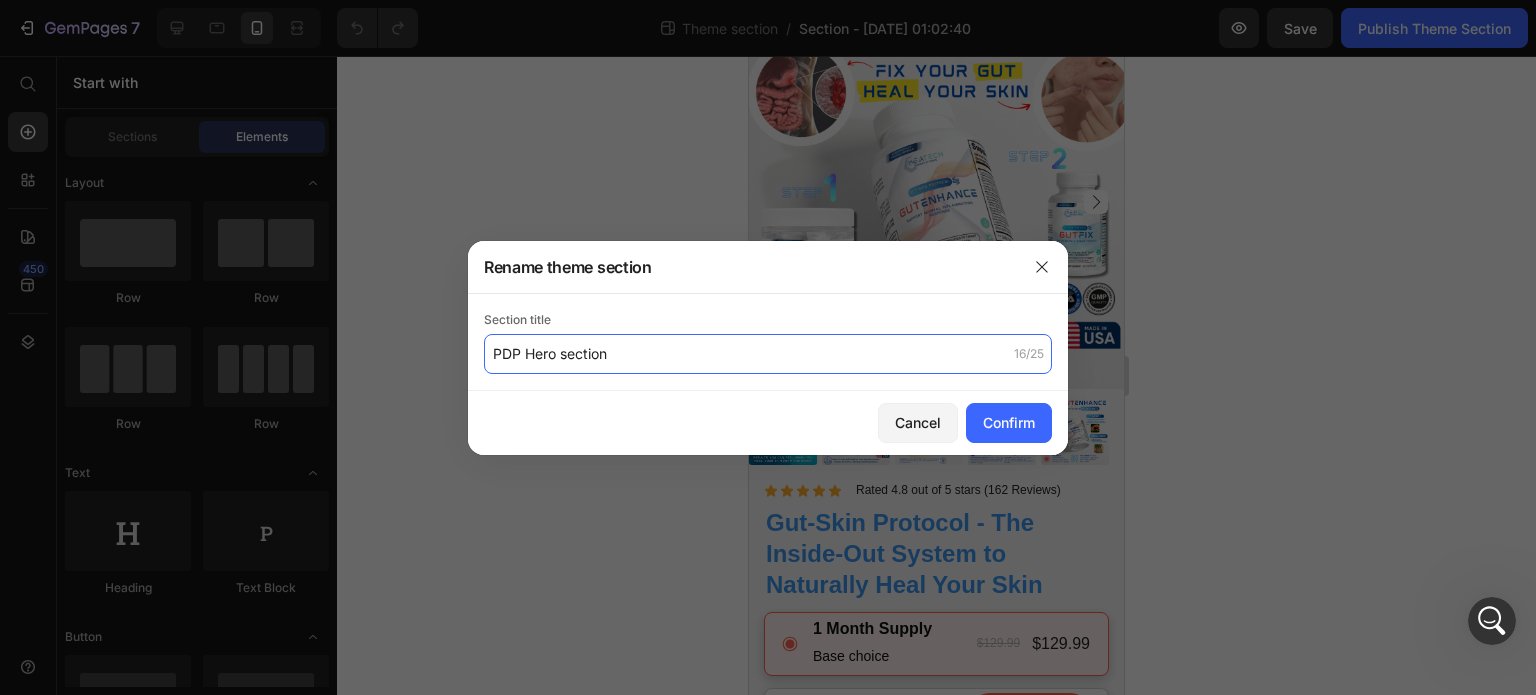 type on "PDP Hero section" 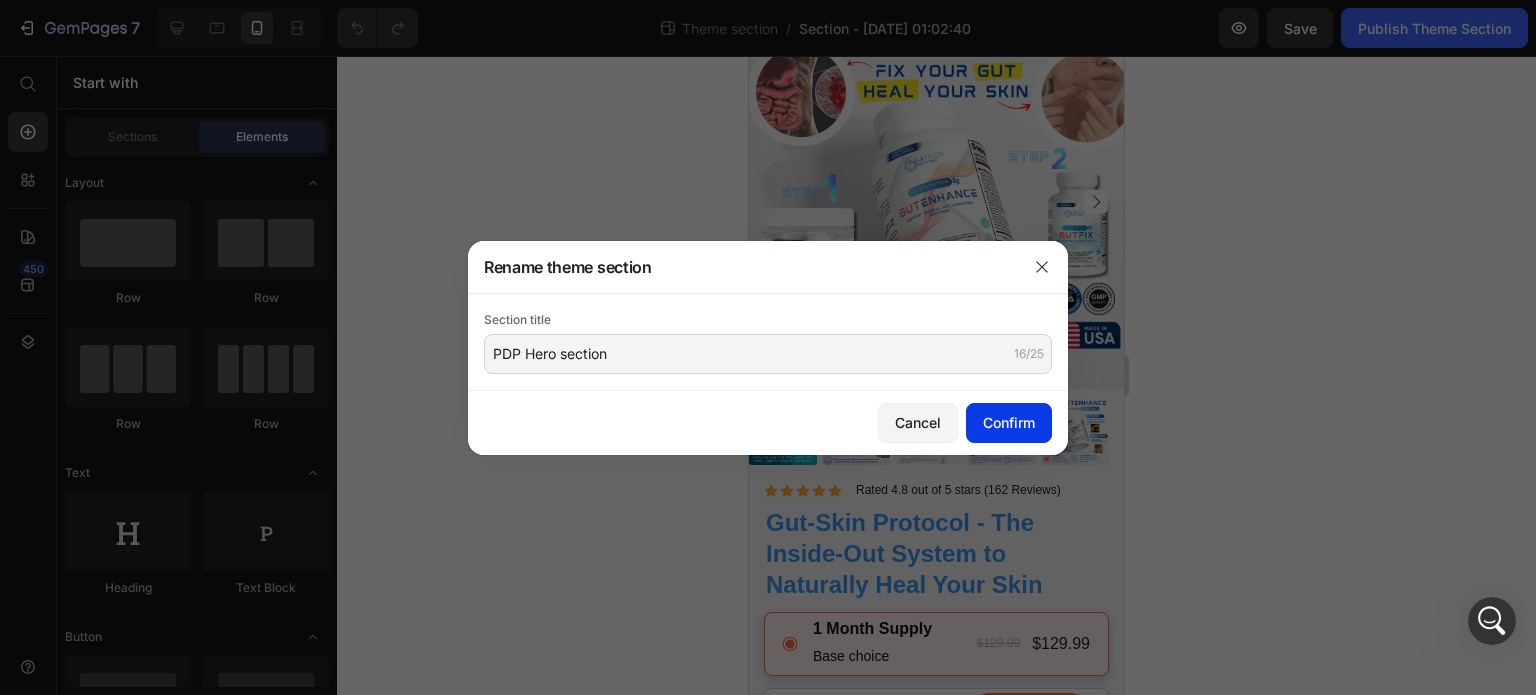 click on "Confirm" at bounding box center [1009, 422] 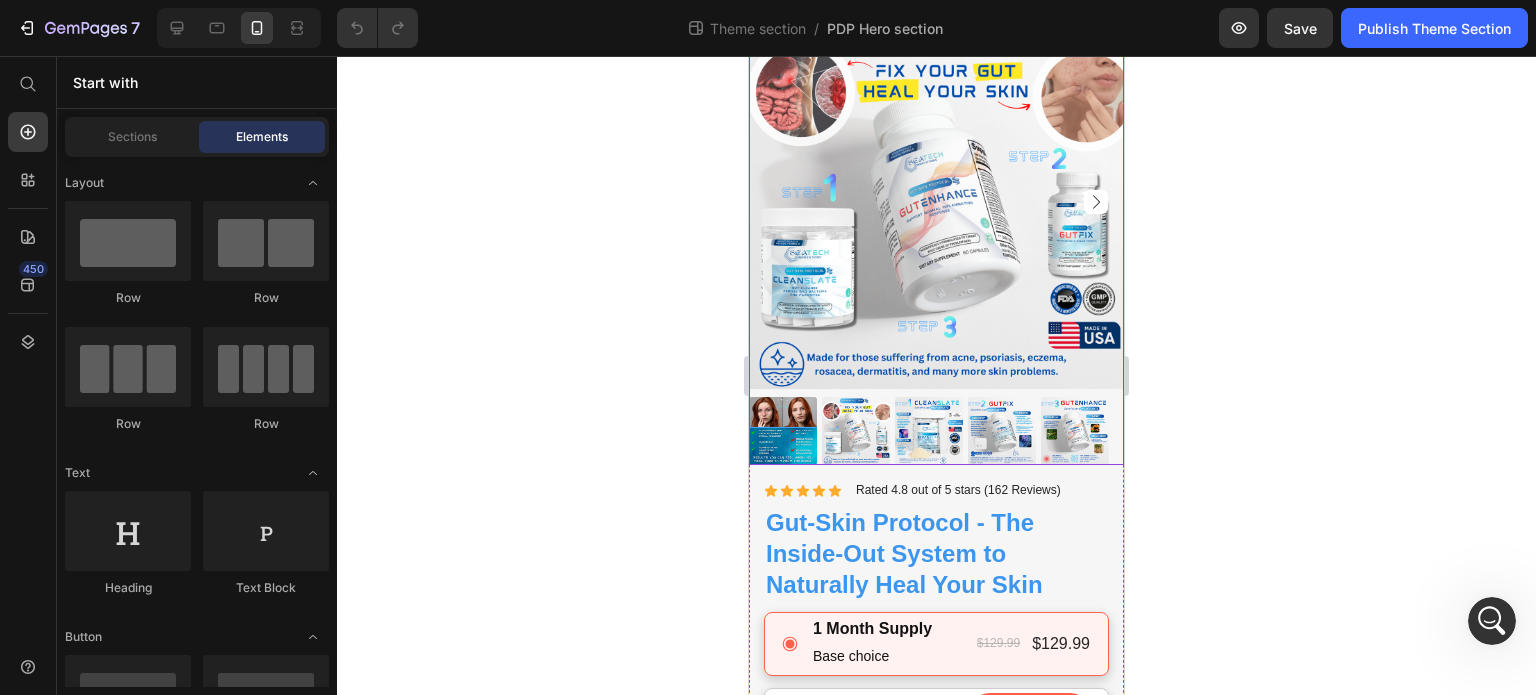 scroll, scrollTop: 0, scrollLeft: 0, axis: both 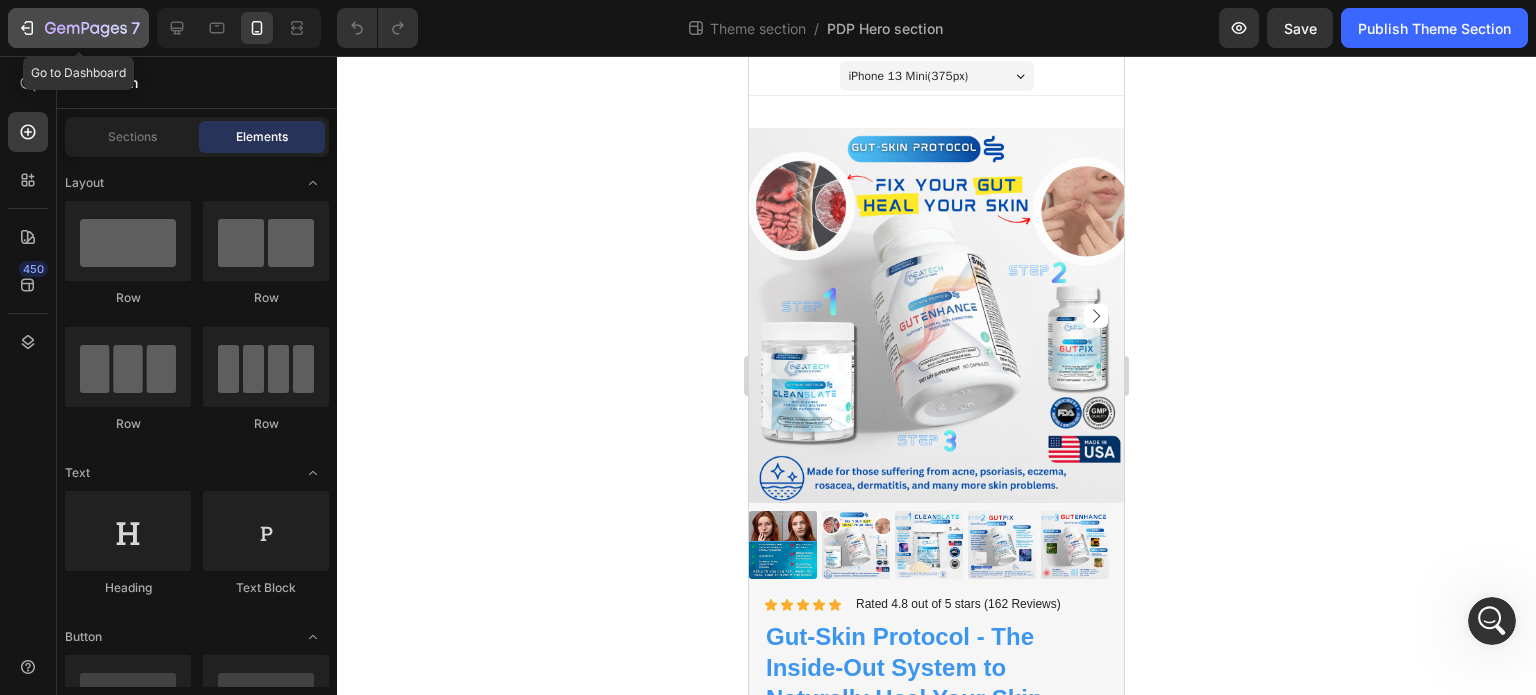 click 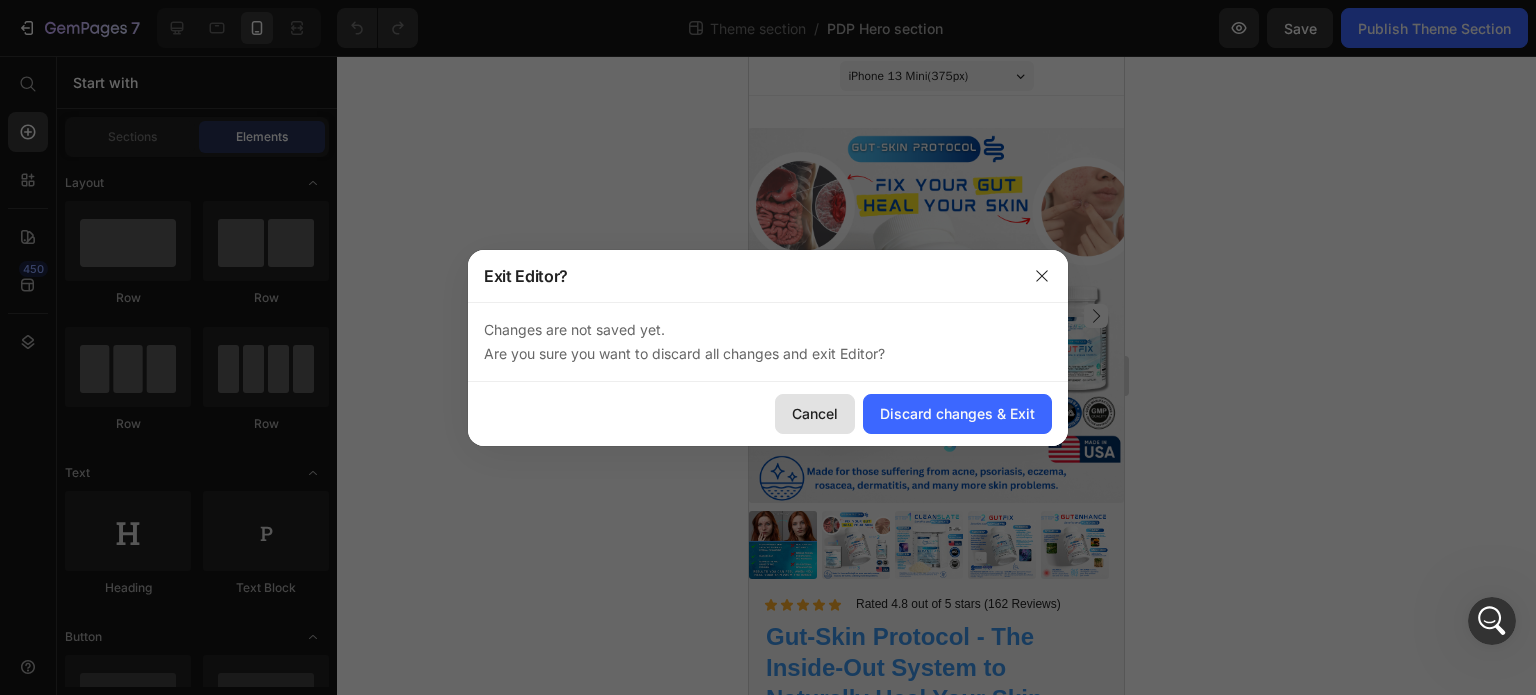 click on "Cancel" at bounding box center [815, 413] 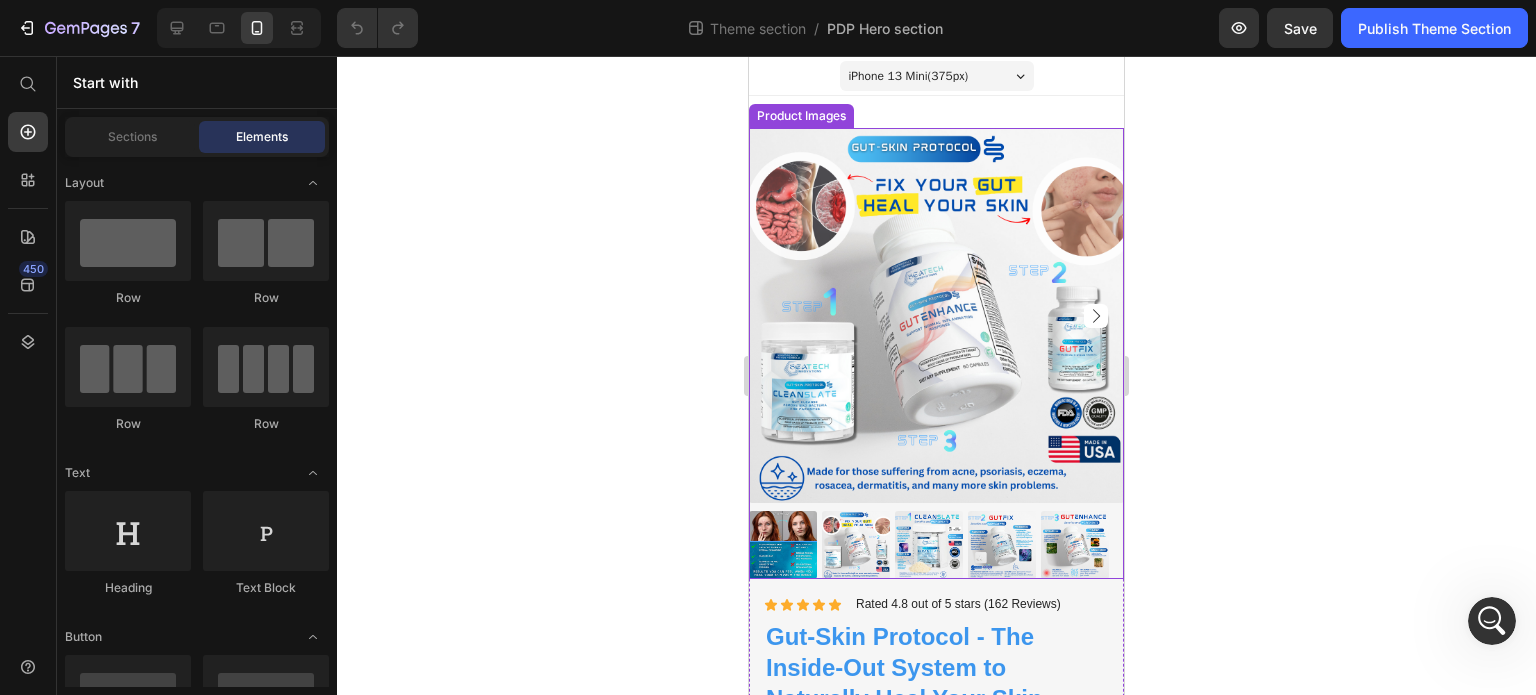 scroll, scrollTop: 48, scrollLeft: 0, axis: vertical 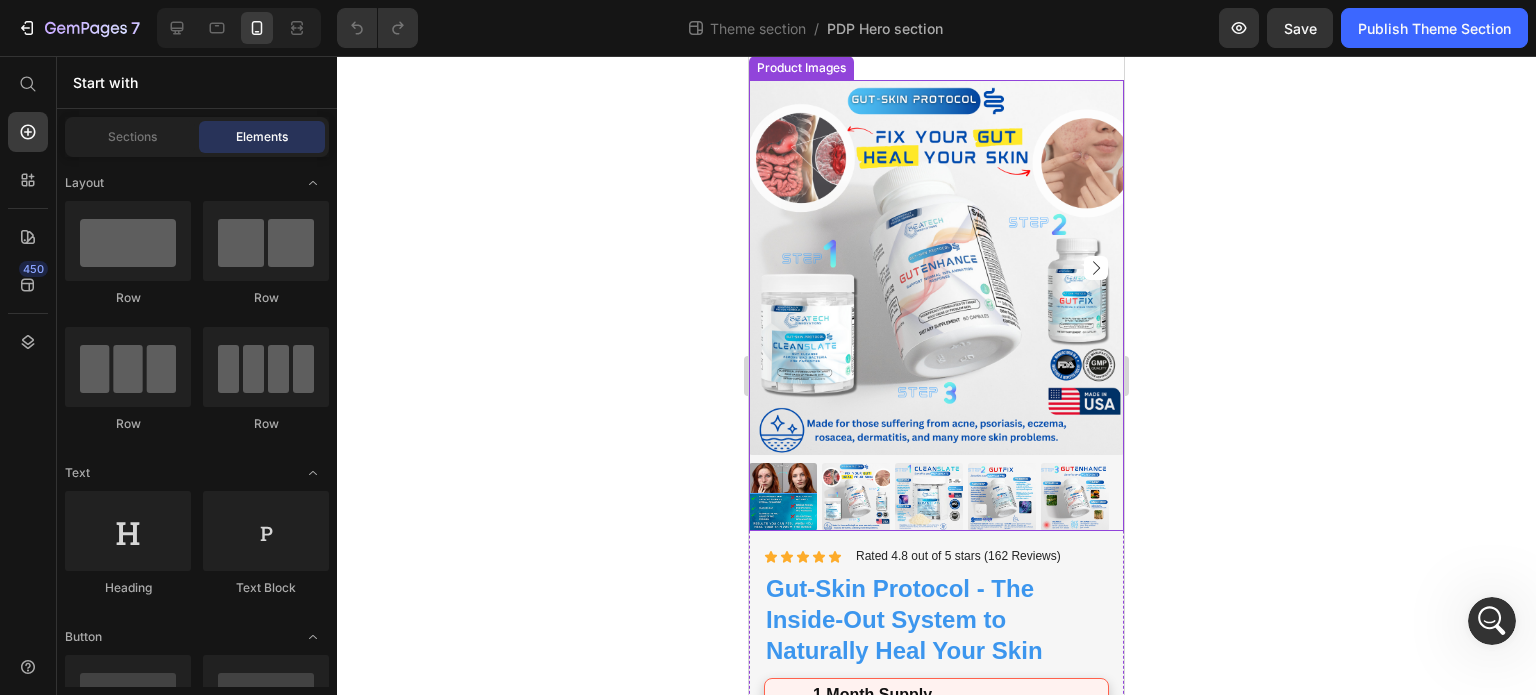 click at bounding box center [936, 267] 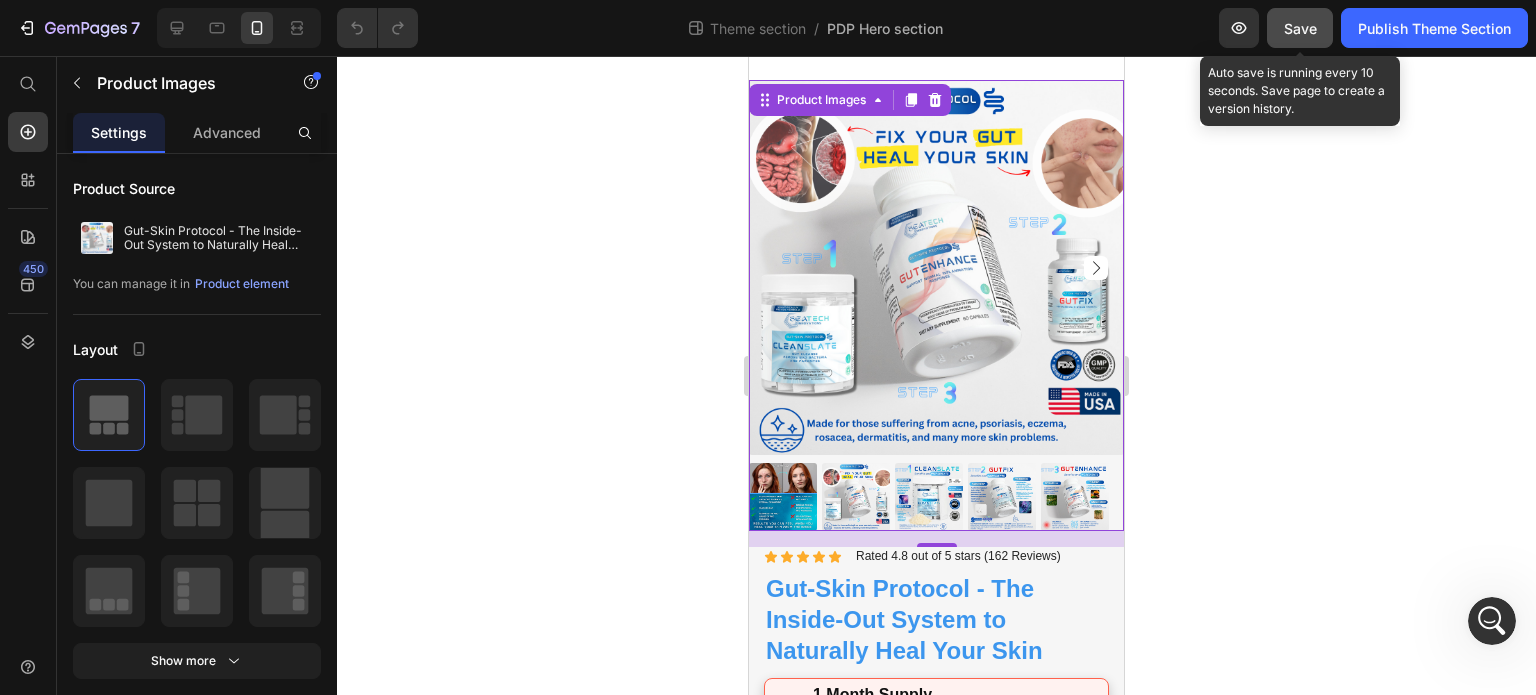 click on "Save" 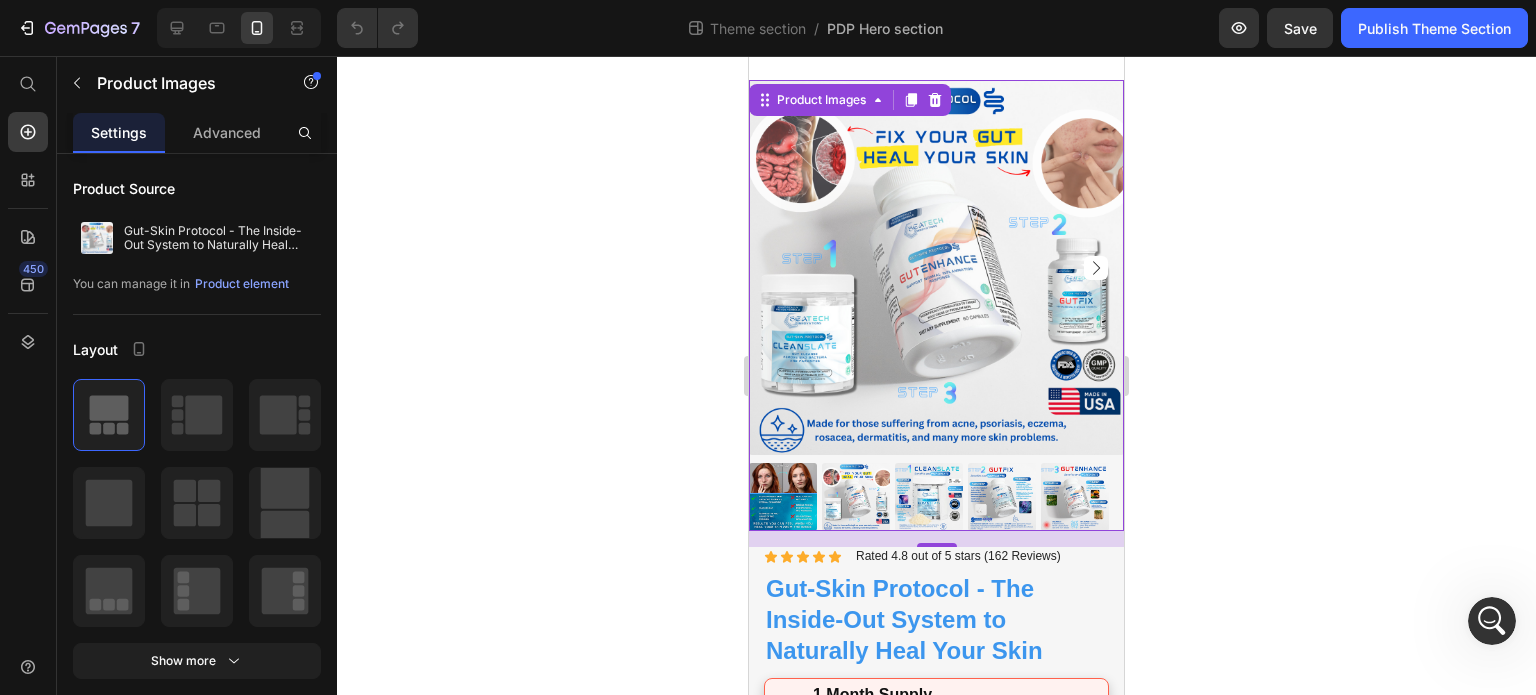 click 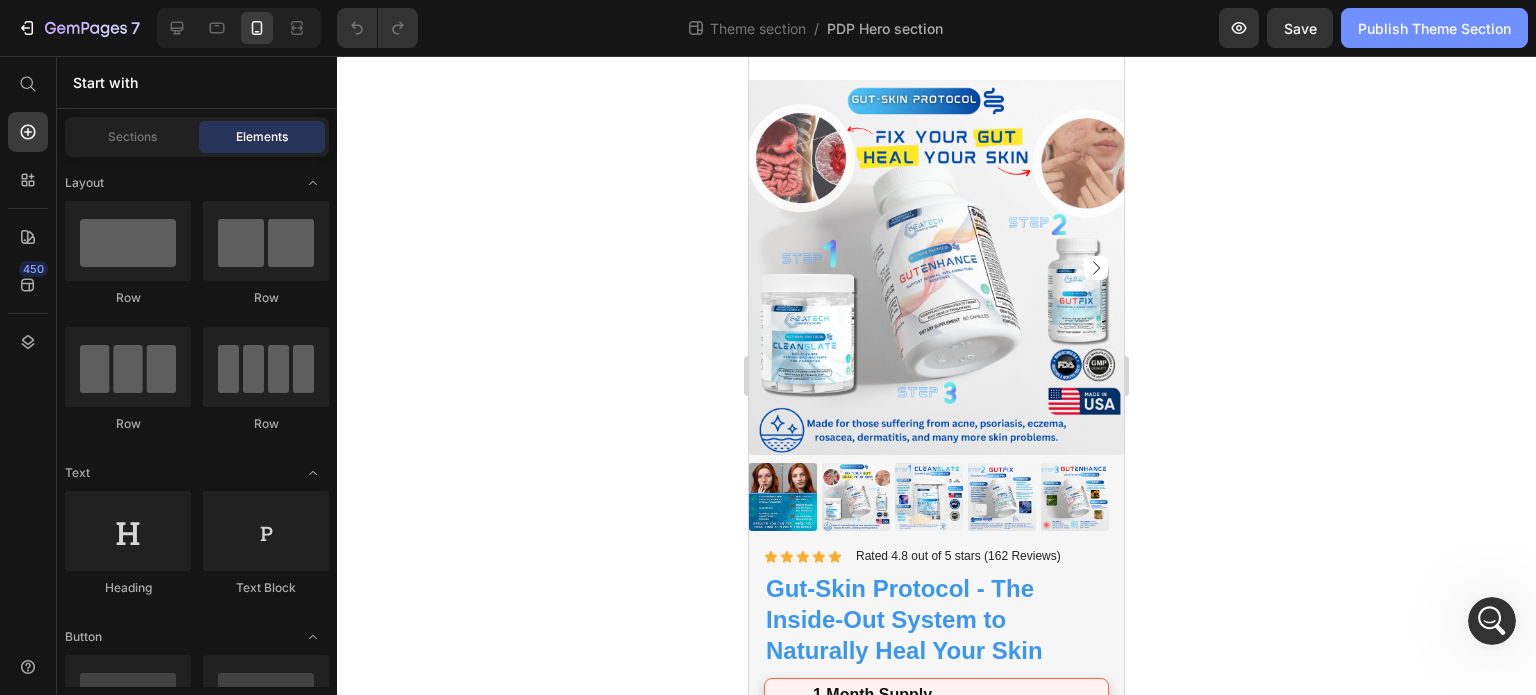 click on "Publish Theme Section" at bounding box center [1434, 28] 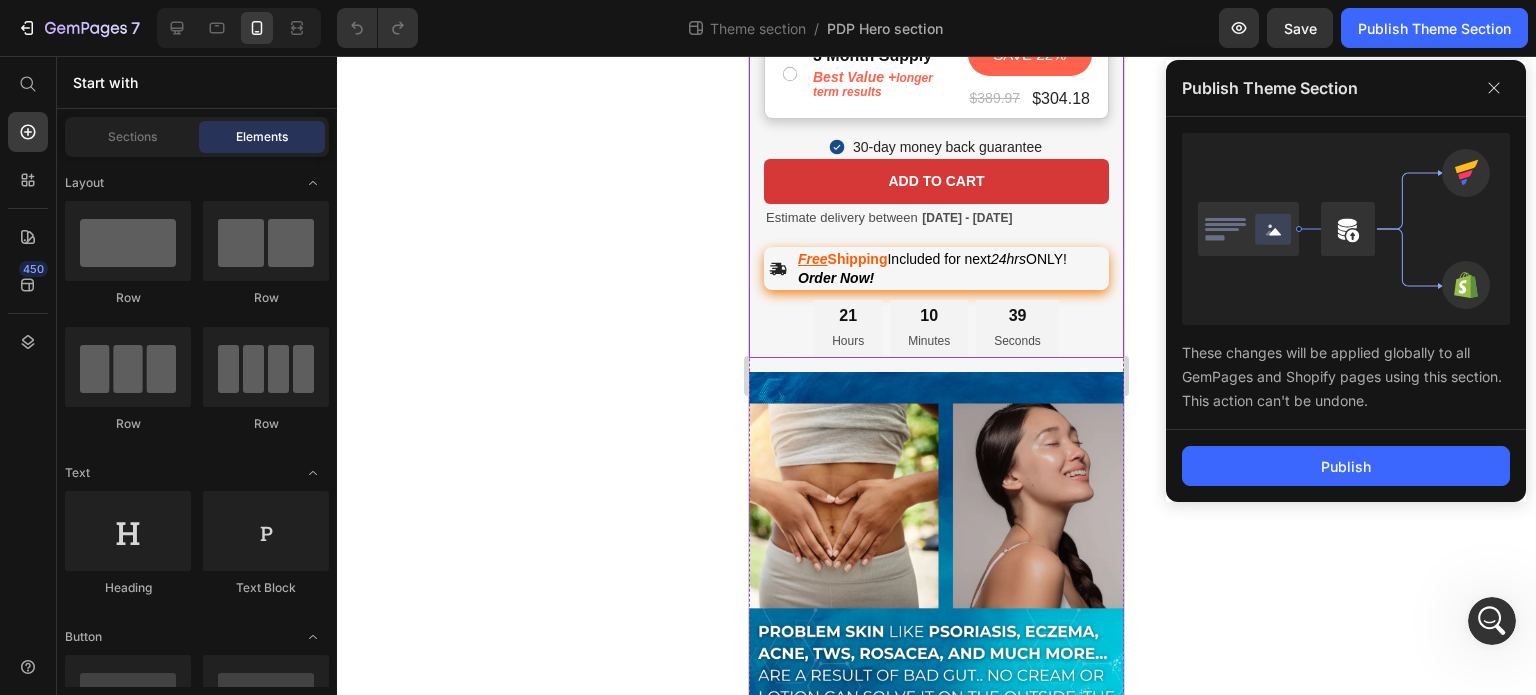 scroll, scrollTop: 878, scrollLeft: 0, axis: vertical 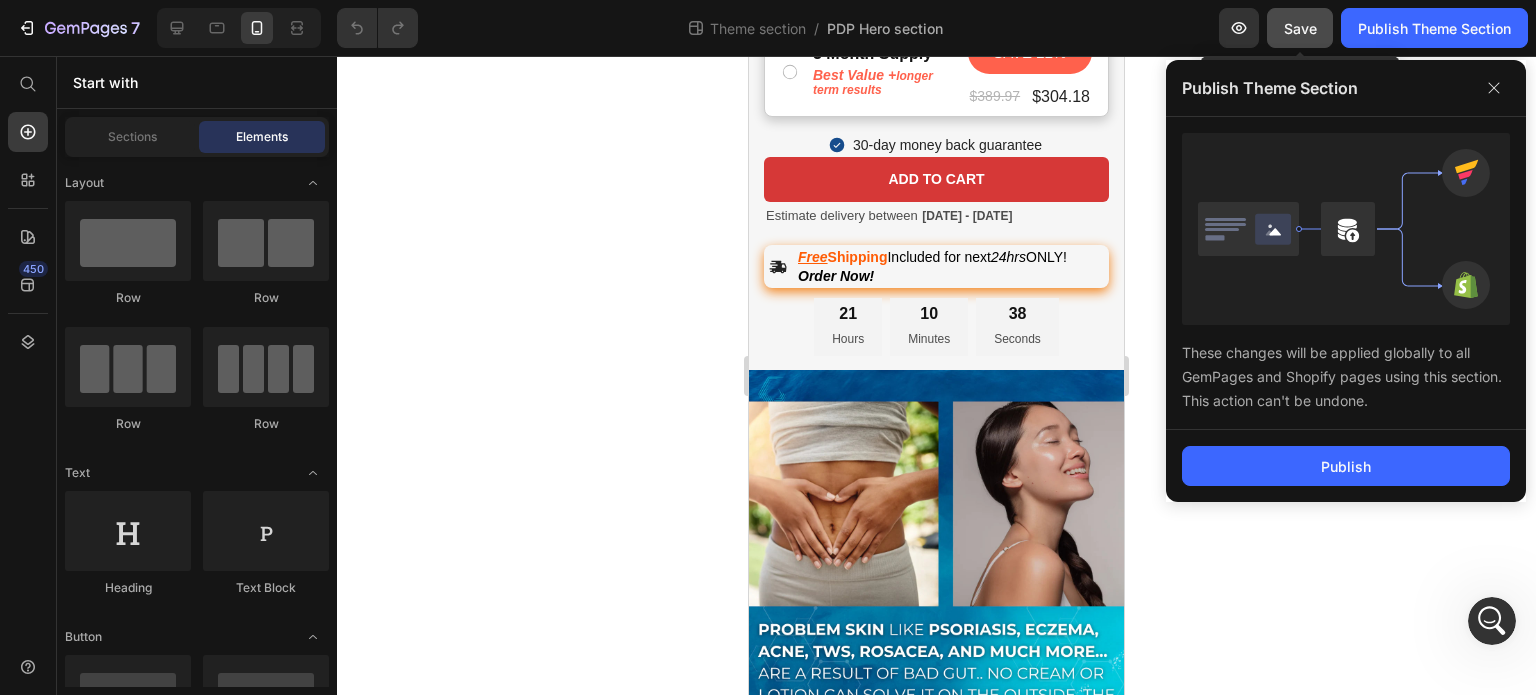 click on "Save" 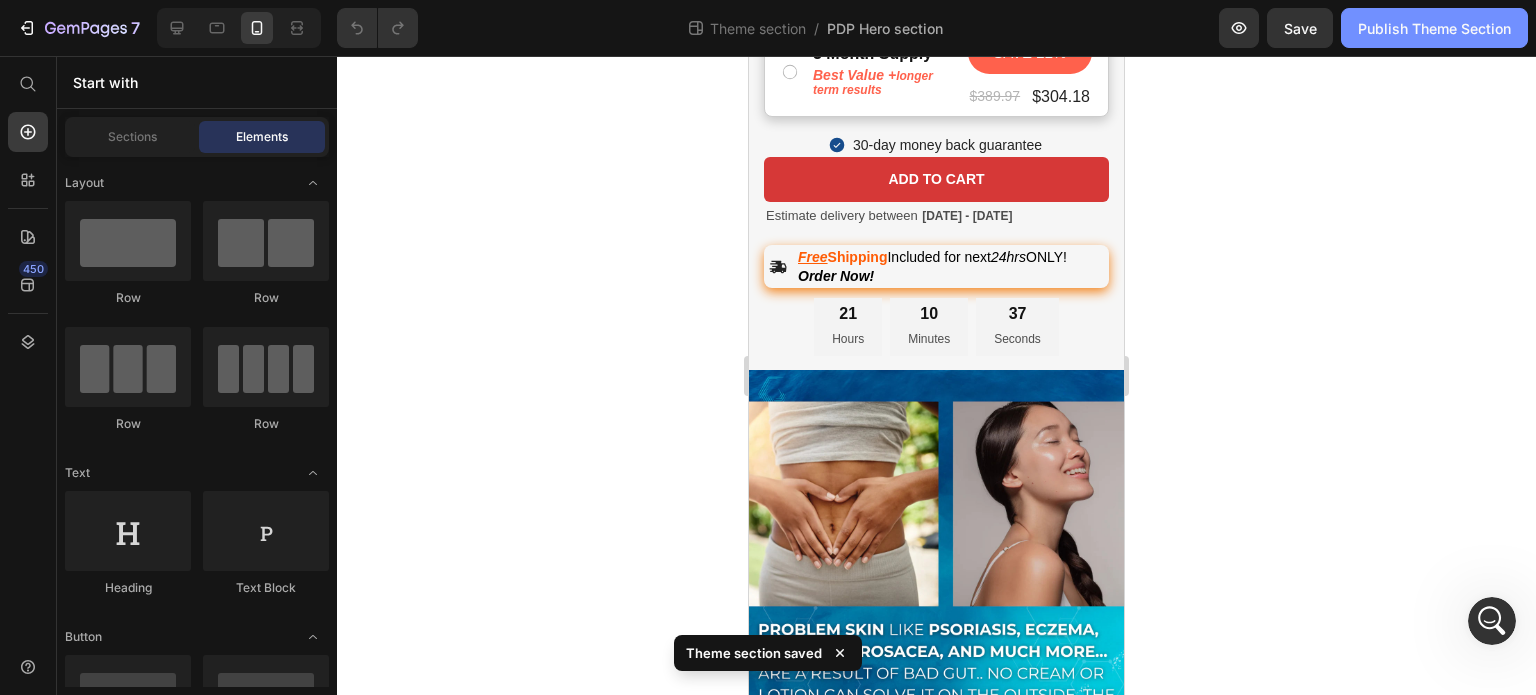 click on "Publish Theme Section" at bounding box center [1434, 28] 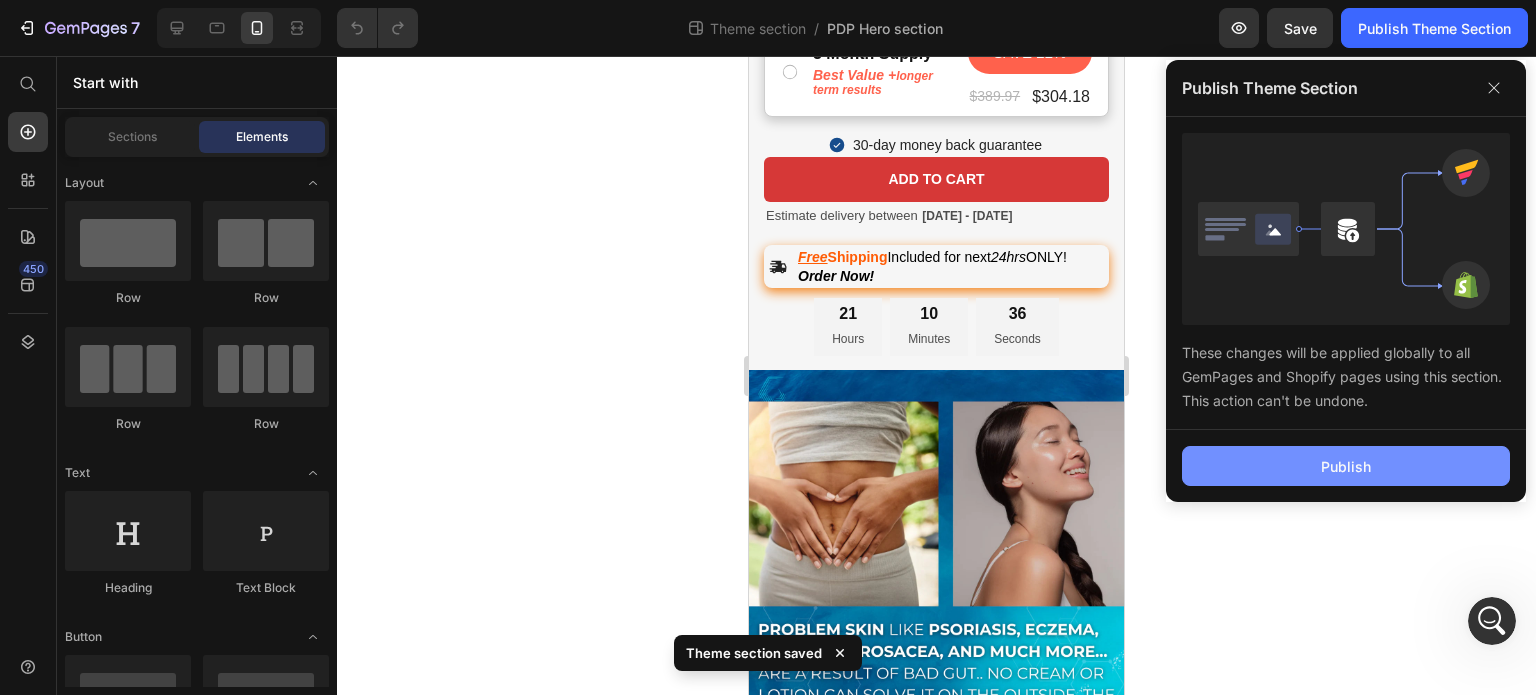 click on "Publish" 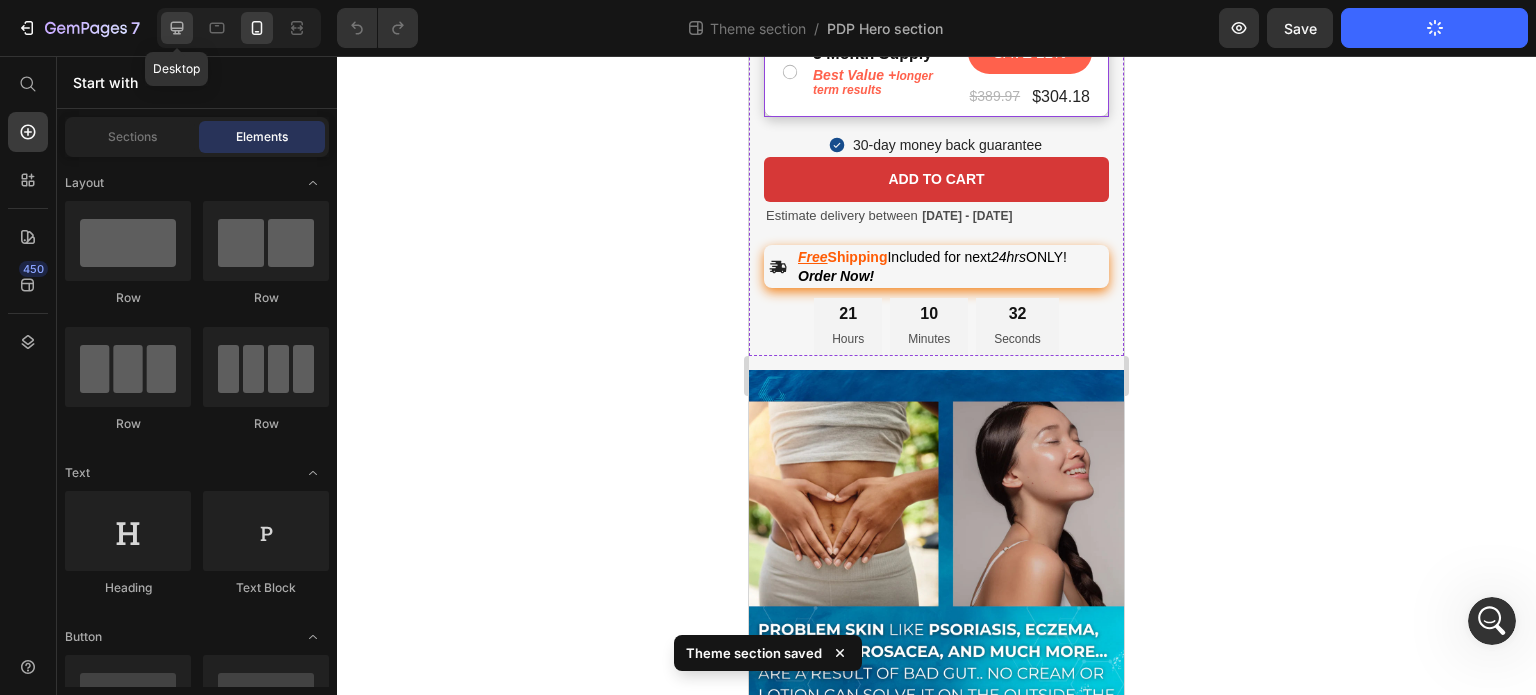 click 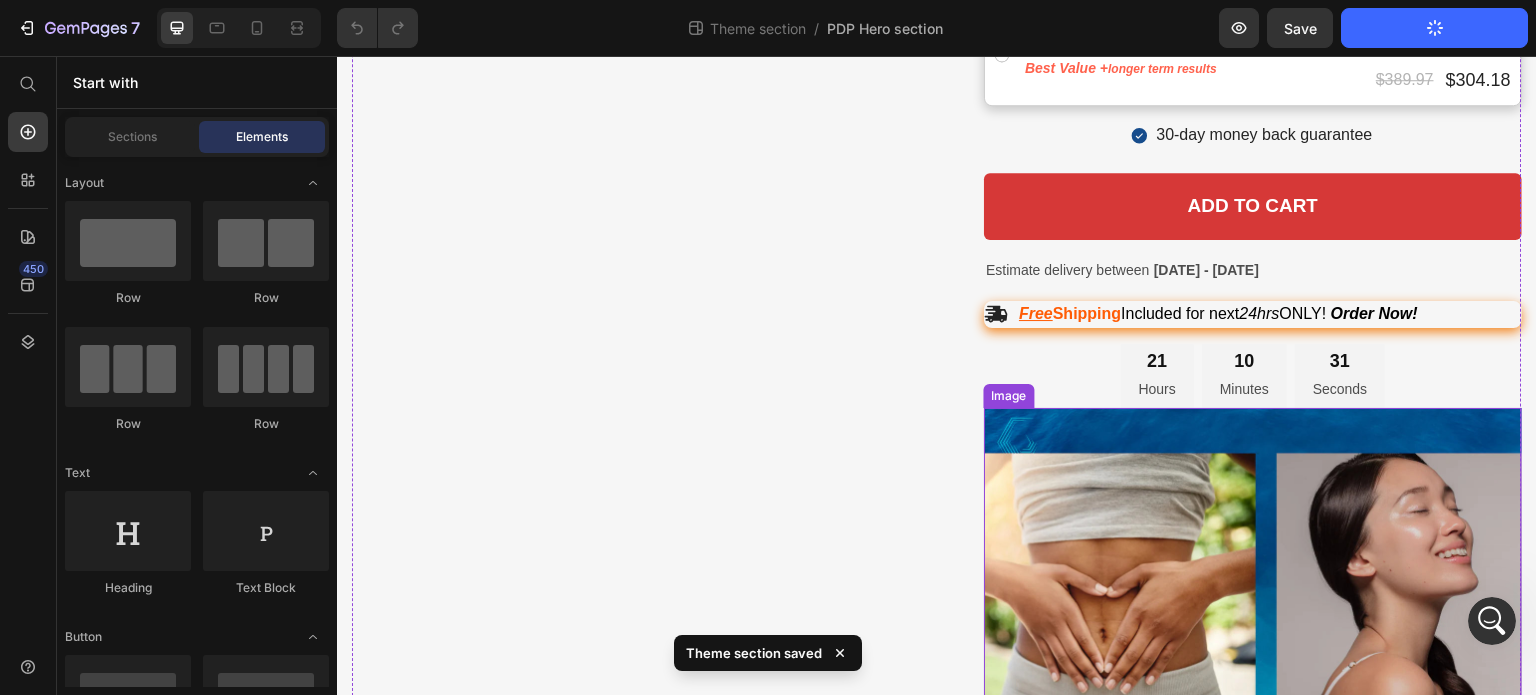 scroll, scrollTop: 1272, scrollLeft: 0, axis: vertical 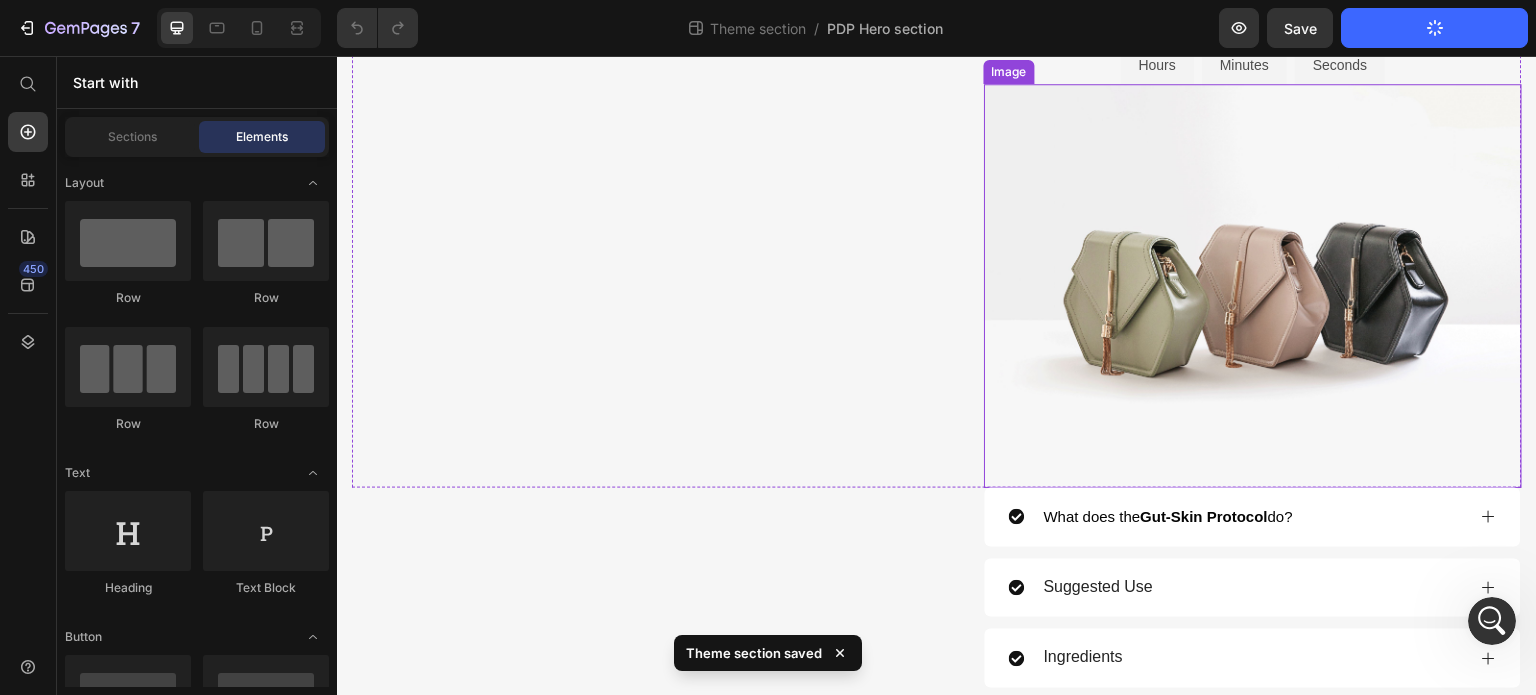 click at bounding box center (1253, 286) 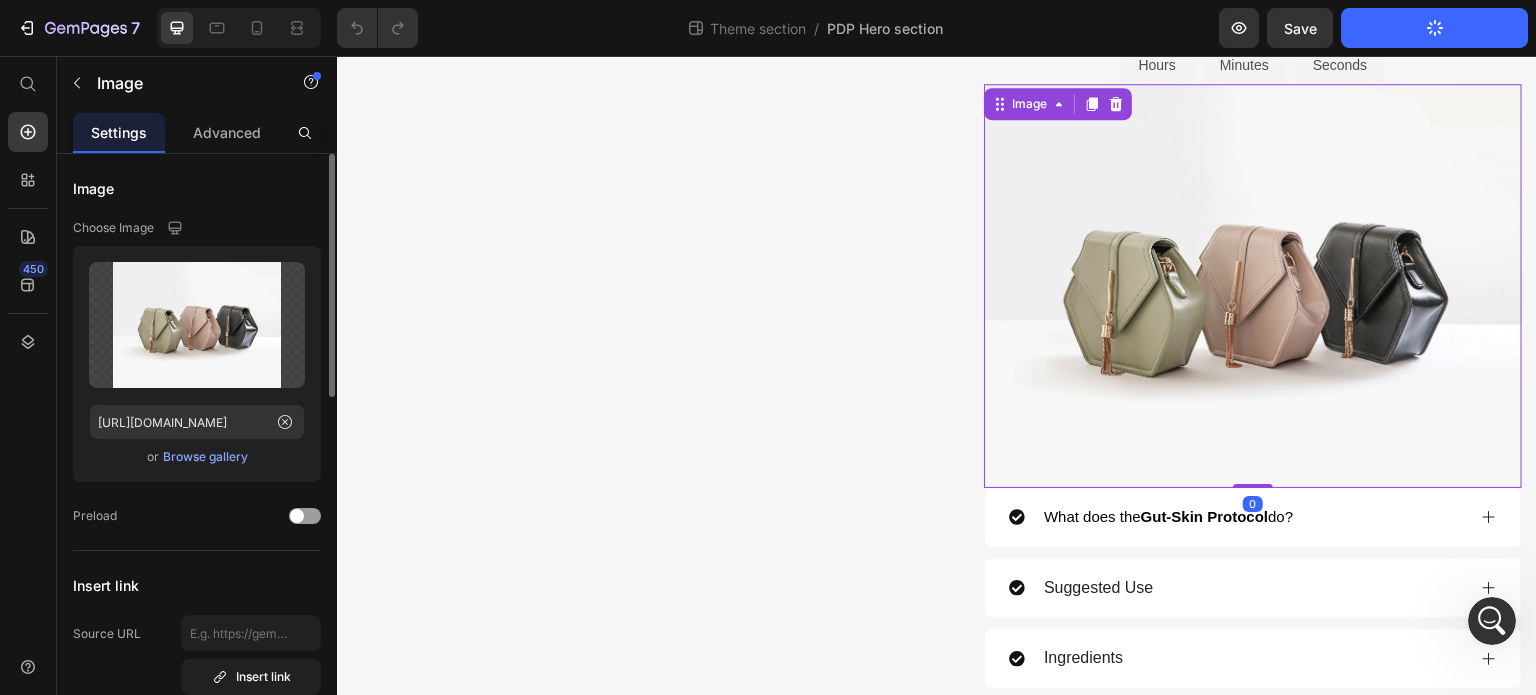 click on "Browse gallery" at bounding box center (205, 457) 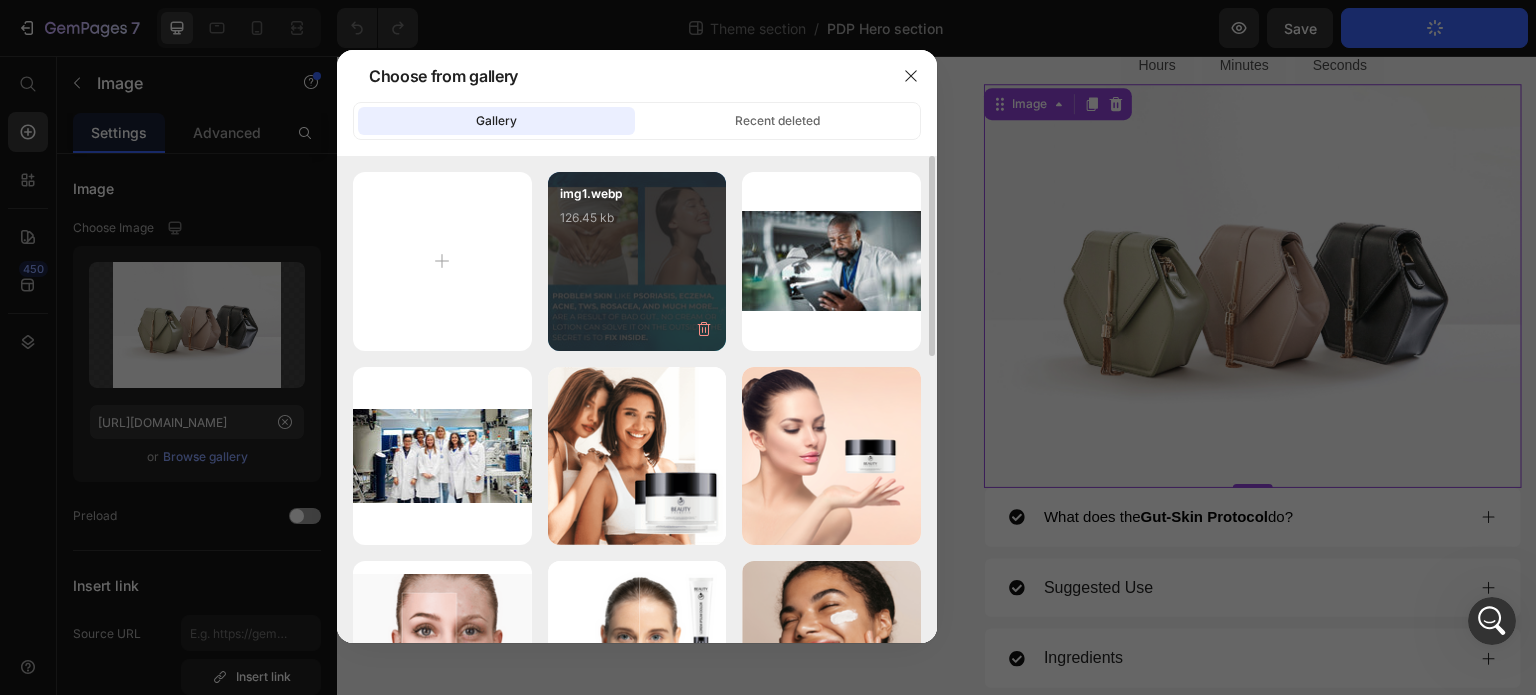 click on "img1.webp 126.45 kb" at bounding box center [637, 261] 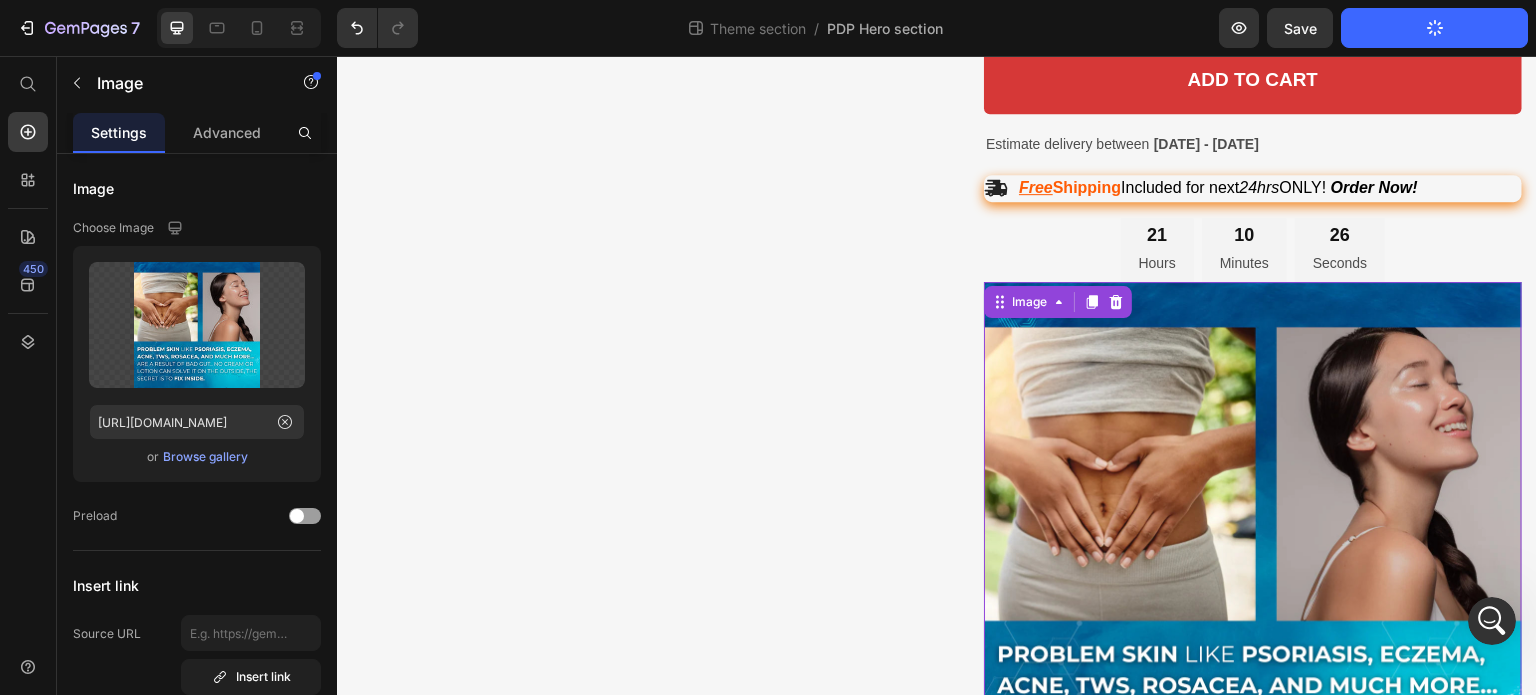 scroll, scrollTop: 970, scrollLeft: 0, axis: vertical 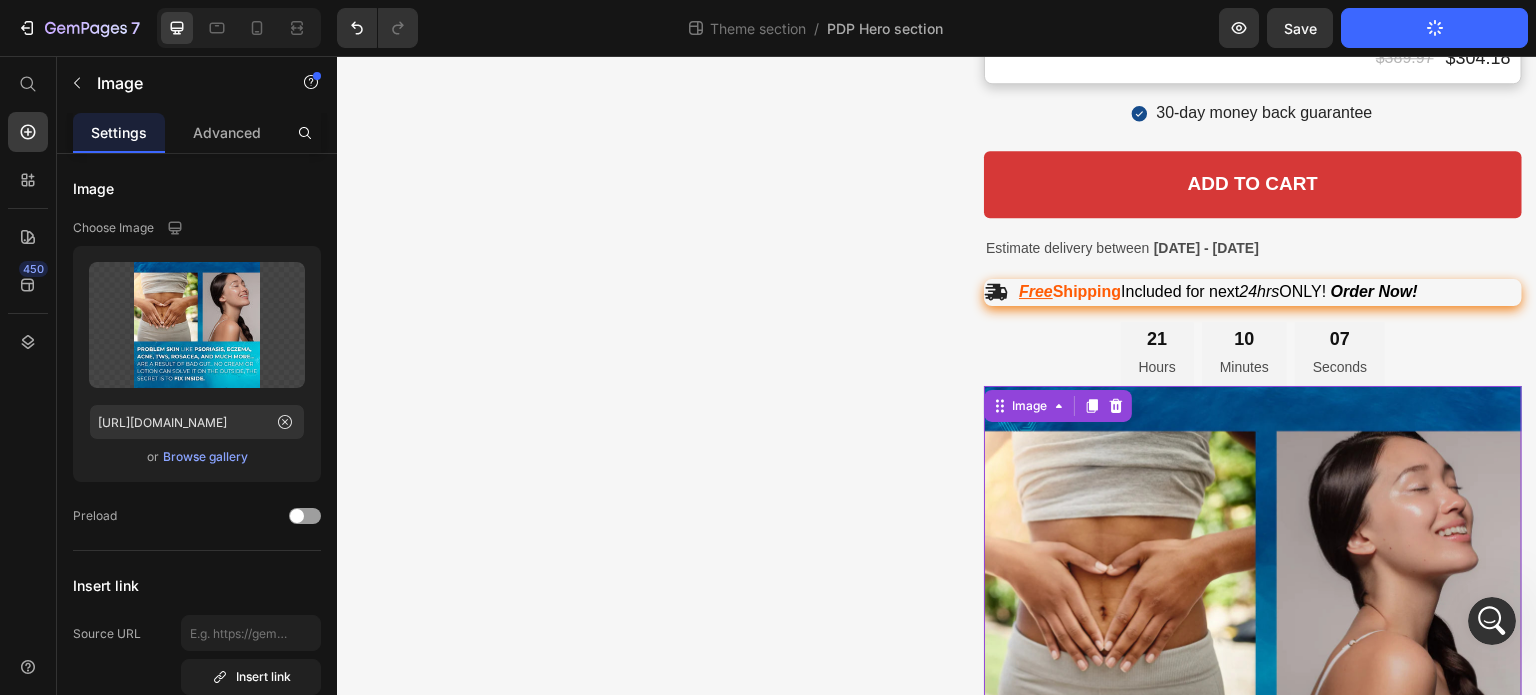click on "Theme section  /  PDP Hero section" 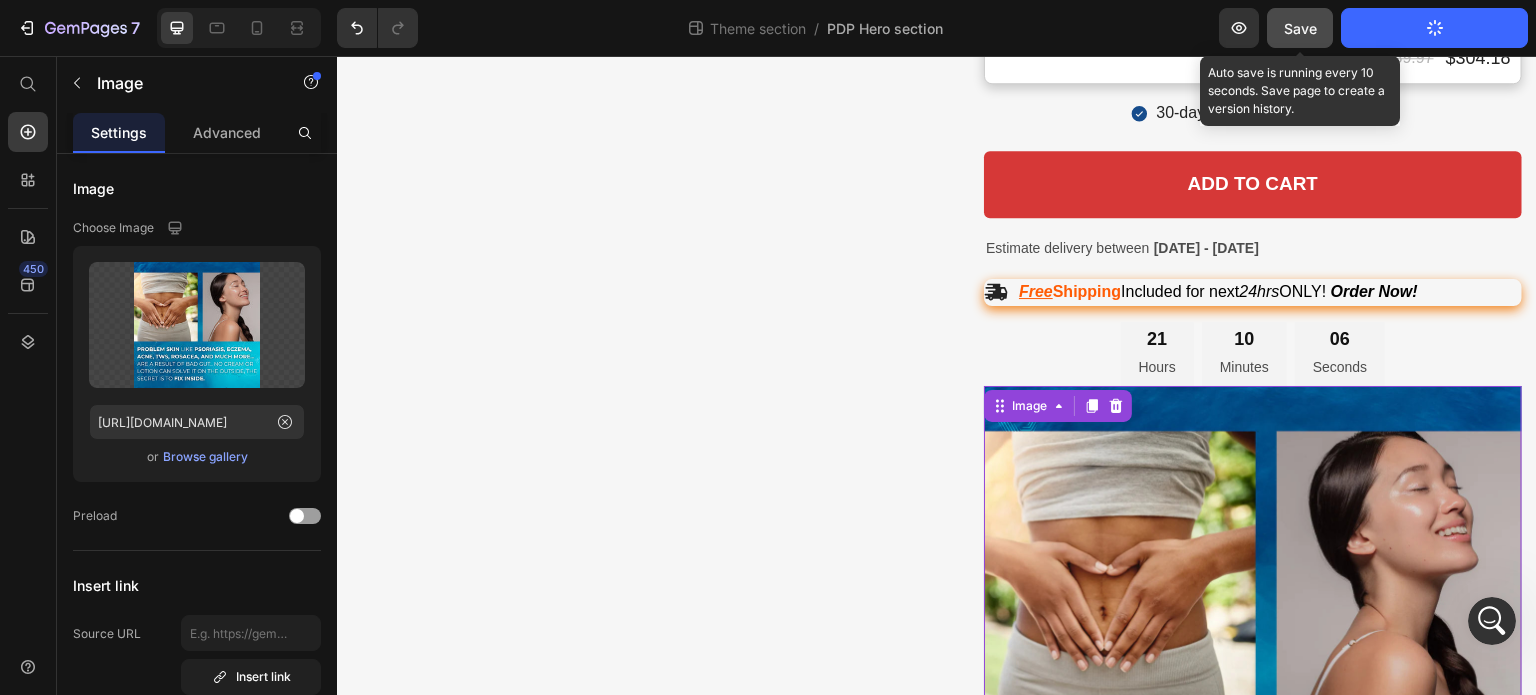 click on "Save" at bounding box center (1300, 28) 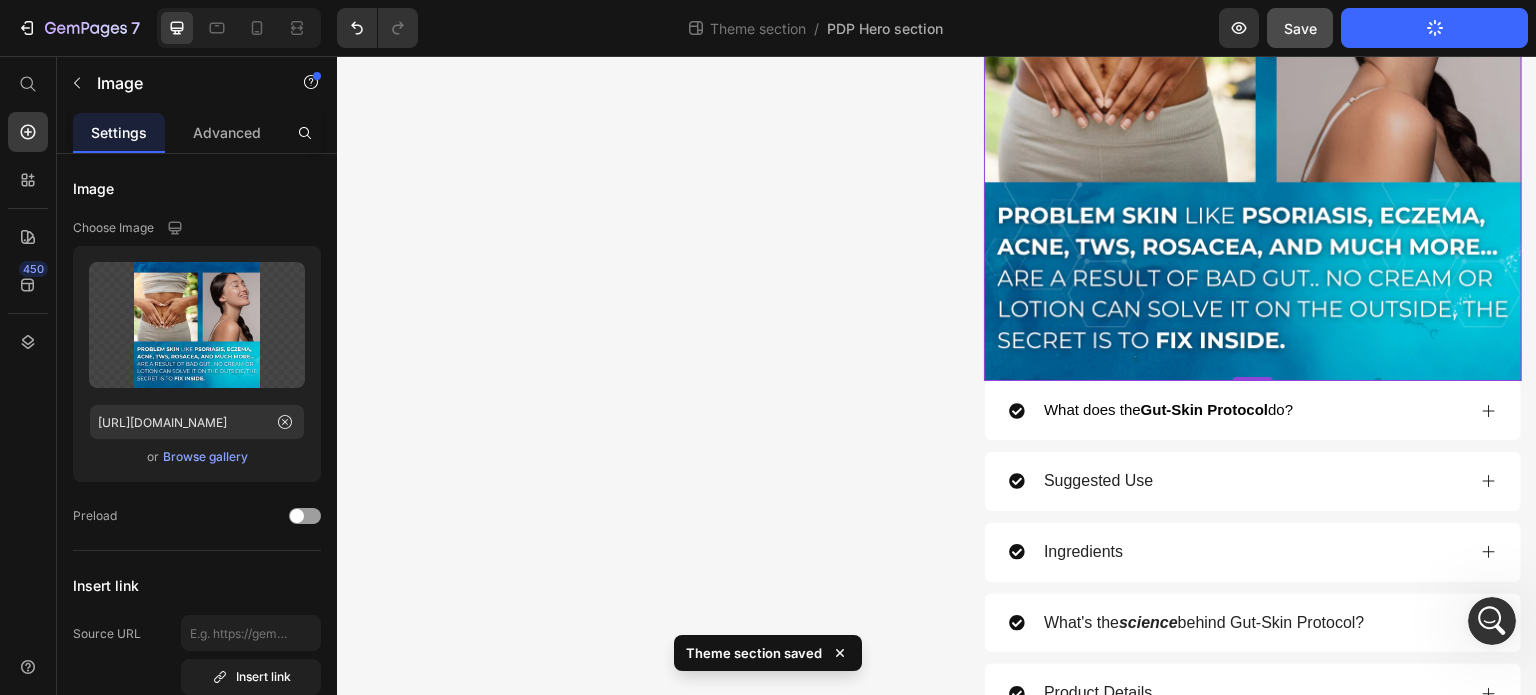 scroll, scrollTop: 1836, scrollLeft: 0, axis: vertical 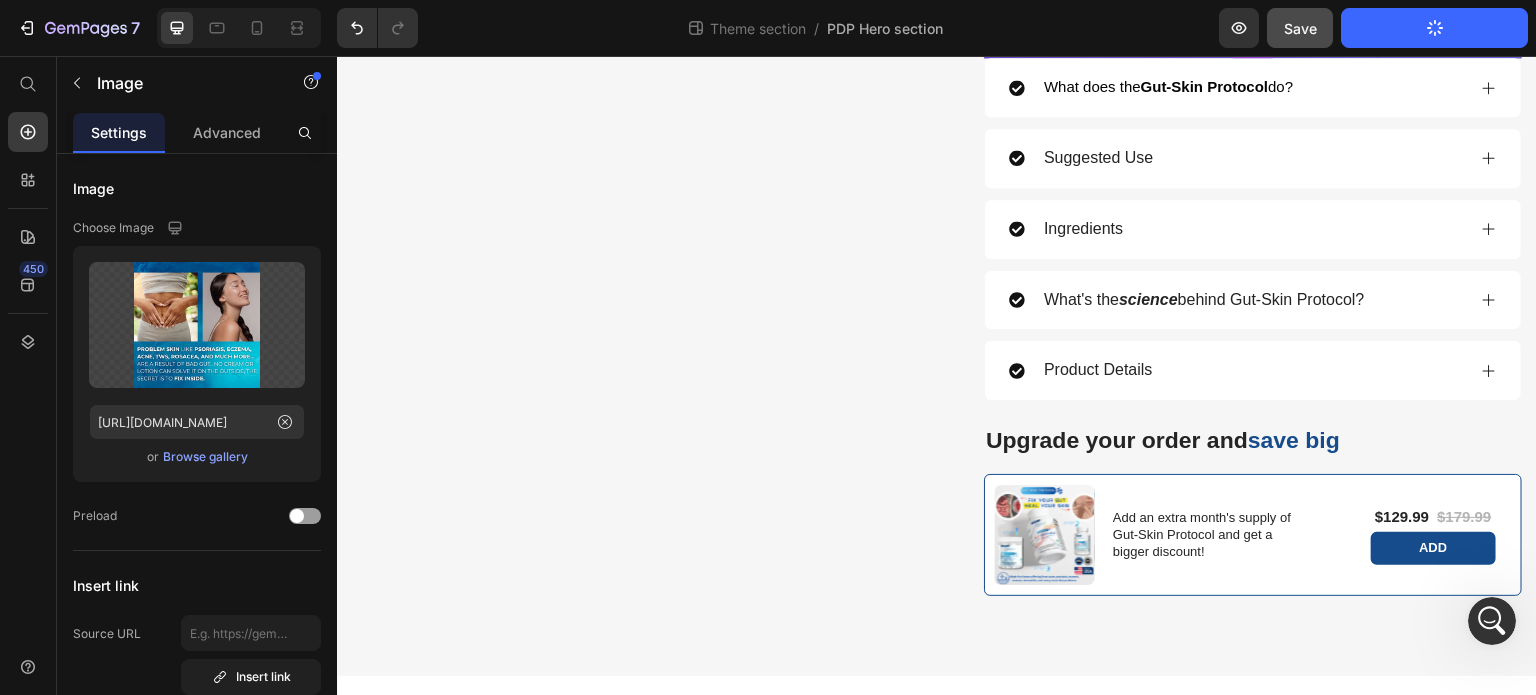 click on "Publish Theme Section" 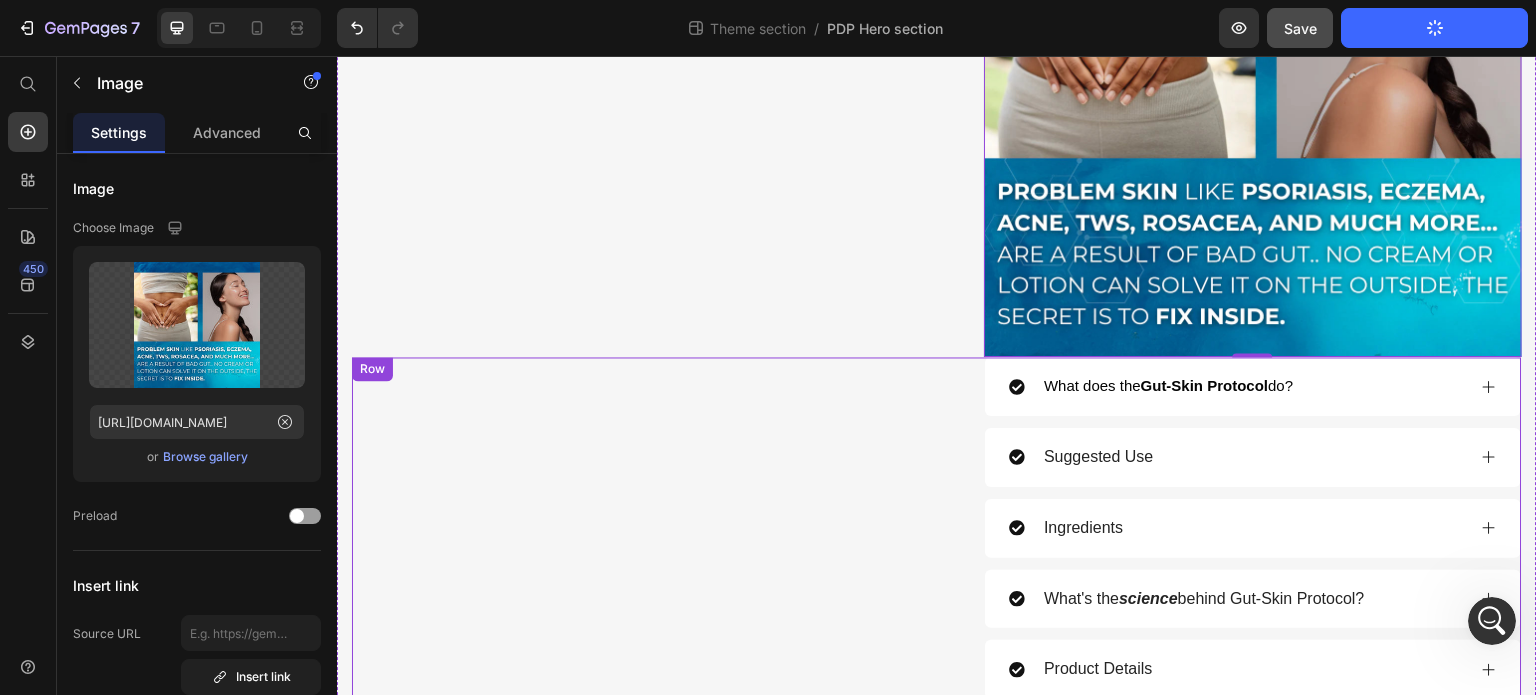scroll, scrollTop: 1536, scrollLeft: 0, axis: vertical 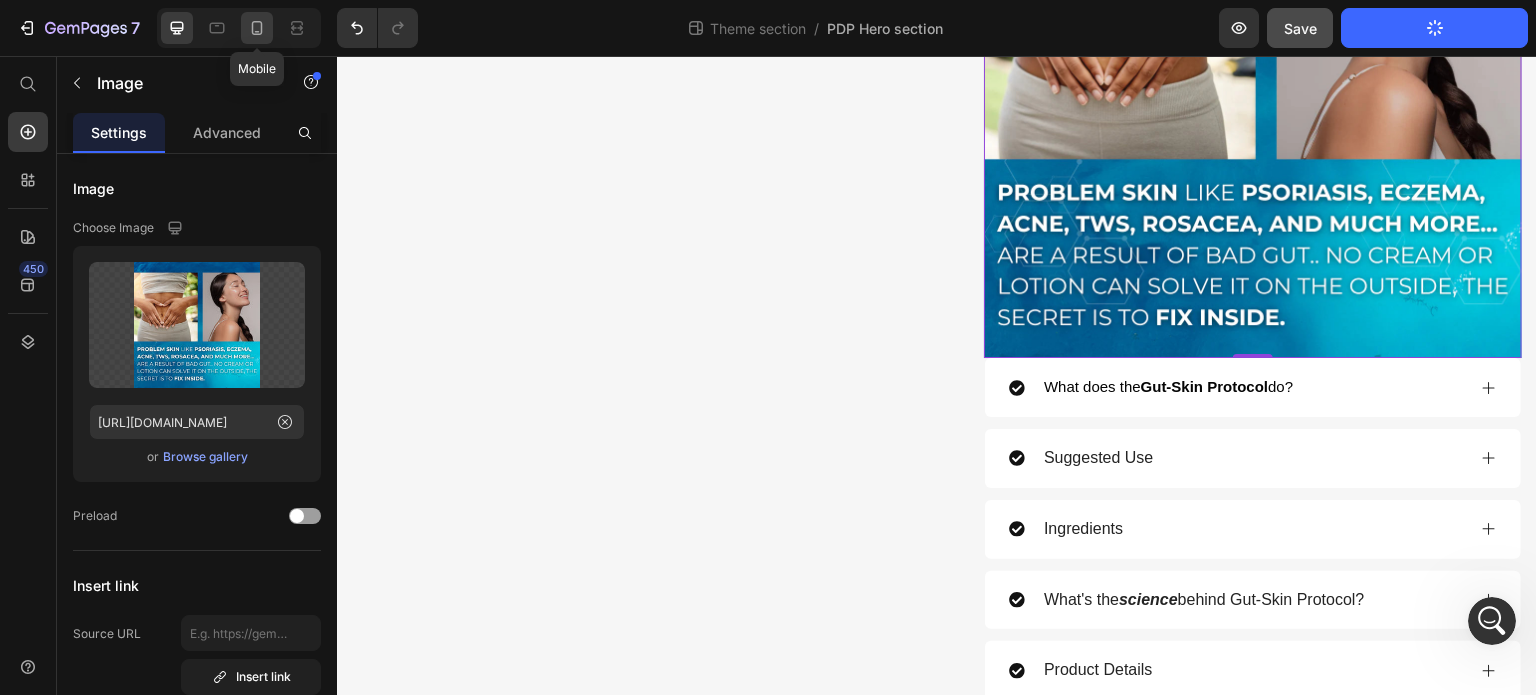 click 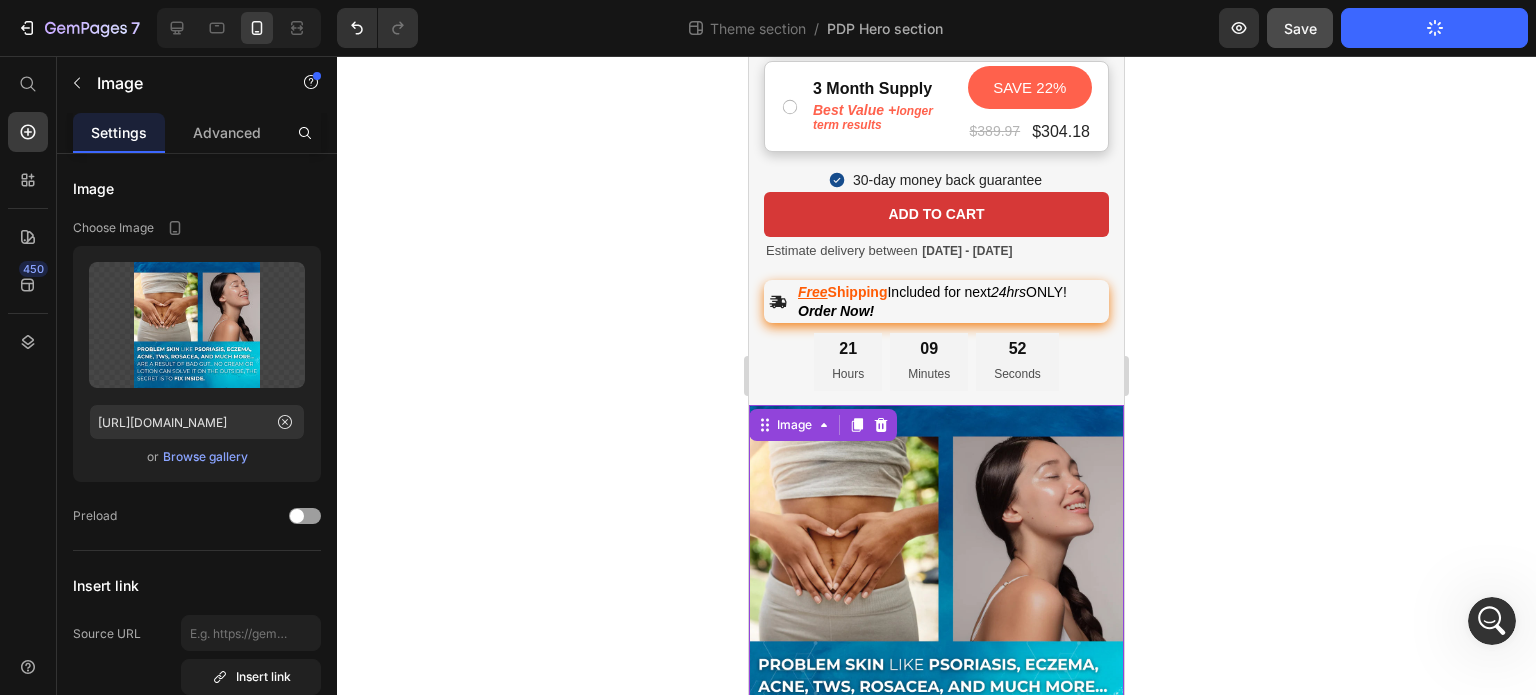 scroll, scrollTop: 818, scrollLeft: 0, axis: vertical 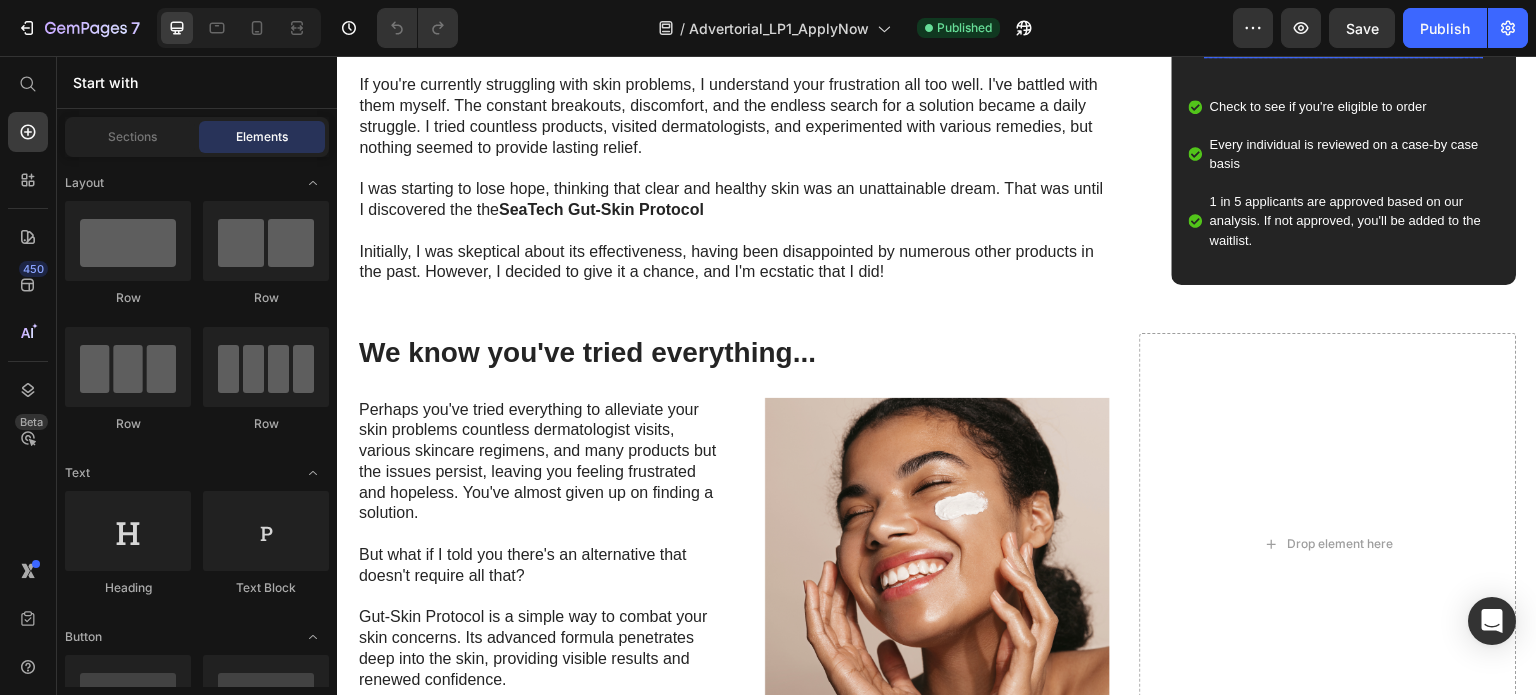 click on "CHECK AVAILABILITY" at bounding box center (1345, 35) 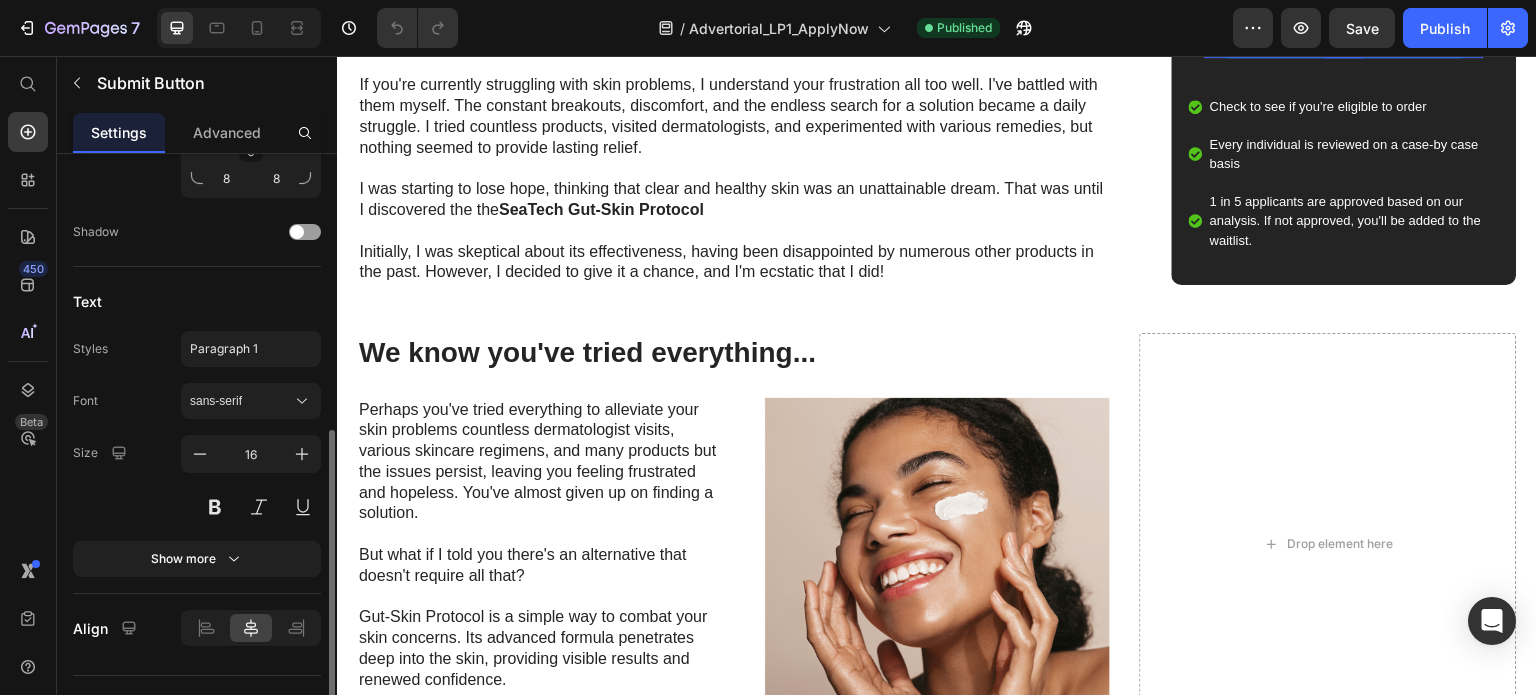 scroll, scrollTop: 0, scrollLeft: 0, axis: both 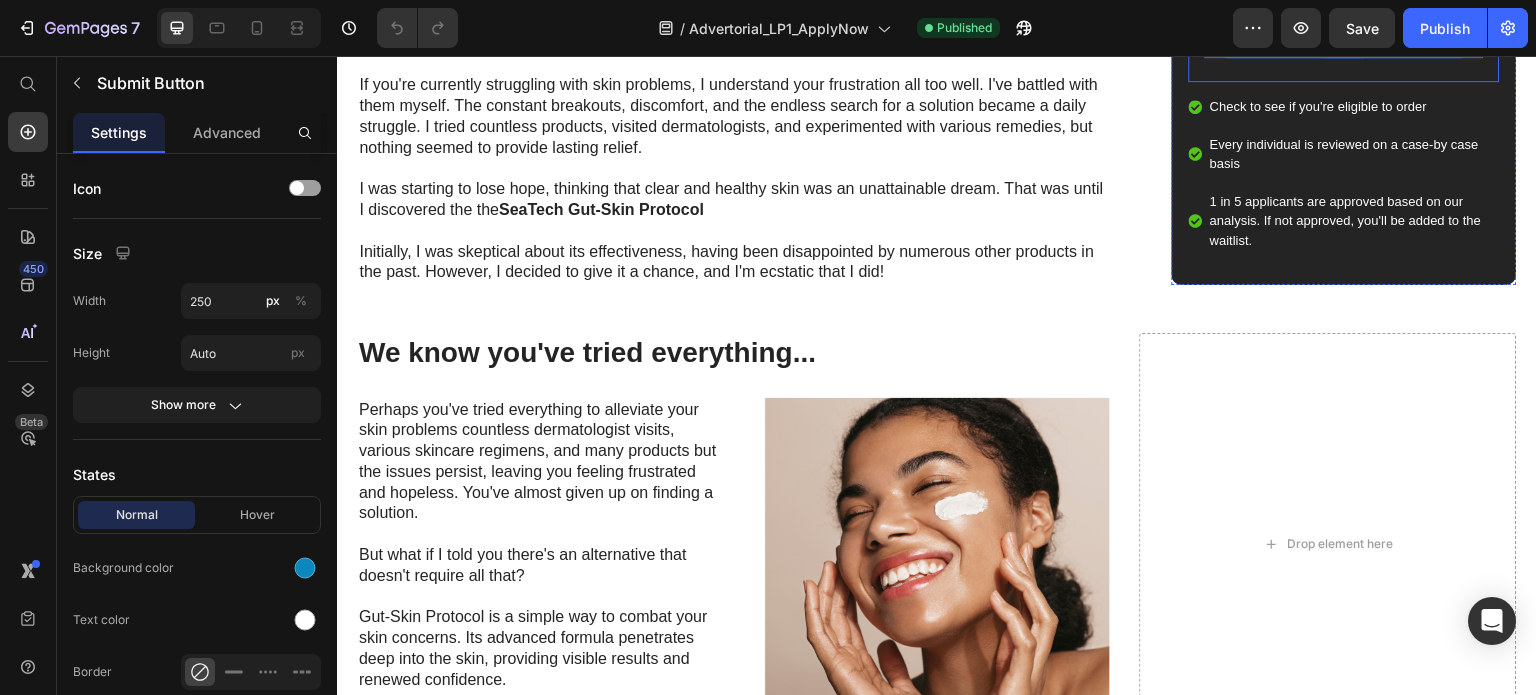 click on "Text Field Email Field CHECK AVAILABILITY Submit Button   0 Row Newsletter" at bounding box center [1344, -27] 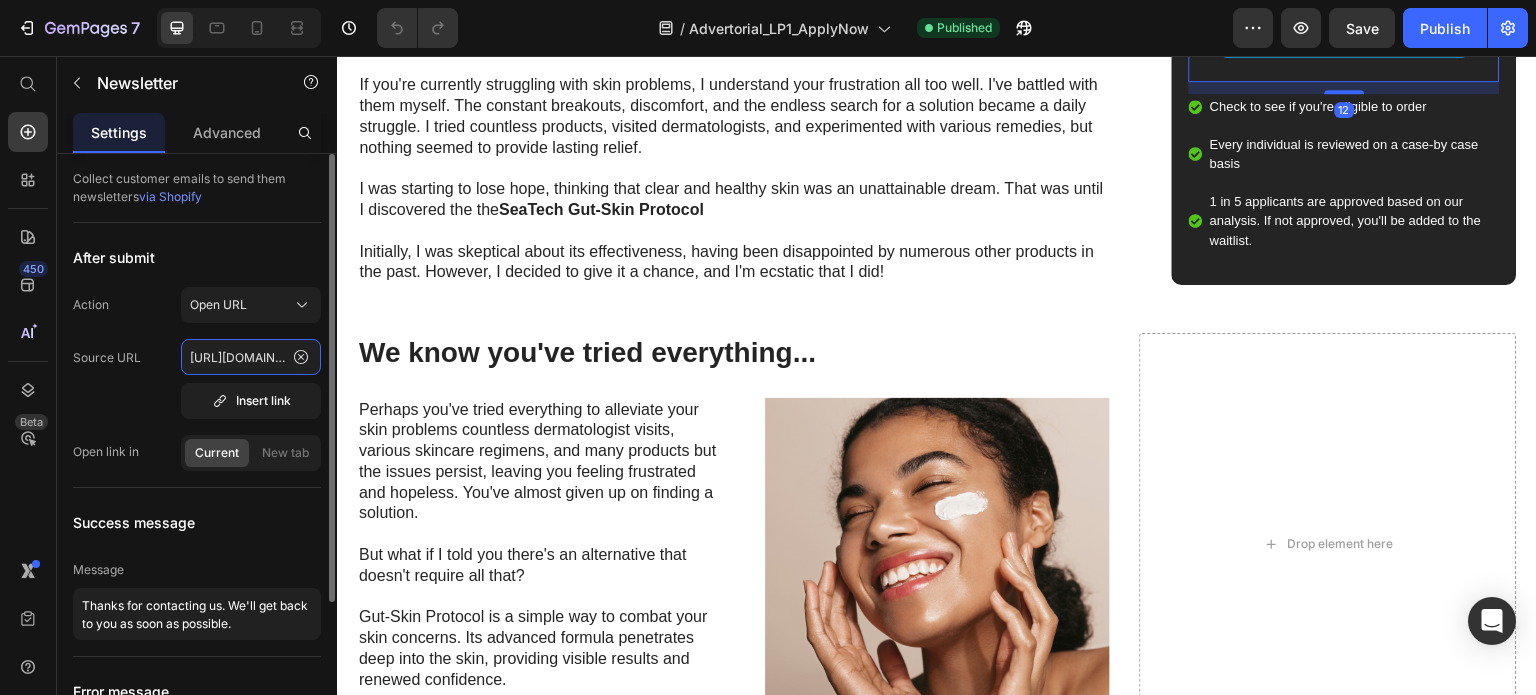click on "[URL][DOMAIN_NAME]" 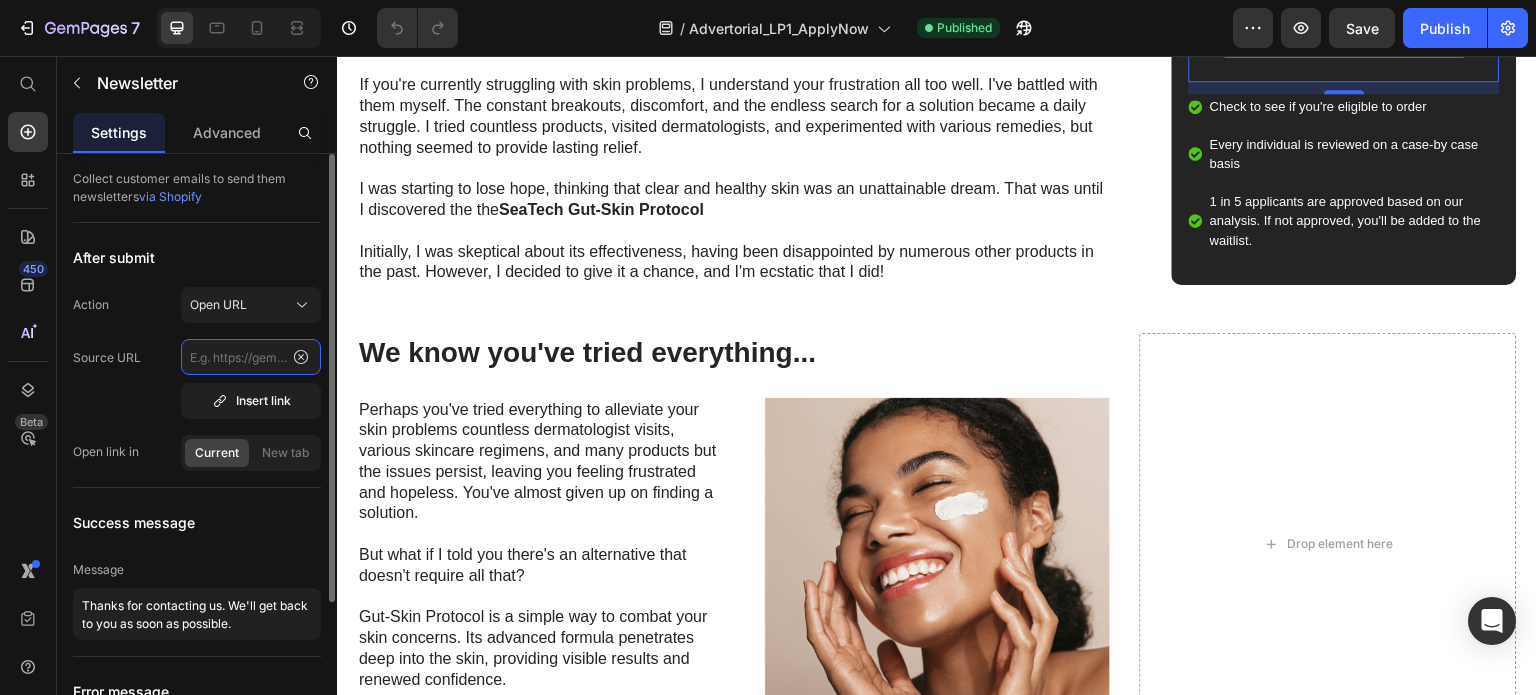 scroll, scrollTop: 0, scrollLeft: 0, axis: both 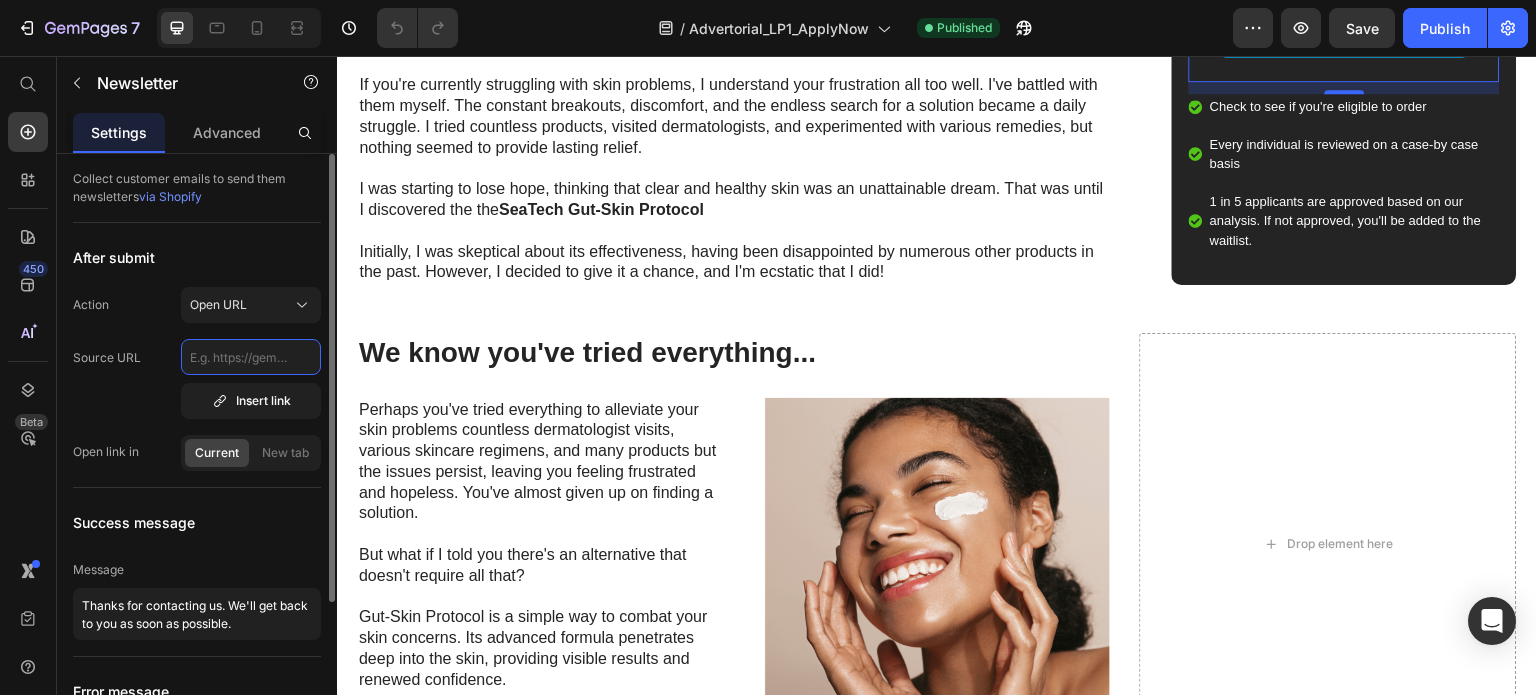 paste on "[URL][DOMAIN_NAME]" 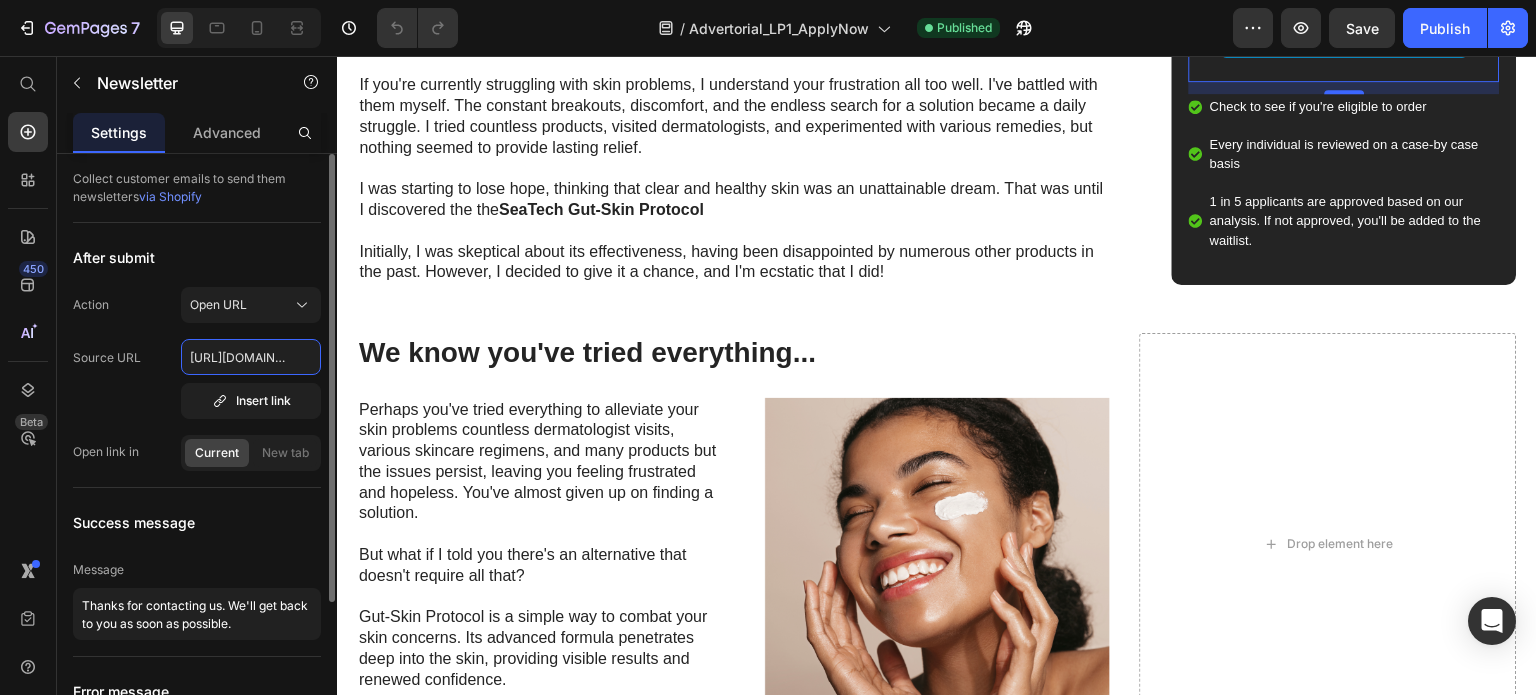 scroll, scrollTop: 0, scrollLeft: 188, axis: horizontal 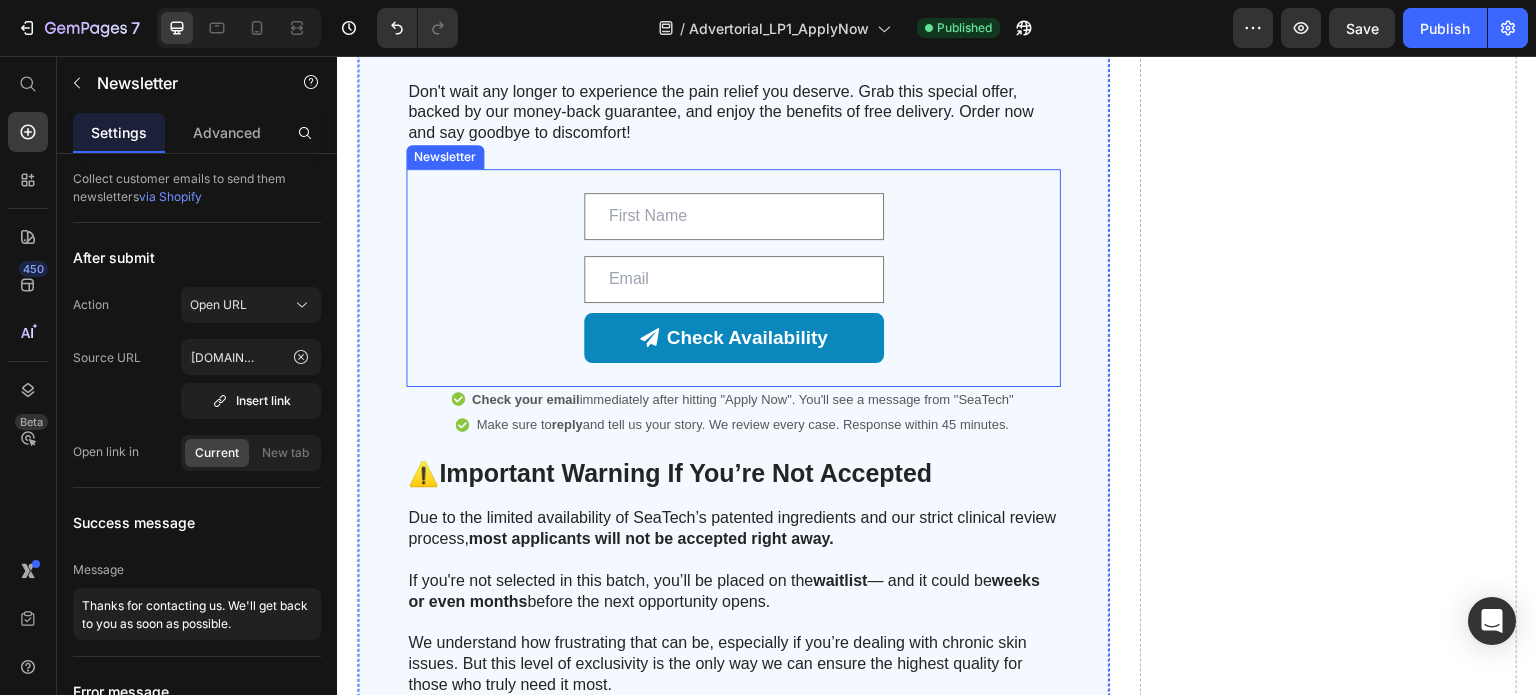 click on "Text Field Email Field
Check Availability Submit Button Row Newsletter" at bounding box center (733, 278) 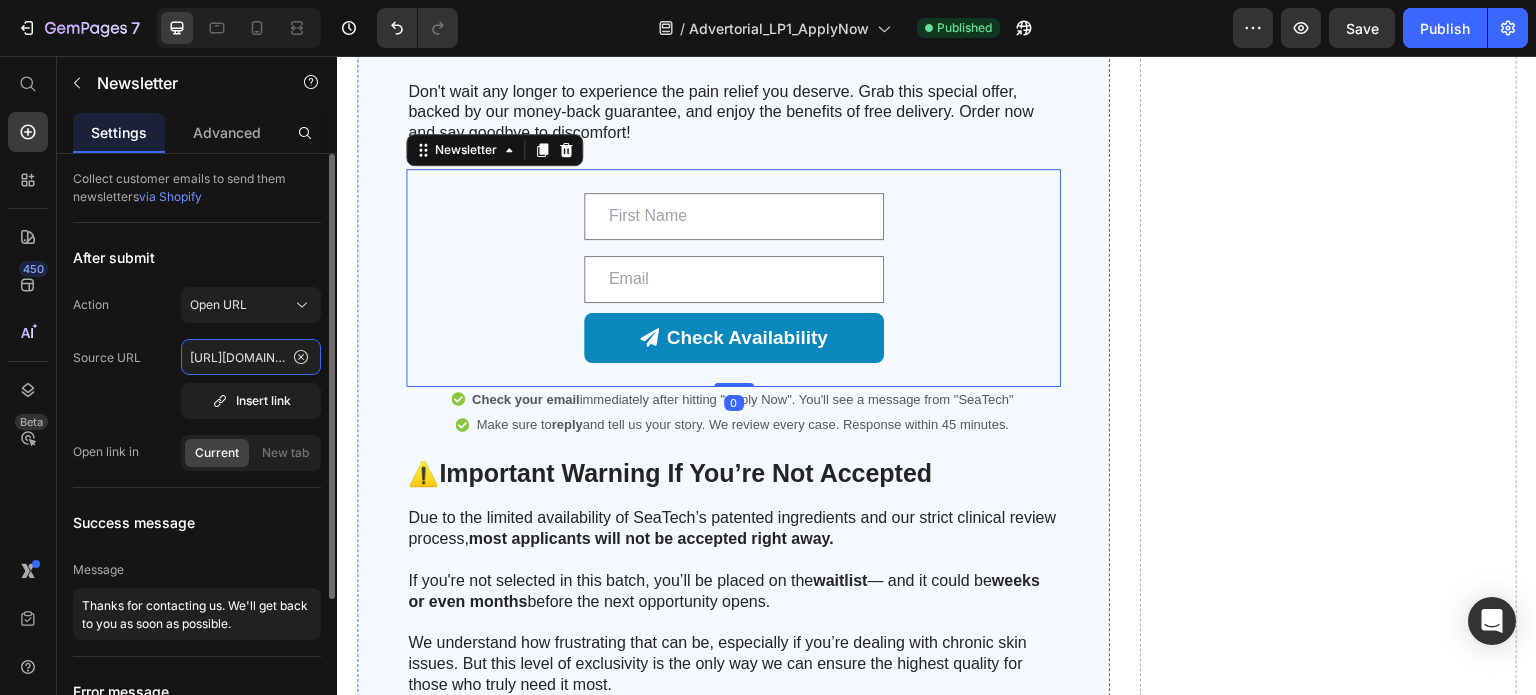 click on "[URL][DOMAIN_NAME]" 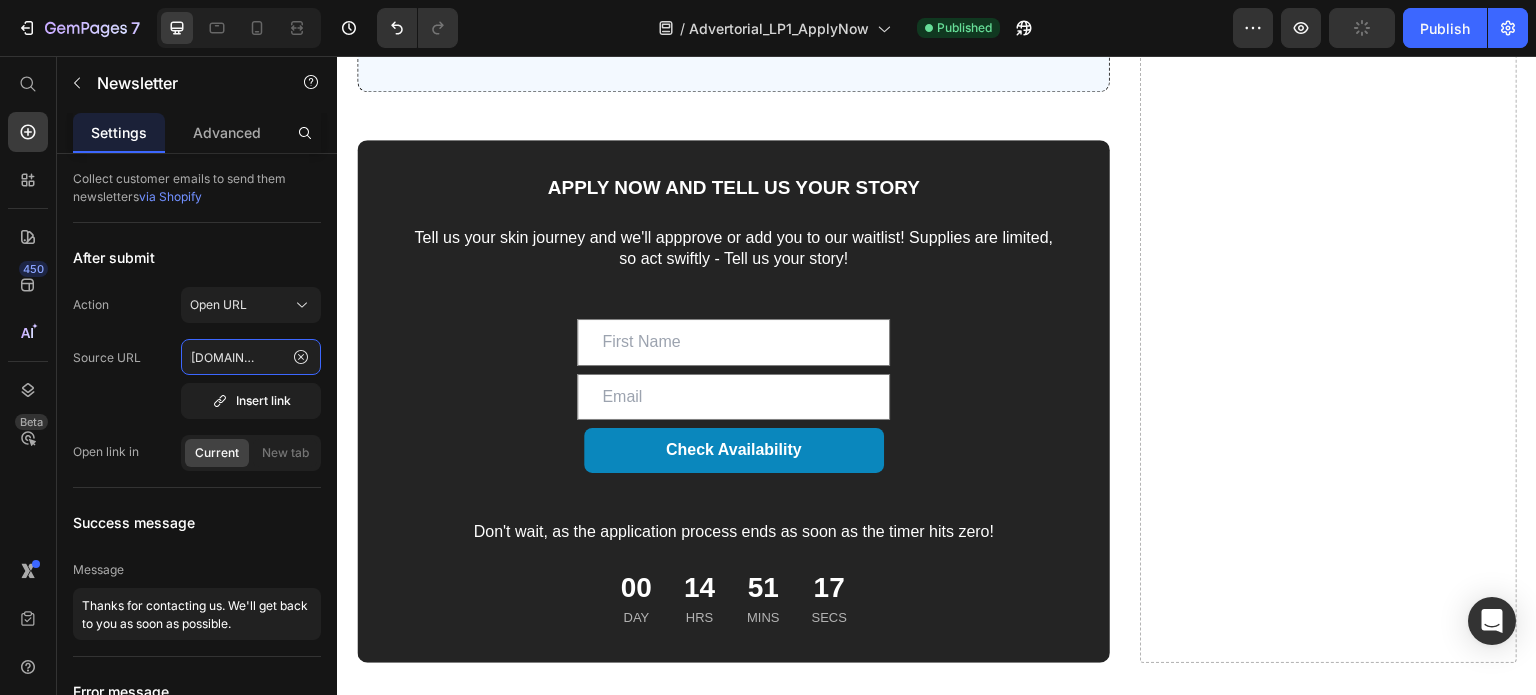 scroll, scrollTop: 8751, scrollLeft: 0, axis: vertical 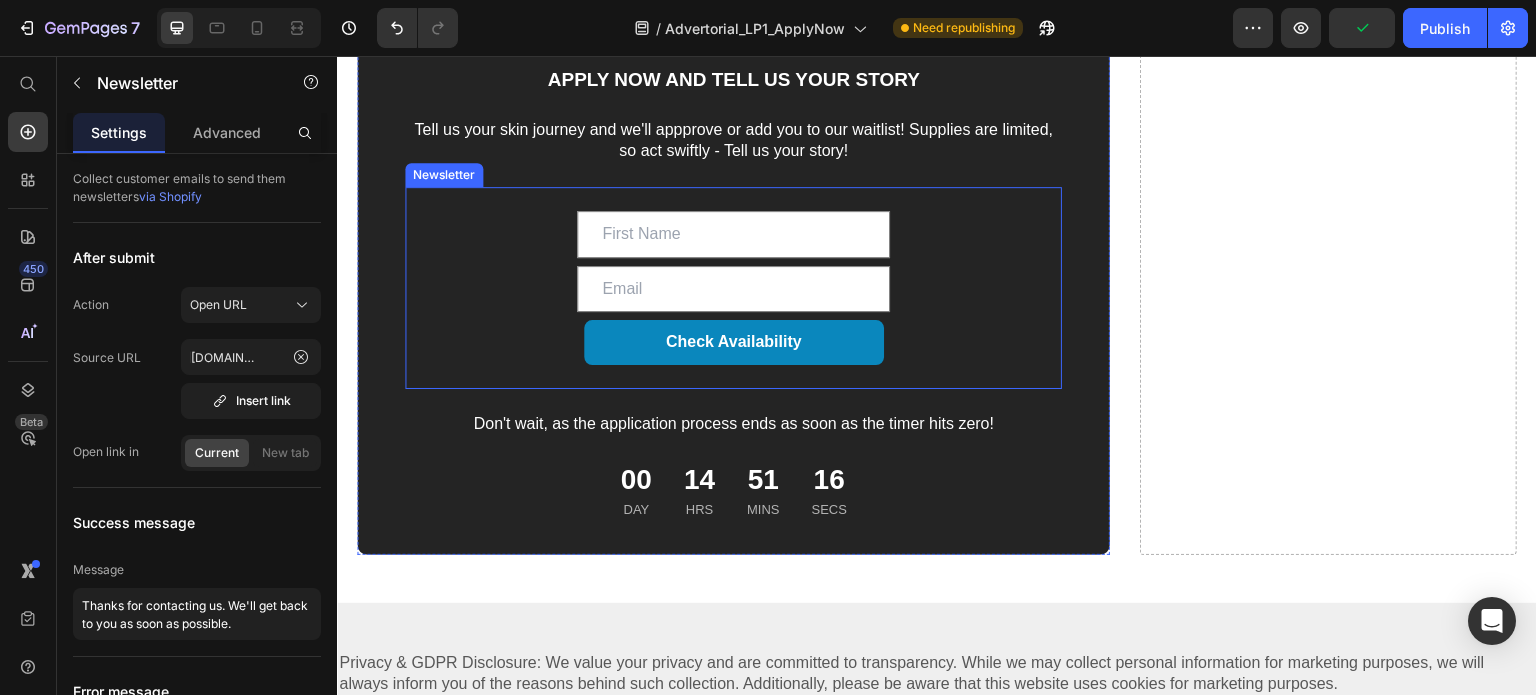 click on "Text Field Email Field Check Availability Submit Button Row Newsletter" at bounding box center (733, 288) 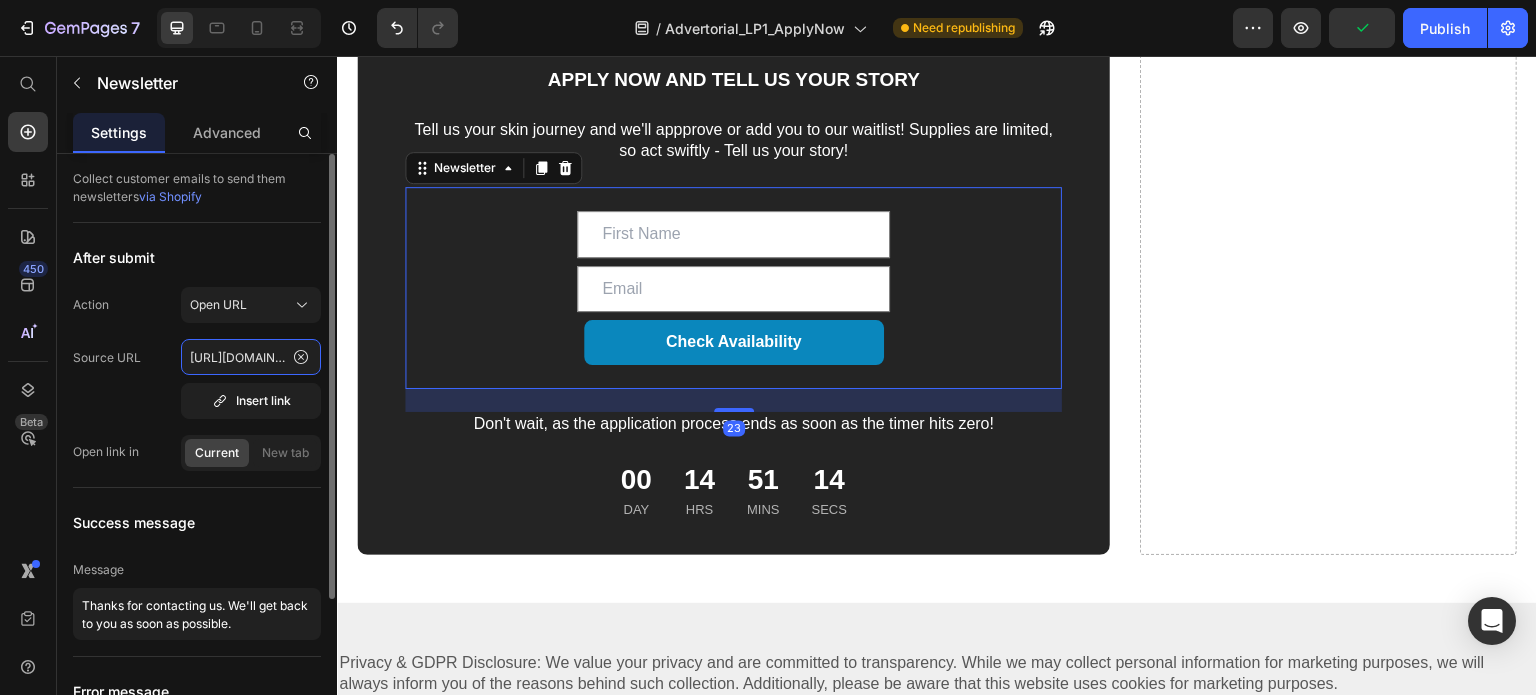 click on "[URL][DOMAIN_NAME]" 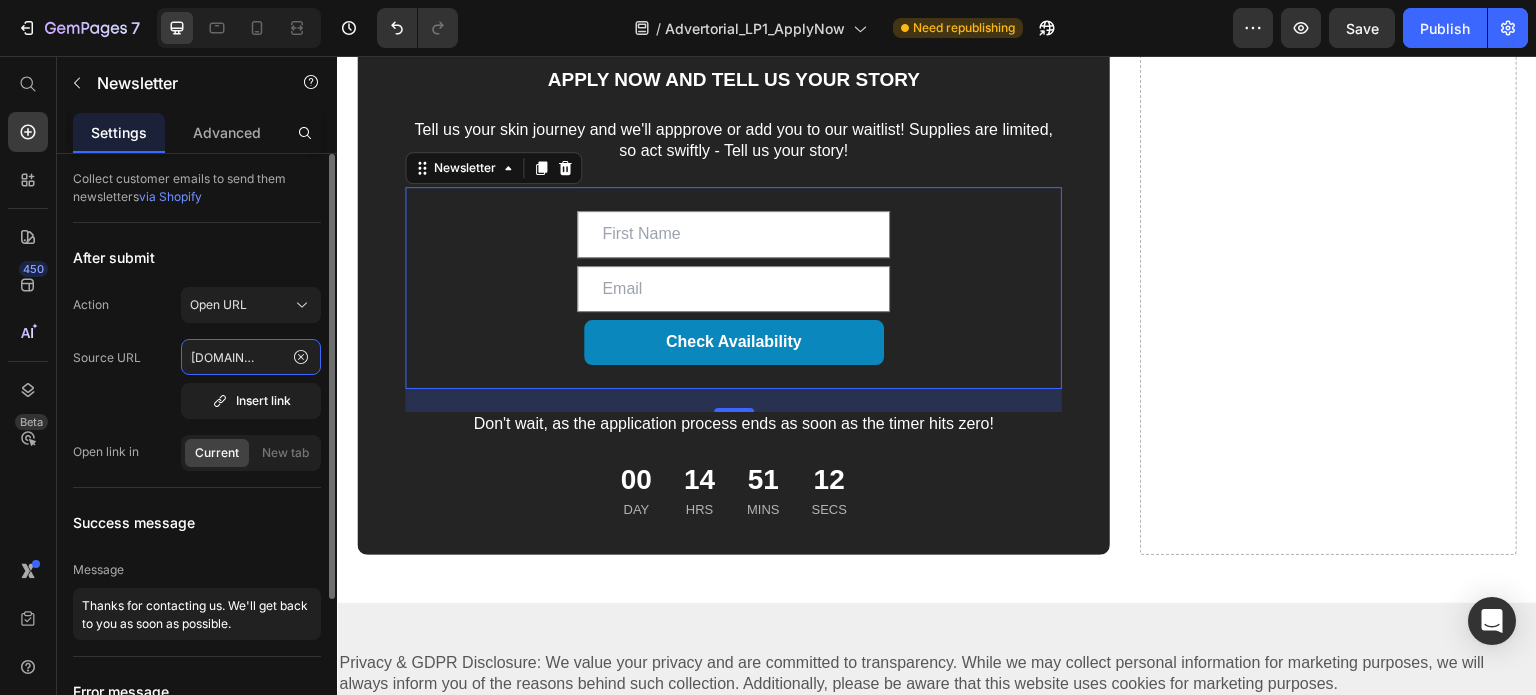 scroll, scrollTop: 0, scrollLeft: 156, axis: horizontal 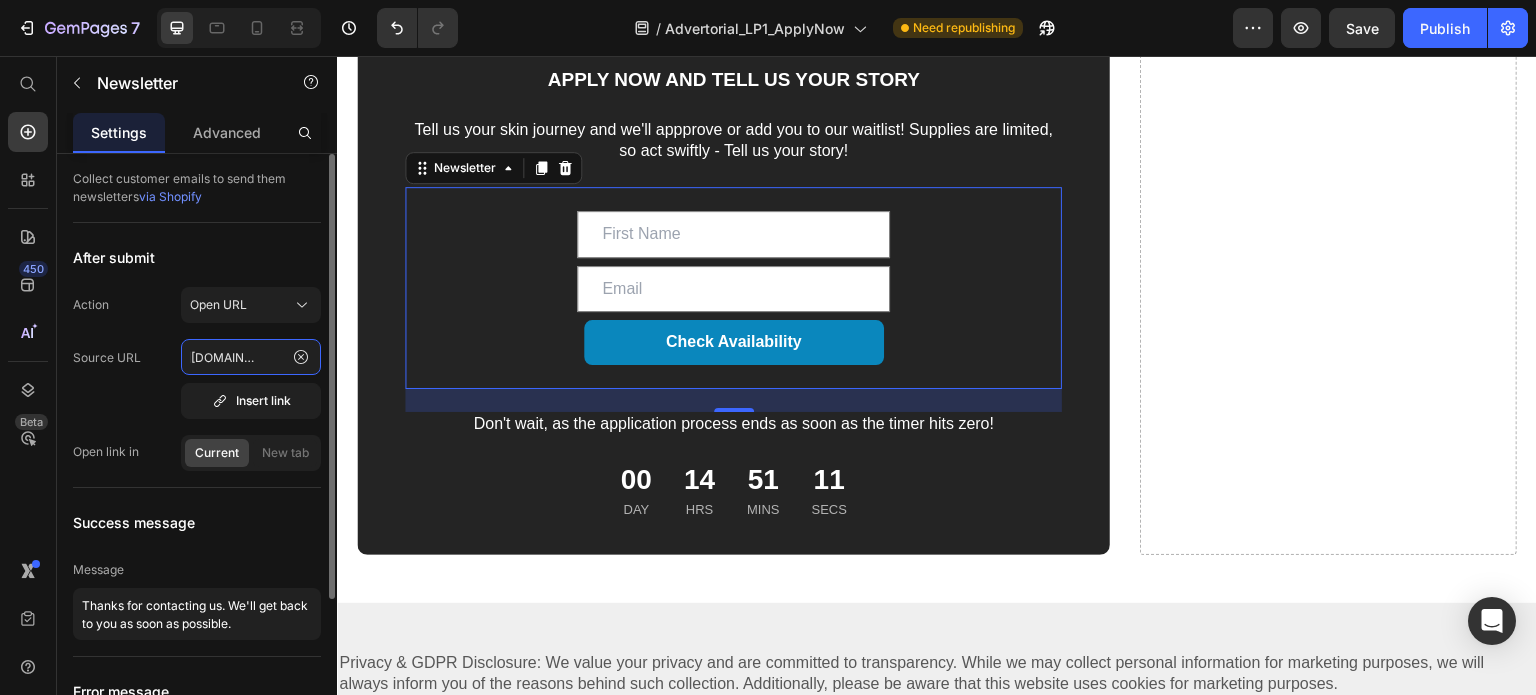 paste on "products/" 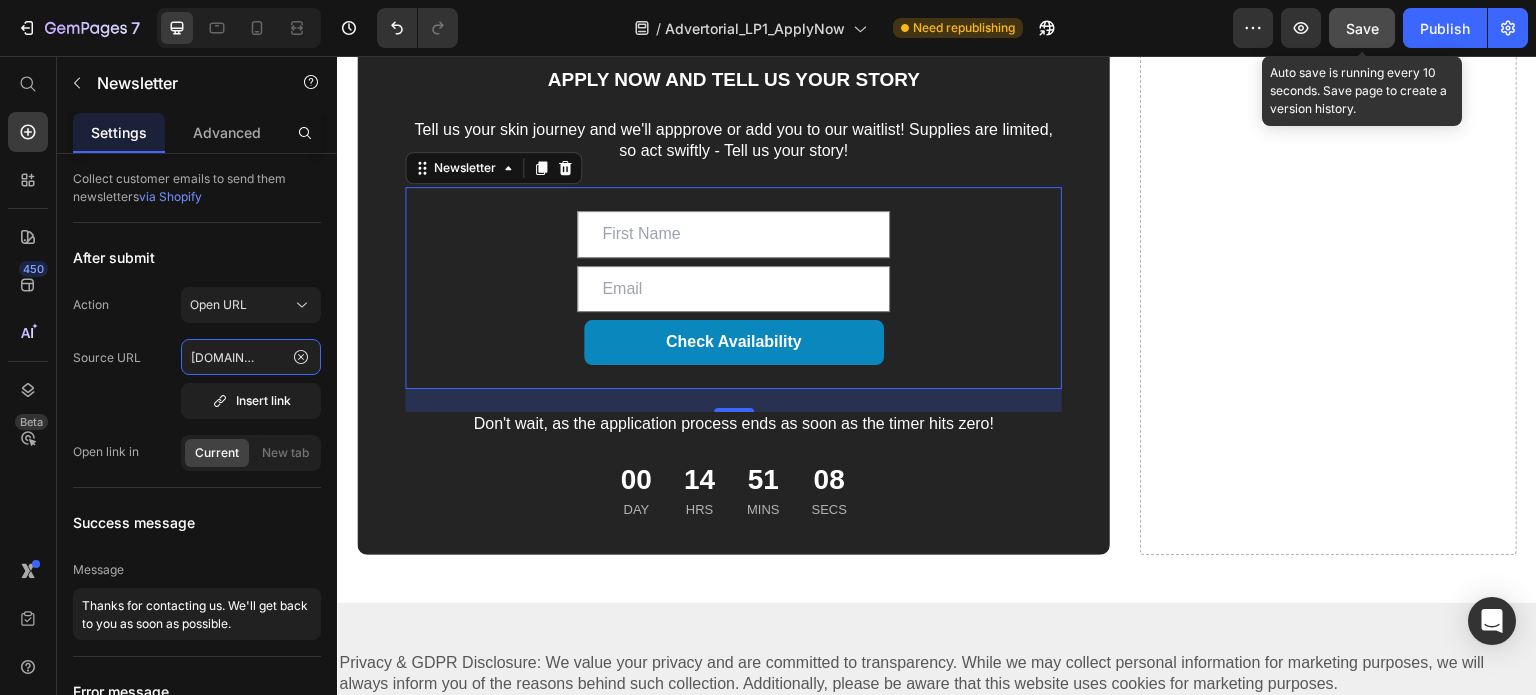 type on "[URL][DOMAIN_NAME]" 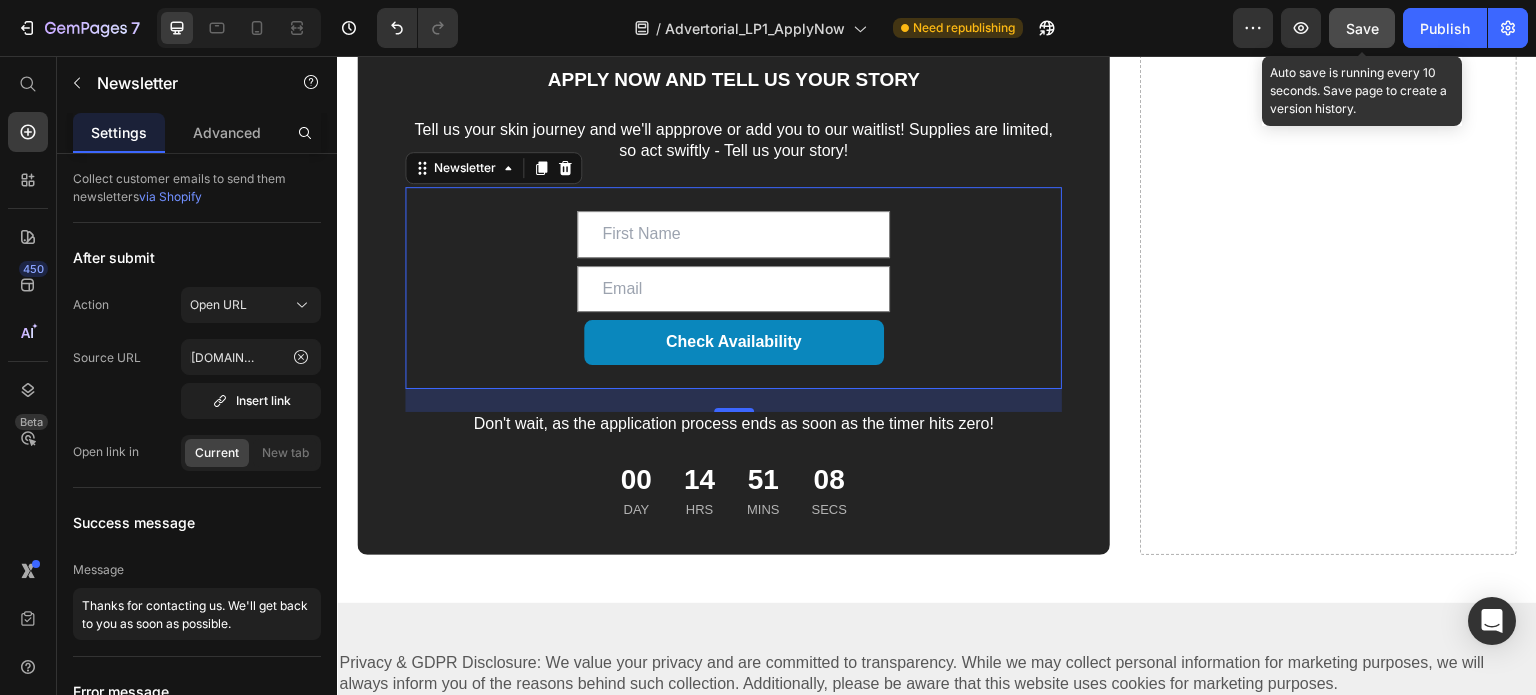click on "Save" at bounding box center (1362, 28) 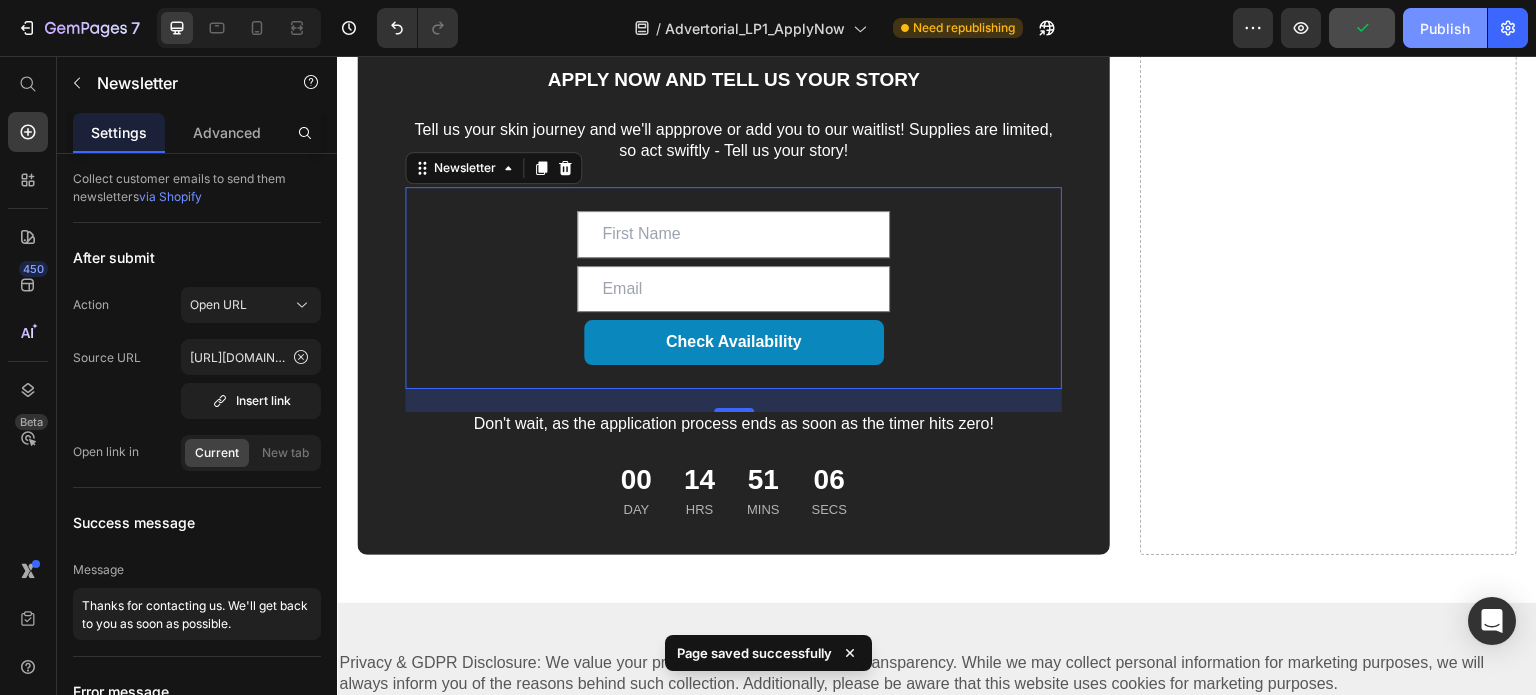 click on "Publish" at bounding box center (1445, 28) 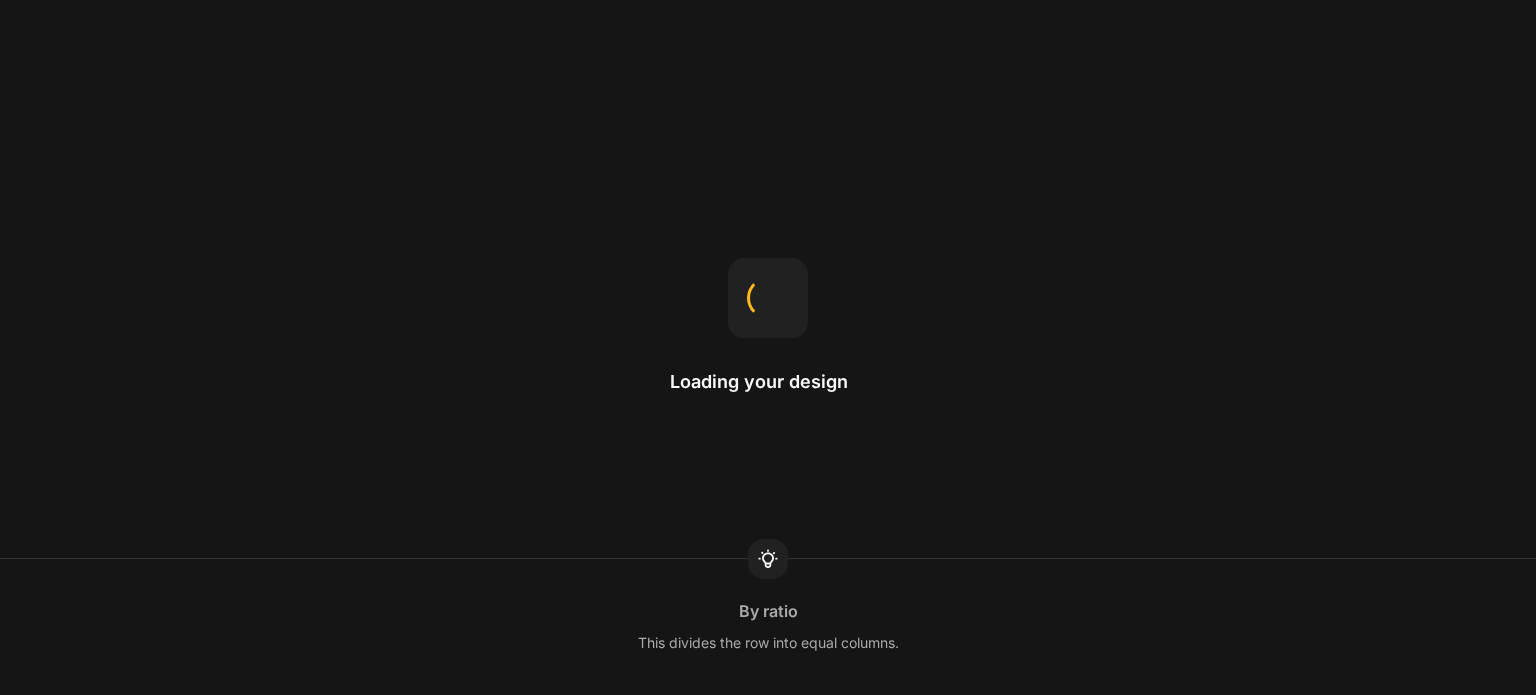 scroll, scrollTop: 0, scrollLeft: 0, axis: both 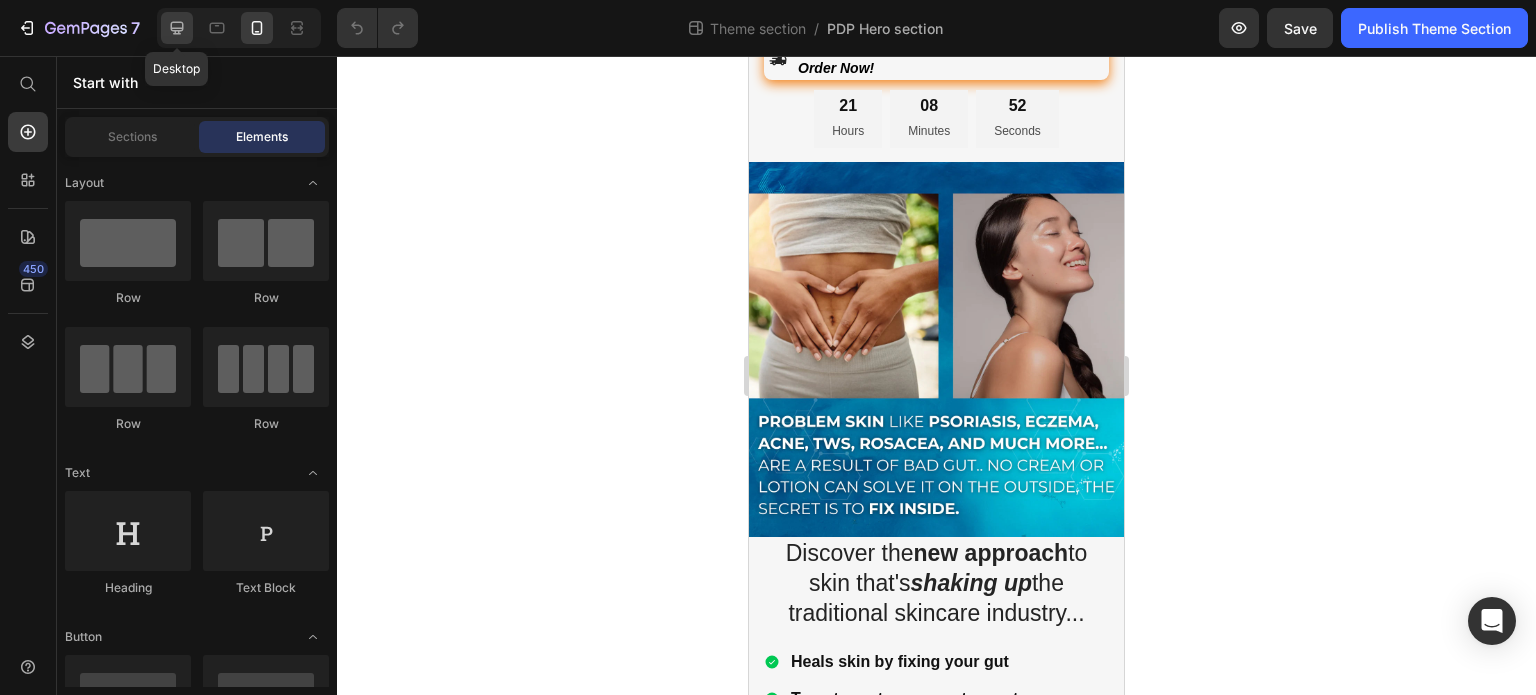click 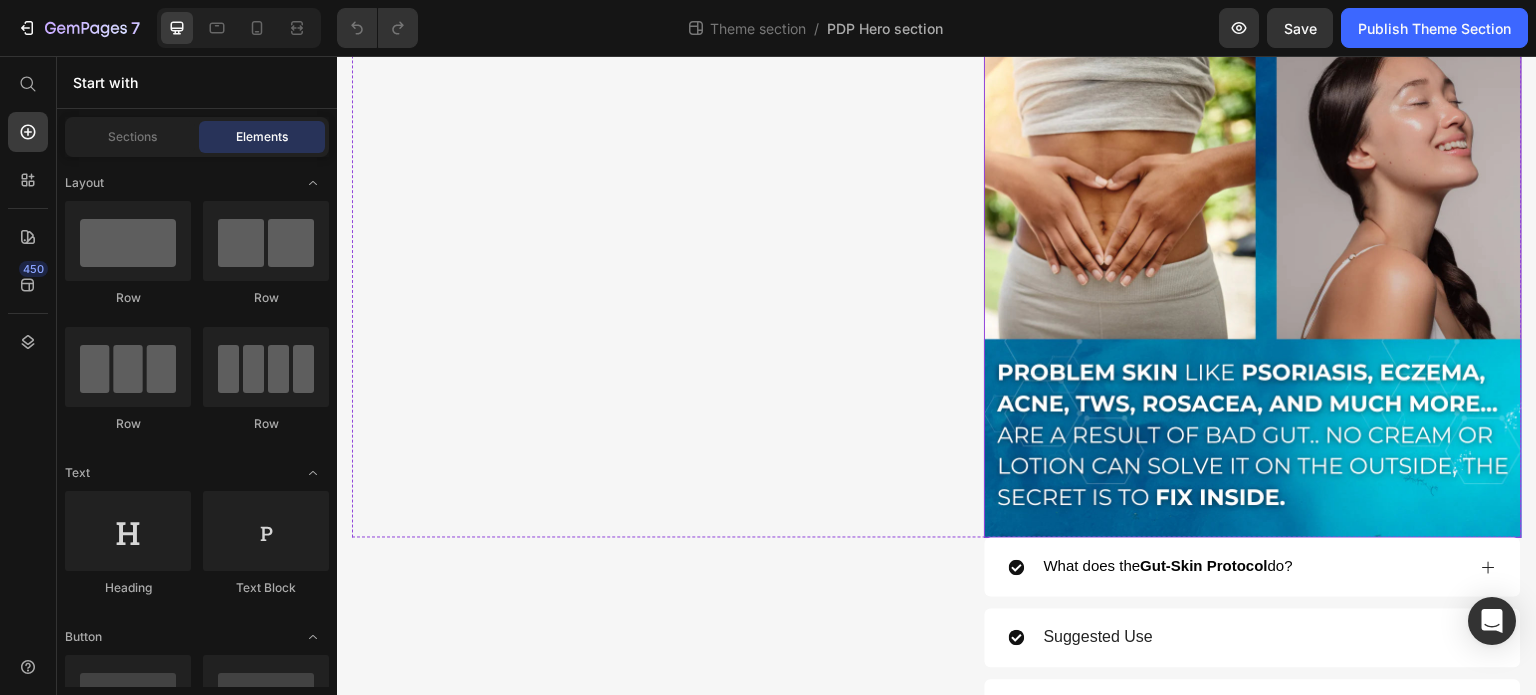 scroll, scrollTop: 1356, scrollLeft: 0, axis: vertical 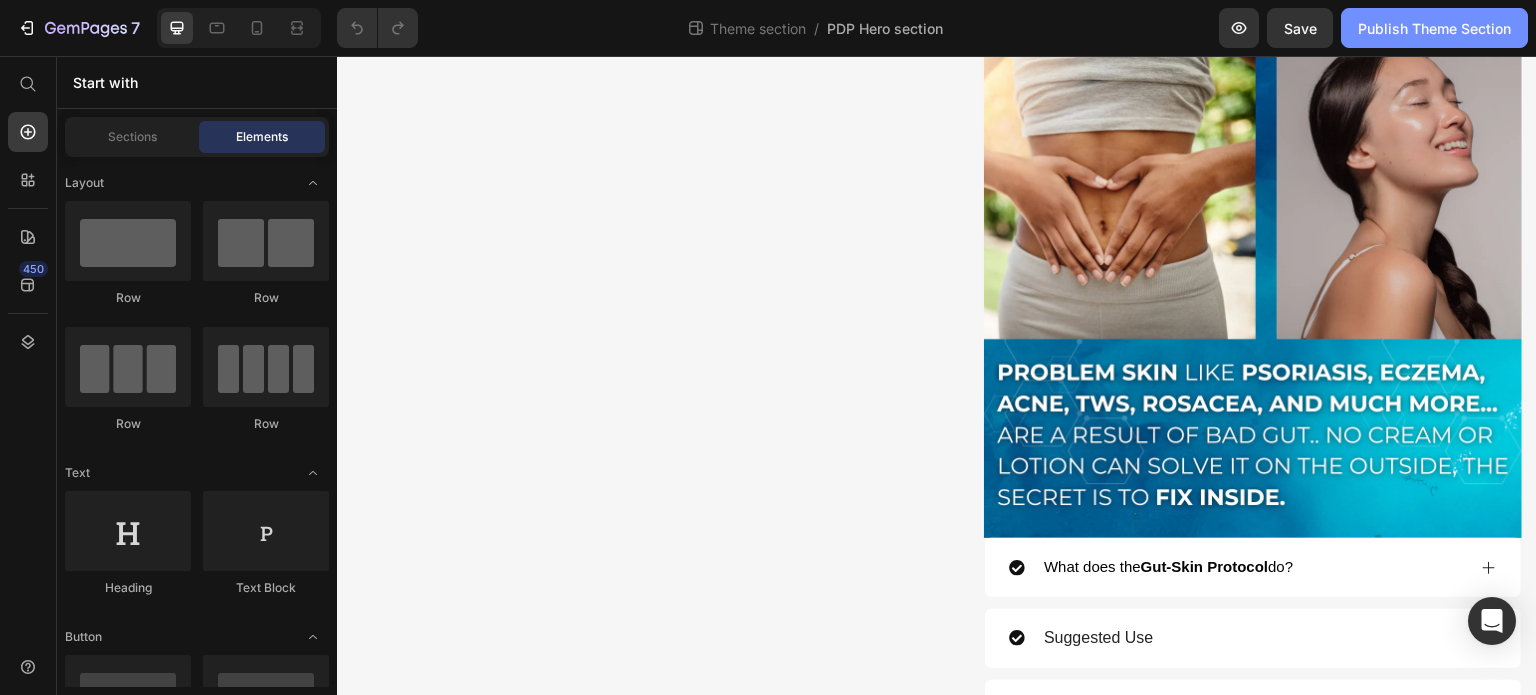 click on "Publish Theme Section" 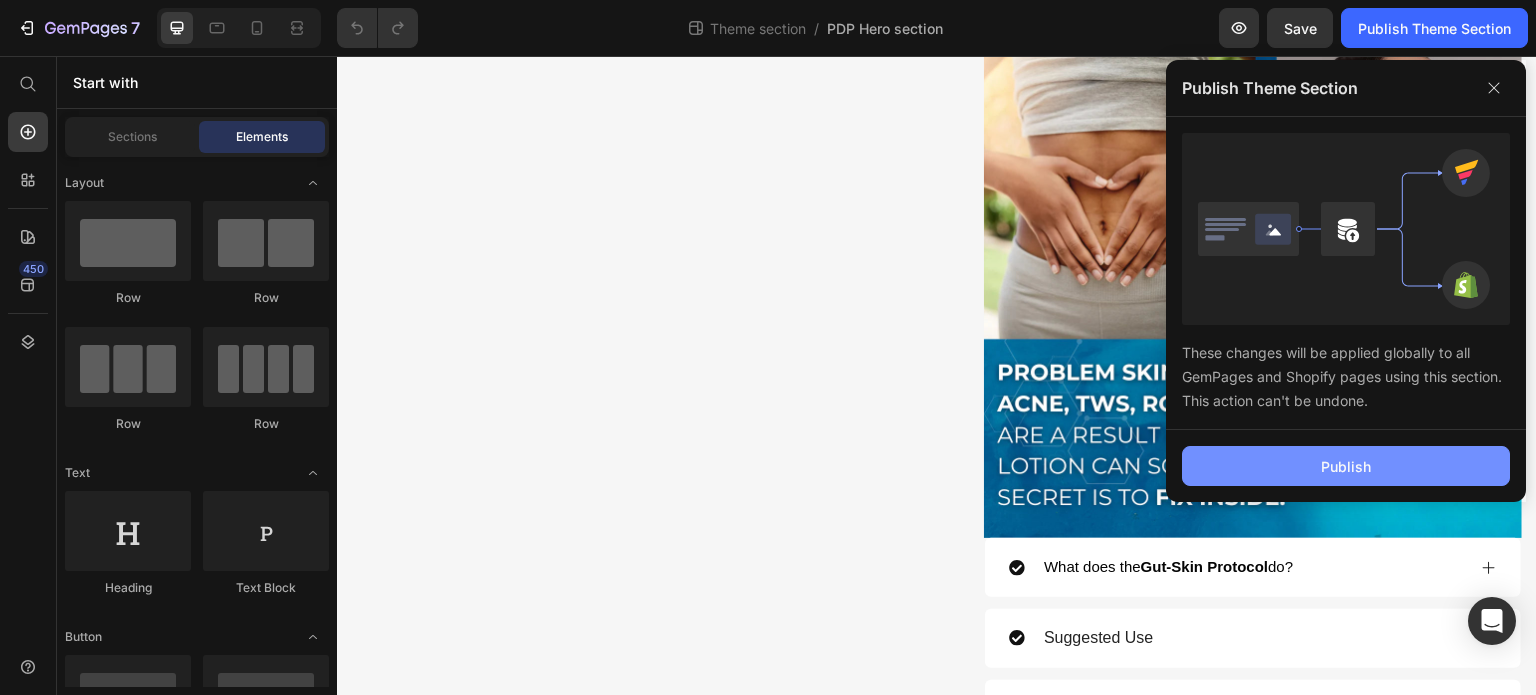 click on "Publish" 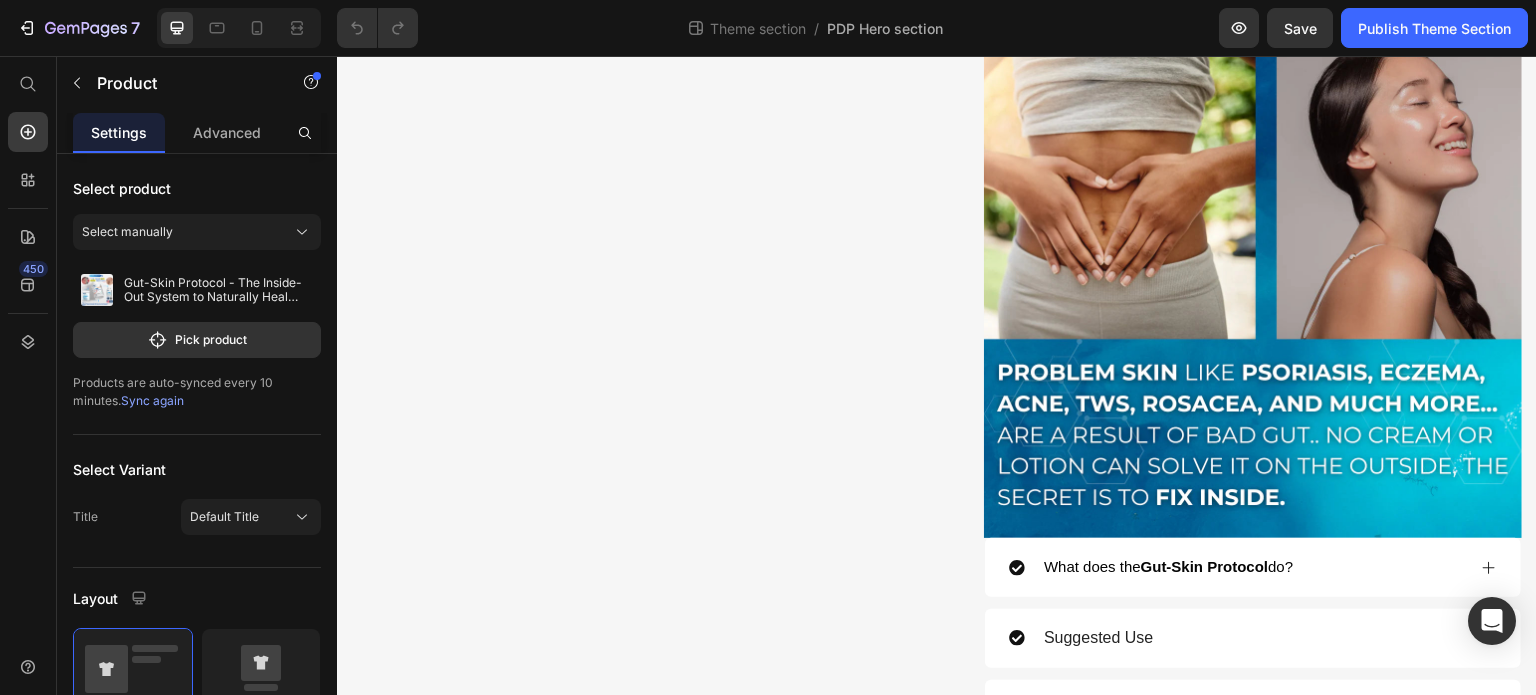 click on "Product Images" at bounding box center [621, -305] 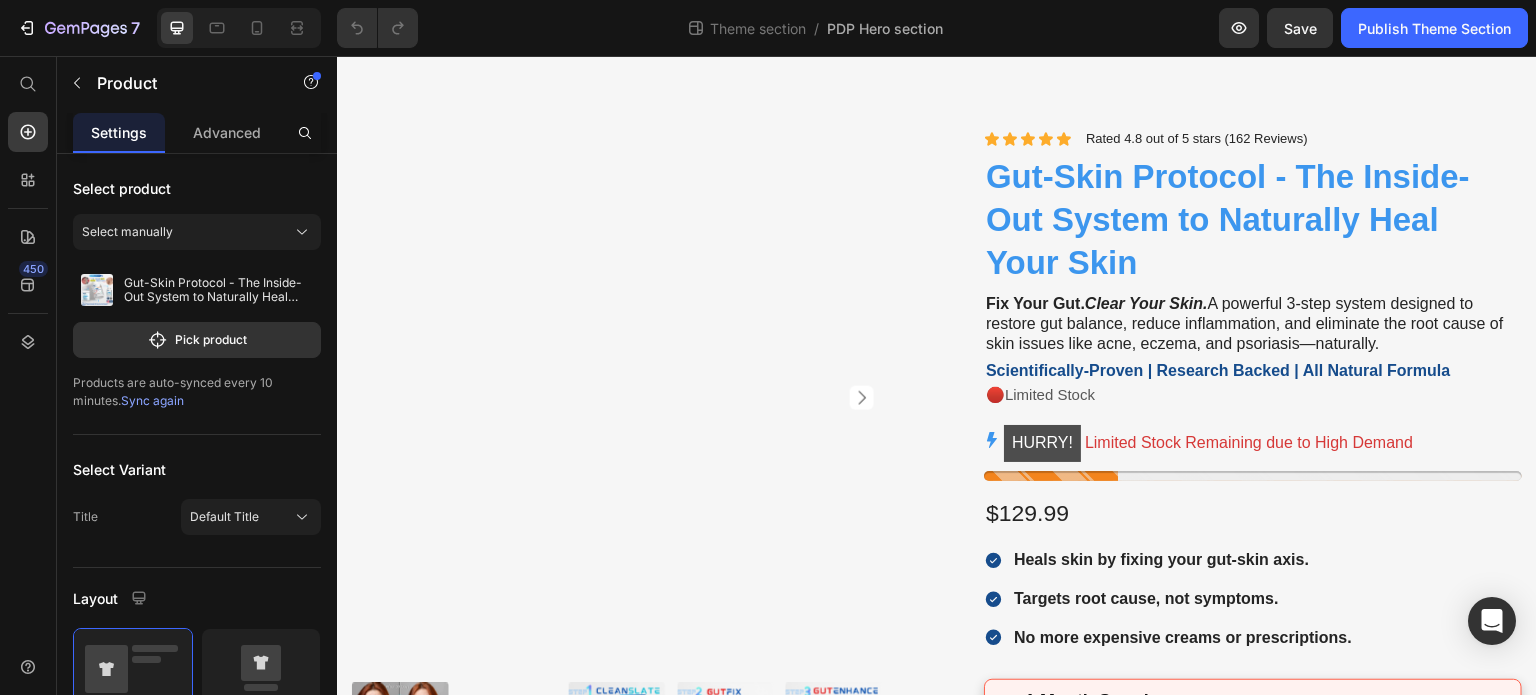 scroll, scrollTop: 0, scrollLeft: 0, axis: both 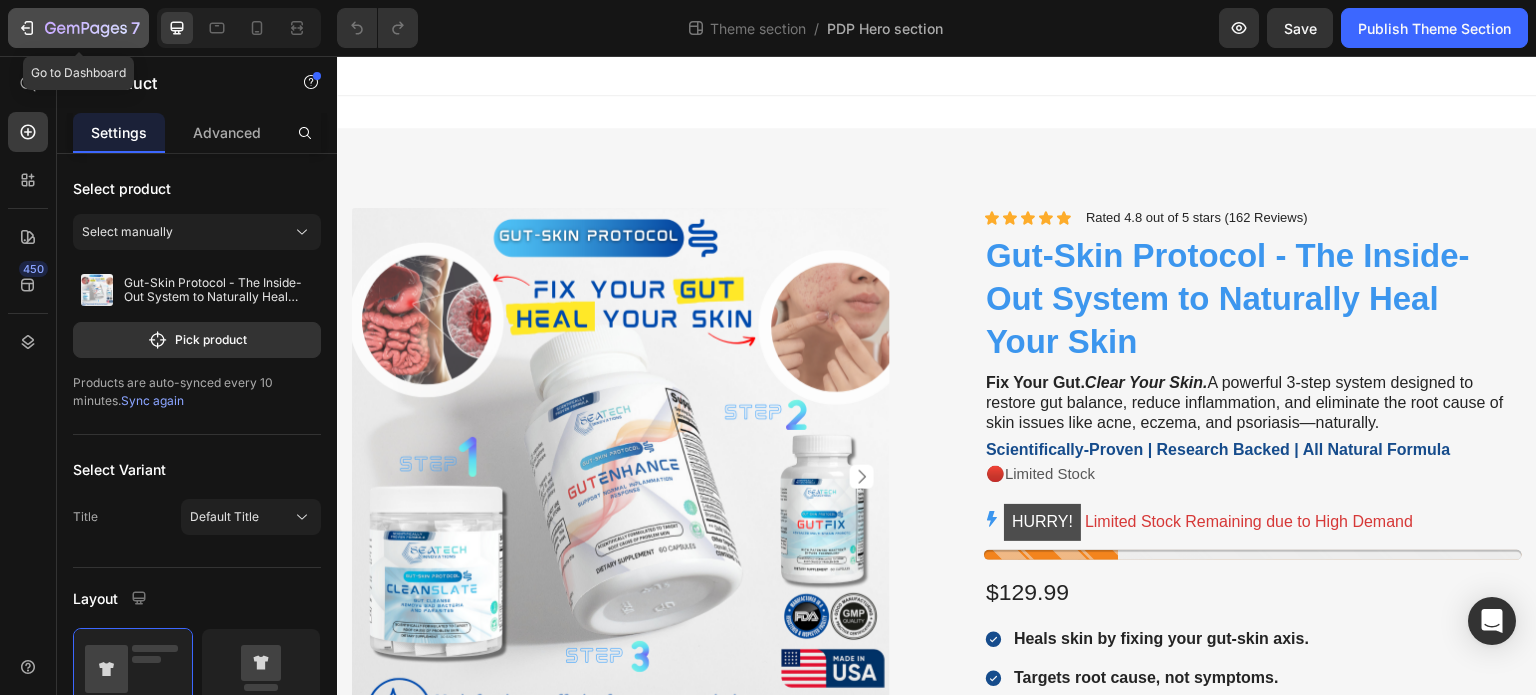 click on "7" at bounding box center [78, 28] 